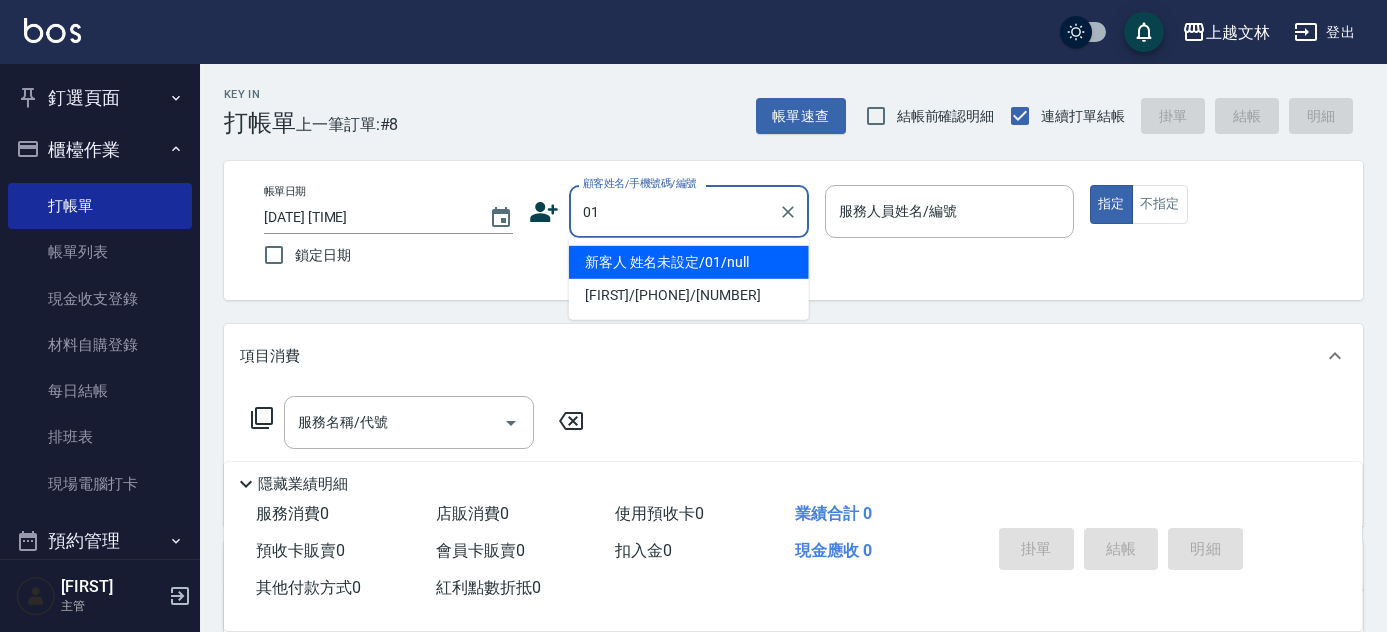 scroll, scrollTop: 0, scrollLeft: 0, axis: both 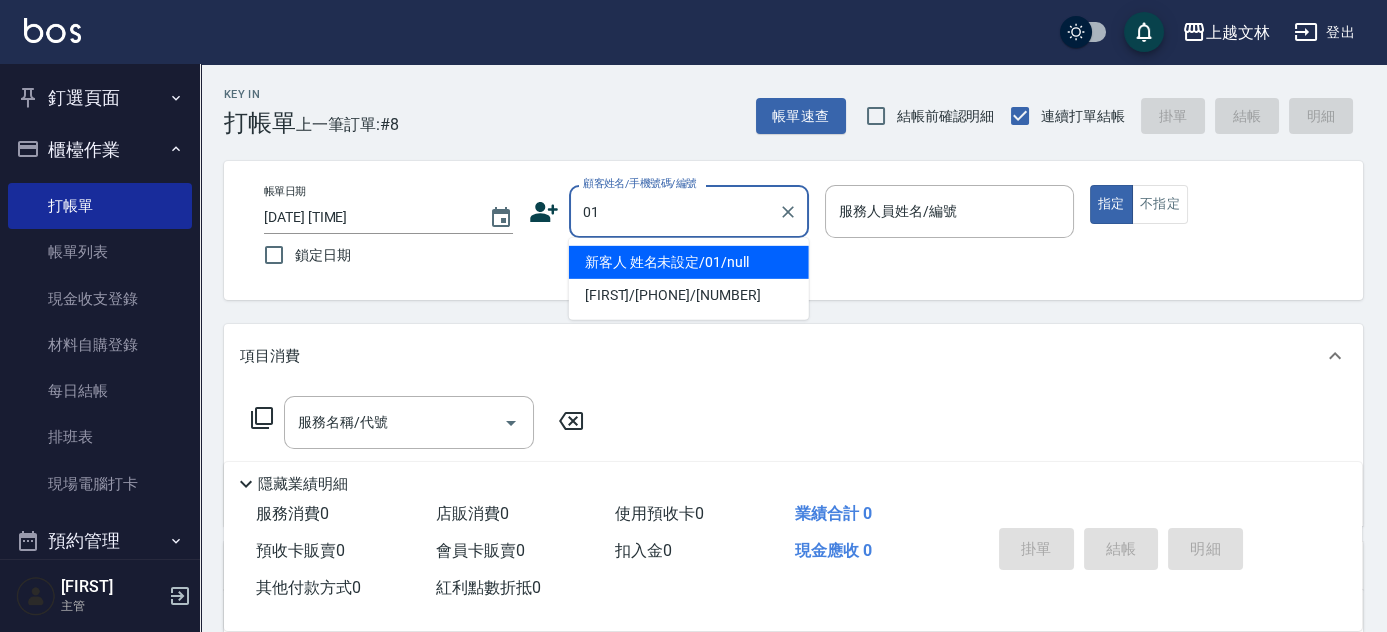 type on "新客人 姓名未設定/01/null" 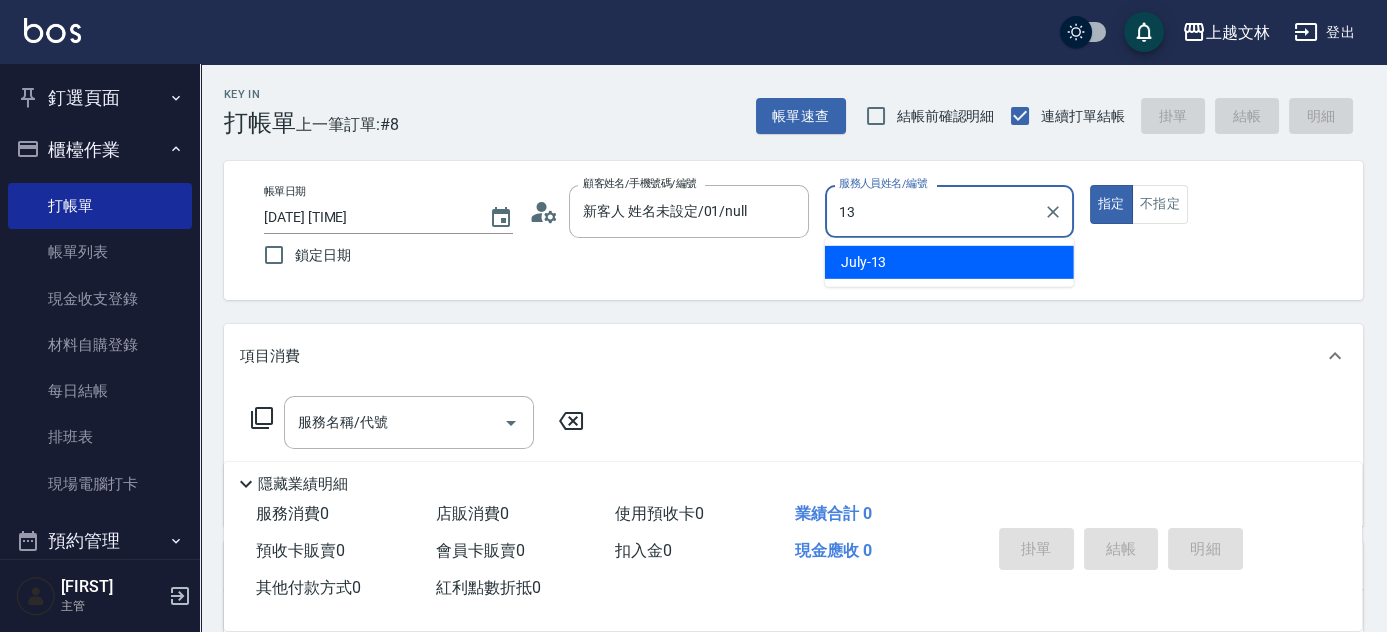type on "July-13" 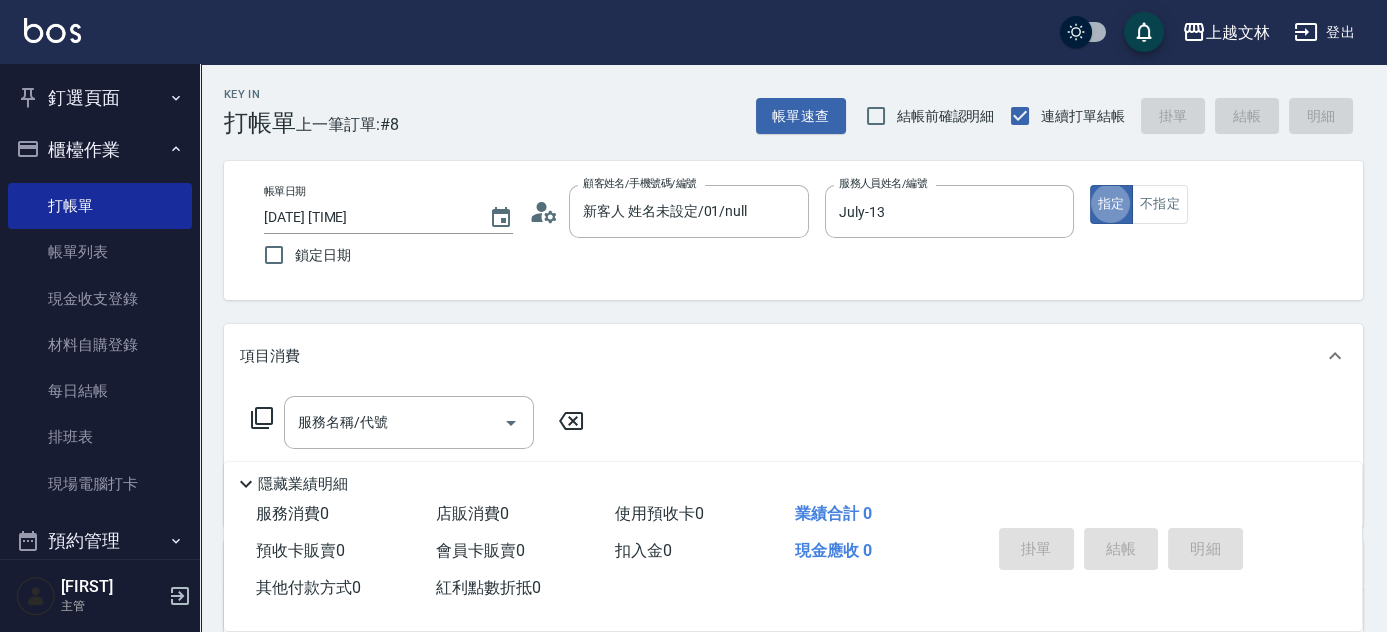 type on "true" 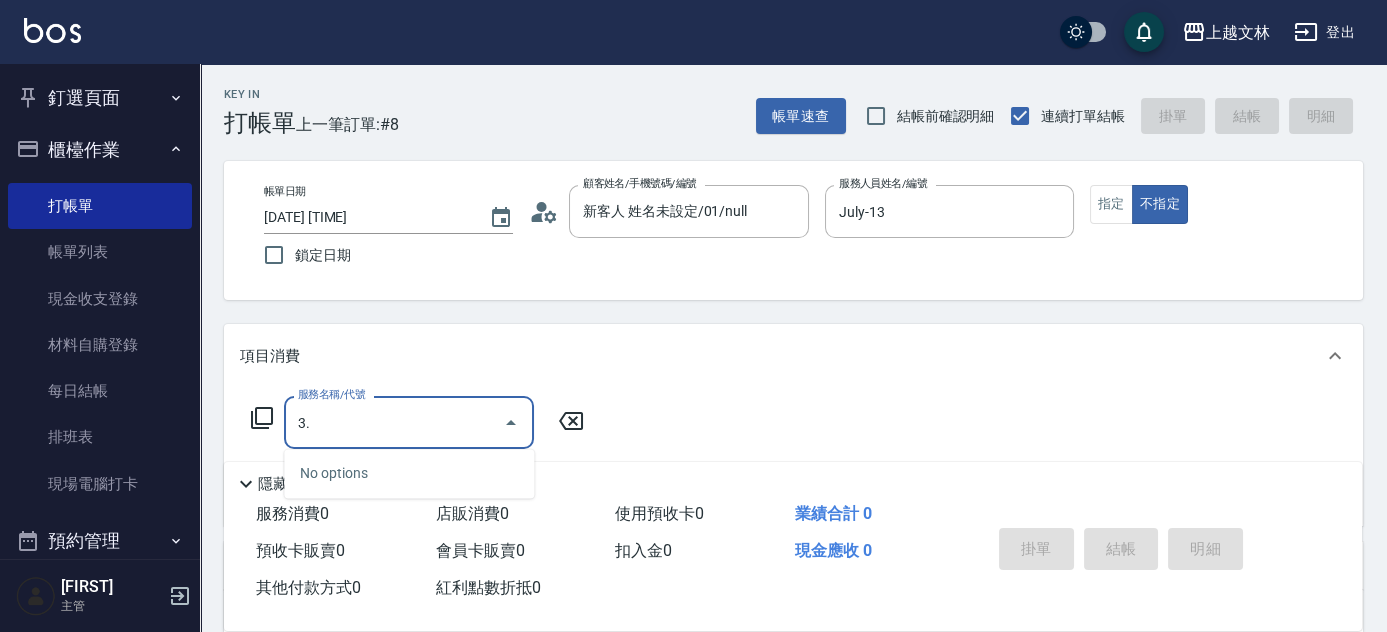 type on "3" 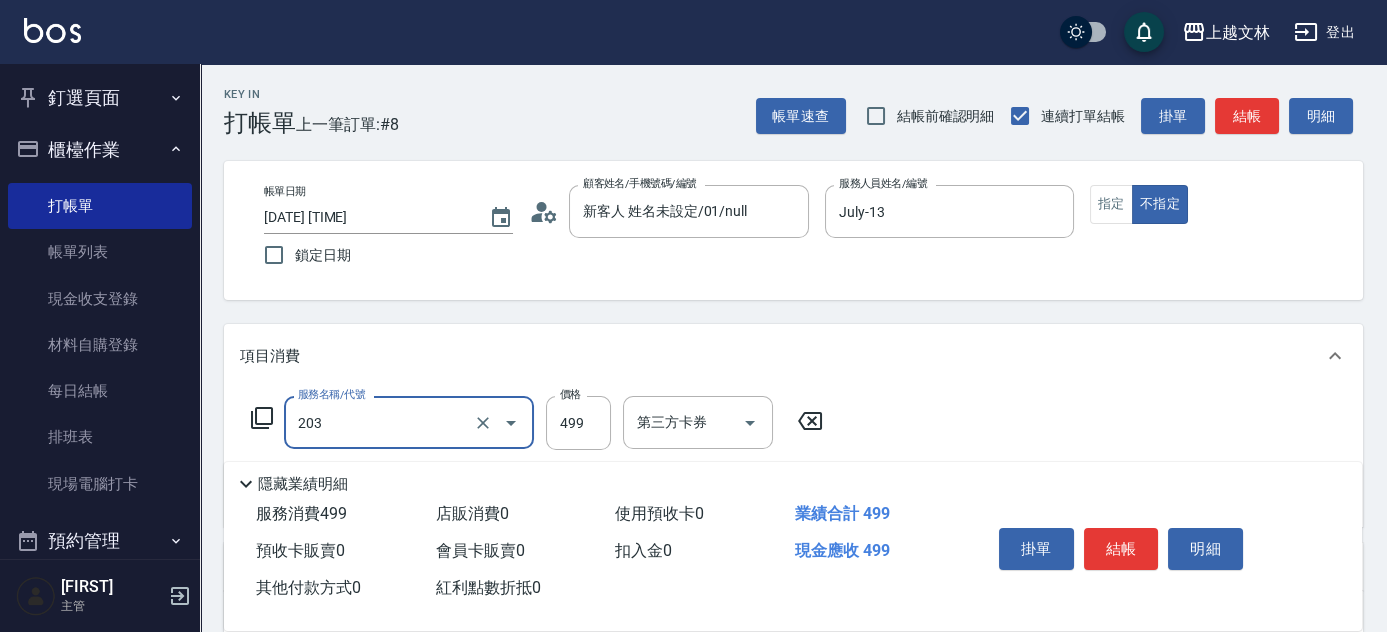 type on "B級洗+剪(203)" 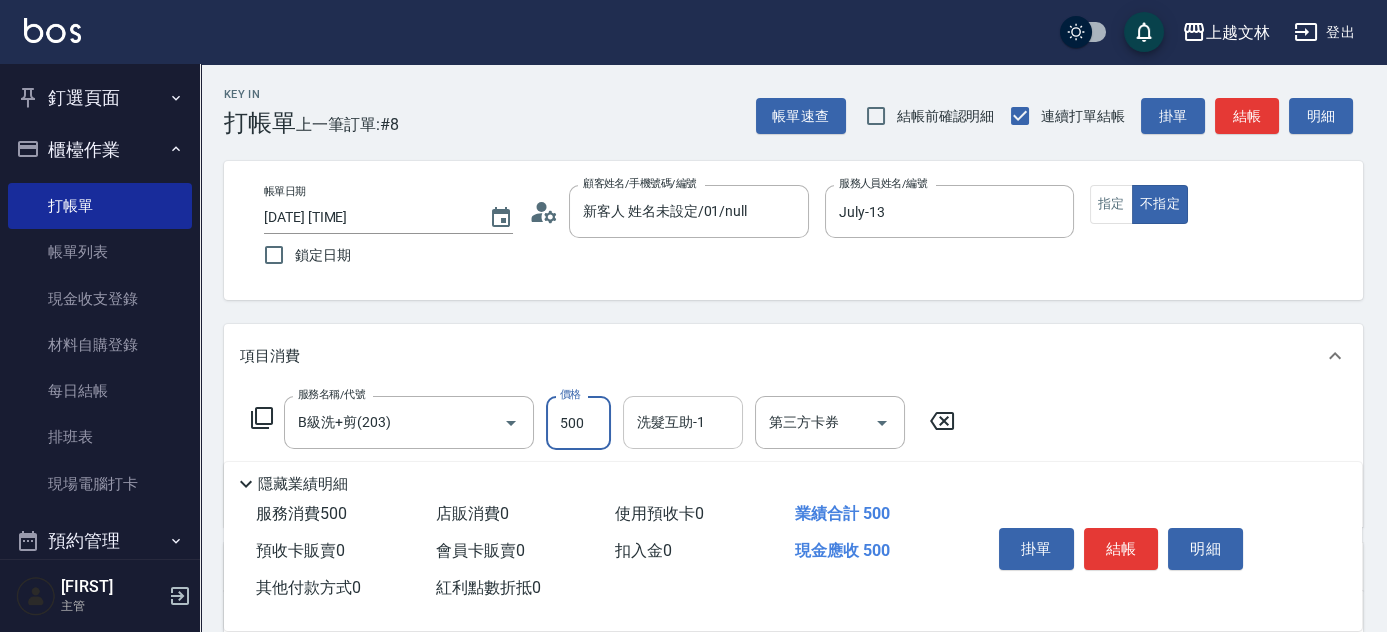 type on "500" 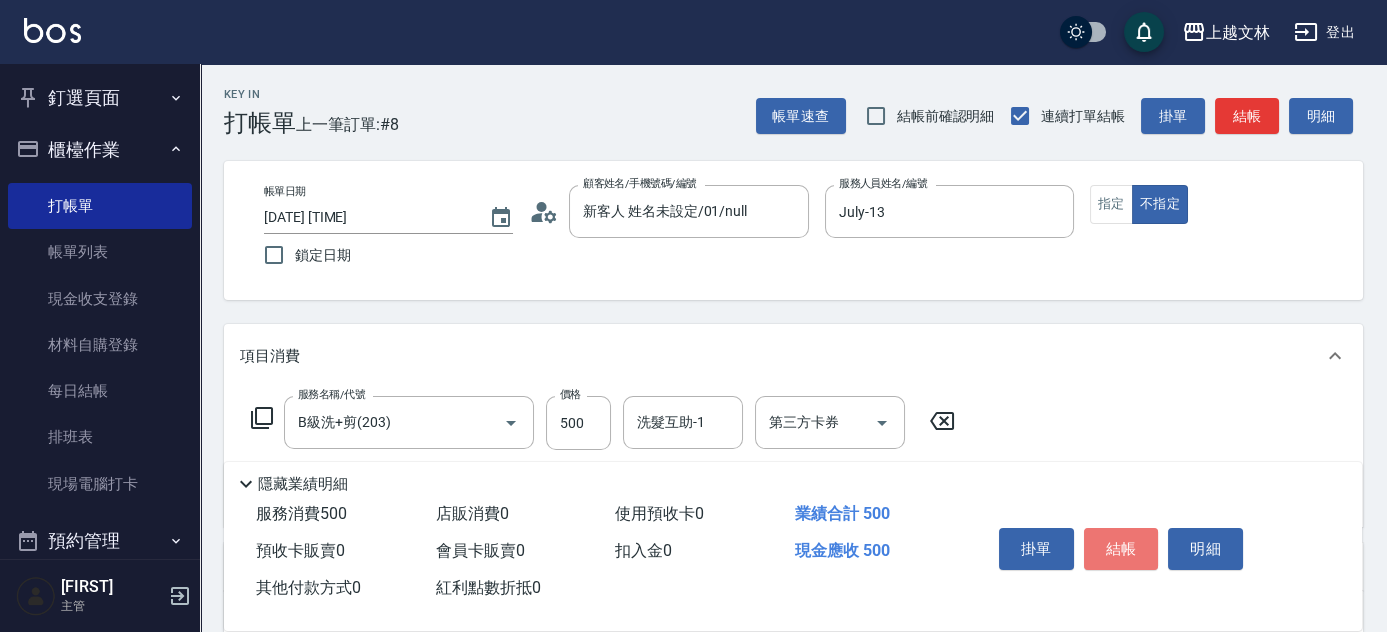 click on "結帳" at bounding box center (1121, 549) 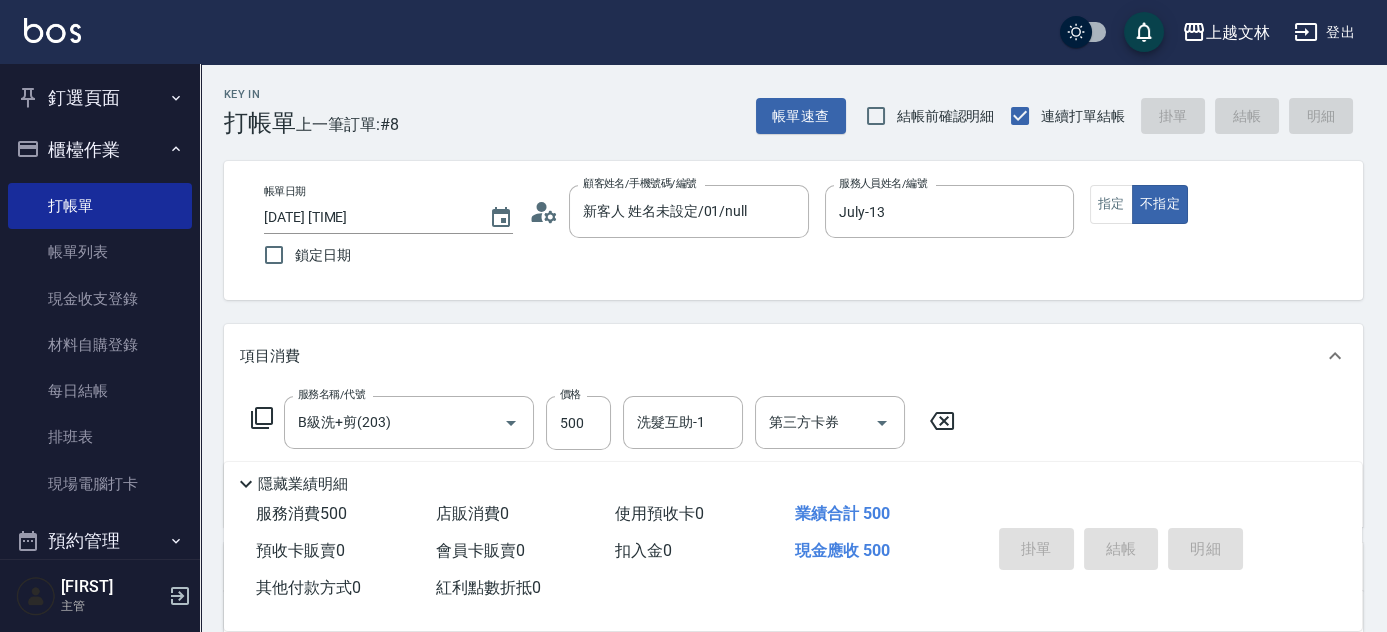 type on "[DATE] [TIME]" 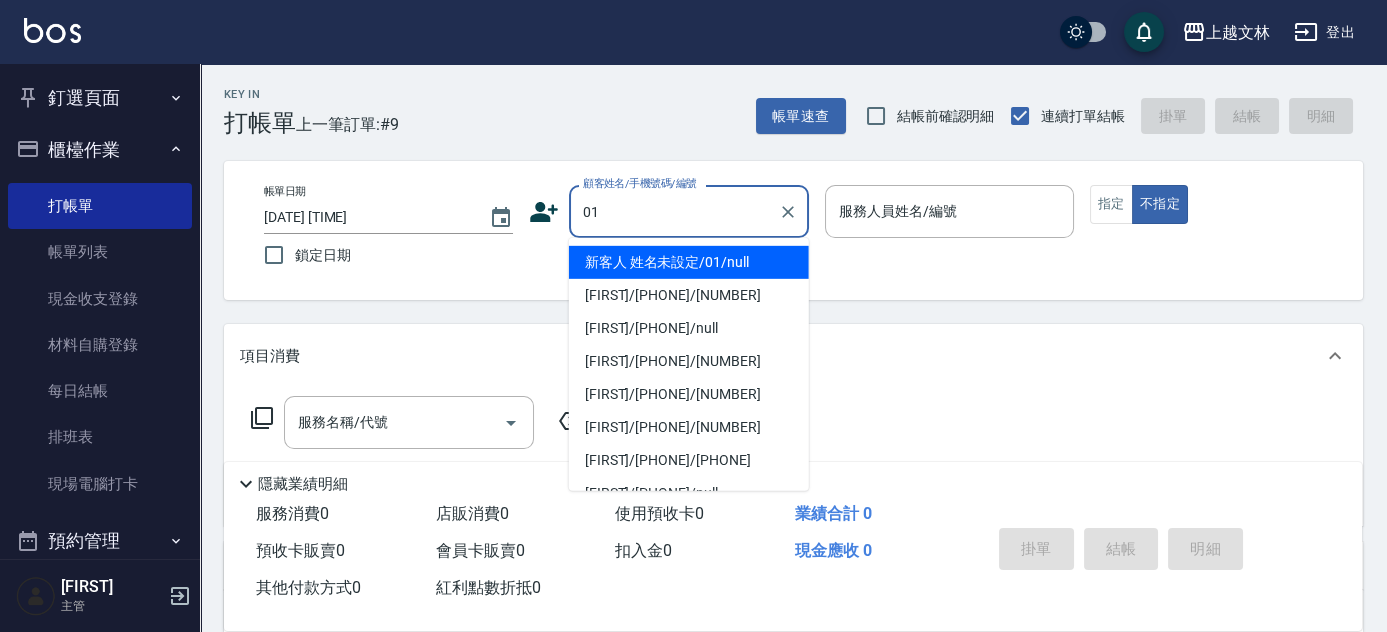 type on "新客人 姓名未設定/01/null" 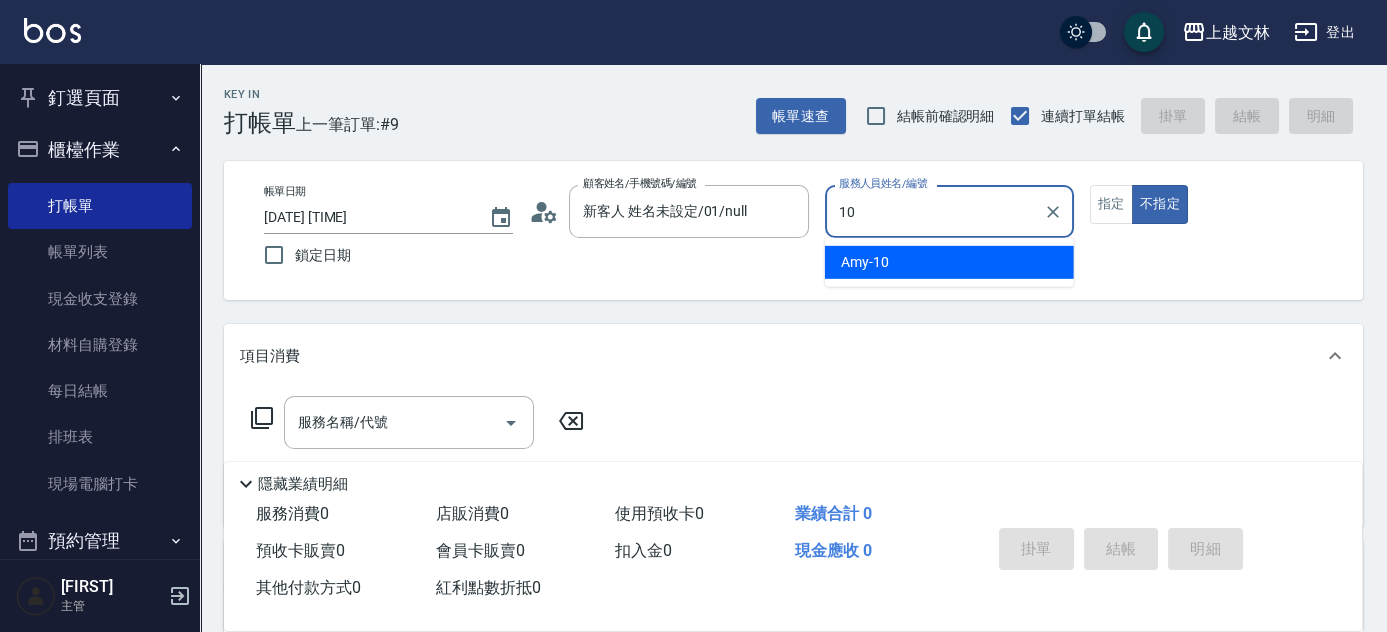 type on "[NAME]-10" 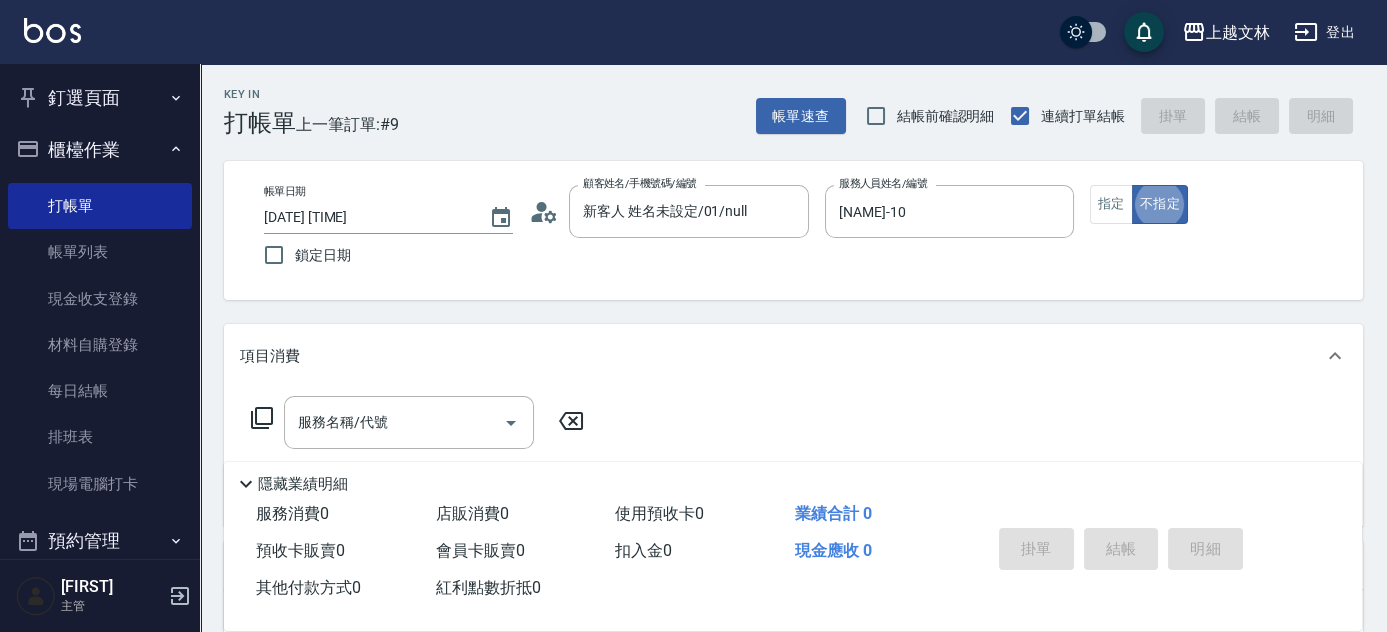 type on "false" 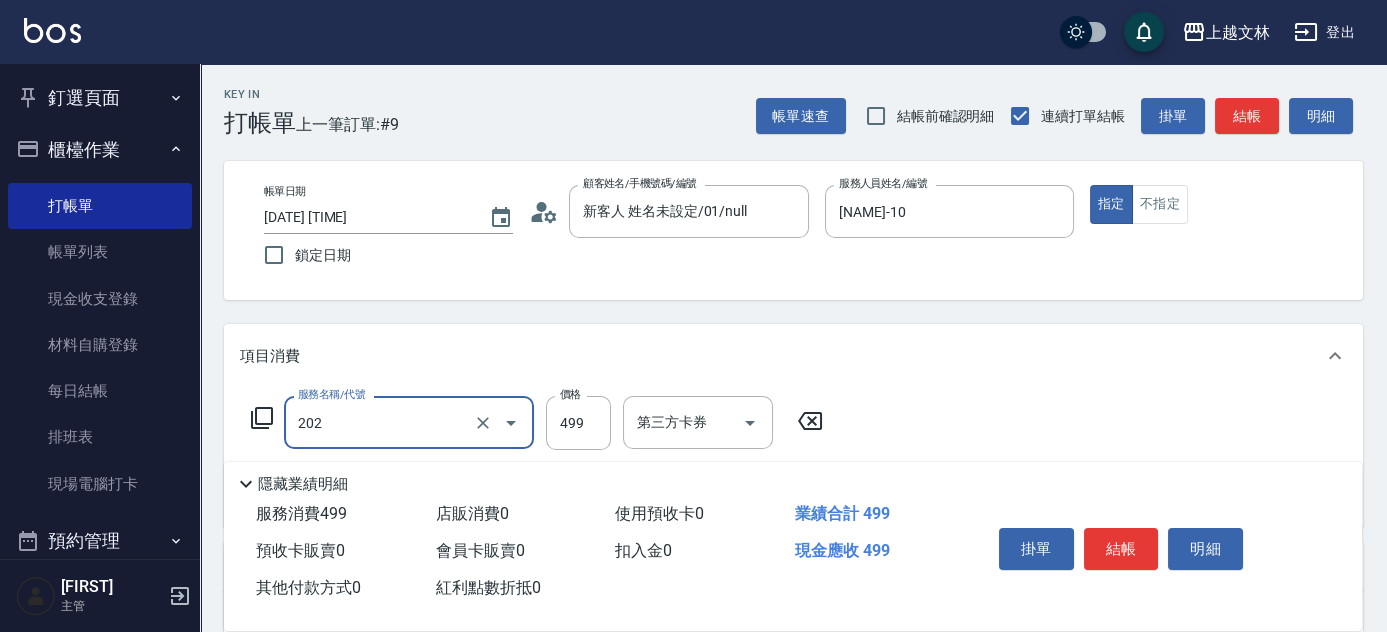 type on "A級單剪(202)" 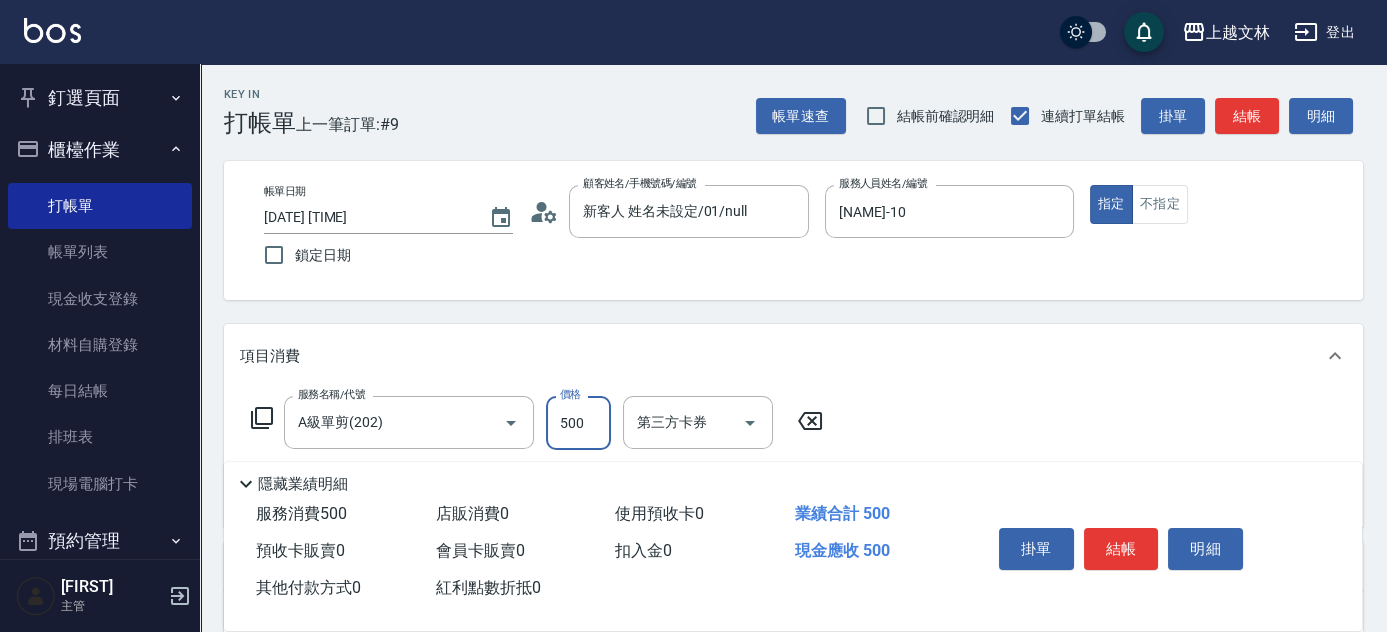 type on "500" 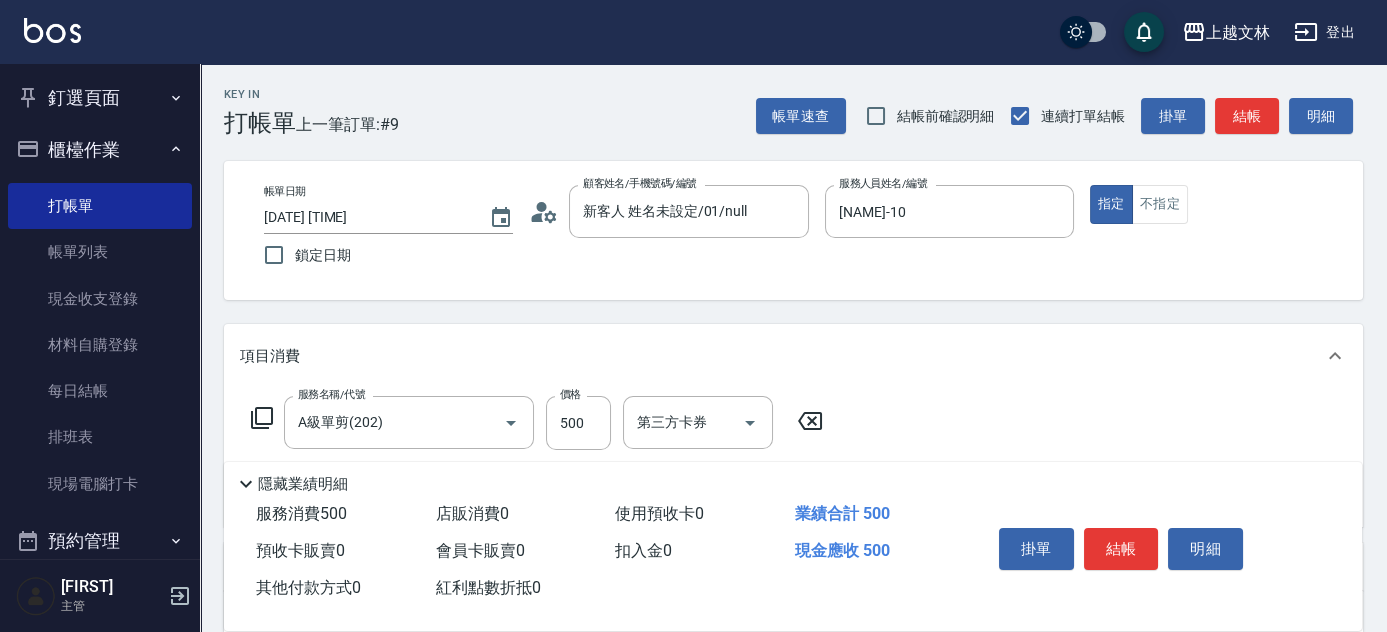 click 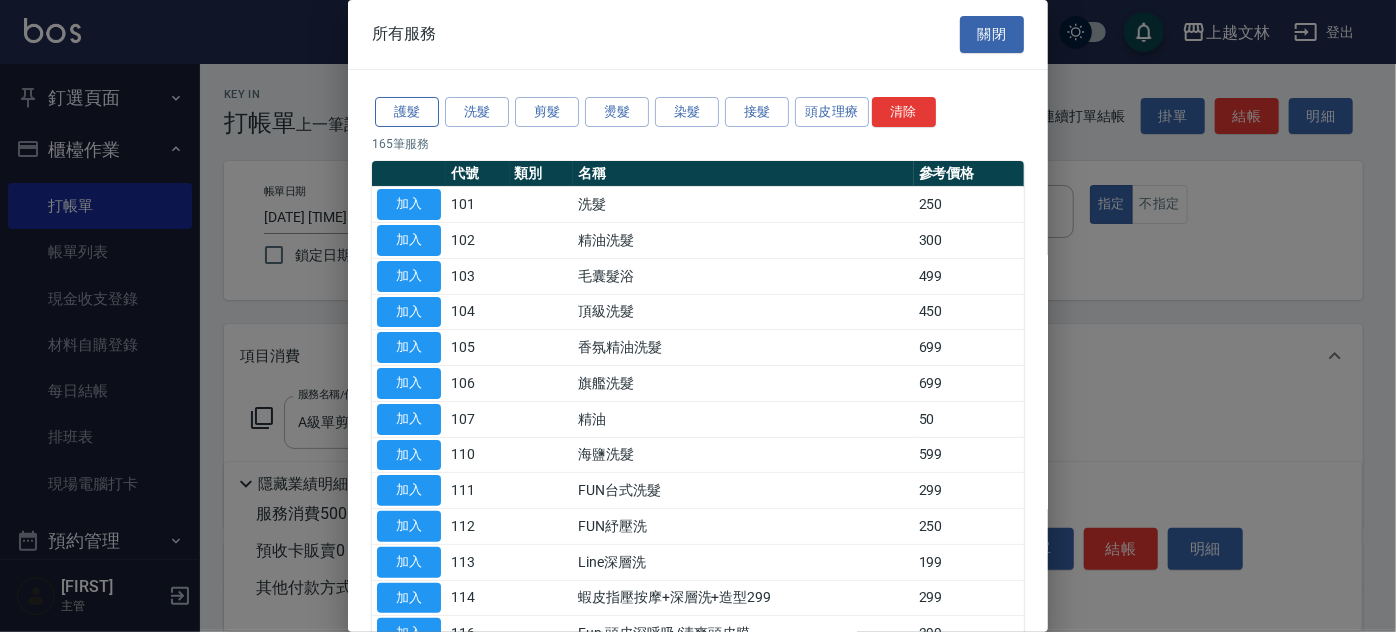 click on "護髮" at bounding box center (407, 112) 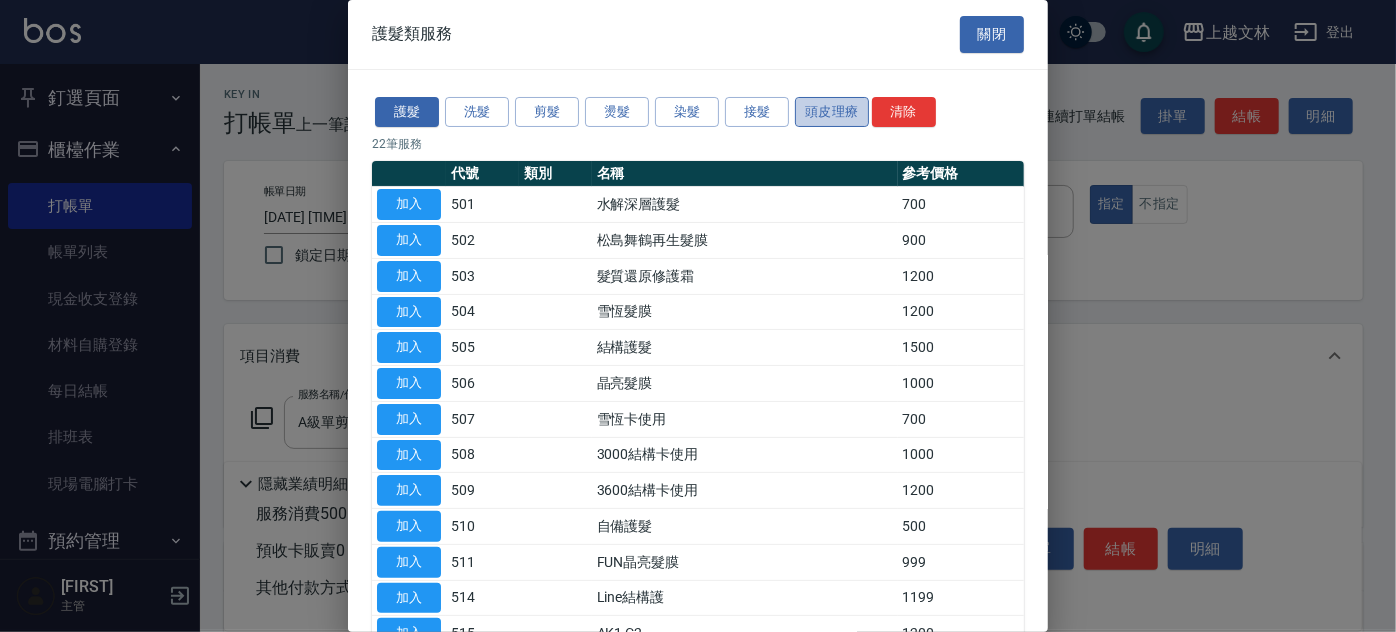 click on "頭皮理療" at bounding box center (832, 112) 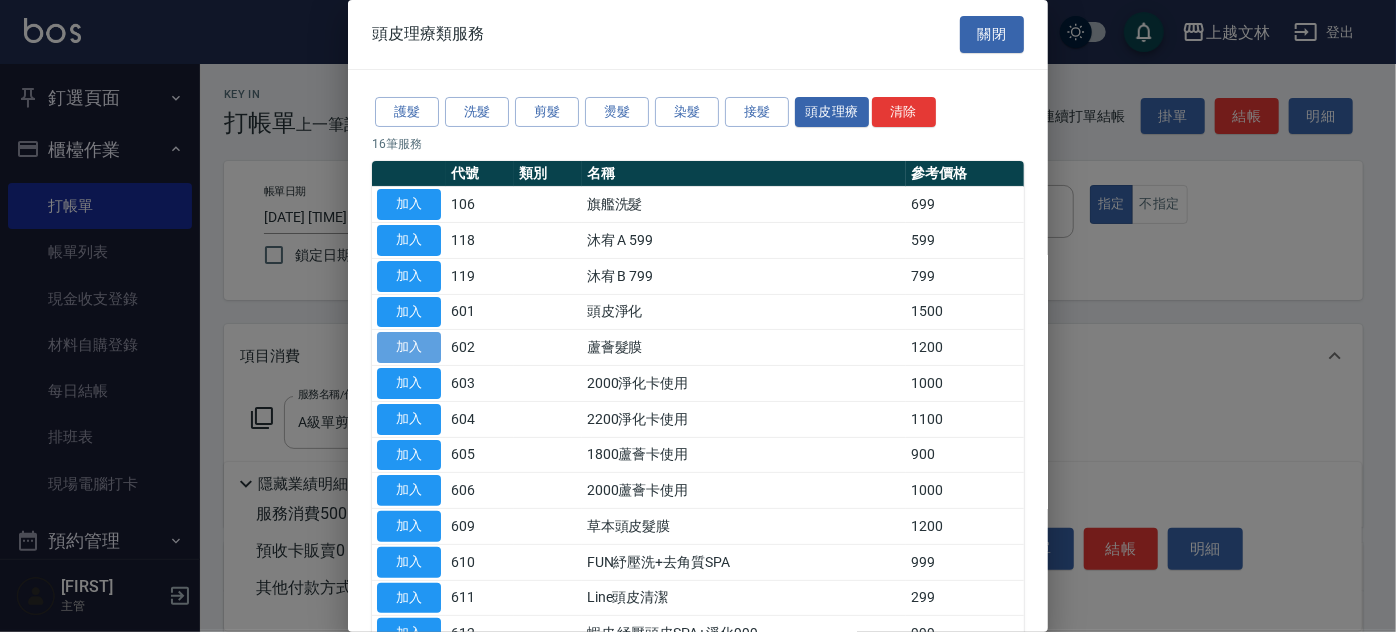 click on "加入" at bounding box center (409, 347) 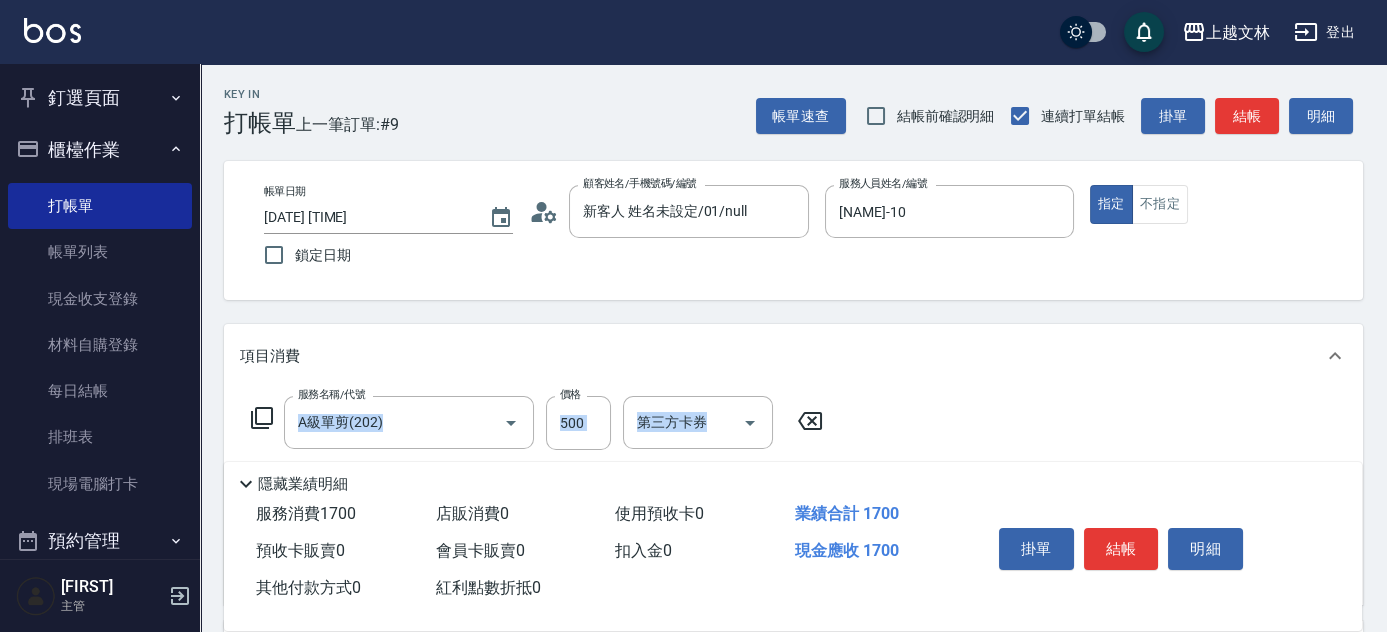drag, startPoint x: 1385, startPoint y: 357, endPoint x: 1386, endPoint y: 404, distance: 47.010635 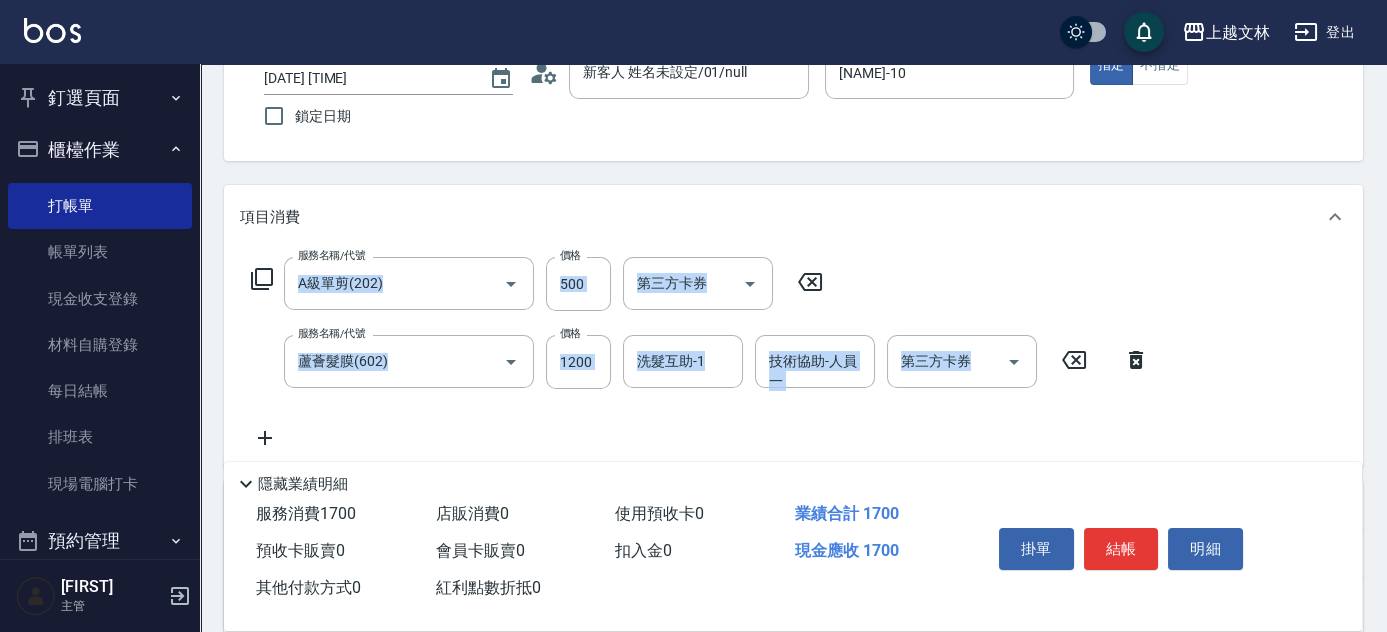 scroll, scrollTop: 153, scrollLeft: 0, axis: vertical 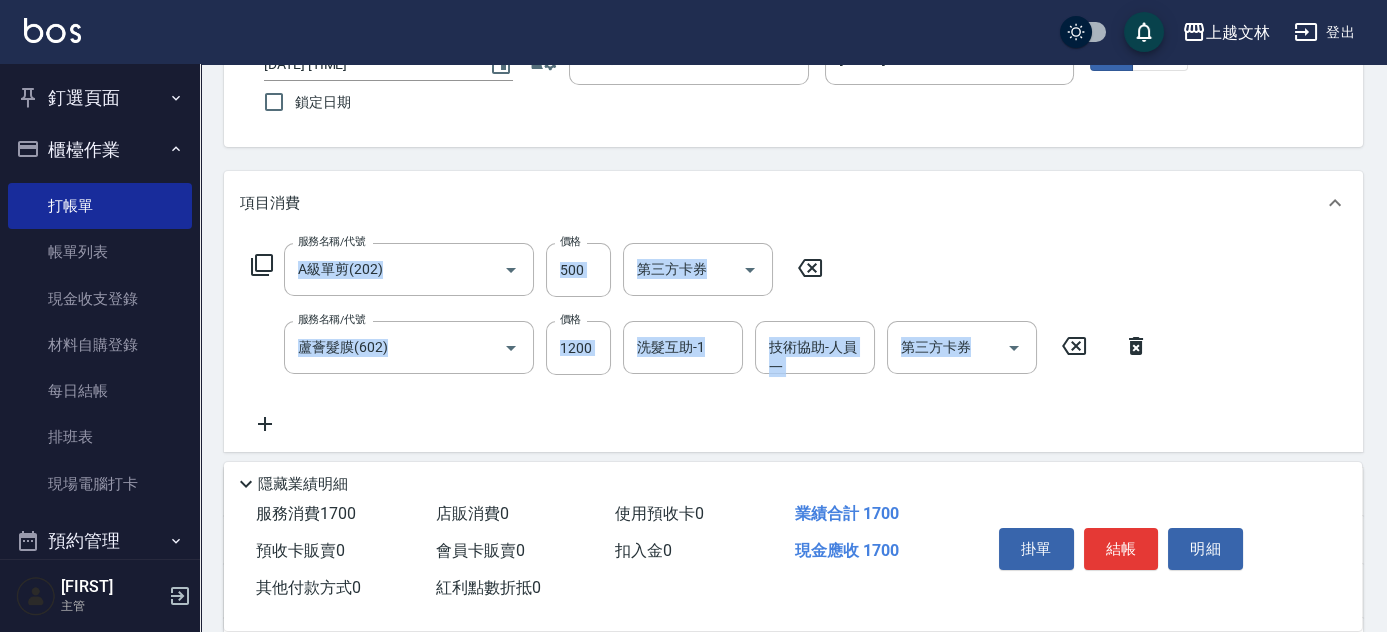 click on "服務名稱/代號 A級單剪(202) 服務名稱/代號 價格 500 價格 第三方卡券 第三方卡券 服務名稱/代號 蘆薈髮膜(602) 服務名稱/代號 價格 1200 價格 洗髮互助-1 洗髮互助-1 技術協助-人員一 技術協助-人員一 第三方卡券 第三方卡券" at bounding box center [700, 339] 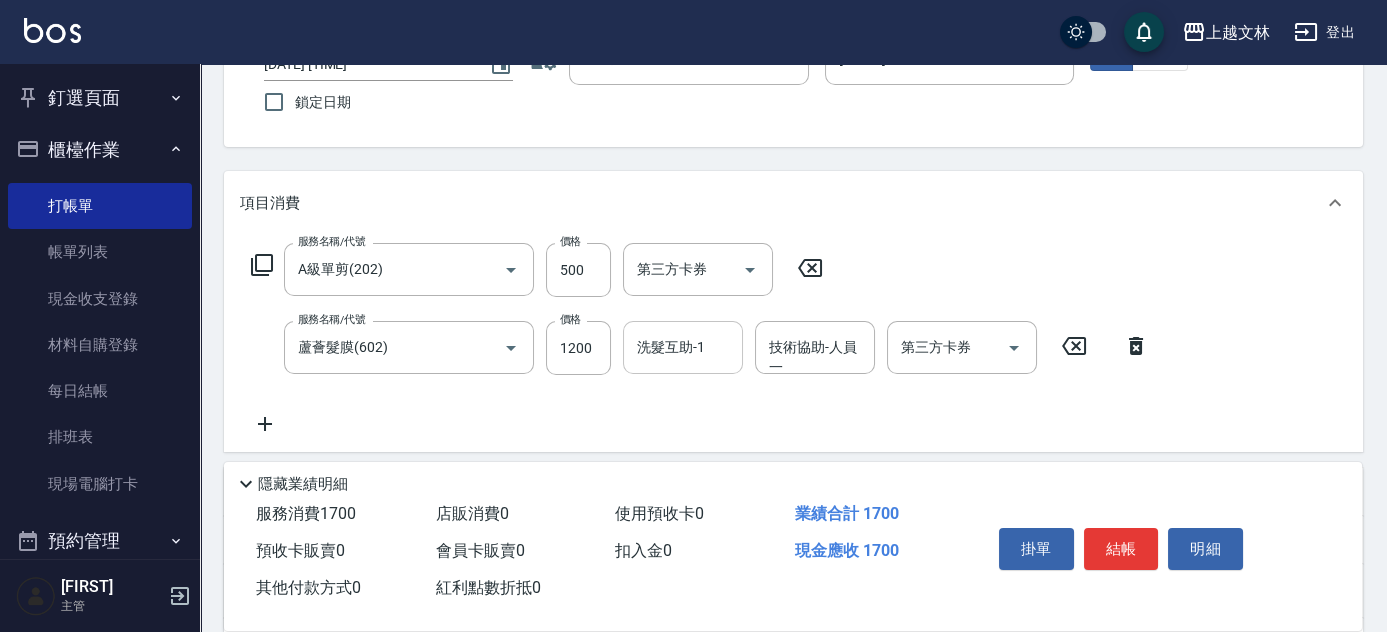click on "洗髮互助-1 洗髮互助-1" at bounding box center (683, 347) 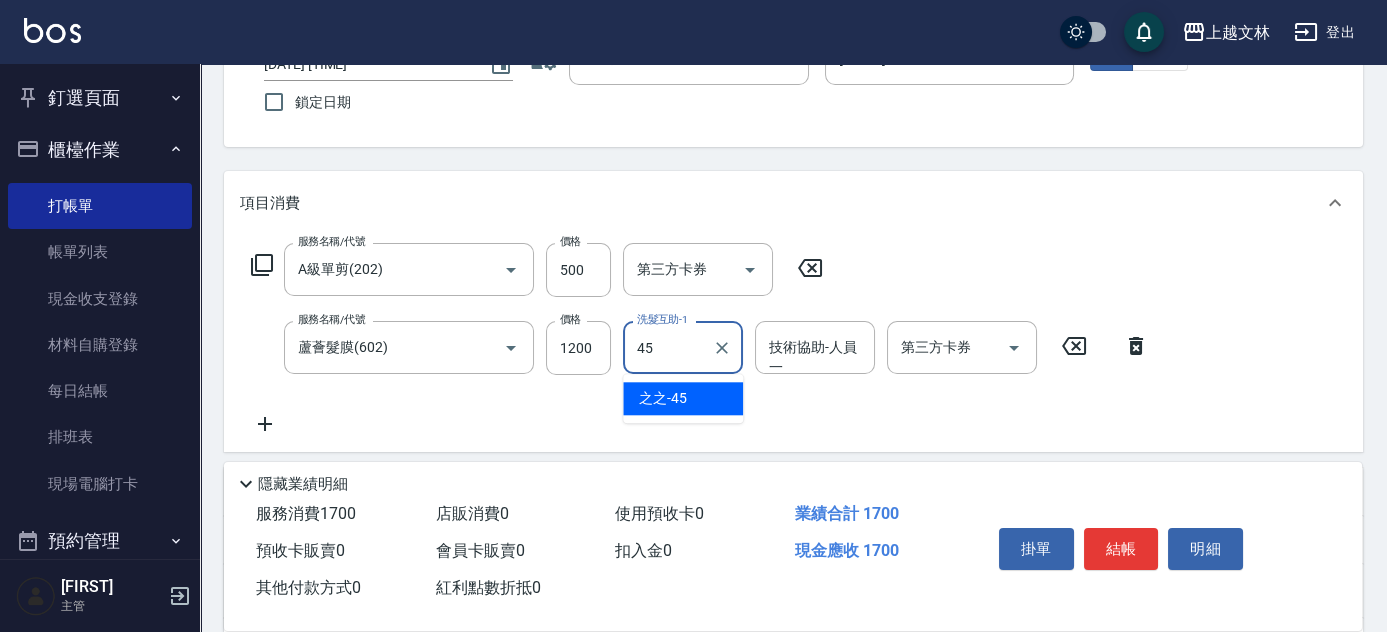type on "之之-45" 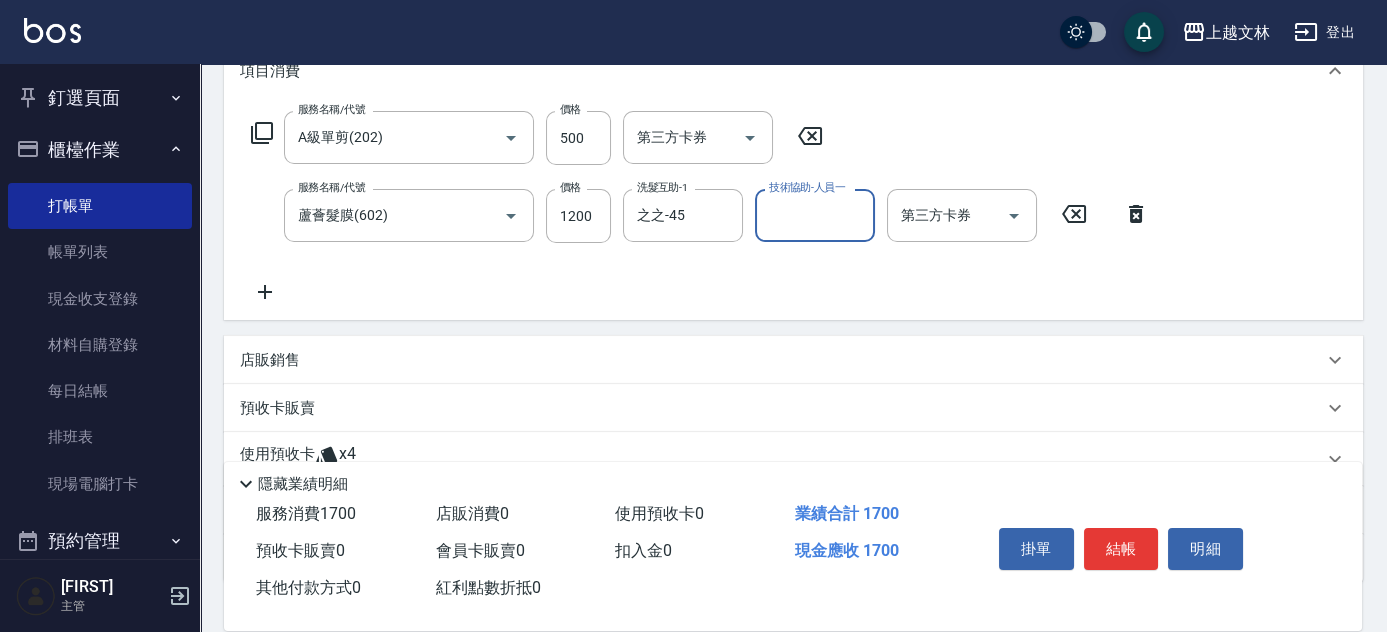 scroll, scrollTop: 298, scrollLeft: 0, axis: vertical 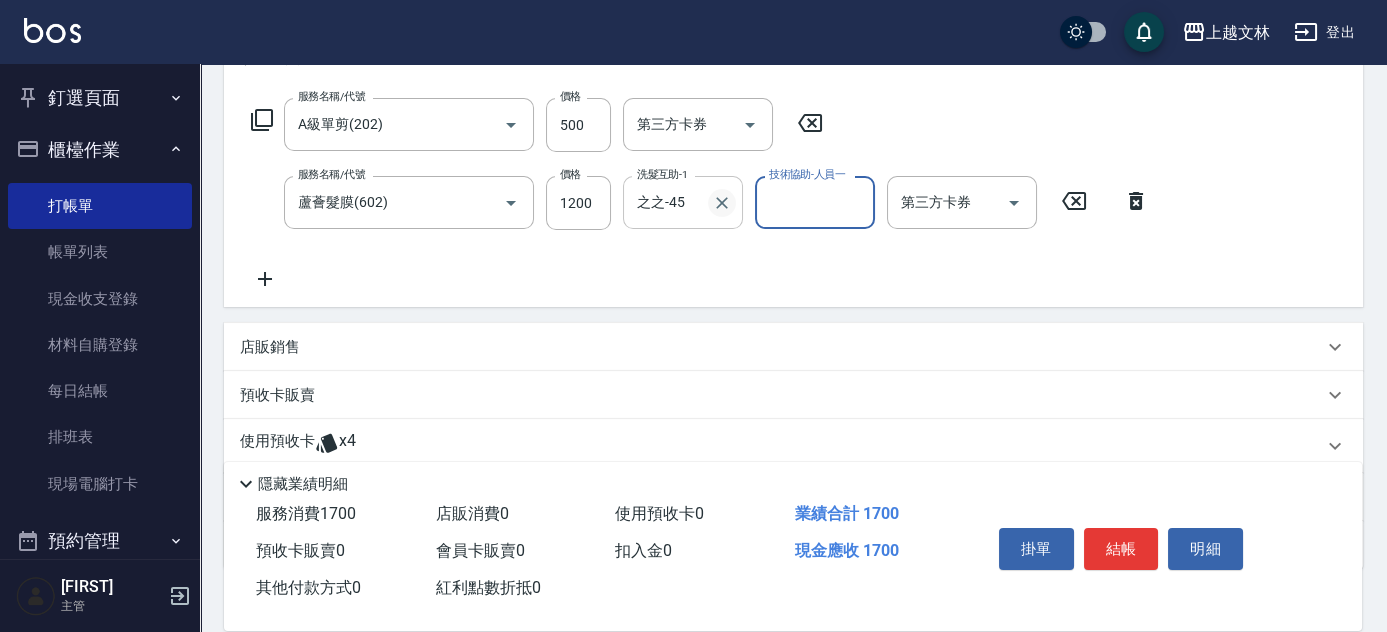 click 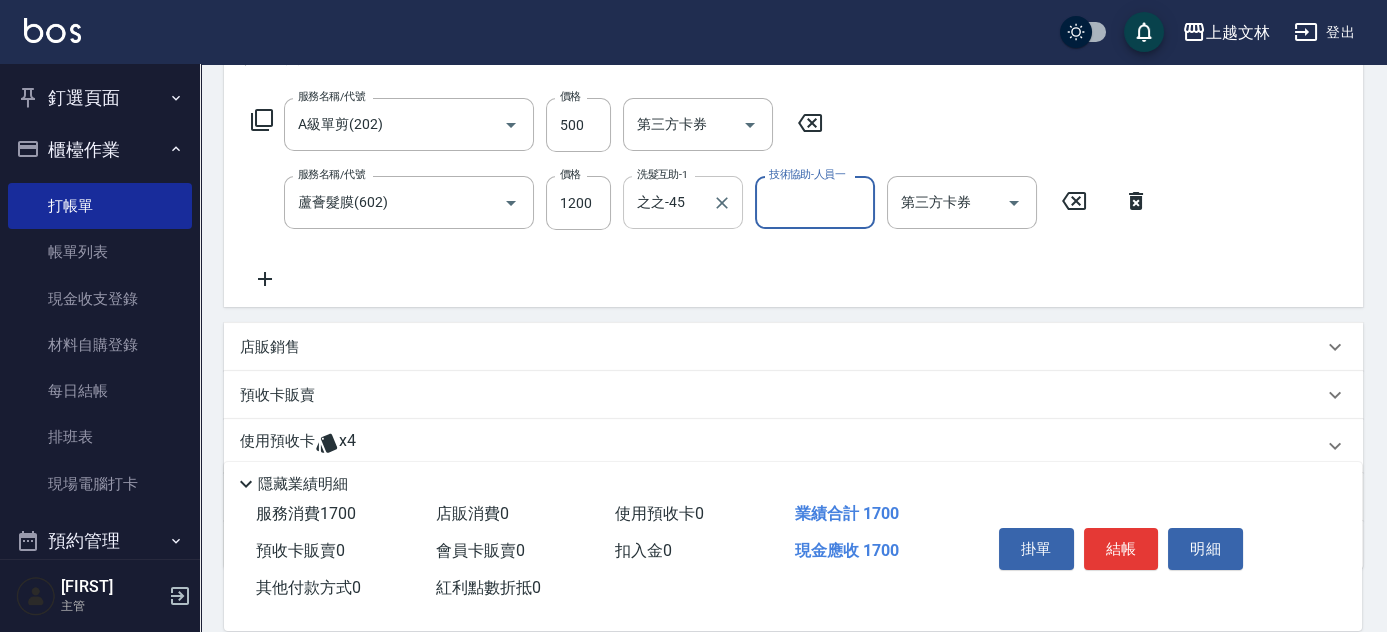 type 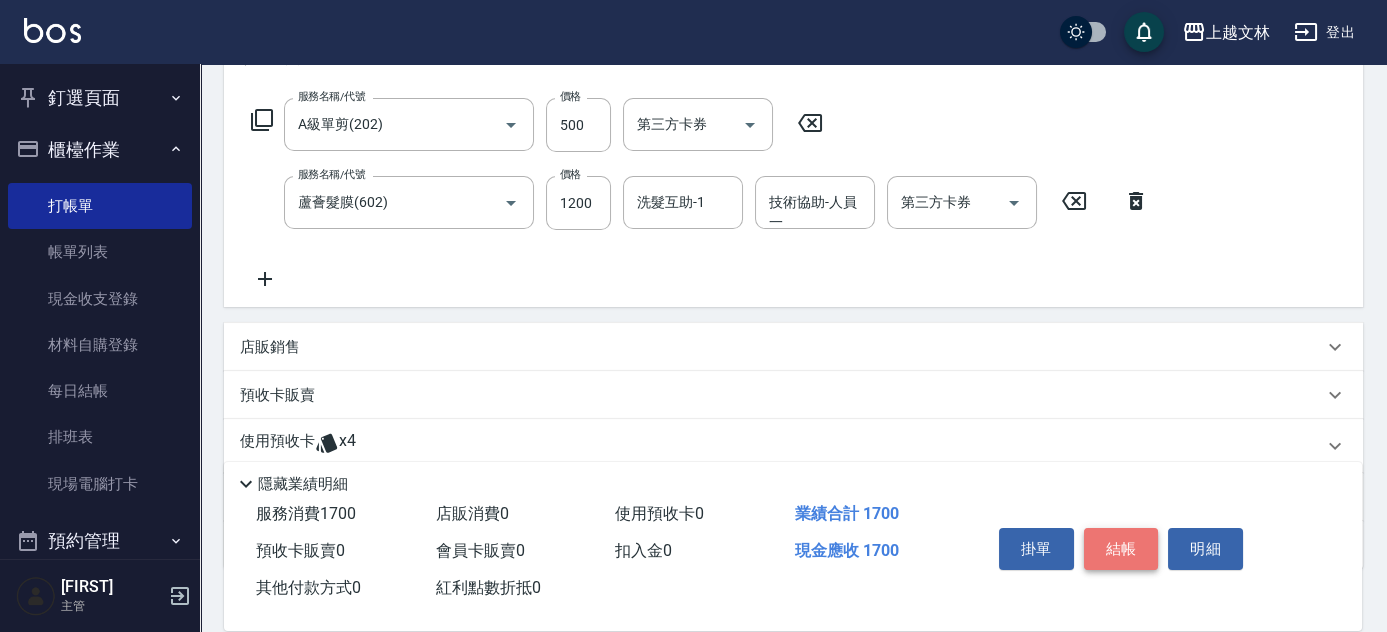 click on "結帳" at bounding box center (1121, 549) 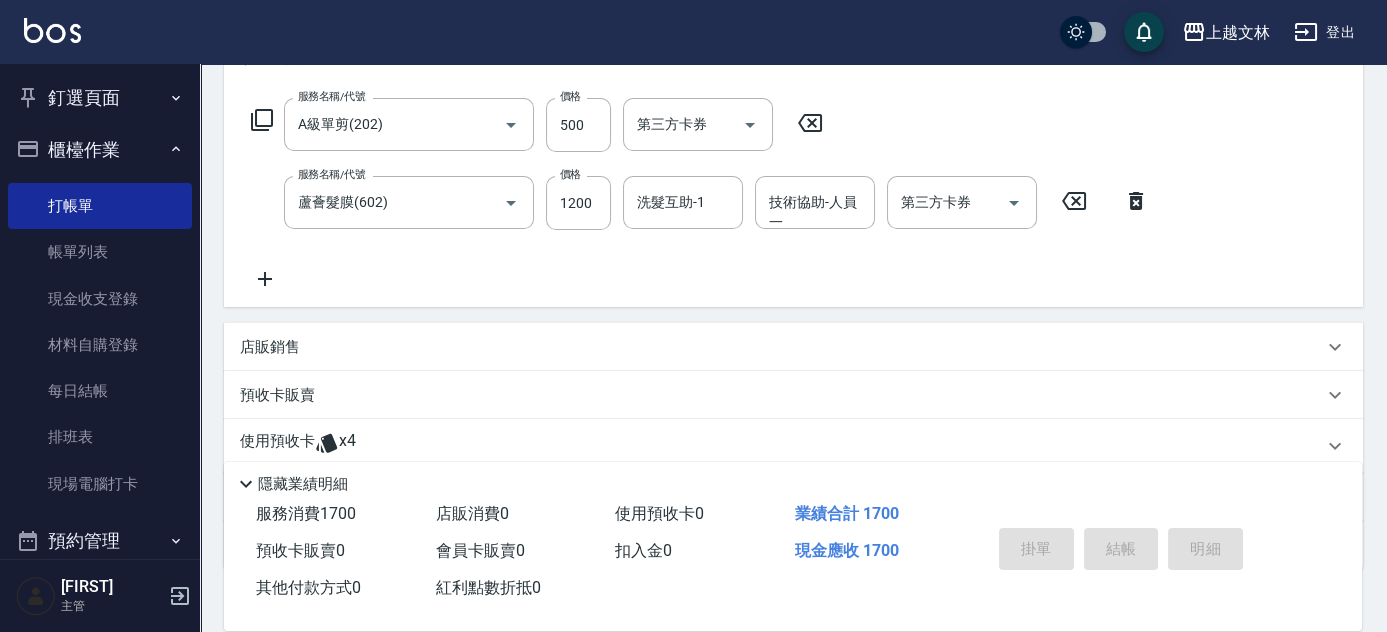 type on "[DATE] [TIME]" 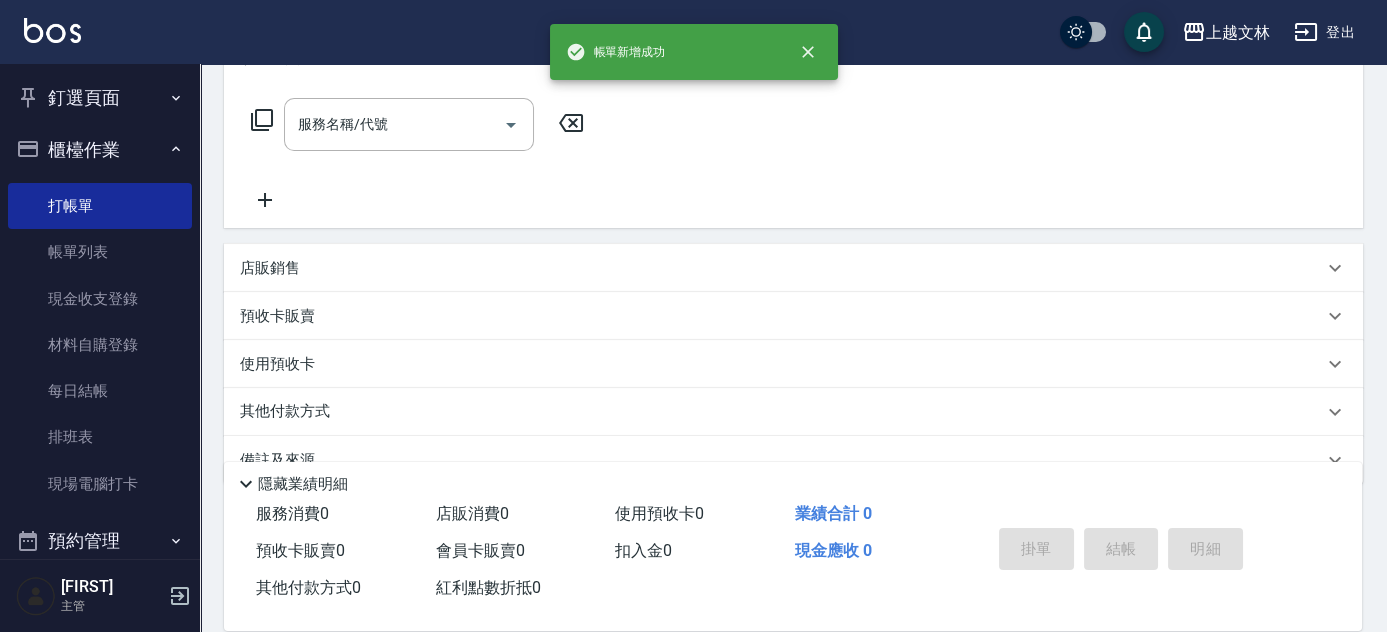 scroll, scrollTop: 0, scrollLeft: 0, axis: both 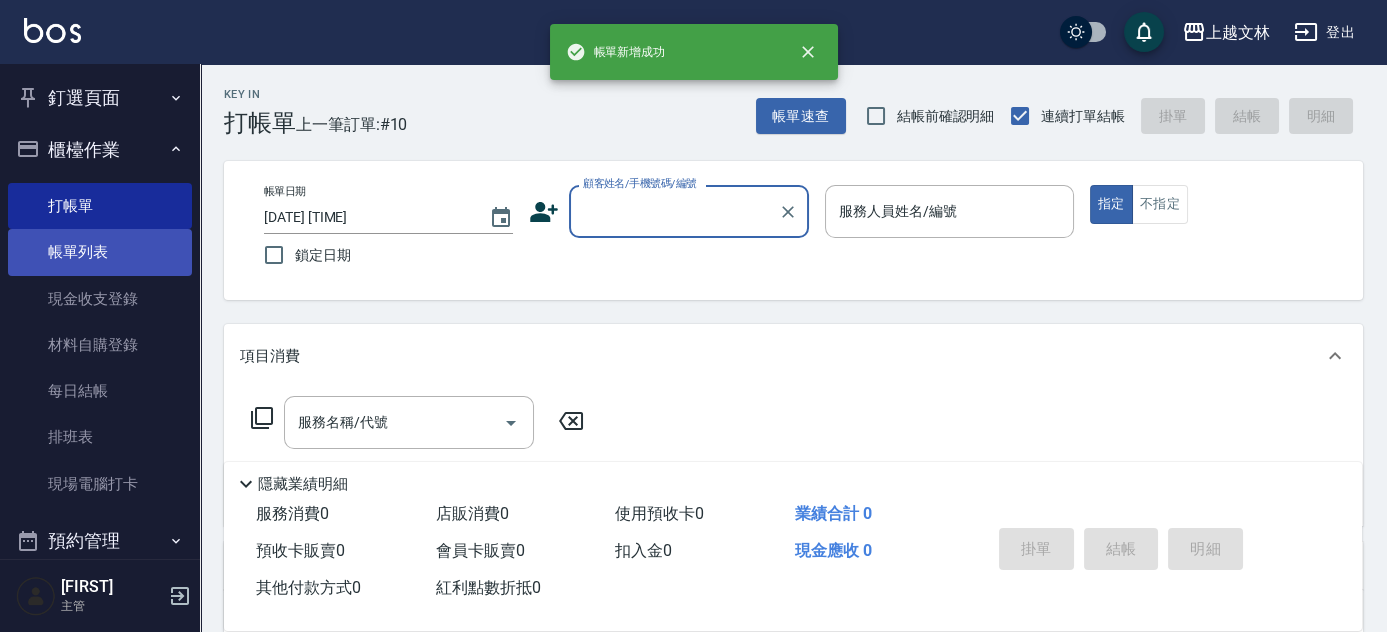 click on "帳單列表" at bounding box center [100, 252] 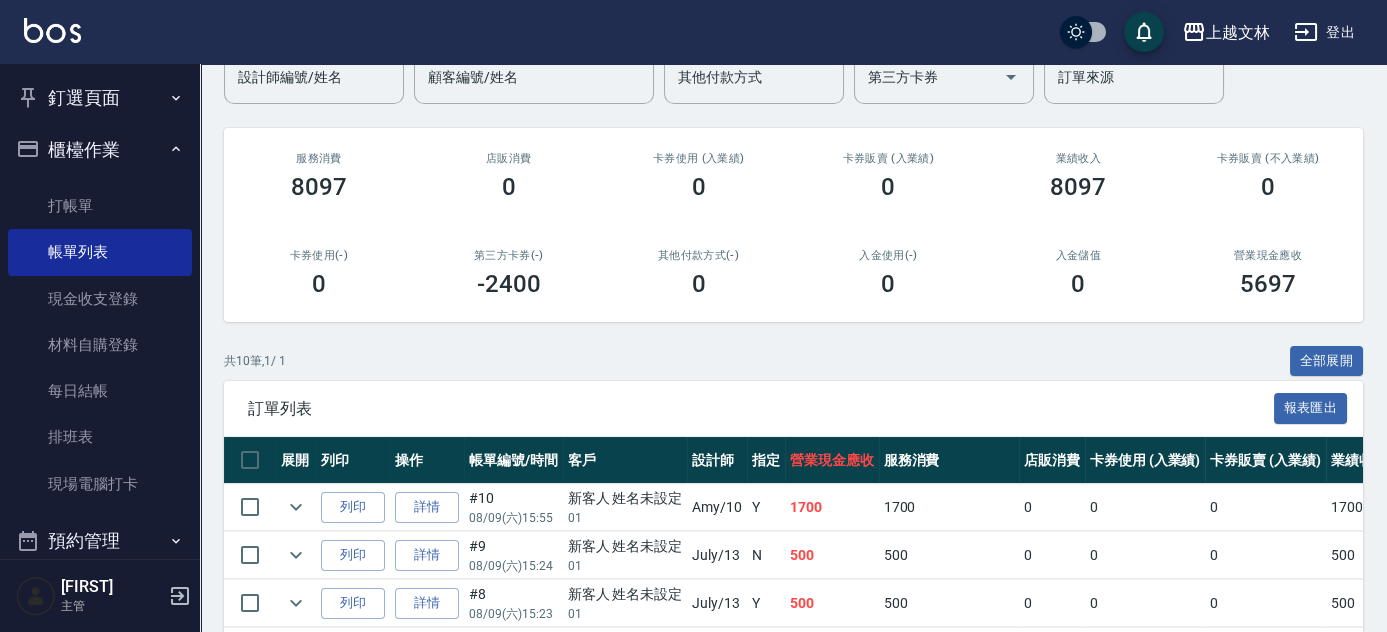 scroll, scrollTop: 185, scrollLeft: 0, axis: vertical 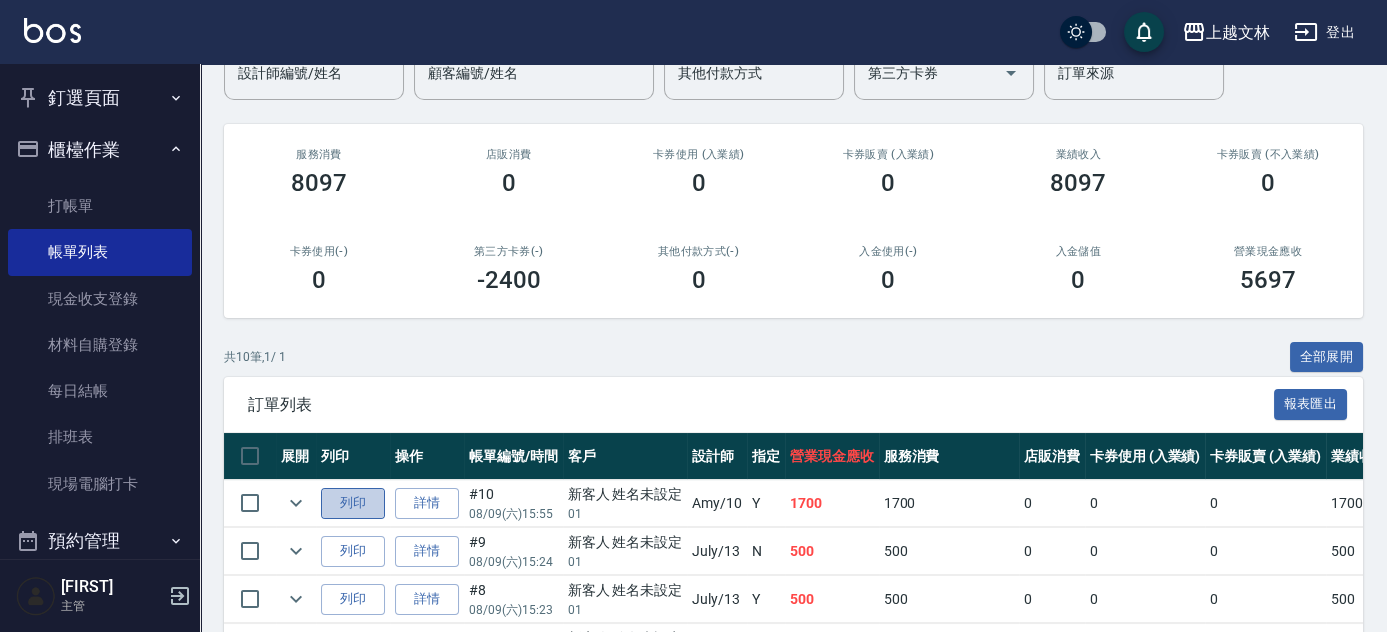 click on "列印" at bounding box center (353, 503) 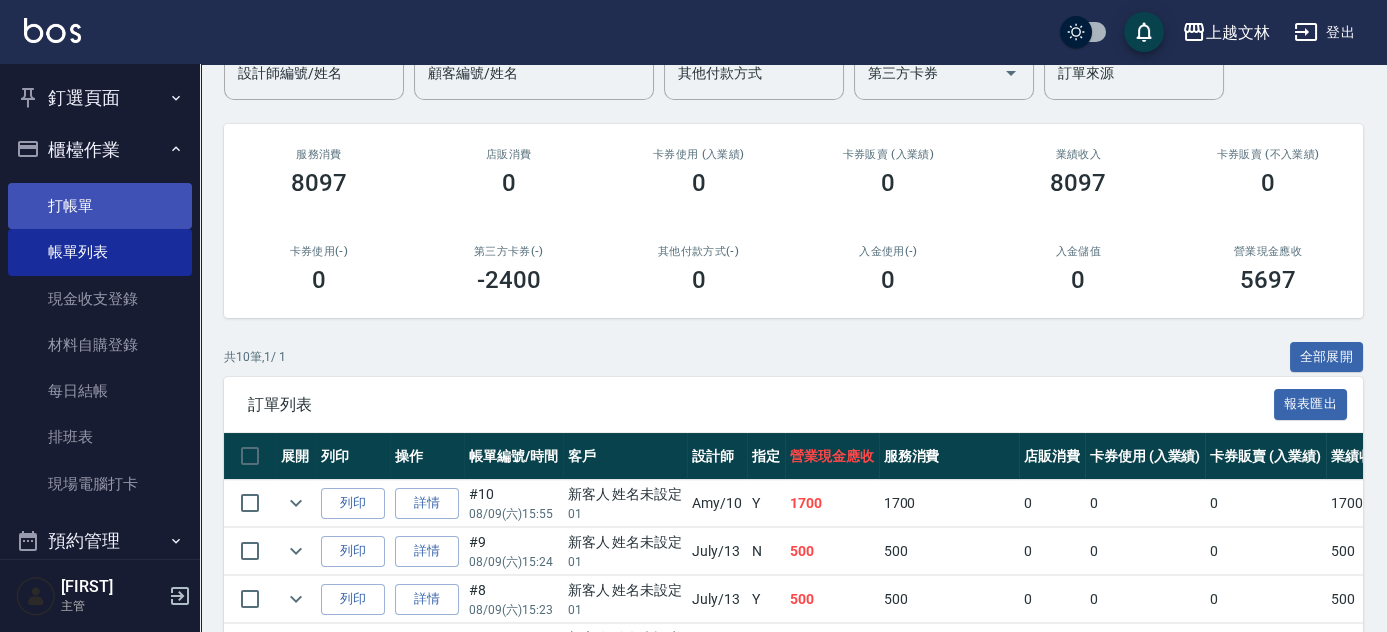 click on "打帳單" at bounding box center (100, 206) 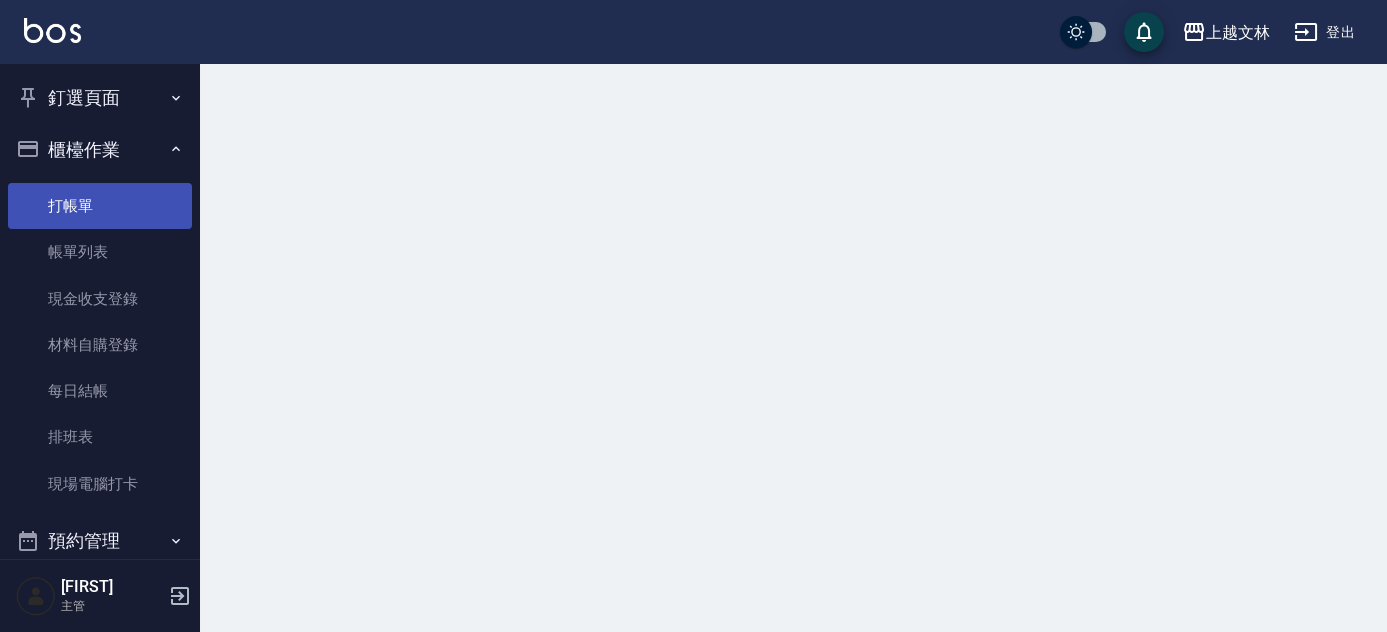 scroll, scrollTop: 0, scrollLeft: 0, axis: both 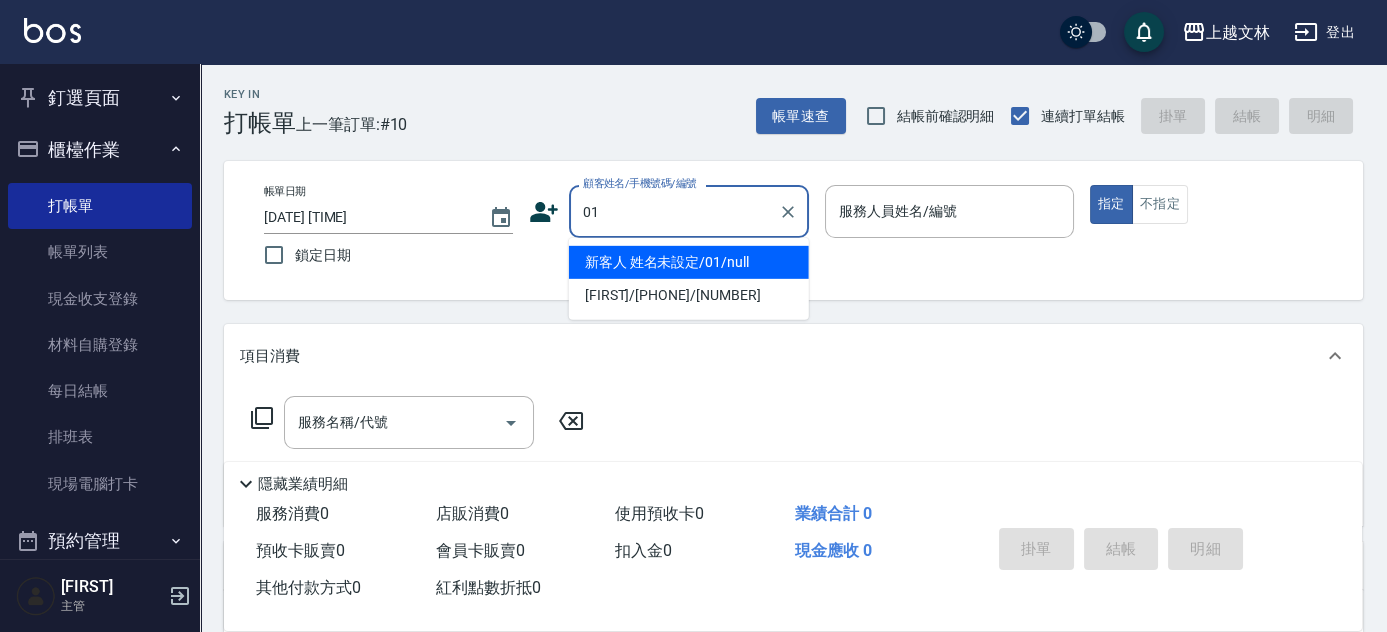 type on "新客人 姓名未設定/01/null" 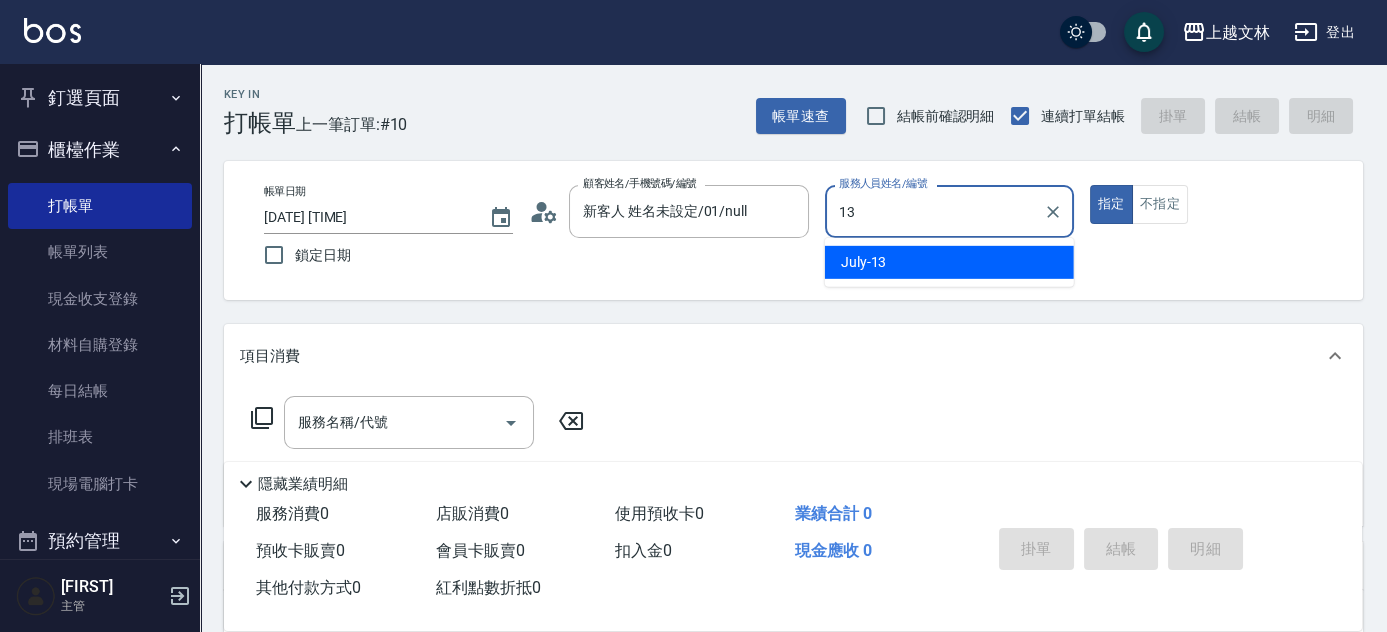 type on "July-13" 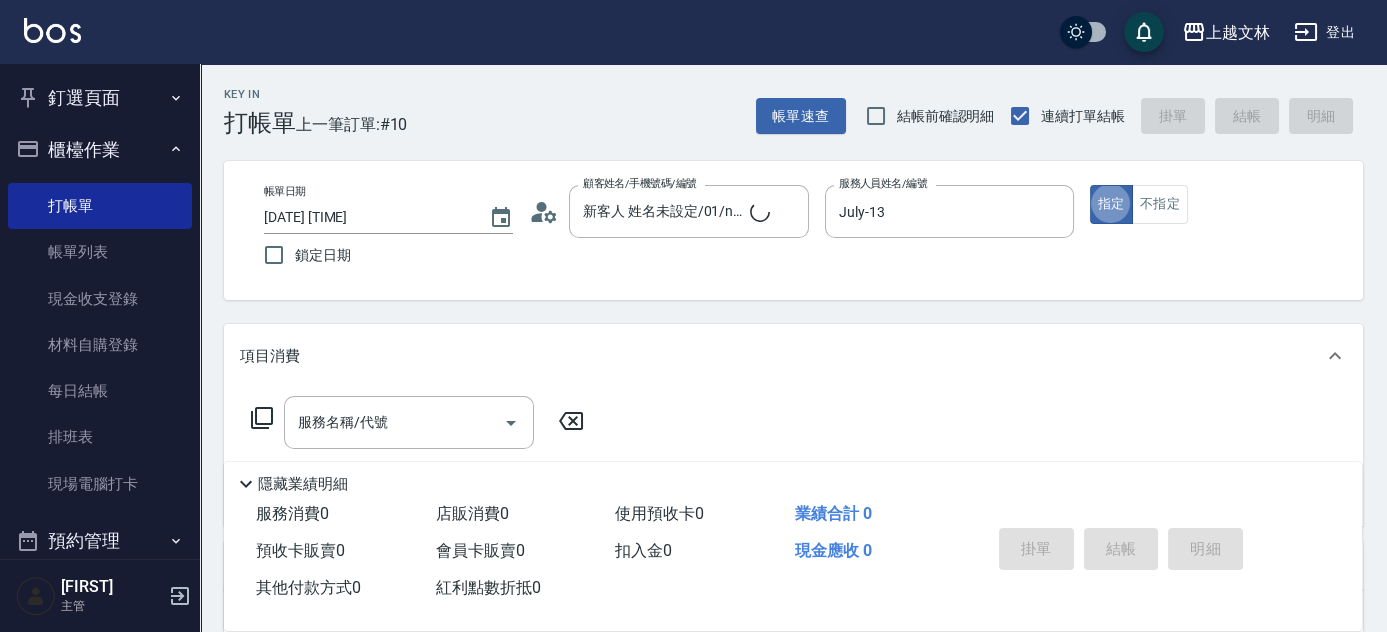 type on "true" 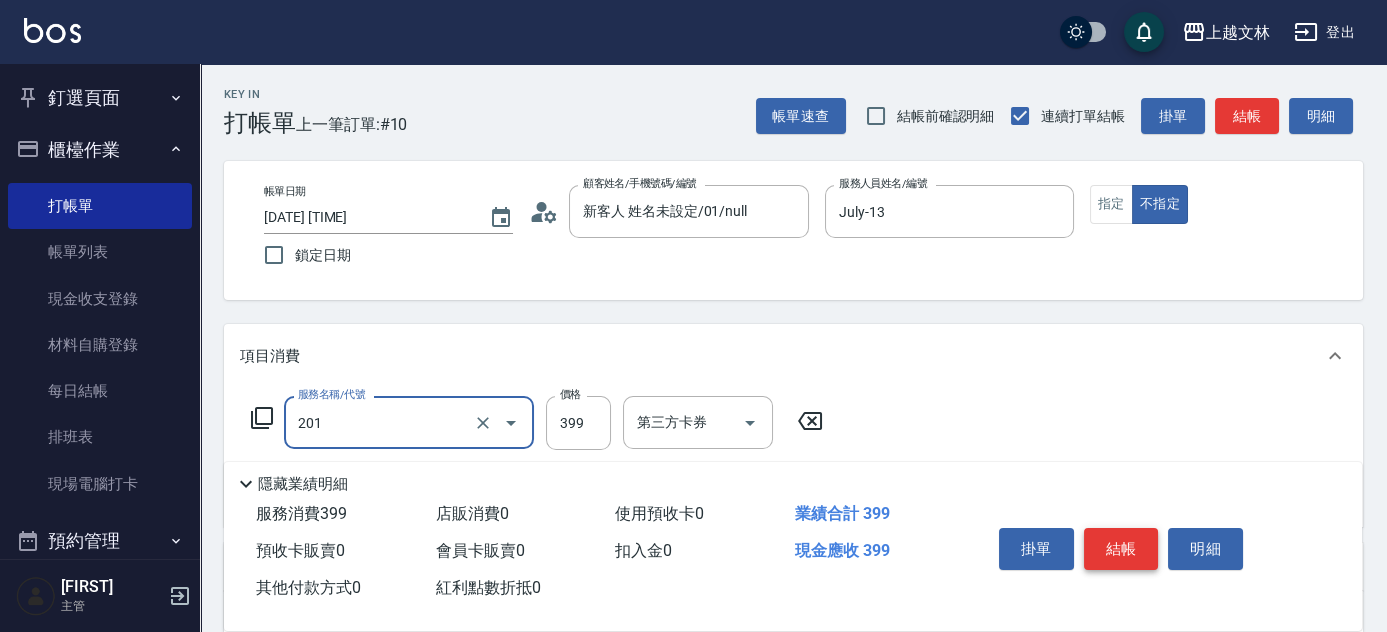 type on "B級單剪(201)" 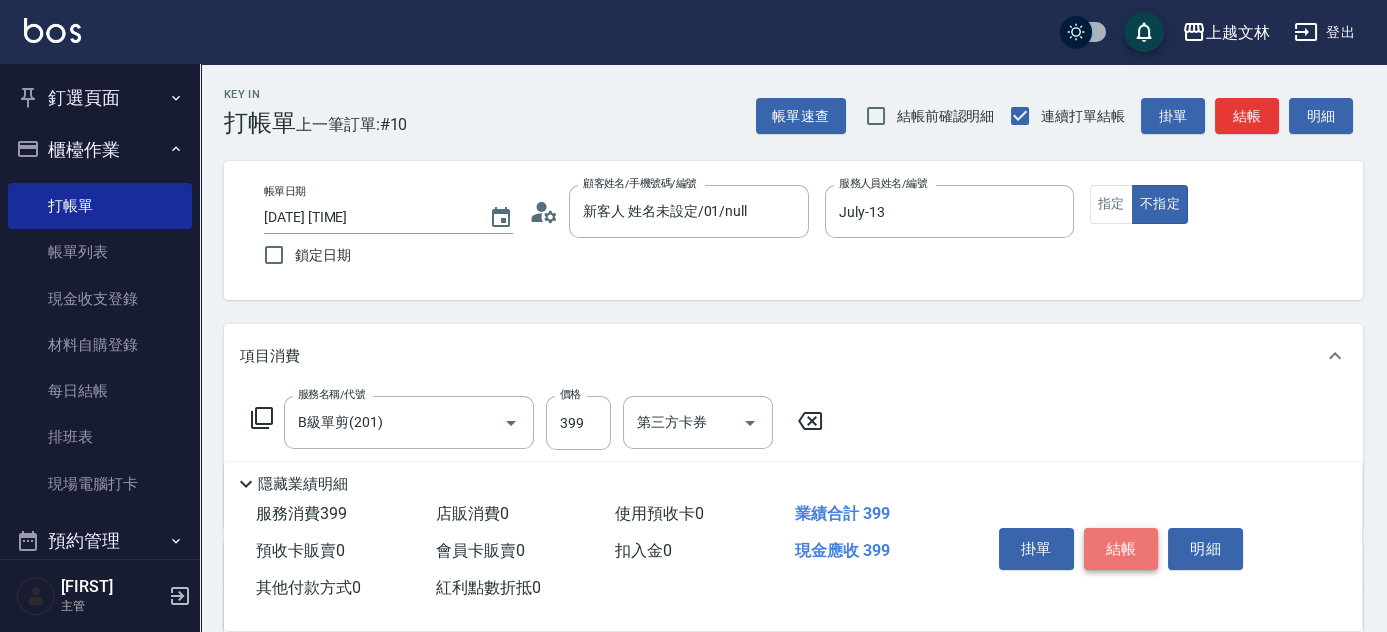 click on "結帳" at bounding box center (1121, 549) 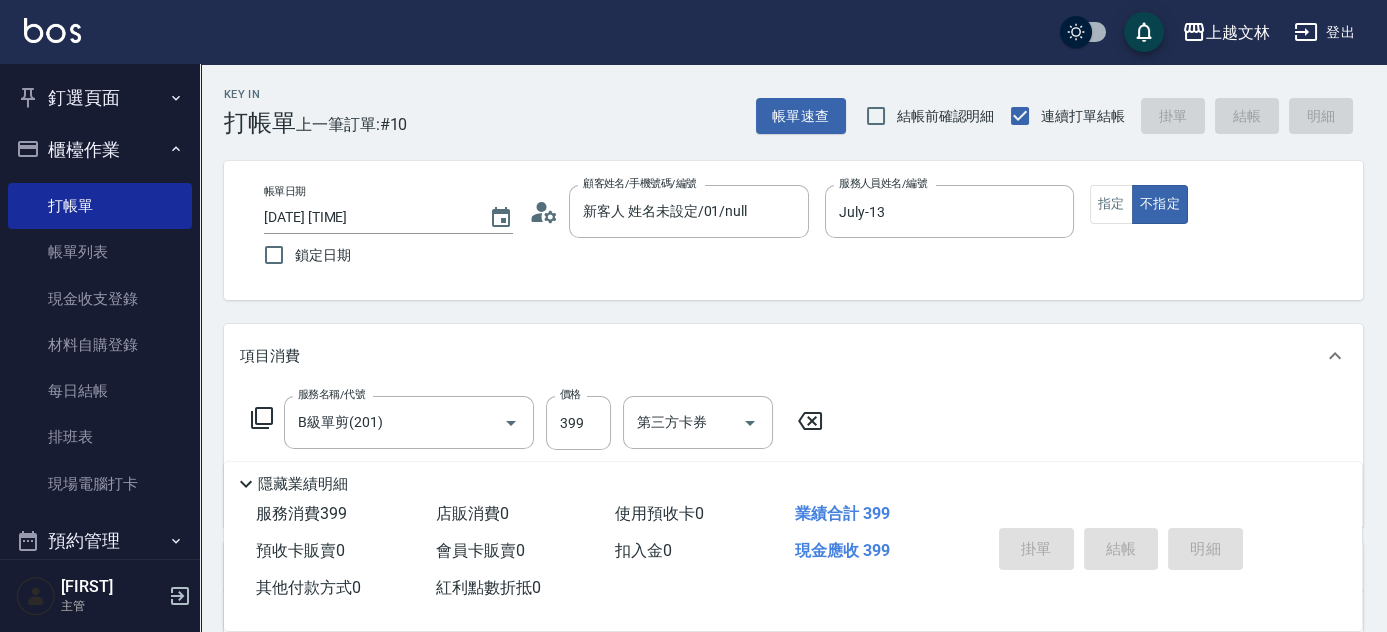type on "[DATE] [TIME]" 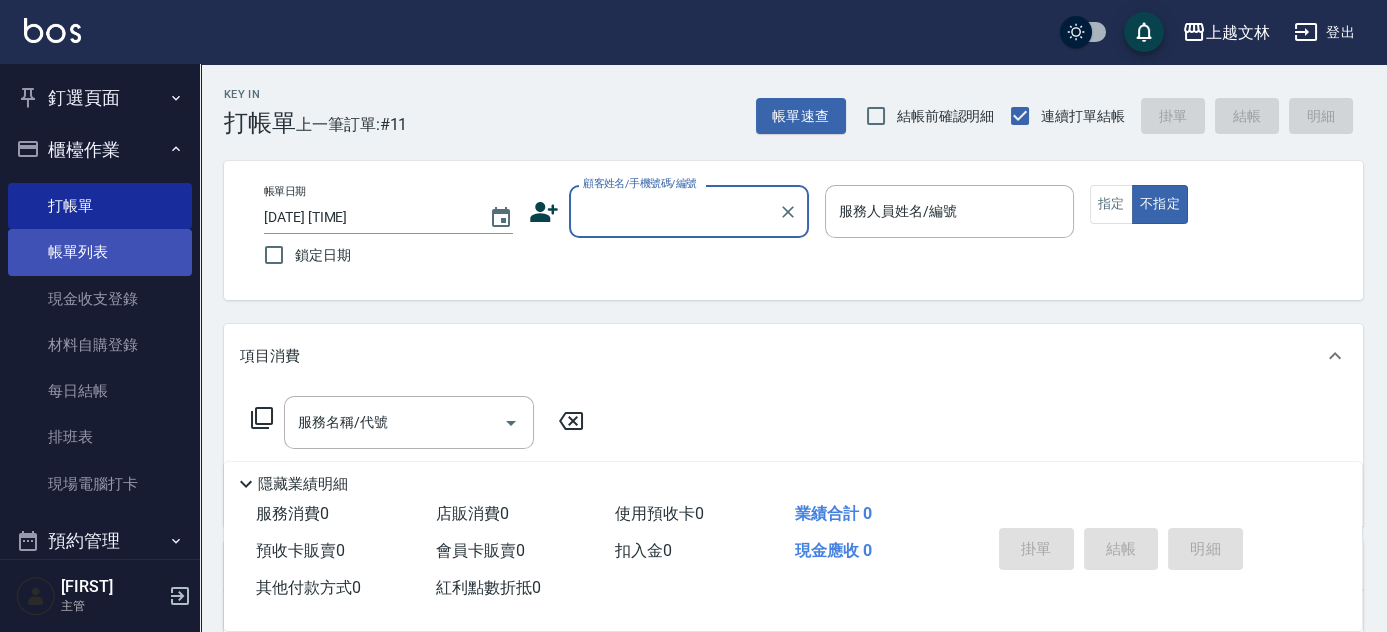 click on "帳單列表" at bounding box center (100, 252) 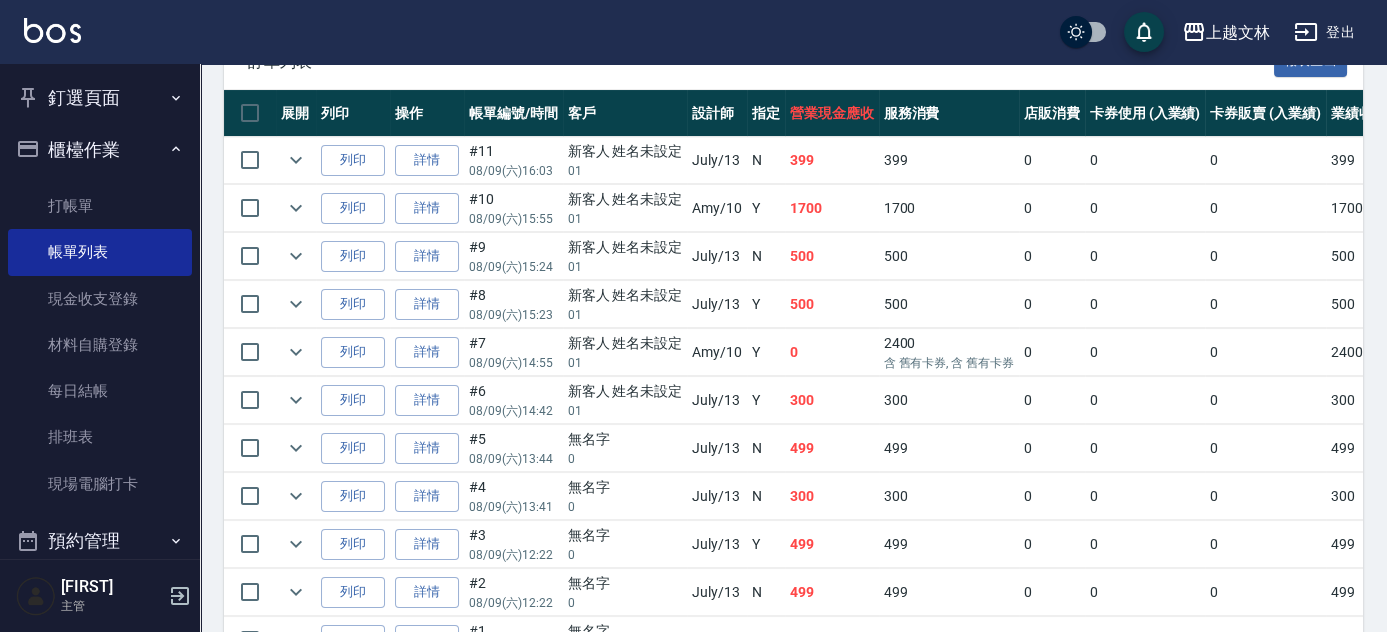 scroll, scrollTop: 549, scrollLeft: 0, axis: vertical 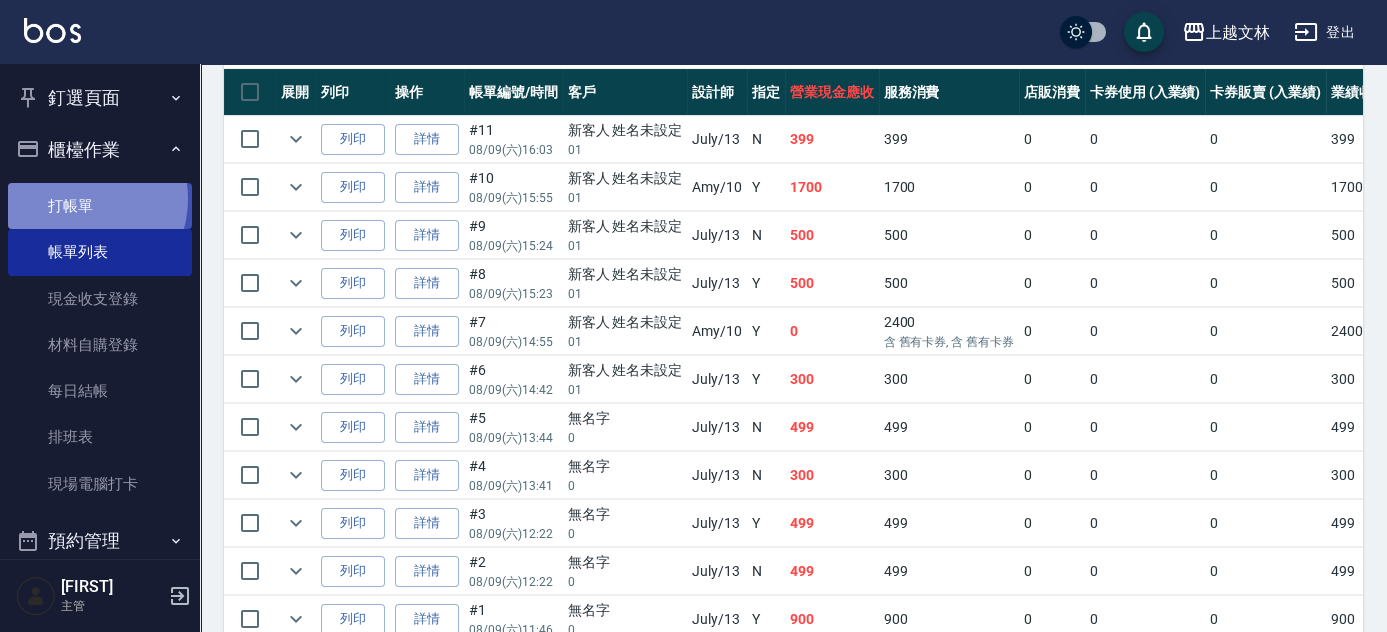 click on "打帳單" at bounding box center [100, 206] 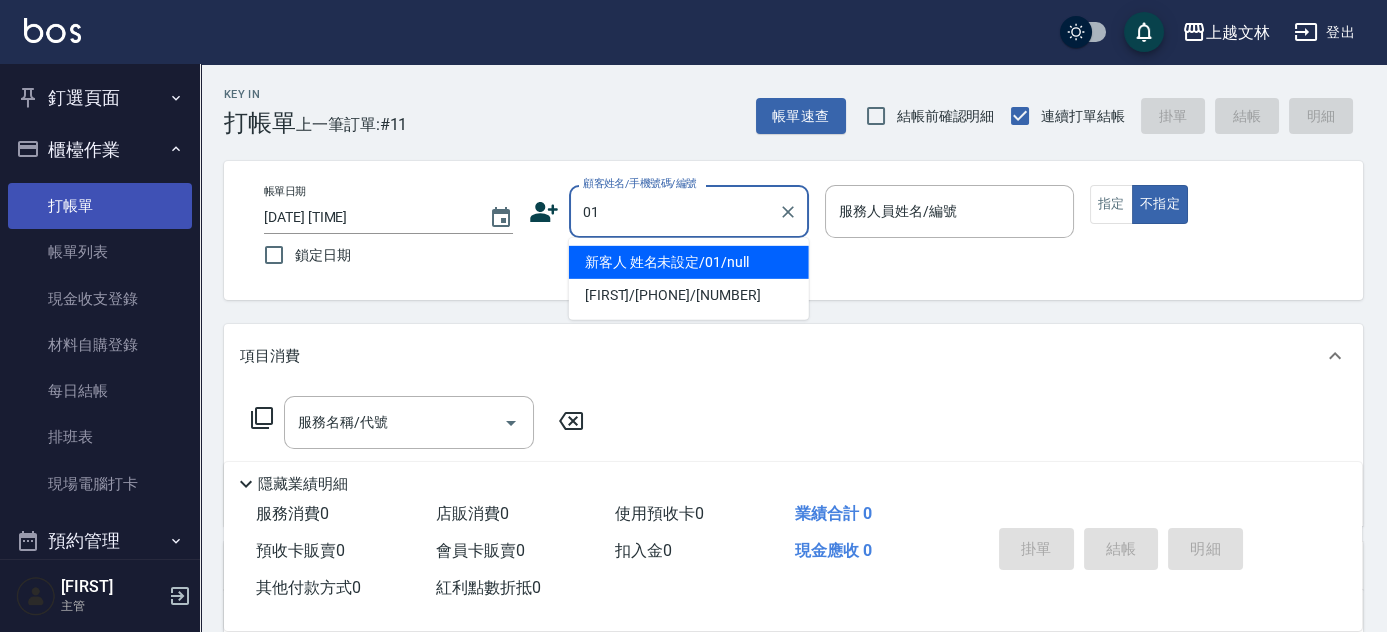 type on "新客人 姓名未設定/01/null" 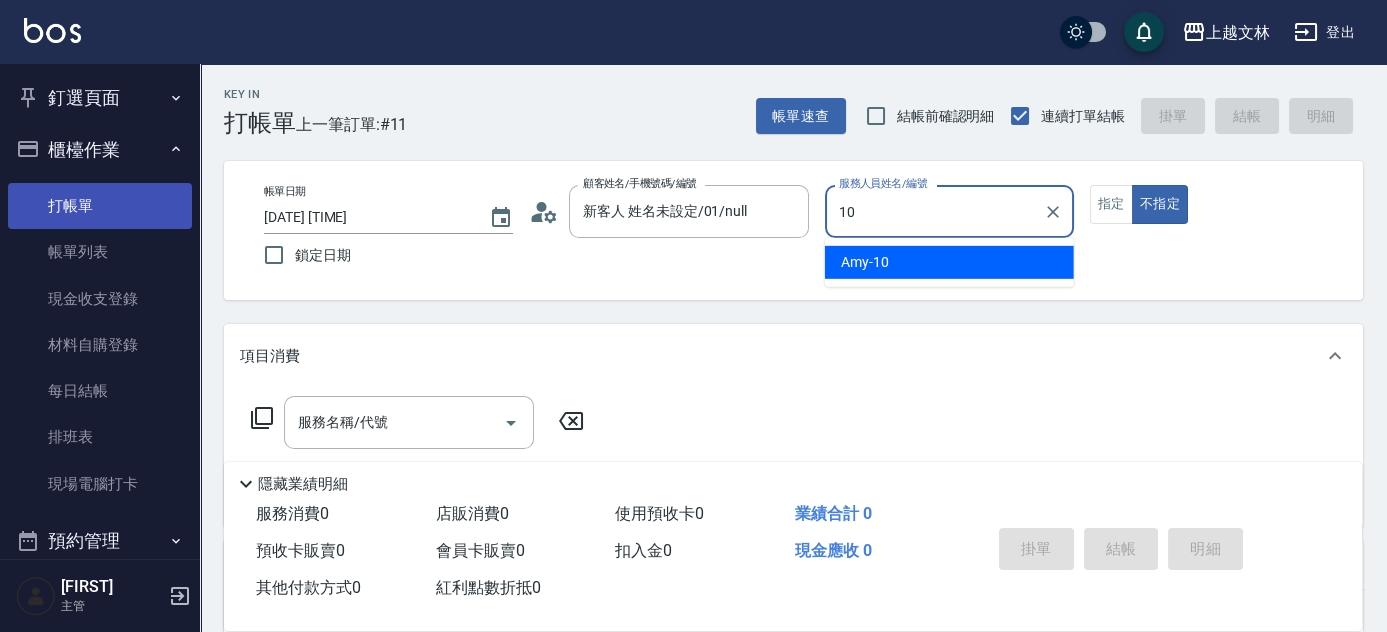 type on "[NAME]-10" 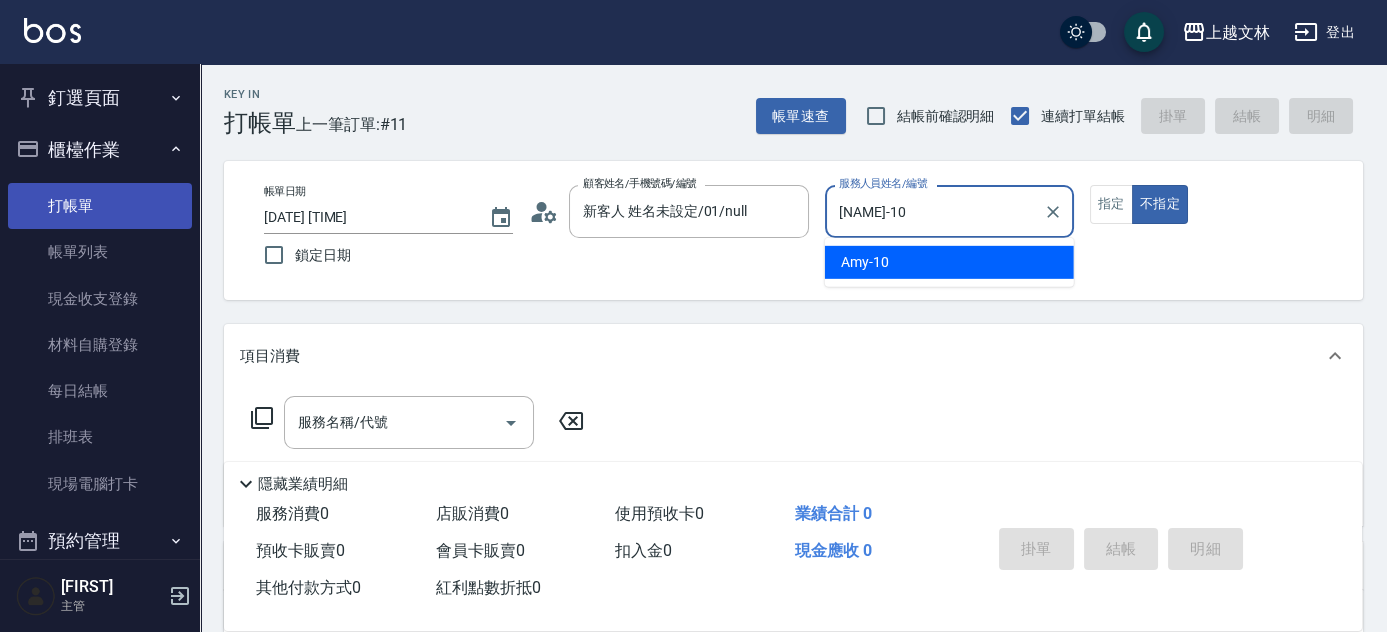 type on "false" 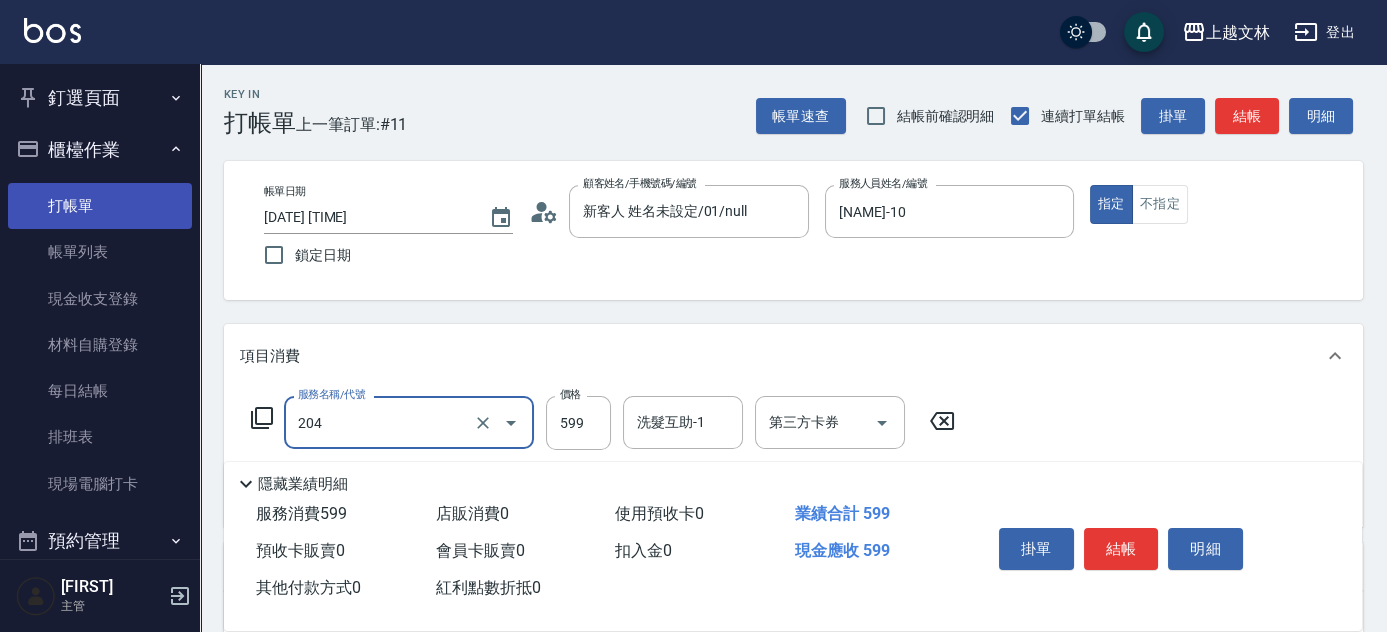 type on "A級洗+剪(204)" 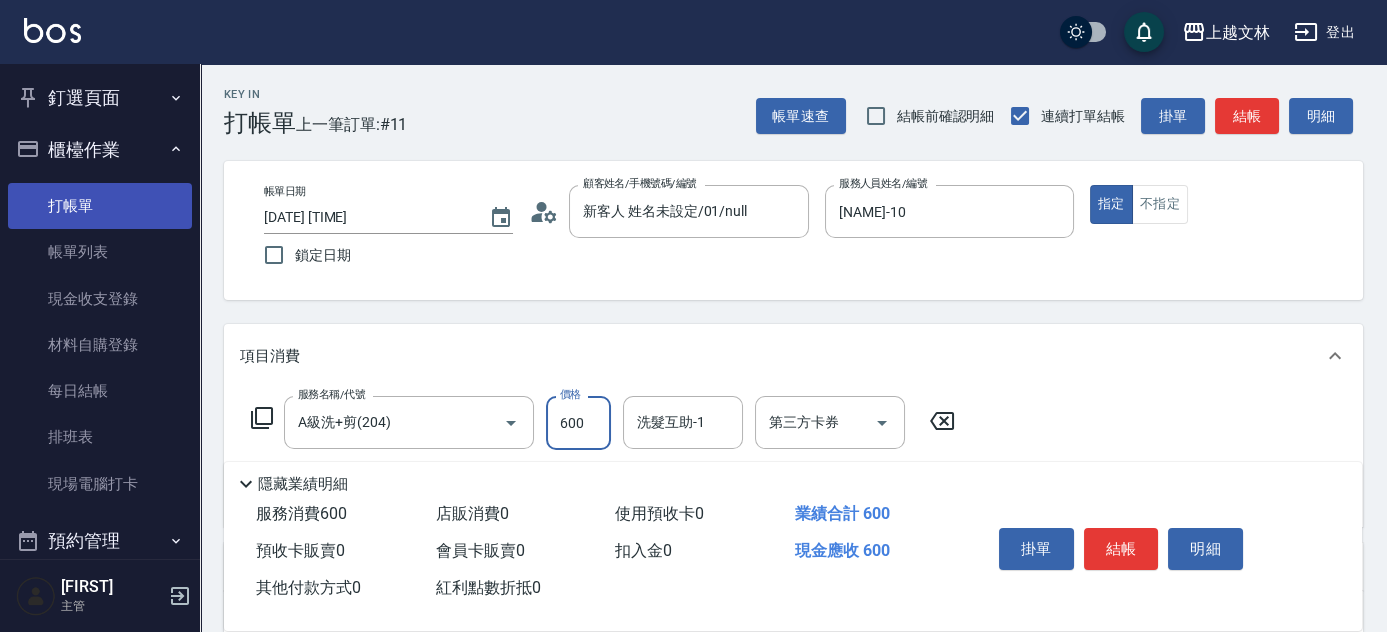 type on "600" 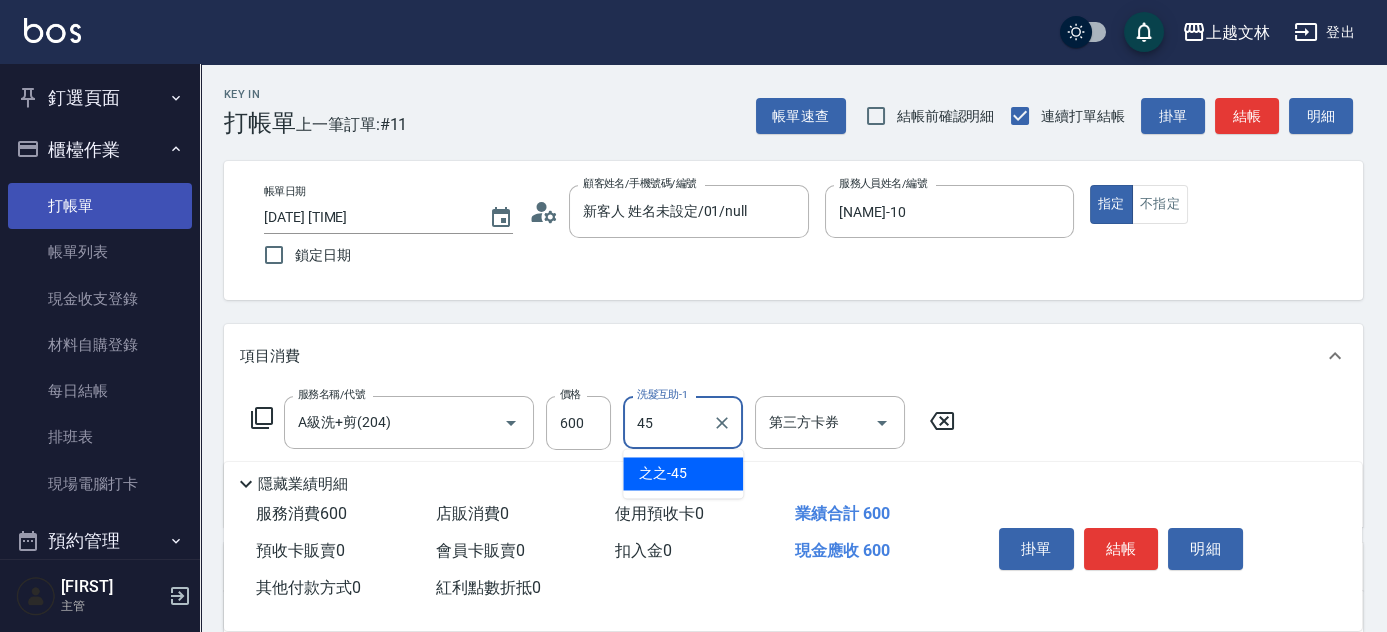 type on "之之-45" 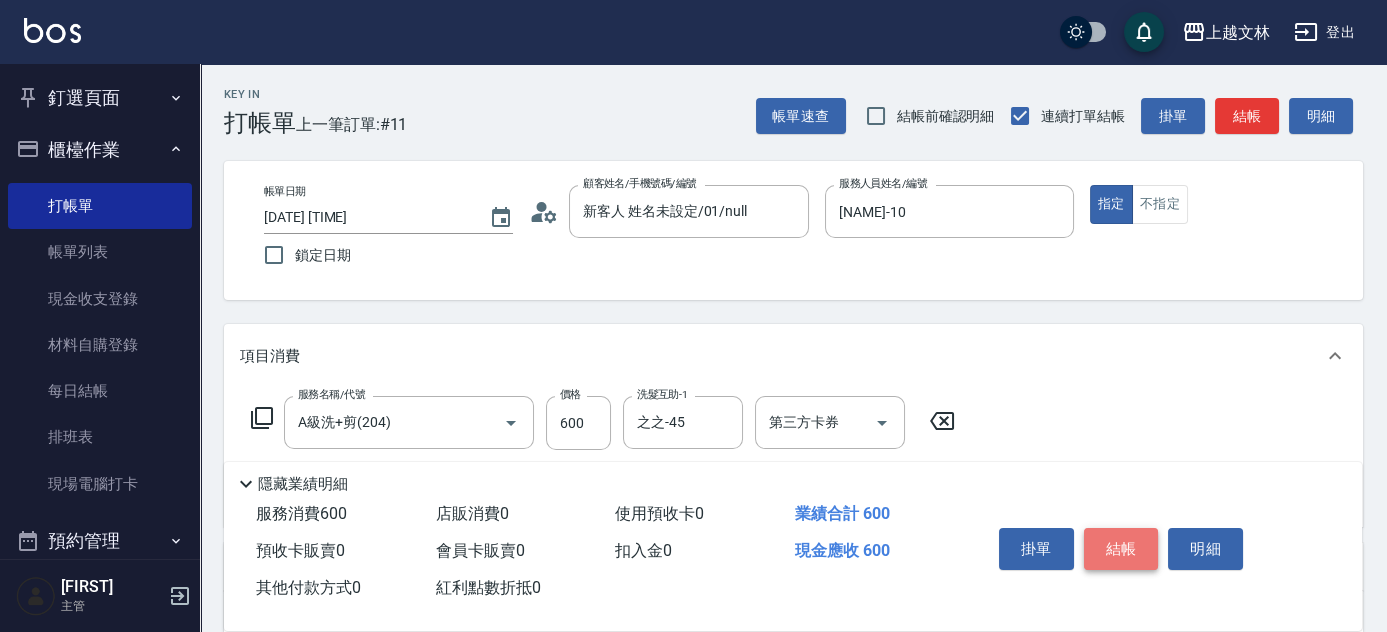 click on "結帳" at bounding box center [1121, 549] 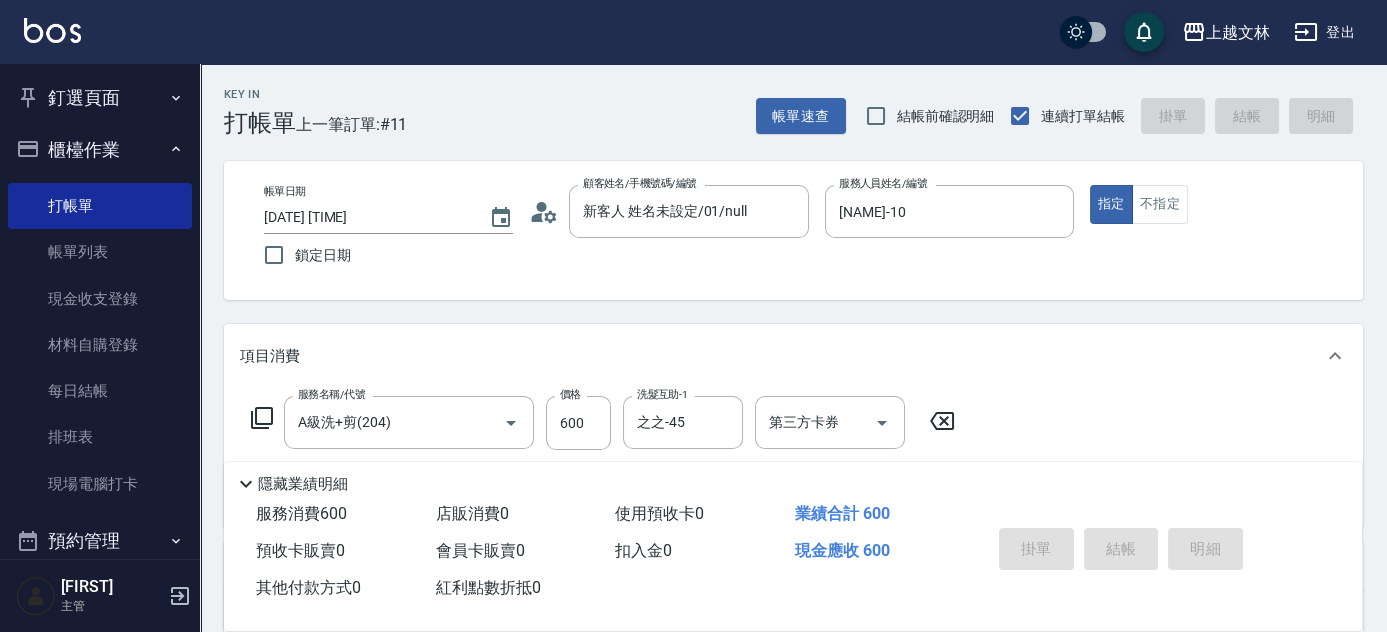 type on "[DATE] [TIME]" 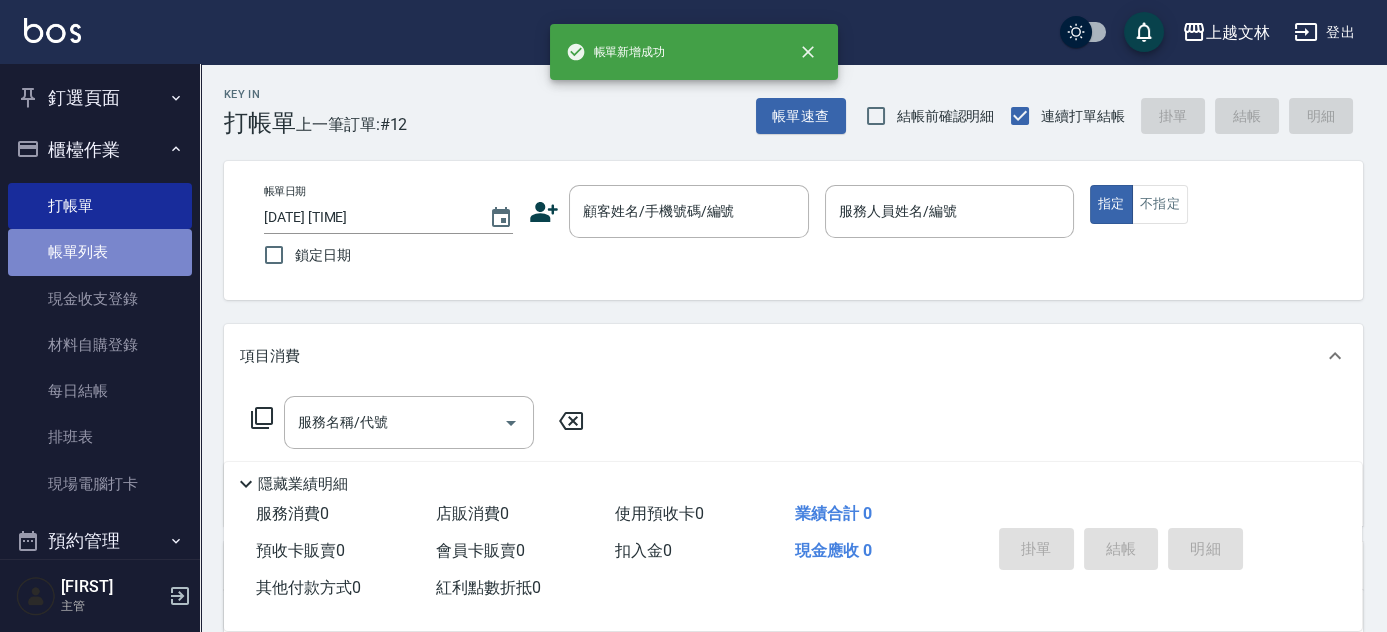 click on "帳單列表" at bounding box center (100, 252) 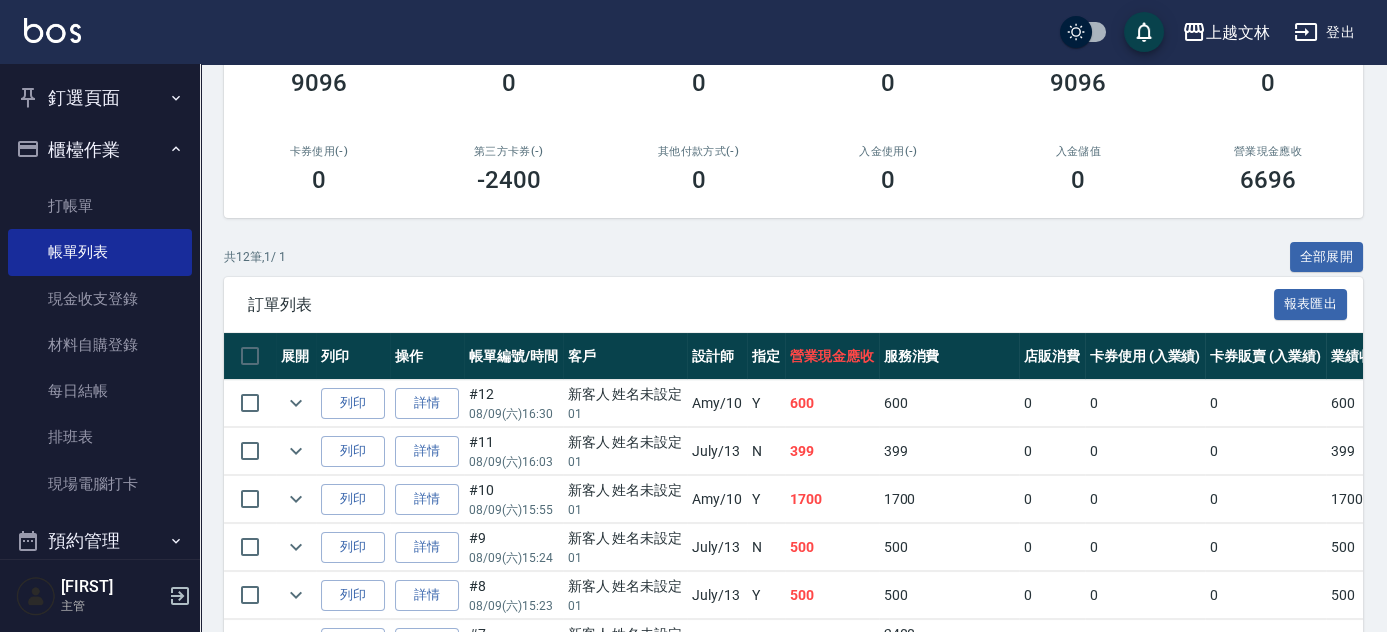 scroll, scrollTop: 286, scrollLeft: 0, axis: vertical 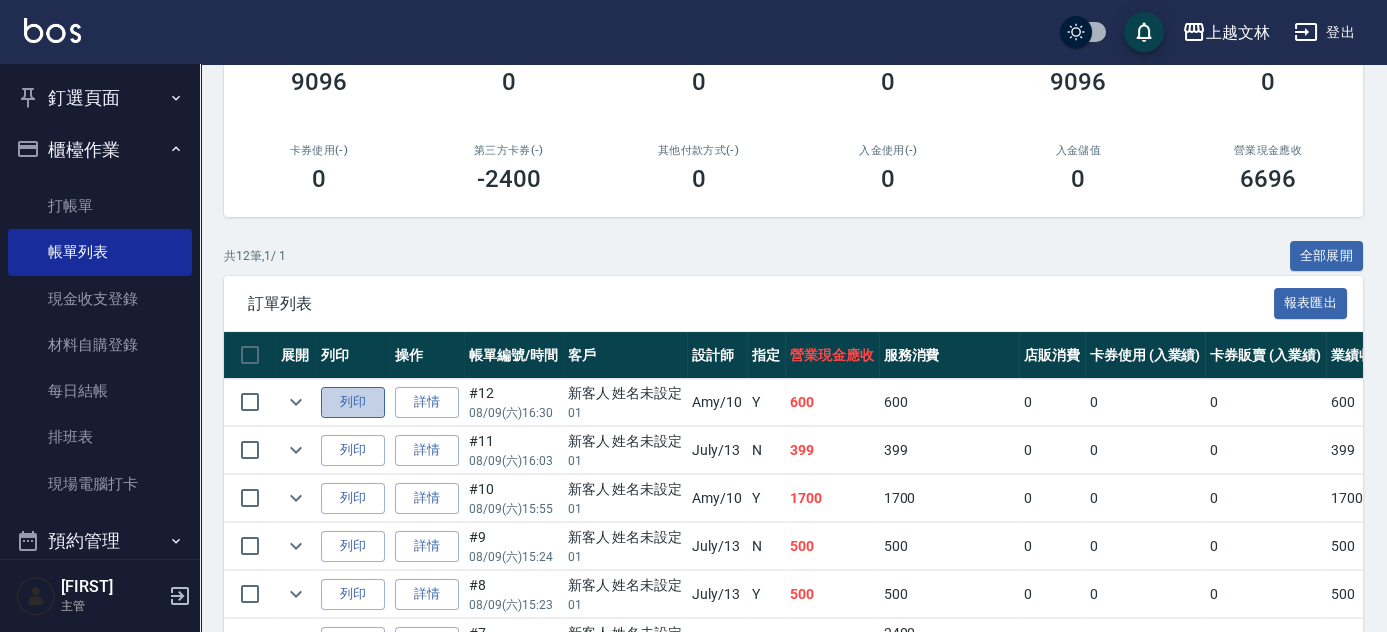 click on "列印" at bounding box center [353, 402] 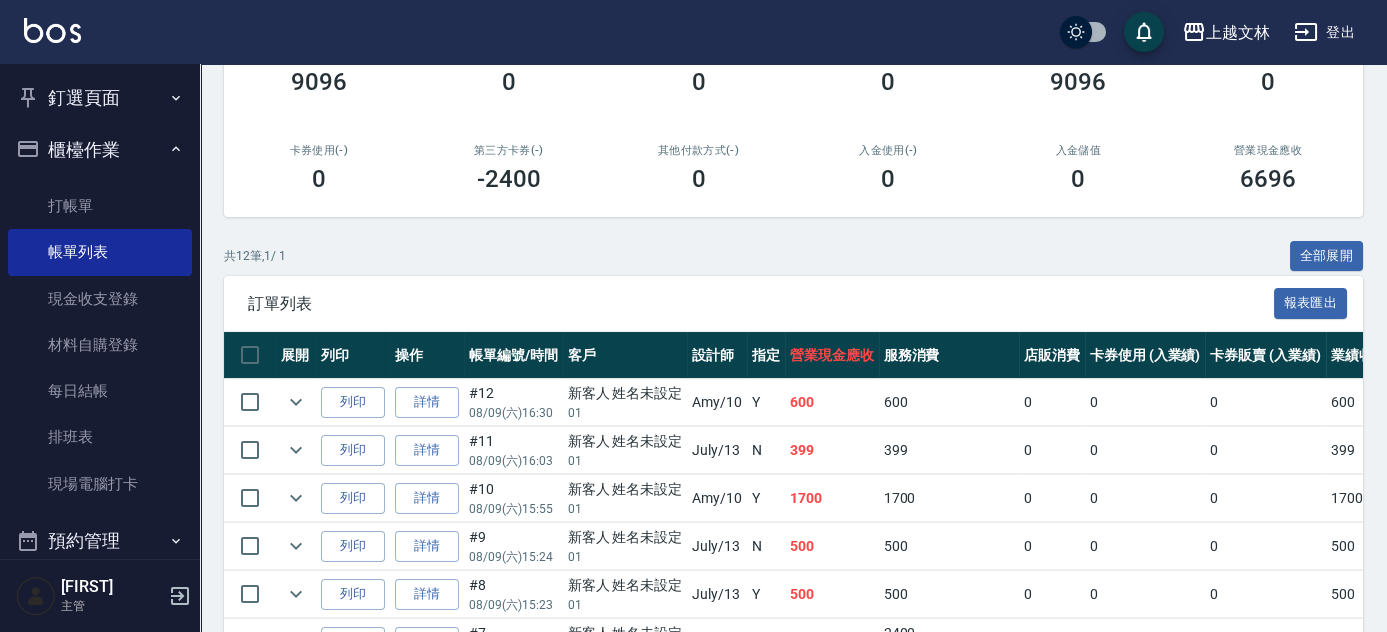 drag, startPoint x: 101, startPoint y: 143, endPoint x: 114, endPoint y: 151, distance: 15.264338 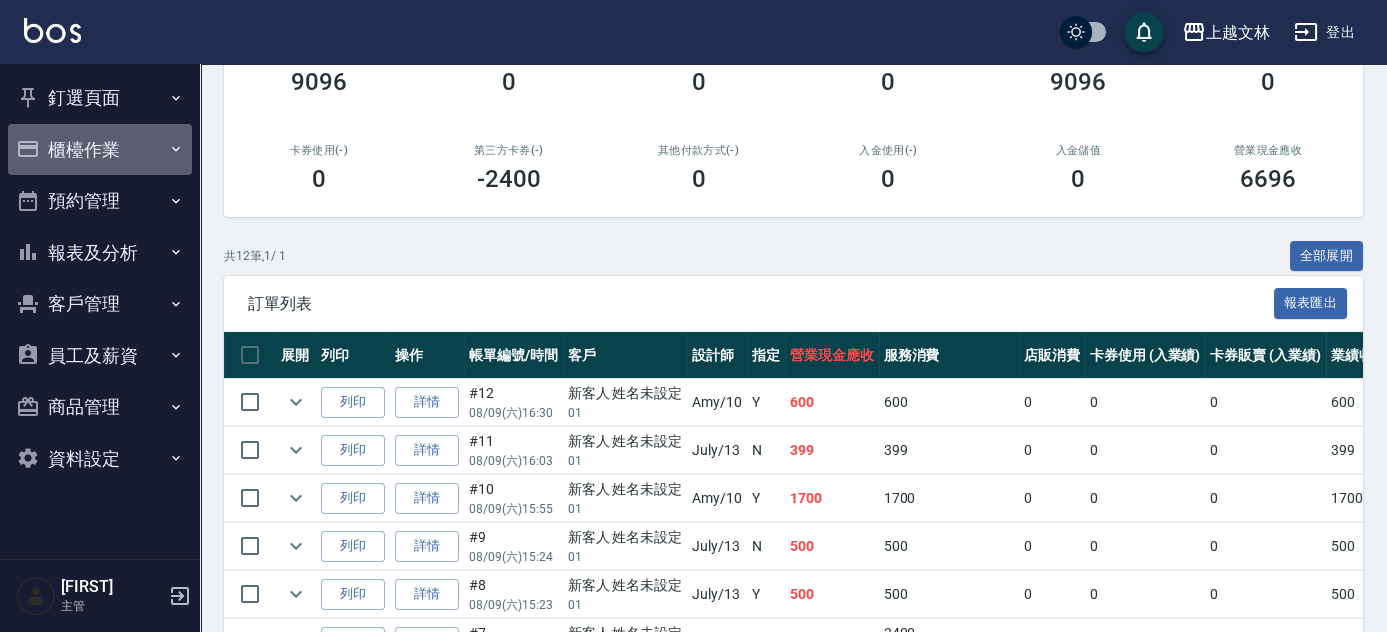 click on "櫃檯作業" at bounding box center [100, 150] 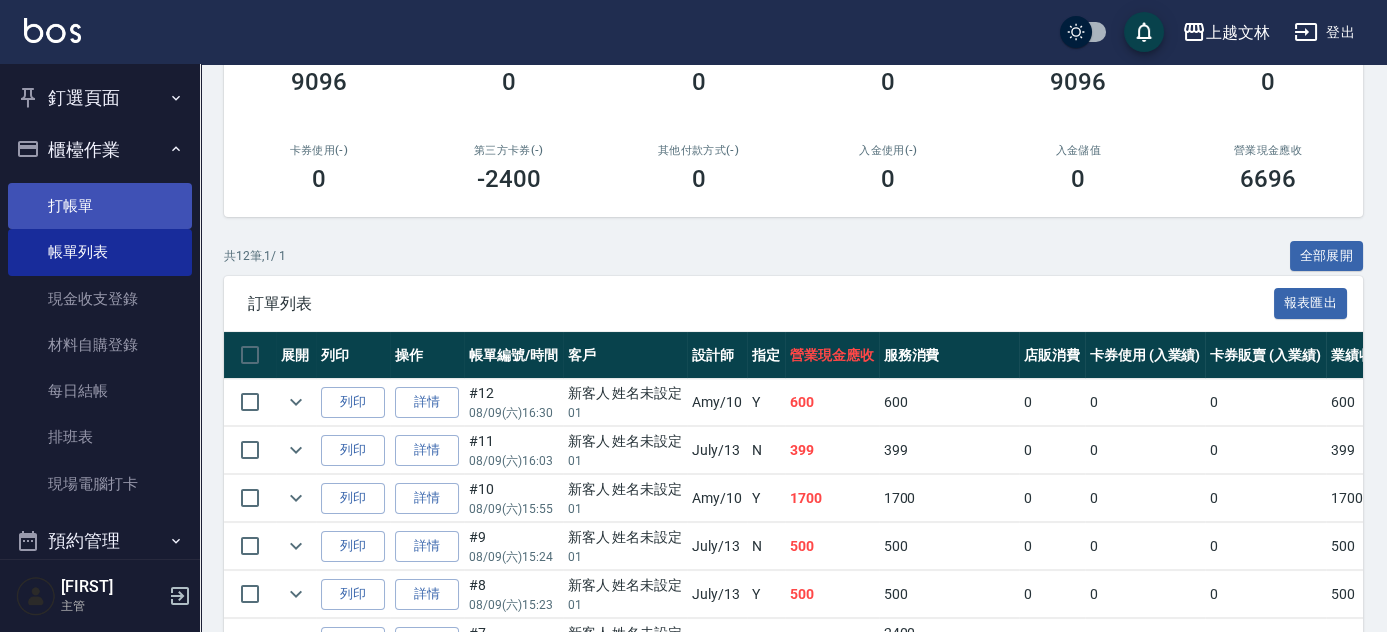 click on "打帳單" at bounding box center [100, 206] 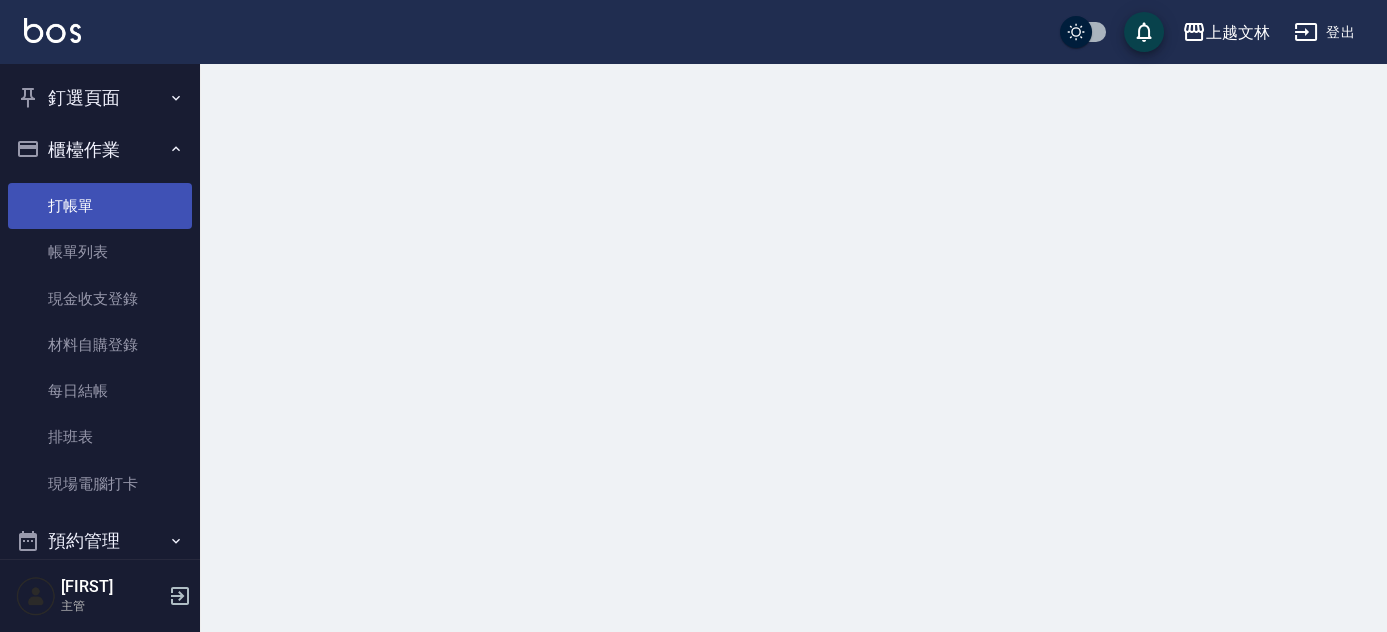 scroll, scrollTop: 0, scrollLeft: 0, axis: both 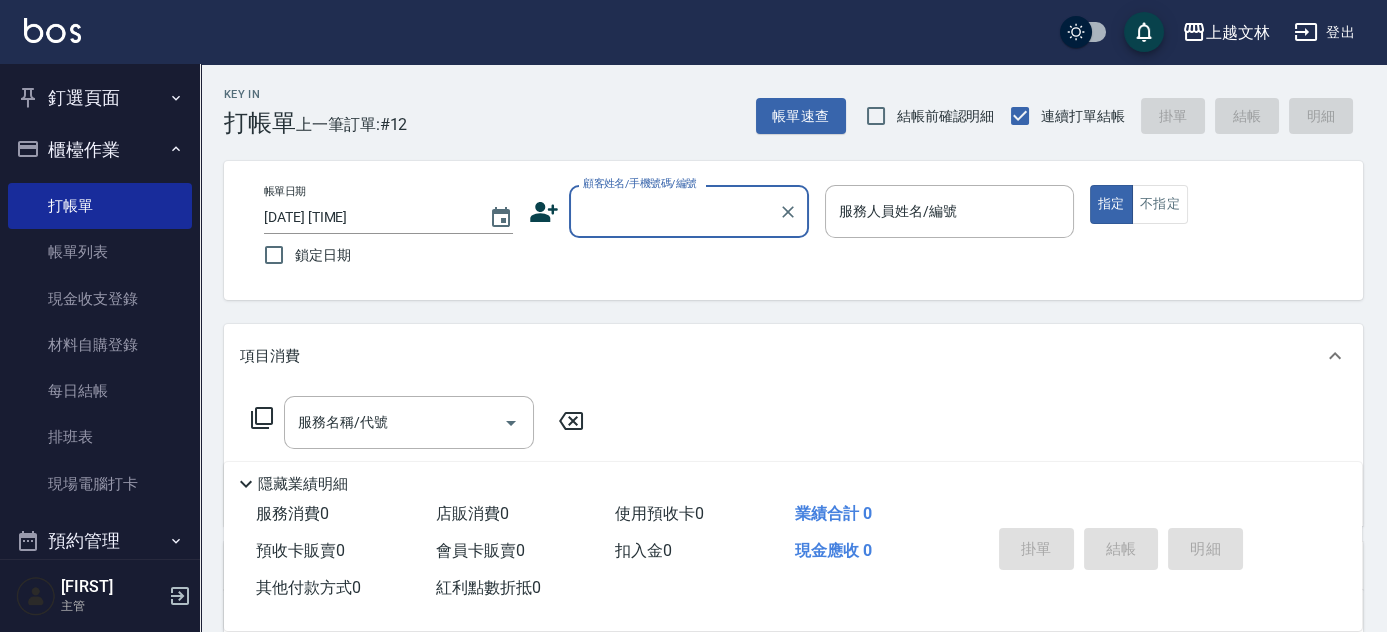 drag, startPoint x: 741, startPoint y: 212, endPoint x: 752, endPoint y: 212, distance: 11 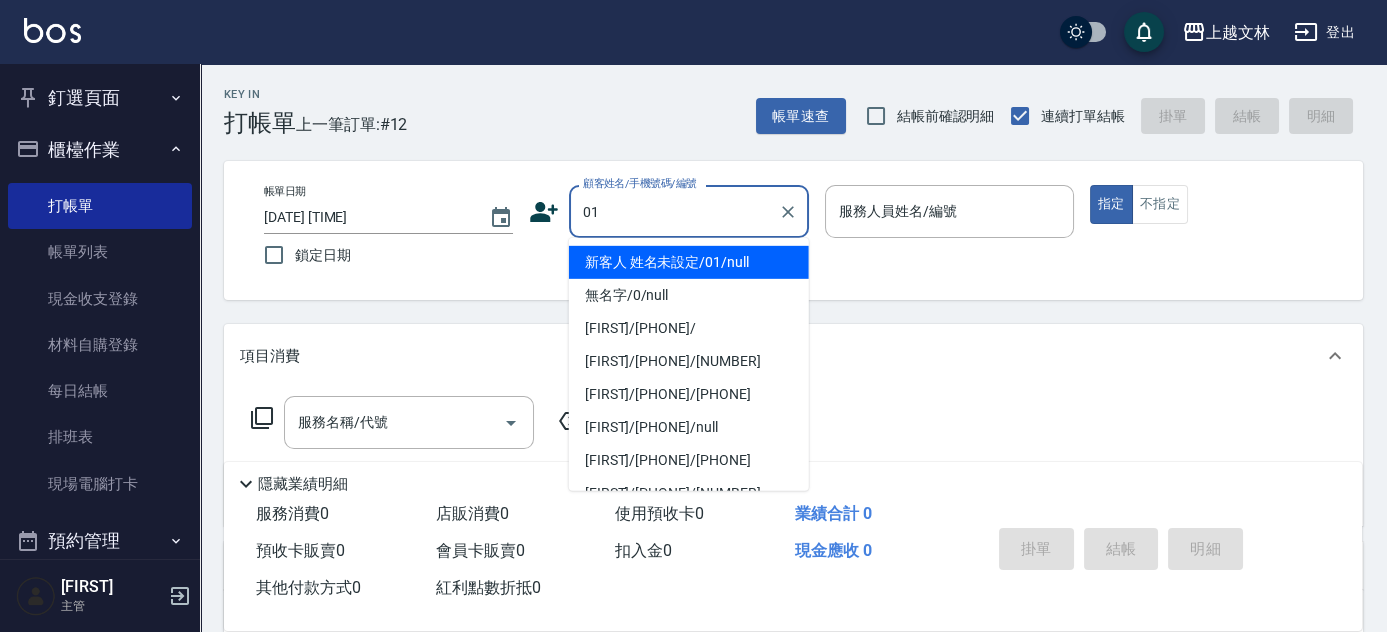 type on "新客人 姓名未設定/01/null" 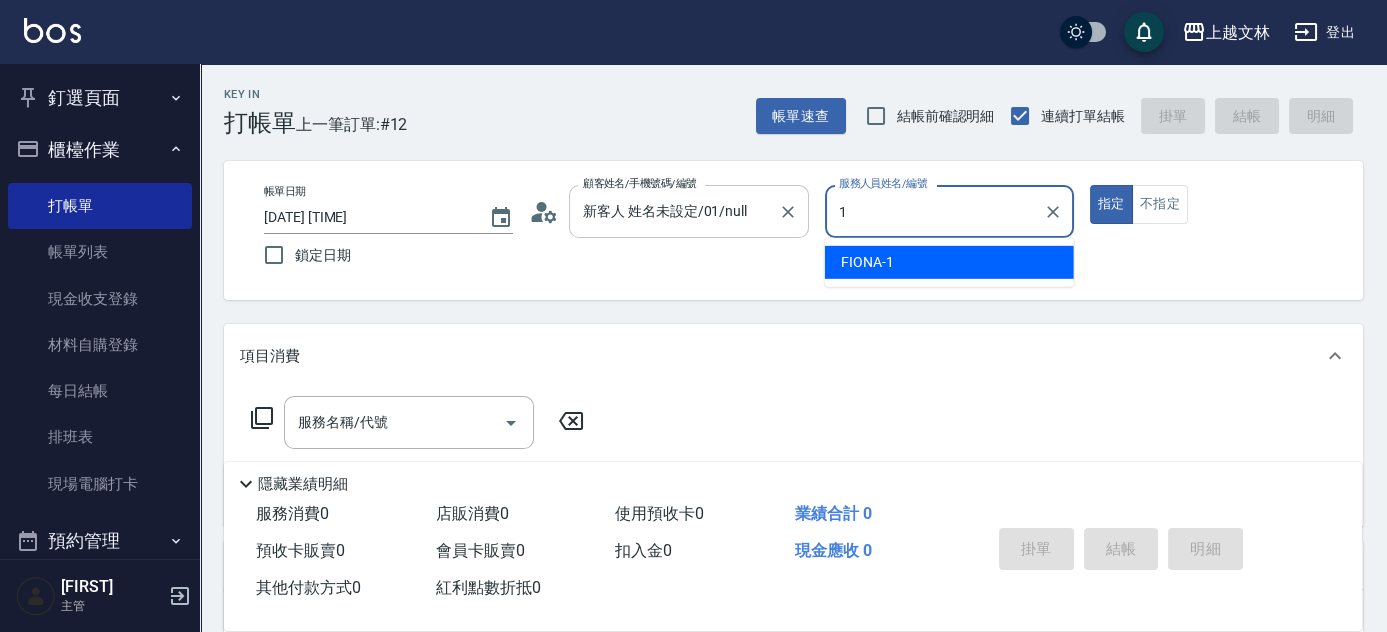 type on "FIONA-1" 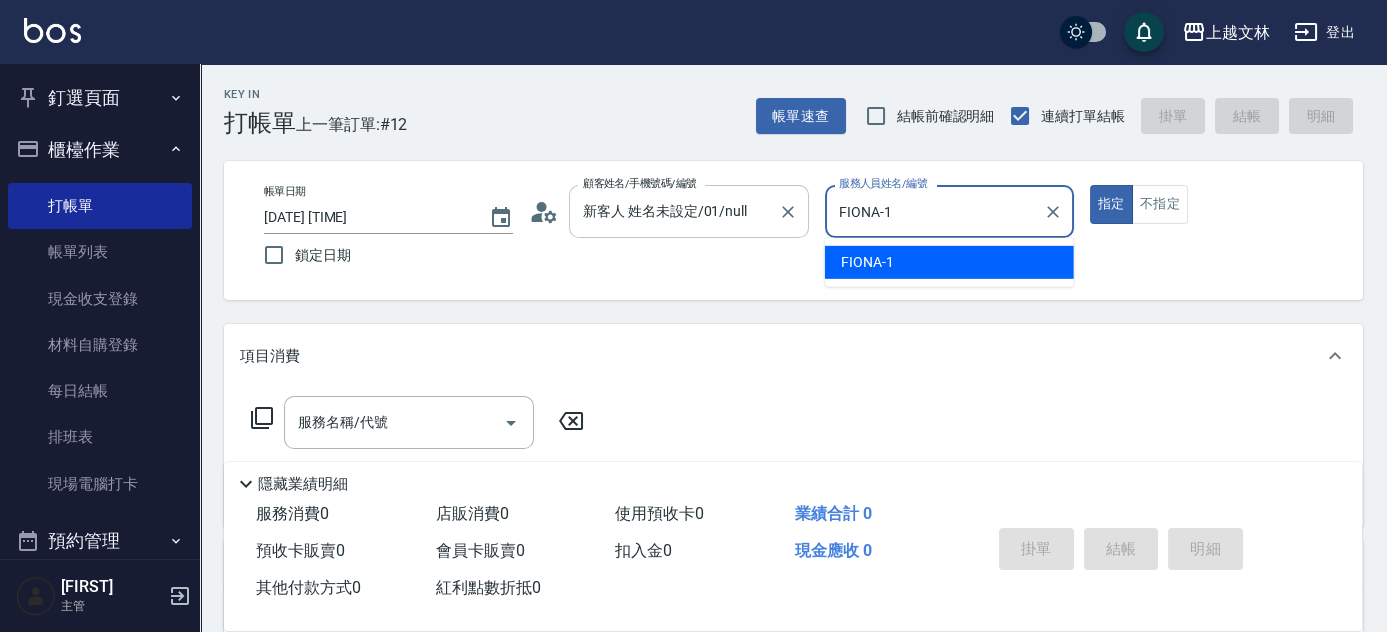 type on "true" 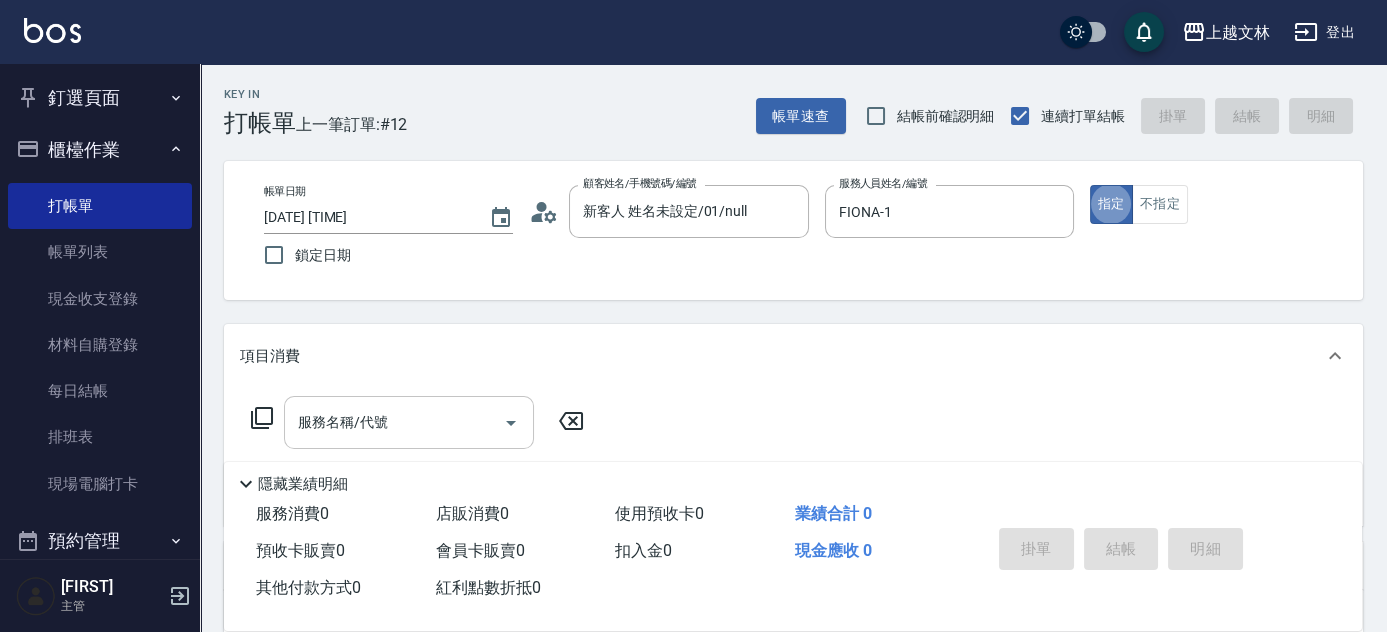 click on "服務名稱/代號" at bounding box center [394, 422] 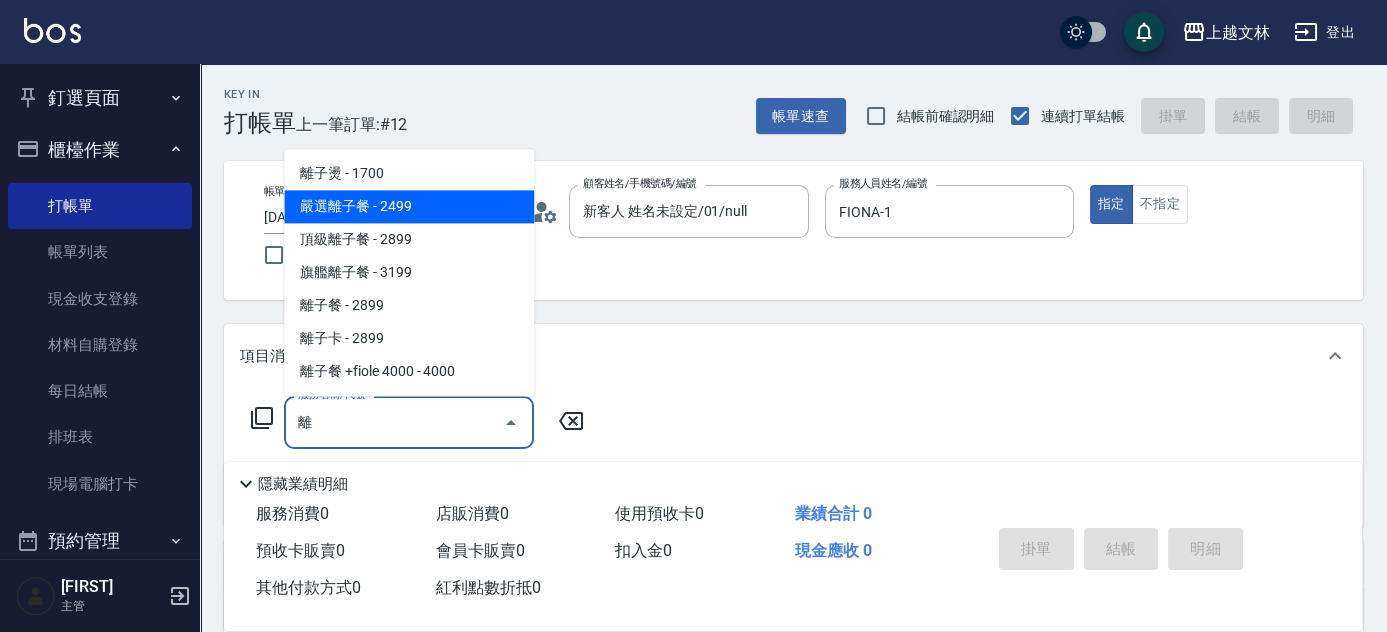 click on "嚴選離子餐 - 2499" at bounding box center [409, 206] 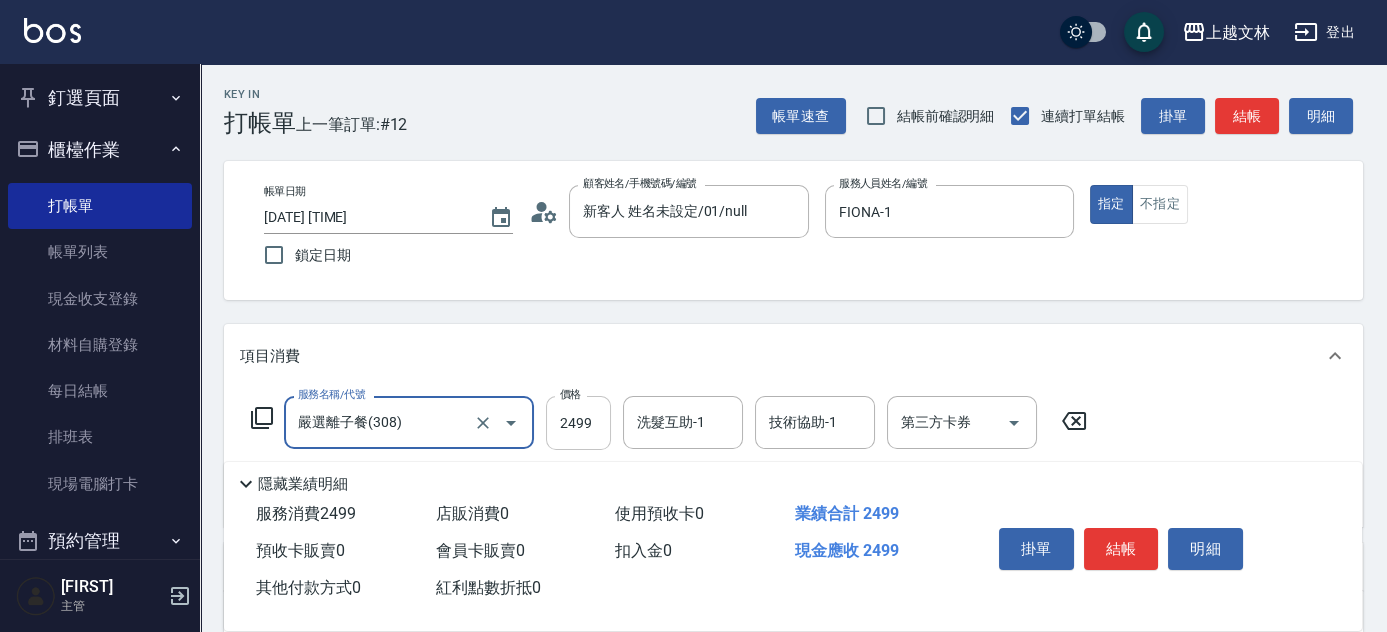 type on "嚴選離子餐(308)" 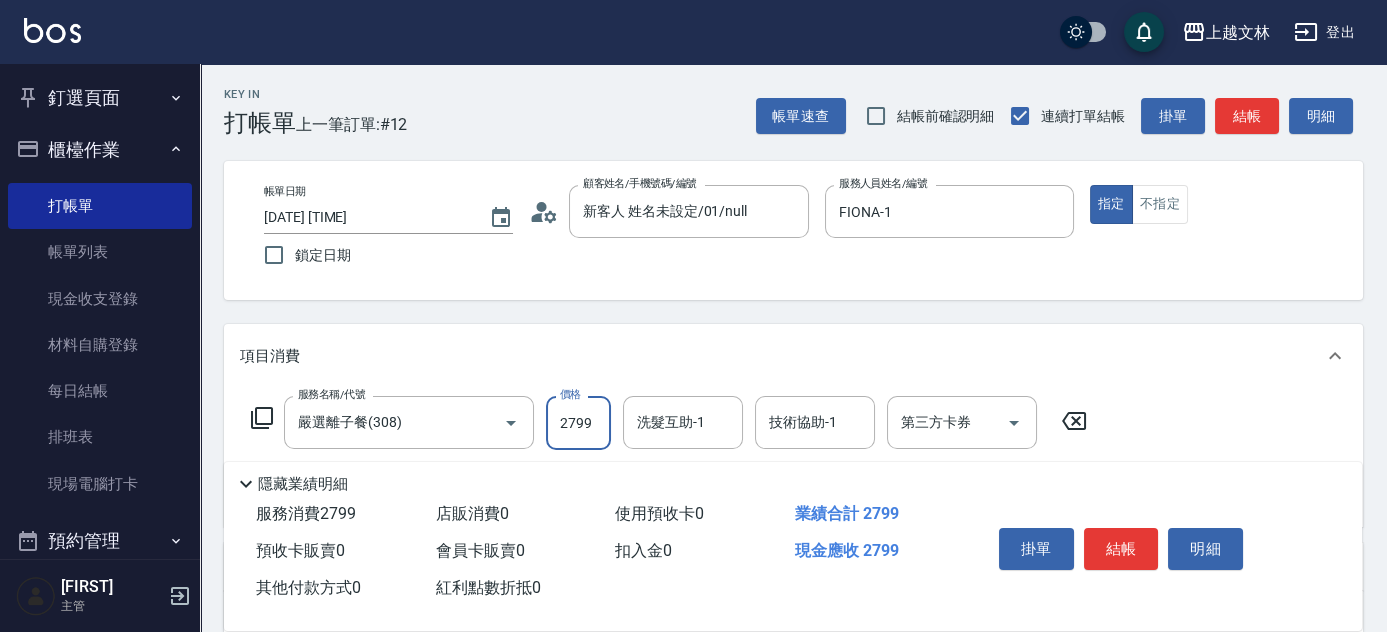 type on "2799" 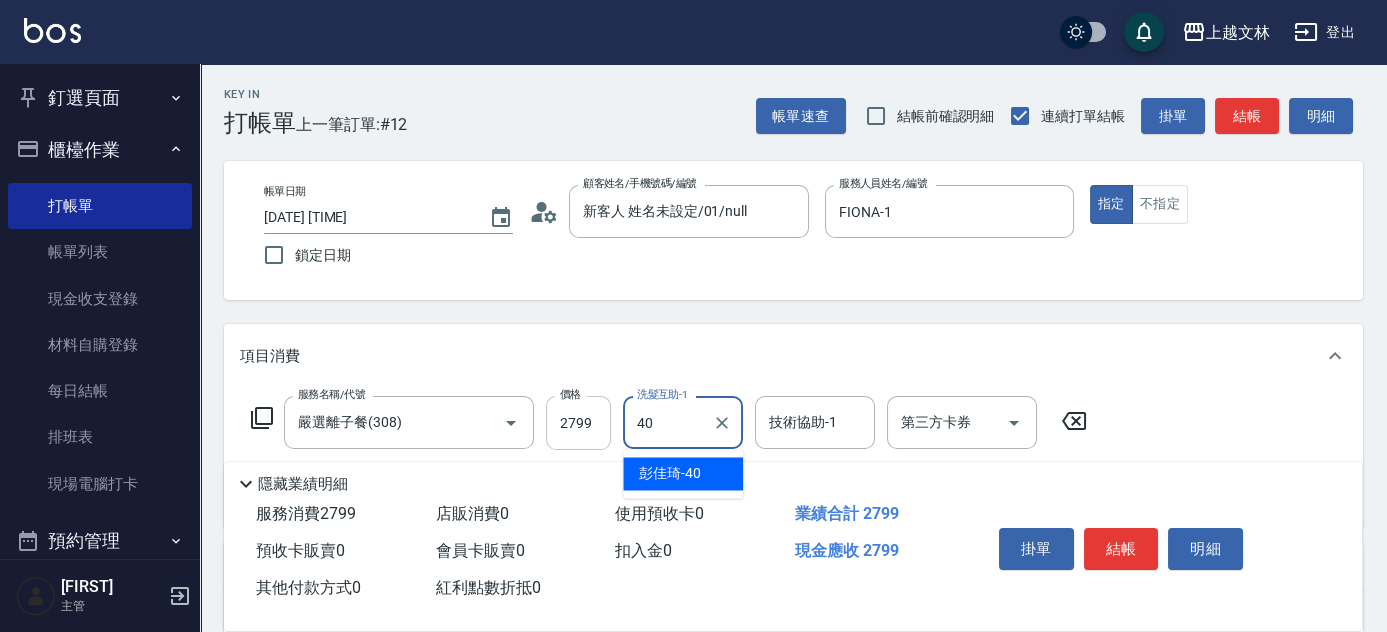 type on "[FIRST]-40" 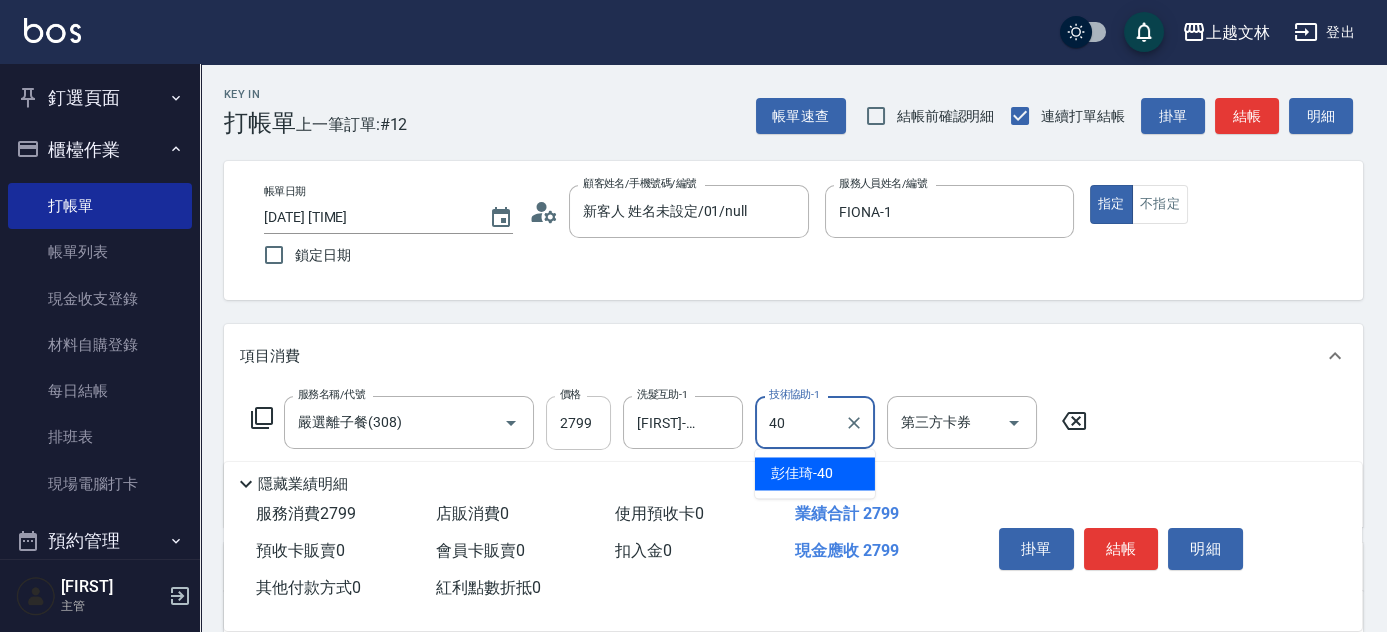 type on "[FIRST]-40" 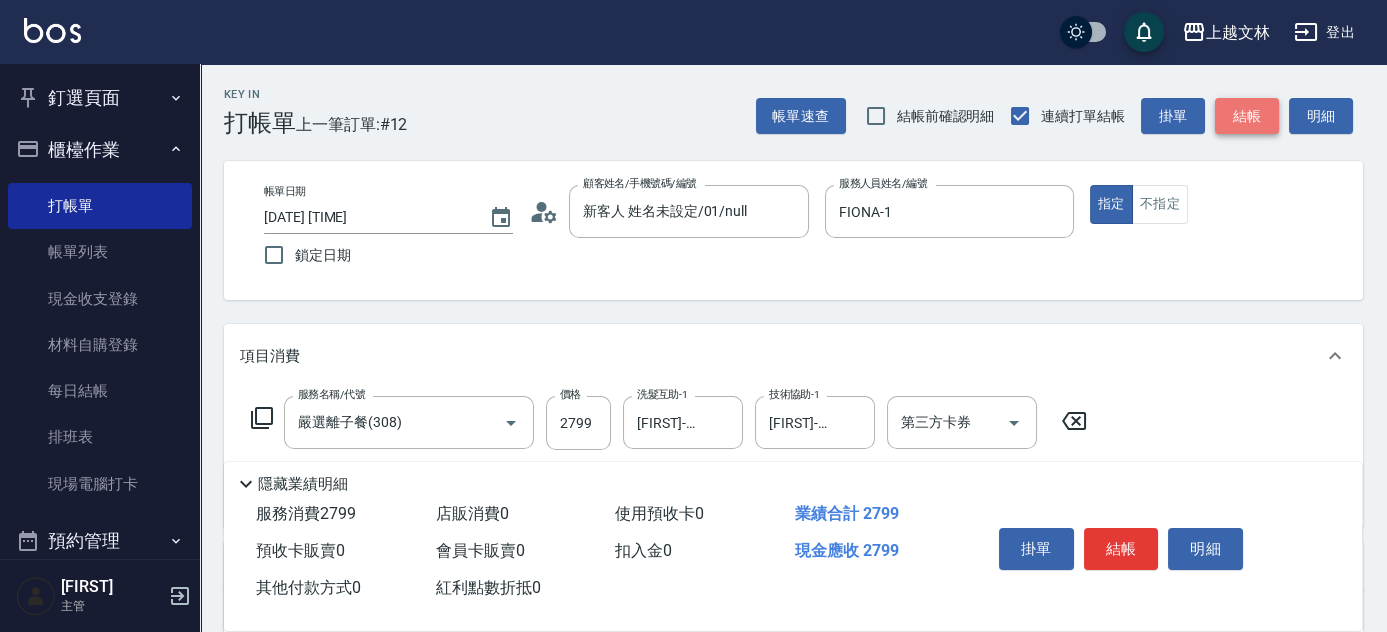 click on "結帳" at bounding box center [1247, 116] 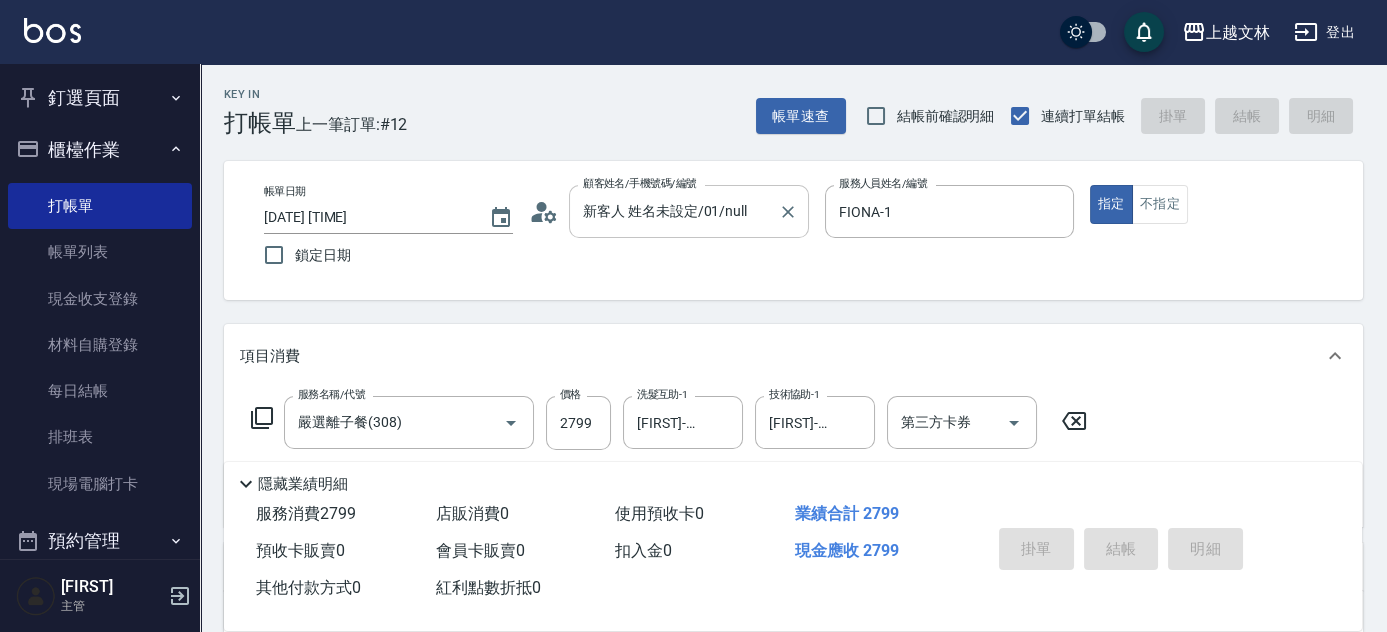 type 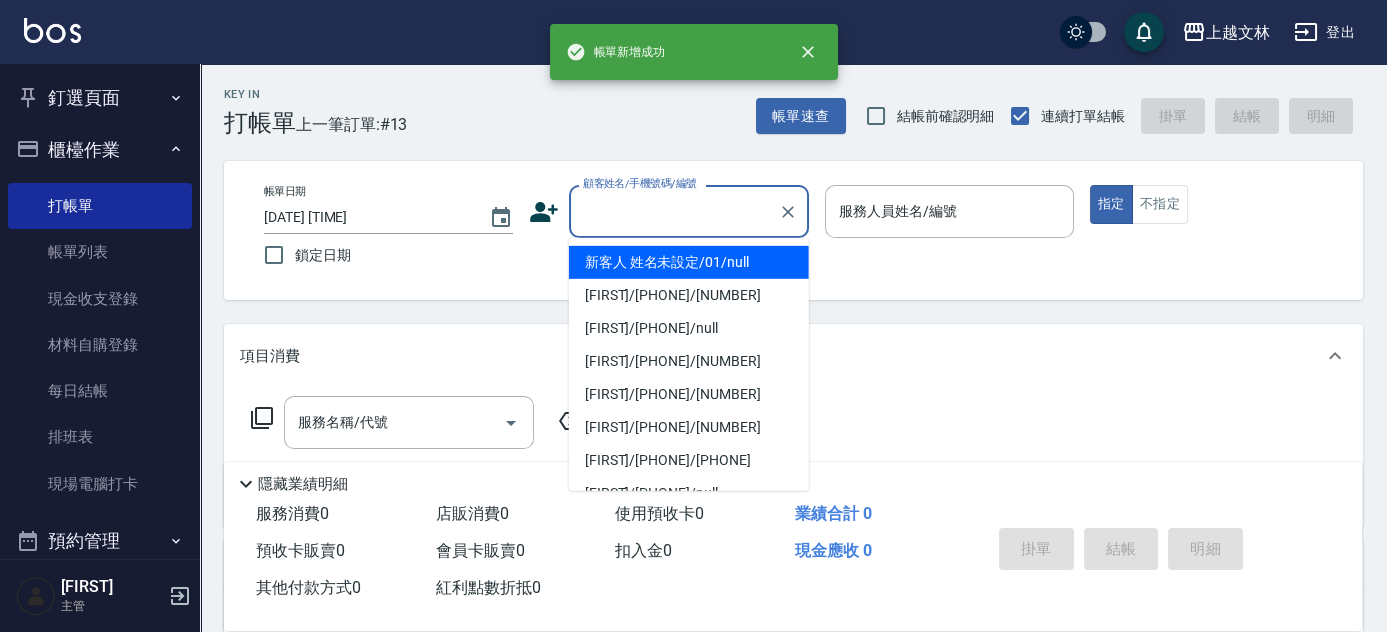 click on "顧客姓名/手機號碼/編號" at bounding box center (674, 211) 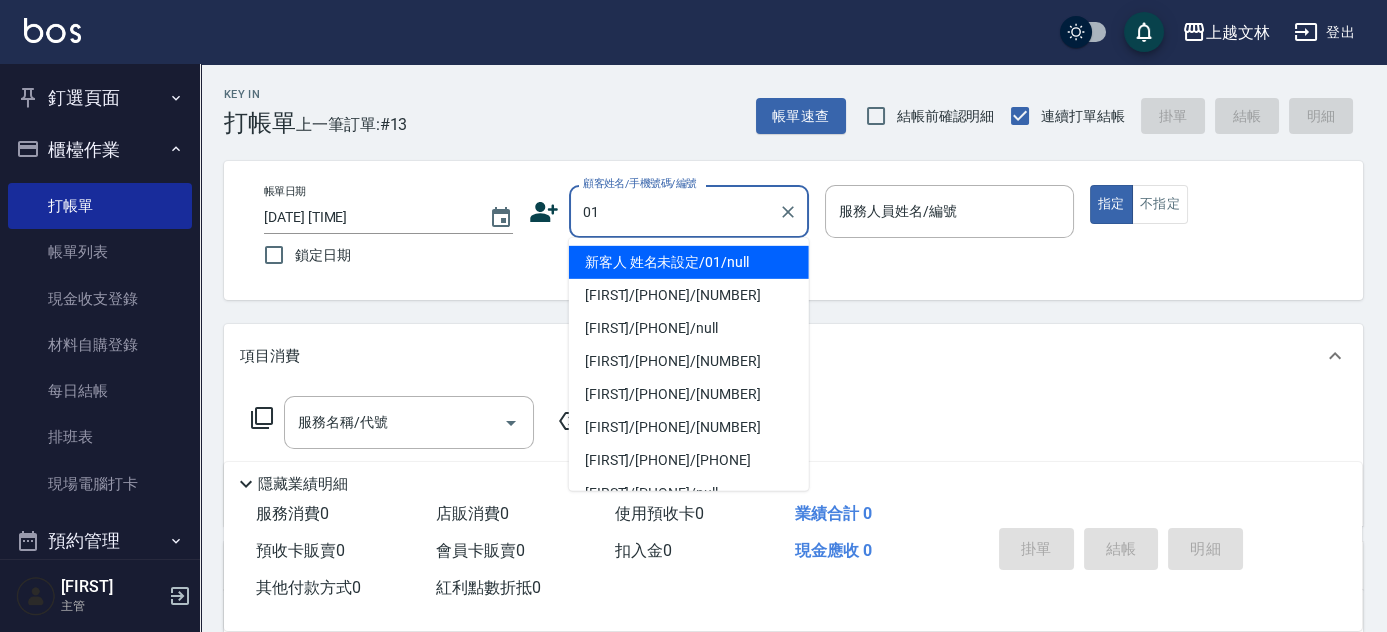 type on "新客人 姓名未設定/01/null" 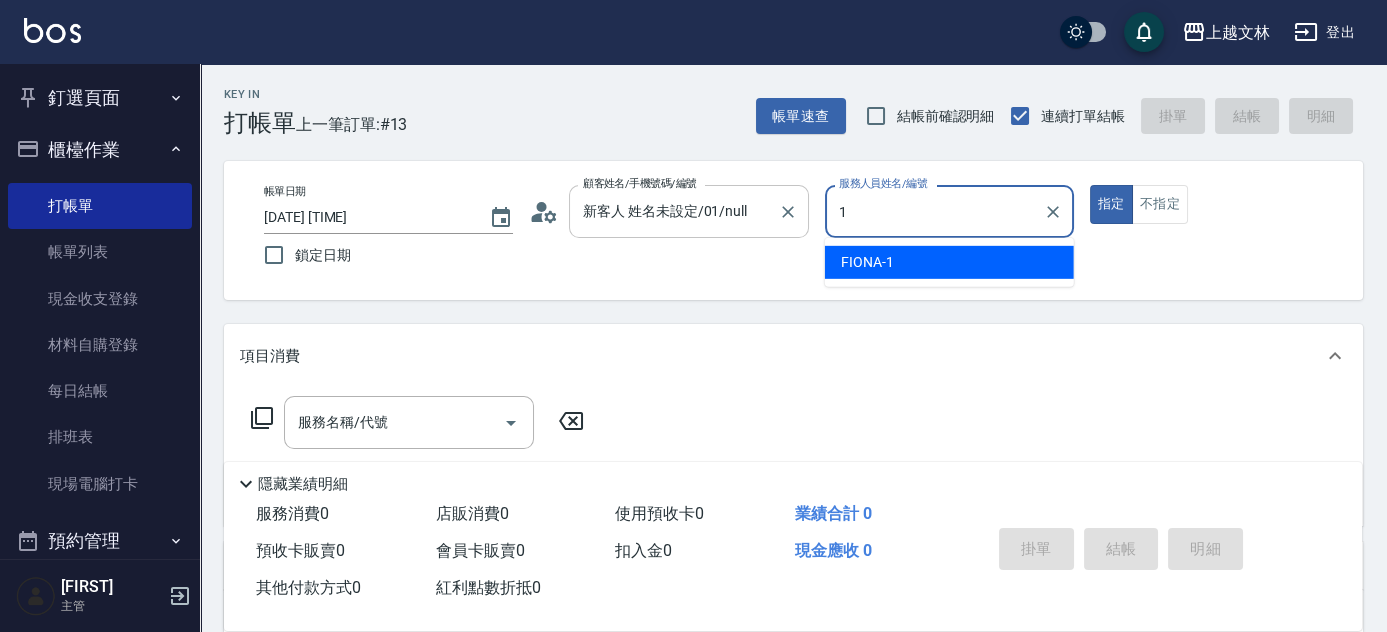 type on "FIONA-1" 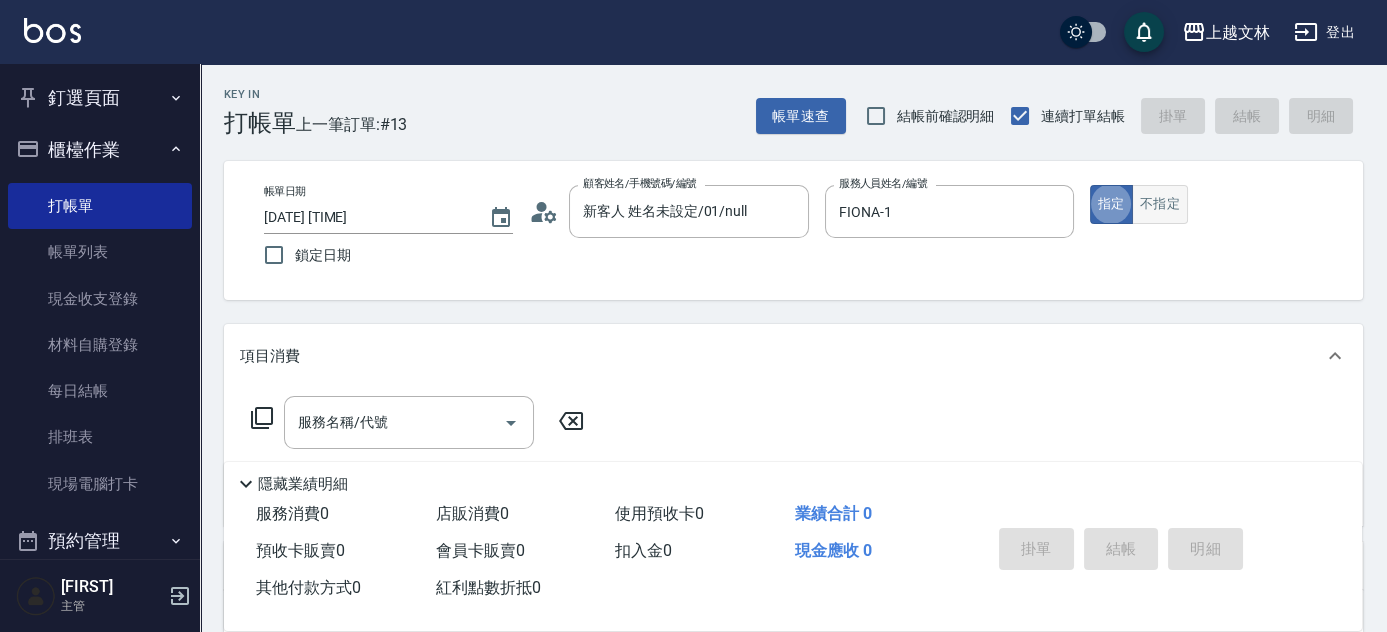 click on "不指定" at bounding box center (1160, 204) 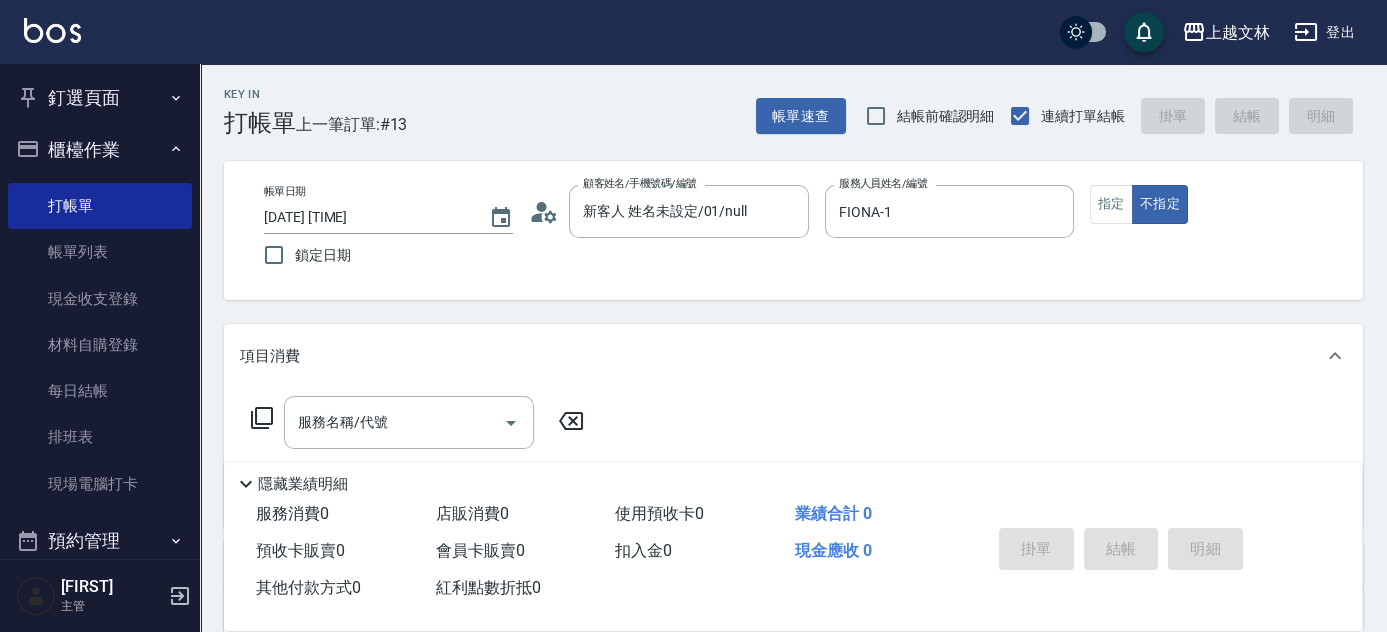 drag, startPoint x: 1370, startPoint y: 244, endPoint x: 1363, endPoint y: 371, distance: 127.192764 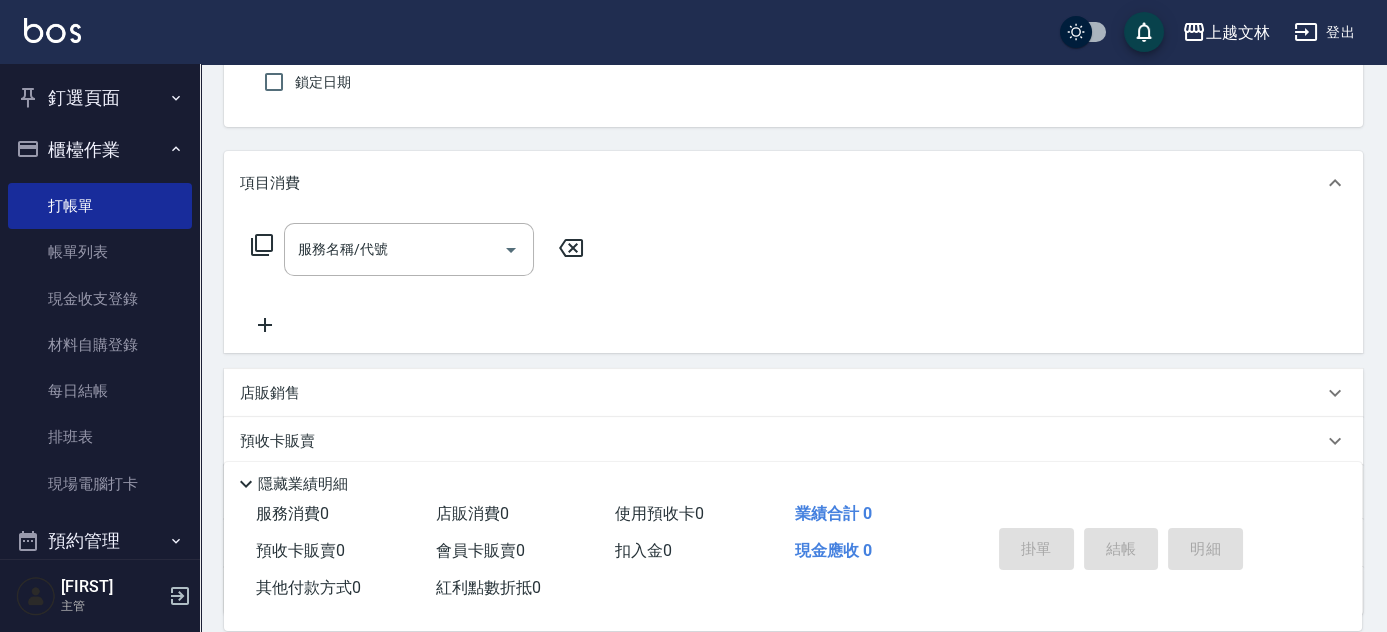 scroll, scrollTop: 176, scrollLeft: 0, axis: vertical 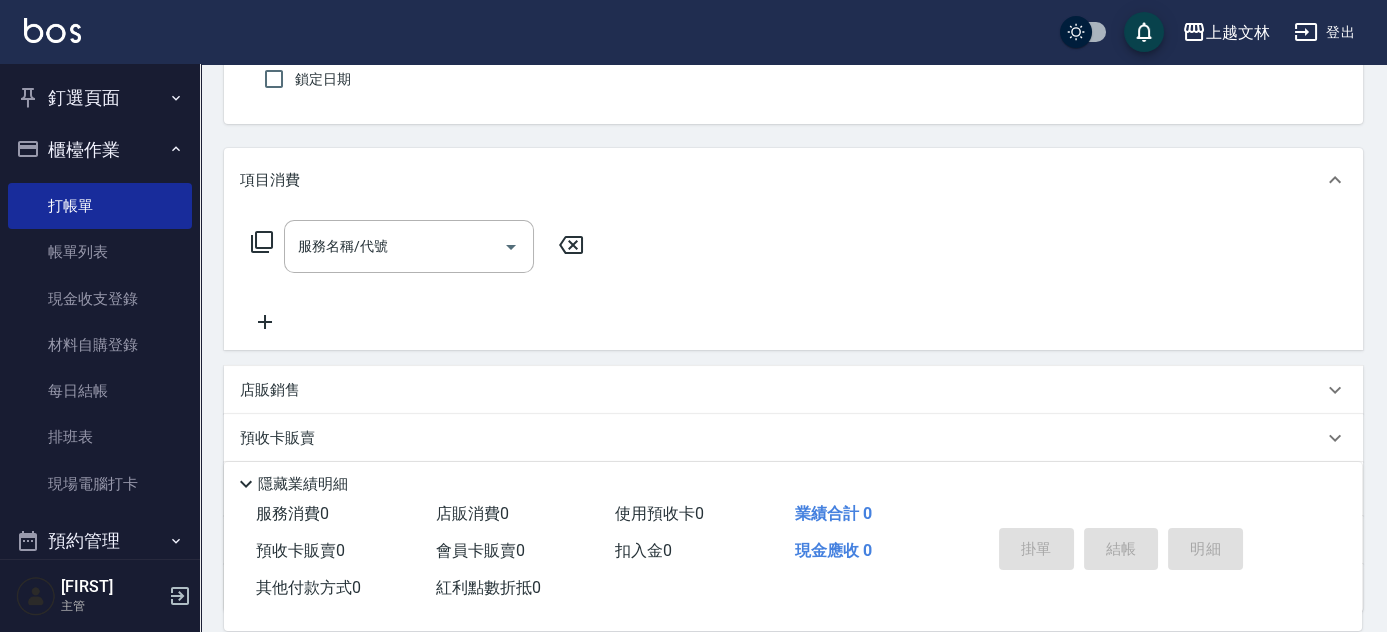 click 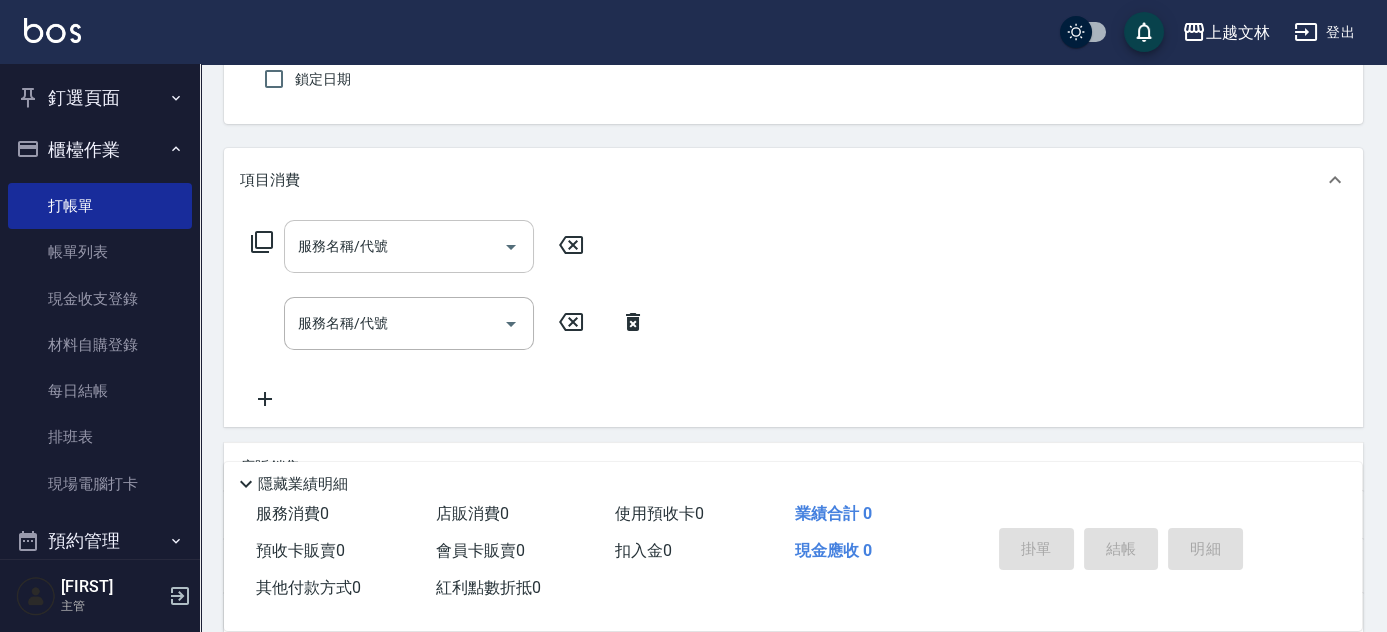 click on "服務名稱/代號" at bounding box center [394, 246] 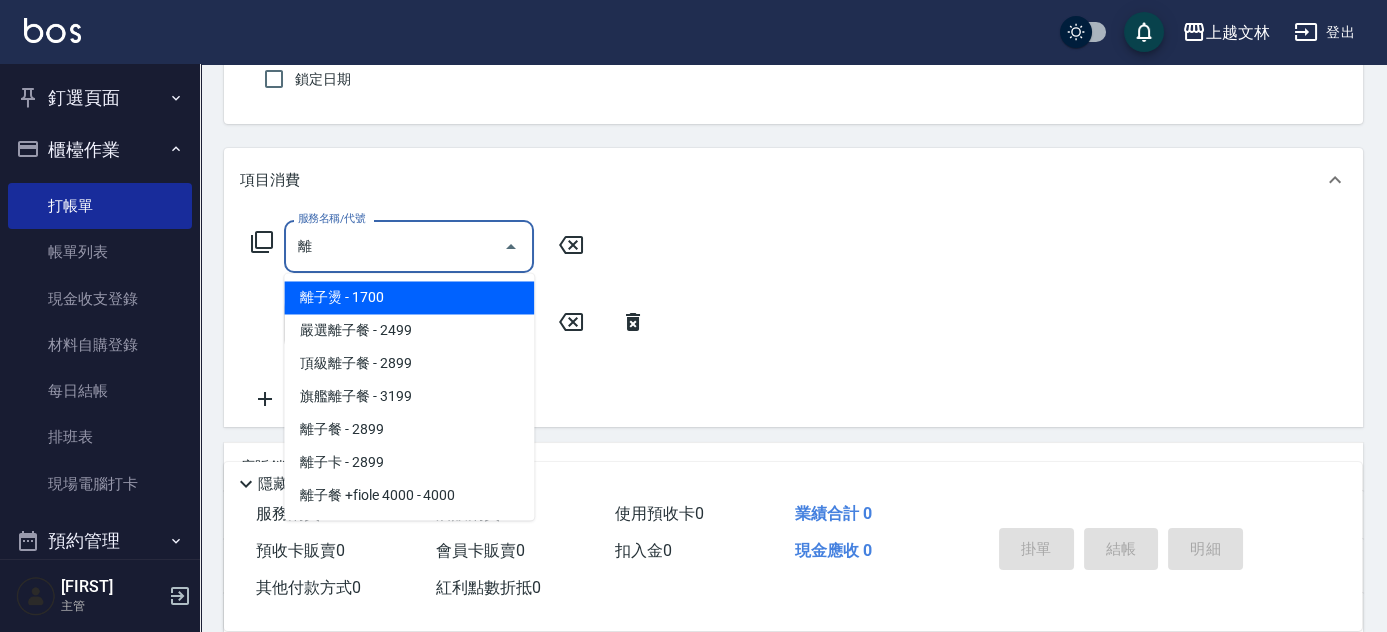 click on "離子燙 - 1700" at bounding box center (409, 297) 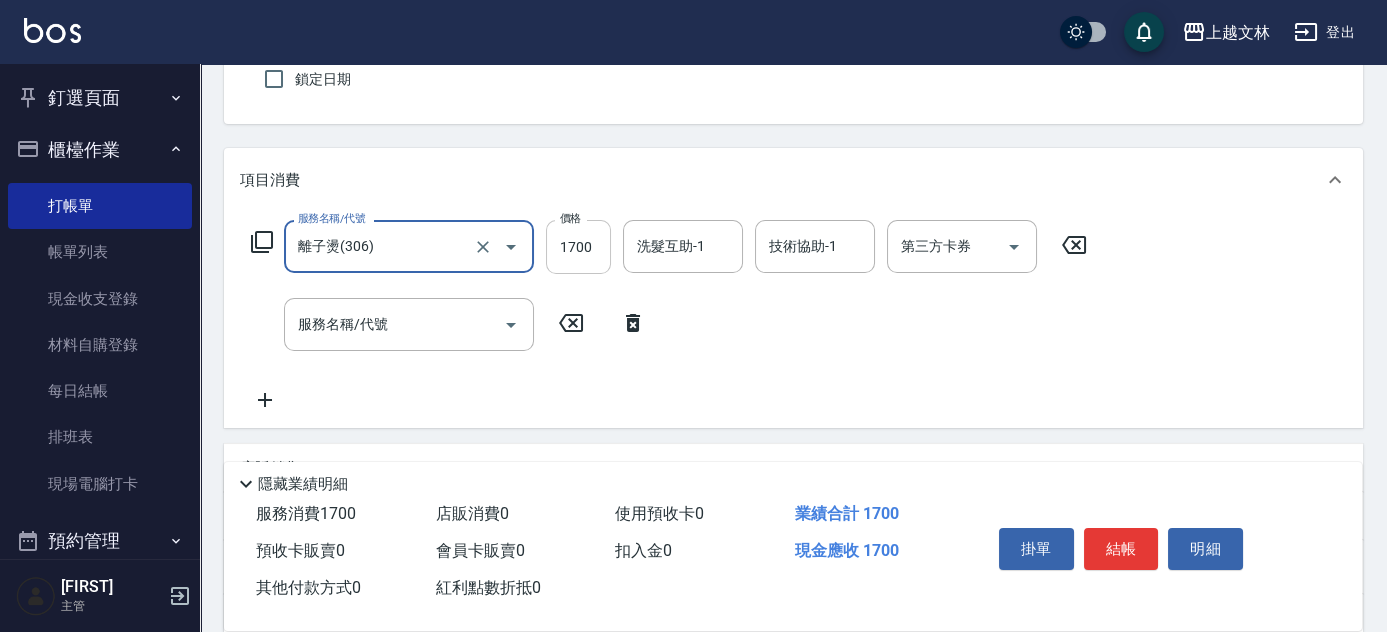 type on "離子燙(306)" 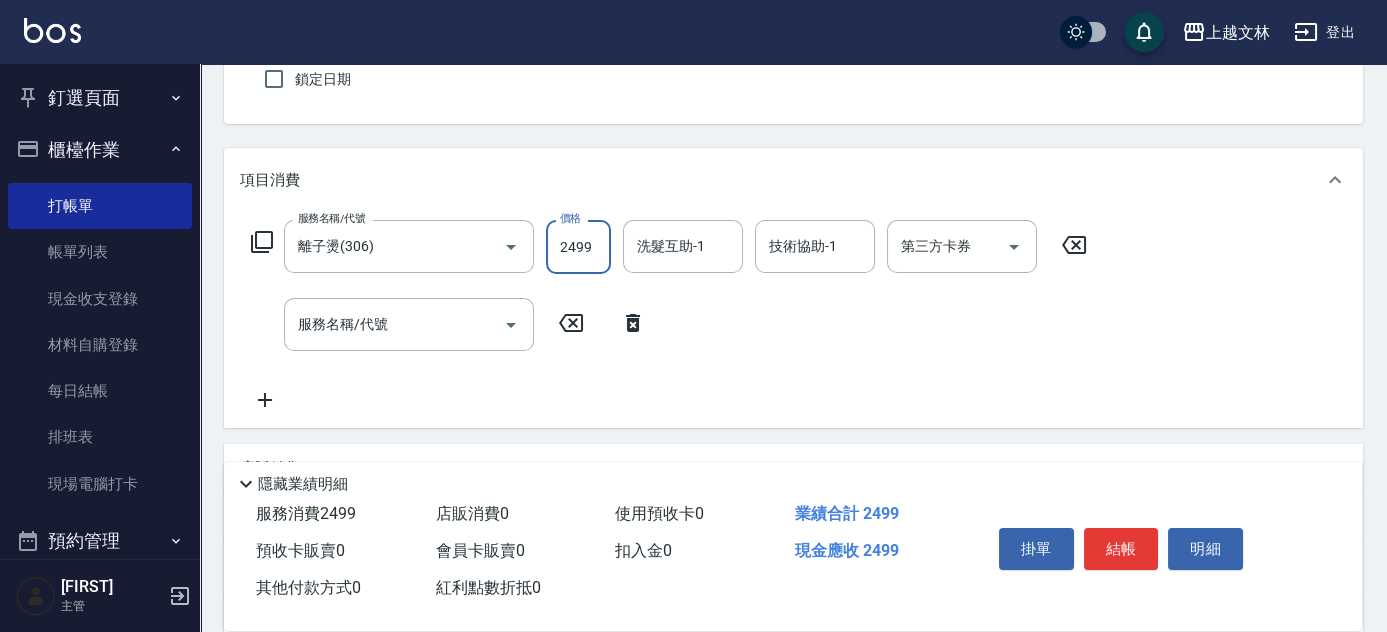 type on "2499" 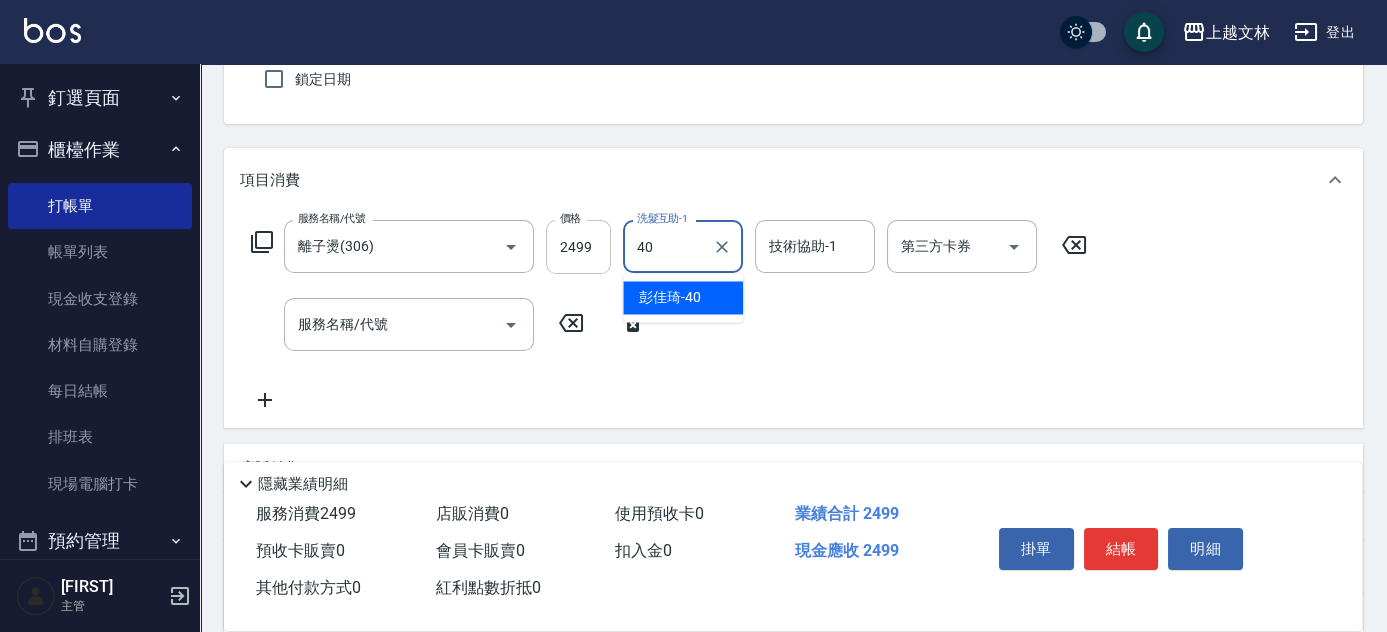type on "[FIRST]-40" 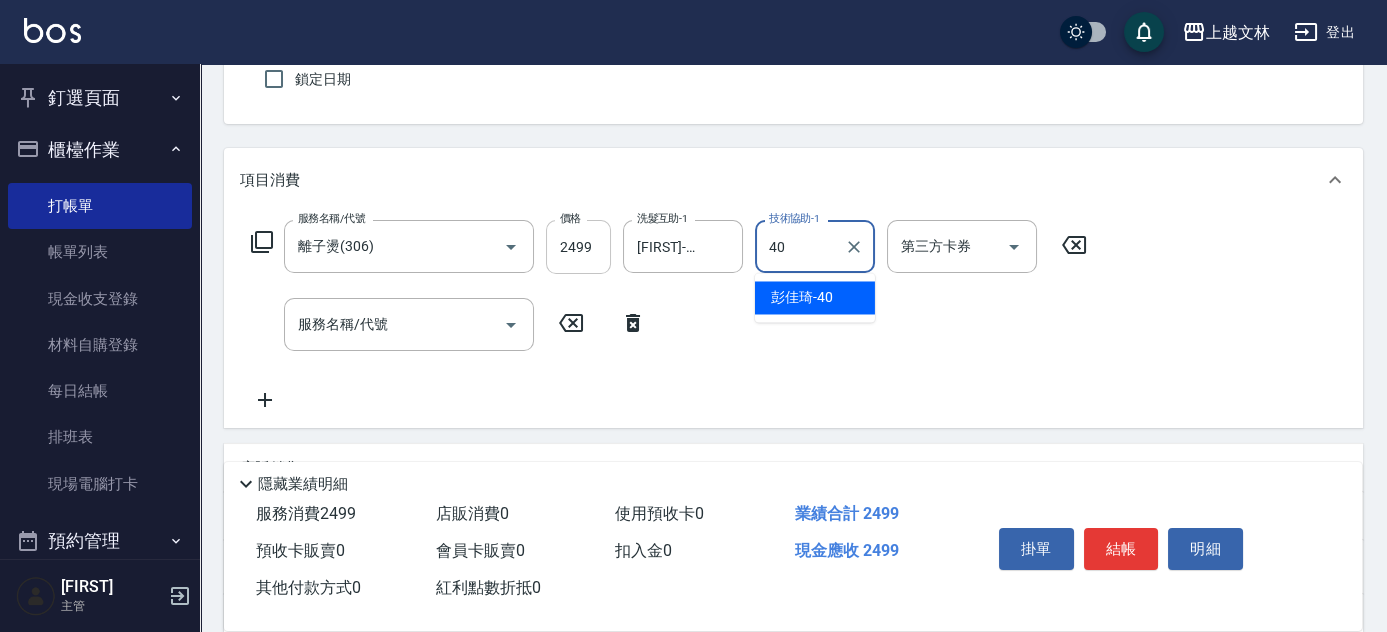 type on "[FIRST]-40" 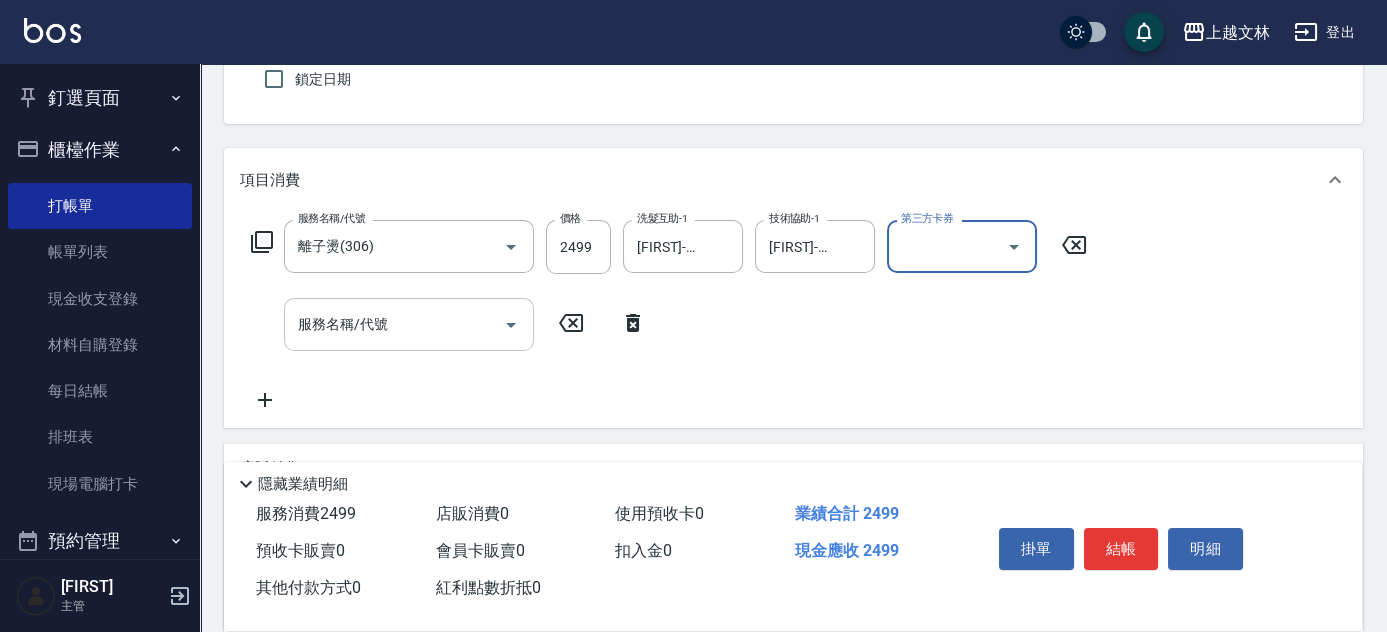 click on "服務名稱/代號 服務名稱/代號" at bounding box center (409, 324) 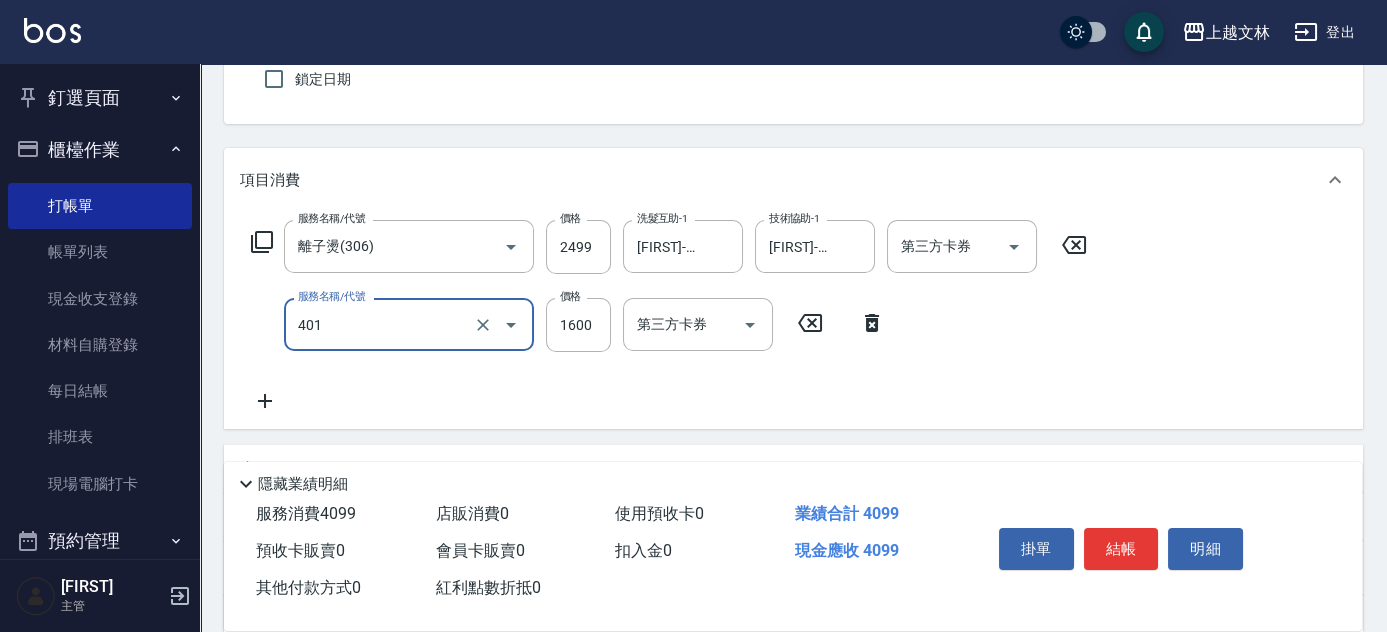 type on "基本染髮(401)" 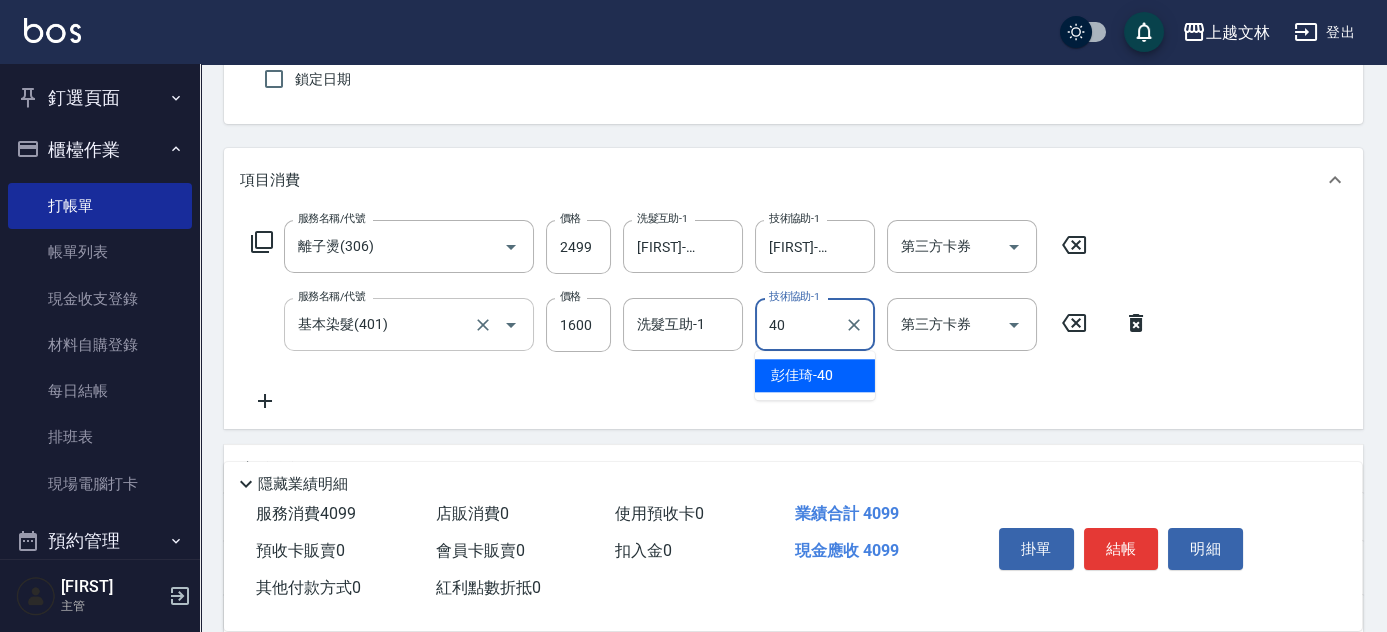 type on "[FIRST]-40" 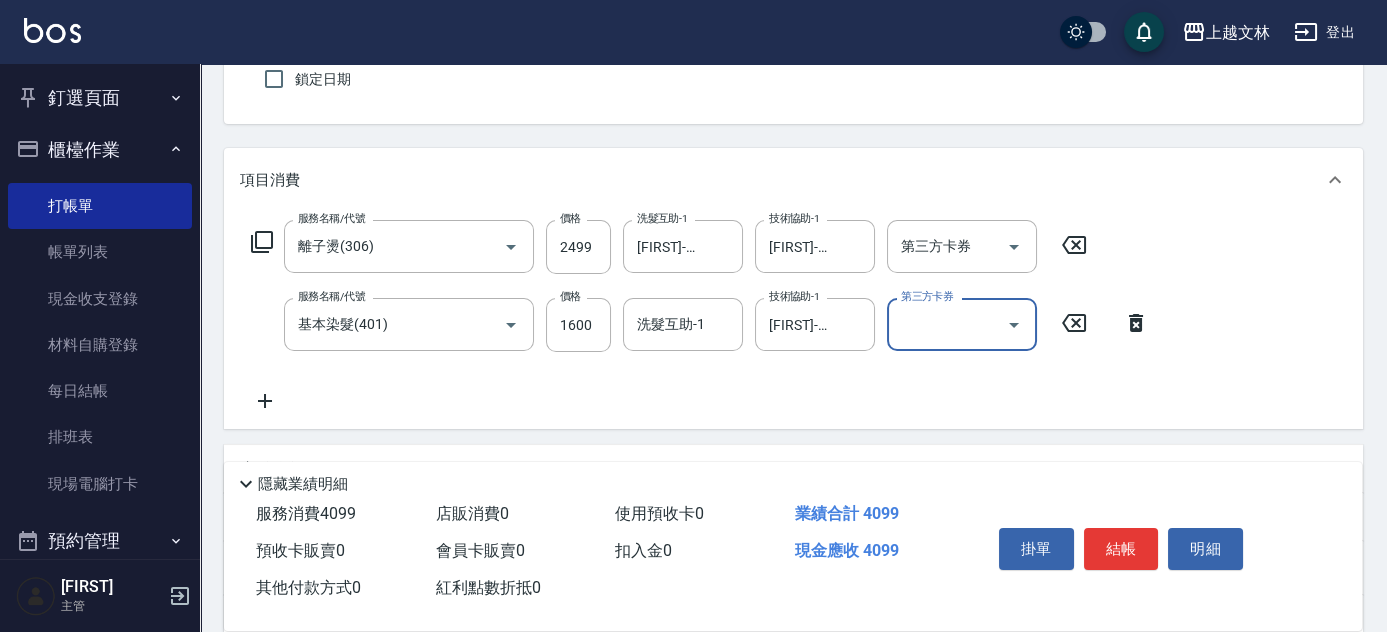 scroll, scrollTop: 0, scrollLeft: 0, axis: both 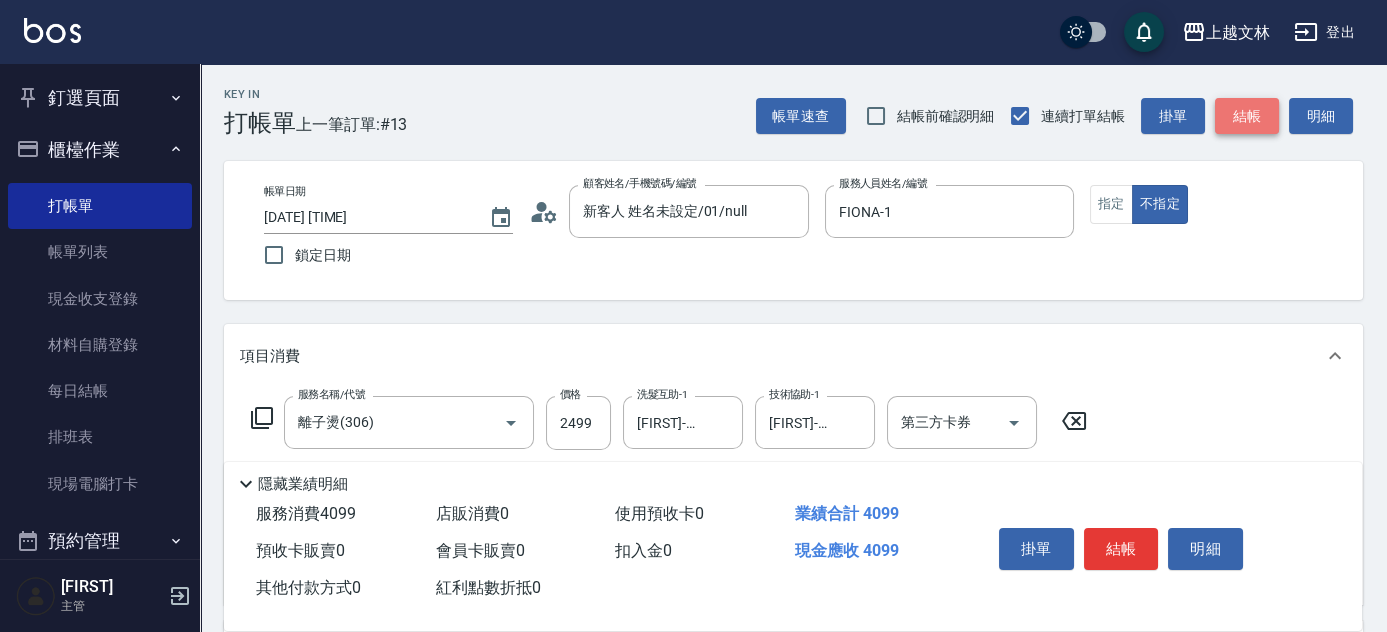click on "結帳" at bounding box center [1247, 116] 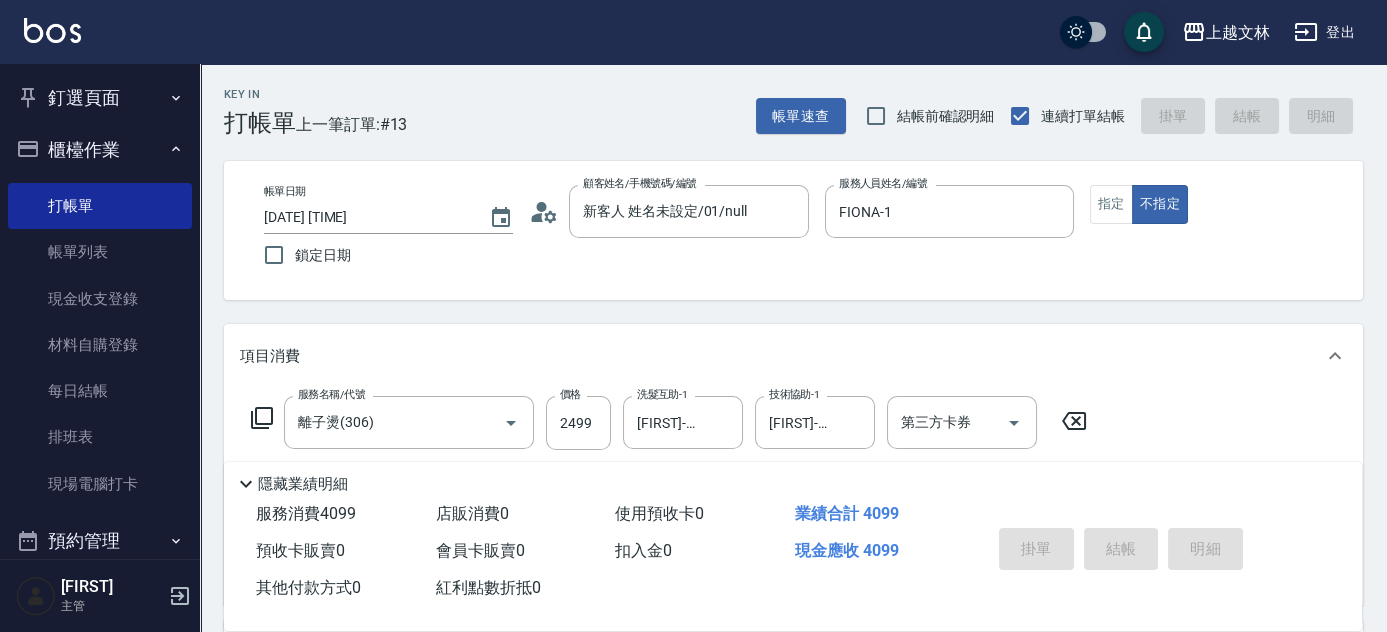 type on "[DATE] [TIME]" 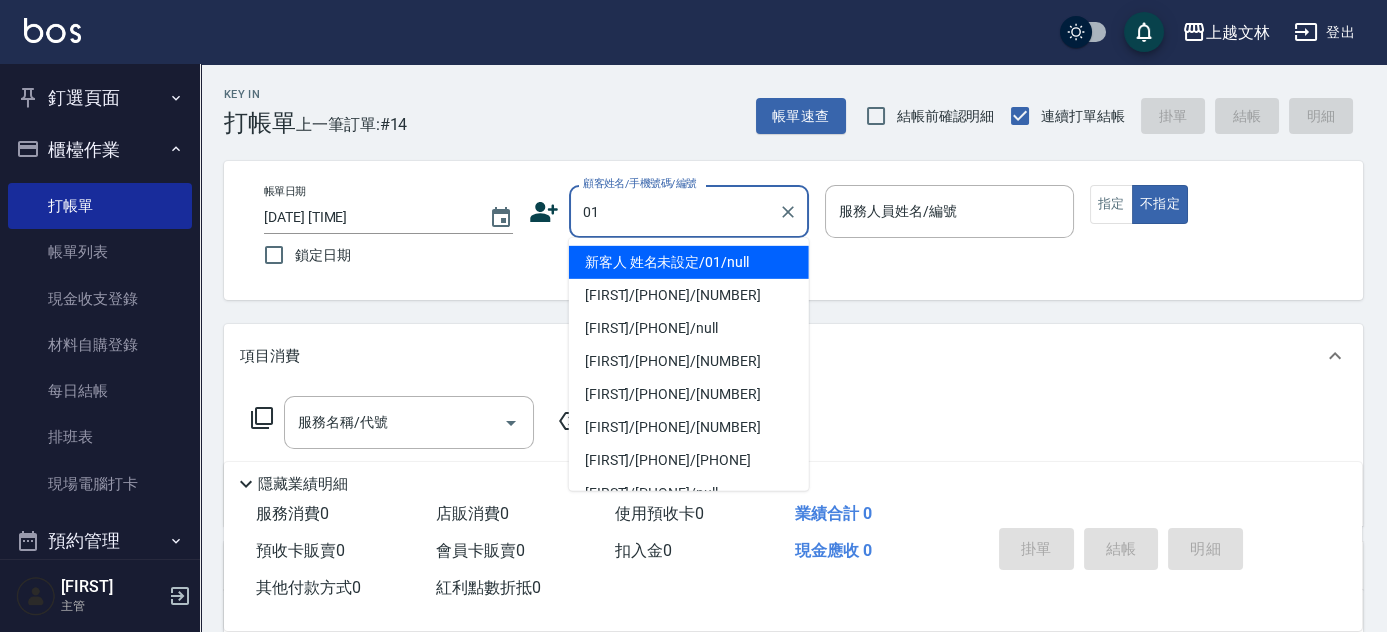 type on "新客人 姓名未設定/01/null" 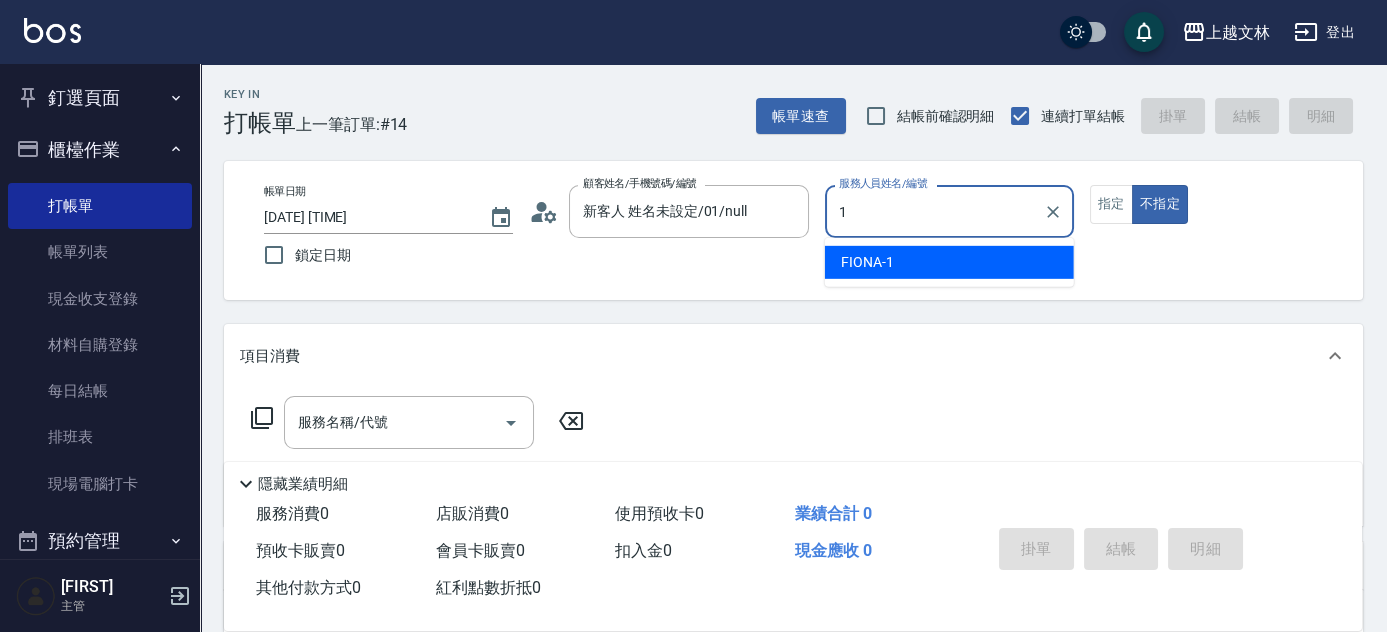 type on "1" 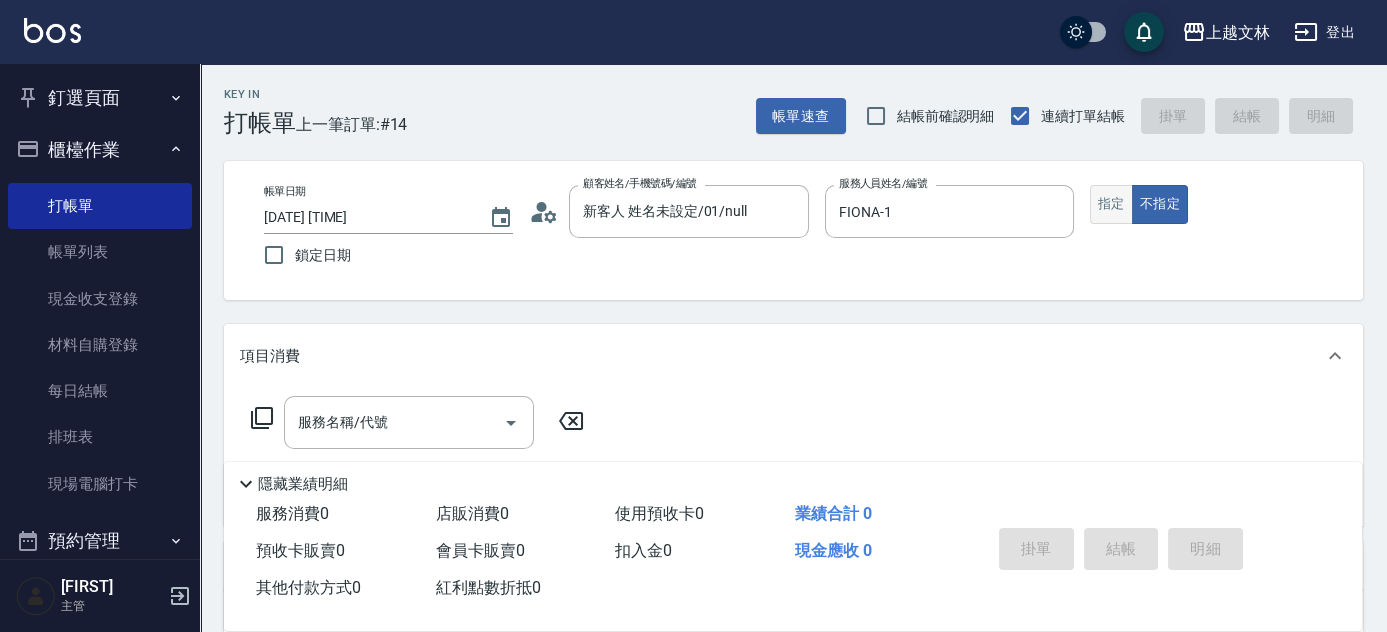 click on "指定" at bounding box center [1111, 204] 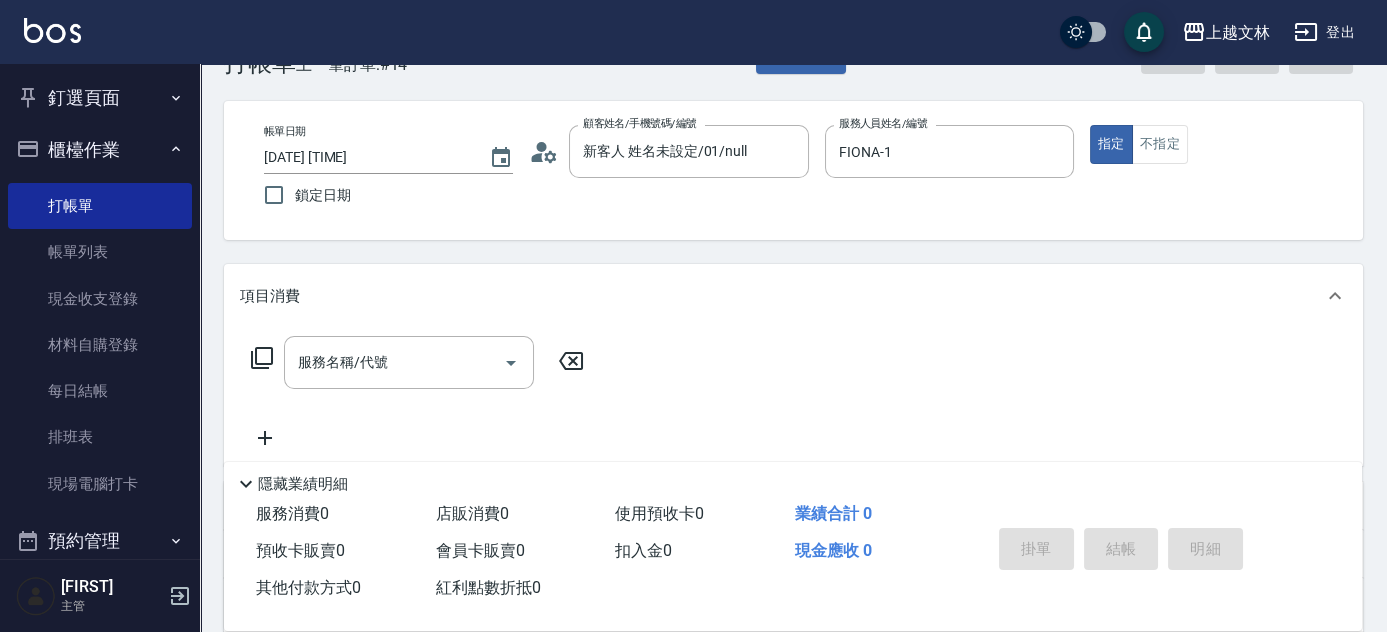 scroll, scrollTop: 80, scrollLeft: 0, axis: vertical 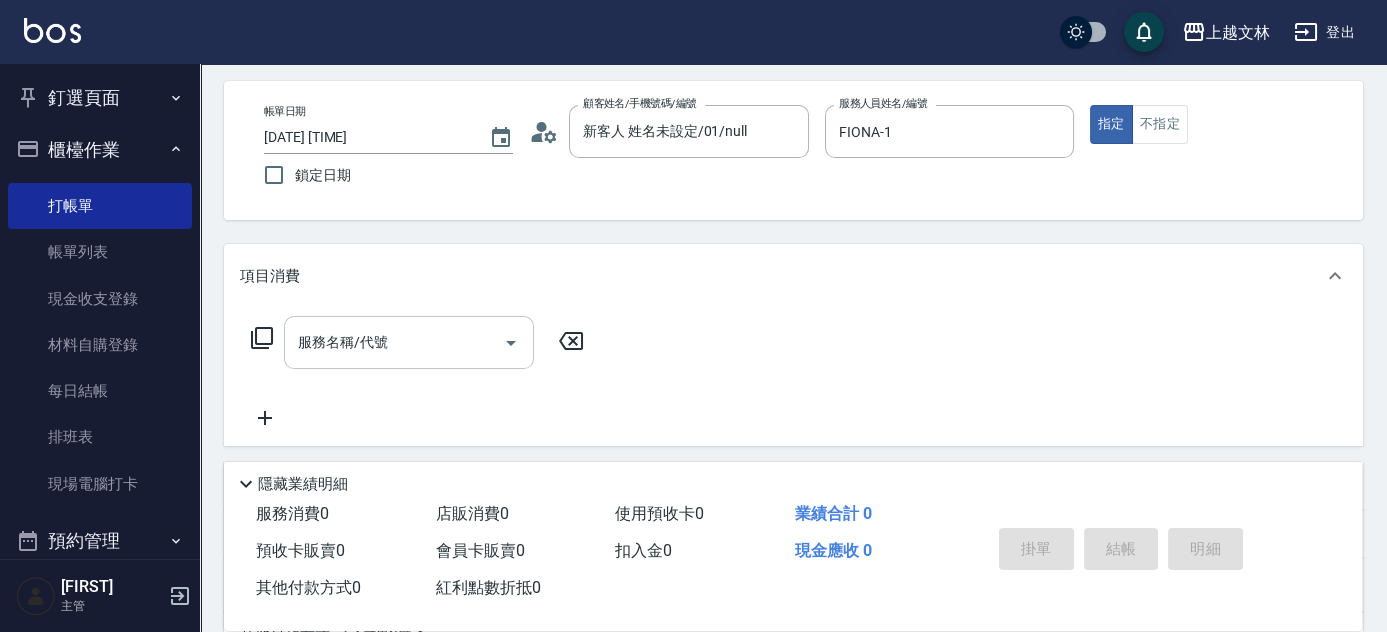 click on "服務名稱/代號" at bounding box center (394, 342) 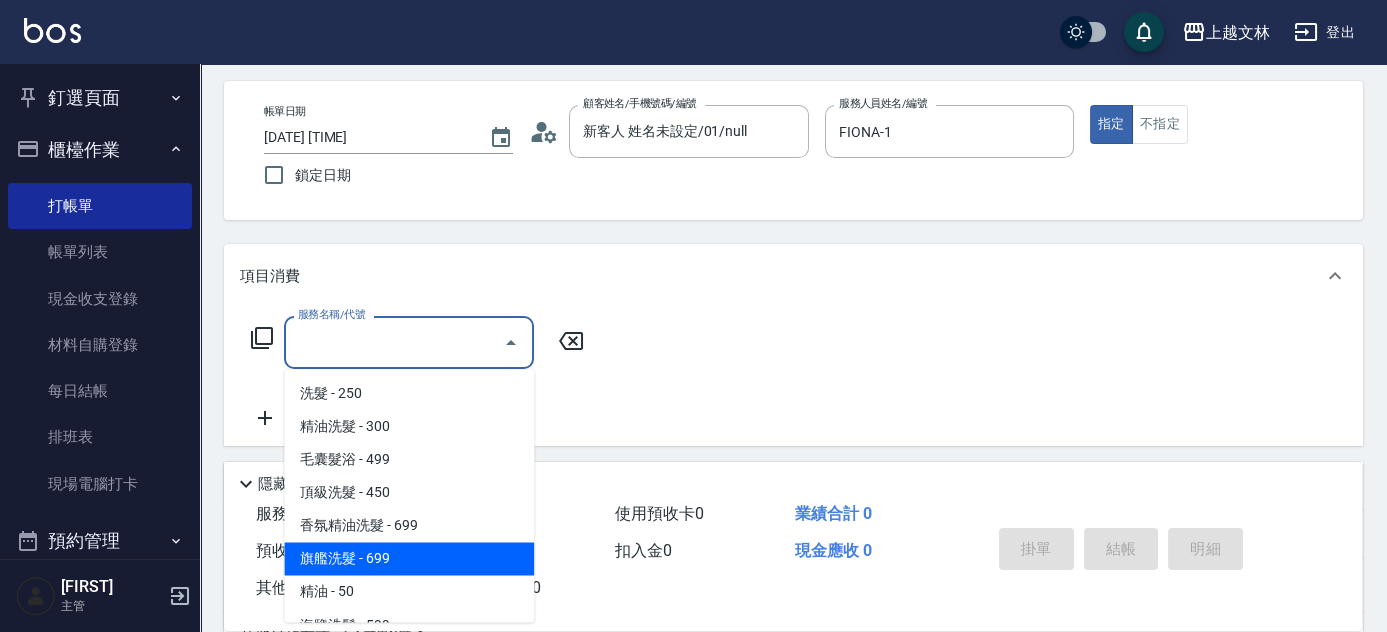 click on "旗艦洗髮 - 699" at bounding box center [409, 558] 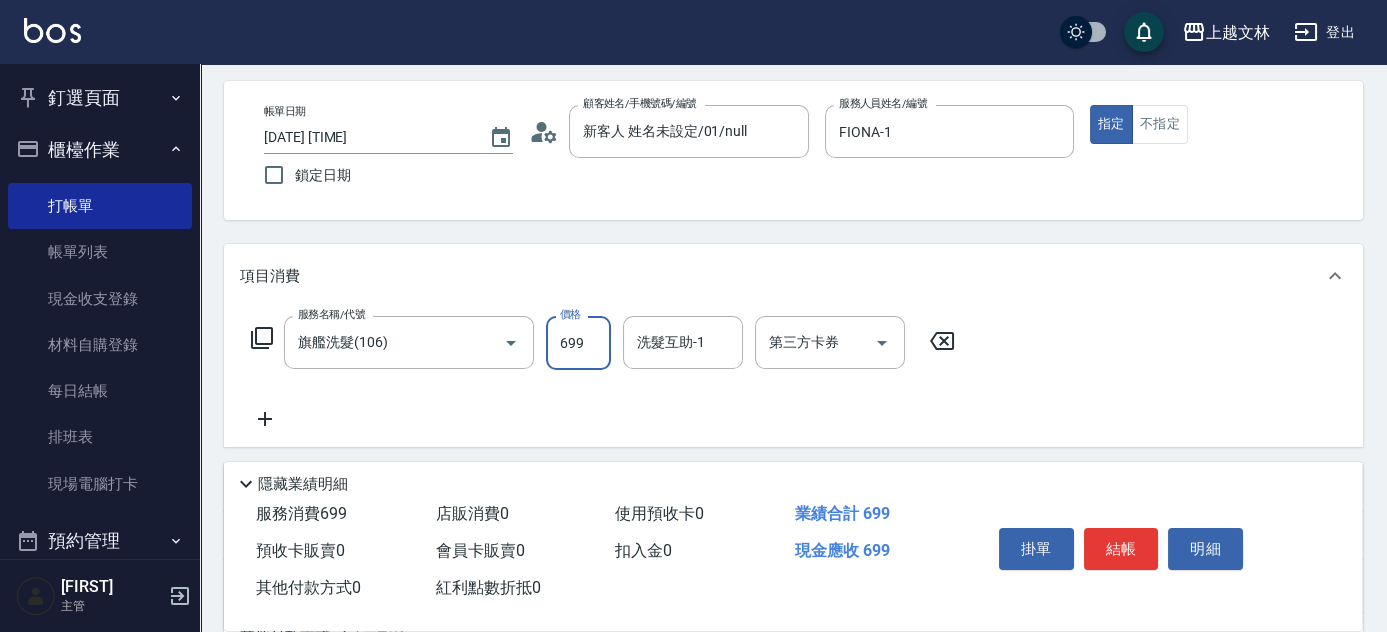 click on "699" at bounding box center [578, 343] 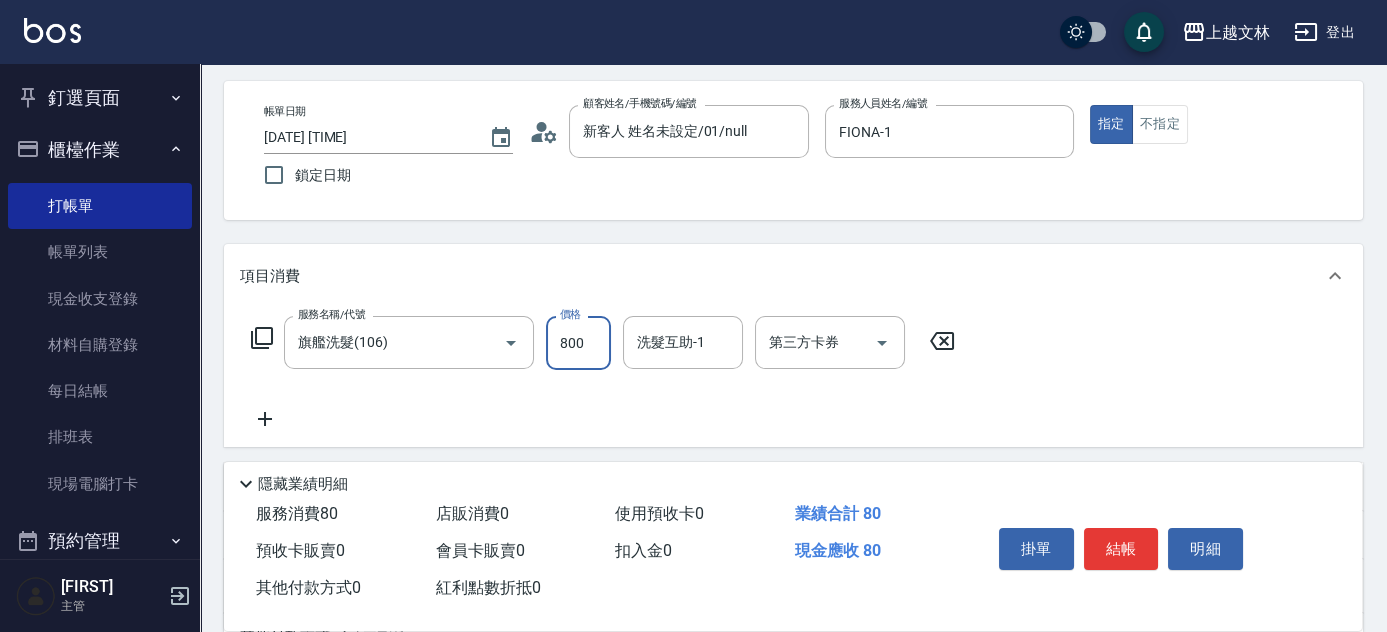 type on "800" 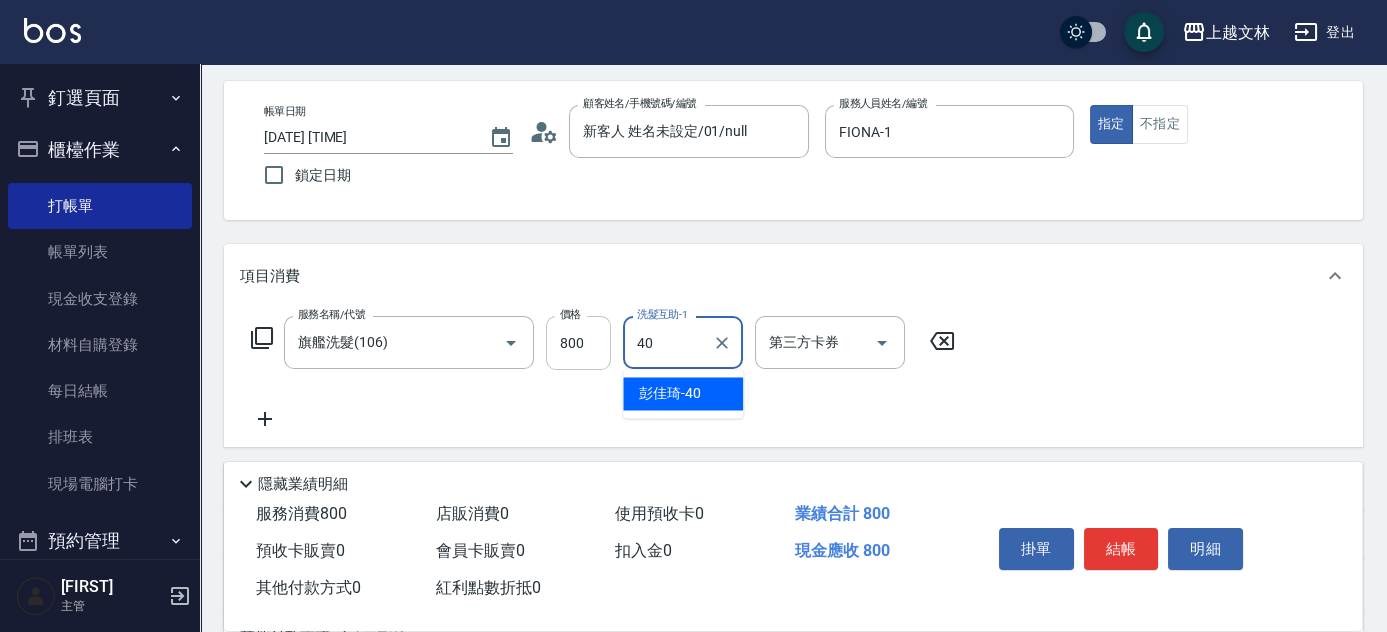 type on "[FIRST]-40" 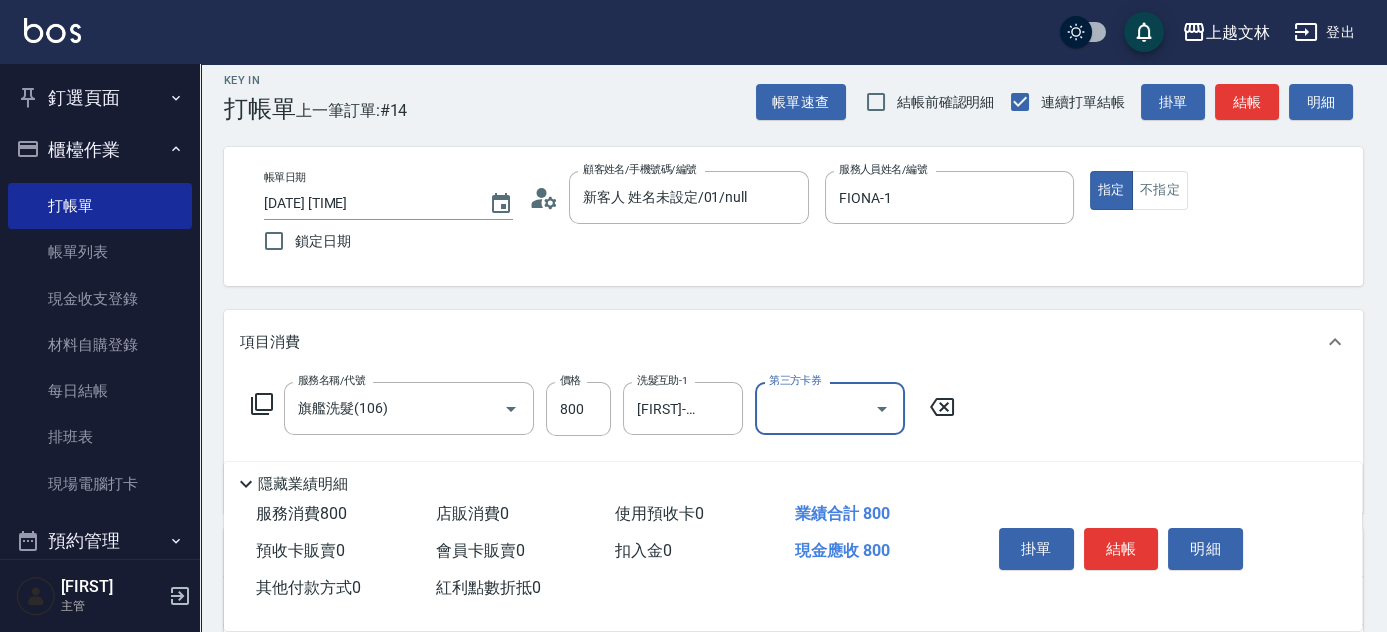 scroll, scrollTop: 0, scrollLeft: 0, axis: both 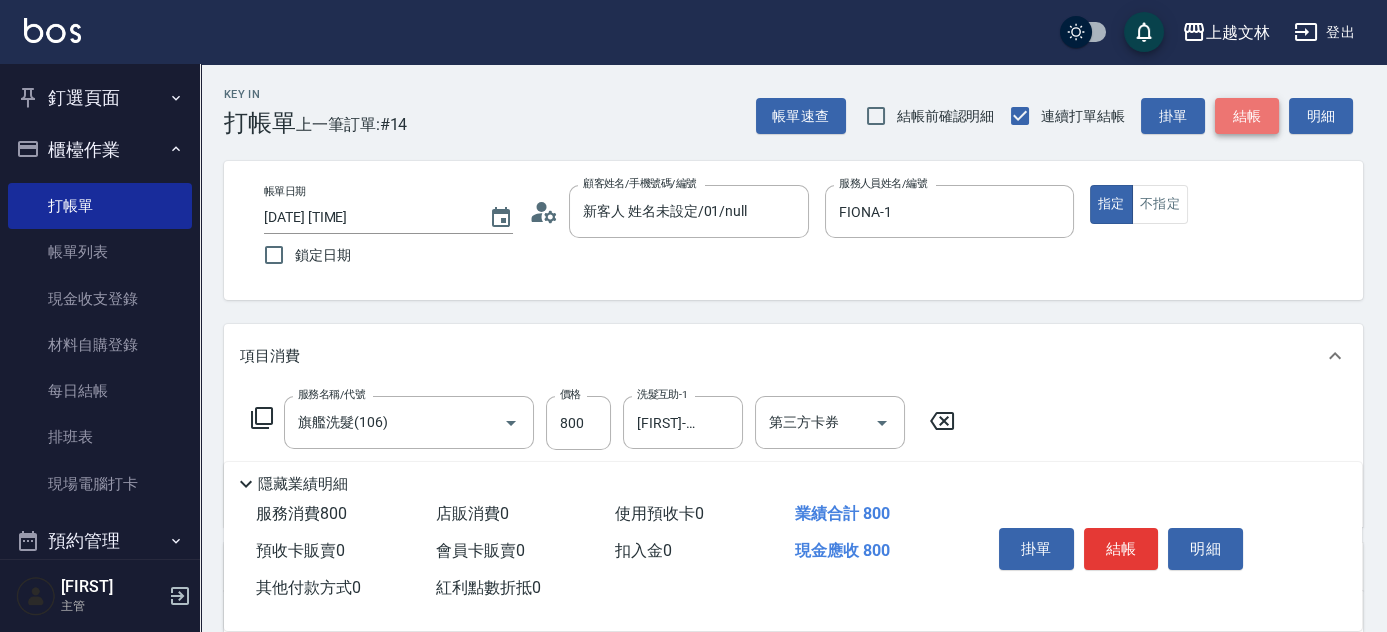 click on "結帳" at bounding box center [1247, 116] 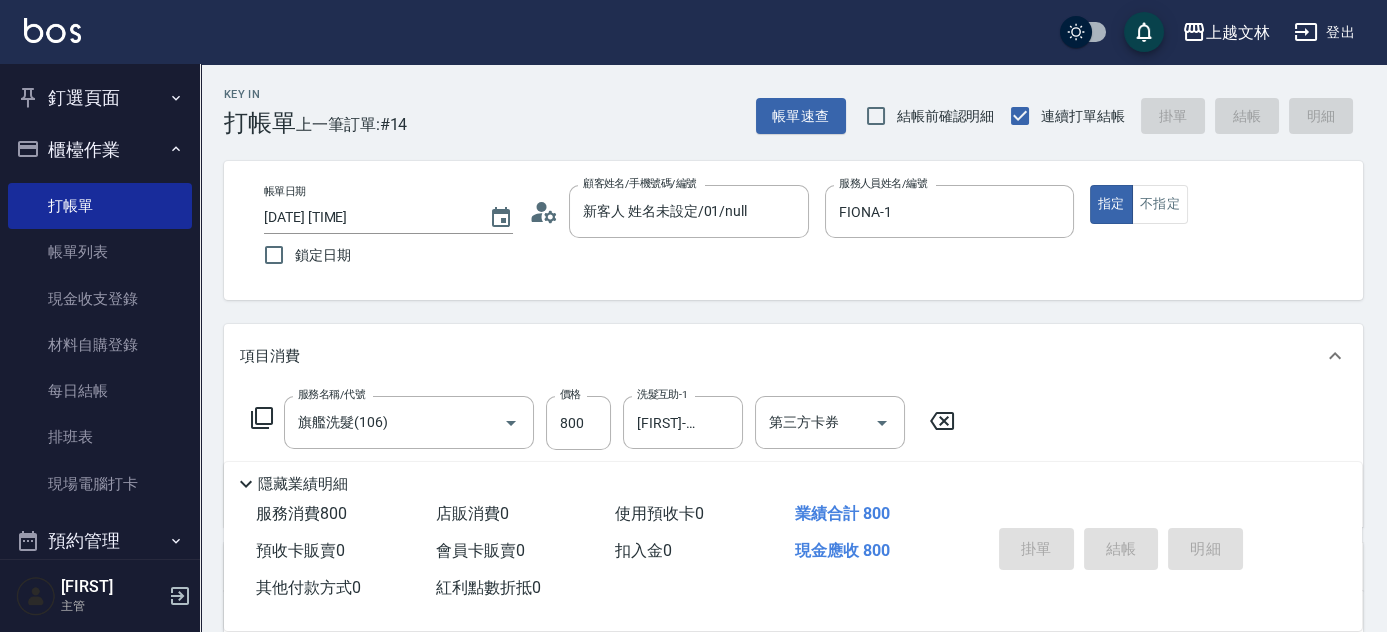 type 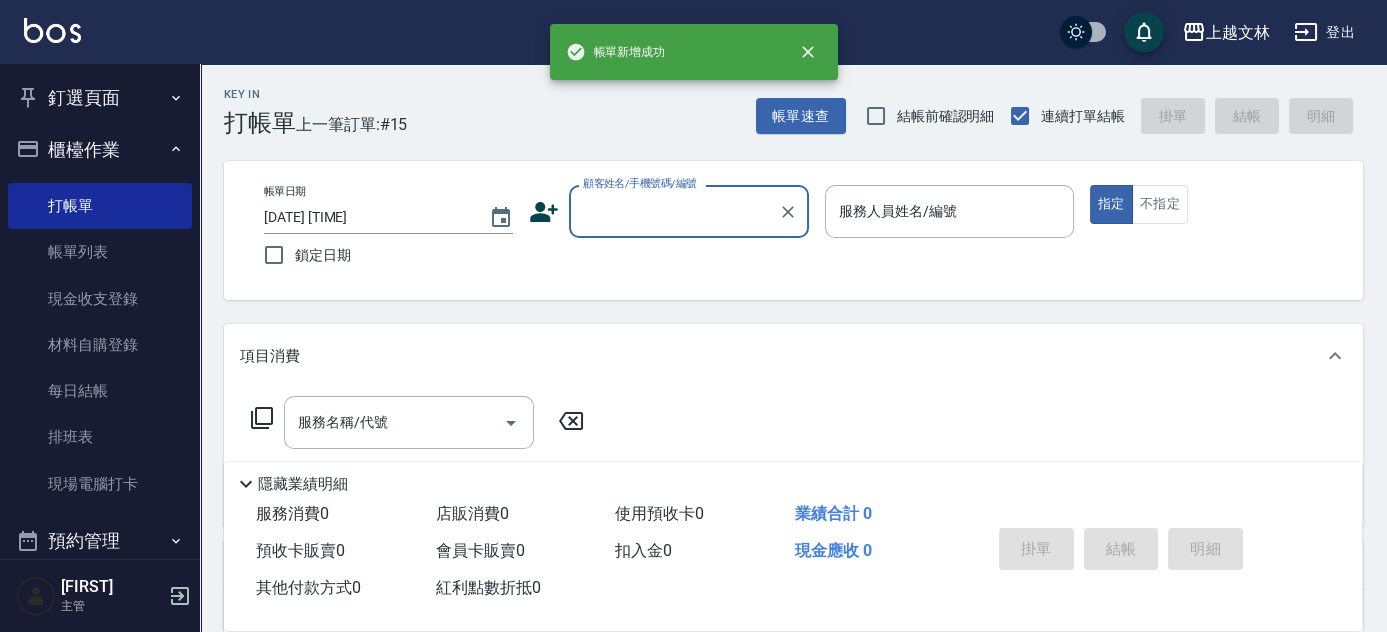 click on "顧客姓名/手機號碼/編號" at bounding box center (674, 211) 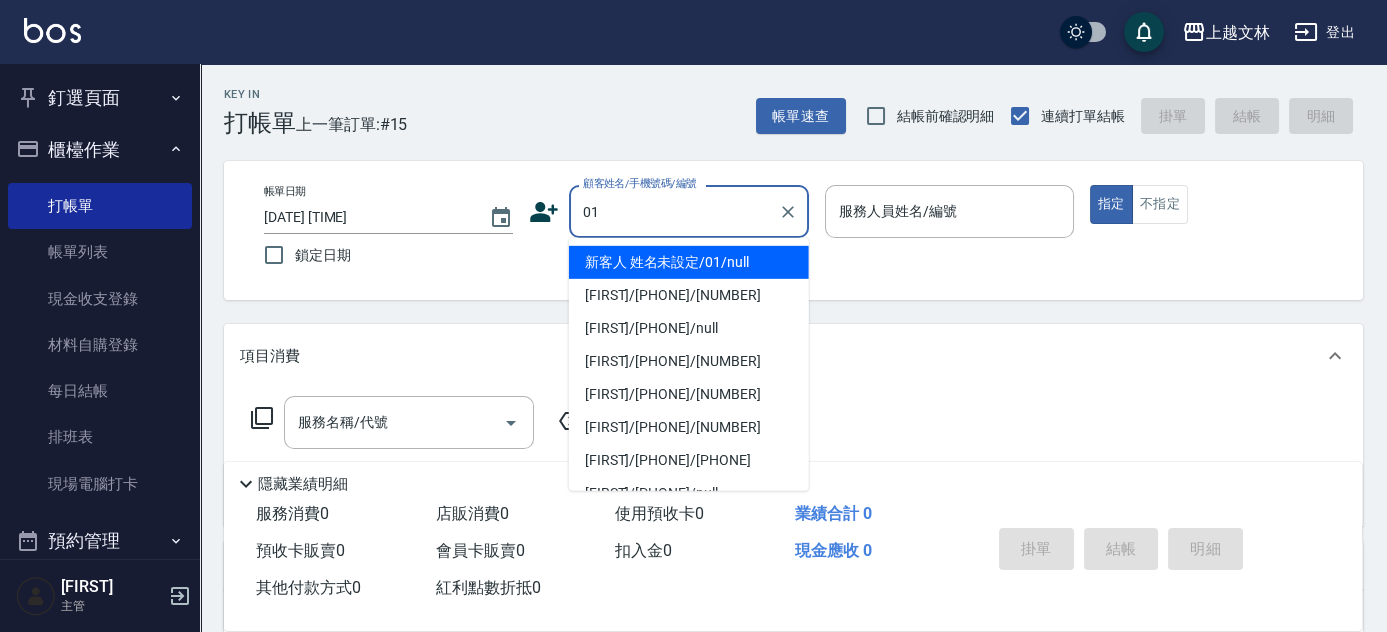 type on "新客人 姓名未設定/01/null" 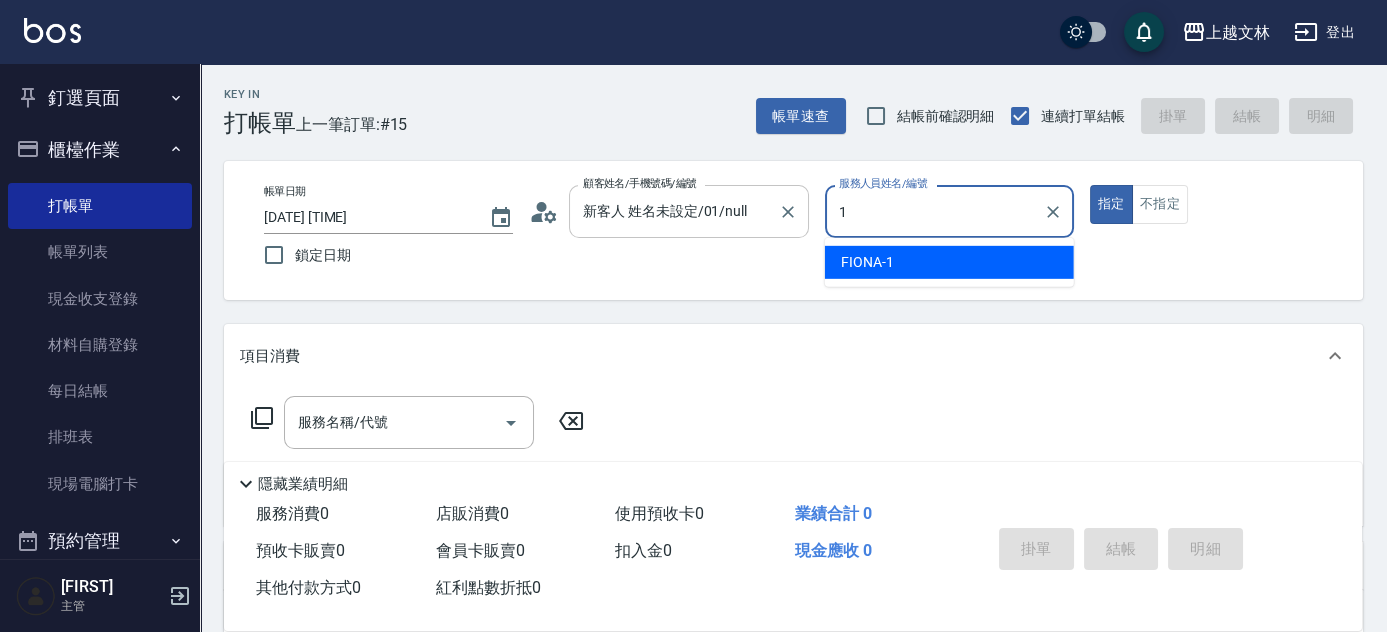 type on "FIONA-1" 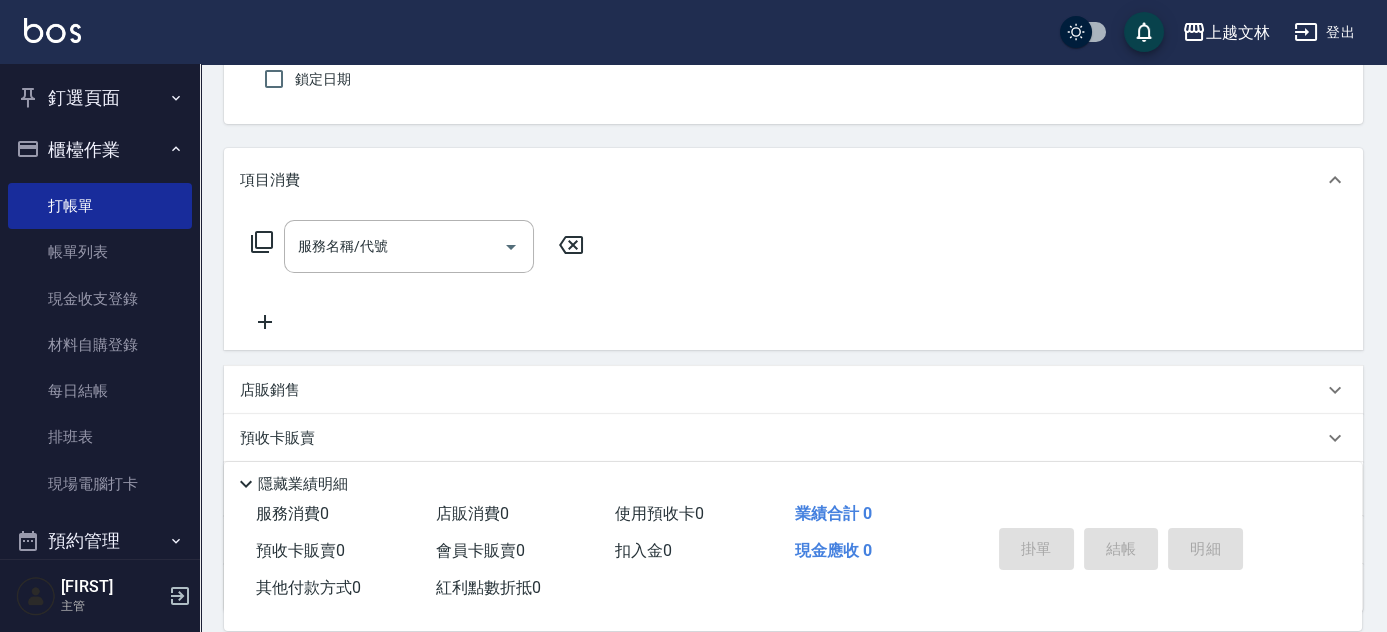 scroll, scrollTop: 177, scrollLeft: 0, axis: vertical 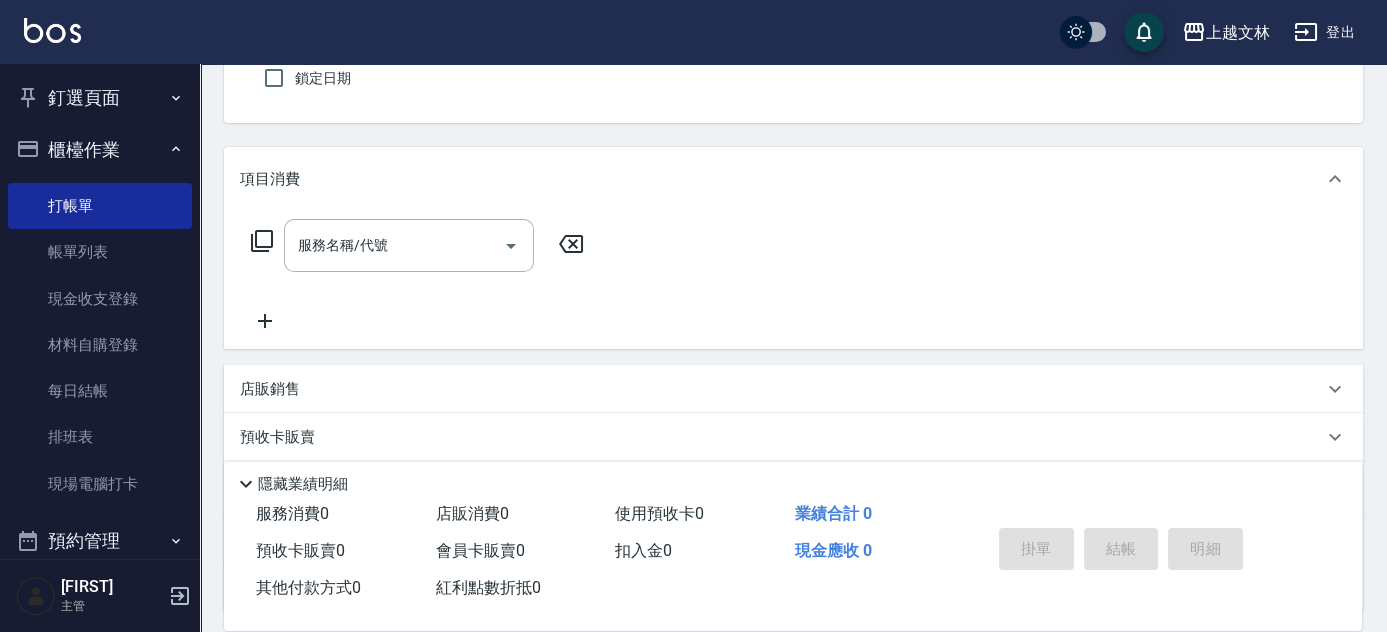 click 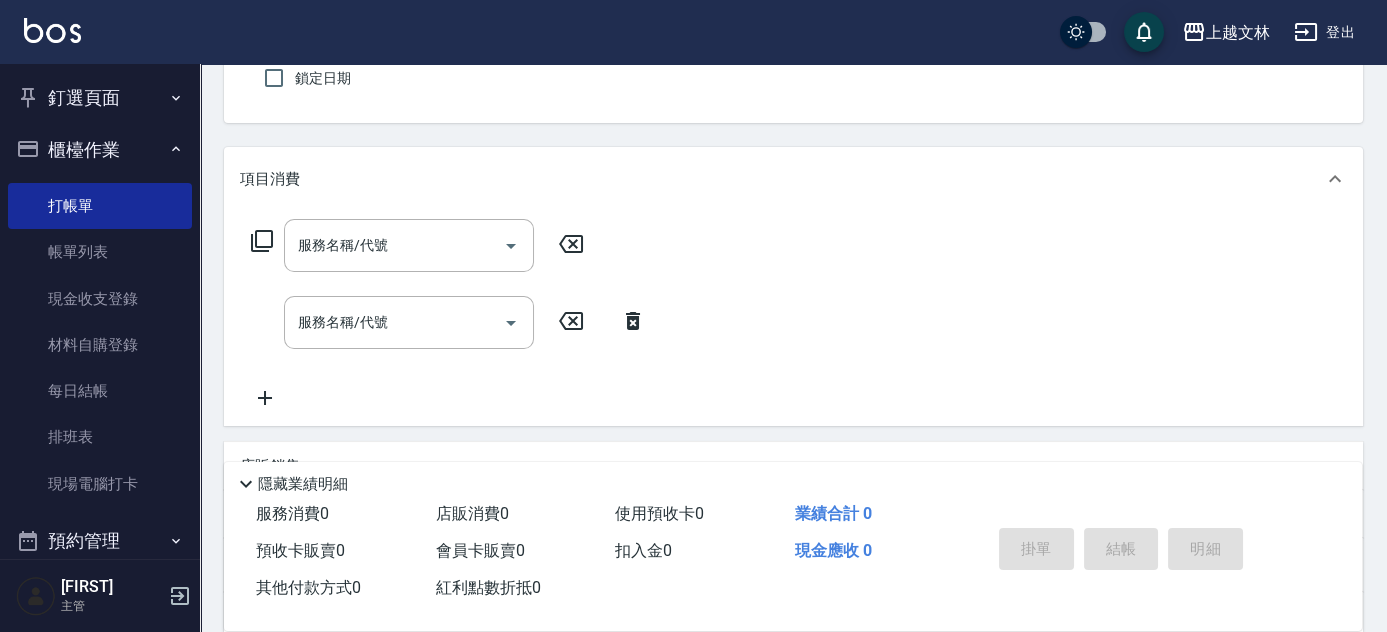 click 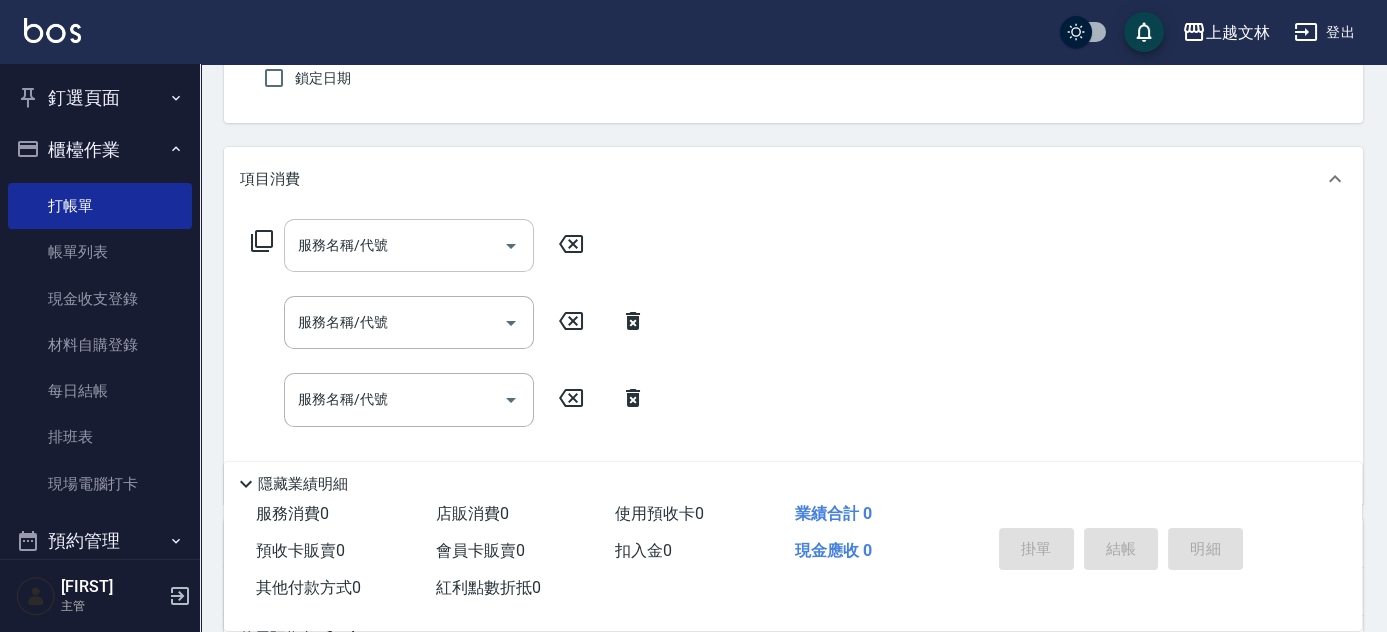 click on "服務名稱/代號" at bounding box center (394, 245) 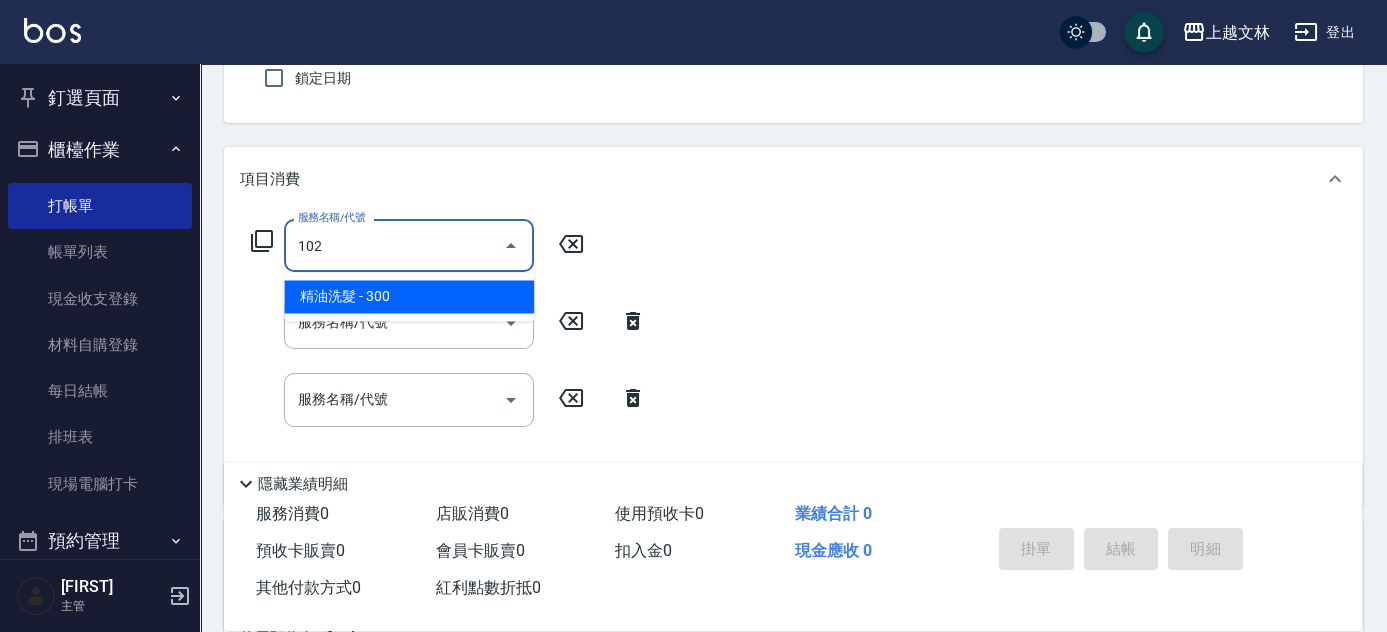 type on "精油洗髮(102)" 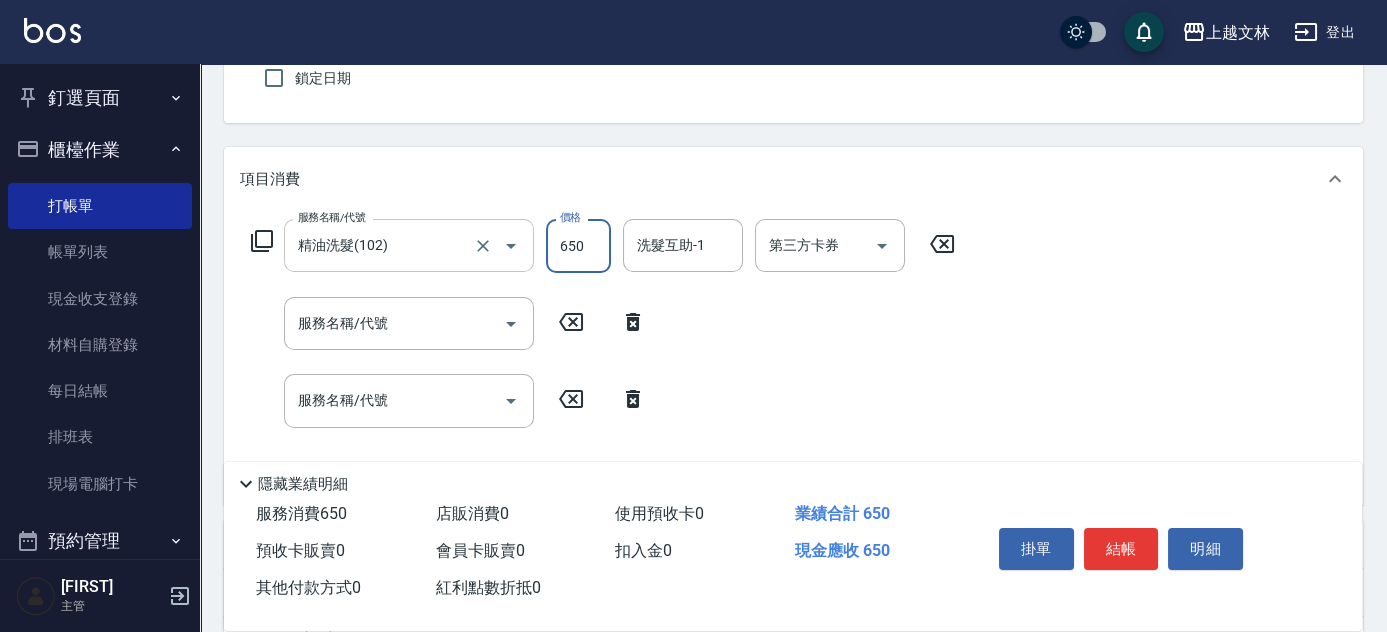 type on "650" 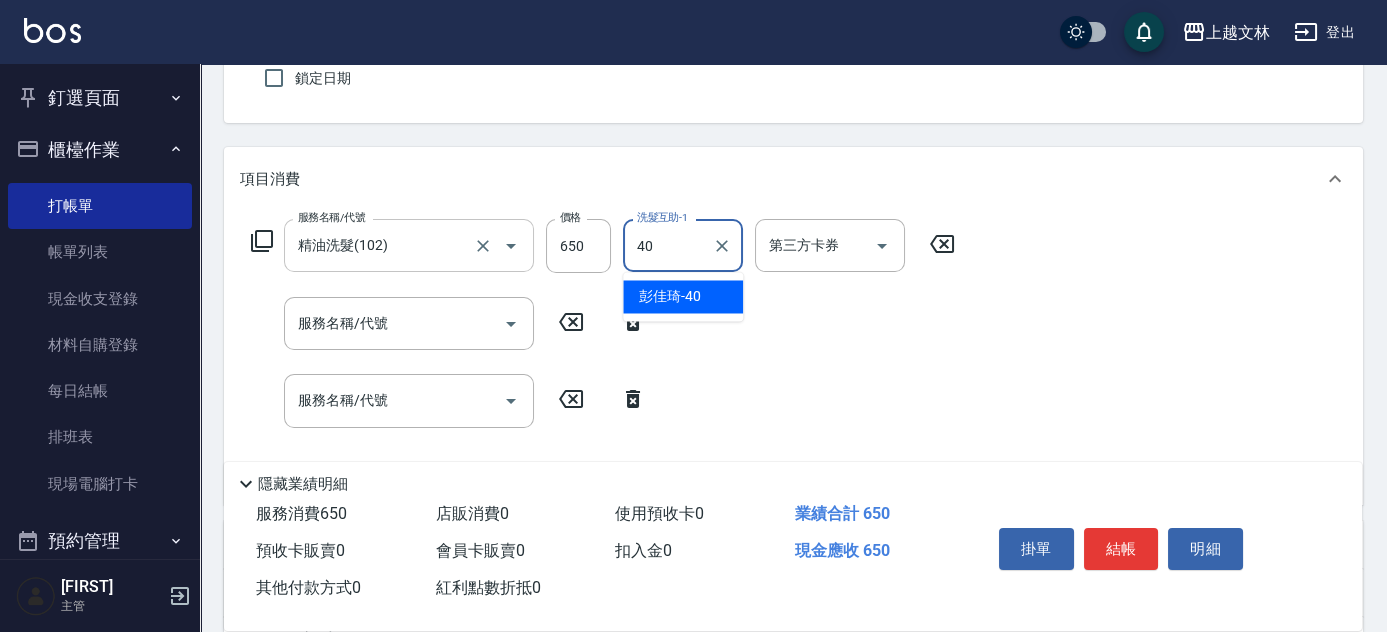 type on "[FIRST]-40" 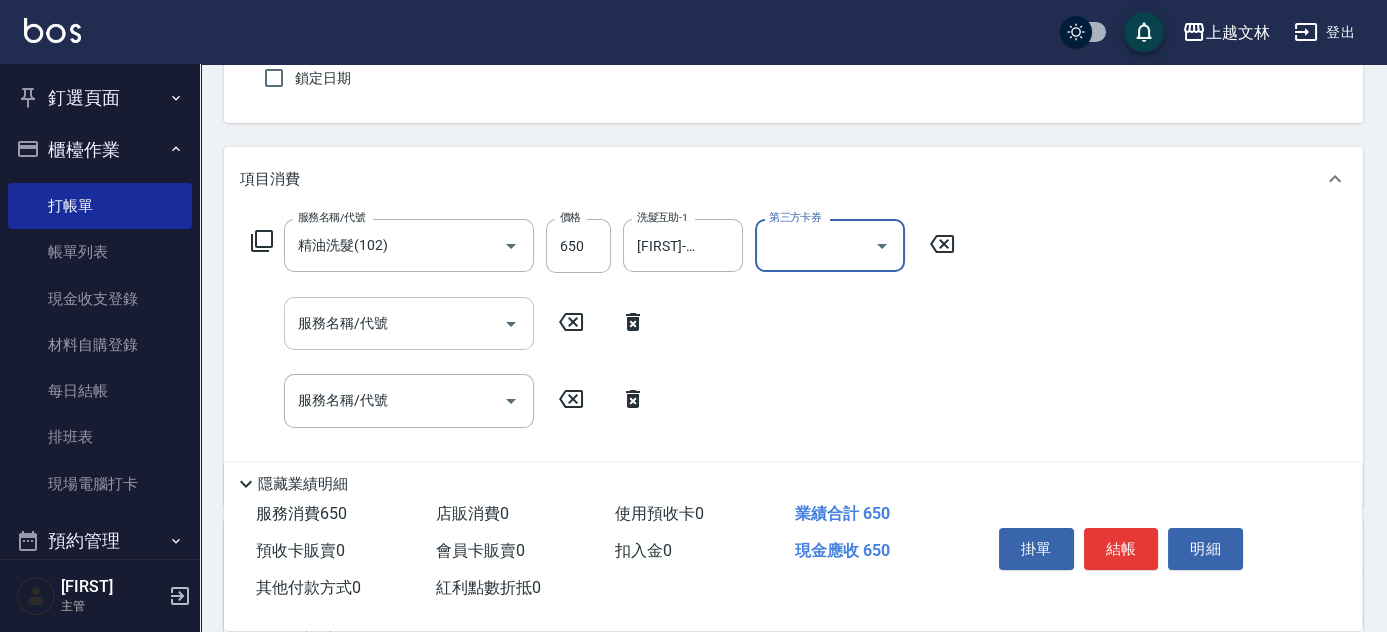 click on "服務名稱/代號" at bounding box center [394, 323] 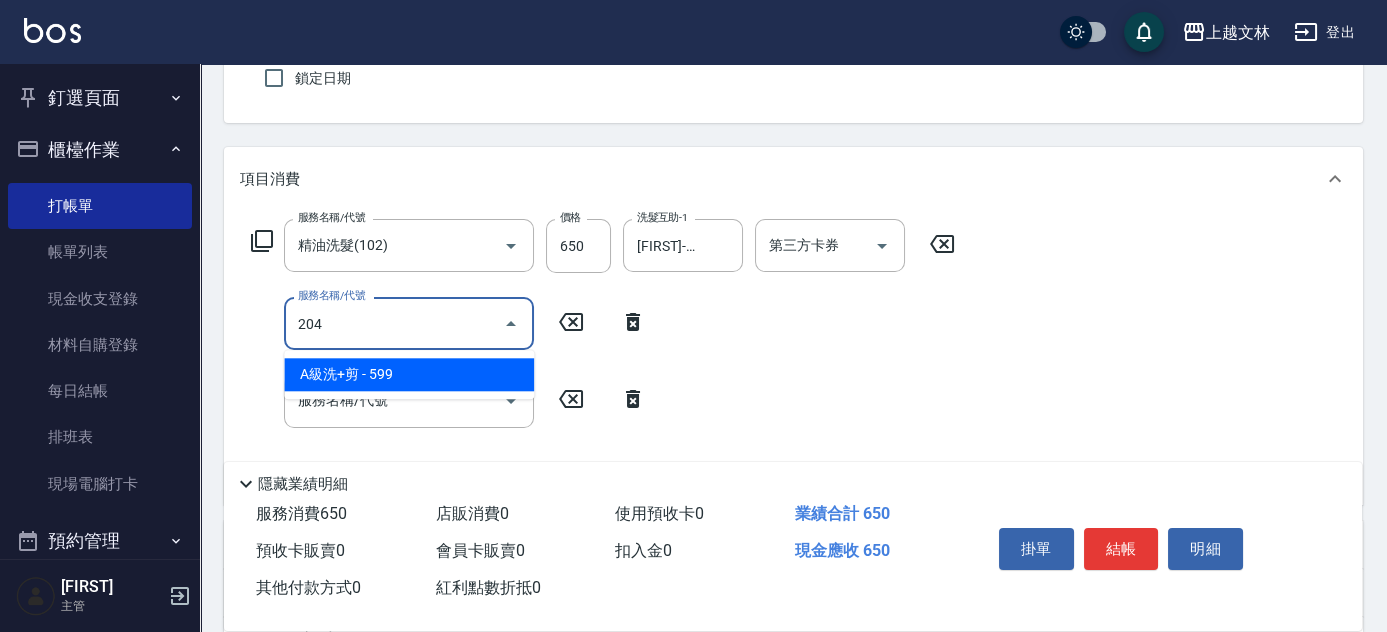 type on "A級洗+剪(204)" 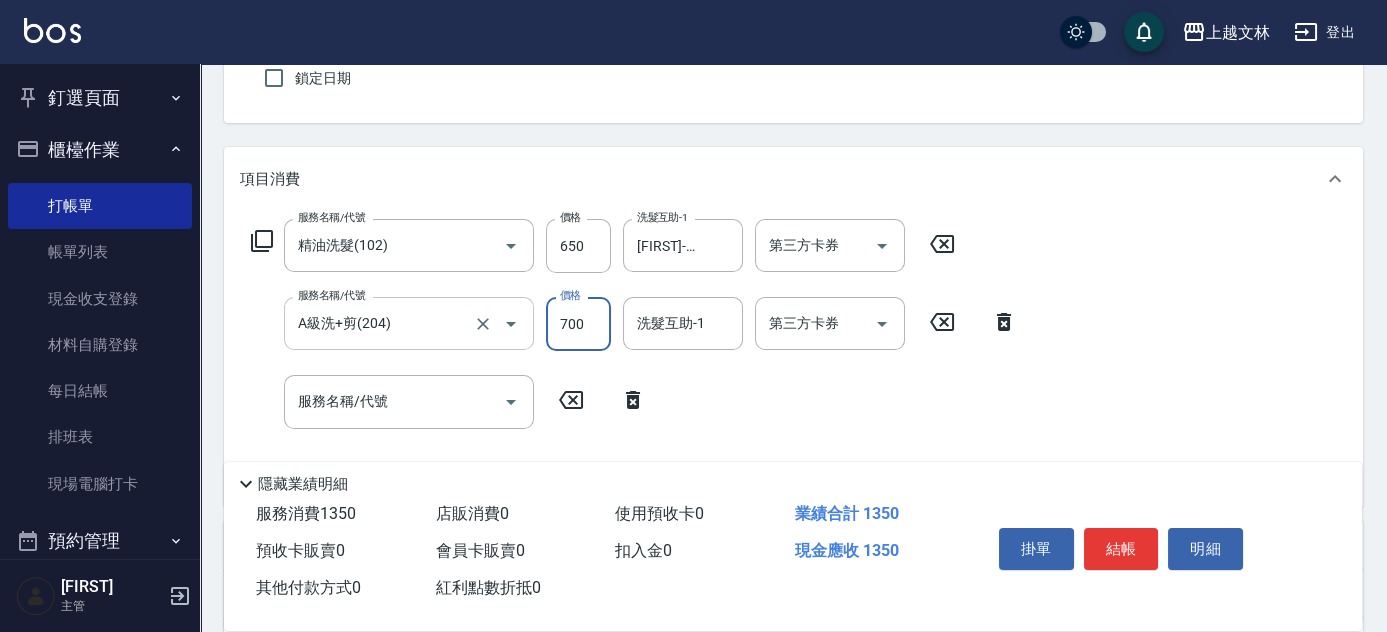 type on "700" 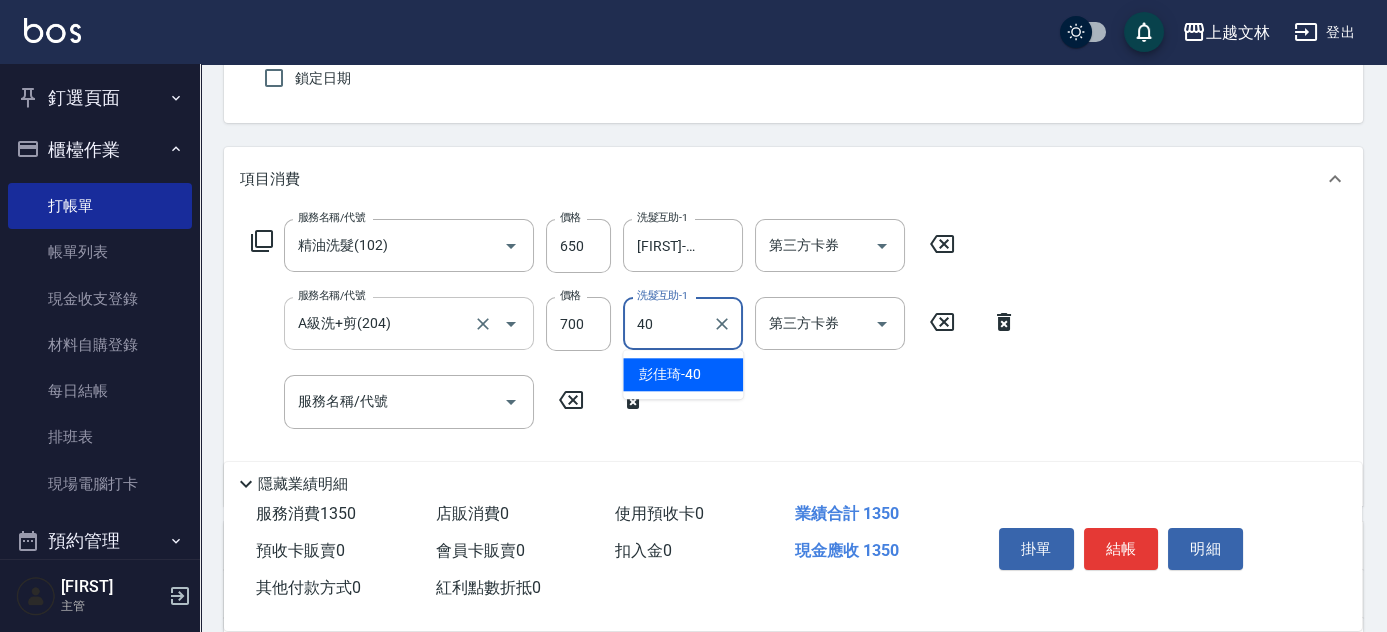 type on "[FIRST]-40" 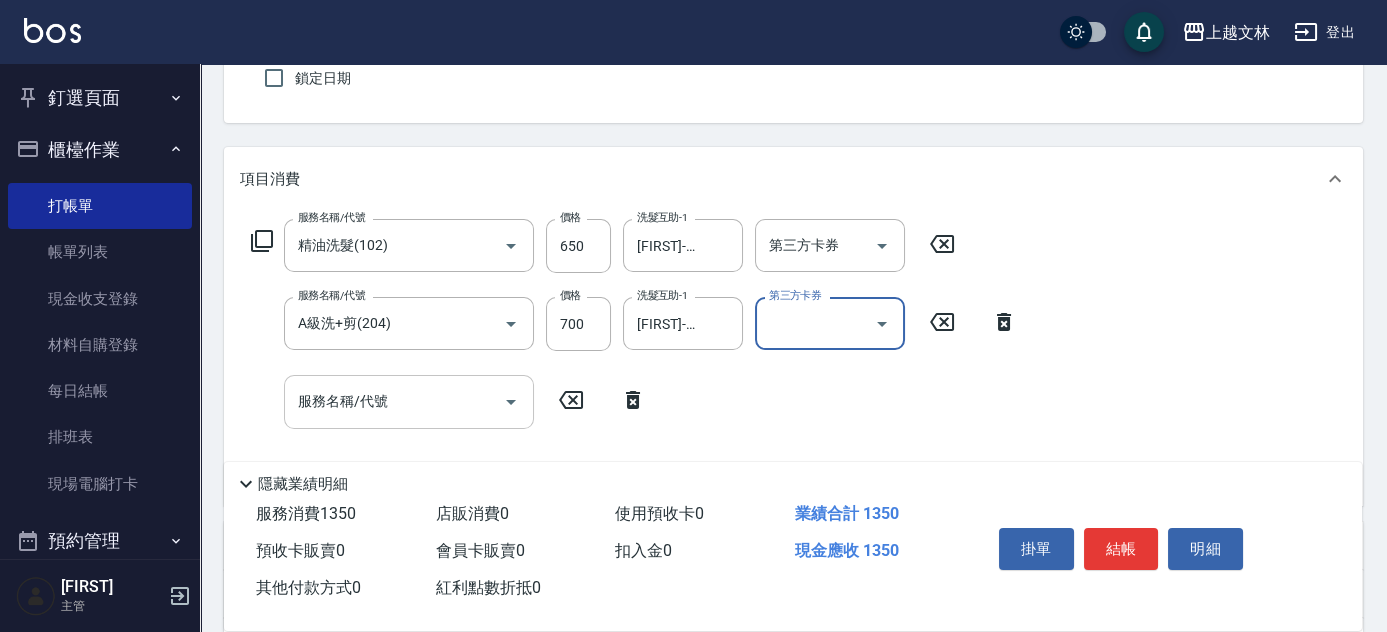 click on "服務名稱/代號 服務名稱/代號" at bounding box center [409, 401] 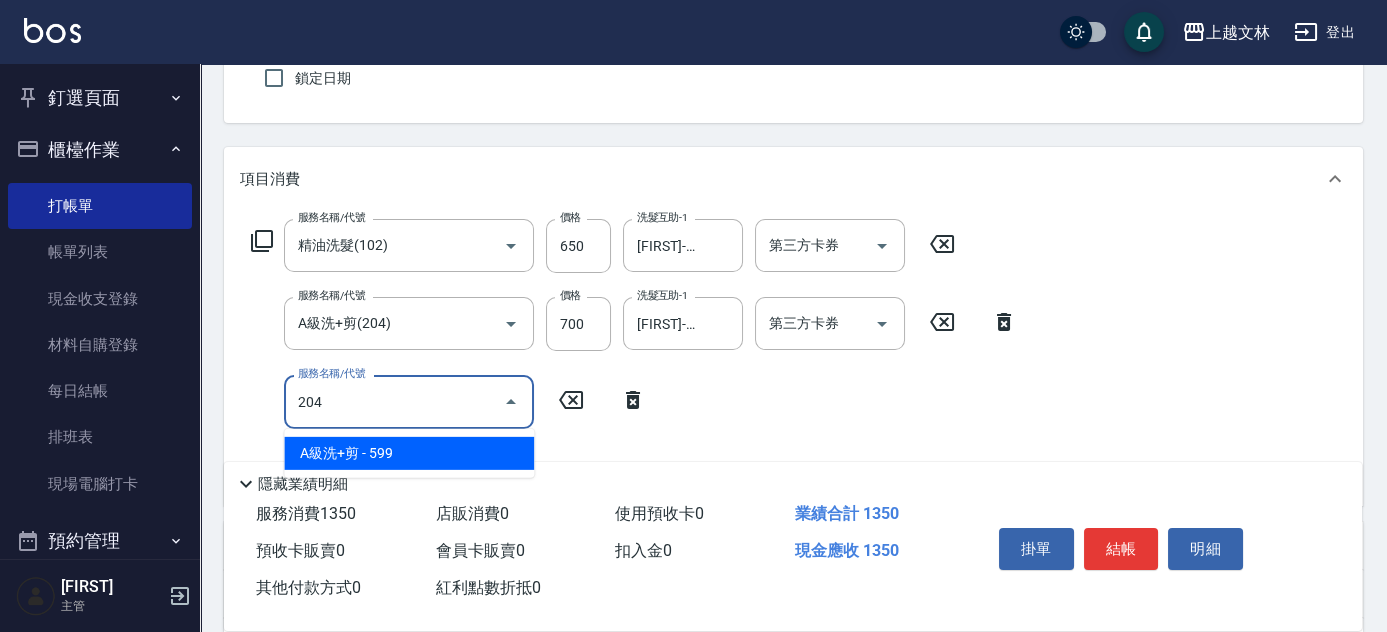 type on "A級洗+剪(204)" 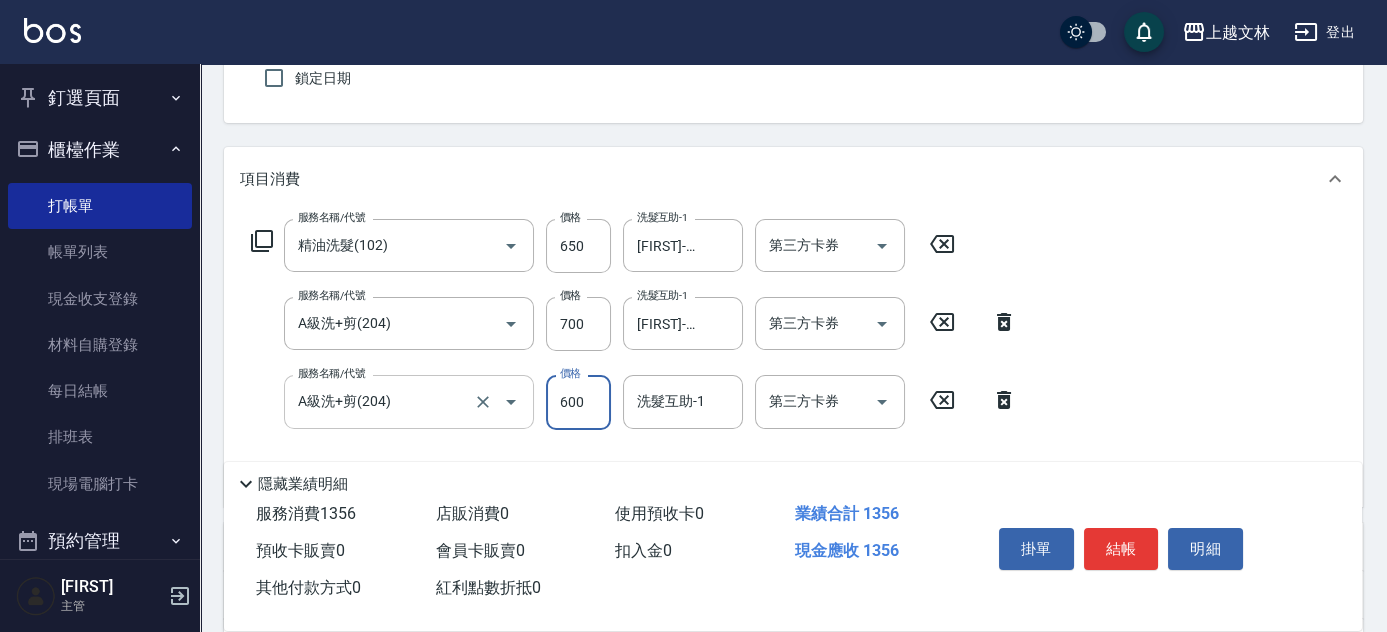 type on "600" 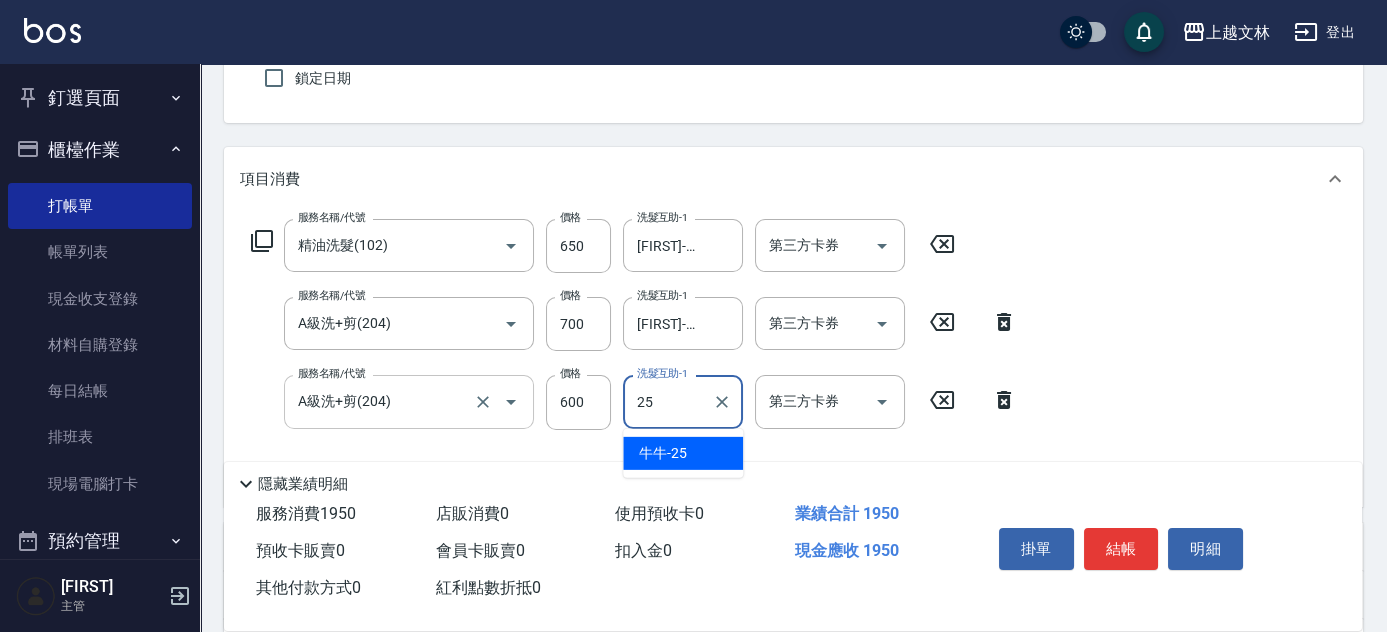 type on "牛牛-25" 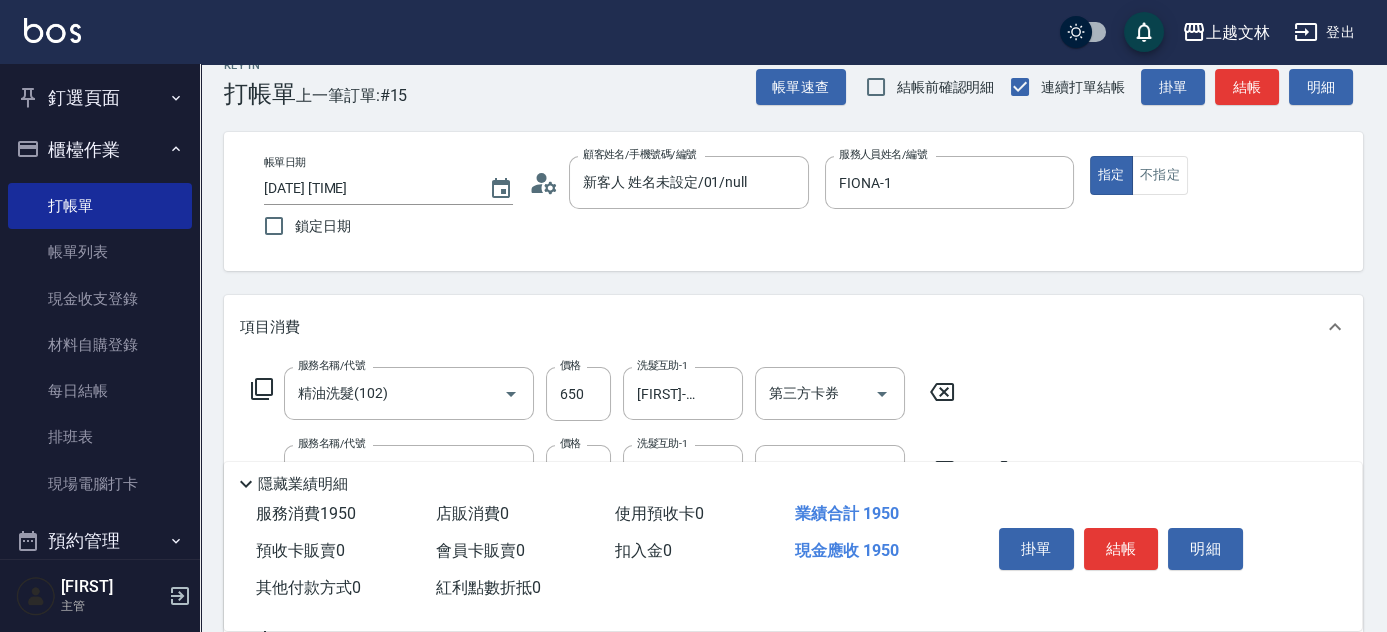 scroll, scrollTop: 0, scrollLeft: 0, axis: both 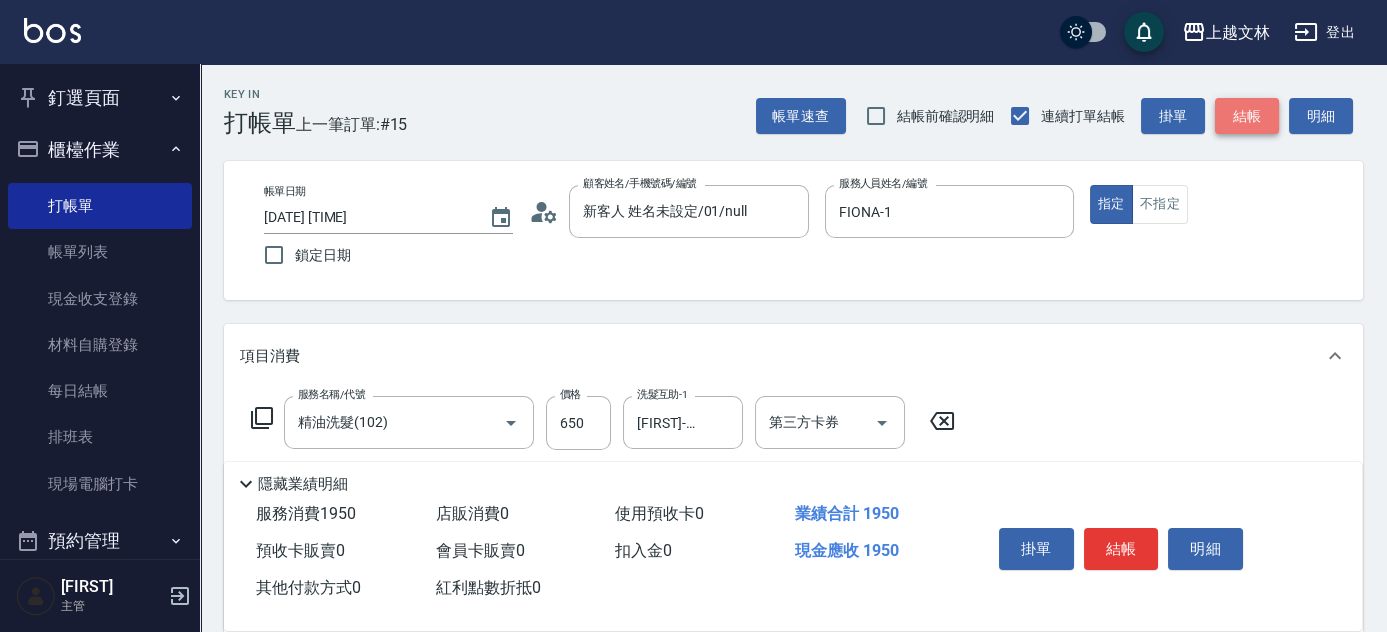 click on "結帳" at bounding box center (1247, 116) 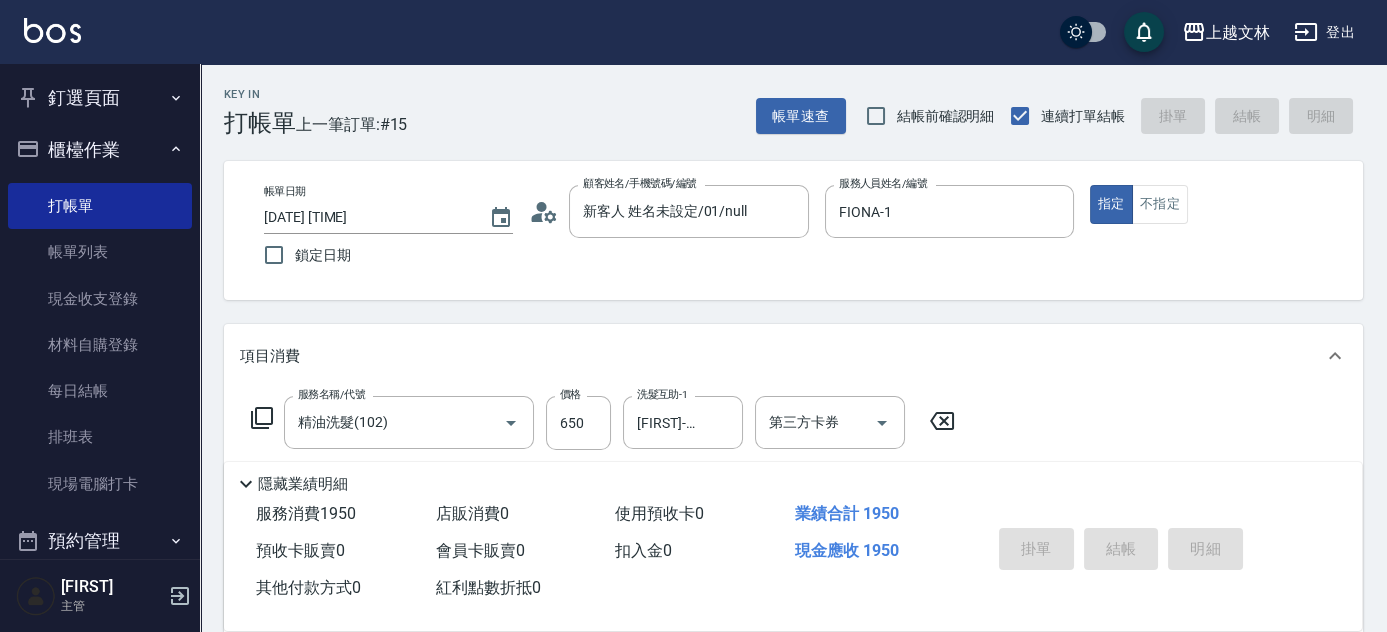 type on "[DATE] [TIME]" 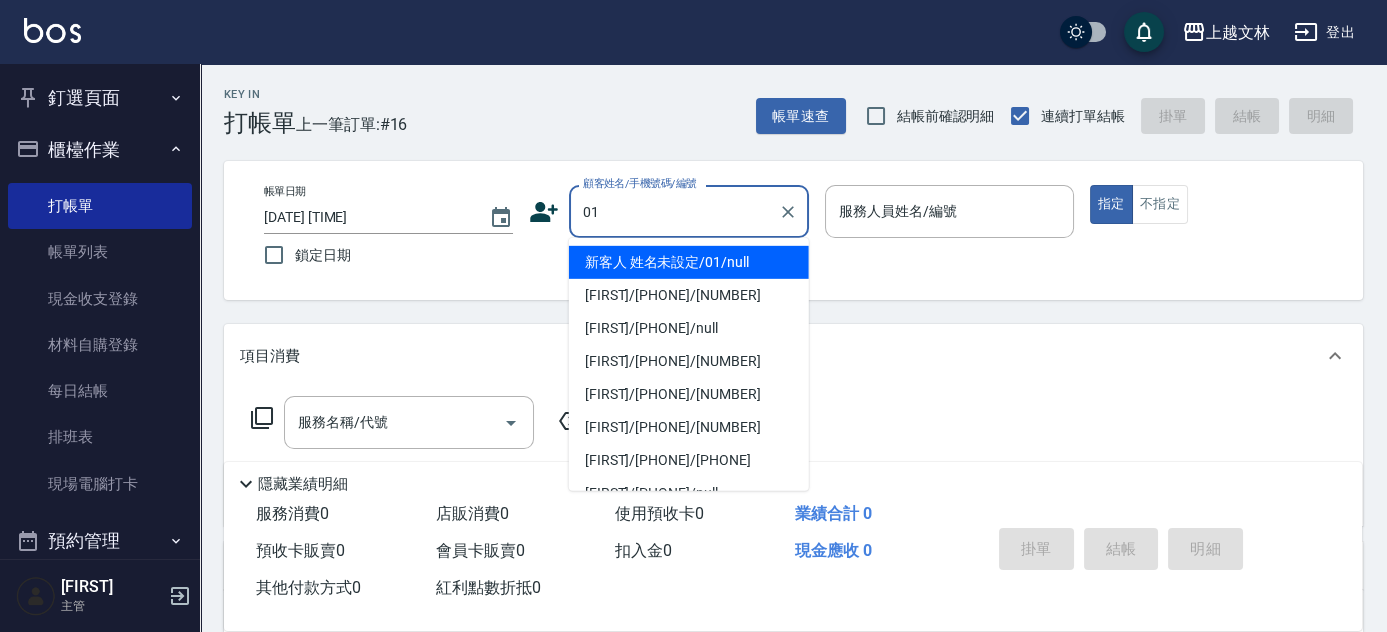 type on "新客人 姓名未設定/01/null" 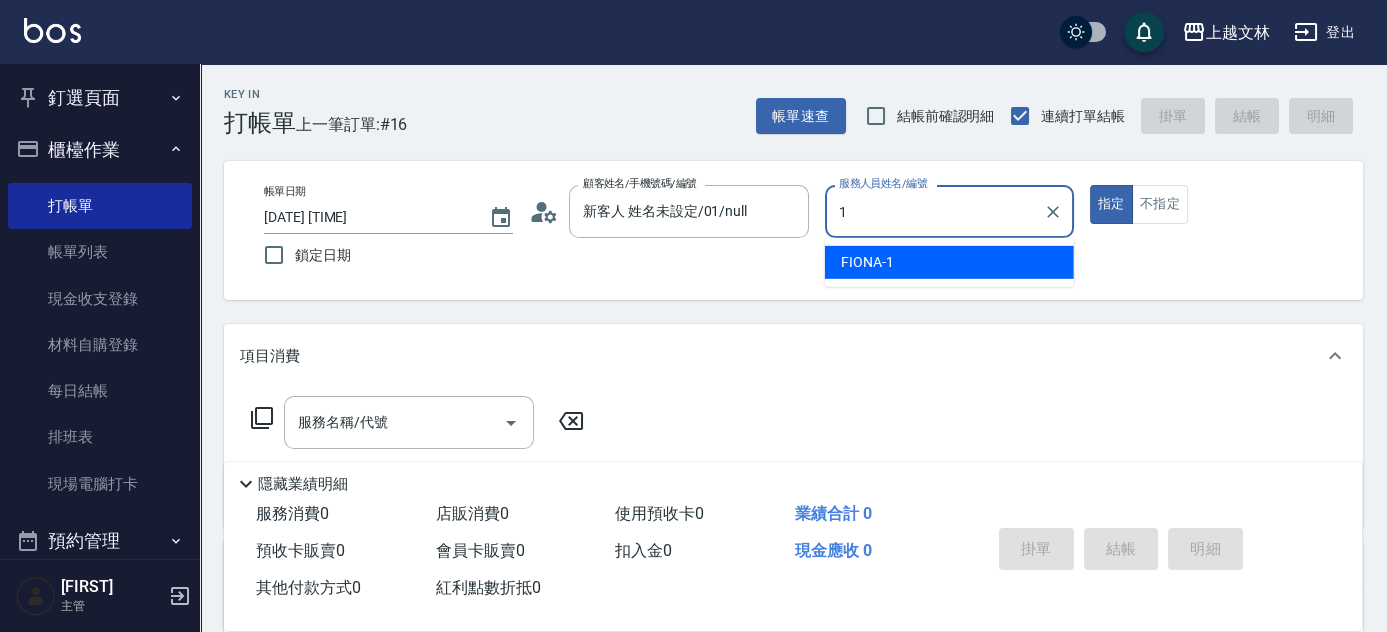 type on "FIONA-1" 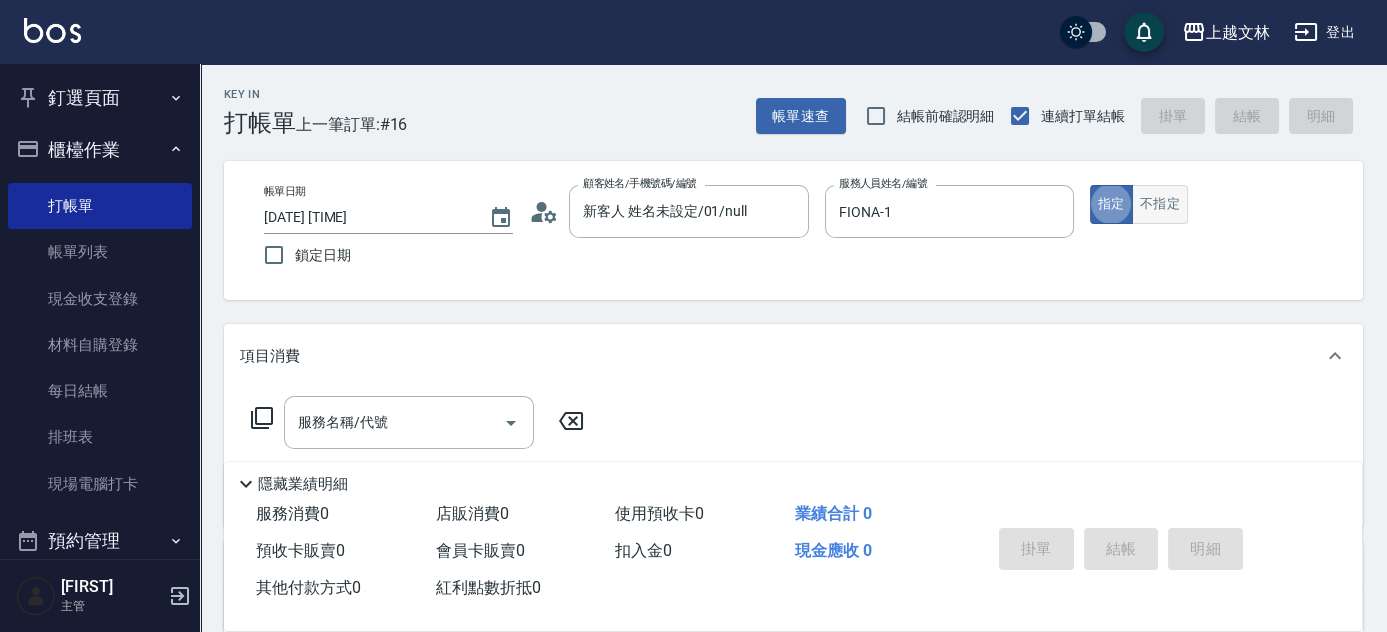 drag, startPoint x: 1161, startPoint y: 207, endPoint x: 1186, endPoint y: 212, distance: 25.495098 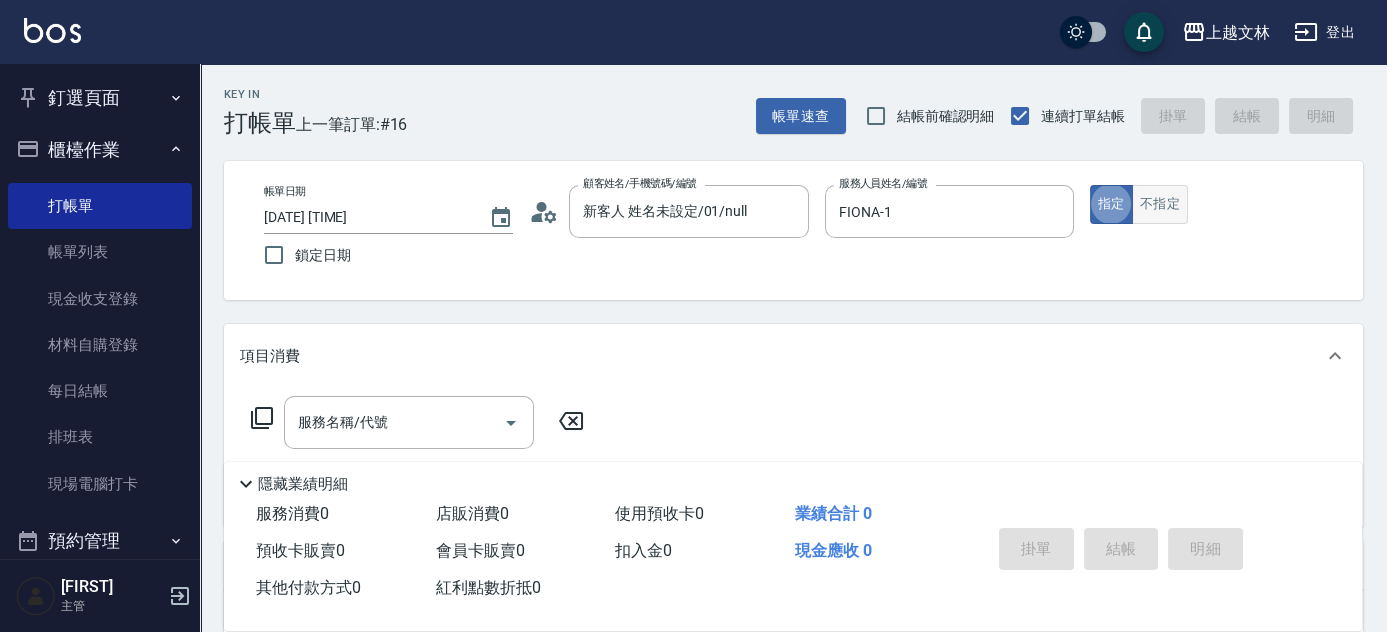click on "不指定" at bounding box center [1160, 204] 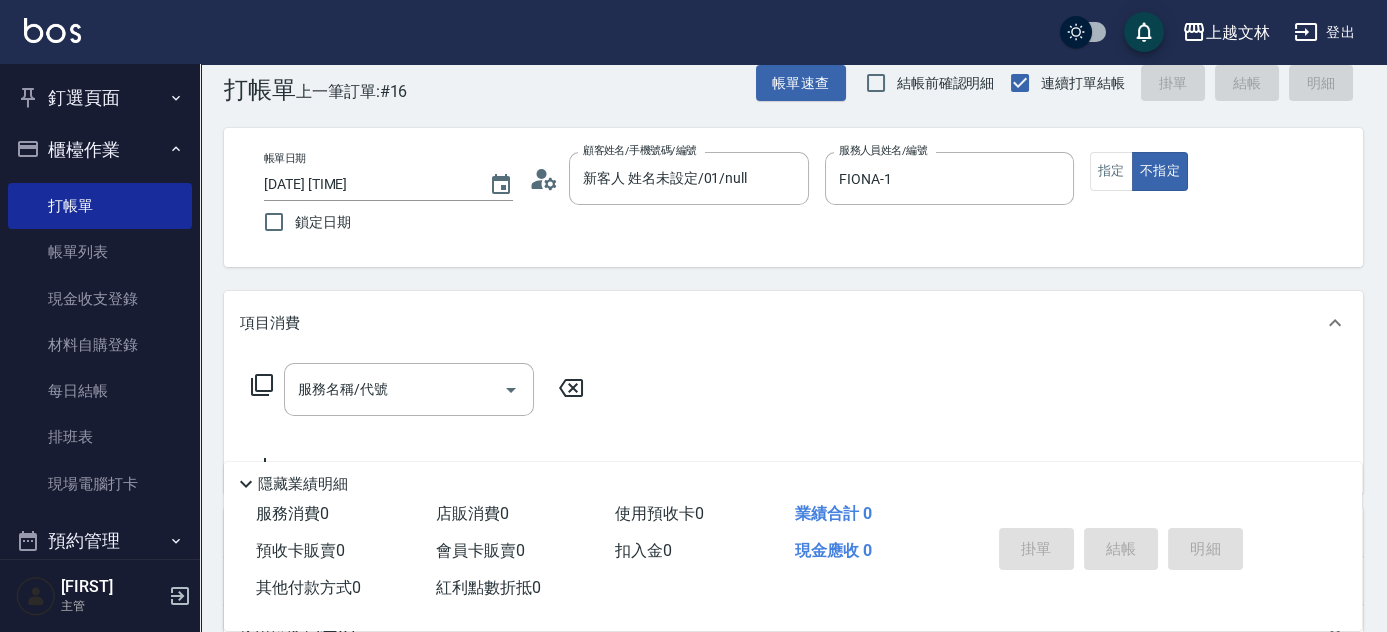 scroll, scrollTop: 209, scrollLeft: 0, axis: vertical 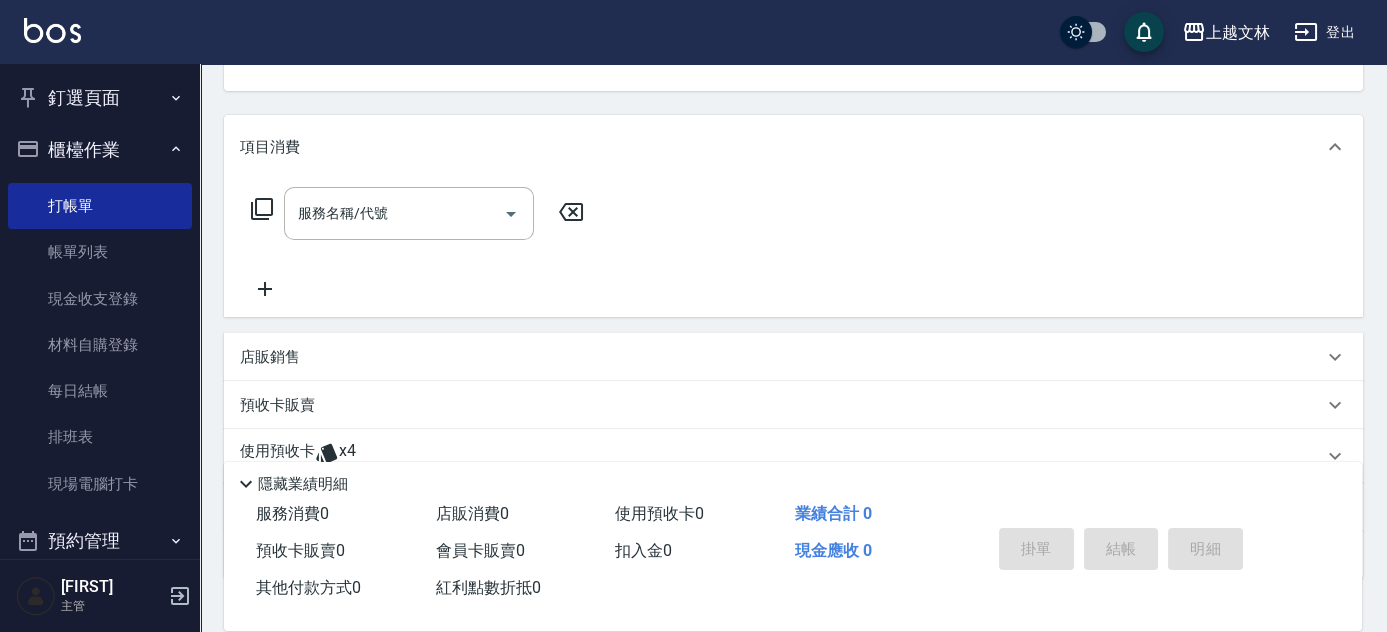 click 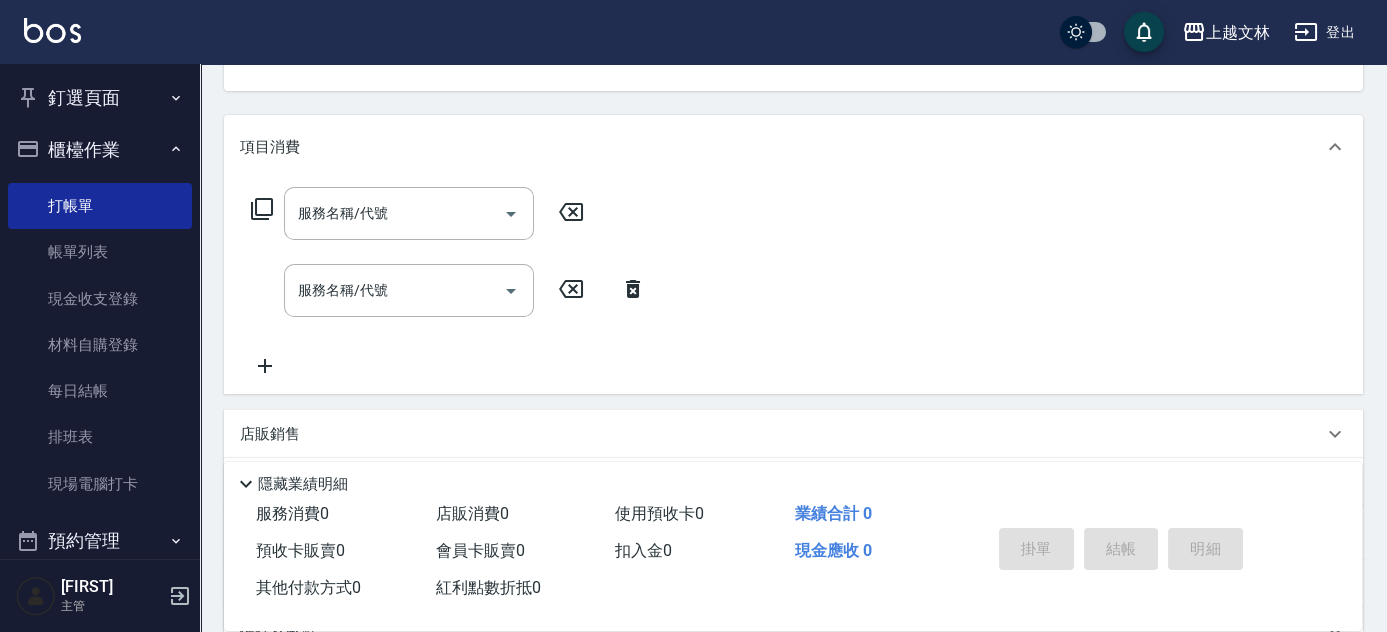 click on "服務名稱/代號" at bounding box center (394, 213) 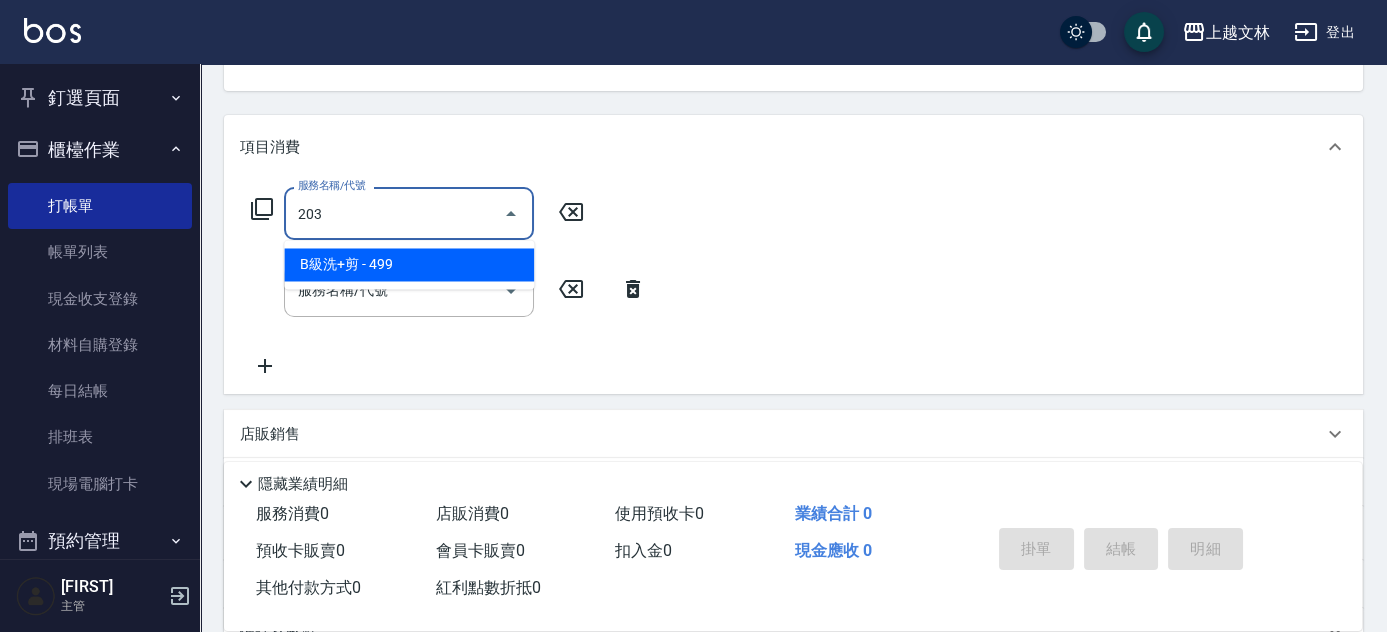 type on "B級洗+剪(203)" 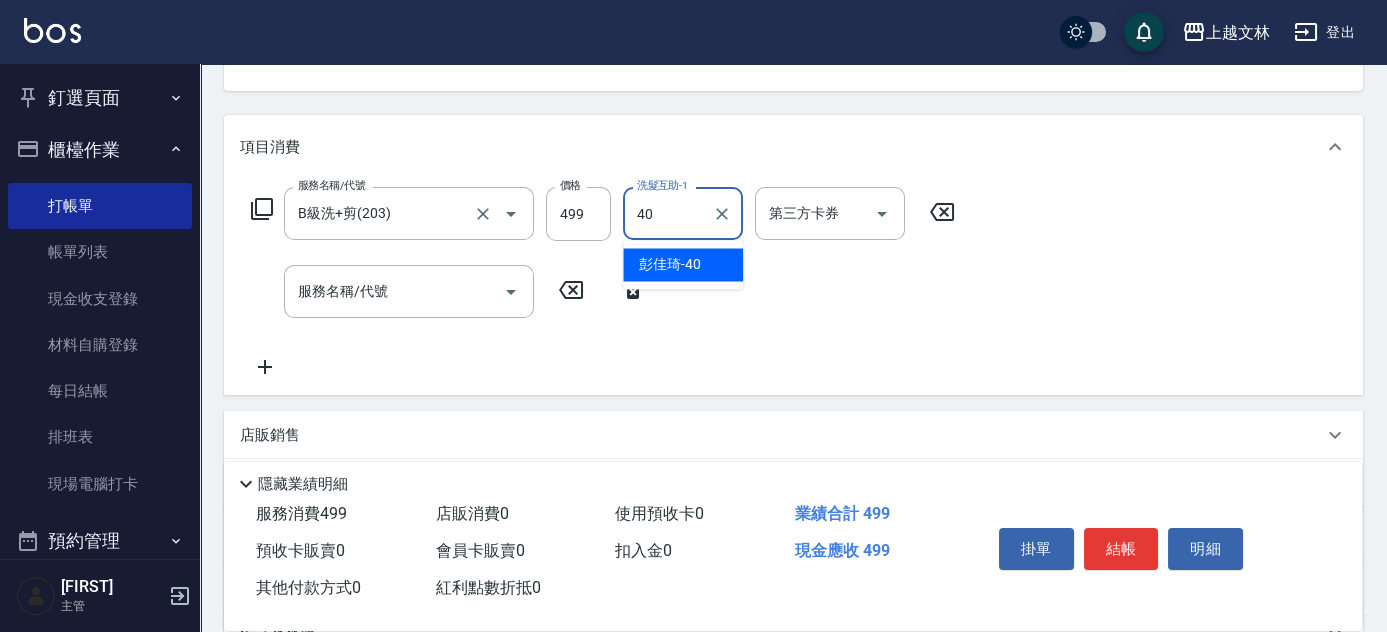 type on "[FIRST]-40" 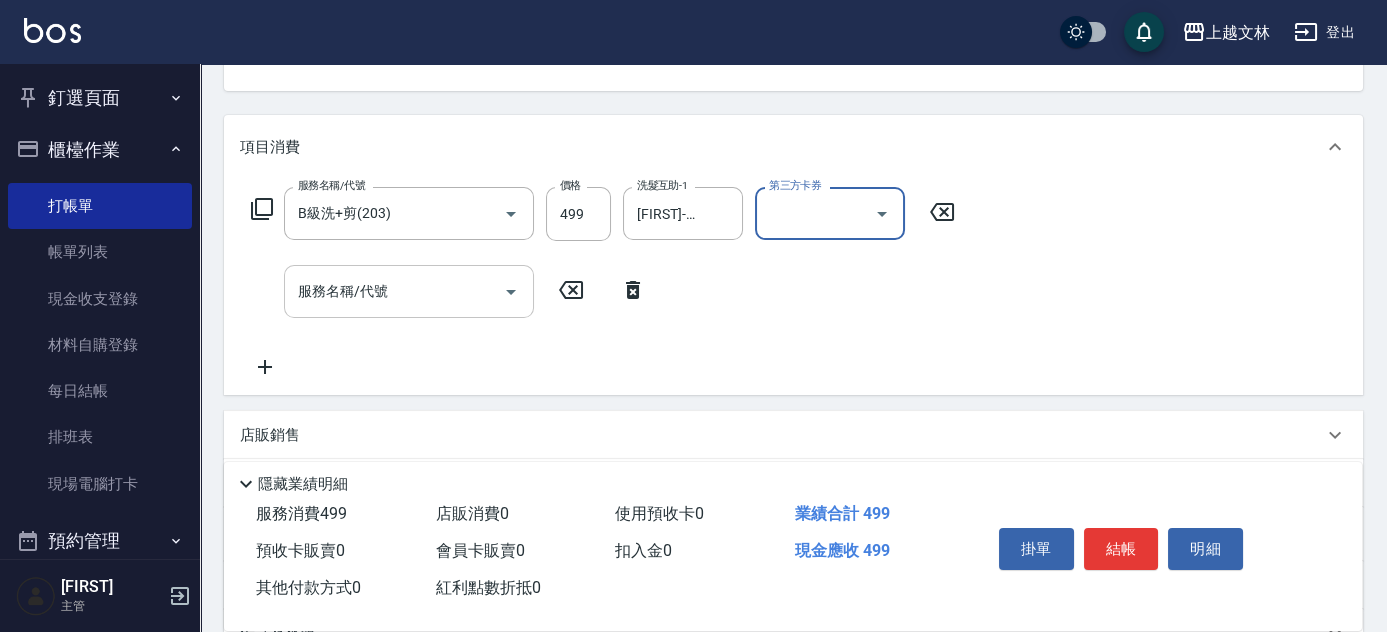 click on "服務名稱/代號 服務名稱/代號" at bounding box center (409, 291) 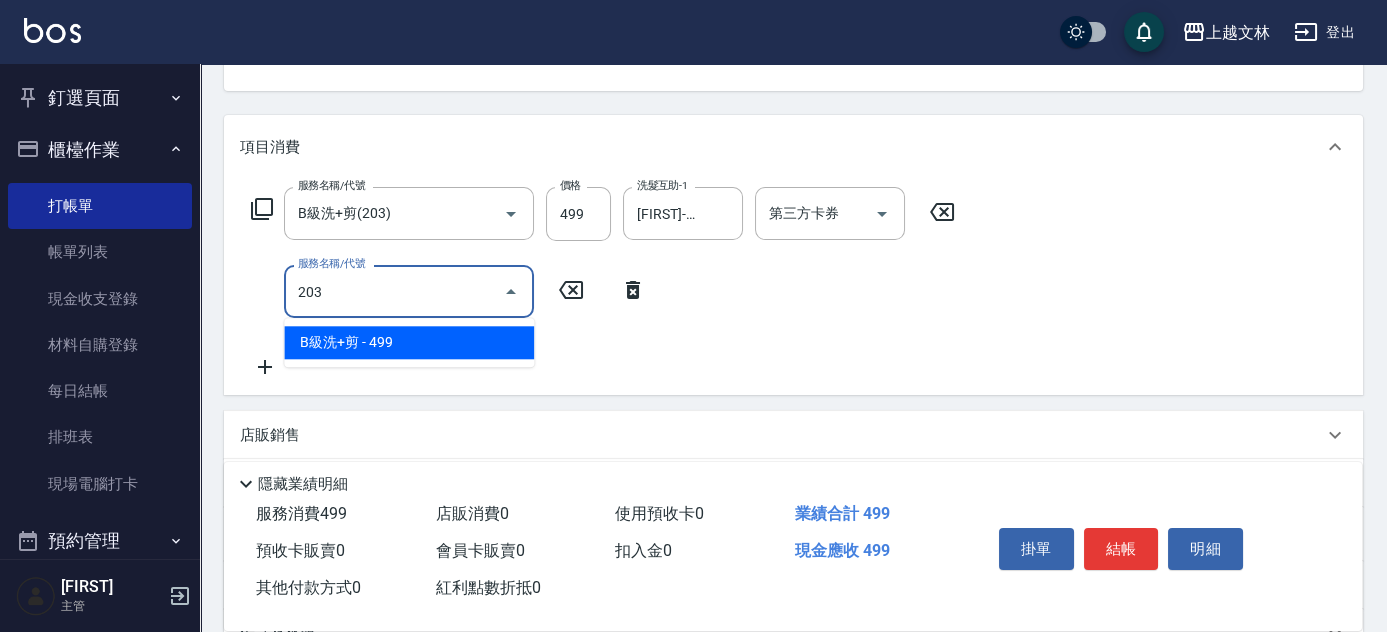 type on "B級洗+剪(203)" 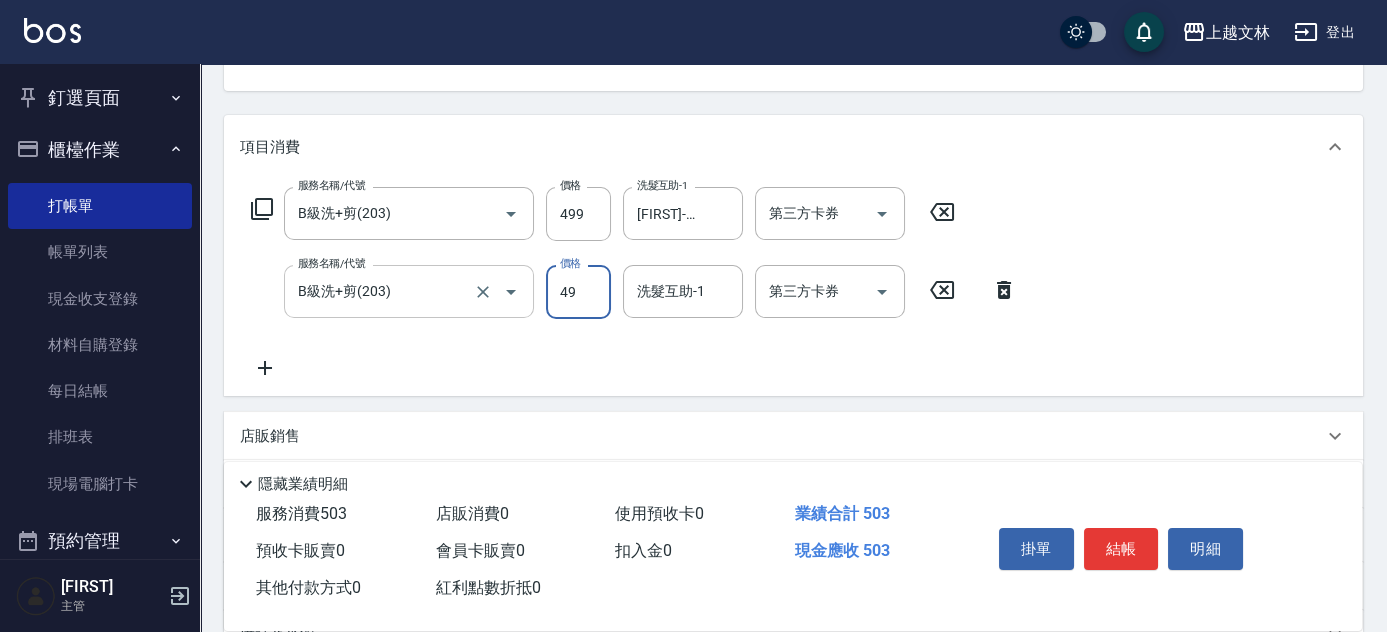 type on "499" 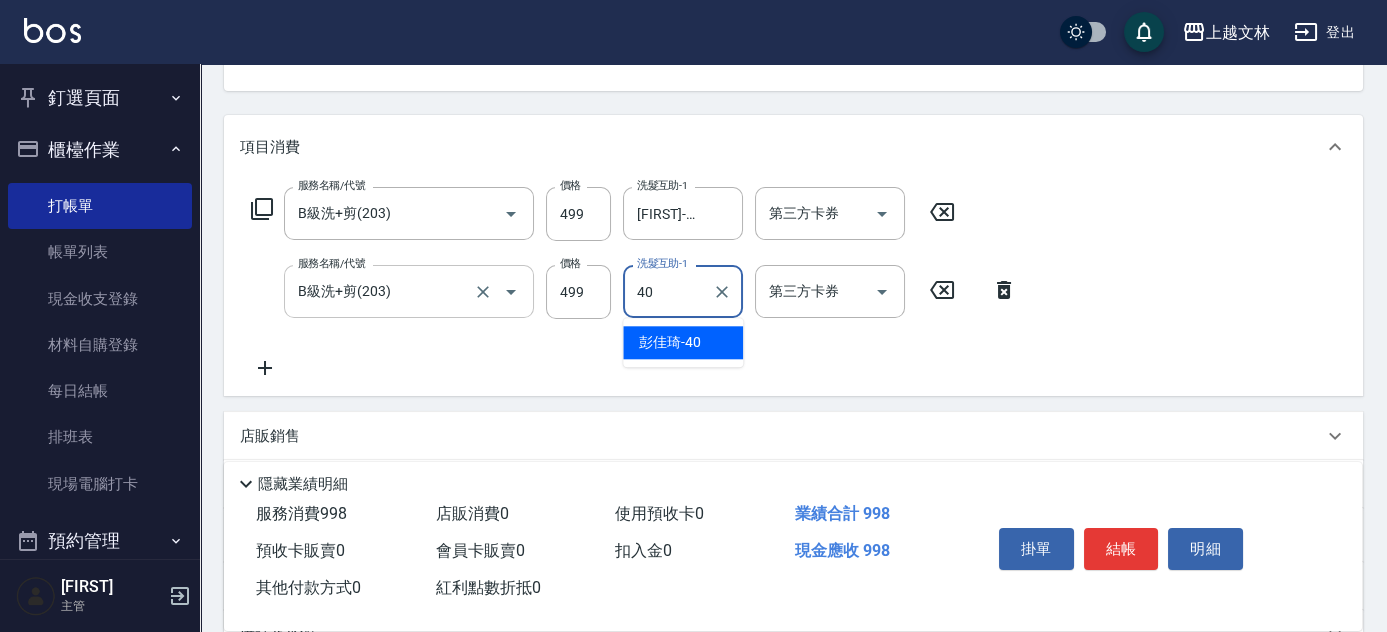 type on "[FIRST]-40" 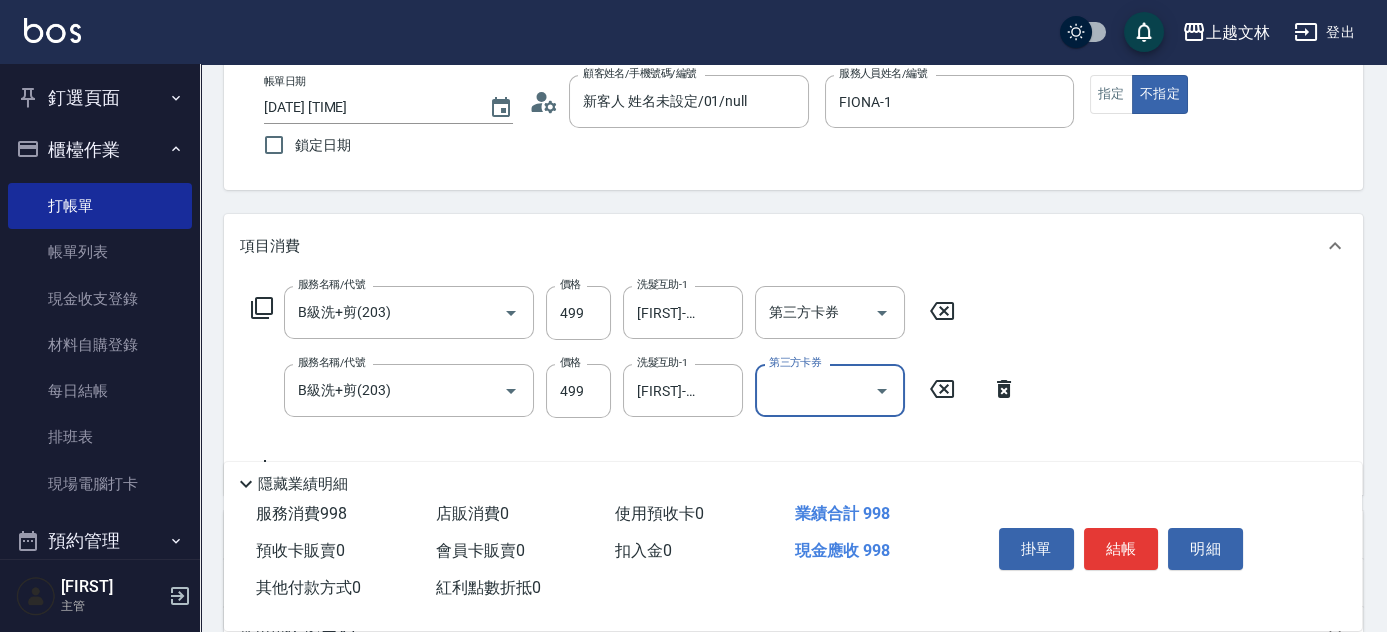scroll, scrollTop: 0, scrollLeft: 0, axis: both 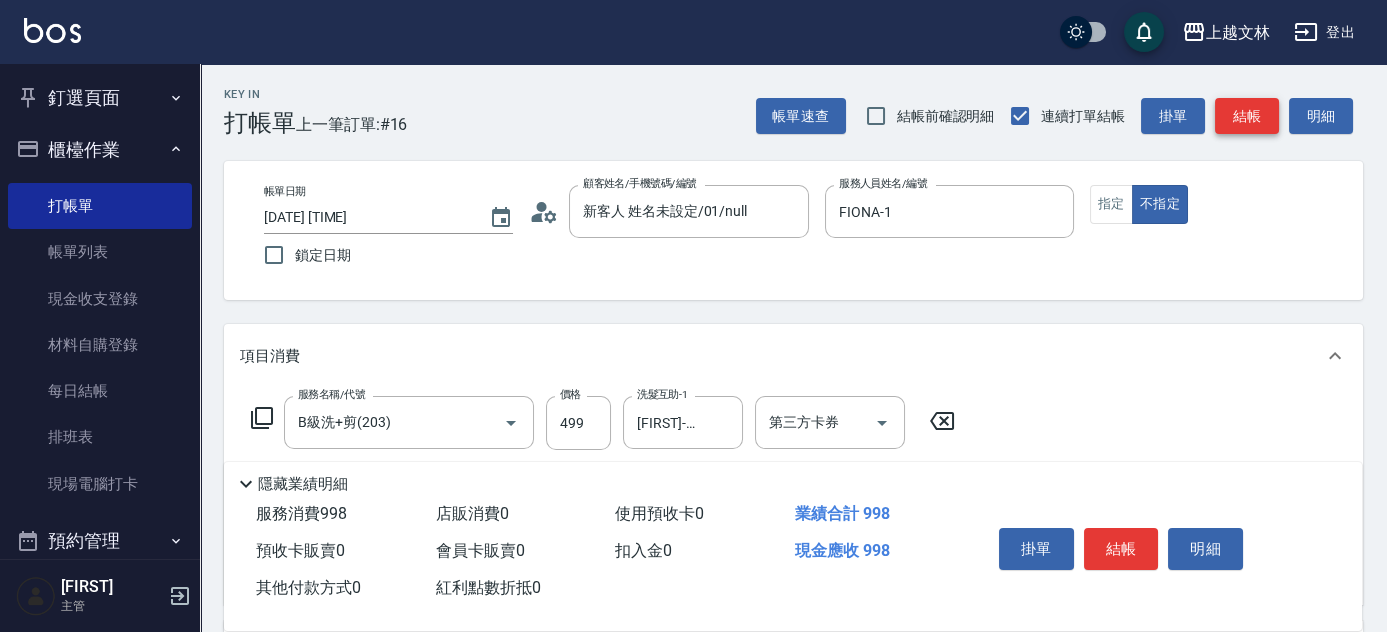 click on "結帳" at bounding box center [1247, 116] 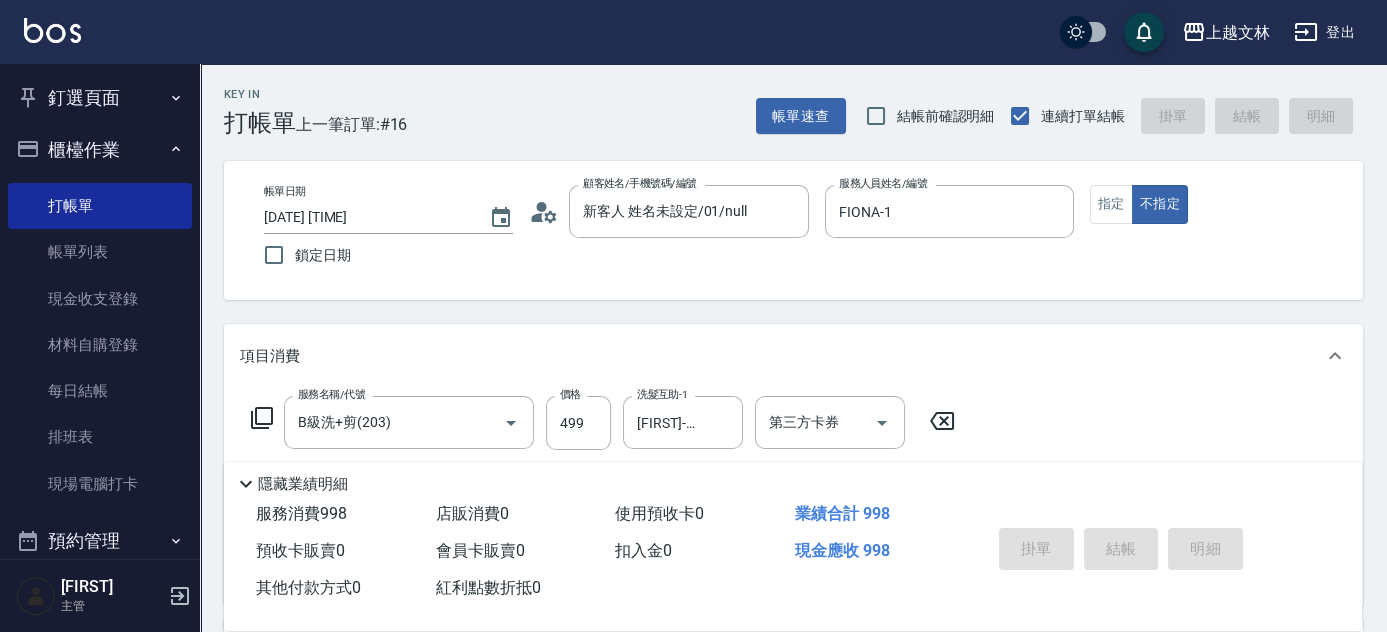 type 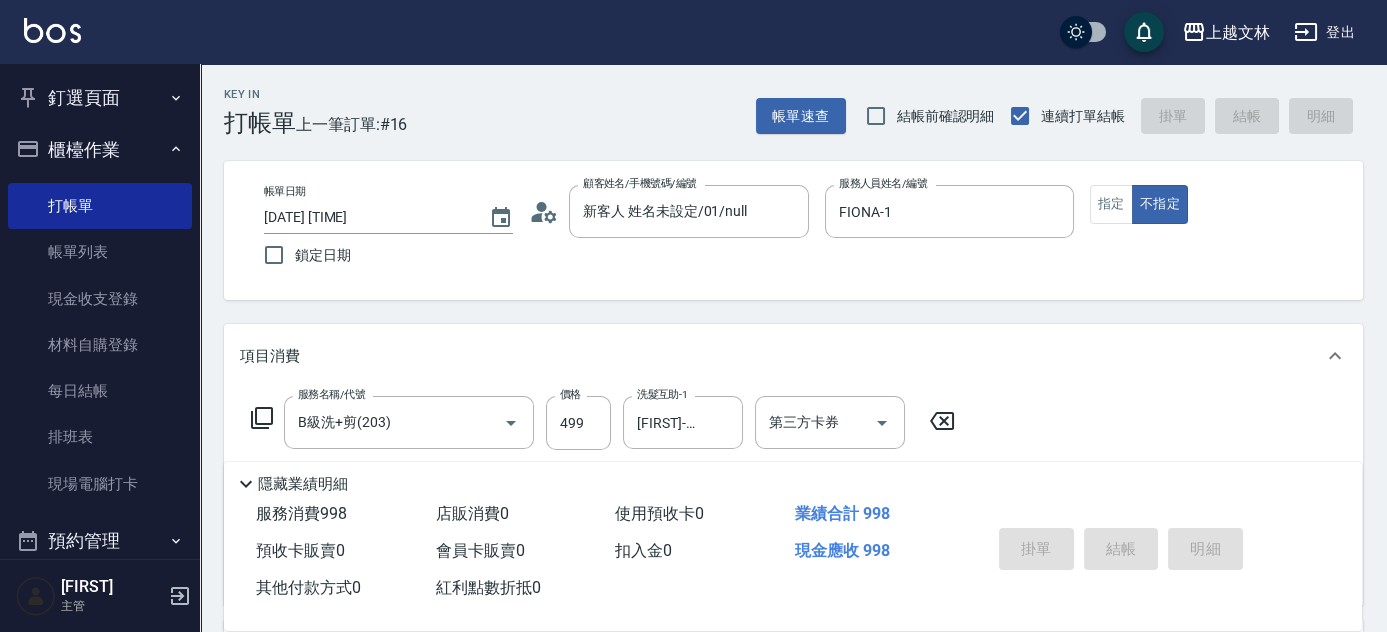 type 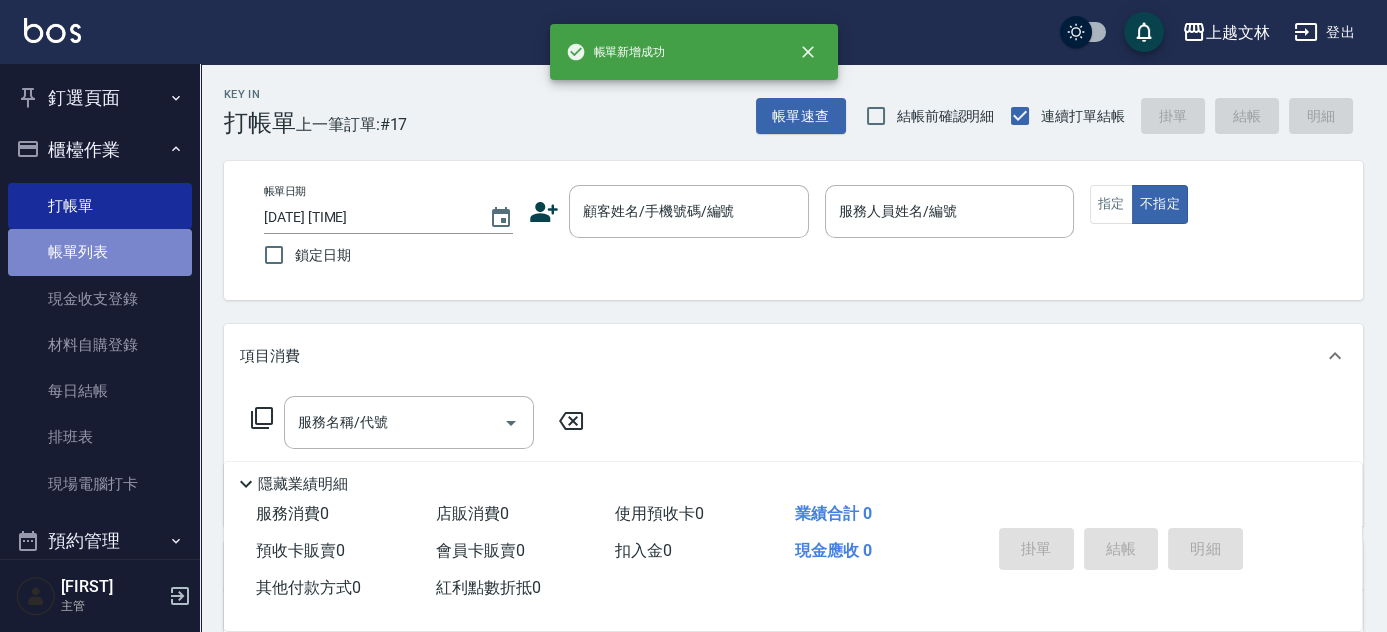 click on "帳單列表" at bounding box center (100, 252) 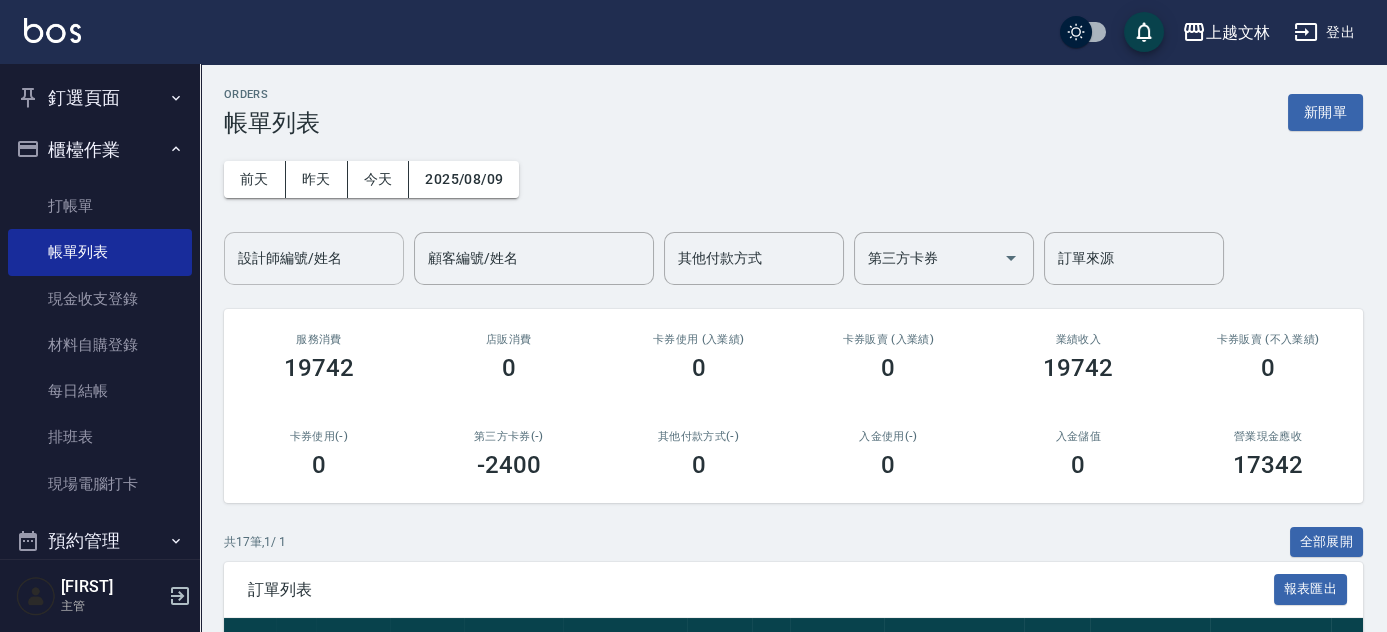 click on "設計師編號/姓名" at bounding box center (314, 258) 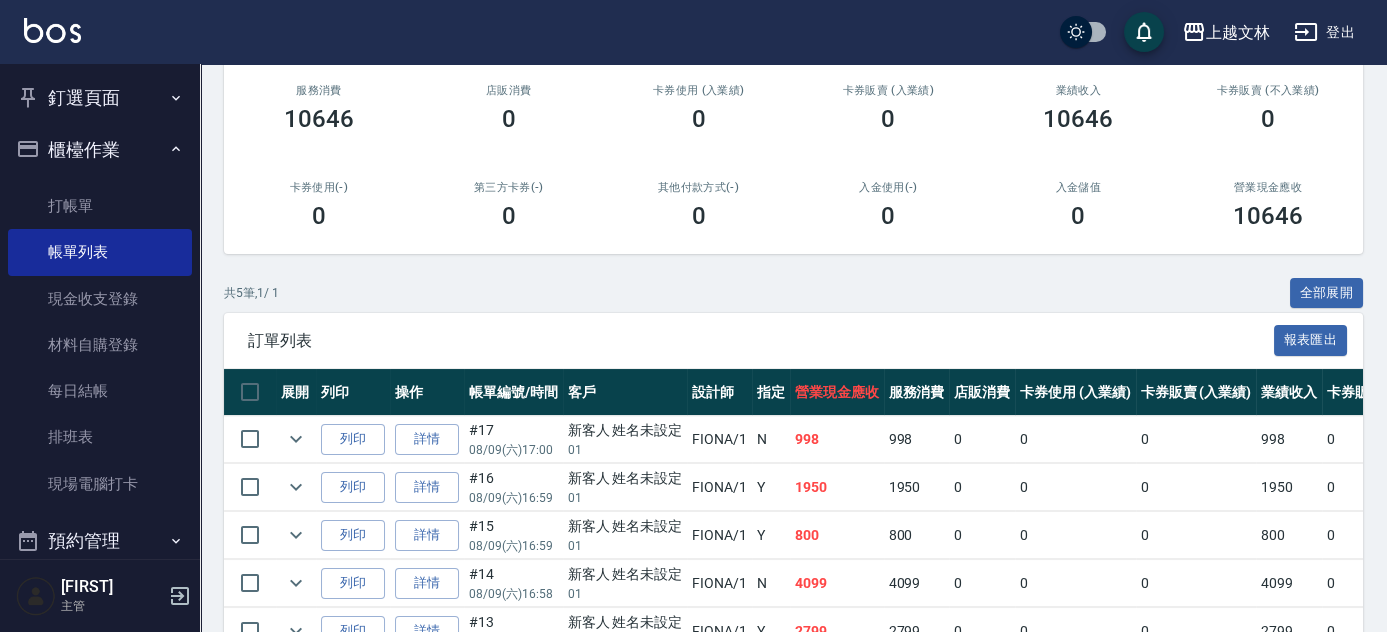 scroll, scrollTop: 307, scrollLeft: 0, axis: vertical 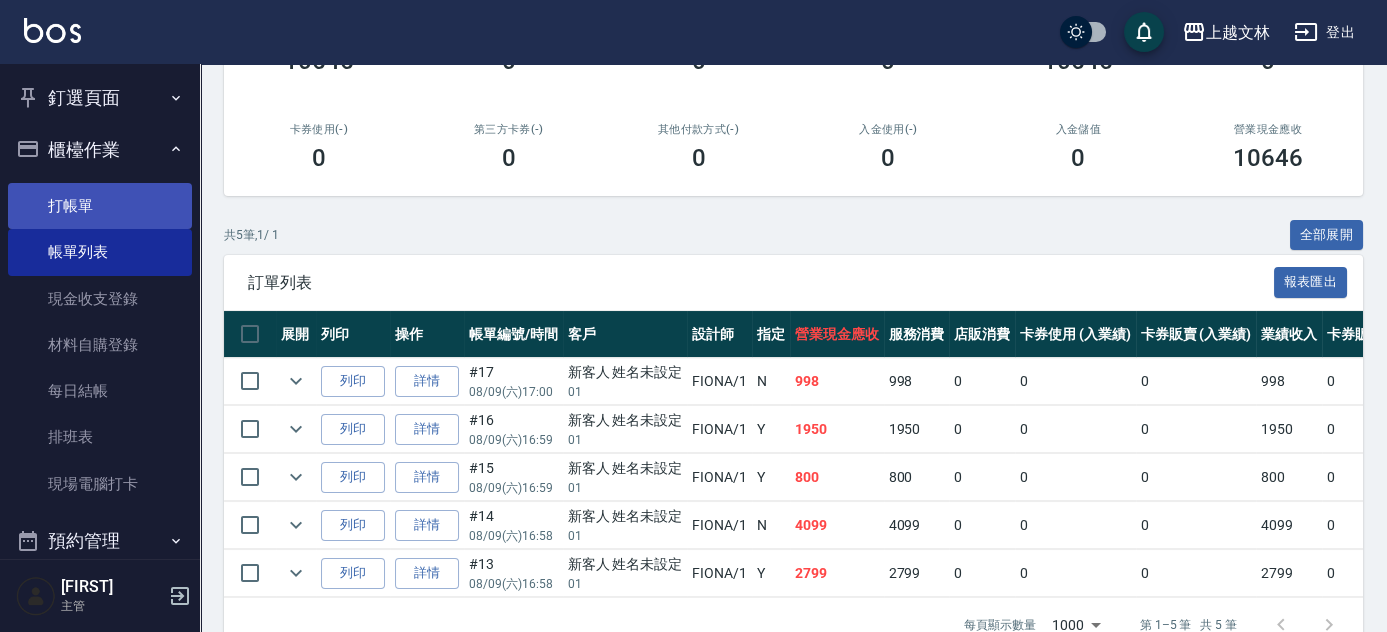 type on "FIONA-1" 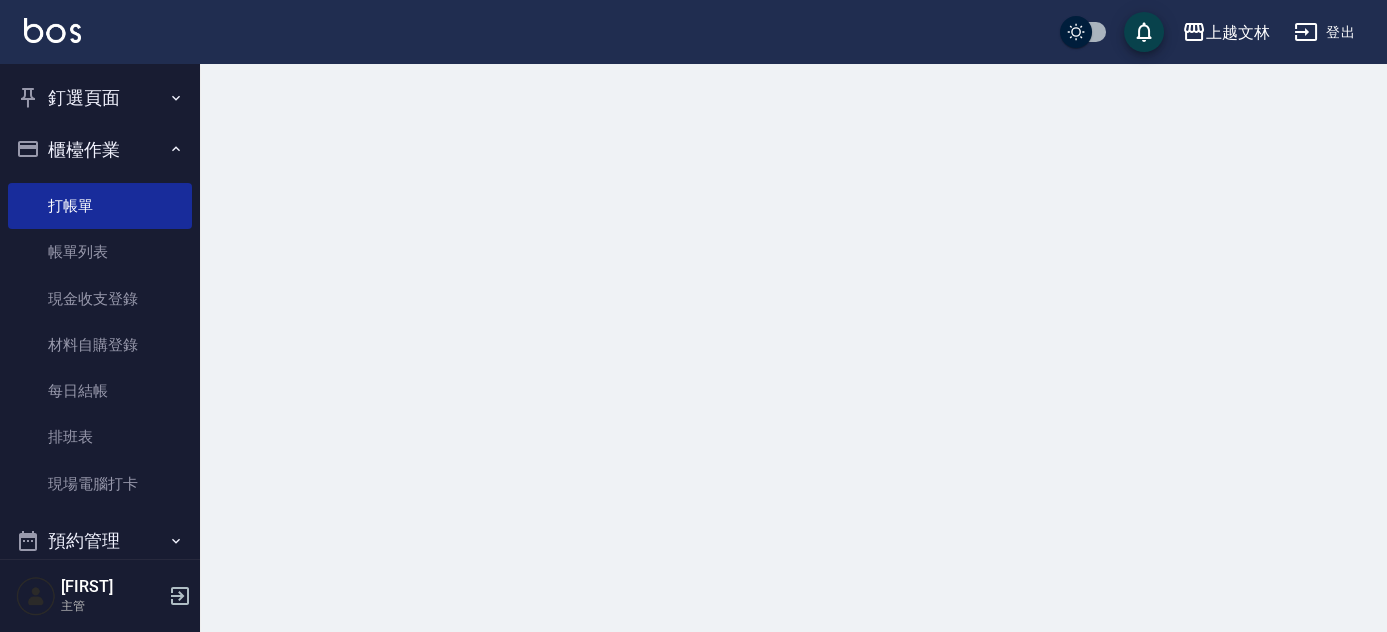 scroll, scrollTop: 0, scrollLeft: 0, axis: both 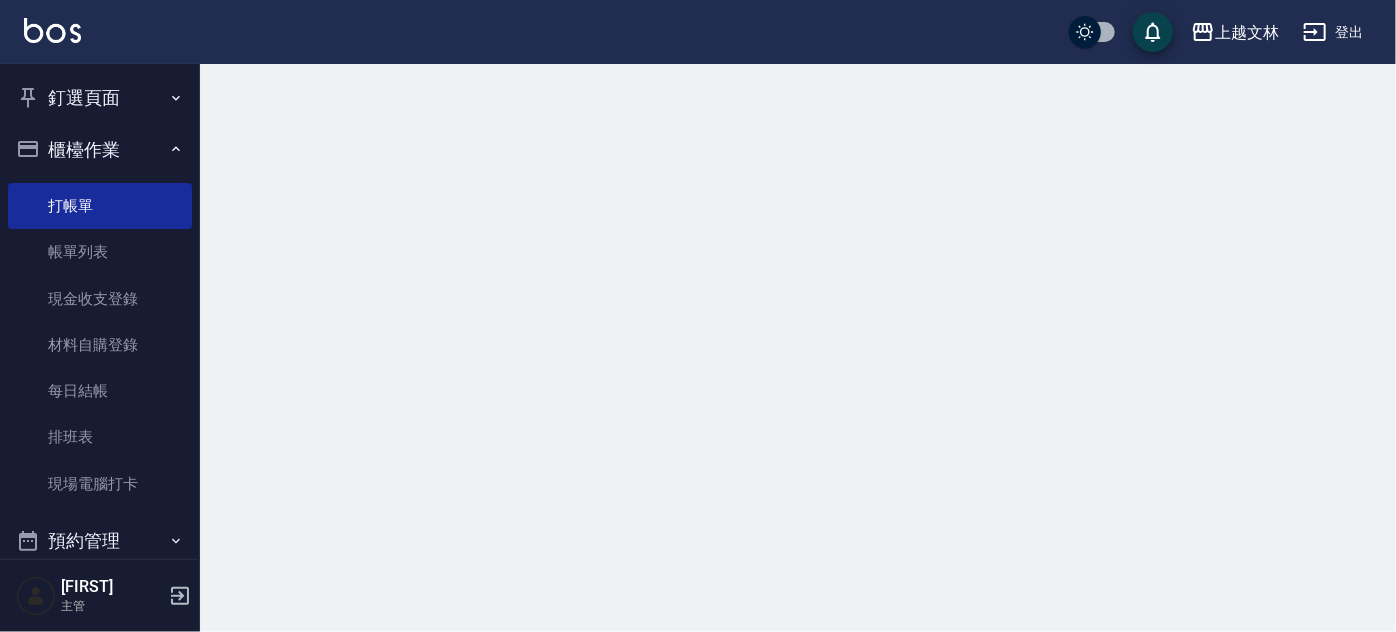 click on "櫃檯作業" at bounding box center (100, 150) 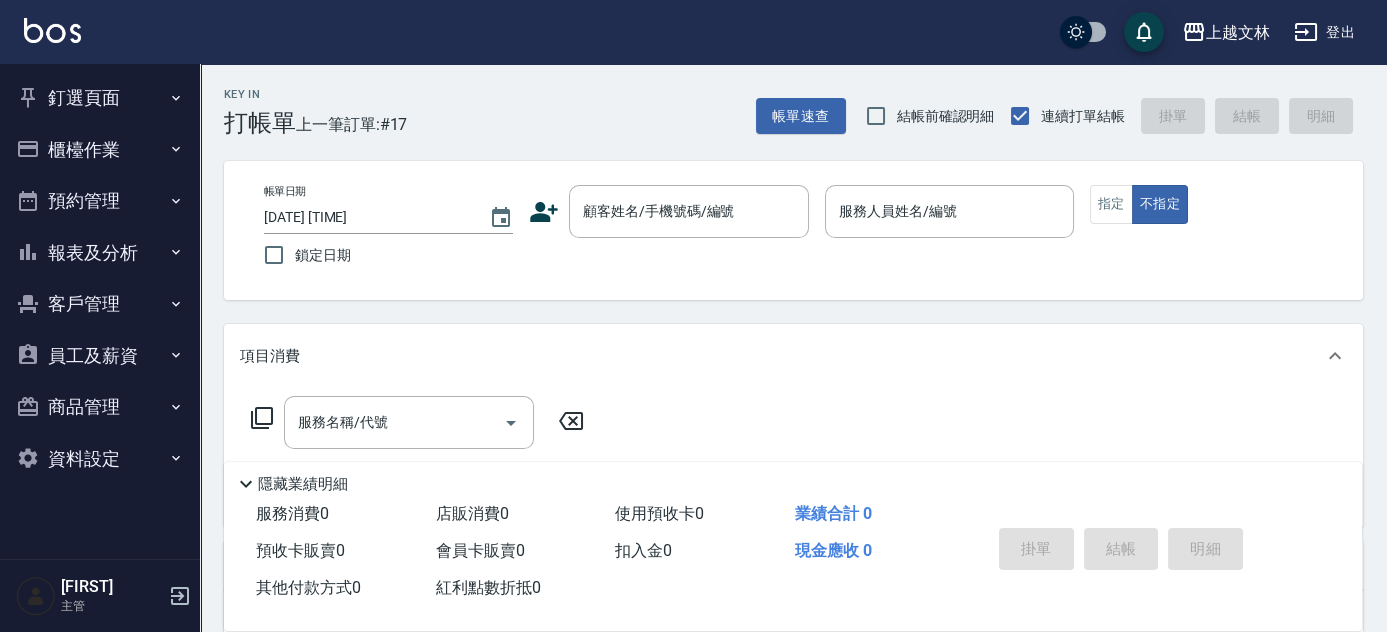 click on "櫃檯作業" at bounding box center (100, 150) 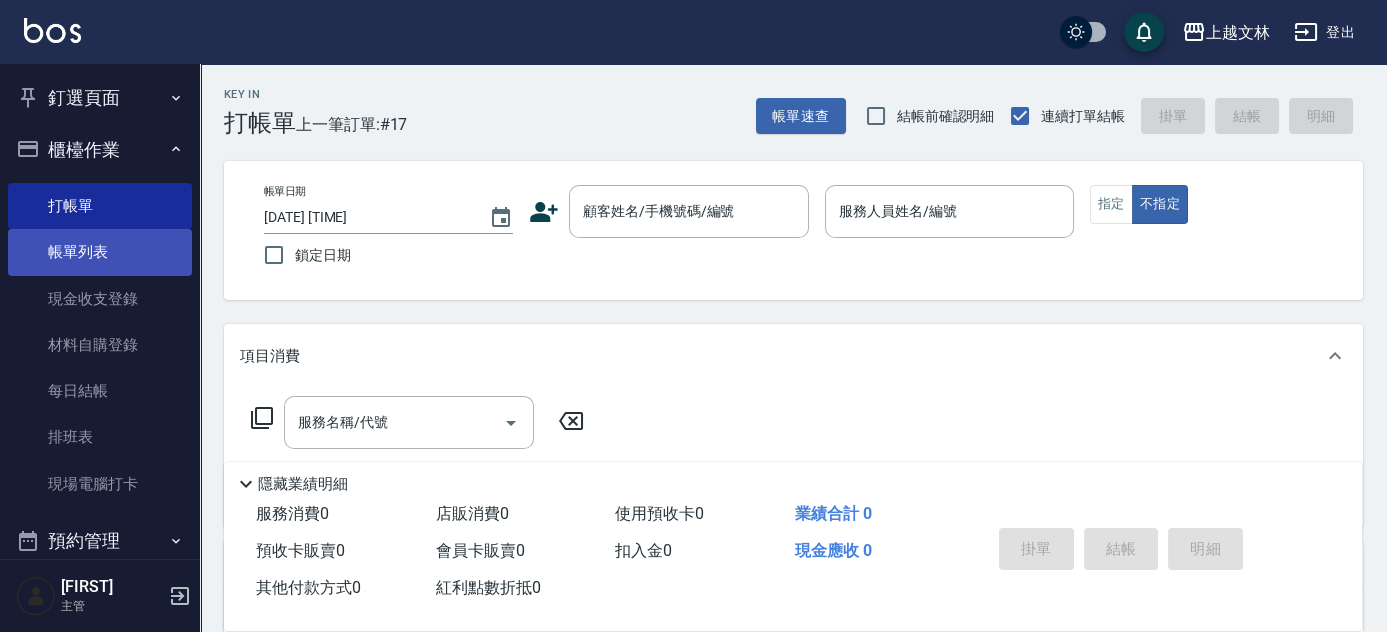 click on "帳單列表" at bounding box center (100, 252) 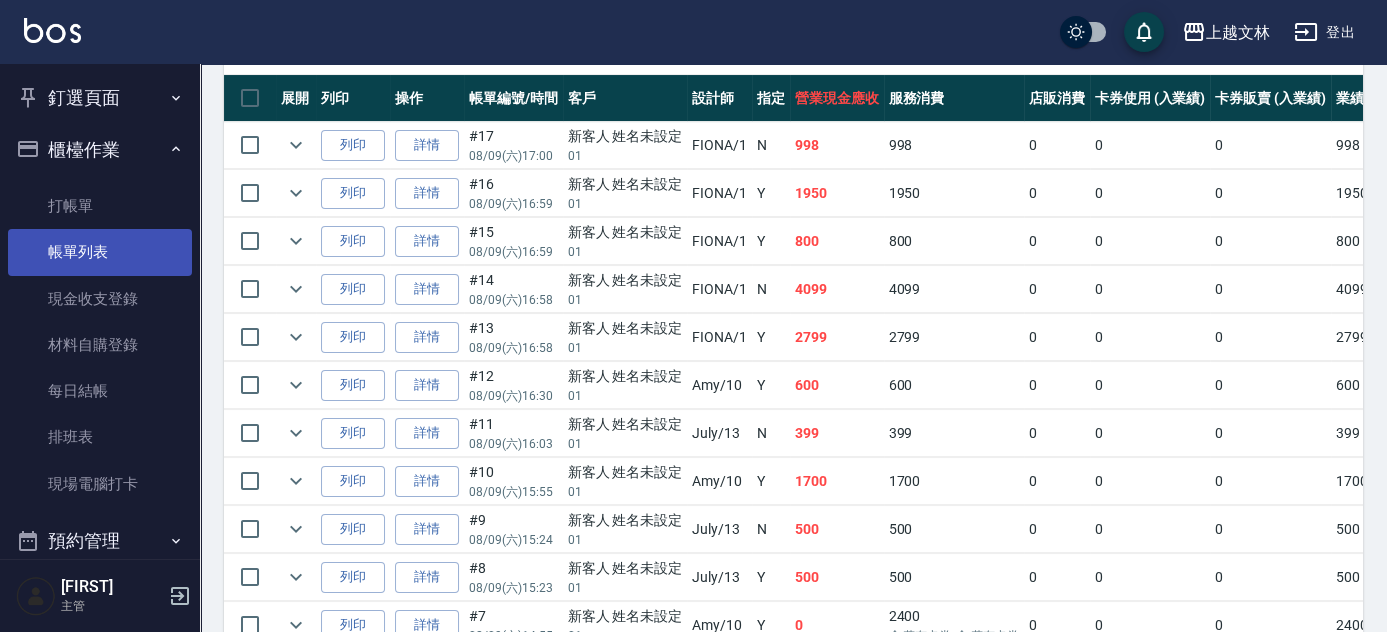 scroll, scrollTop: 547, scrollLeft: 0, axis: vertical 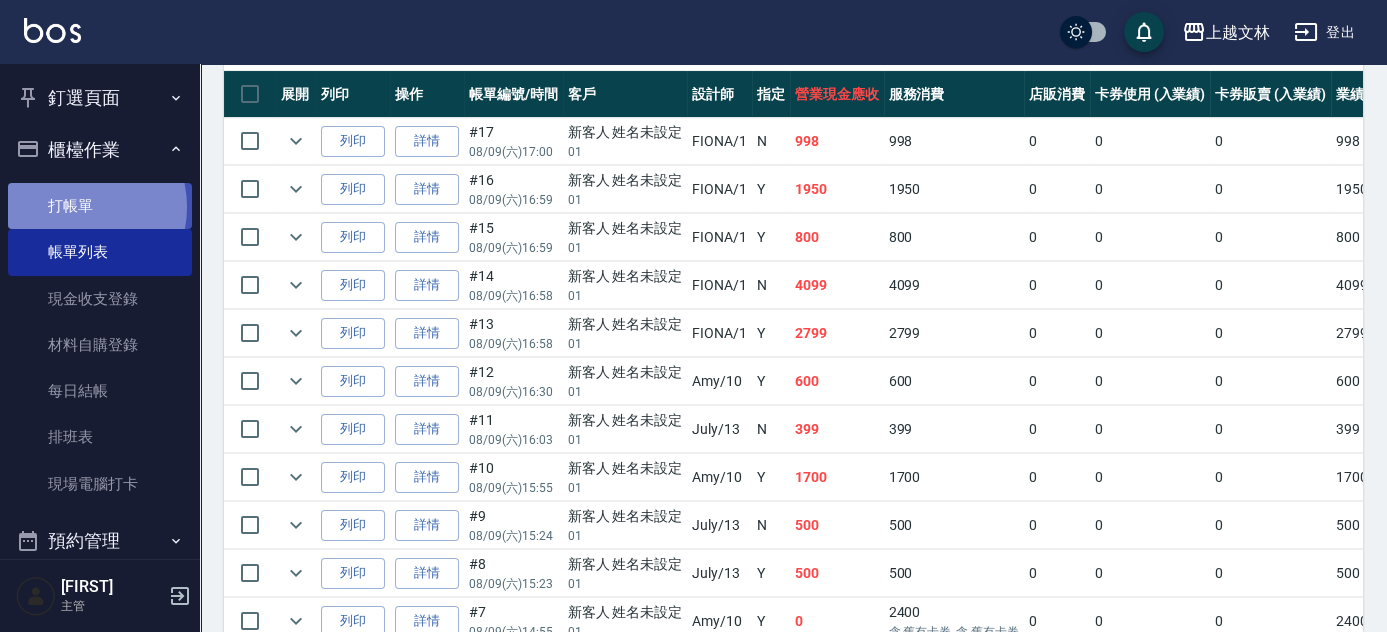 click on "打帳單" at bounding box center (100, 206) 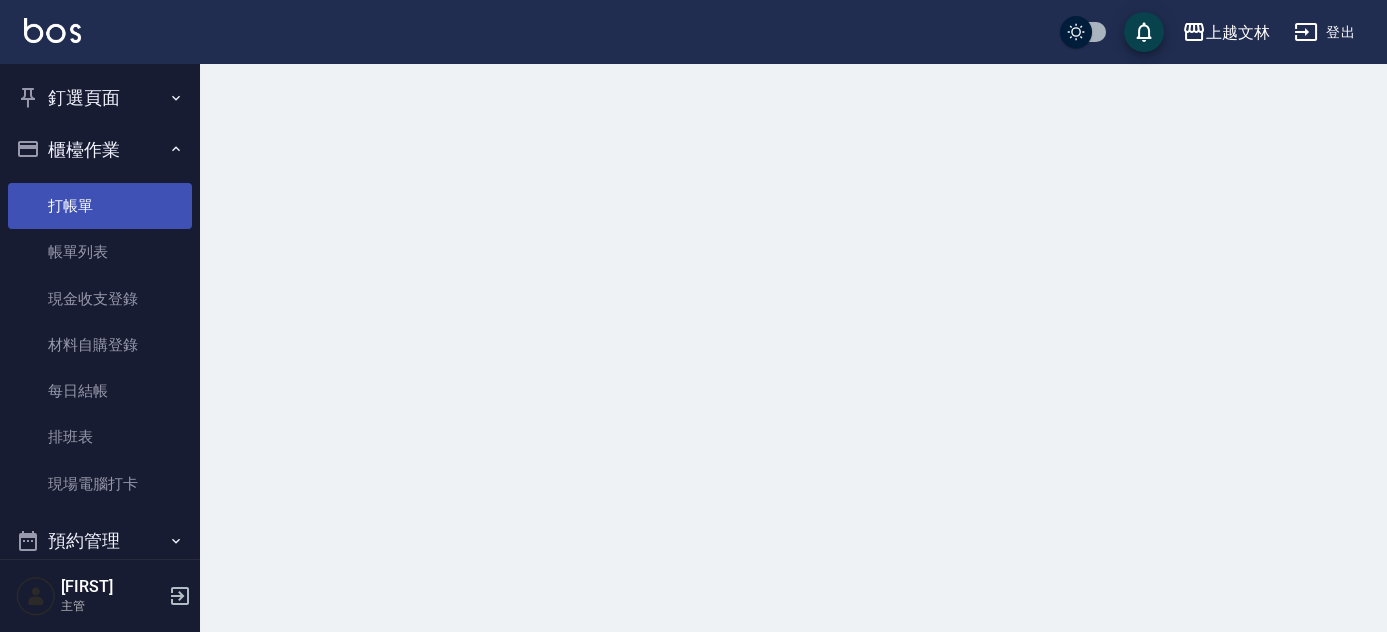 scroll, scrollTop: 0, scrollLeft: 0, axis: both 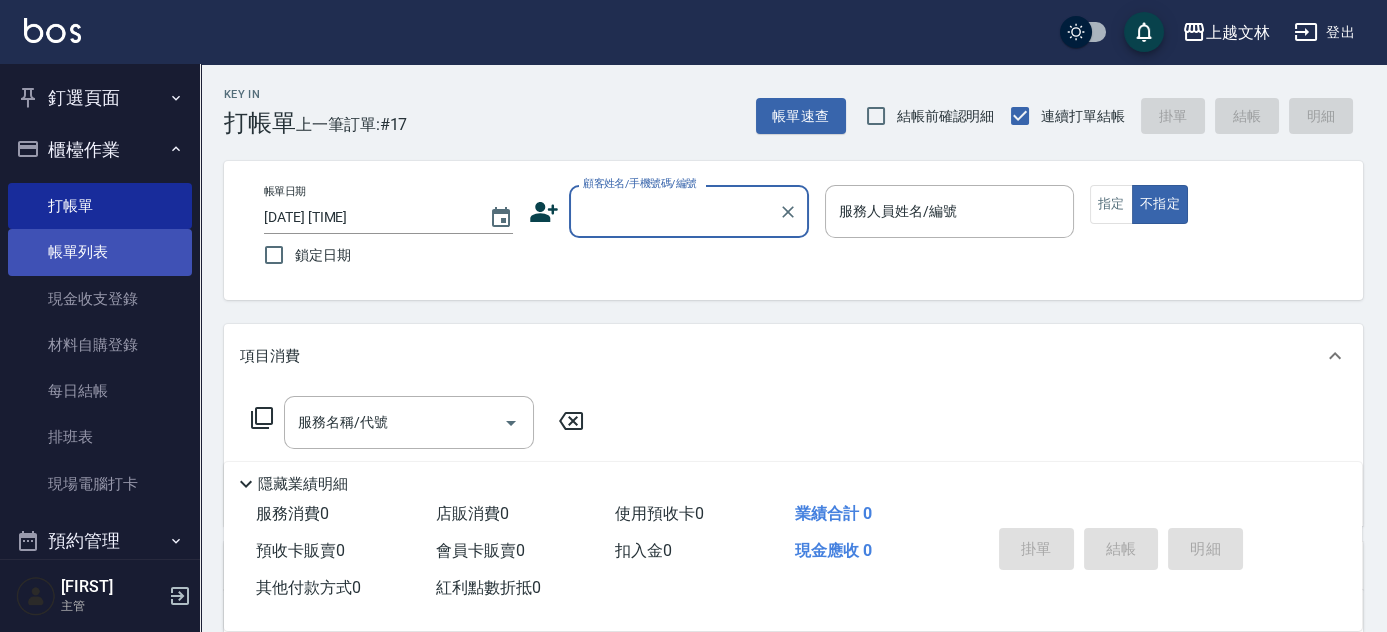 click on "帳單列表" at bounding box center [100, 252] 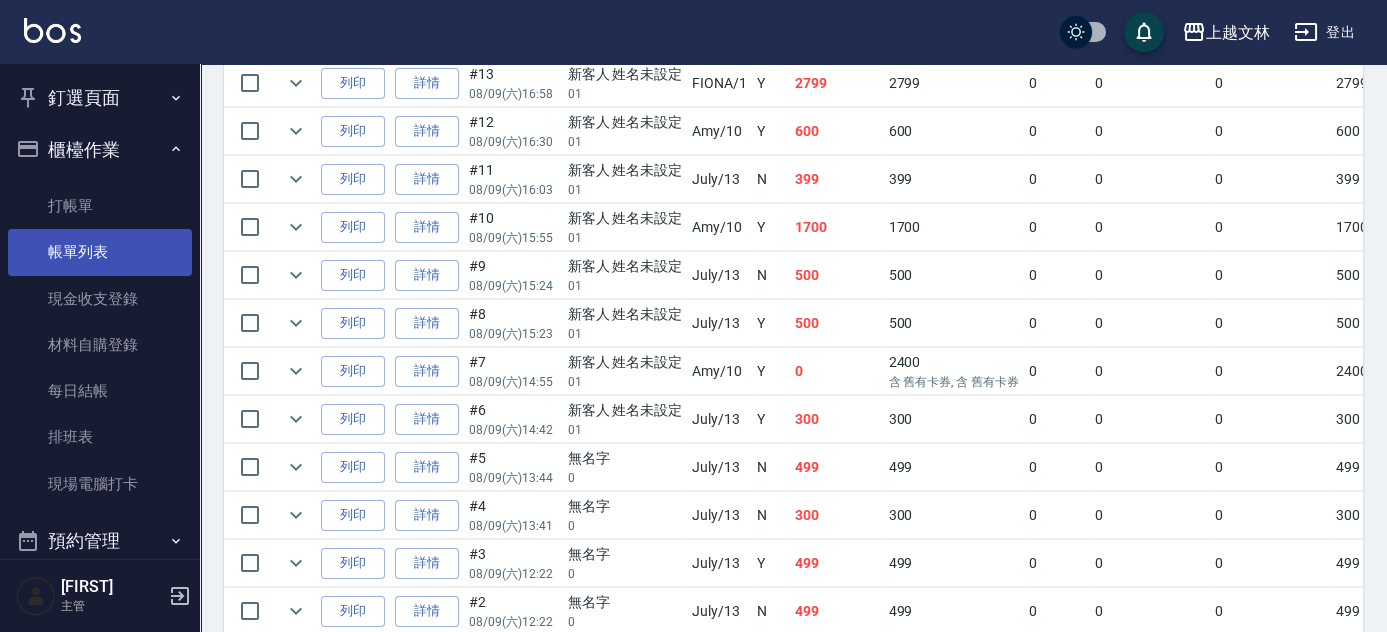 scroll, scrollTop: 806, scrollLeft: 0, axis: vertical 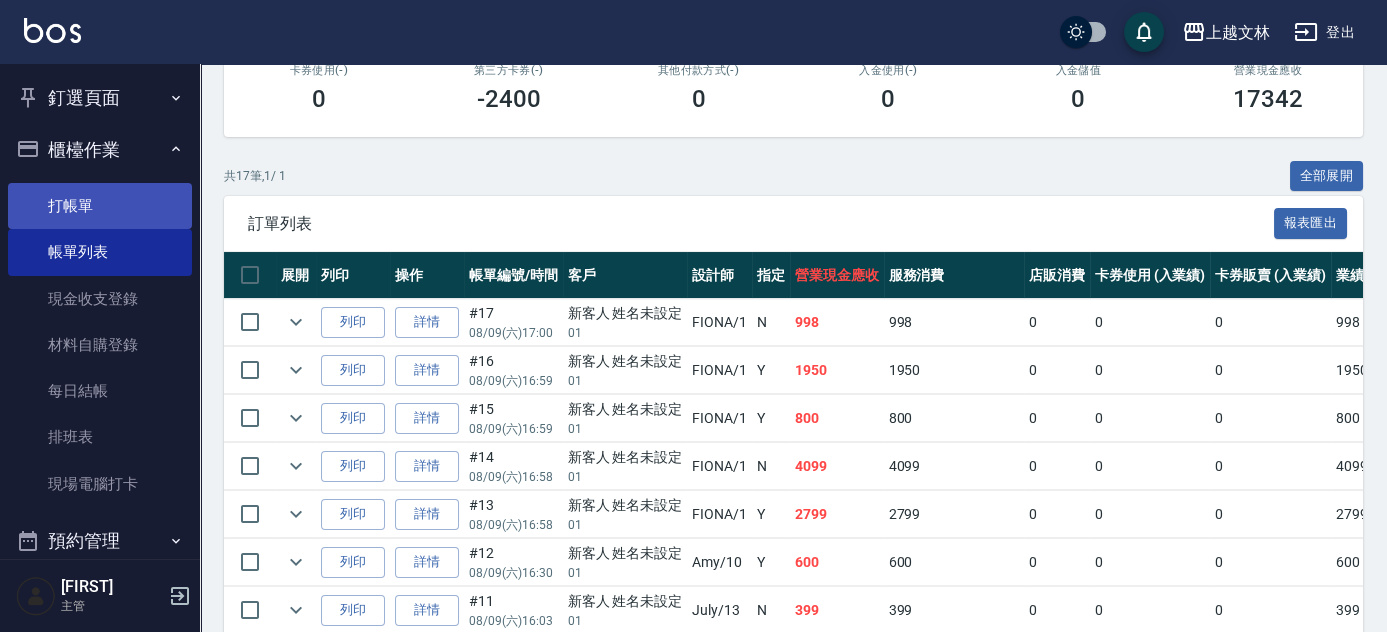 click on "打帳單" at bounding box center (100, 206) 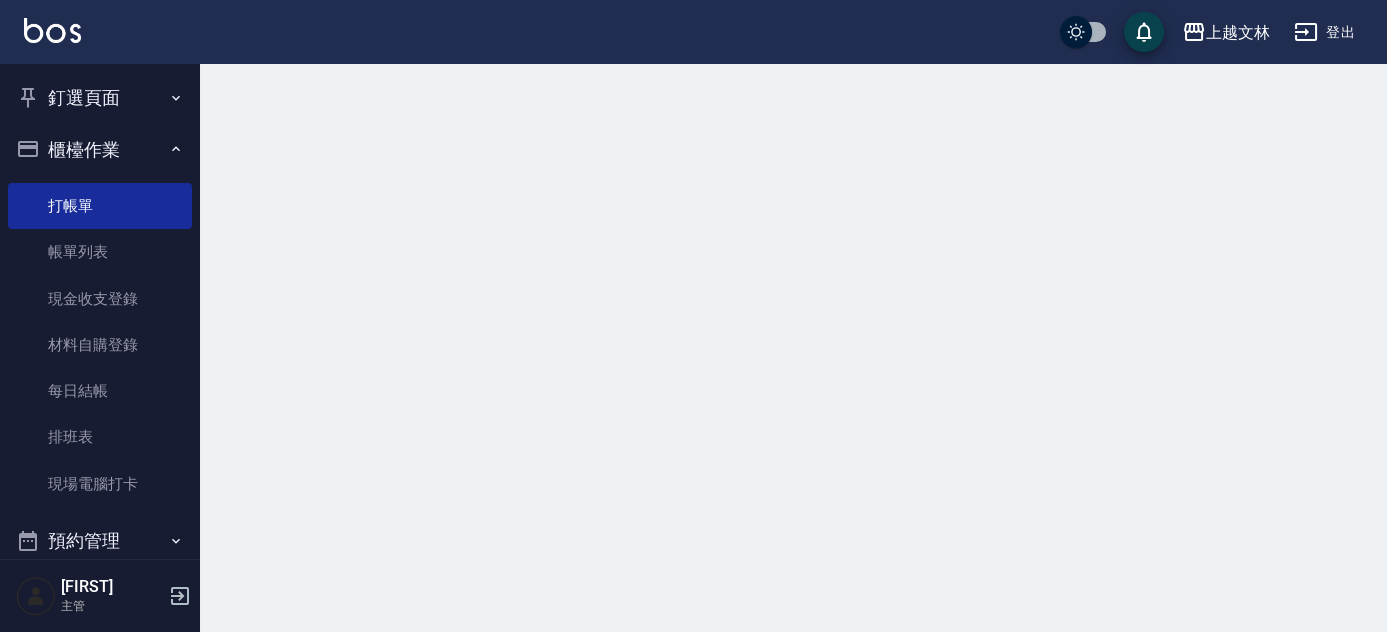 scroll, scrollTop: 0, scrollLeft: 0, axis: both 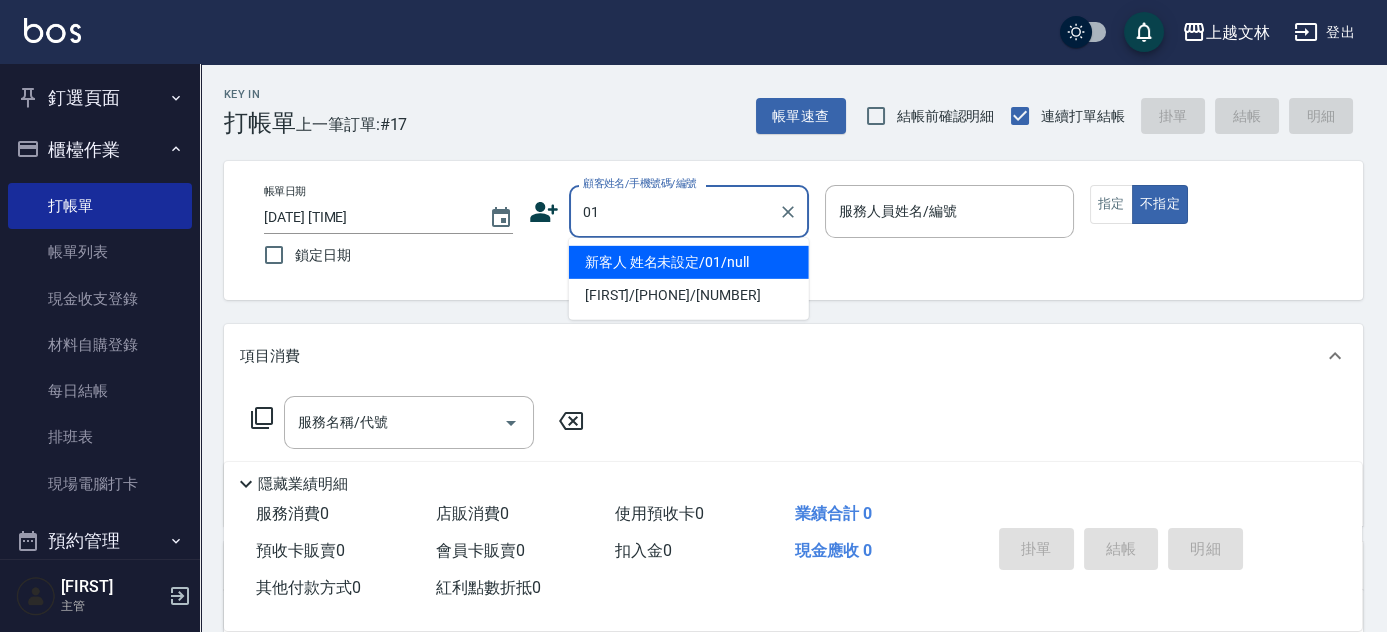 type on "新客人 姓名未設定/01/null" 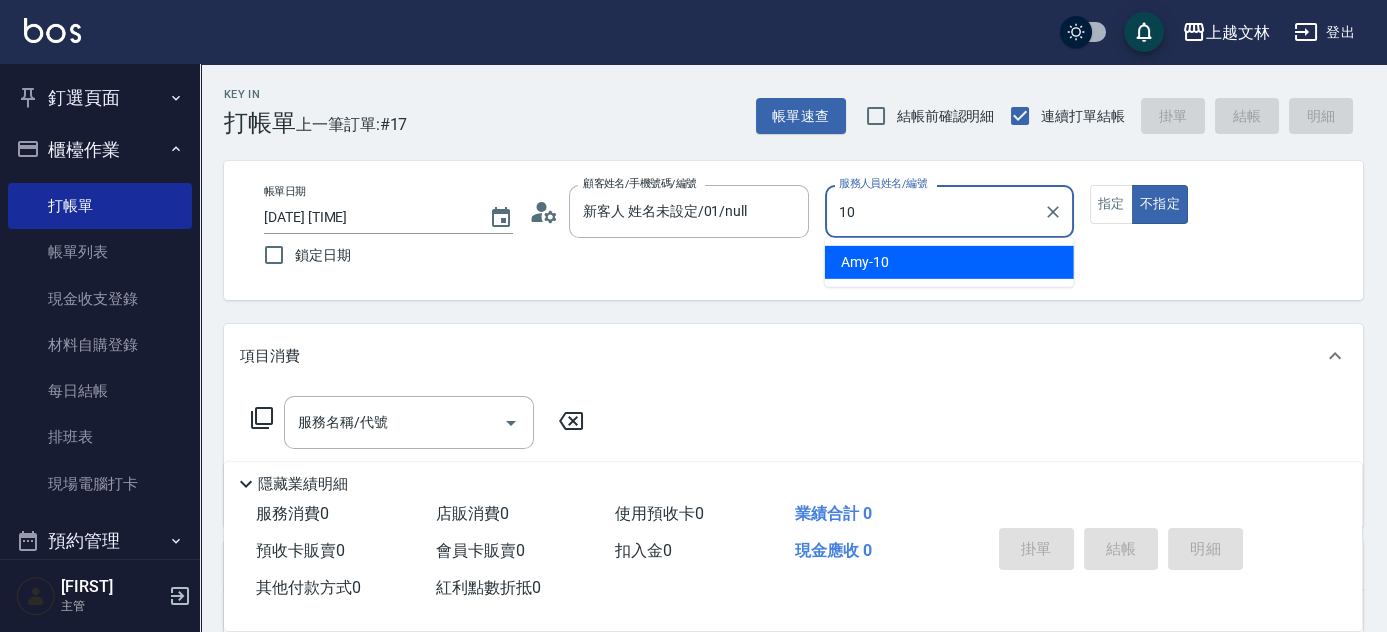 type on "[NAME]-10" 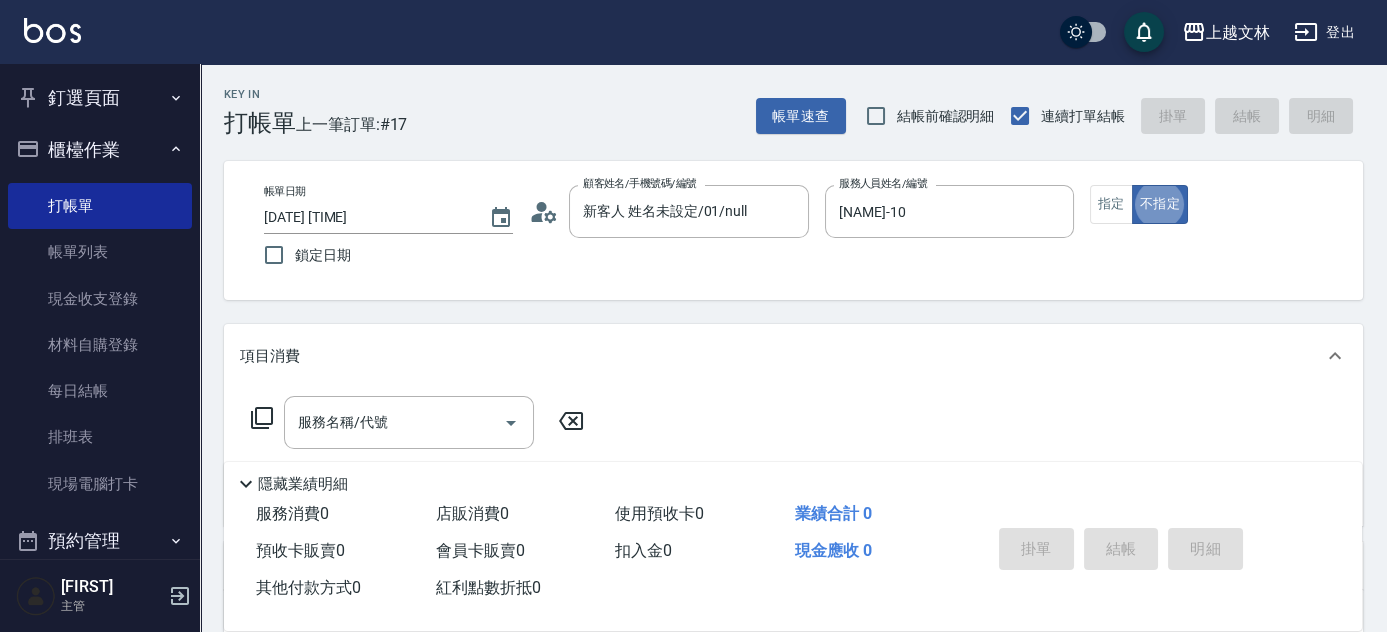 type on "false" 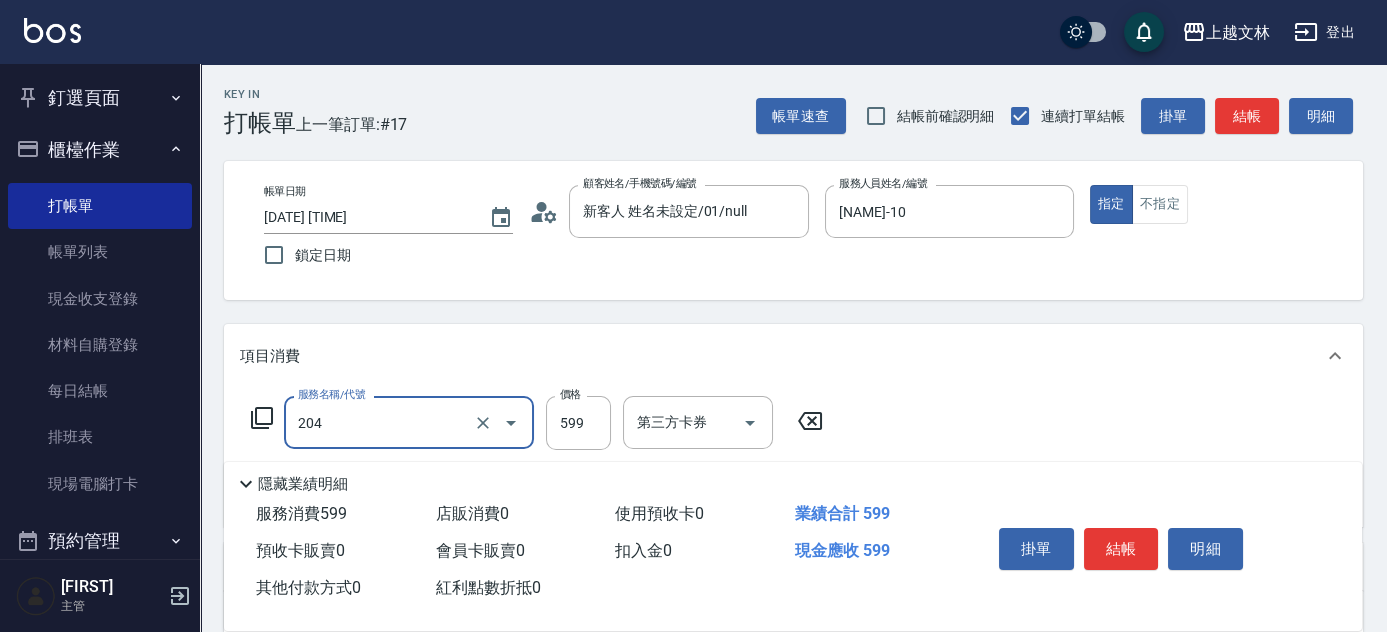 type on "A級洗+剪(204)" 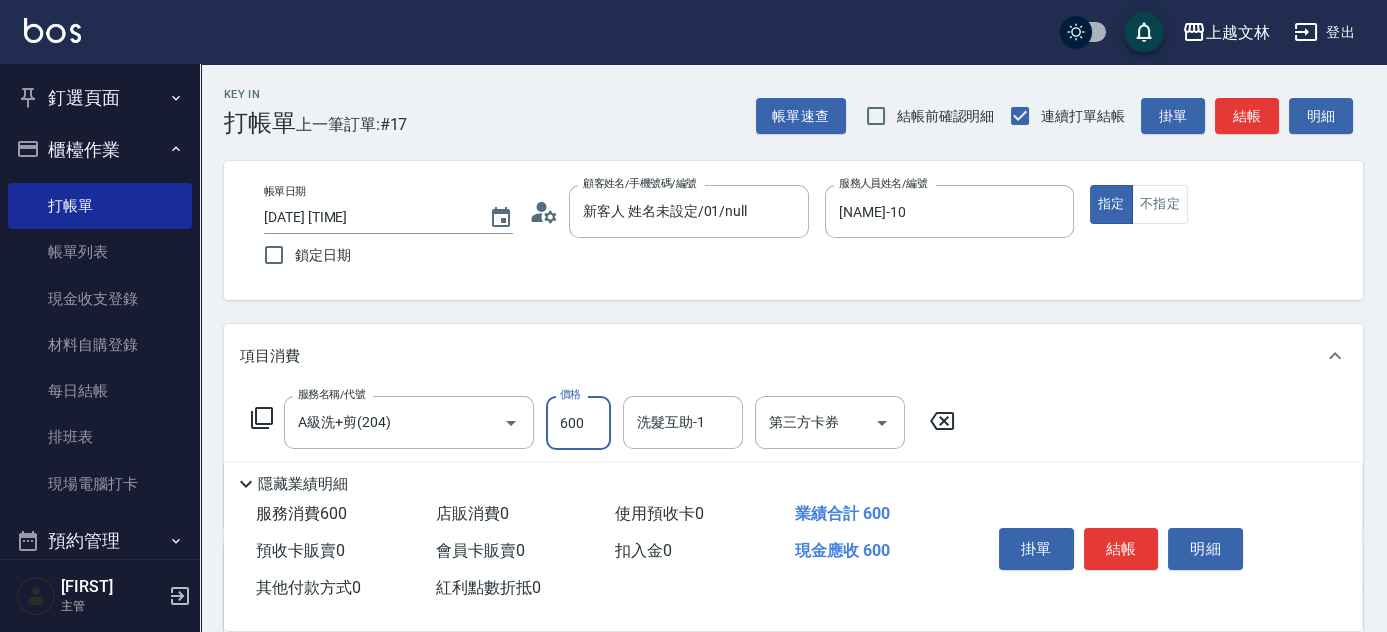 type on "600" 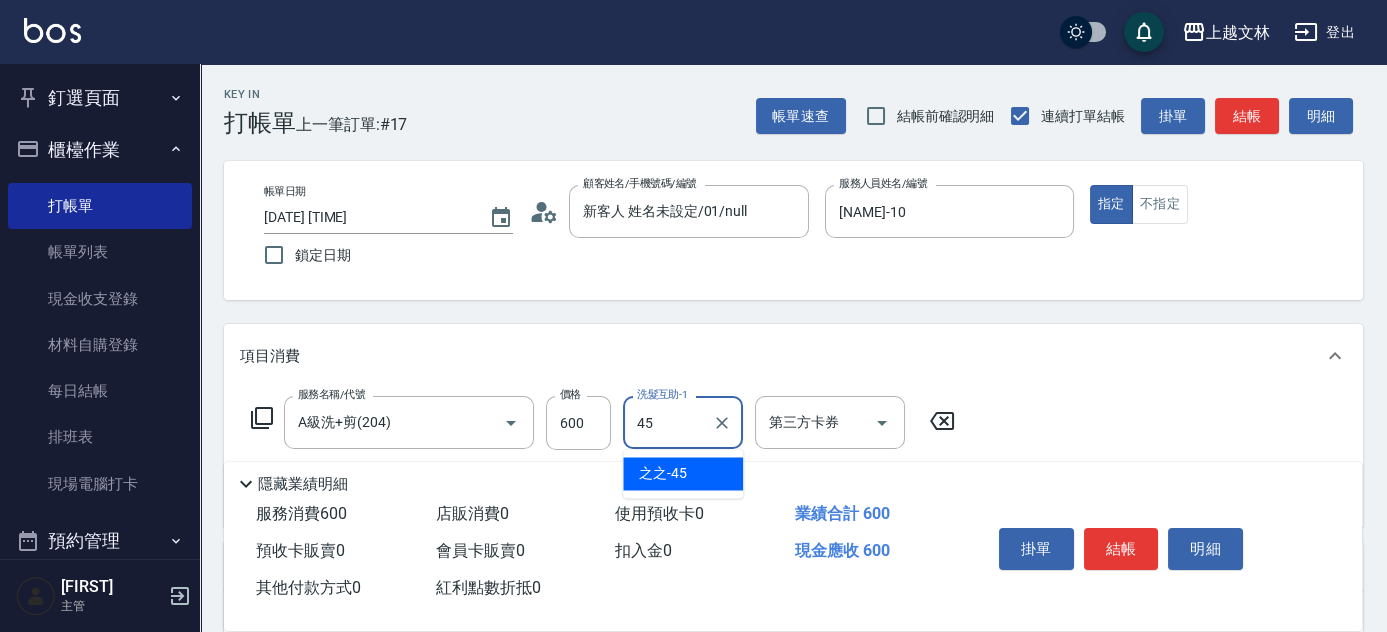 type on "之之-45" 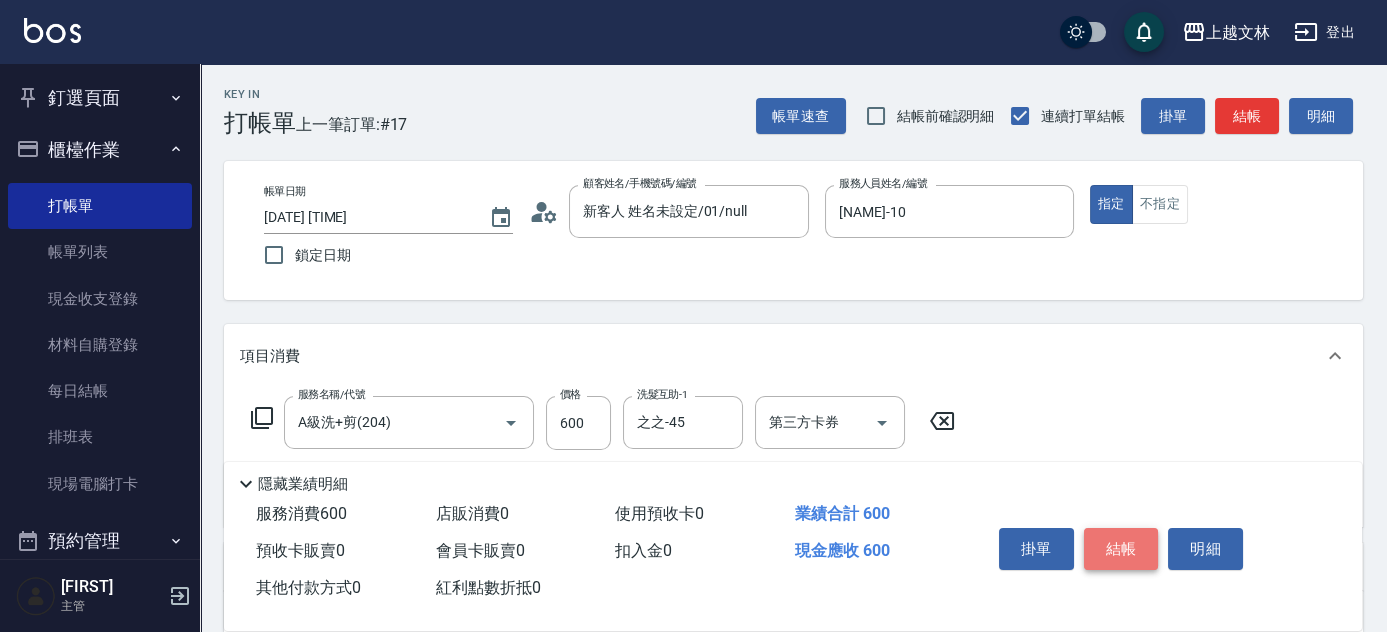 click on "結帳" at bounding box center [1121, 549] 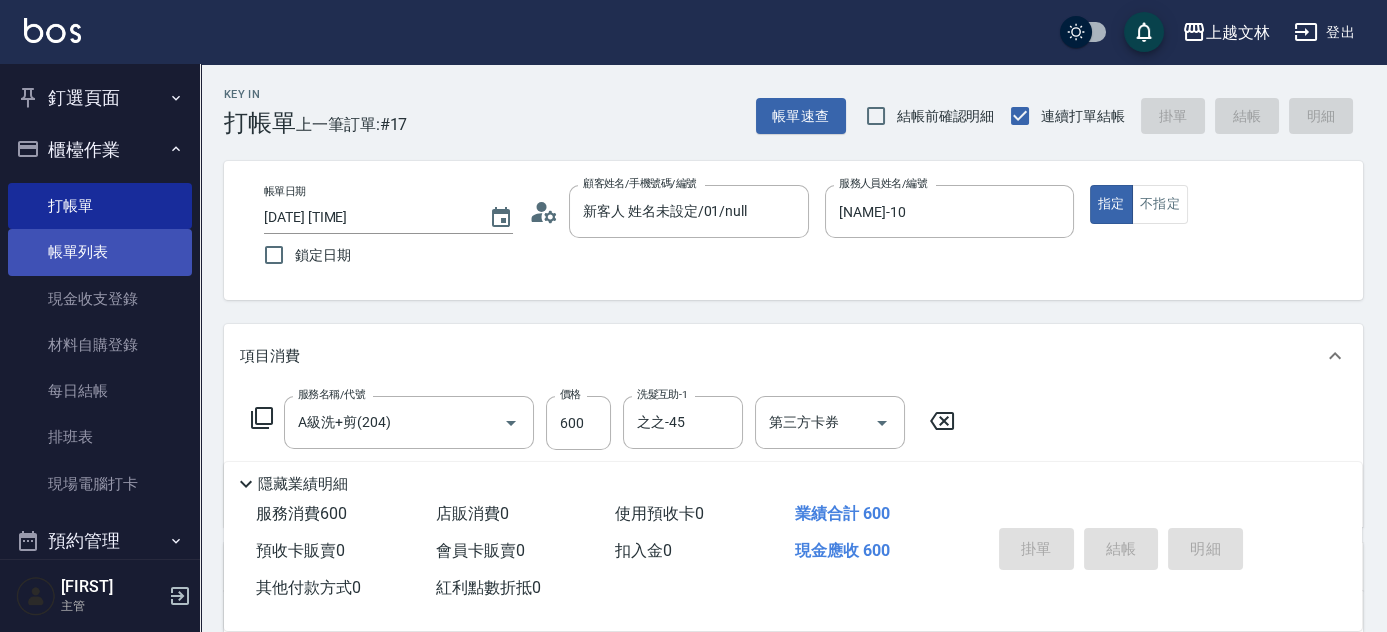 type on "[DATE] [TIME]" 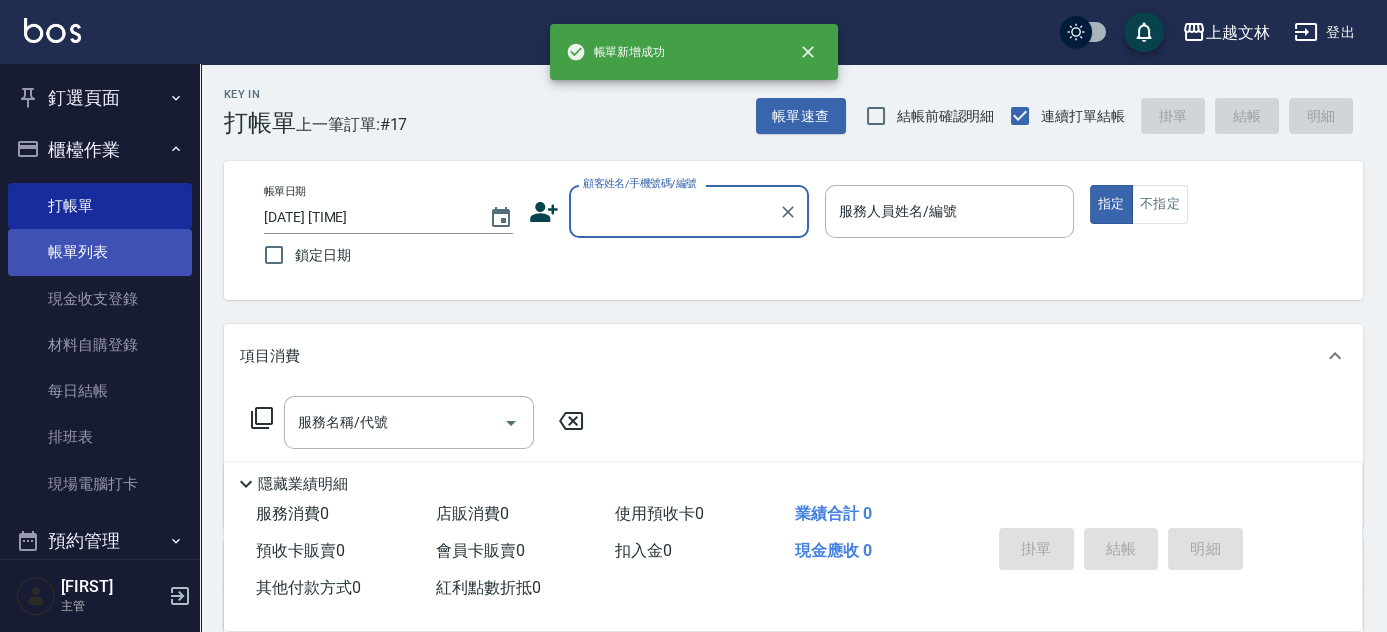 click on "帳單列表" at bounding box center (100, 252) 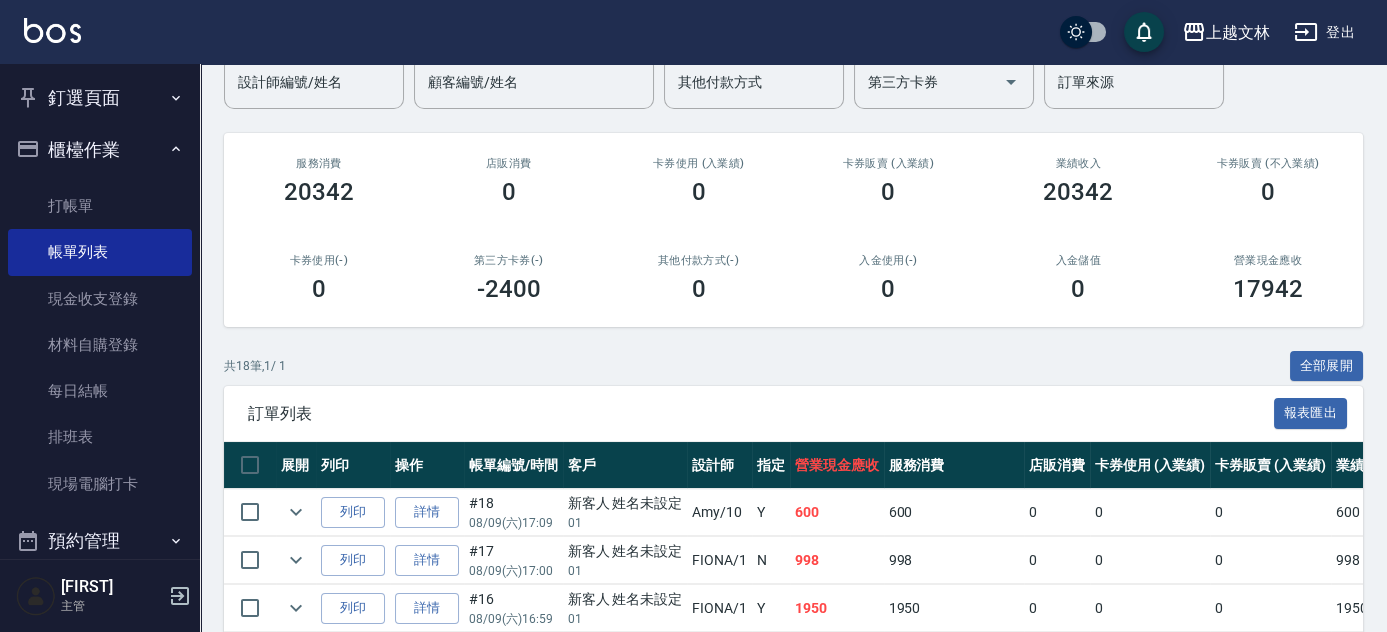 scroll, scrollTop: 191, scrollLeft: 0, axis: vertical 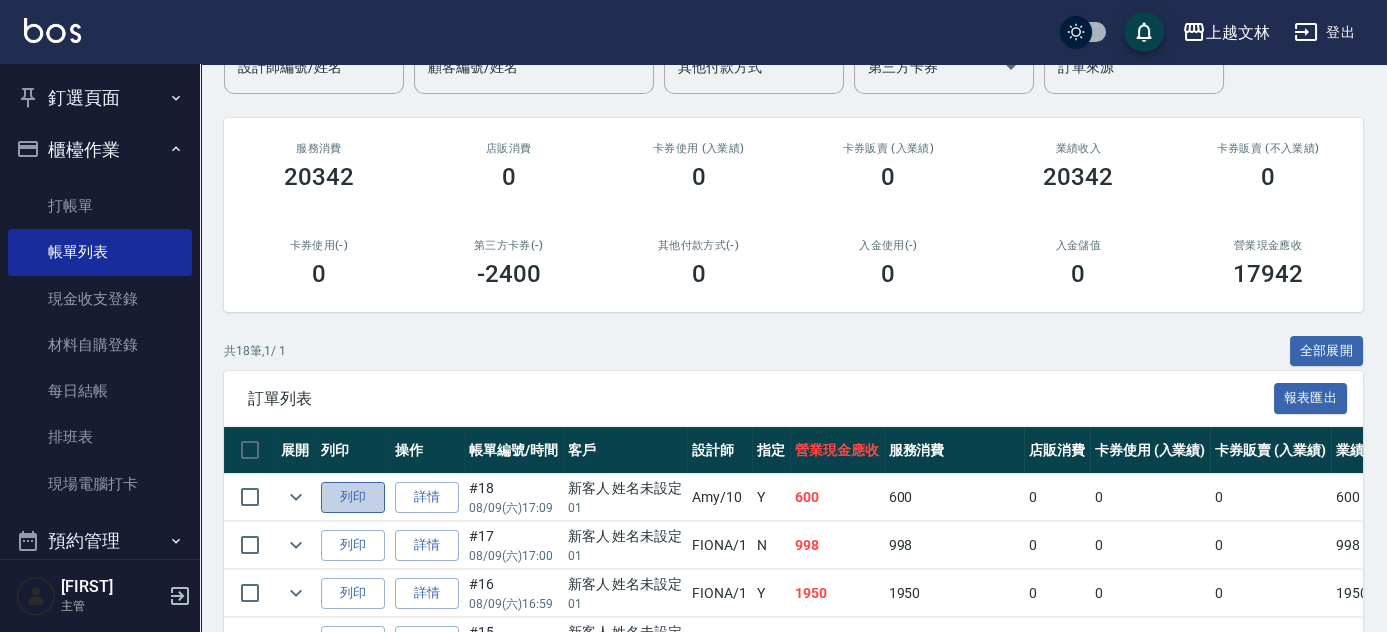 click on "列印" at bounding box center (353, 497) 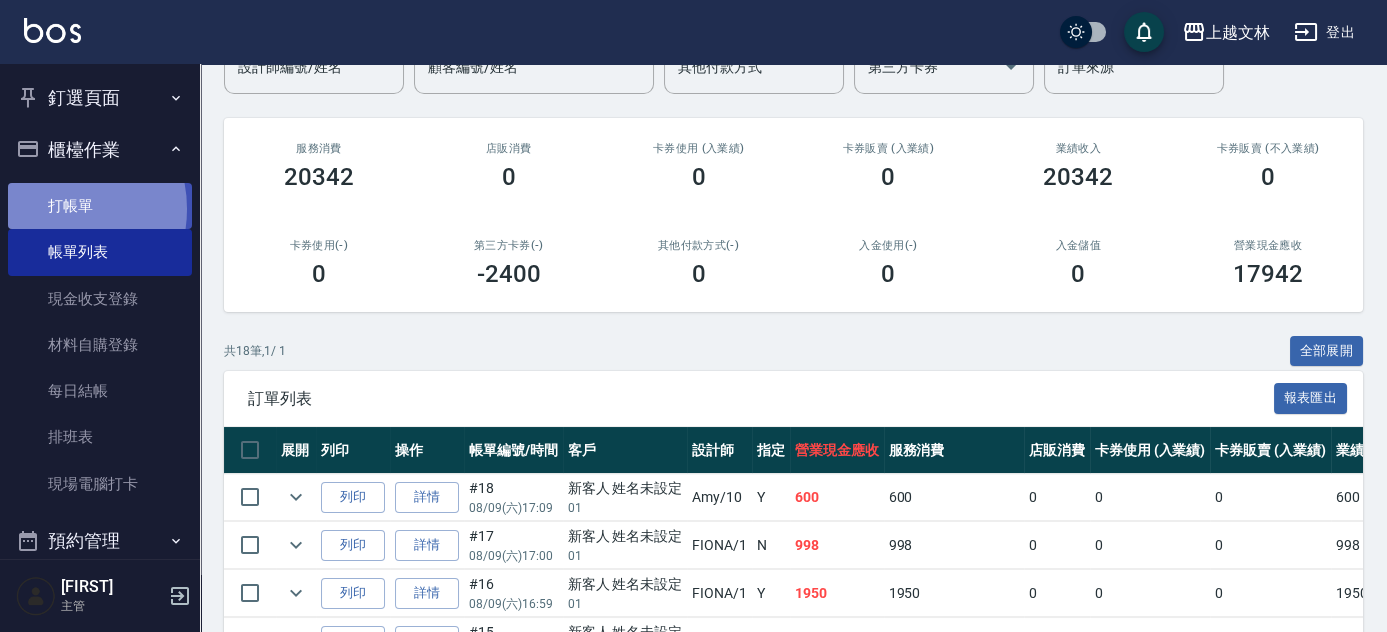 click on "打帳單" at bounding box center (100, 206) 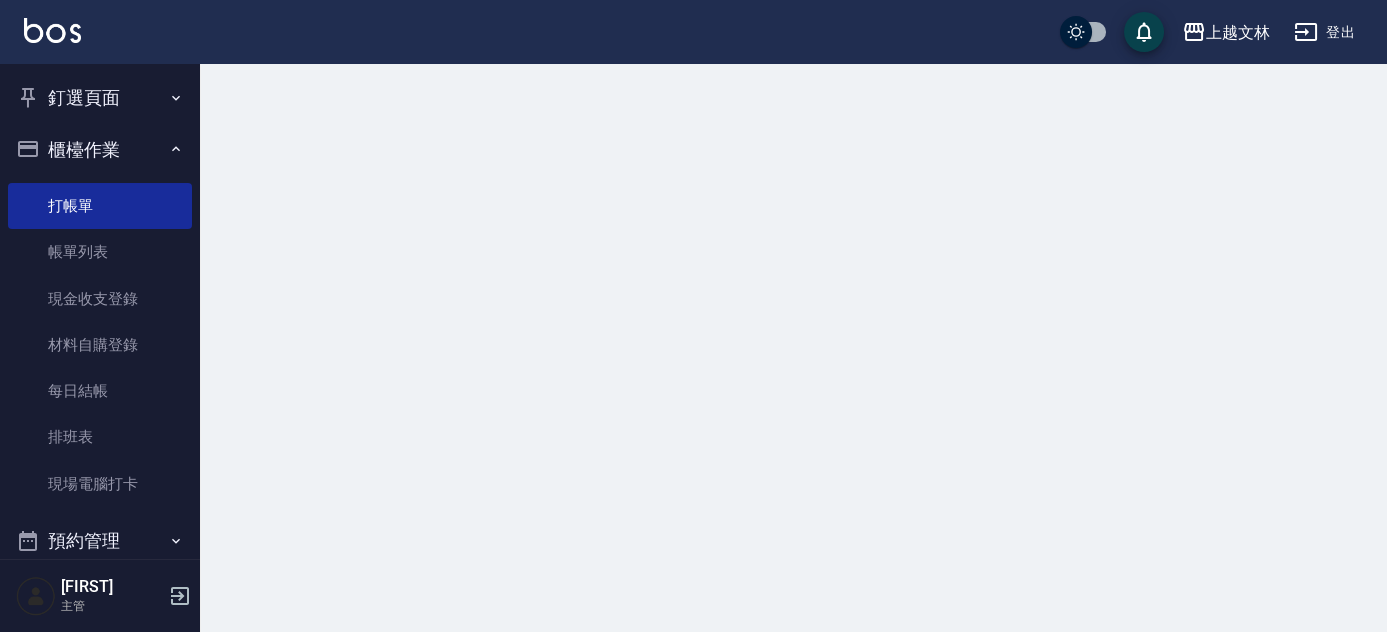 scroll, scrollTop: 0, scrollLeft: 0, axis: both 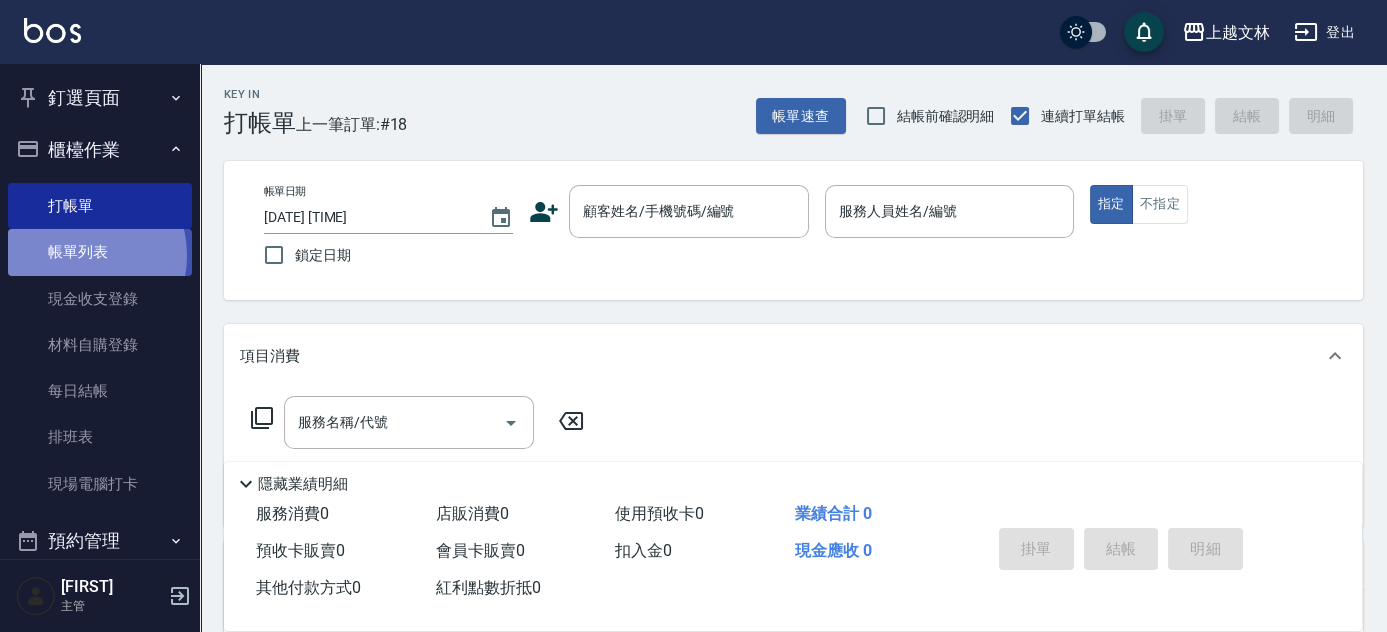 click on "帳單列表" at bounding box center (100, 252) 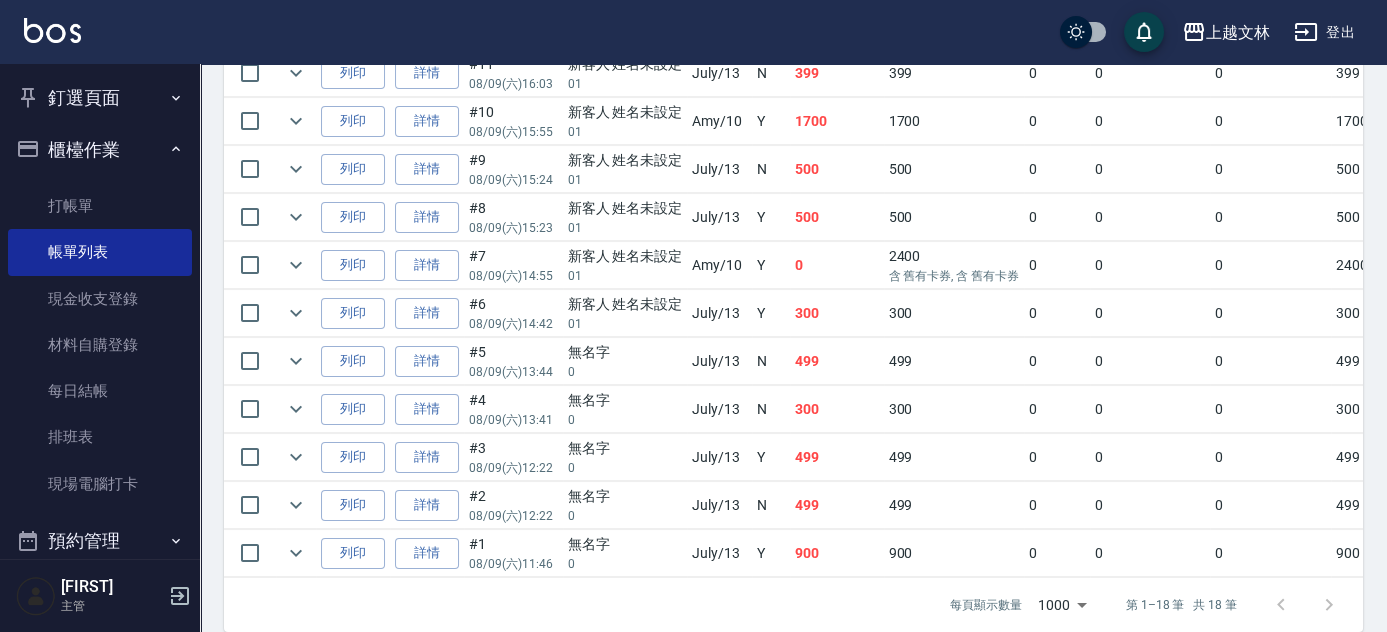 scroll, scrollTop: 978, scrollLeft: 0, axis: vertical 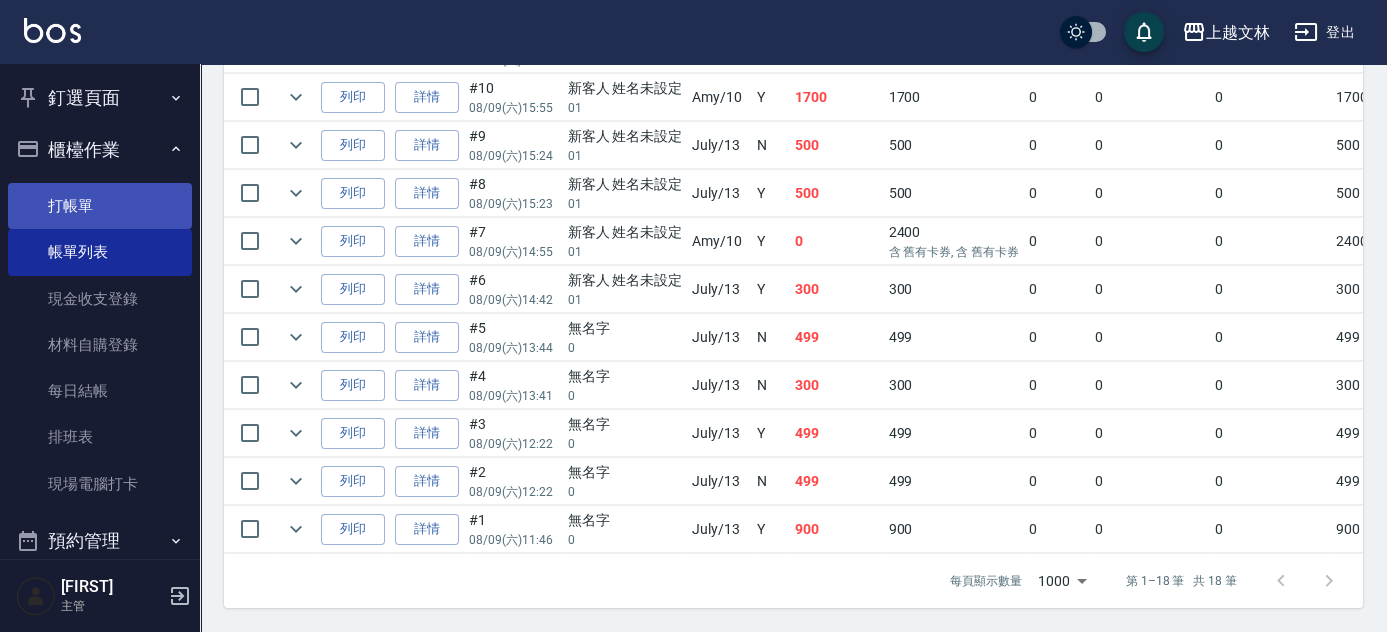 click on "打帳單" at bounding box center (100, 206) 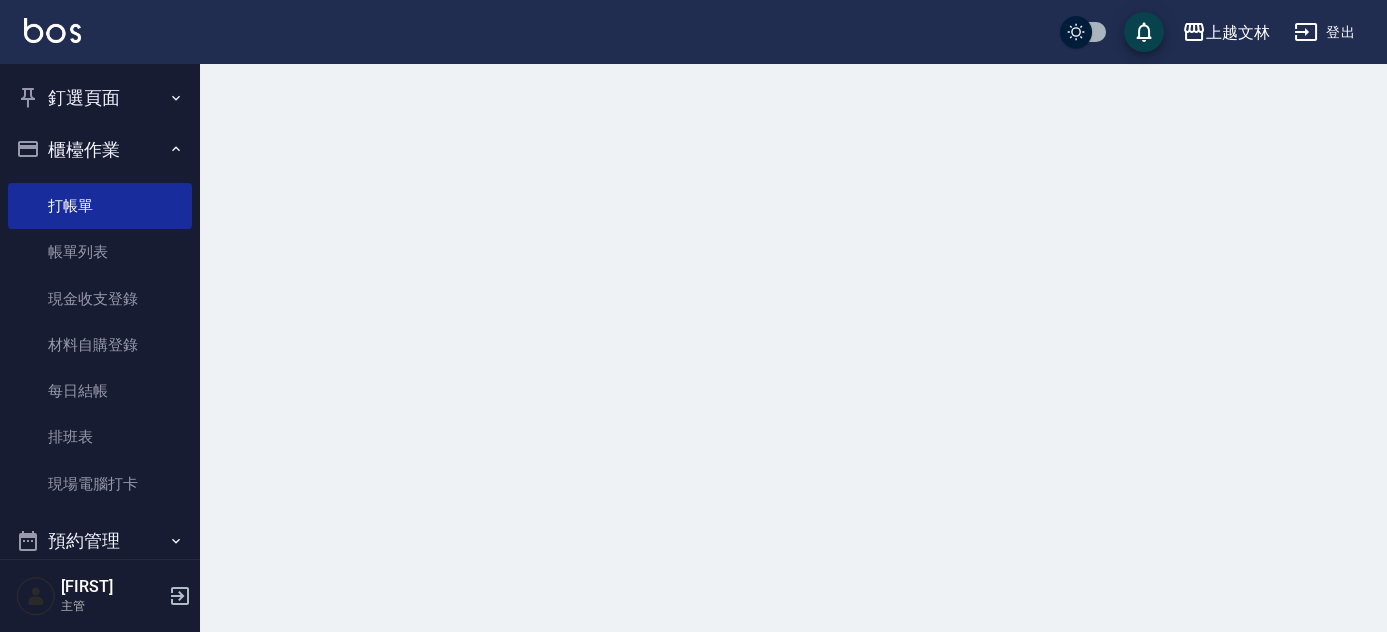 scroll, scrollTop: 0, scrollLeft: 0, axis: both 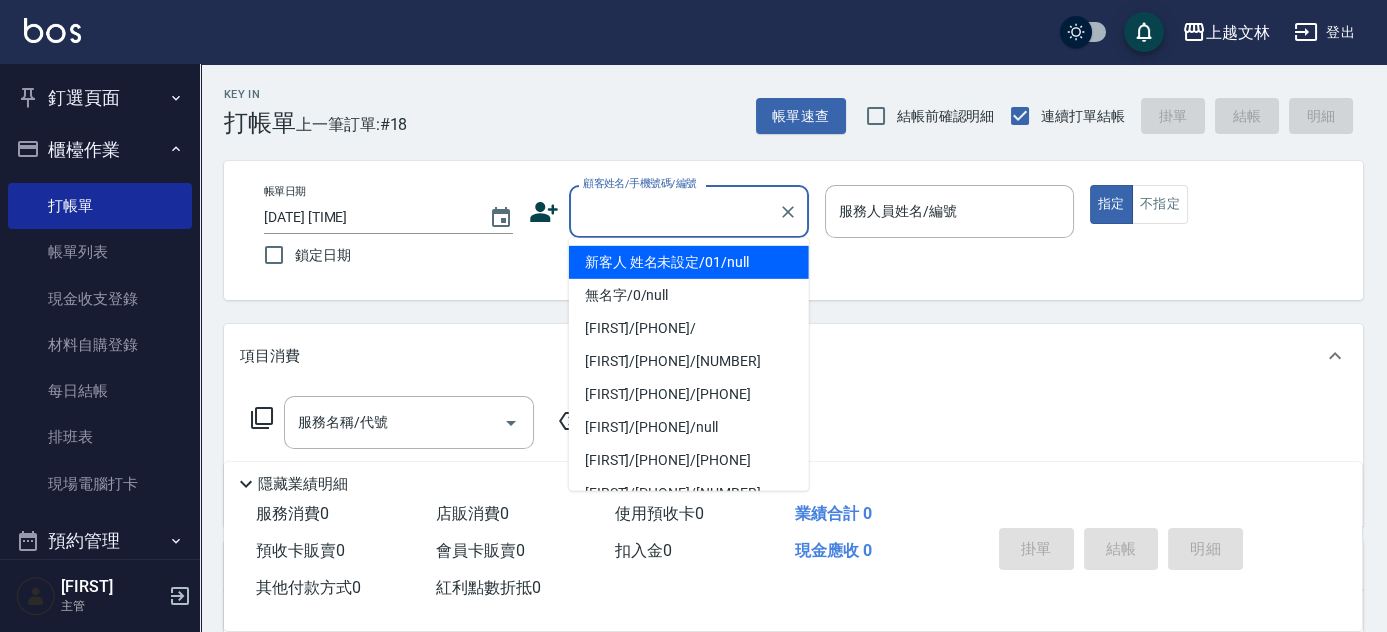 click on "顧客姓名/手機號碼/編號" at bounding box center [674, 211] 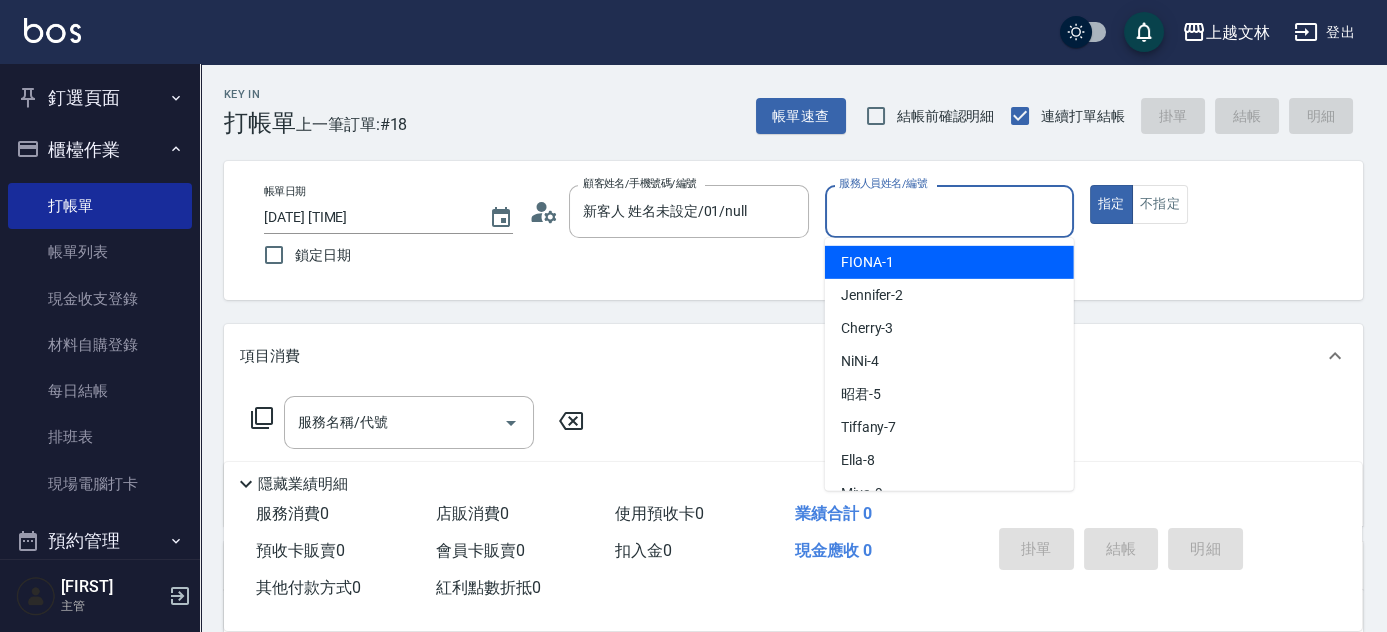 click on "服務人員姓名/編號" at bounding box center [949, 211] 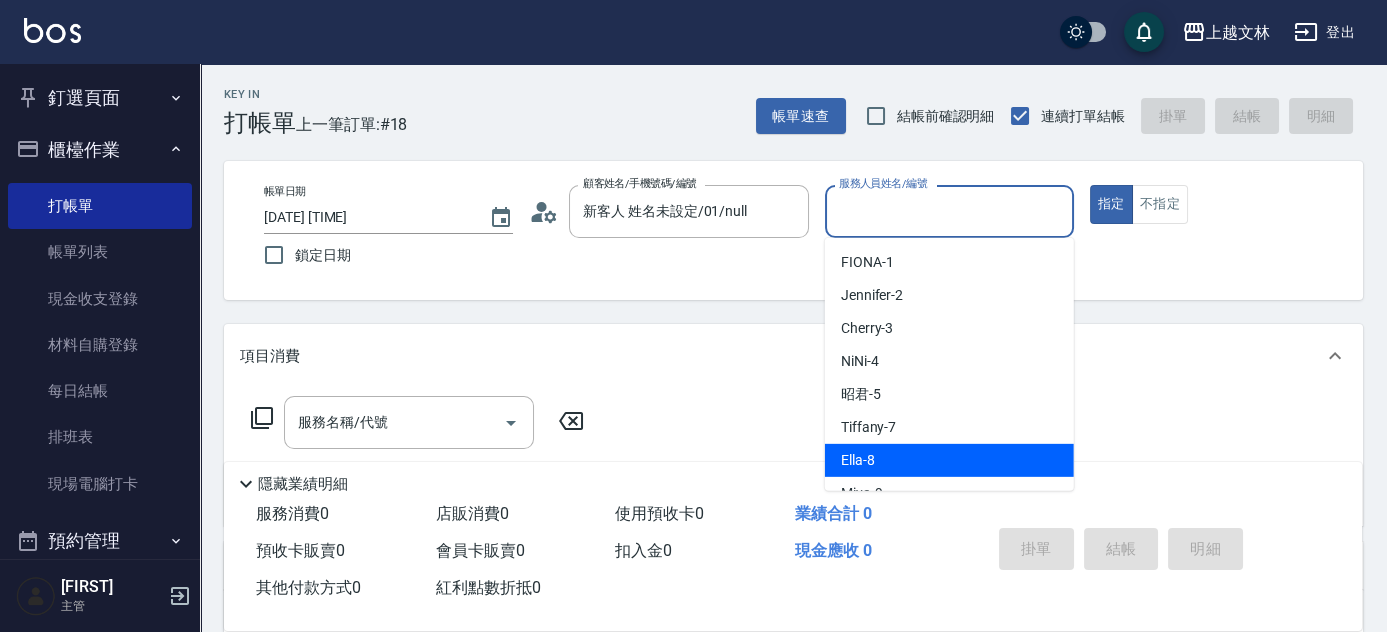 click on "Ella -8" at bounding box center (949, 460) 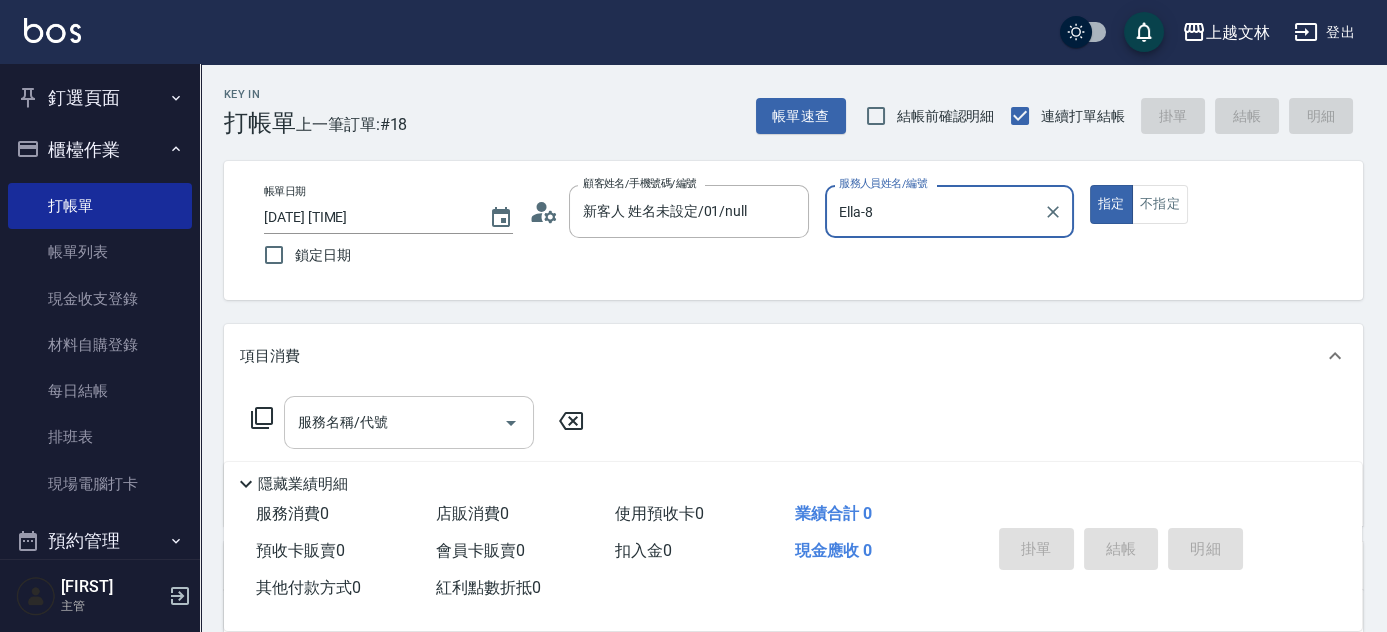 click on "服務名稱/代號" at bounding box center [394, 422] 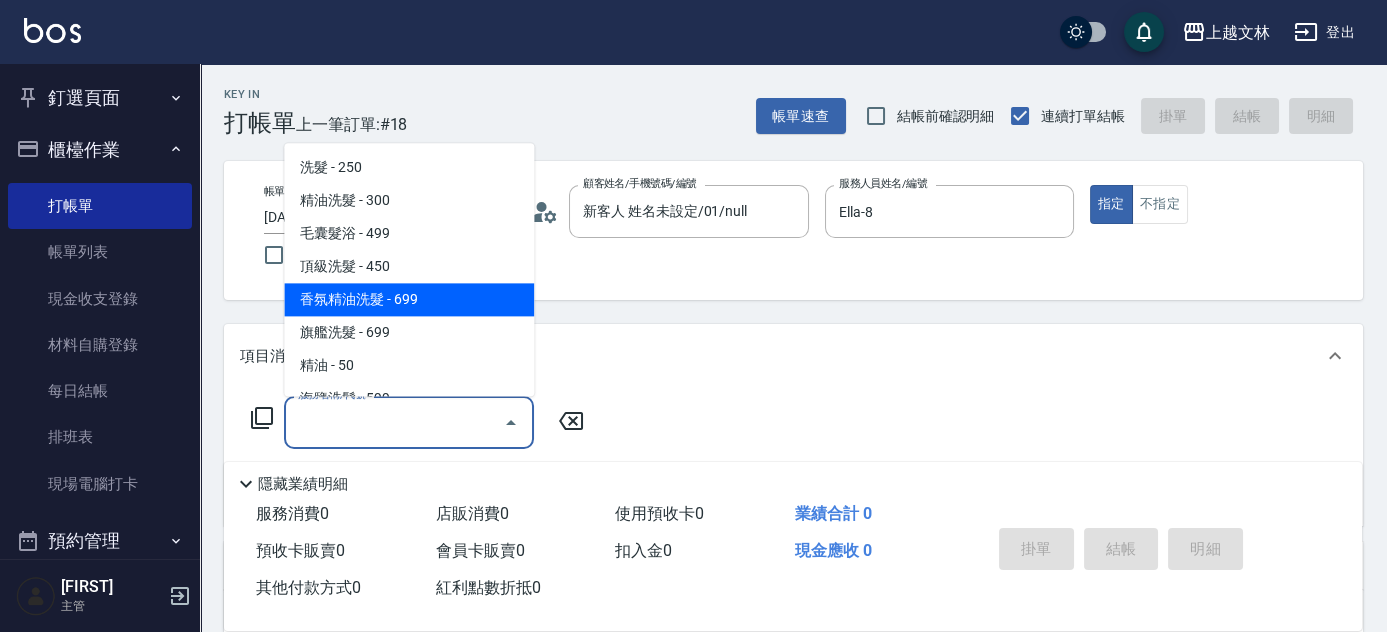click on "香氛精油洗髮 - 699" at bounding box center (409, 300) 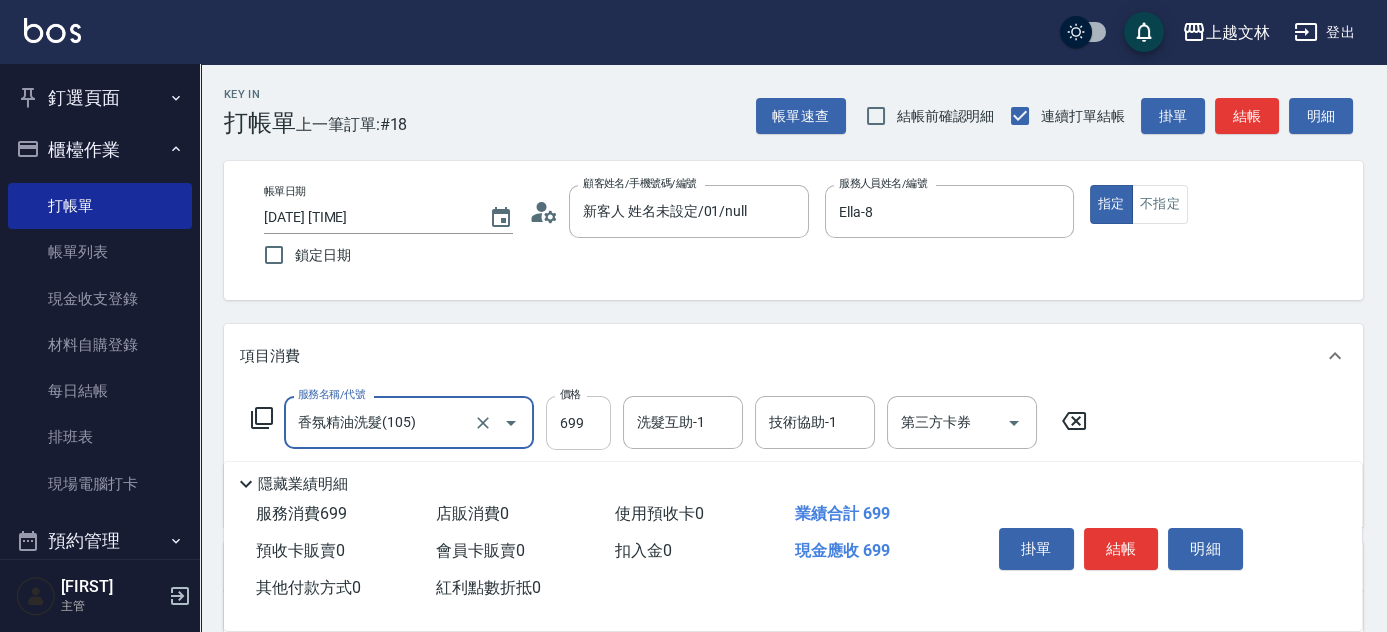 click on "699" at bounding box center (578, 423) 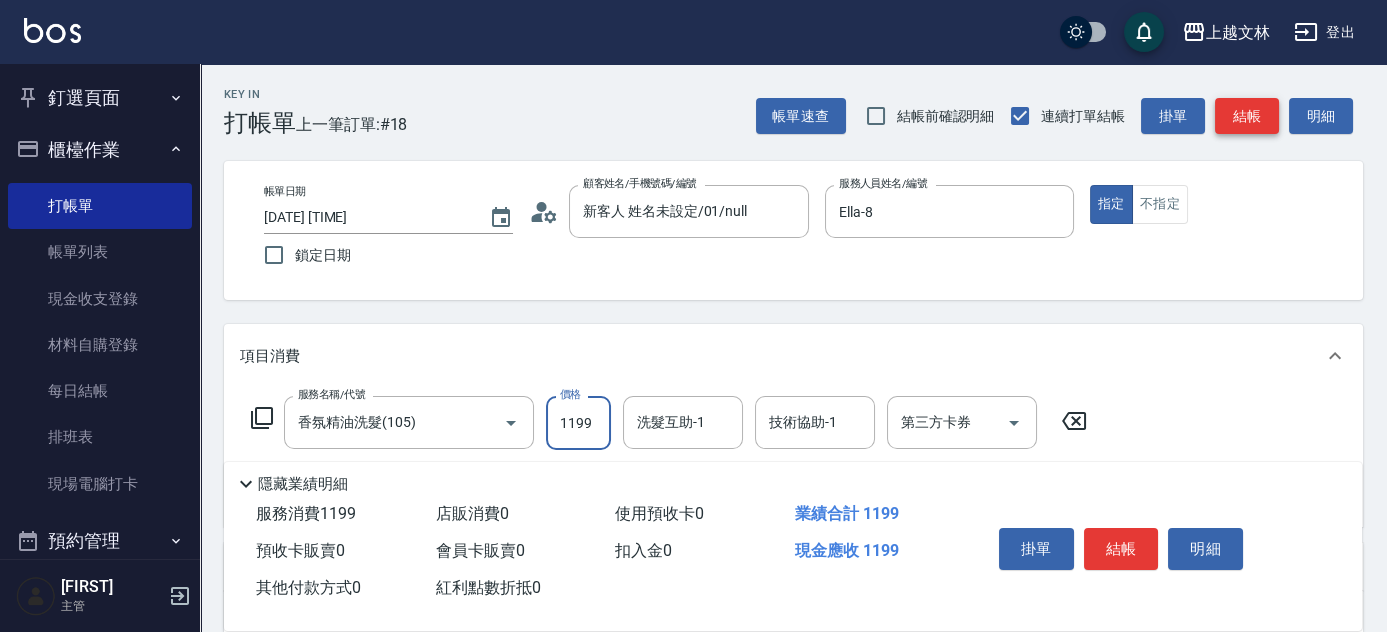 type on "1199" 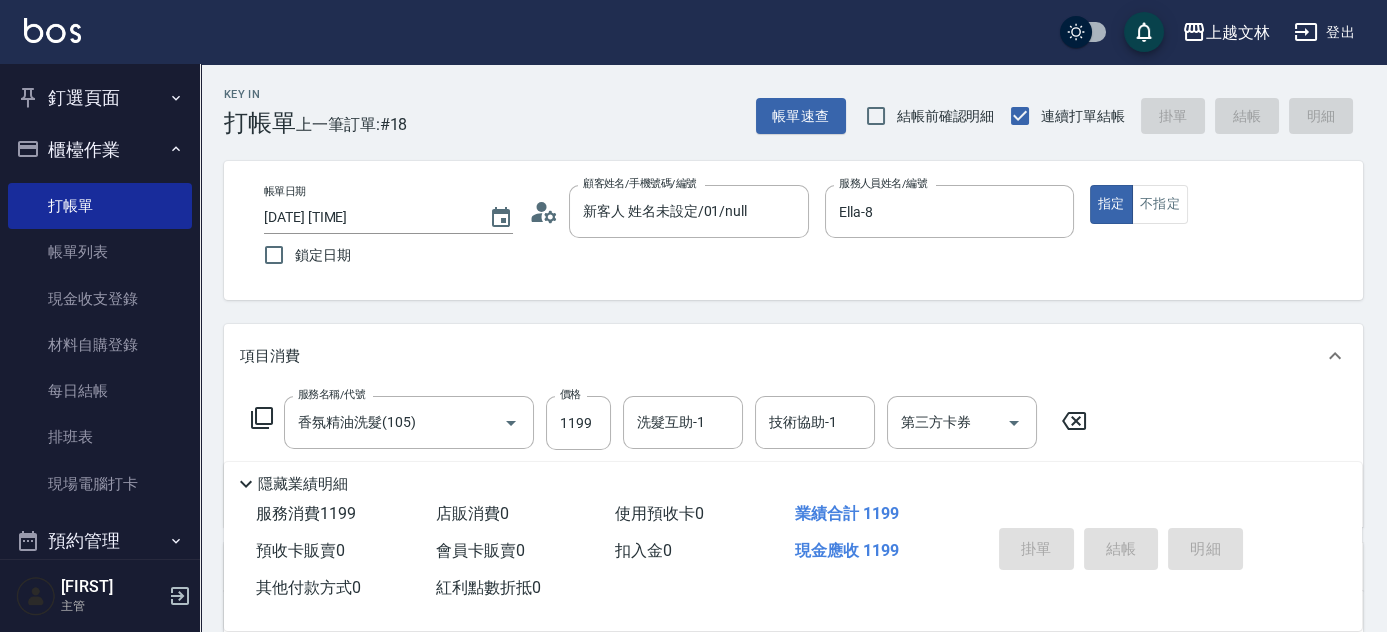 type on "[DATE] [TIME]" 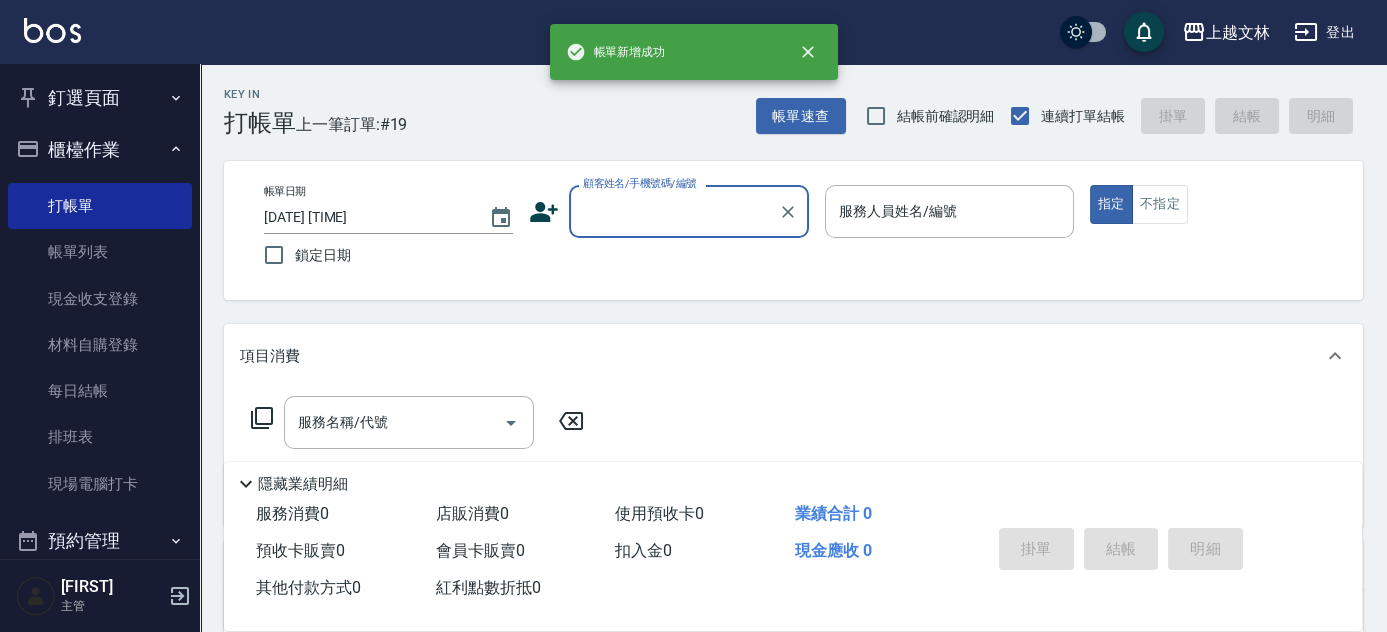 click on "顧客姓名/手機號碼/編號" at bounding box center [674, 211] 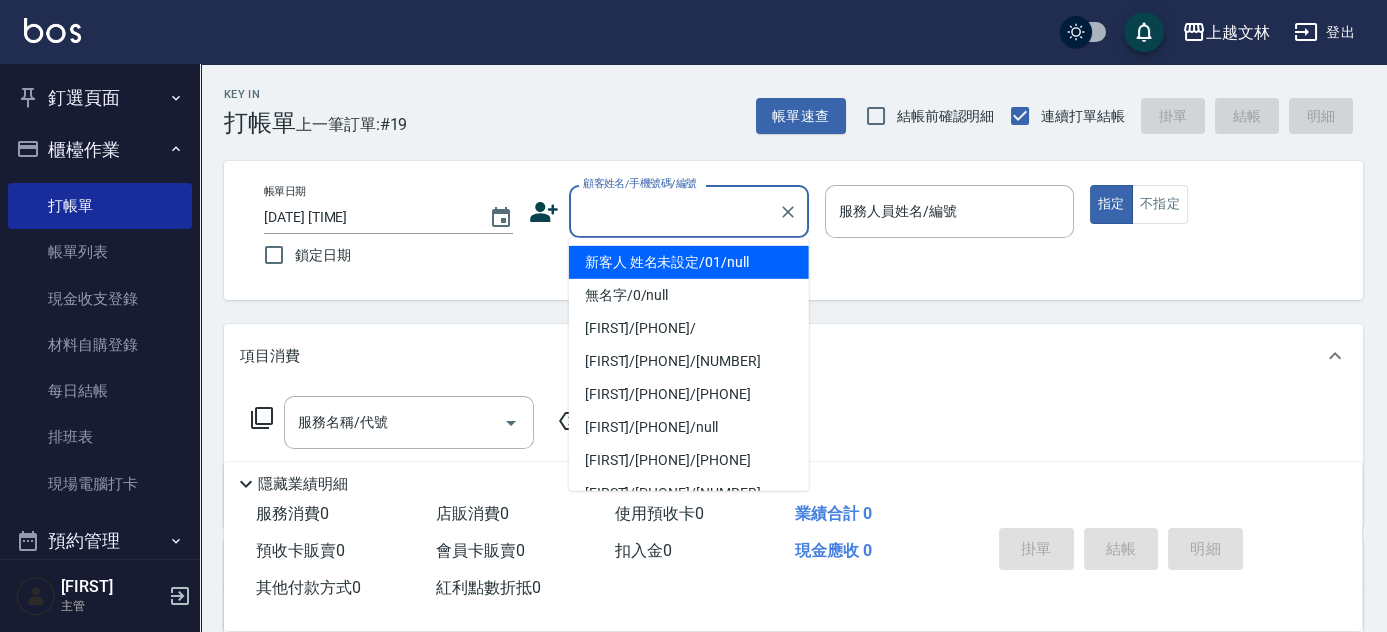 click on "新客人 姓名未設定/01/null" at bounding box center (689, 262) 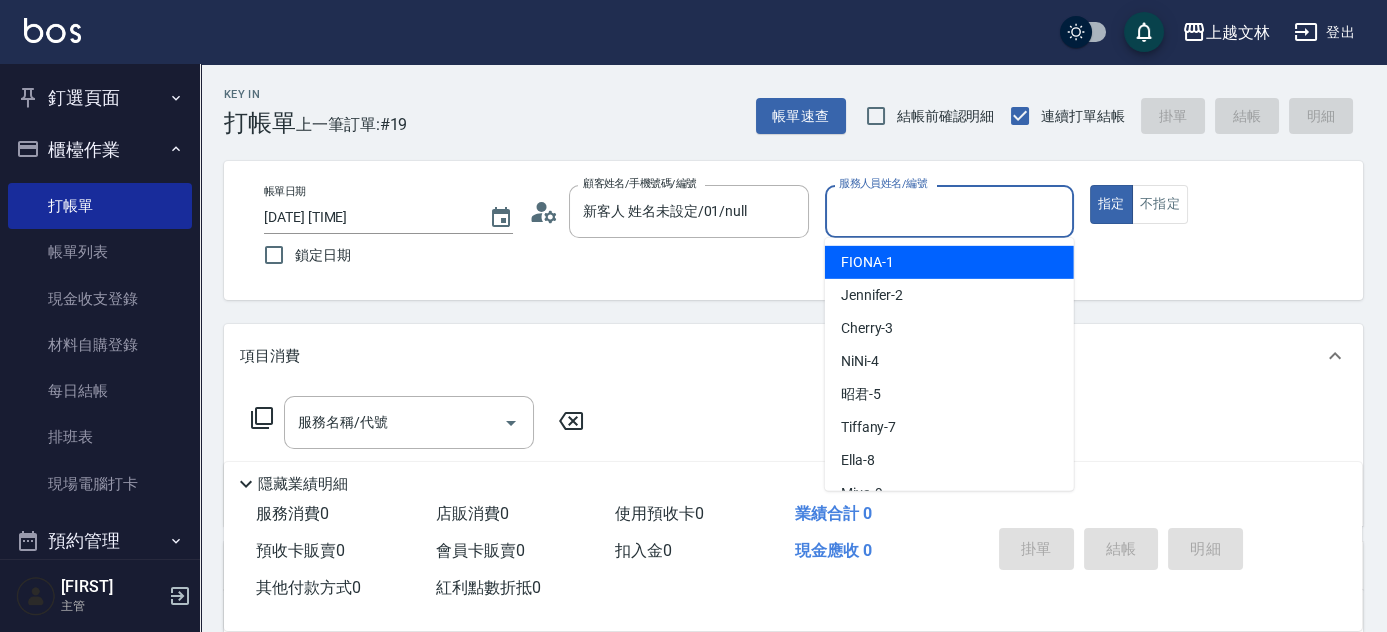 click on "服務人員姓名/編號" at bounding box center (949, 211) 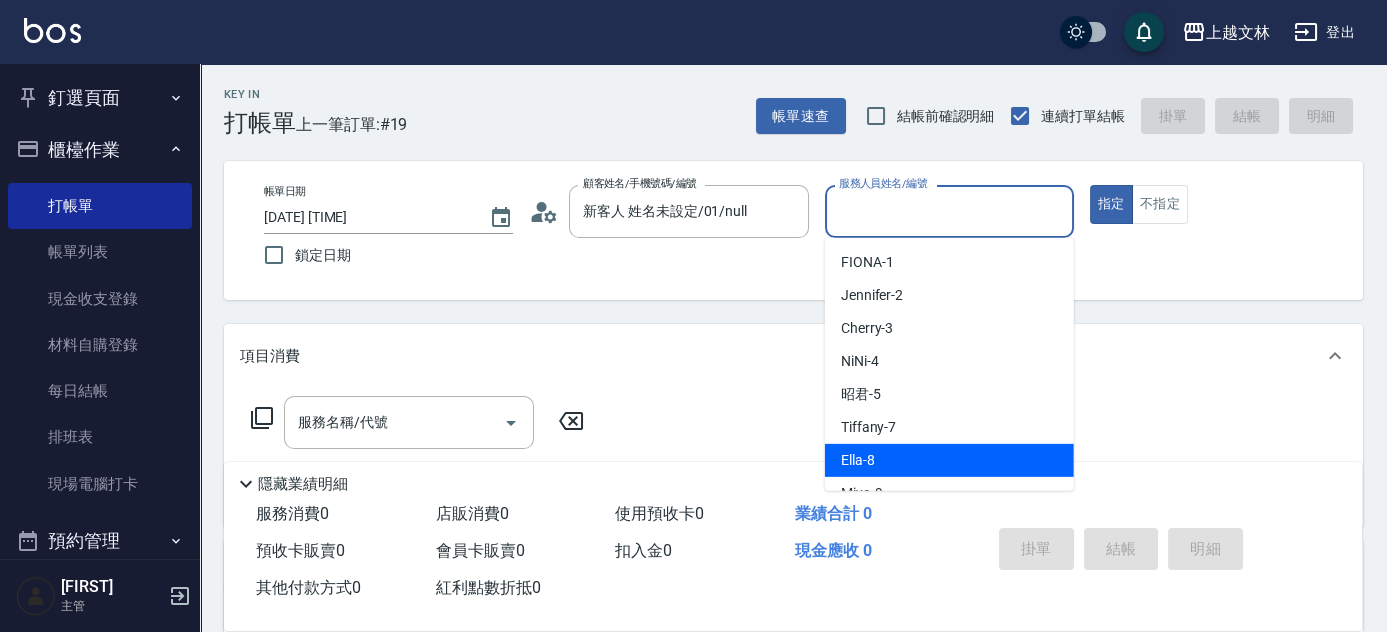click on "Ella -8" at bounding box center (858, 460) 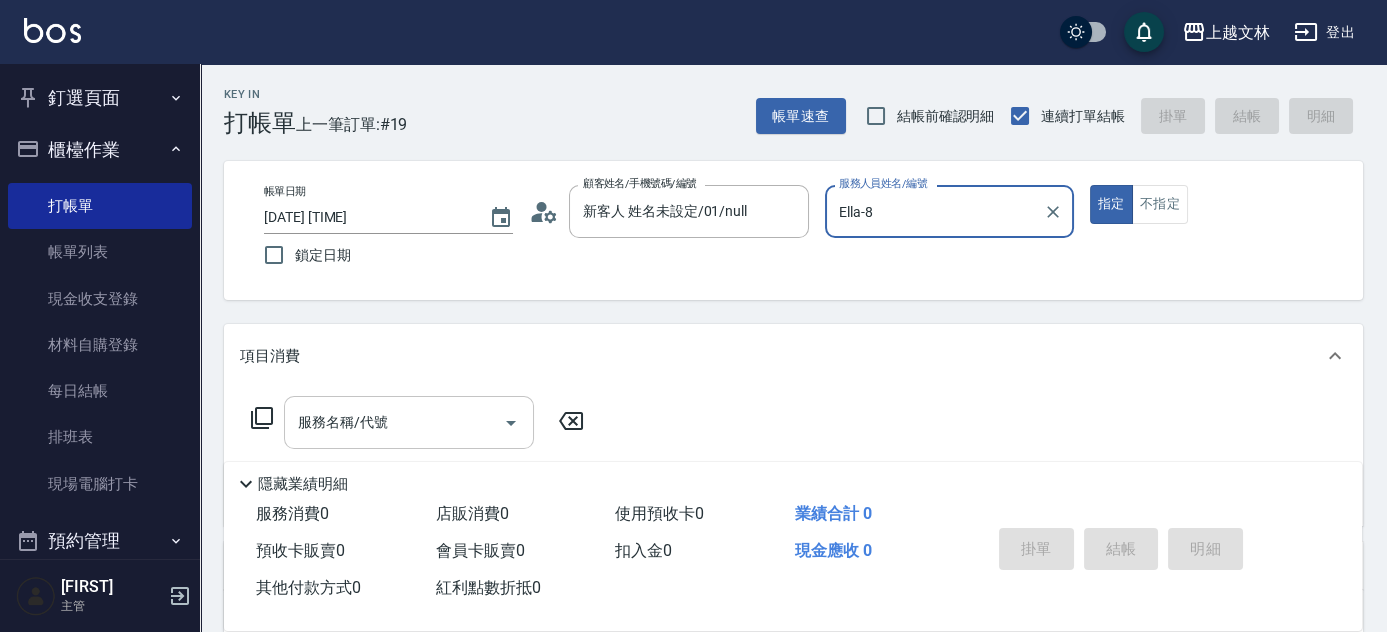 click on "服務名稱/代號" at bounding box center (394, 422) 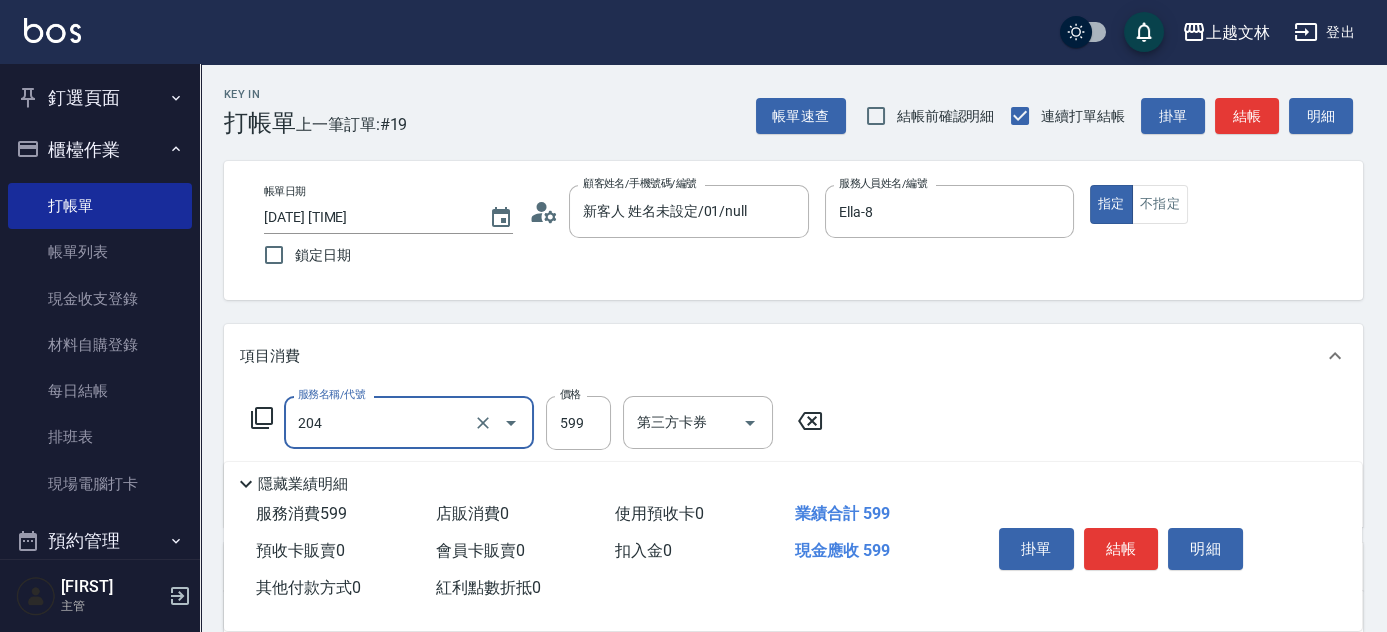 type on "A級洗+剪(204)" 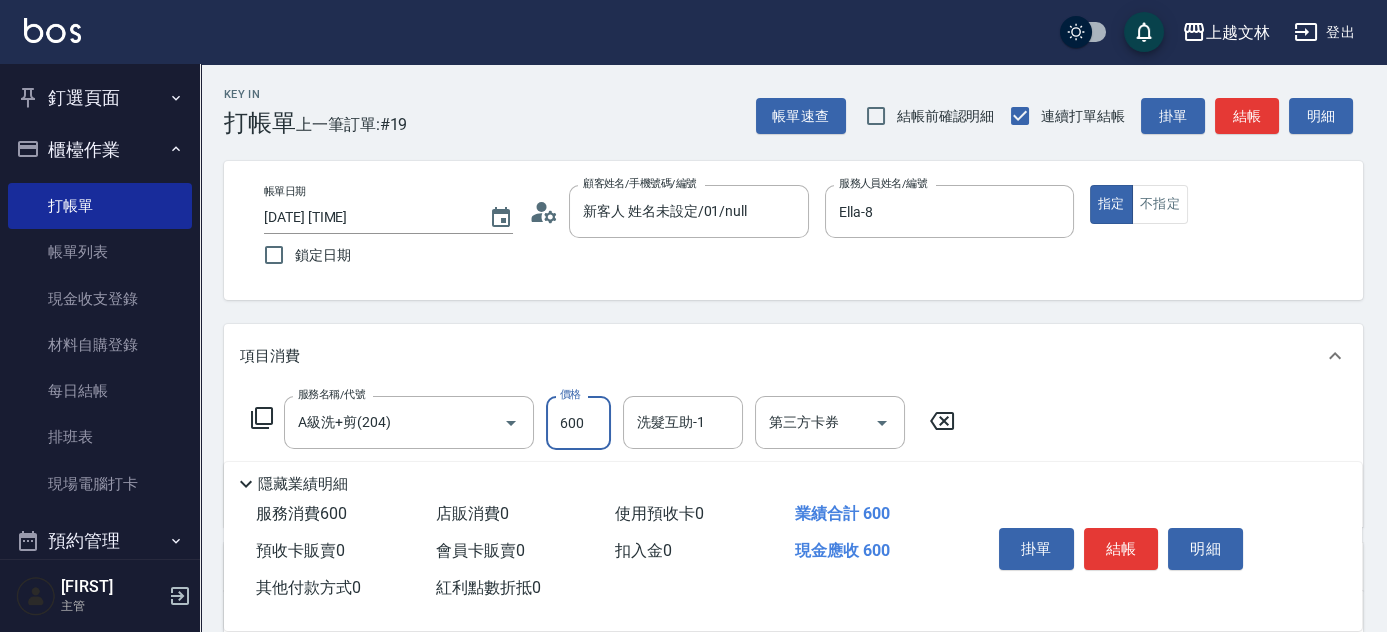 type on "600" 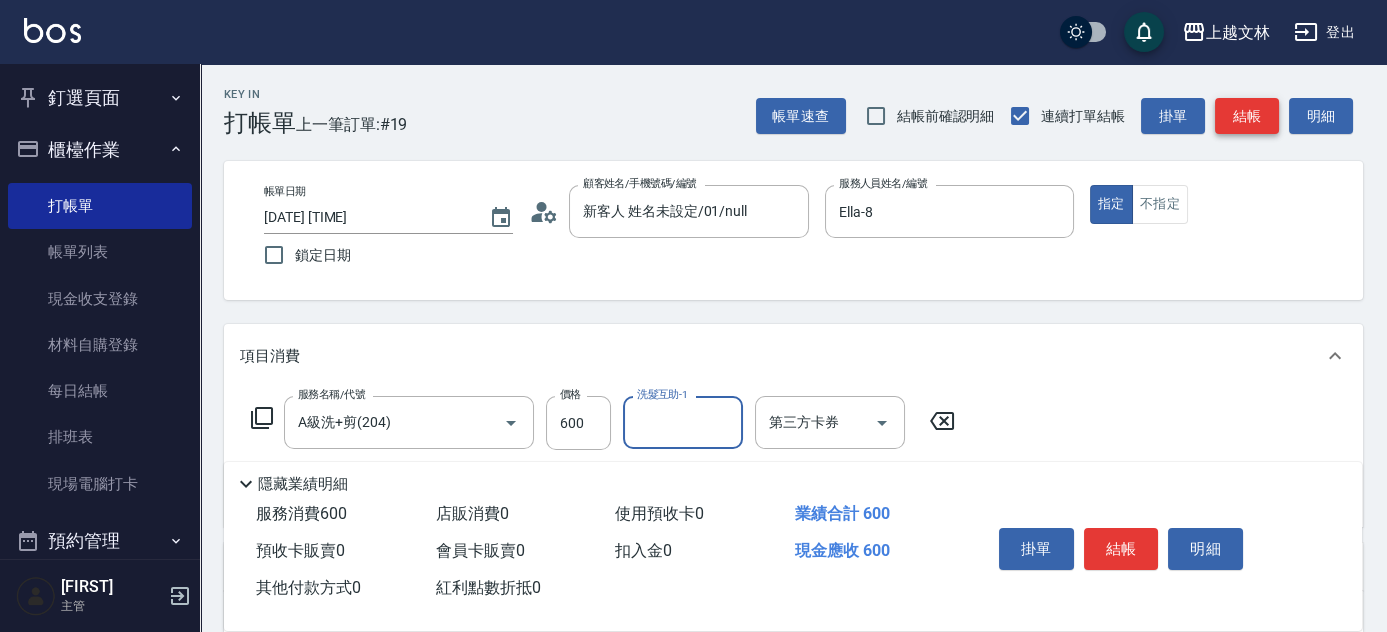 click on "結帳" at bounding box center (1247, 116) 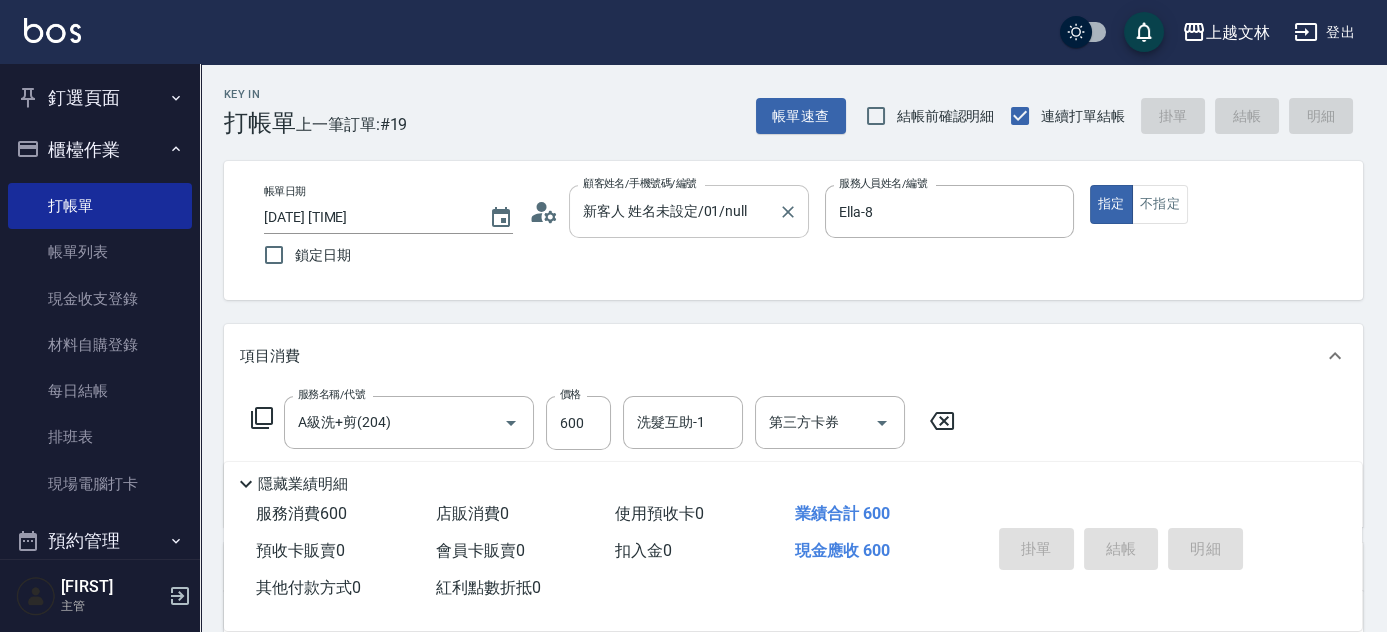 type 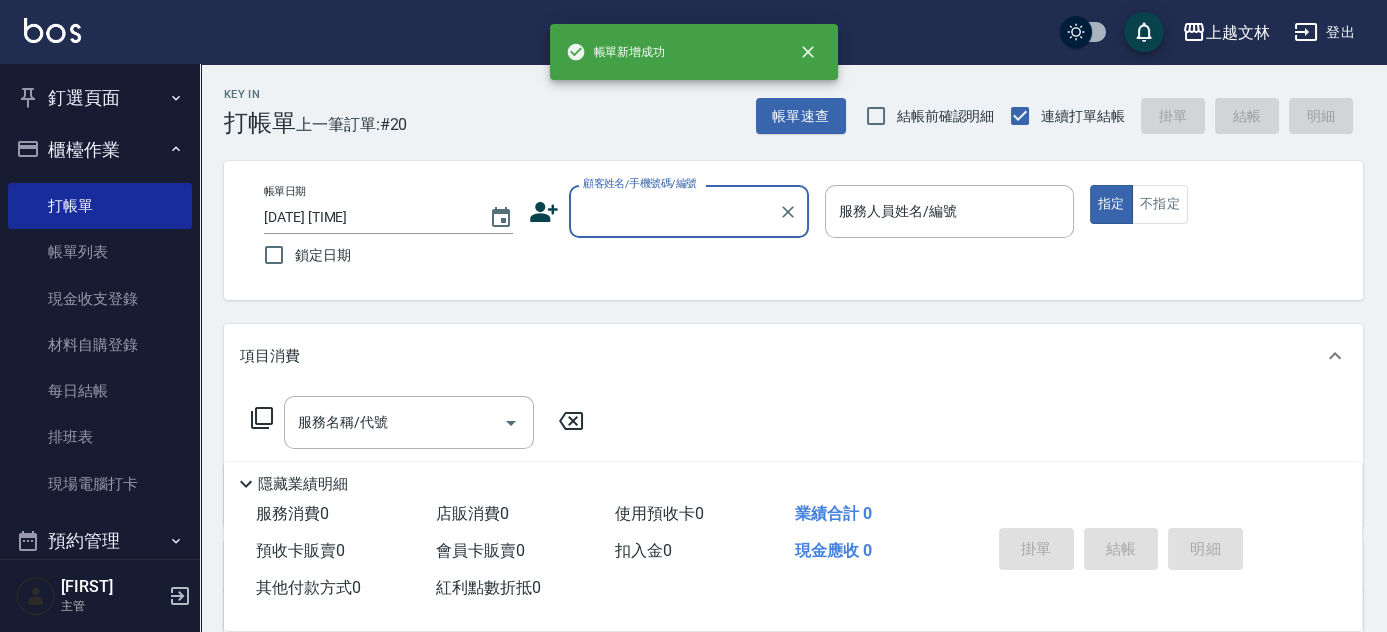click on "顧客姓名/手機號碼/編號" at bounding box center (674, 211) 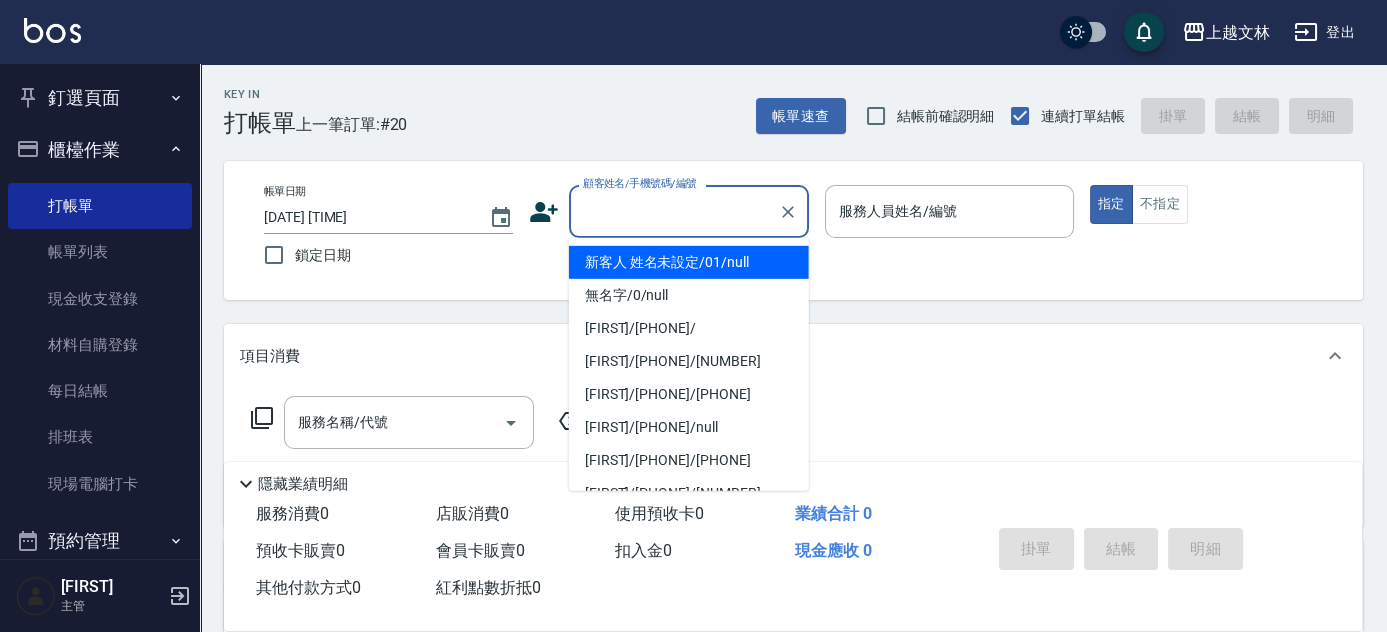 click on "新客人 姓名未設定/01/null" at bounding box center [689, 262] 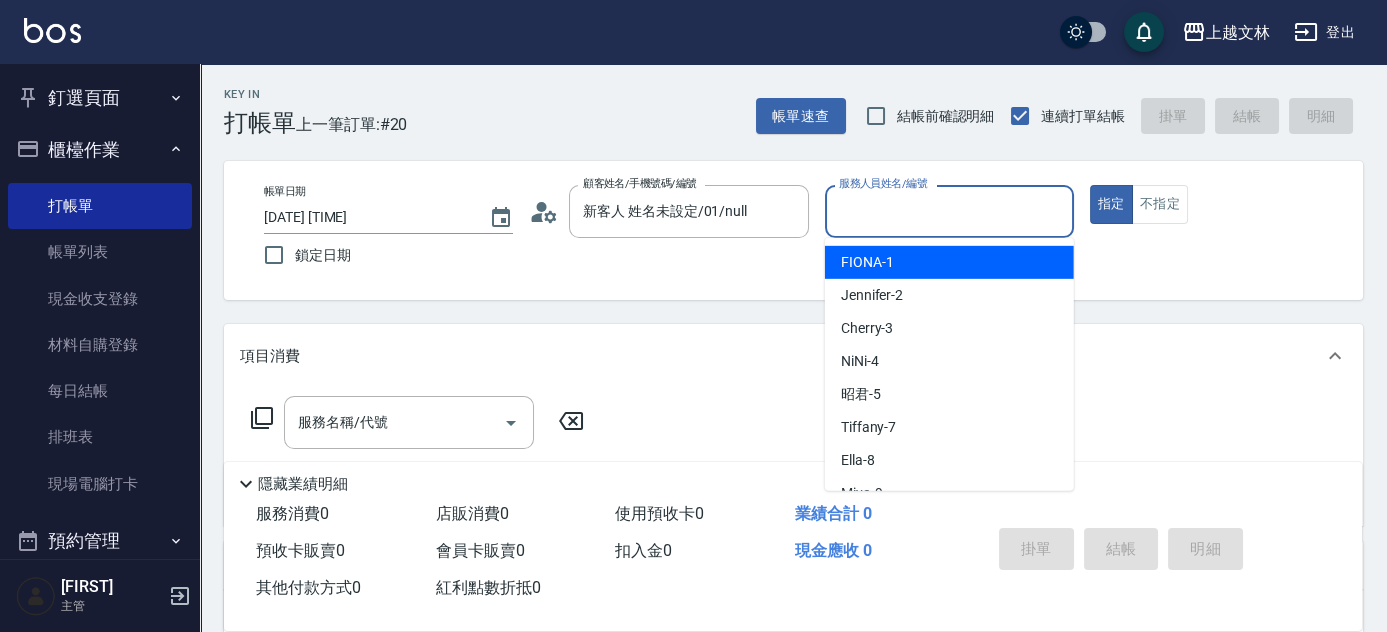 click on "服務人員姓名/編號" at bounding box center [949, 211] 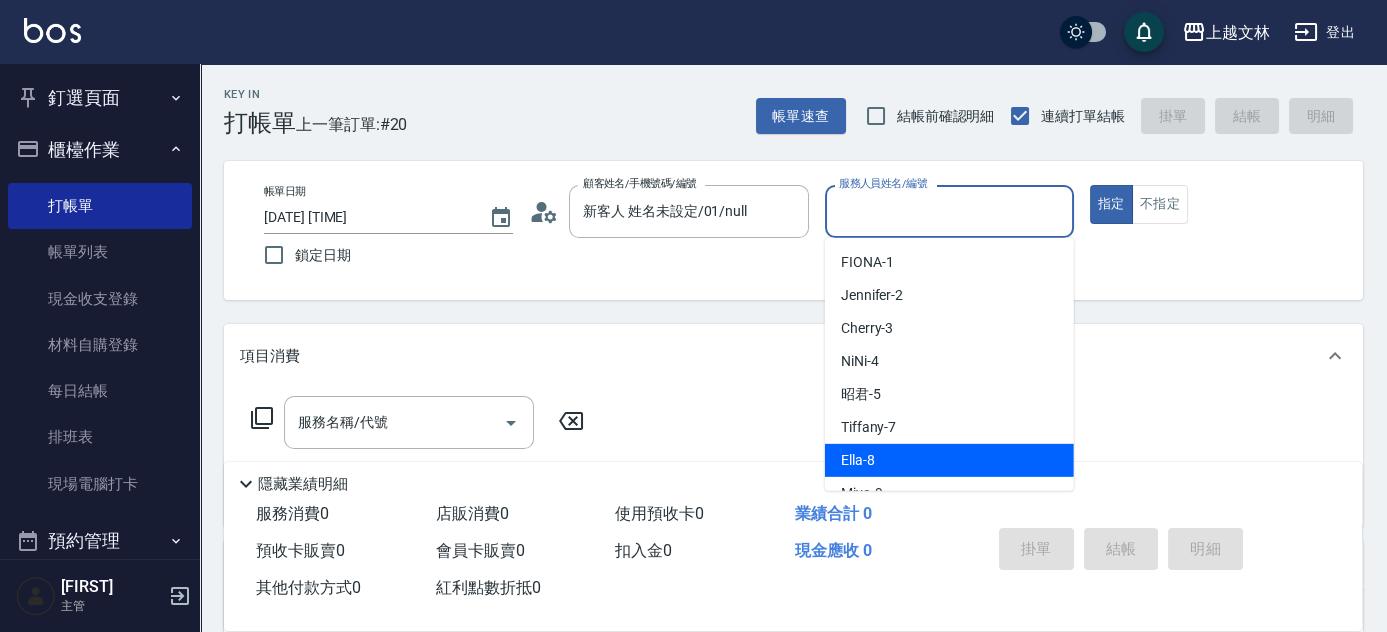 click on "Ella -8" at bounding box center [858, 460] 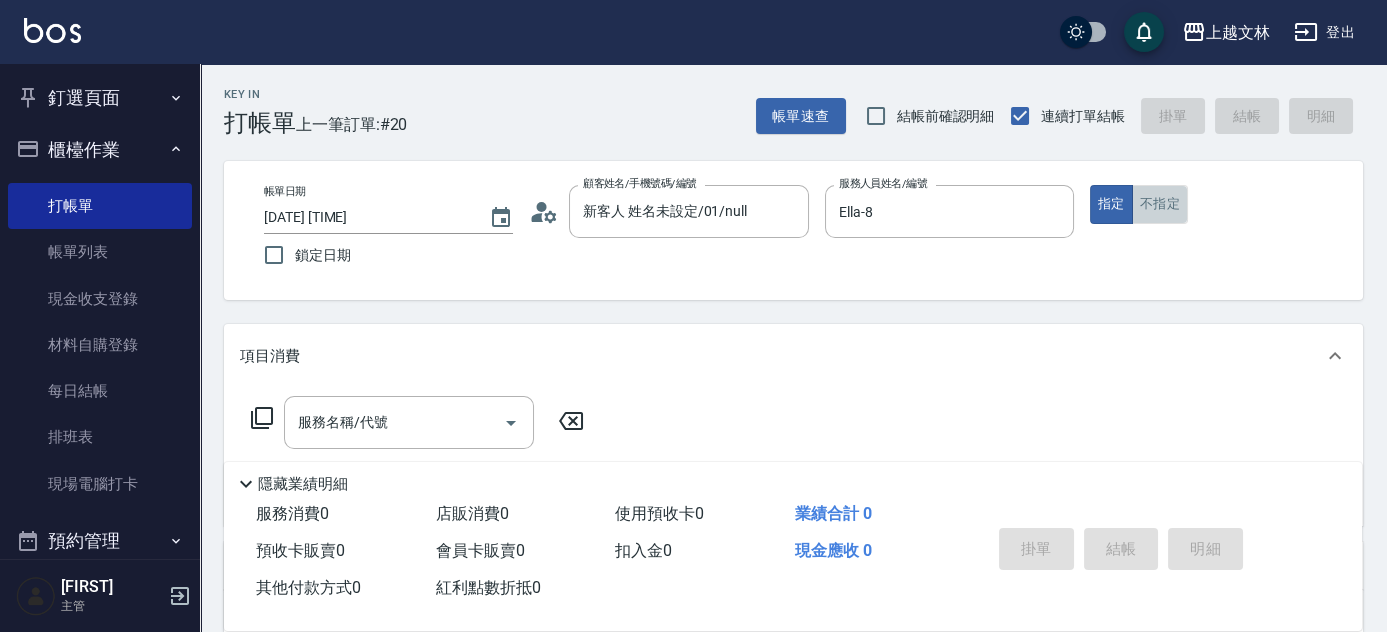drag, startPoint x: 1161, startPoint y: 198, endPoint x: 1063, endPoint y: 250, distance: 110.94143 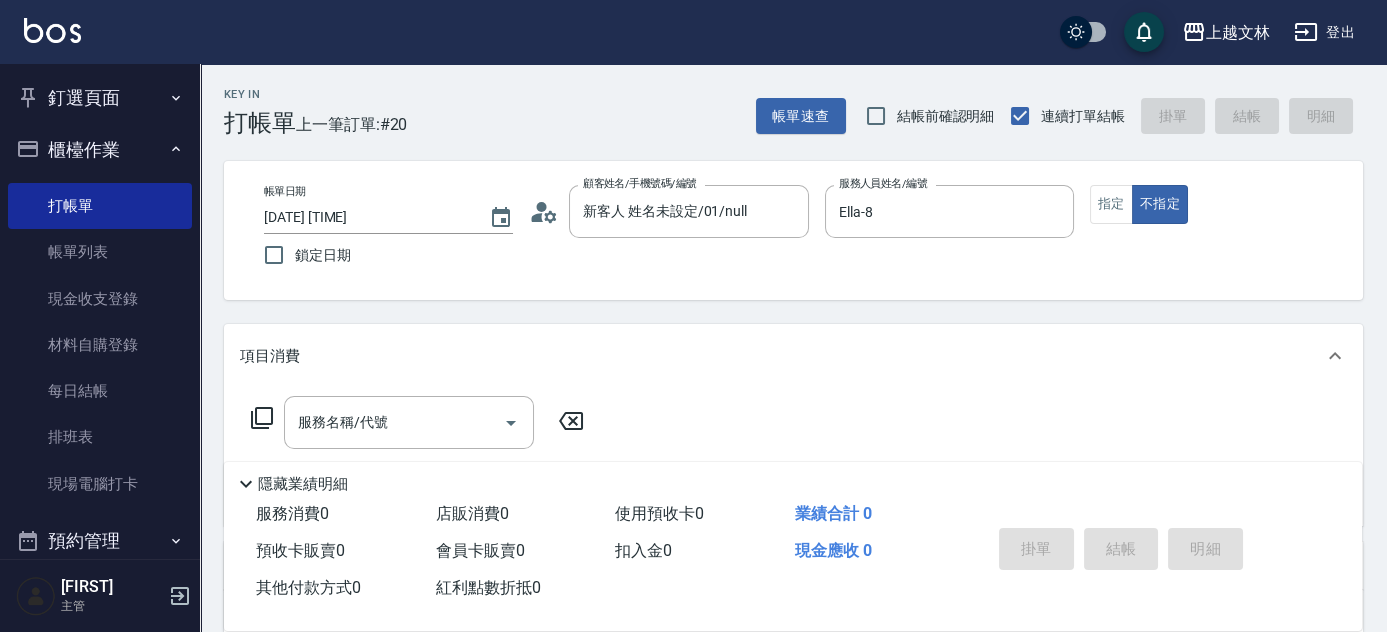 click 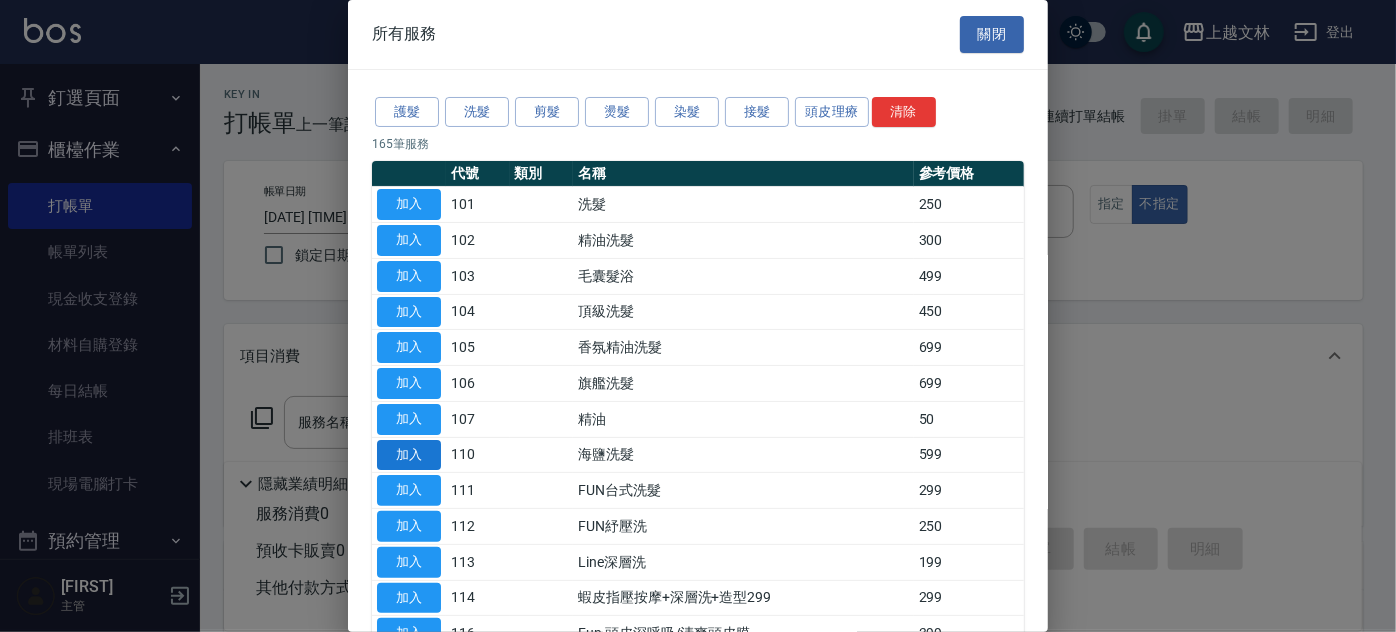 click on "加入" at bounding box center (409, 455) 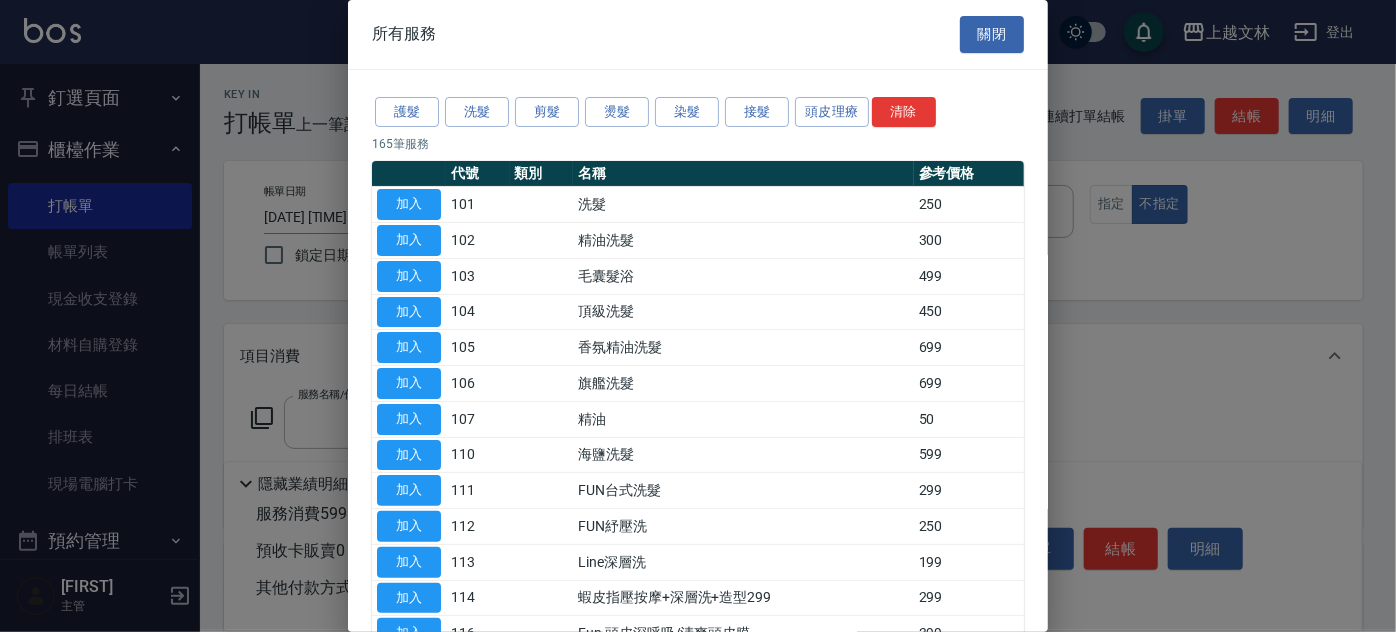 type on "海鹽洗髮(110)" 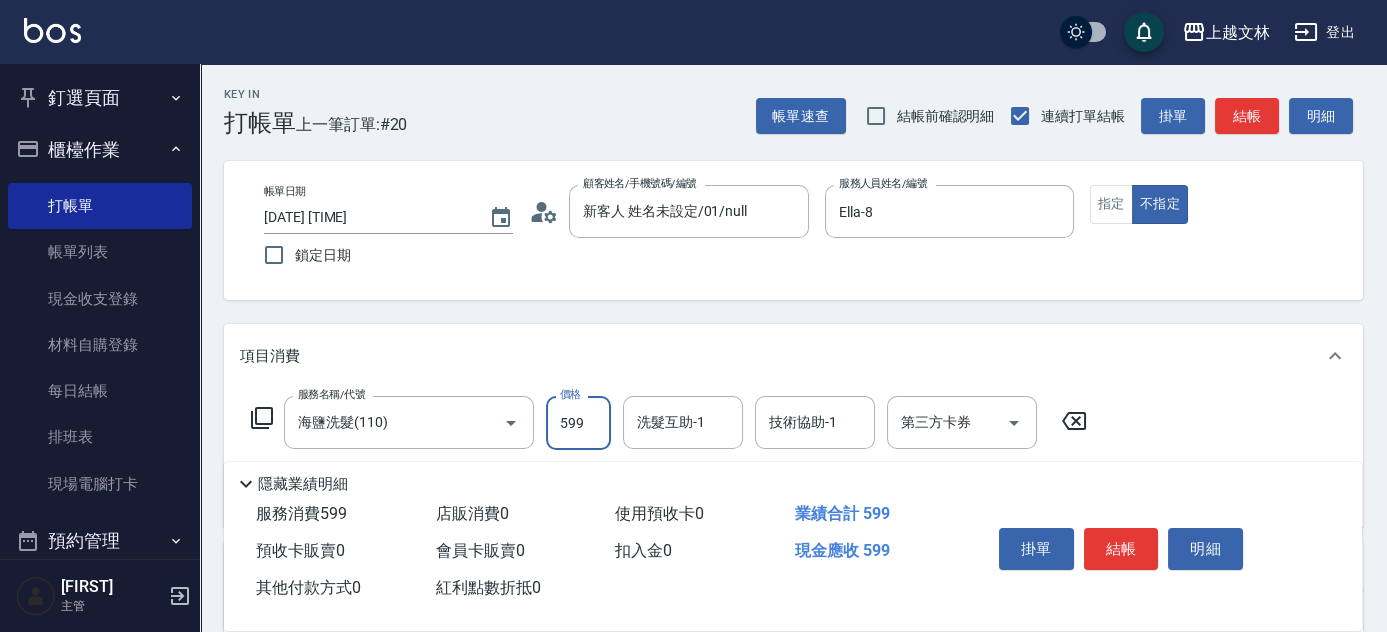 click on "599" at bounding box center (578, 423) 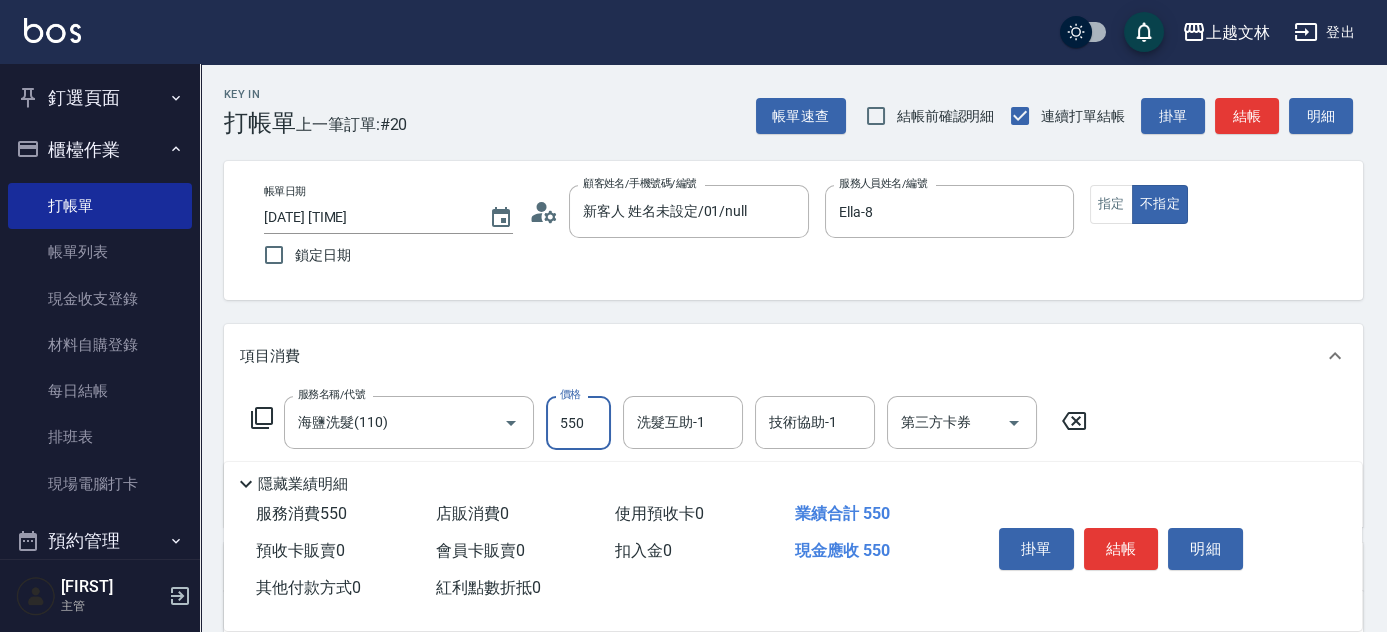 type on "550" 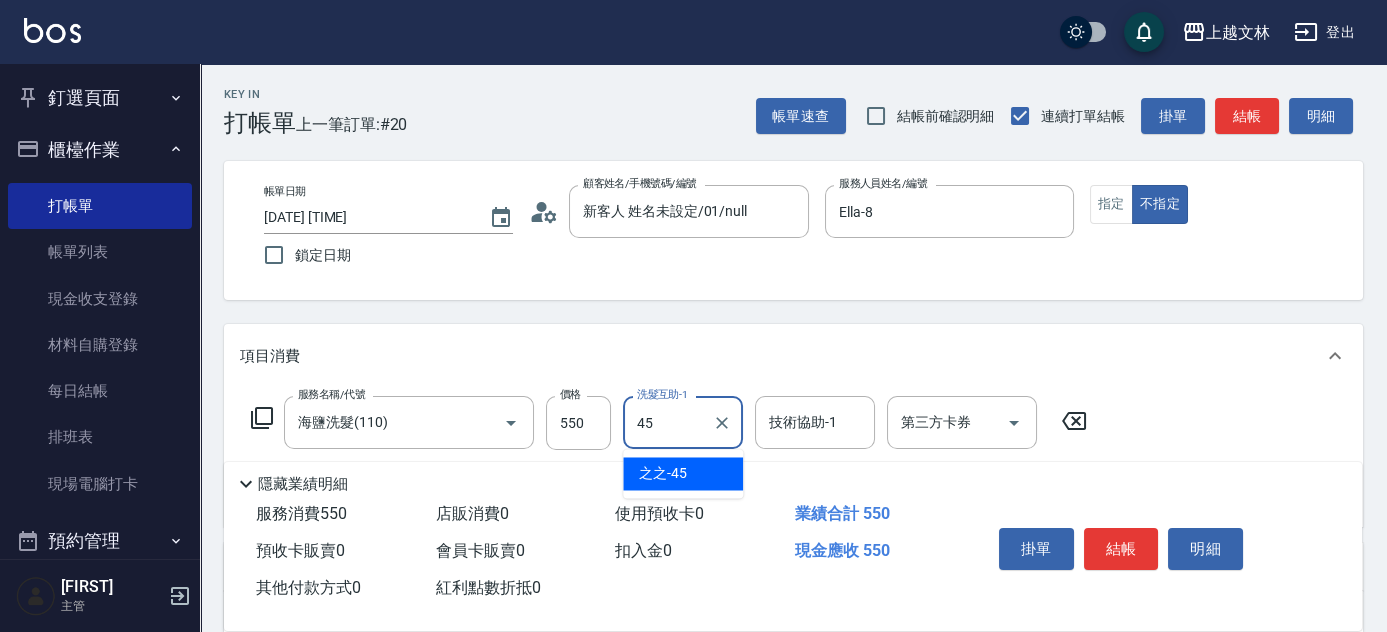 type on "之之-45" 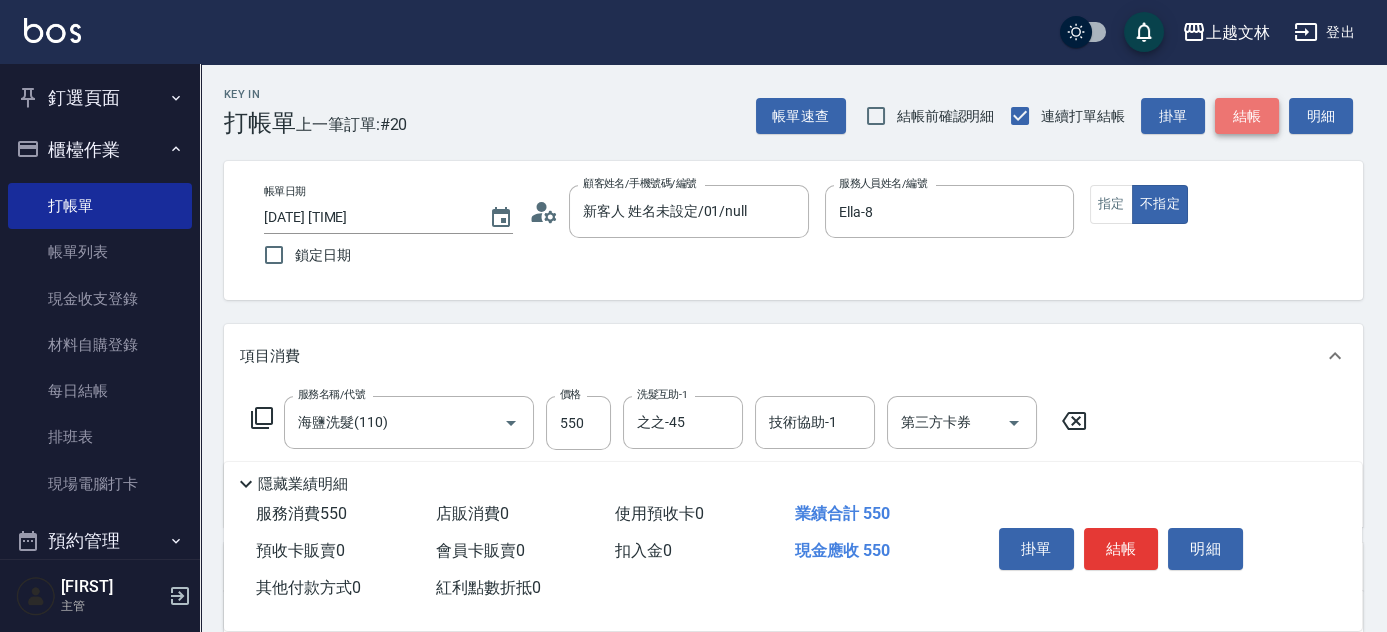 click on "結帳" at bounding box center [1247, 116] 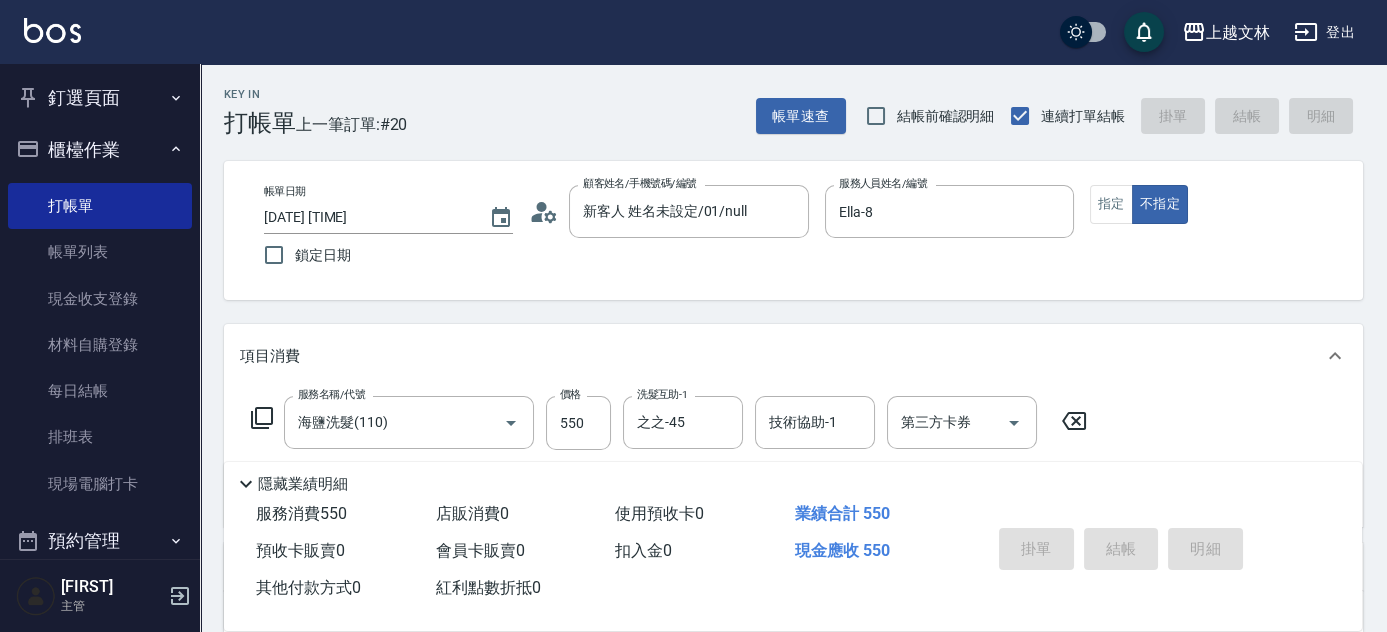 type on "[DATE] [TIME]" 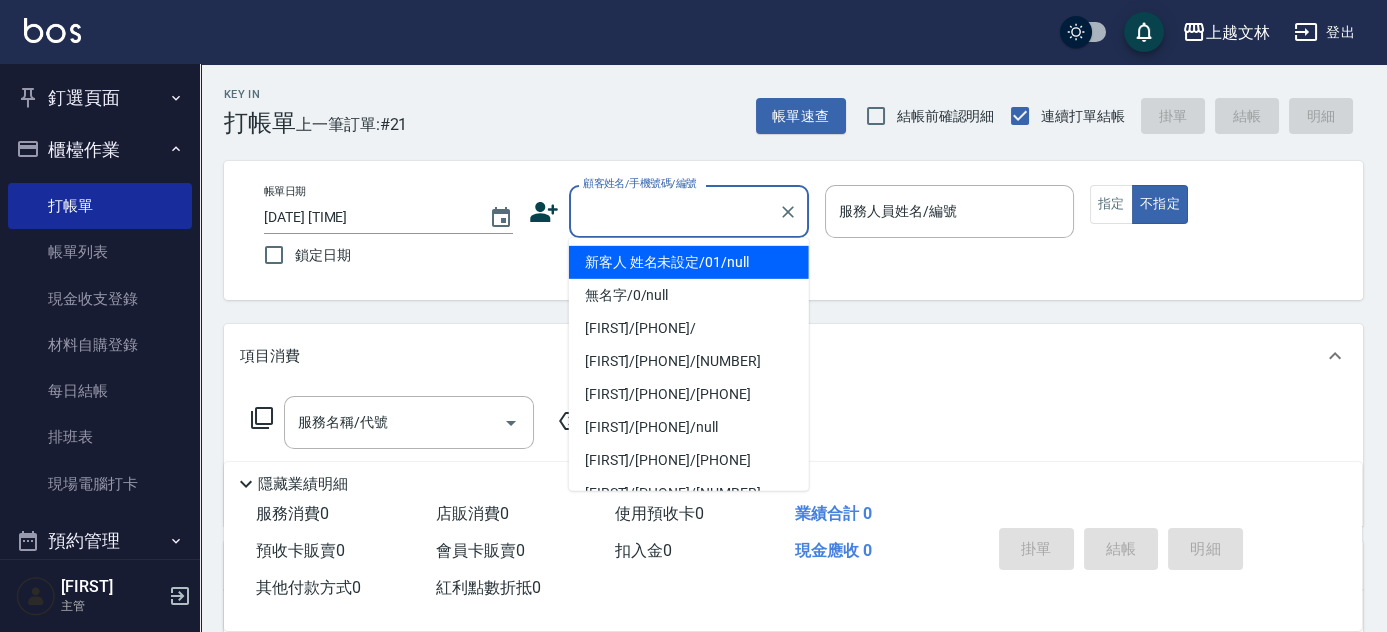 click on "顧客姓名/手機號碼/編號" at bounding box center [674, 211] 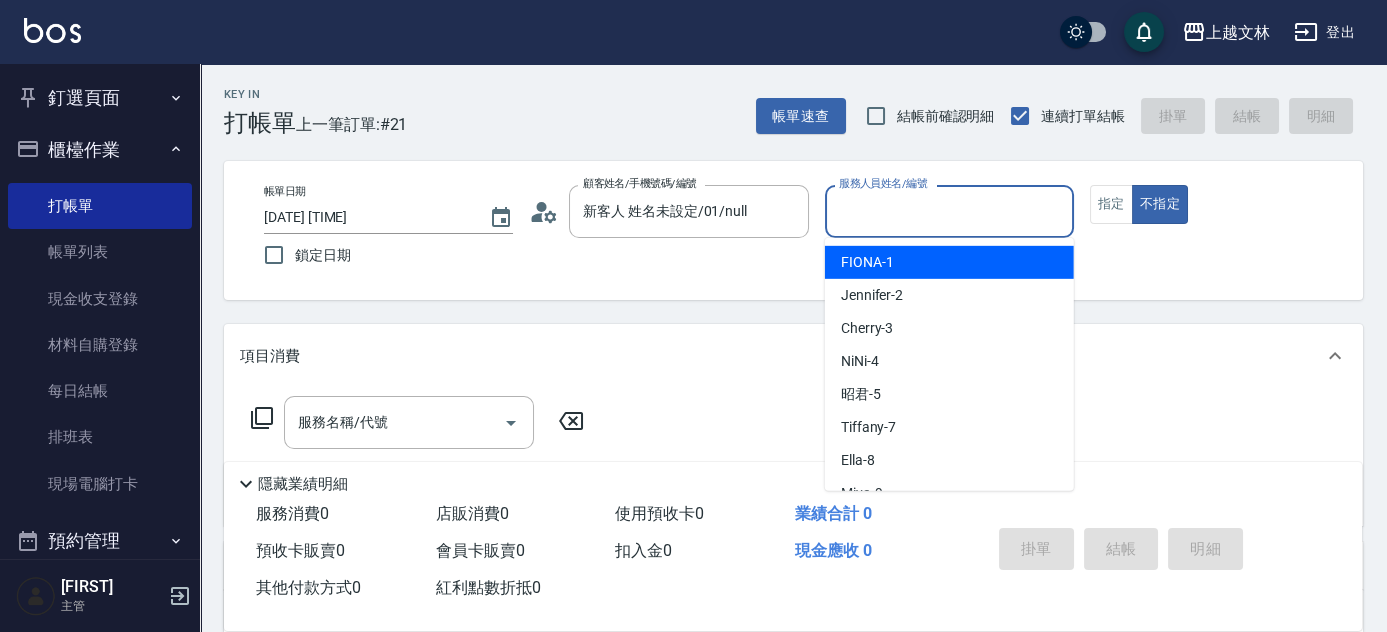 click on "服務人員姓名/編號" at bounding box center [949, 211] 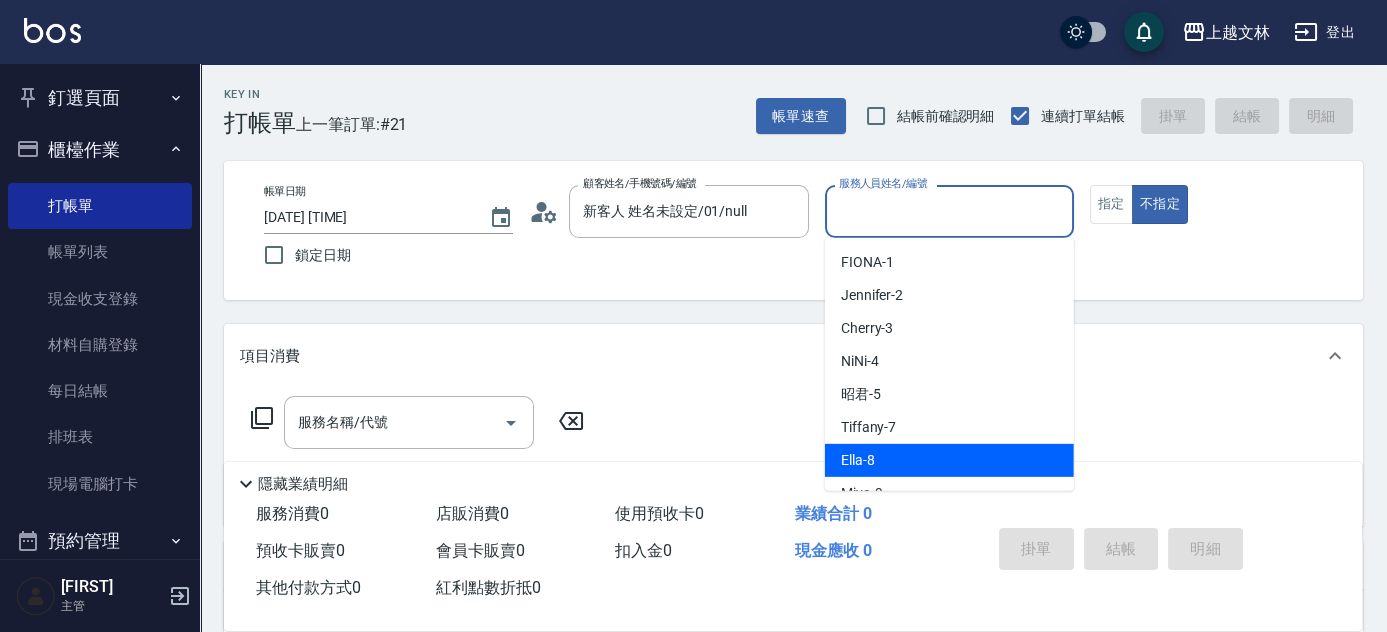 click on "Ella -8" at bounding box center [949, 460] 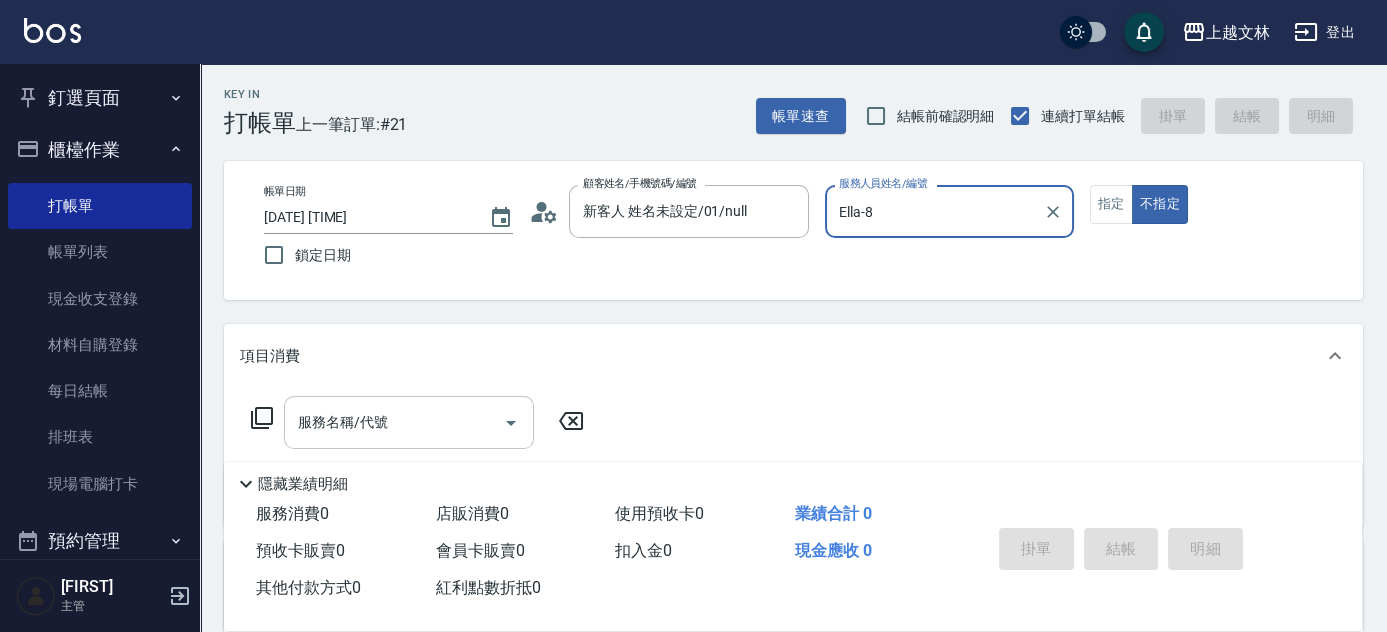 click on "服務名稱/代號" at bounding box center [394, 422] 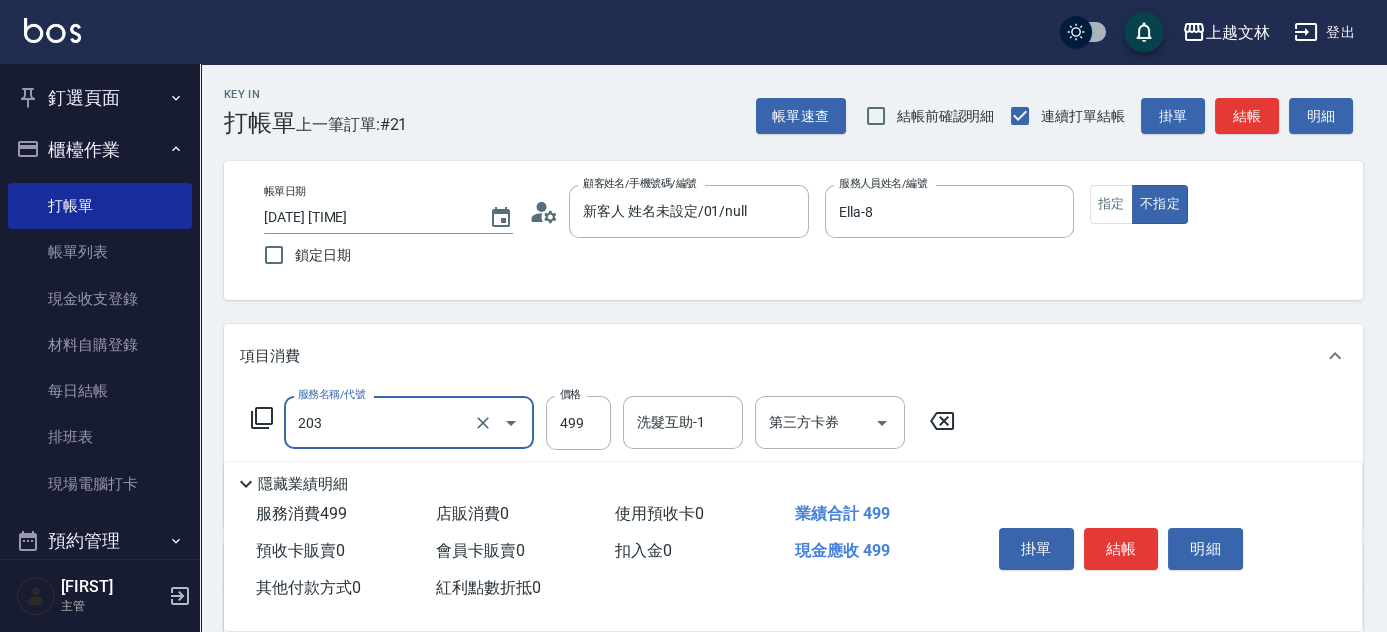 type on "B級洗+剪(203)" 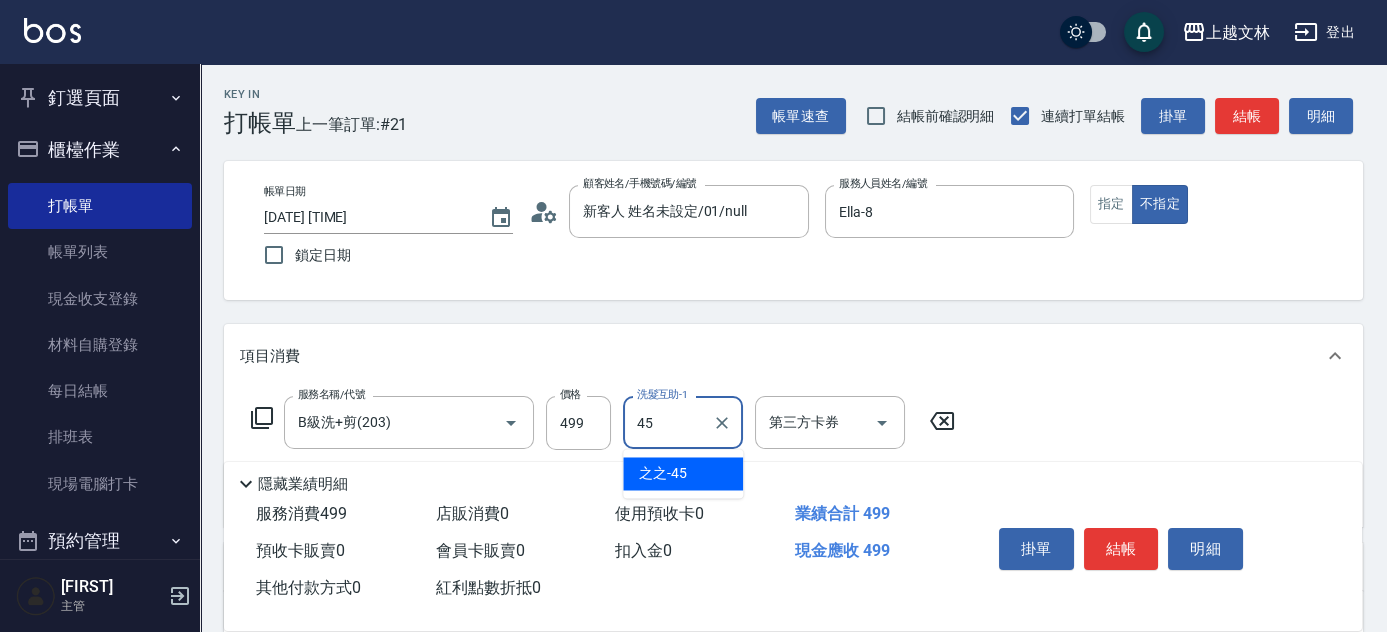 type on "之之-45" 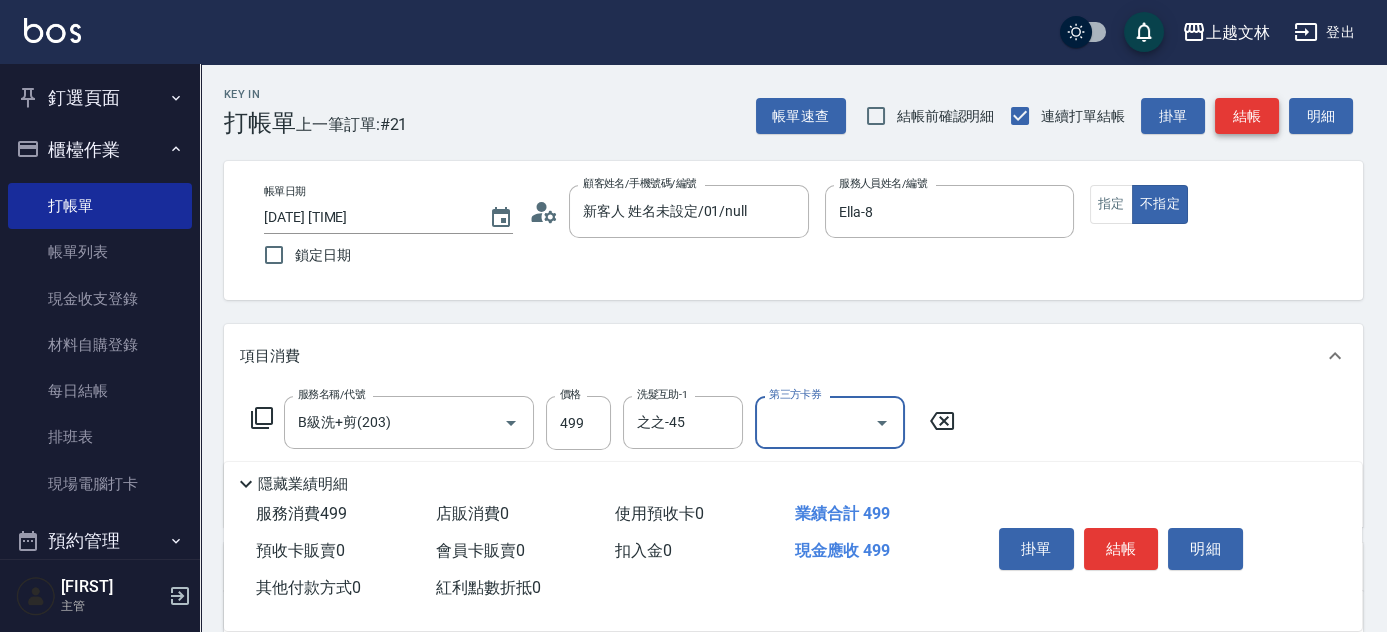 click on "結帳" at bounding box center [1247, 116] 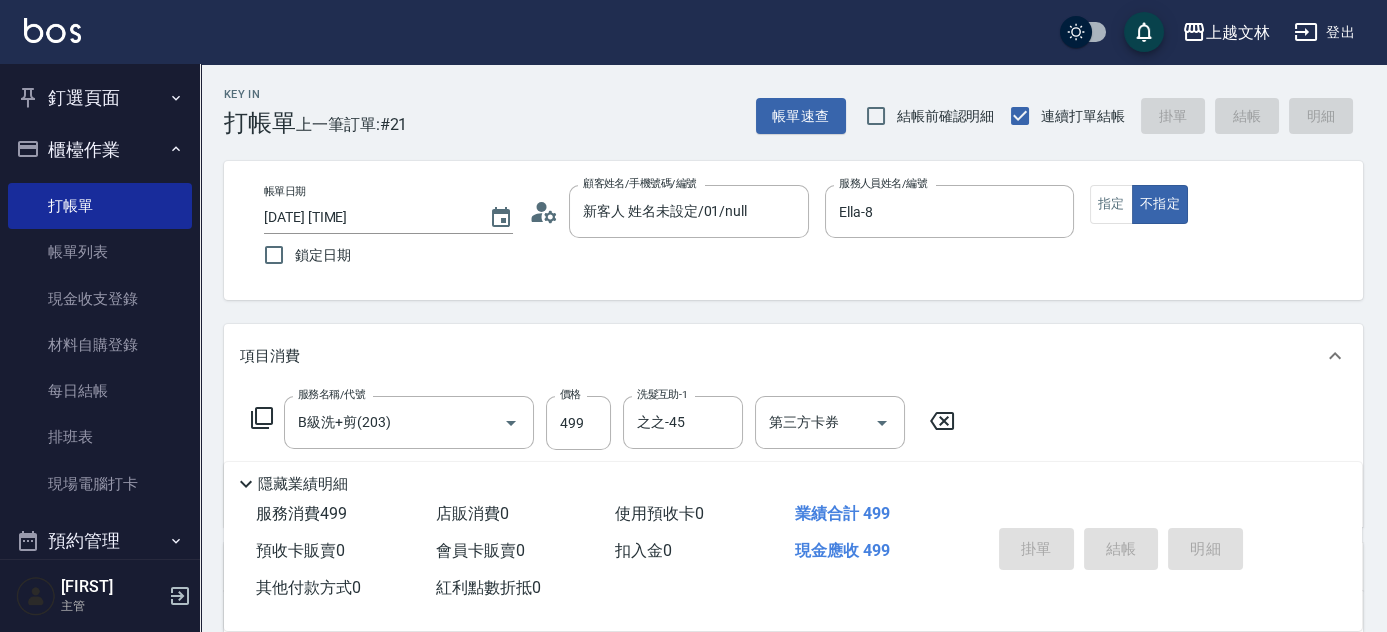 type 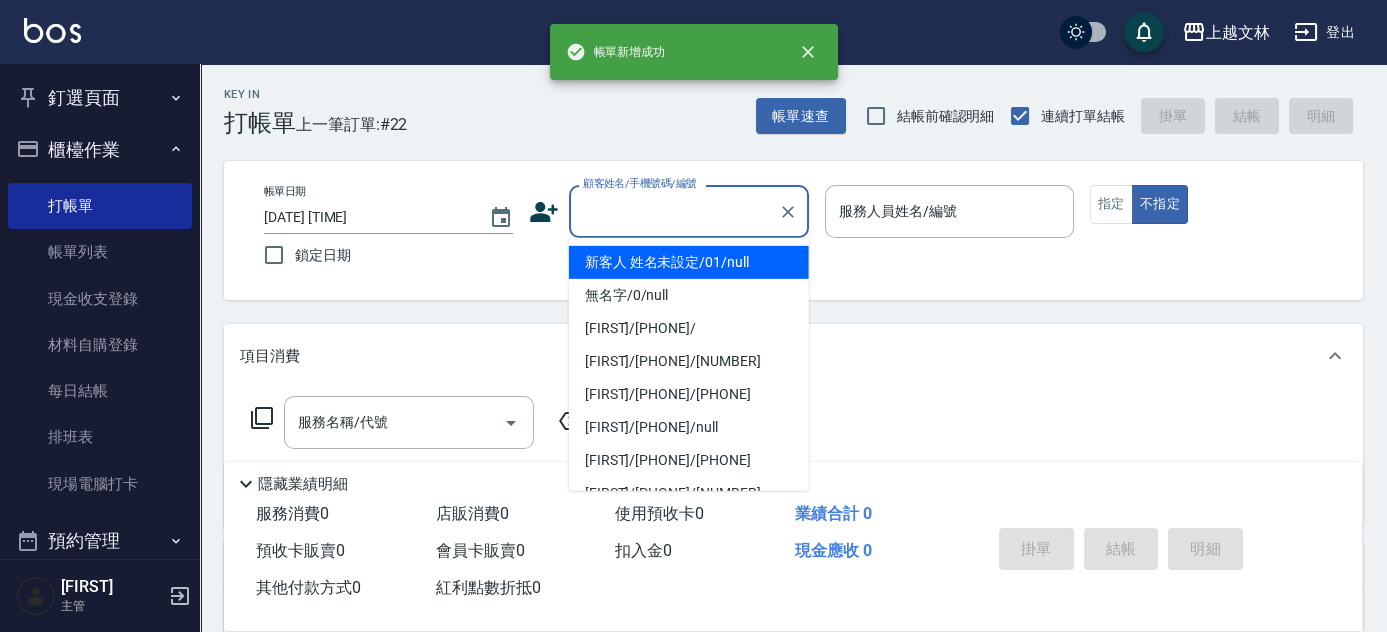click on "顧客姓名/手機號碼/編號" at bounding box center (674, 211) 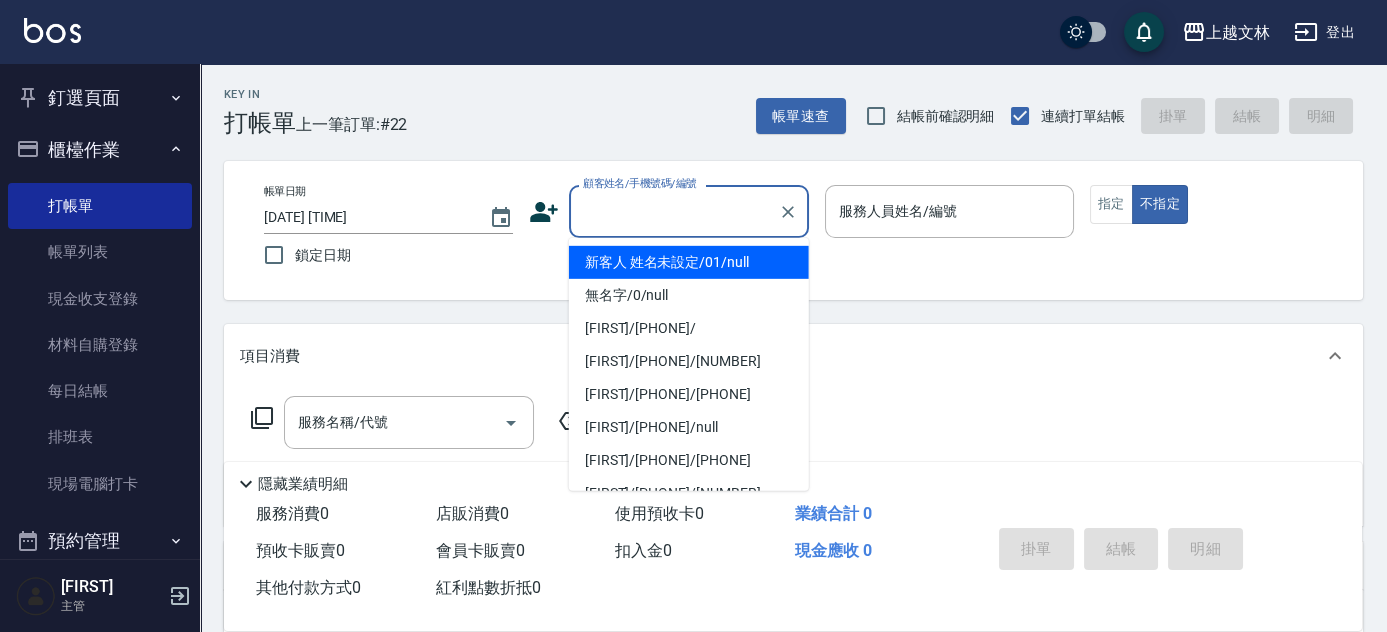 click on "新客人 姓名未設定/01/null" at bounding box center [689, 262] 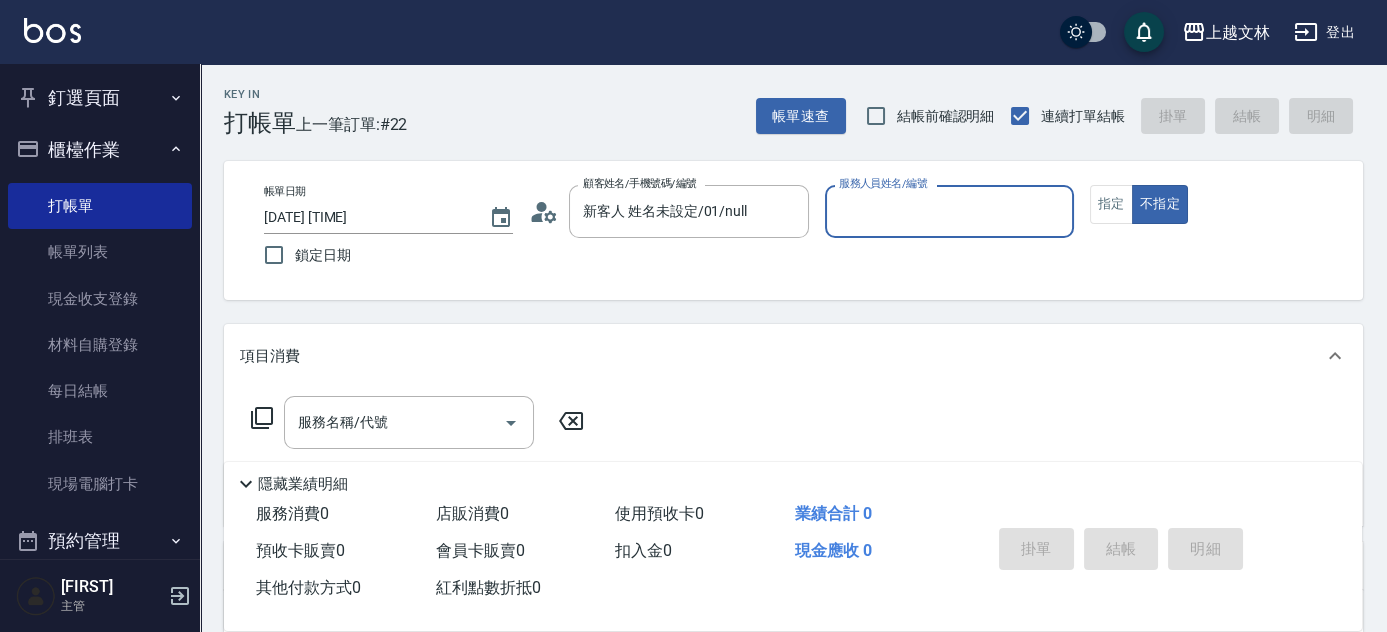 click on "服務人員姓名/編號" at bounding box center [949, 211] 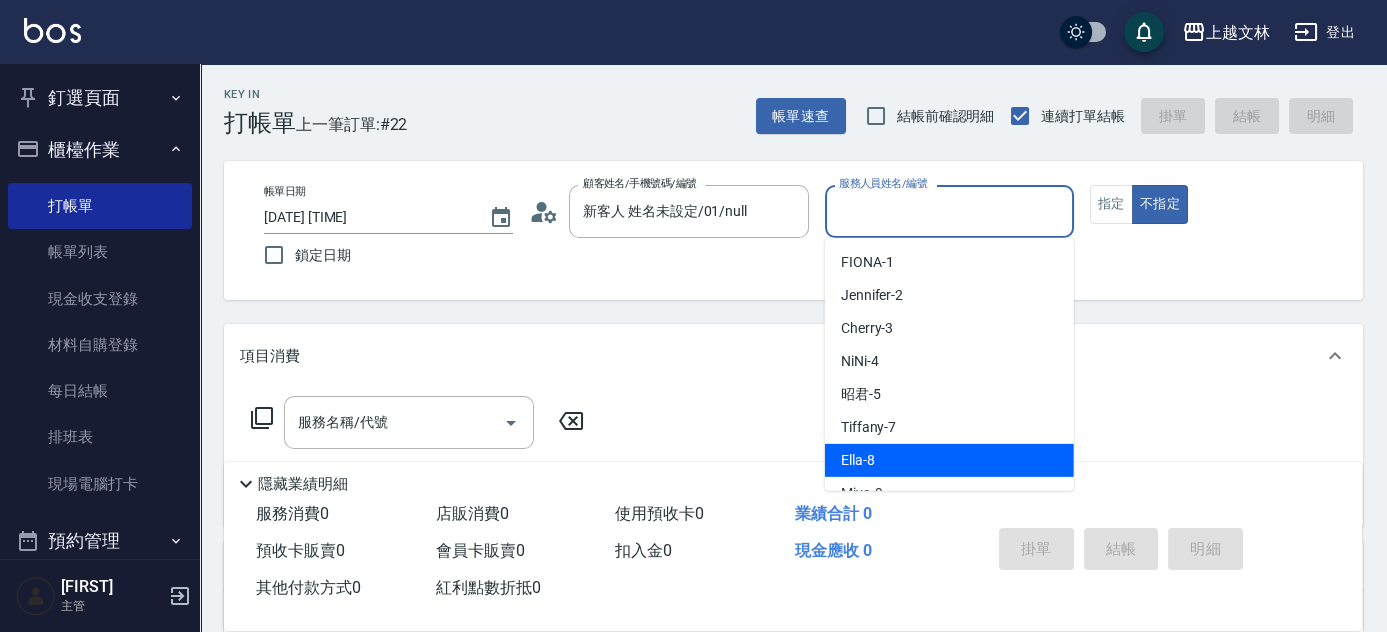 click on "Ella -8" at bounding box center [949, 460] 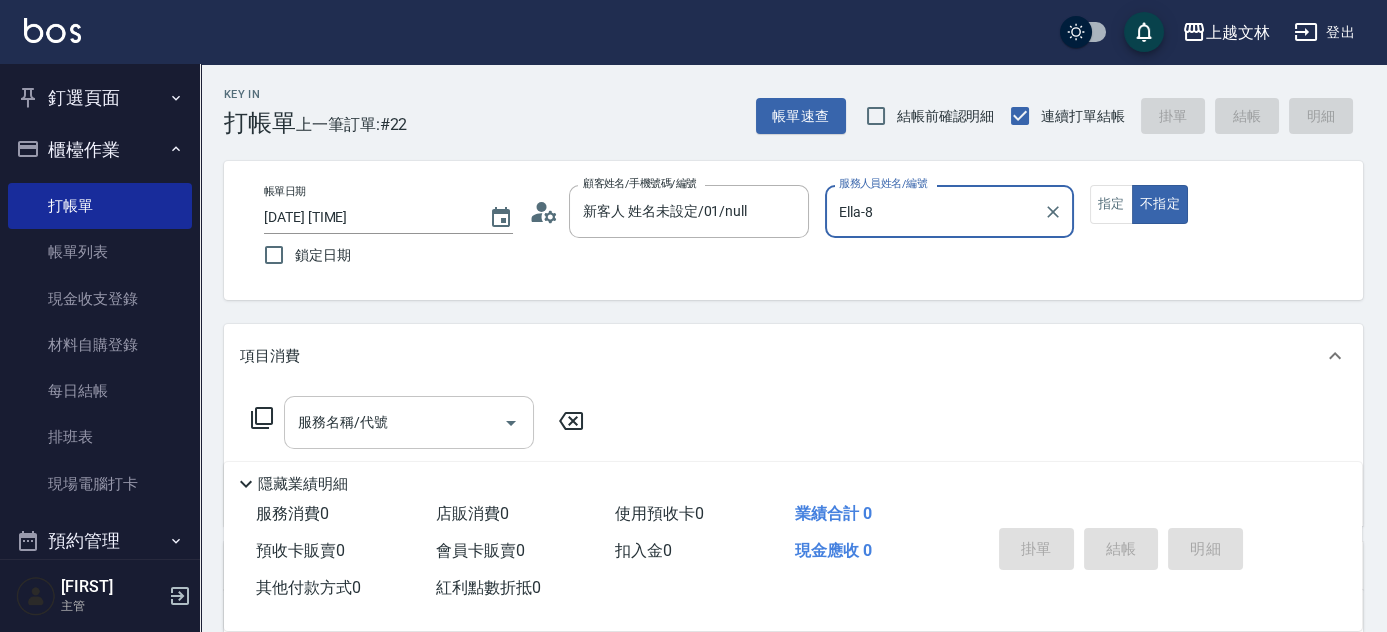 click on "服務名稱/代號" at bounding box center [394, 422] 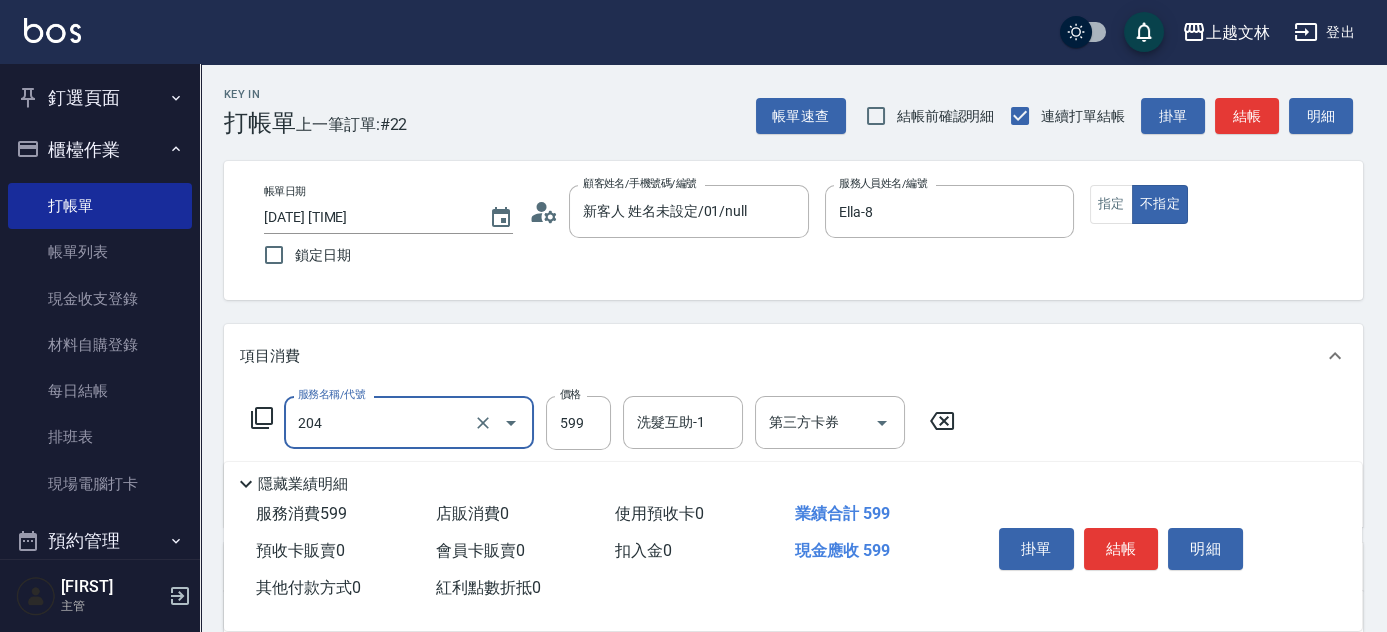 type on "A級洗+剪(204)" 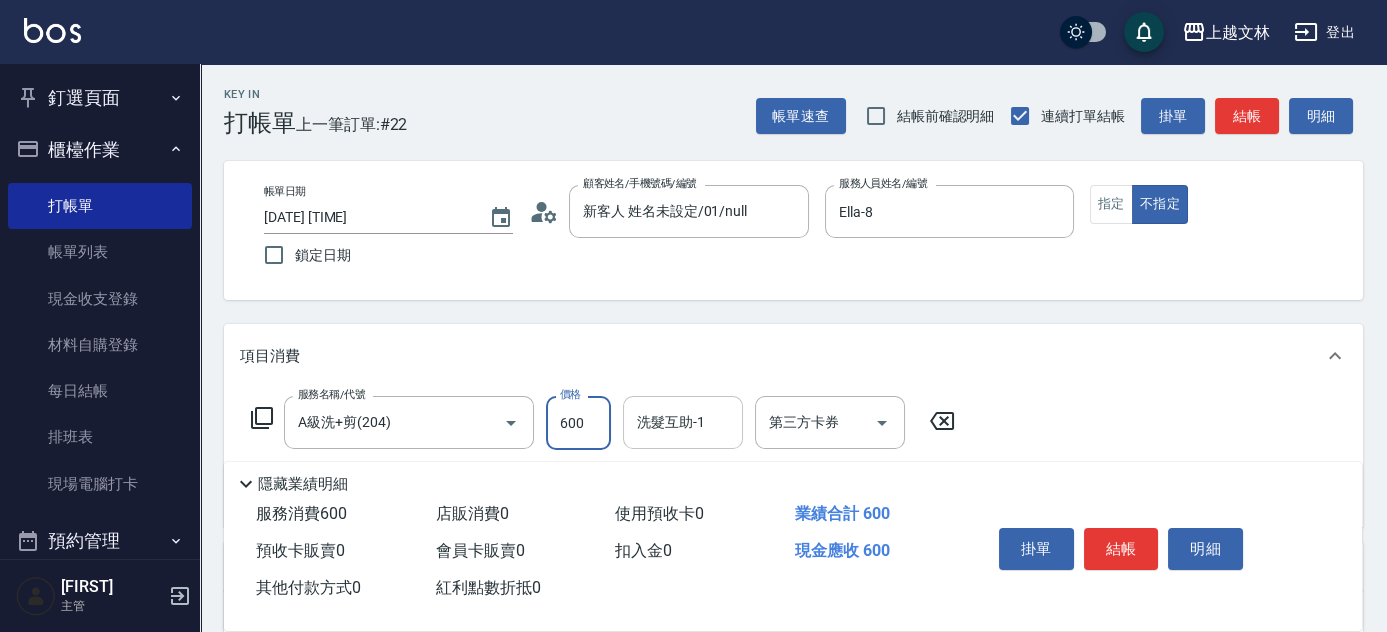 type on "600" 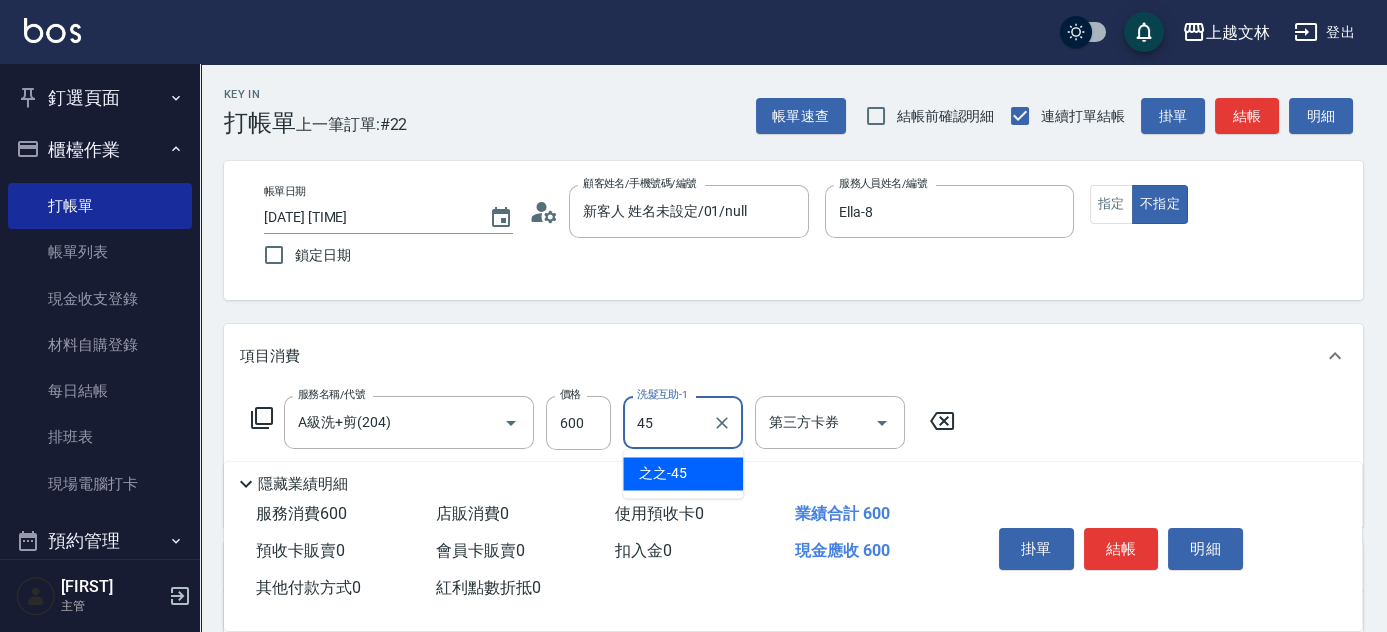 type on "之之-45" 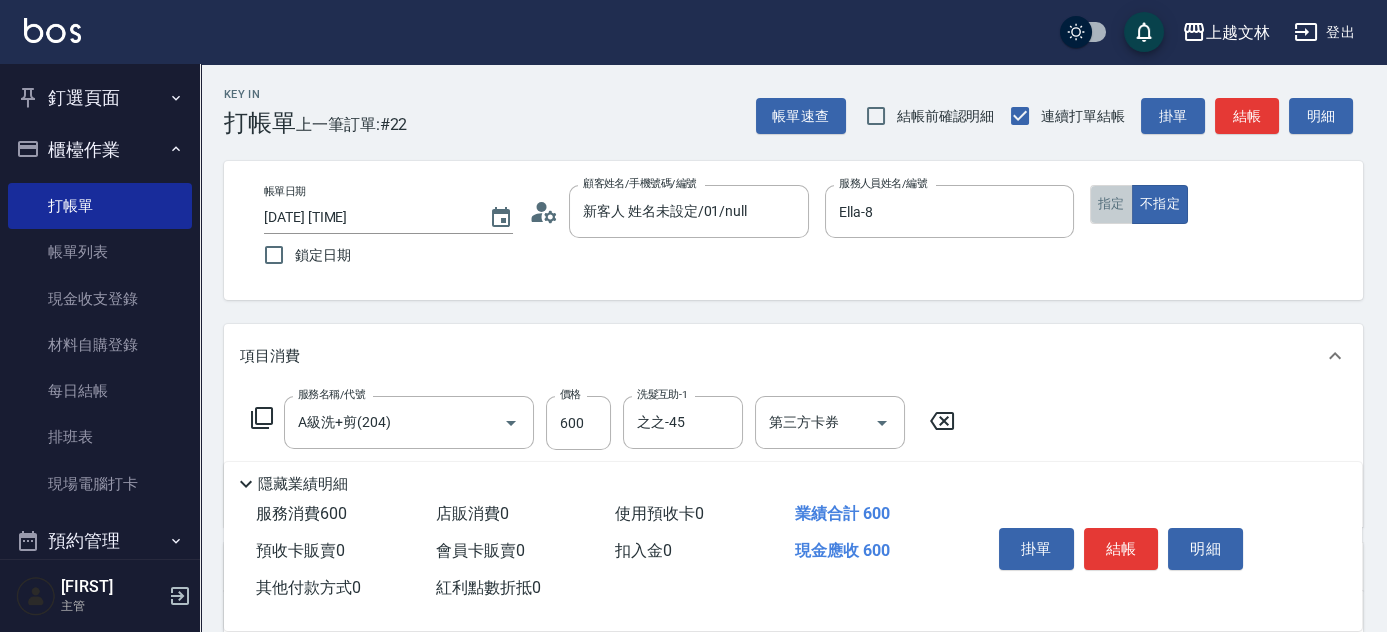click on "指定" at bounding box center (1111, 204) 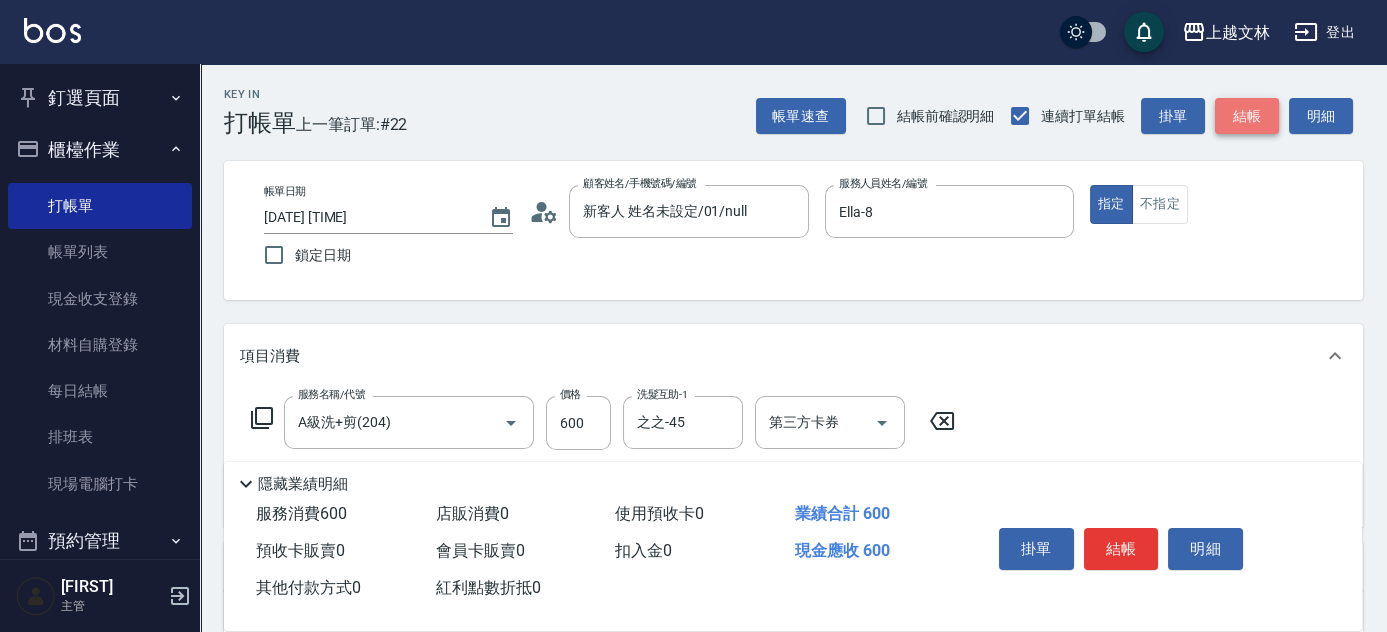 click on "結帳" at bounding box center (1247, 116) 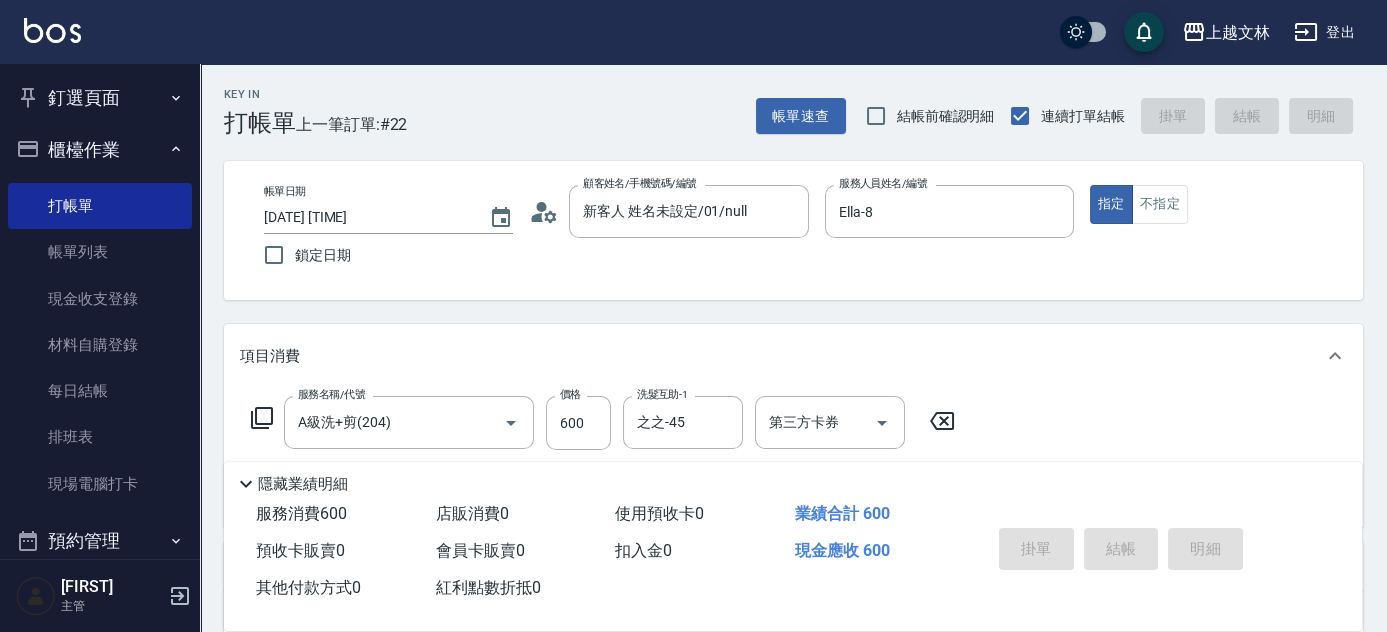 type 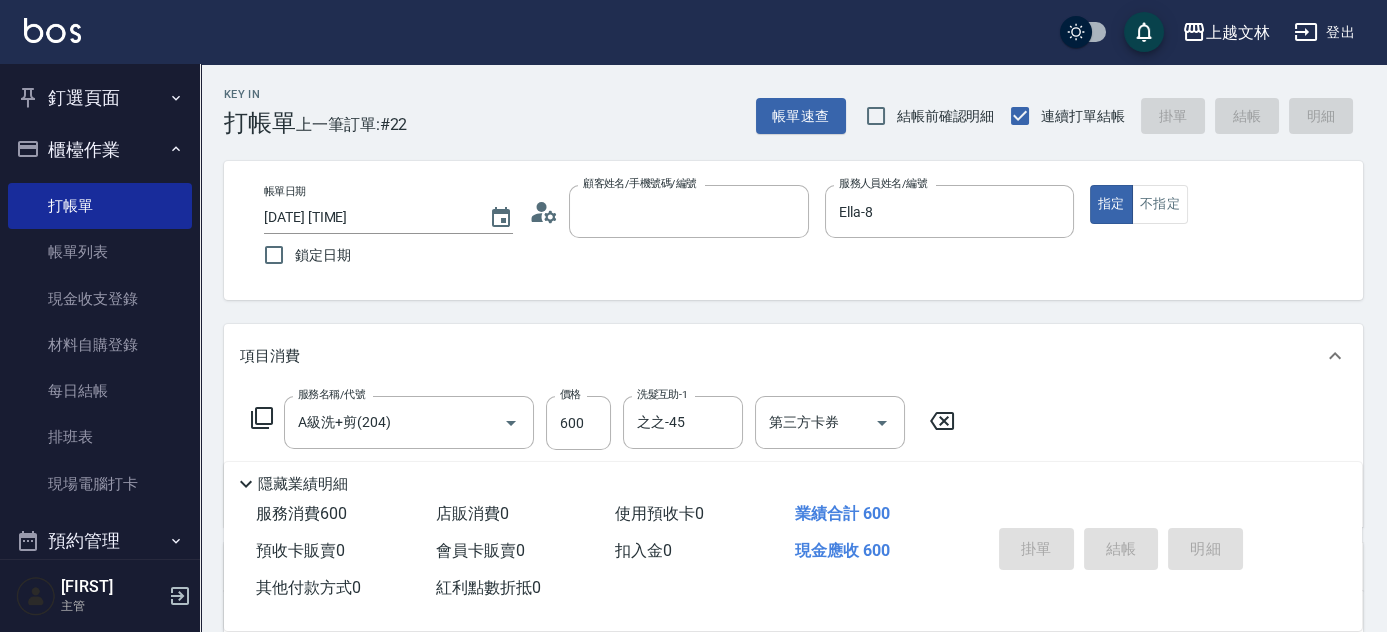 type 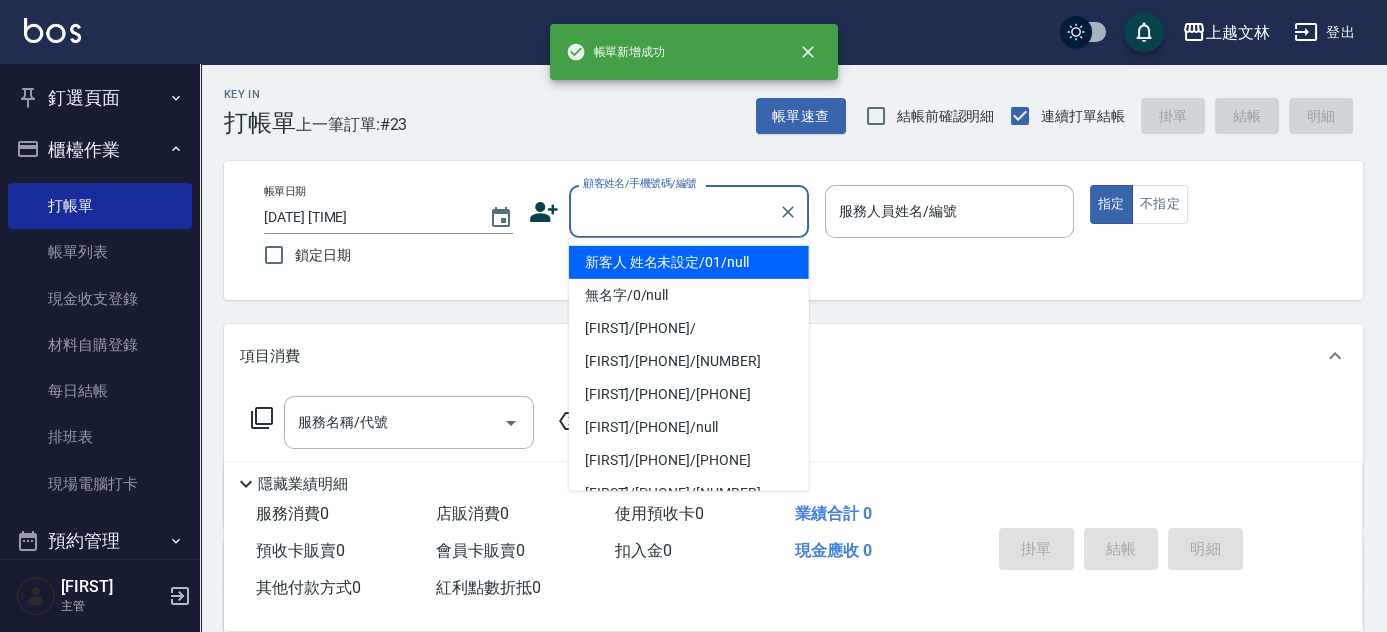click on "顧客姓名/手機號碼/編號" at bounding box center (674, 211) 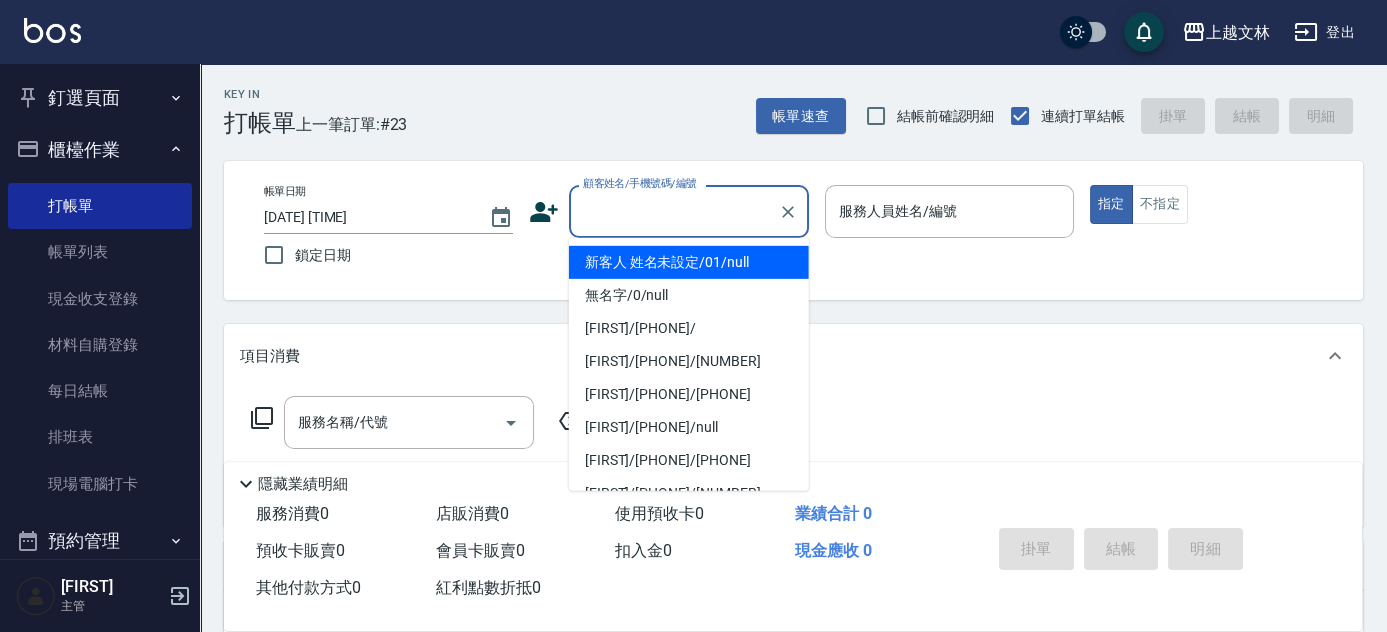 click on "新客人 姓名未設定/01/null" at bounding box center (689, 262) 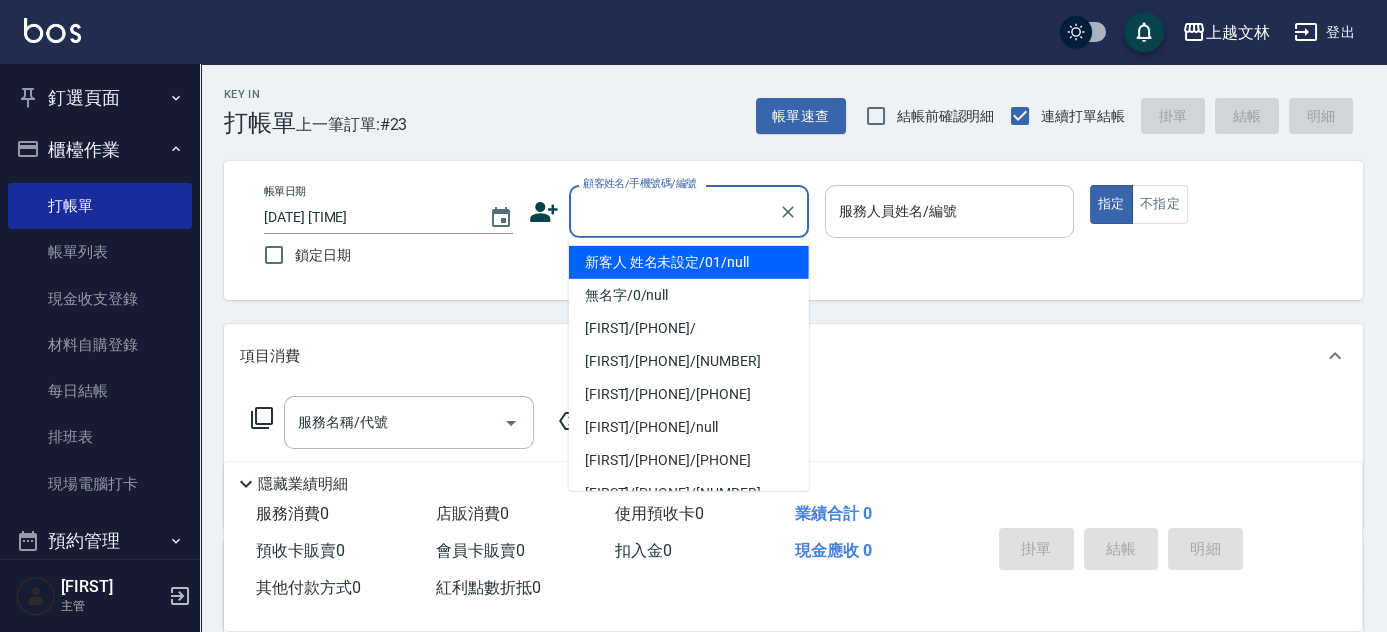 type on "新客人 姓名未設定/01/null" 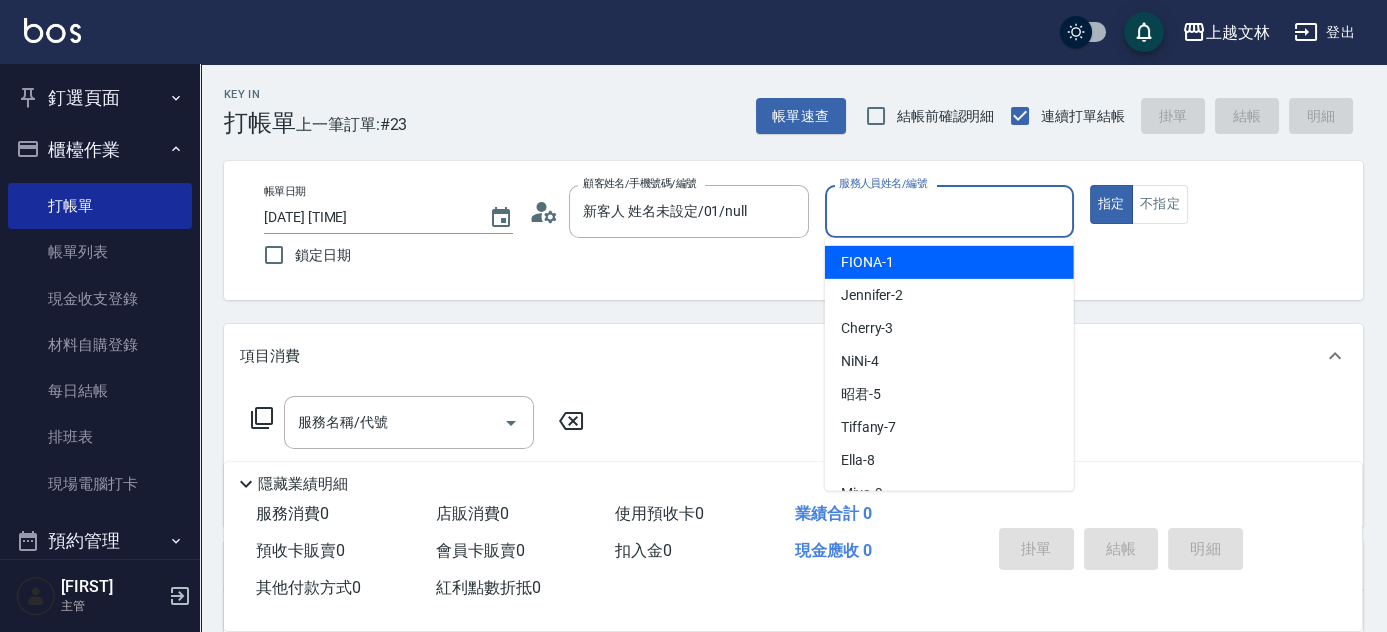click on "服務人員姓名/編號" at bounding box center [949, 211] 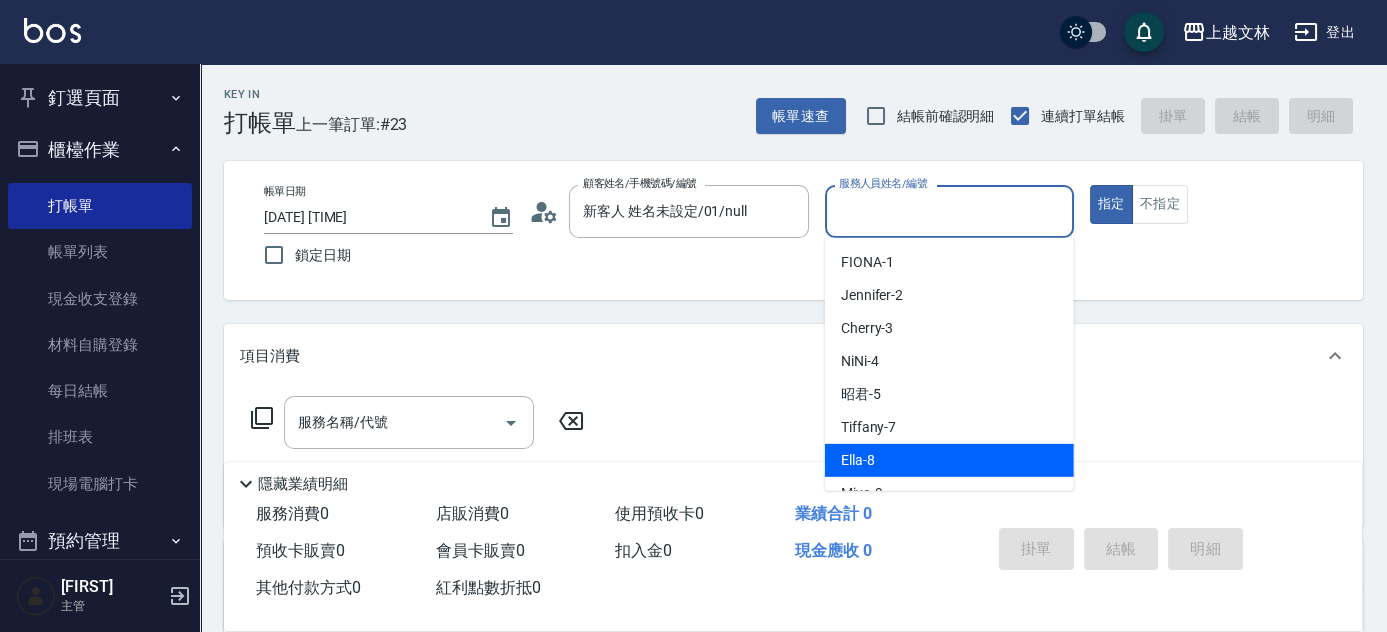 click on "Ella -8" at bounding box center (858, 460) 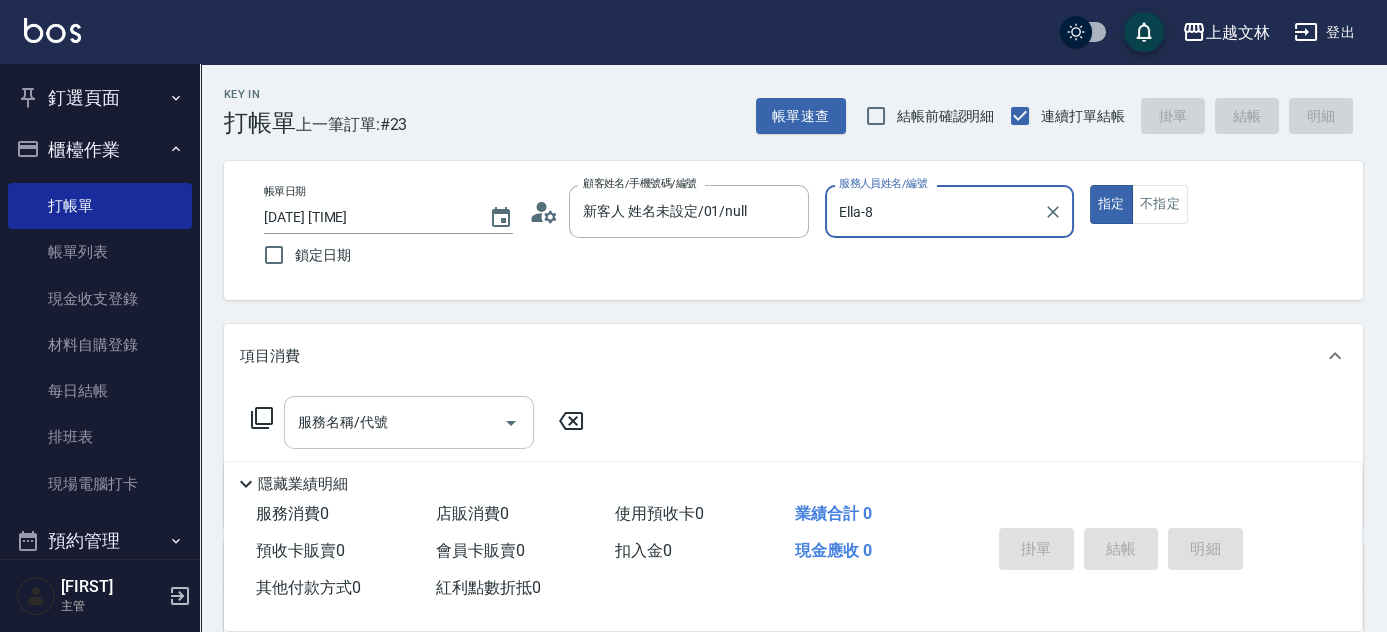click on "服務名稱/代號" at bounding box center [394, 422] 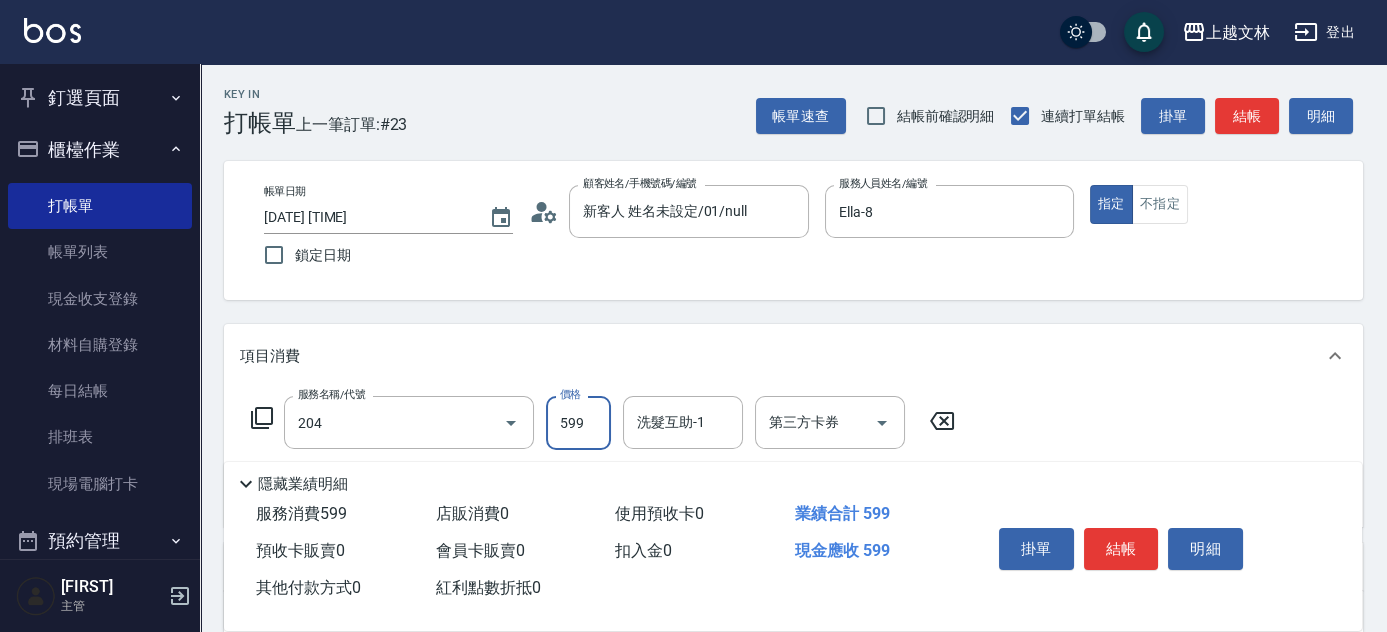 type on "A級洗+剪(204)" 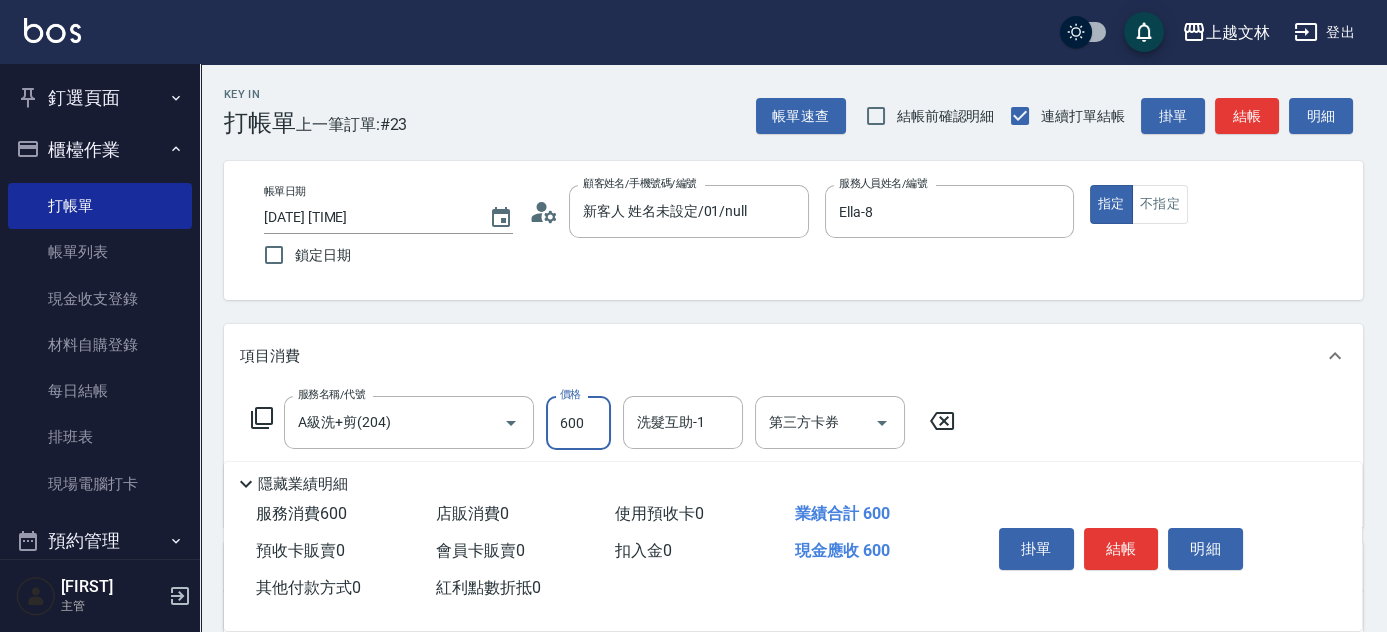type on "600" 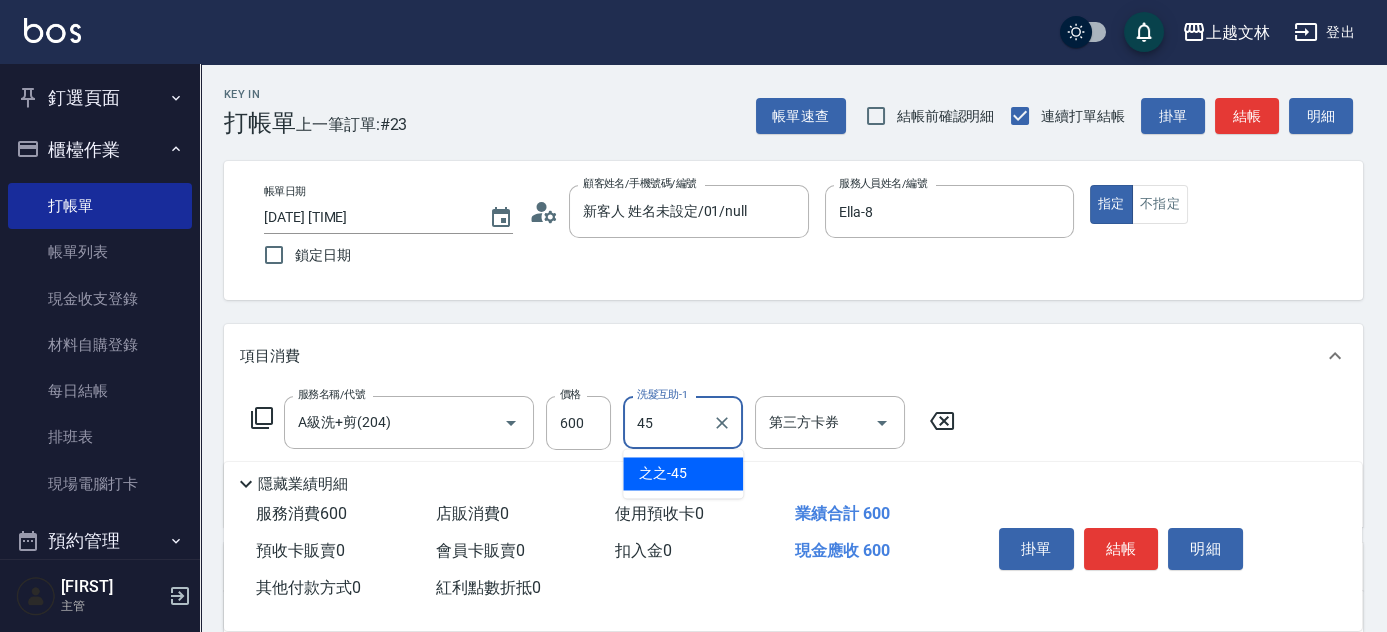 type on "之之-45" 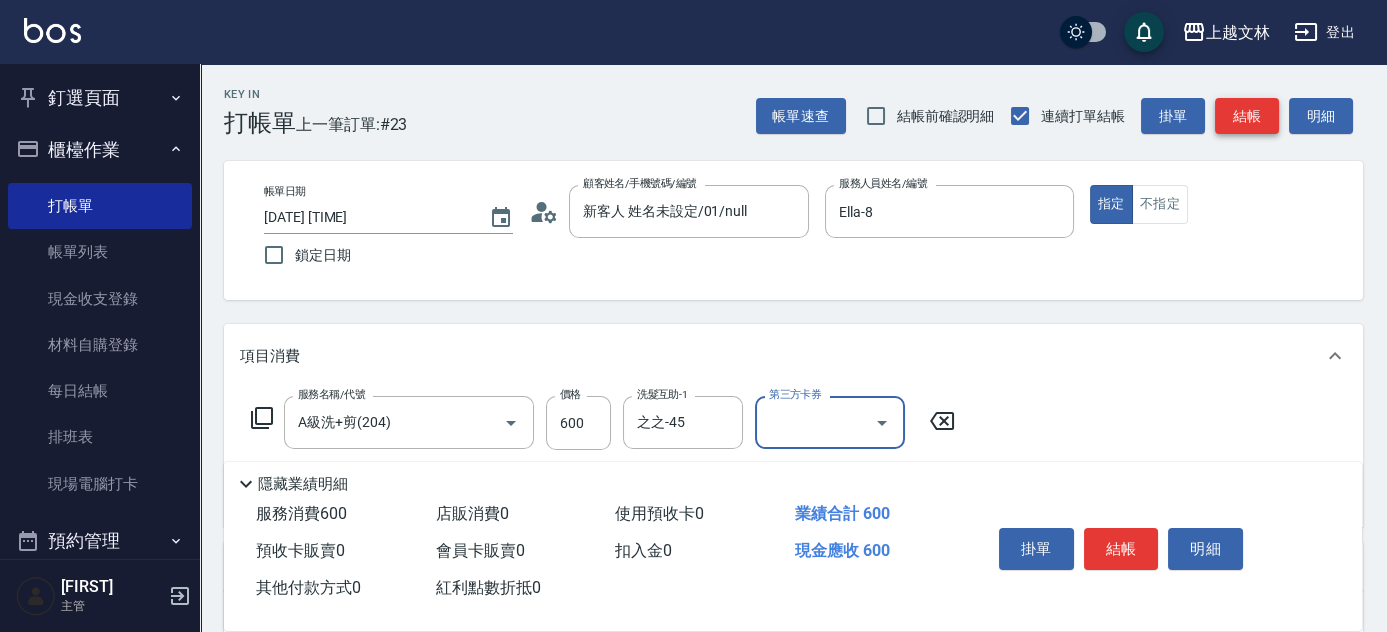 click on "結帳" at bounding box center (1247, 116) 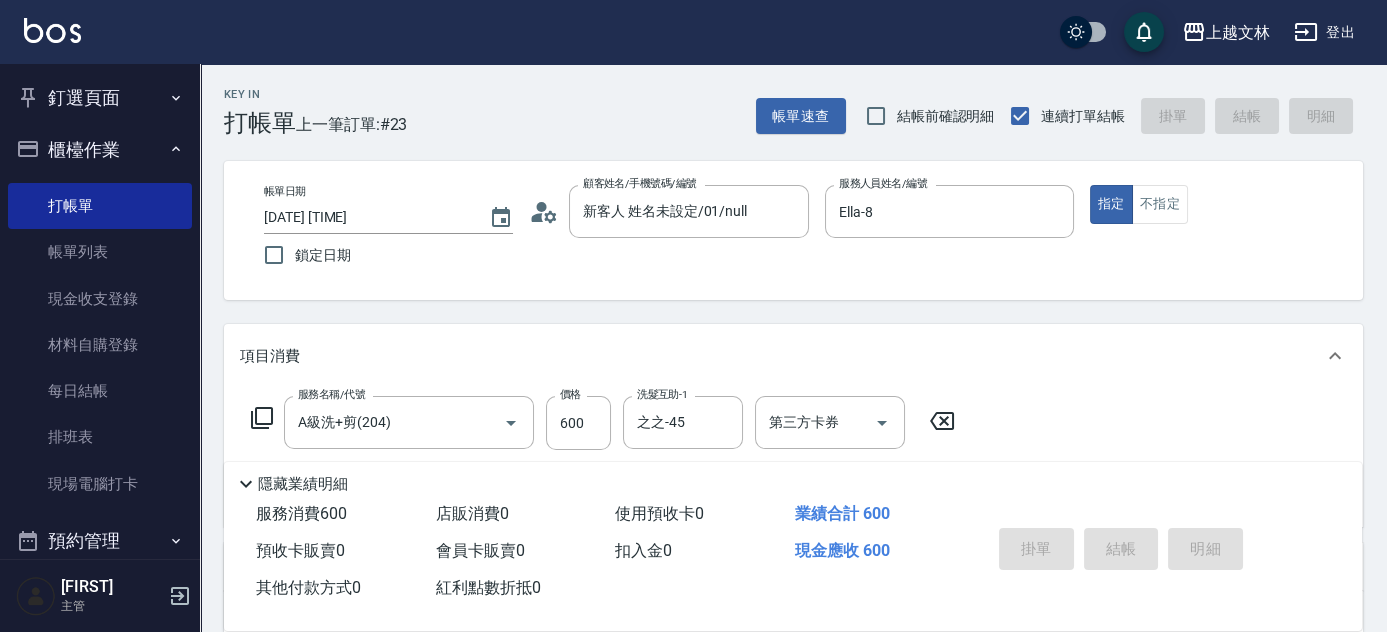 type 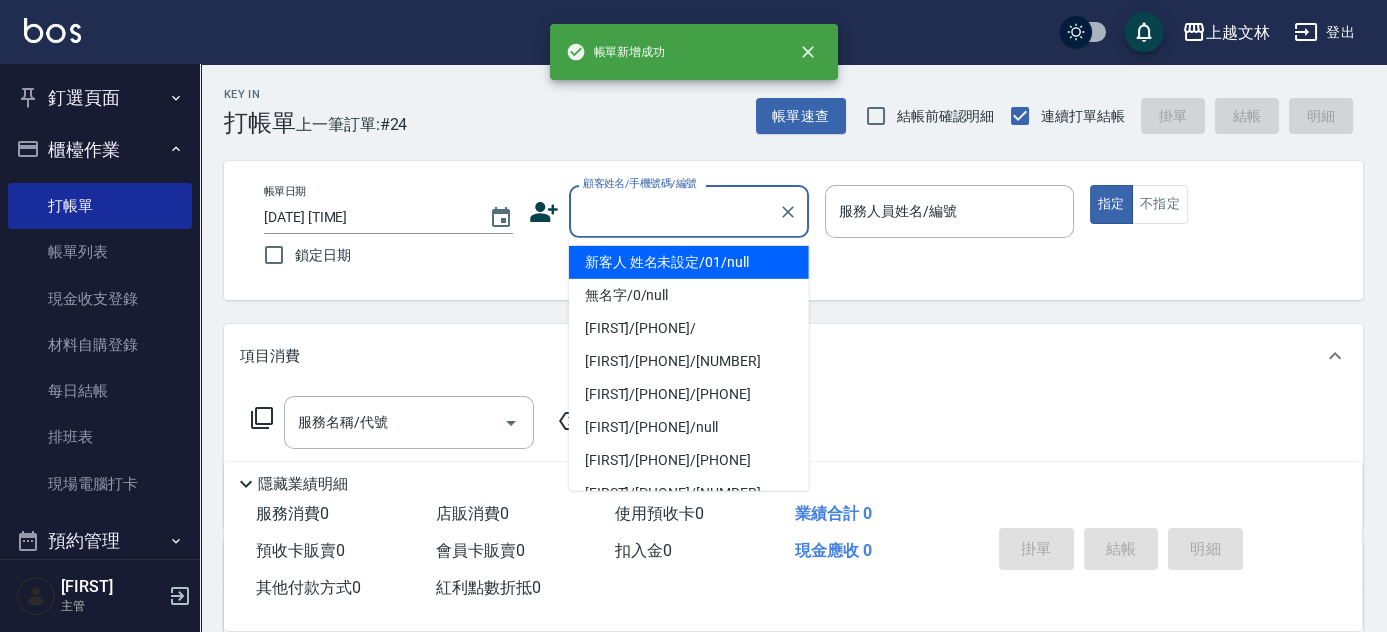click on "顧客姓名/手機號碼/編號" at bounding box center (674, 211) 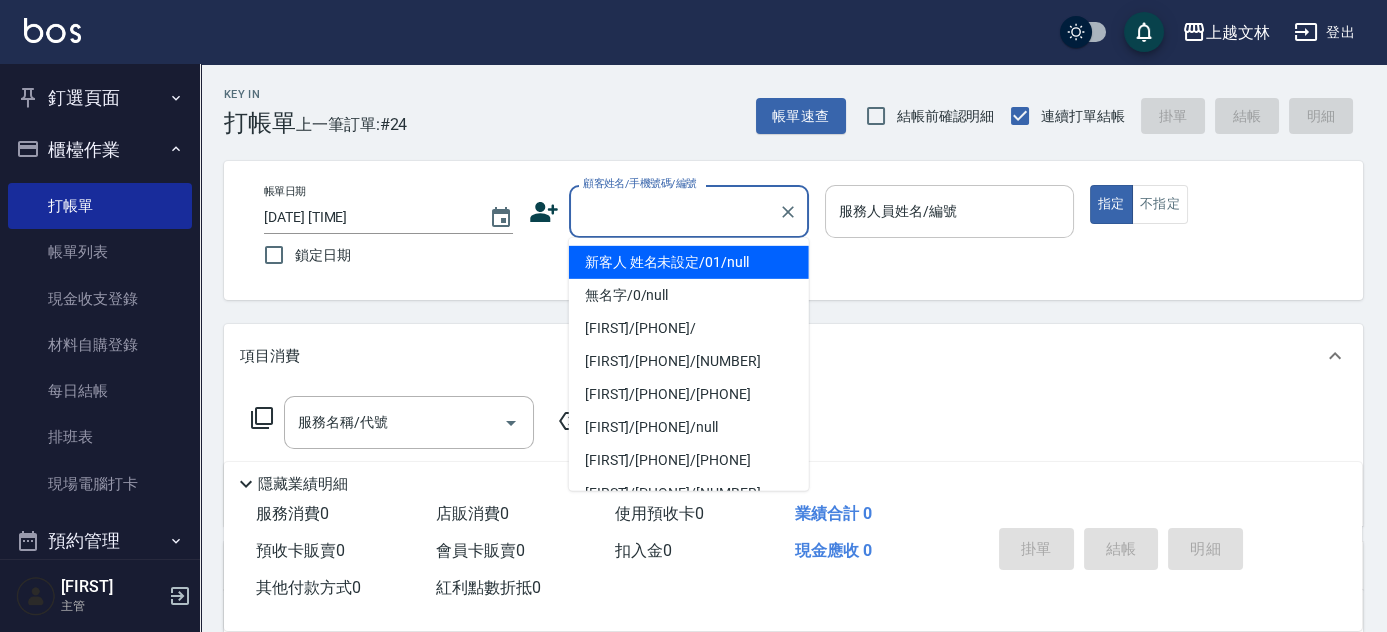 drag, startPoint x: 687, startPoint y: 262, endPoint x: 885, endPoint y: 223, distance: 201.80437 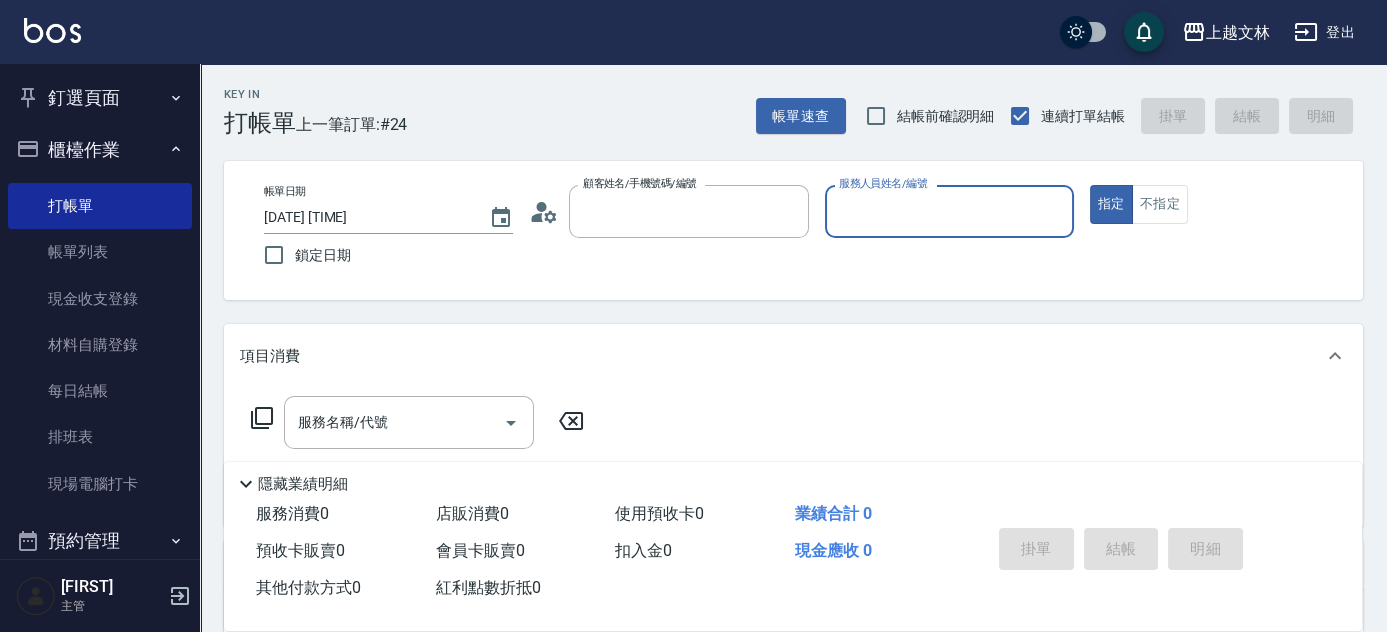 type on "新客人 姓名未設定/01/null" 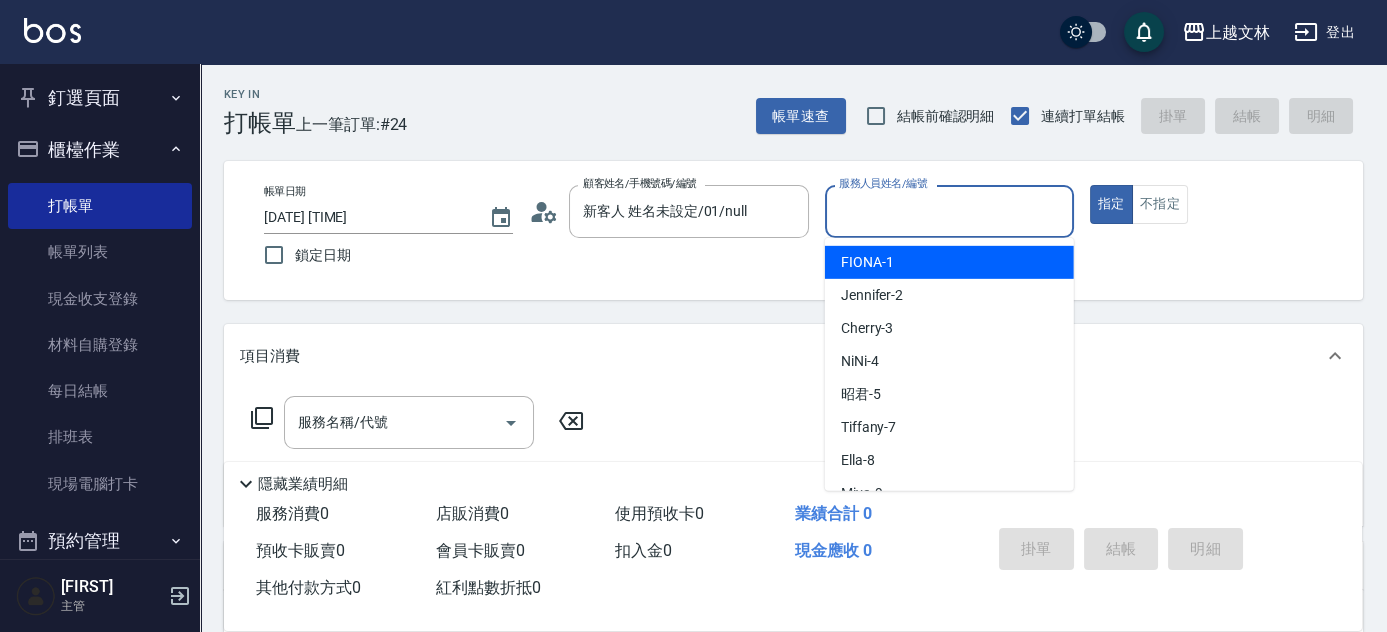 click on "服務人員姓名/編號" at bounding box center (949, 211) 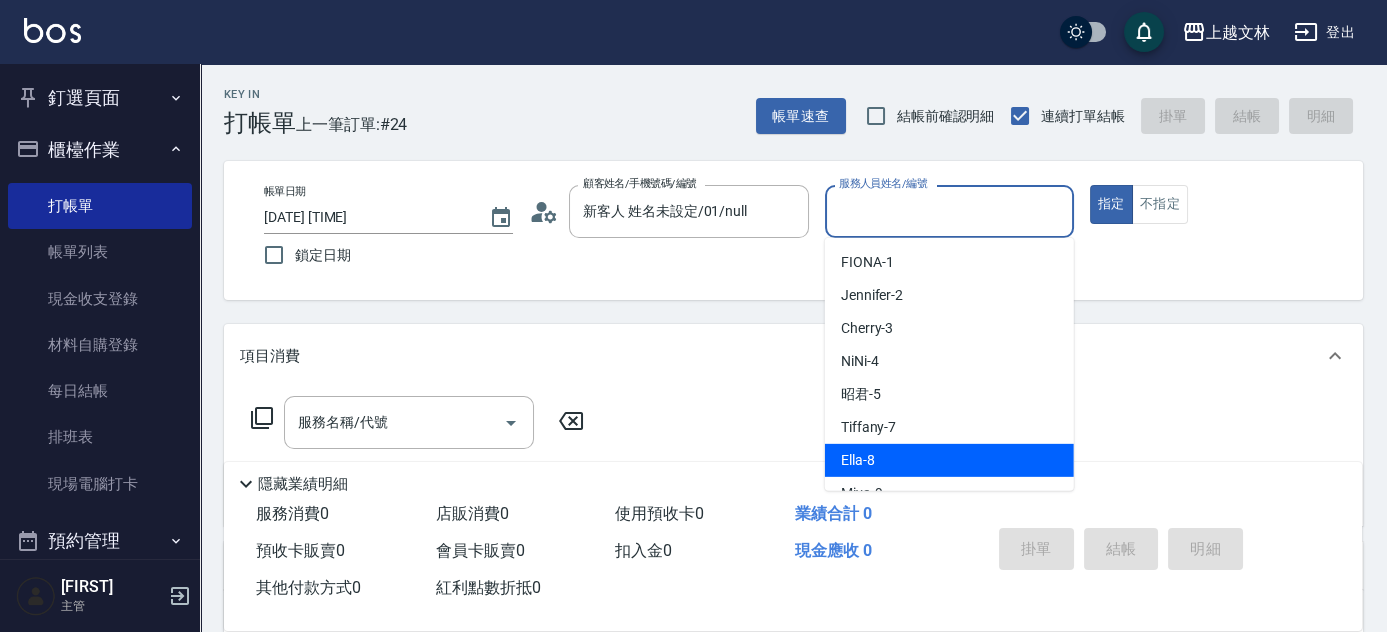 drag, startPoint x: 846, startPoint y: 457, endPoint x: 818, endPoint y: 457, distance: 28 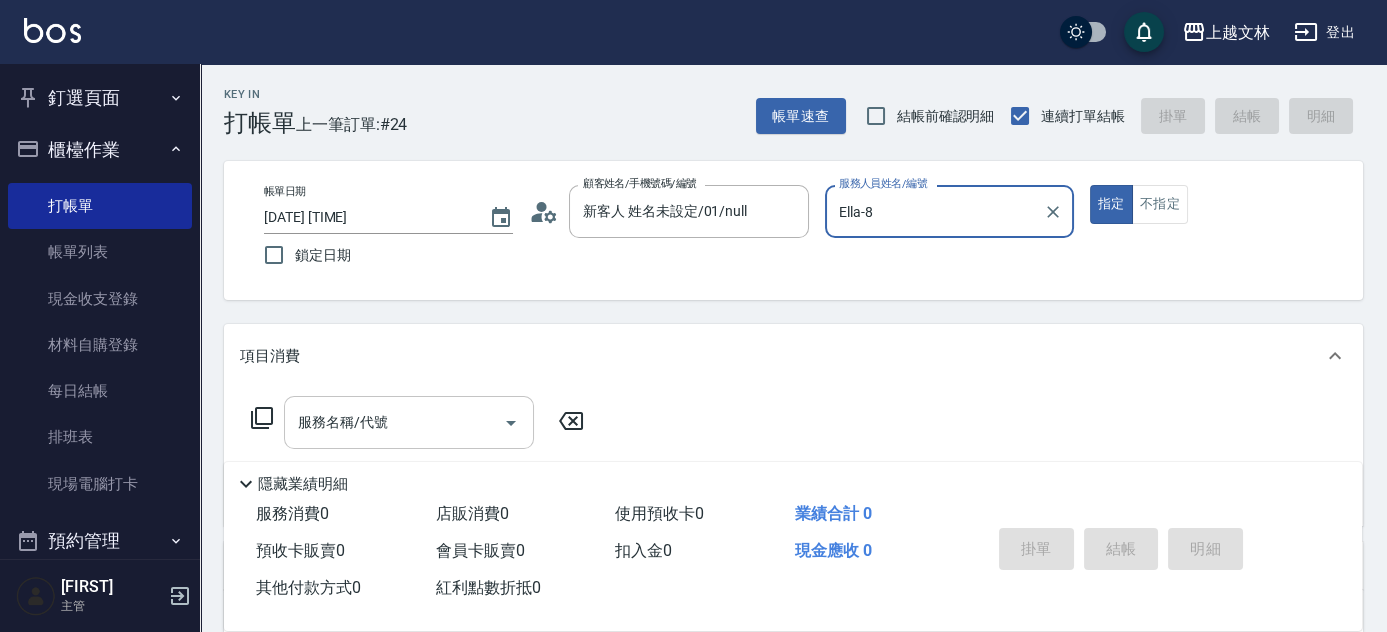 click on "服務名稱/代號" at bounding box center [394, 422] 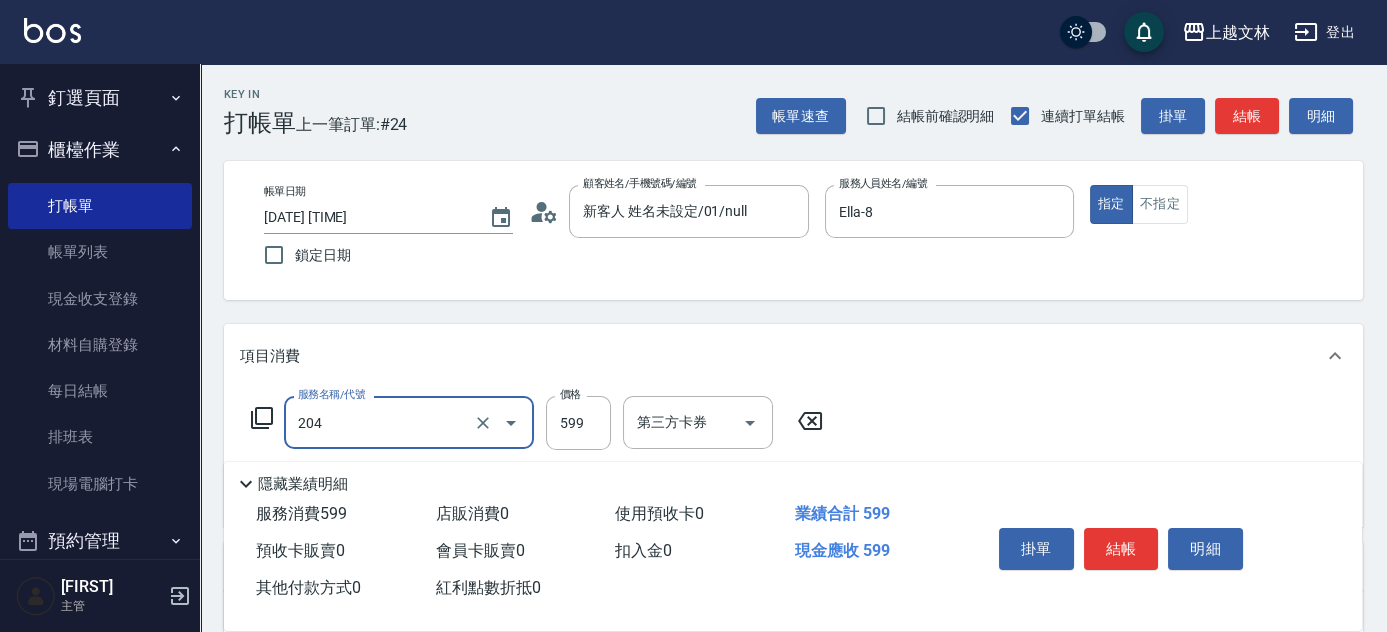 type on "A級洗+剪(204)" 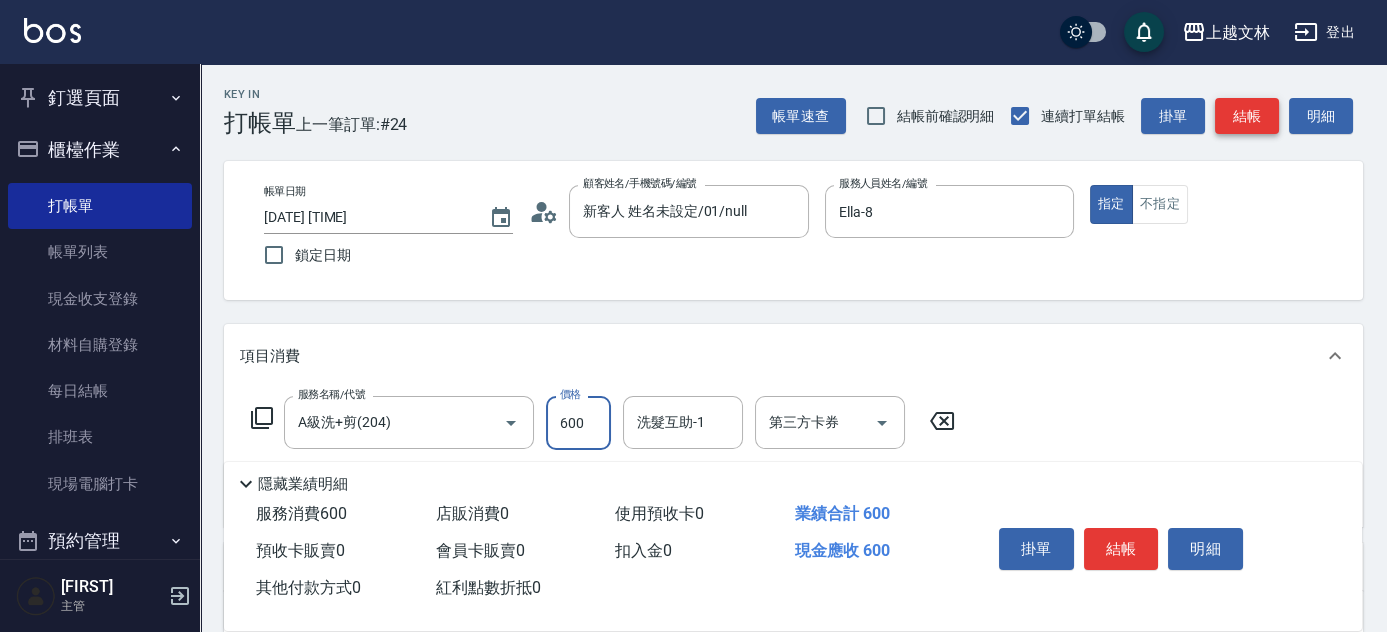 type on "600" 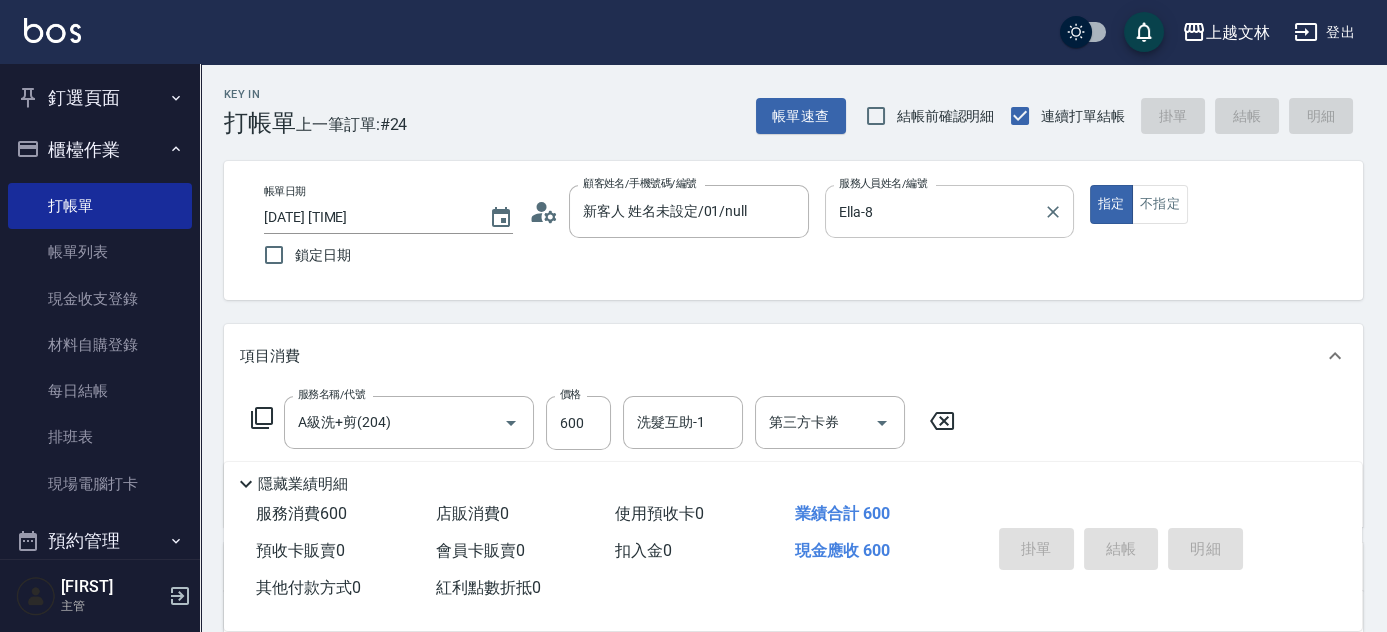 type on "[DATE] [TIME]" 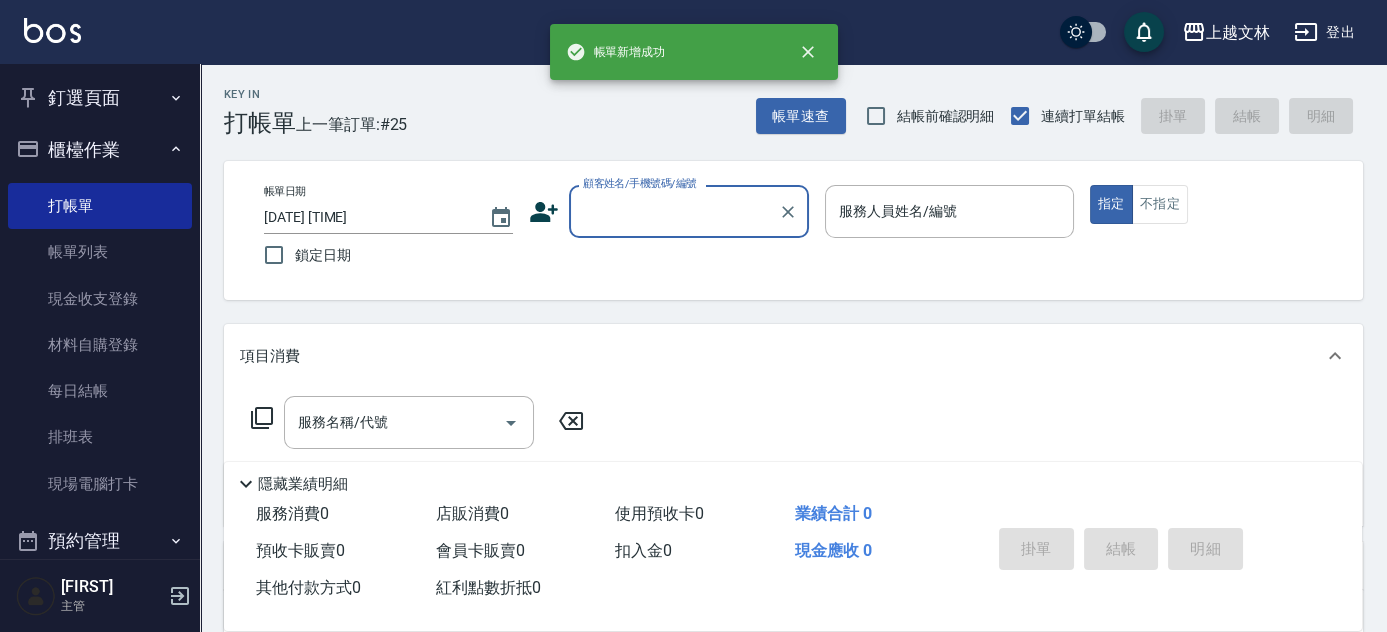 click on "顧客姓名/手機號碼/編號" at bounding box center (674, 211) 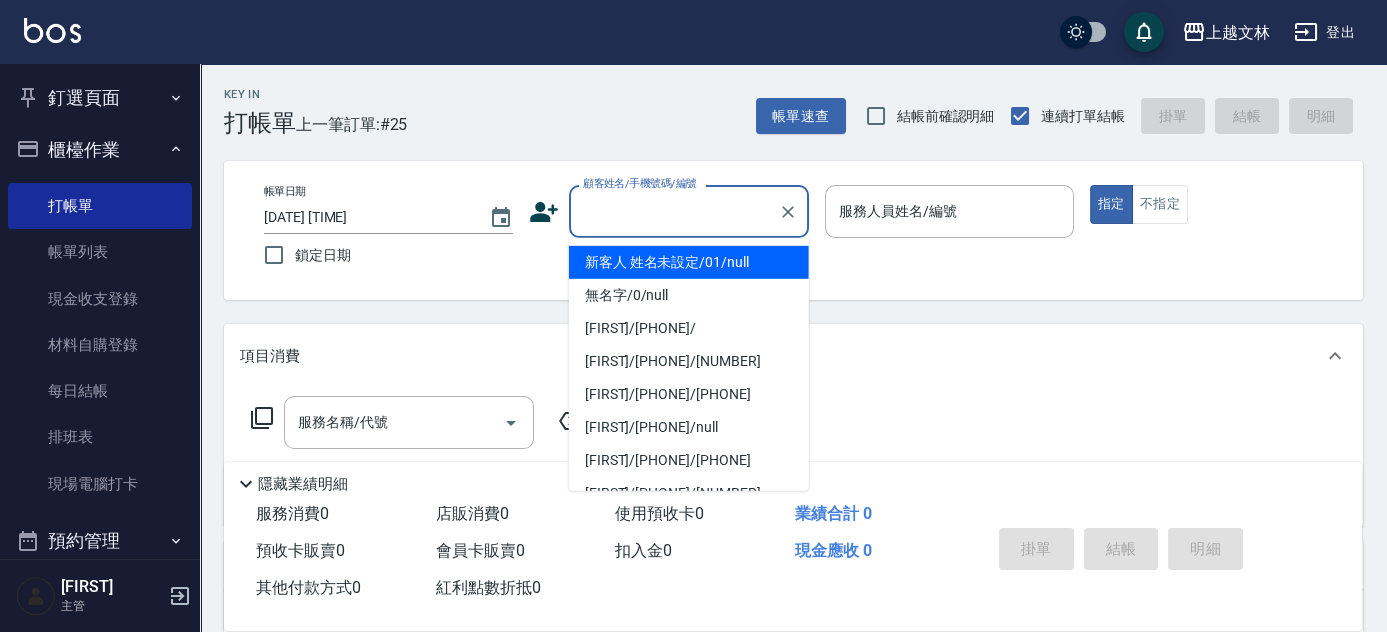 click on "新客人 姓名未設定/01/null" at bounding box center [689, 262] 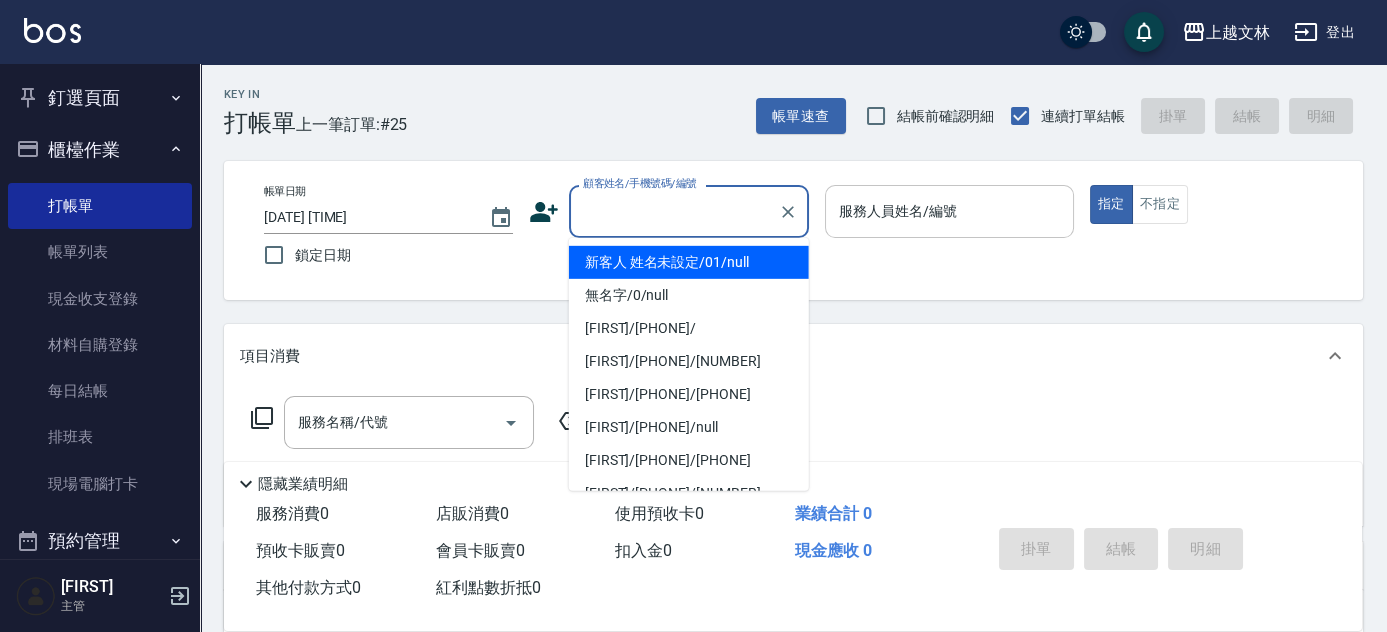 type on "新客人 姓名未設定/01/null" 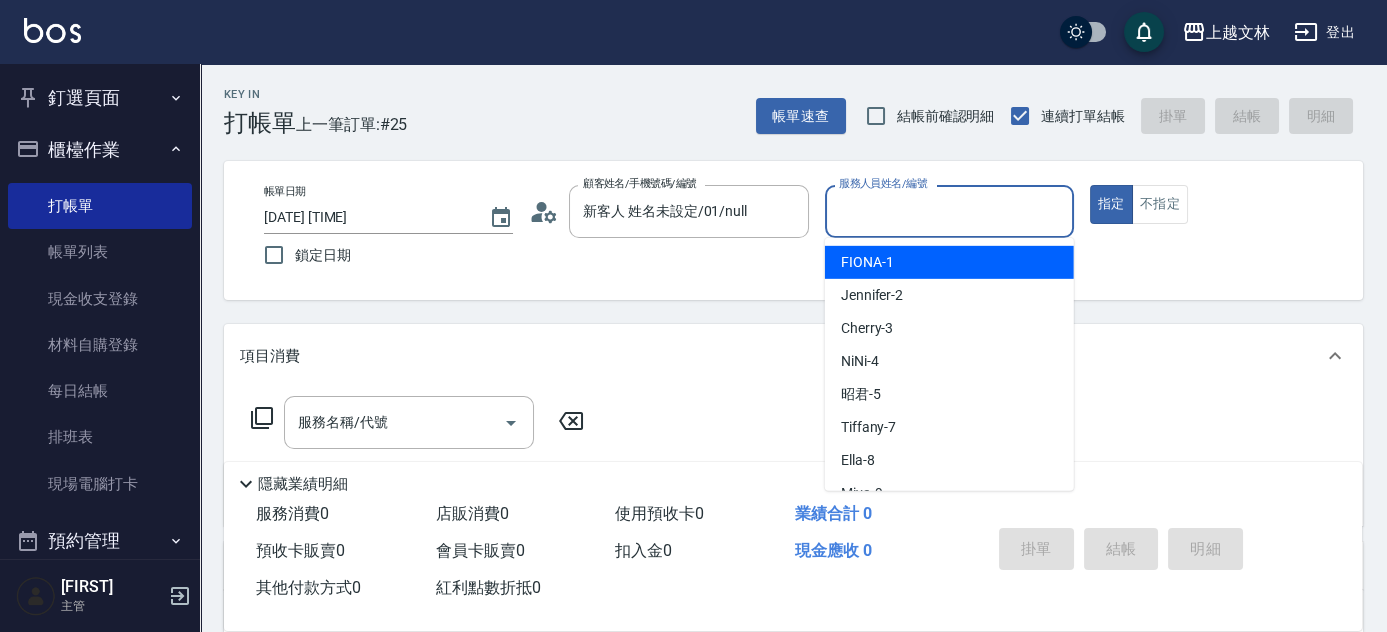 click on "服務人員姓名/編號" at bounding box center [949, 211] 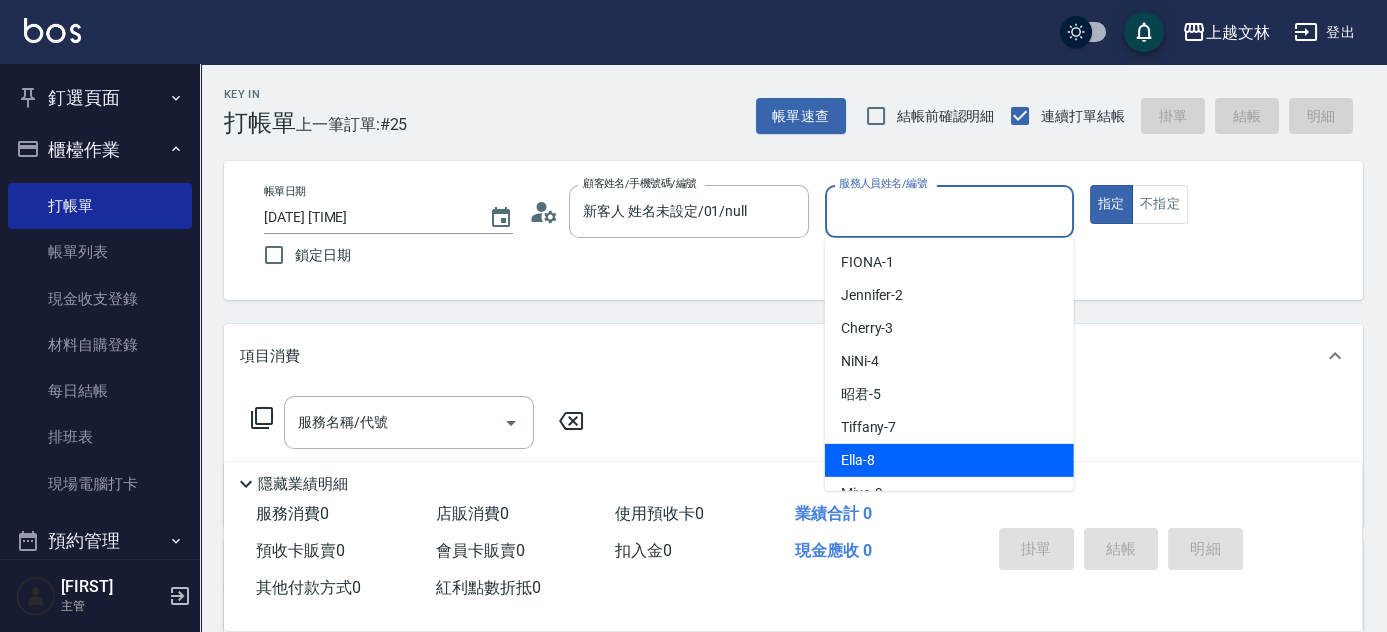 drag, startPoint x: 849, startPoint y: 452, endPoint x: 758, endPoint y: 458, distance: 91.197586 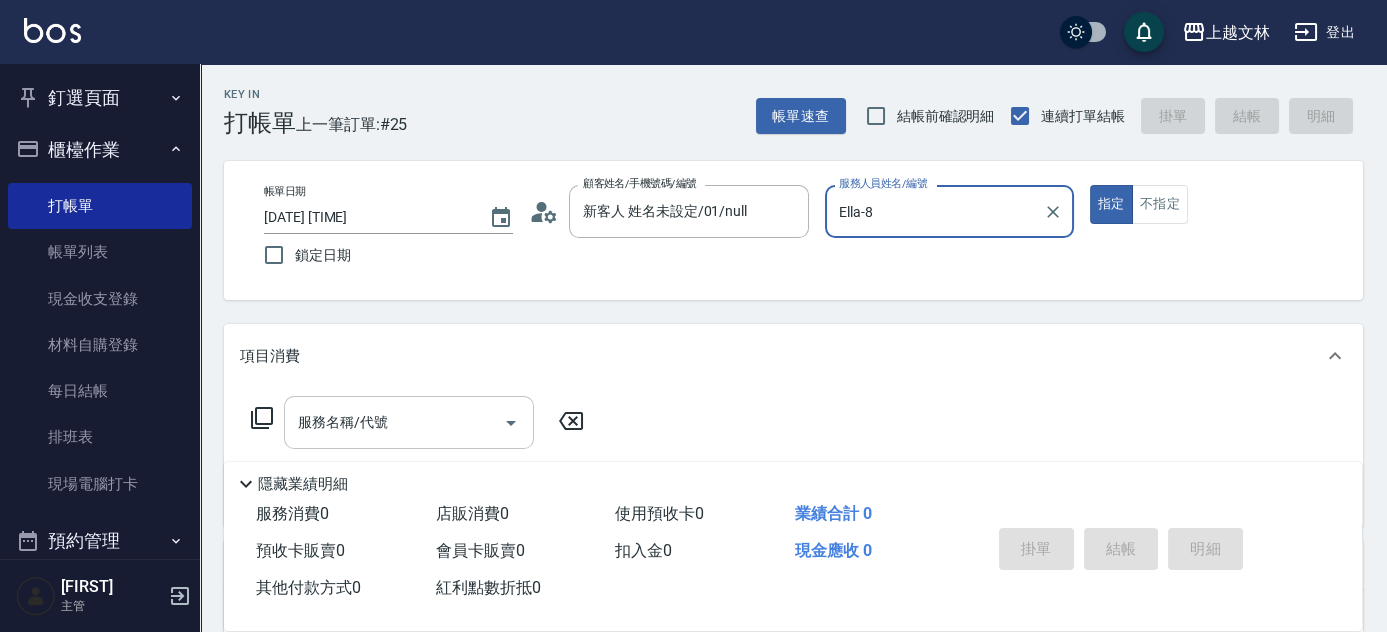 drag, startPoint x: 432, startPoint y: 424, endPoint x: 398, endPoint y: 434, distance: 35.44009 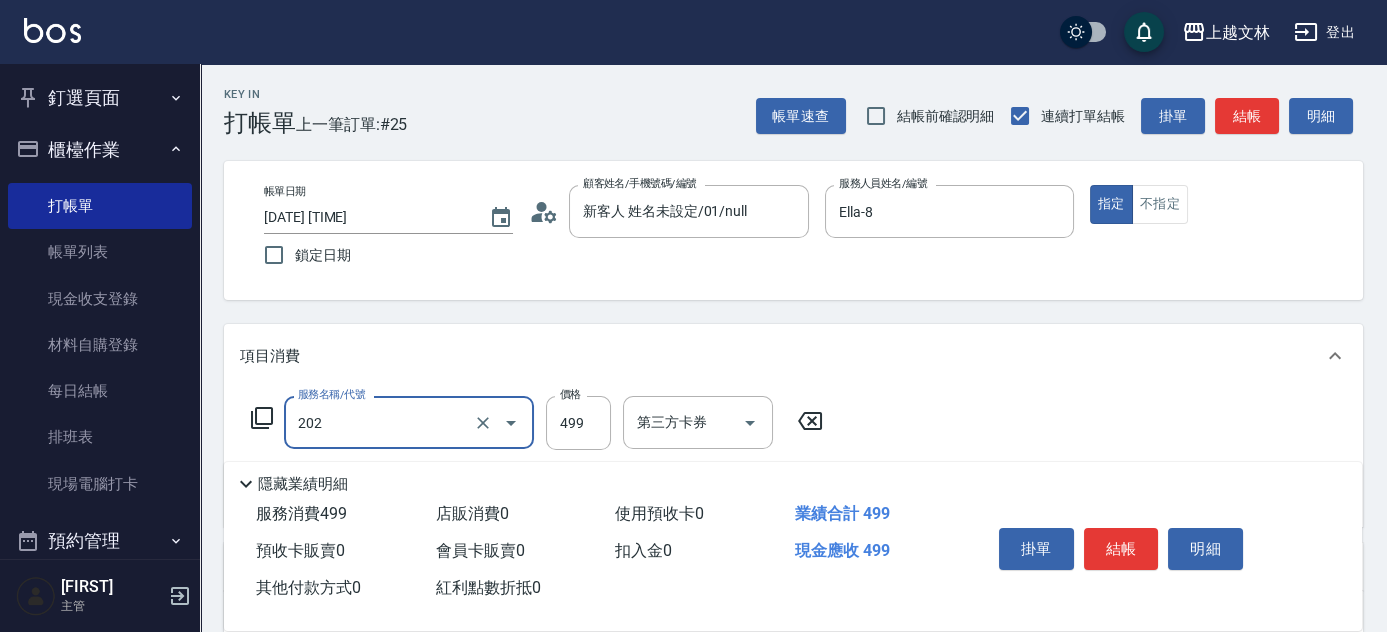 type on "A級單剪(202)" 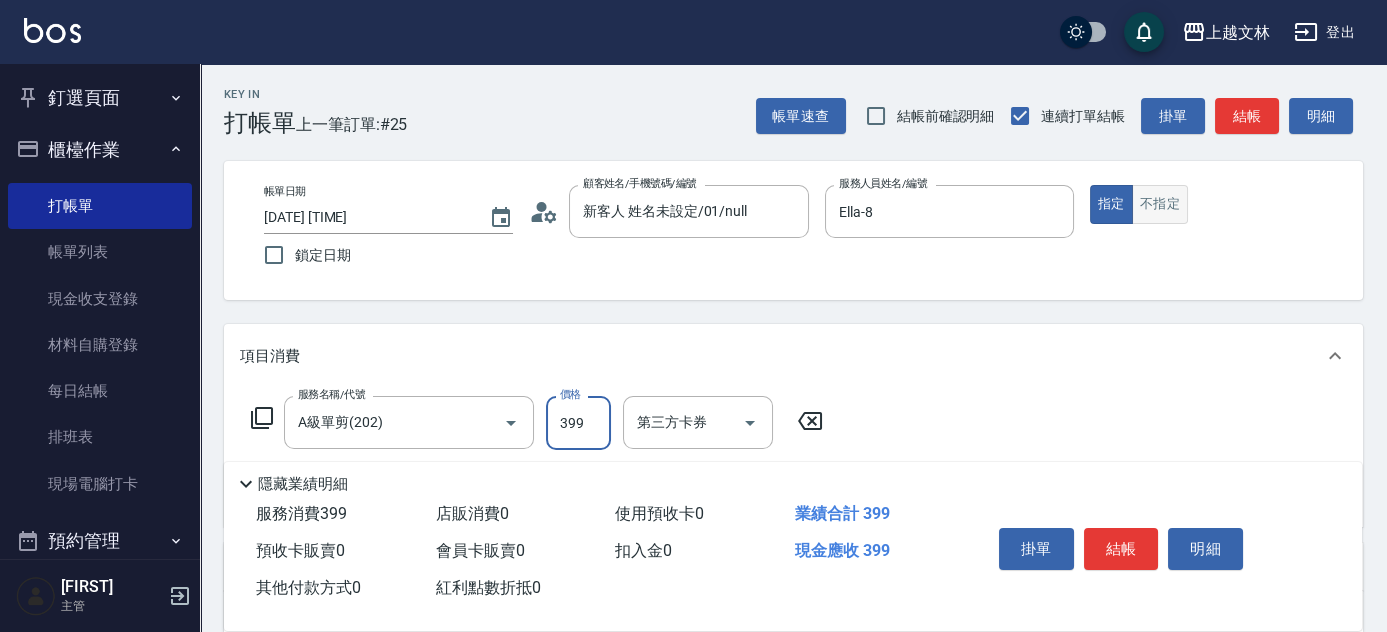 type on "399" 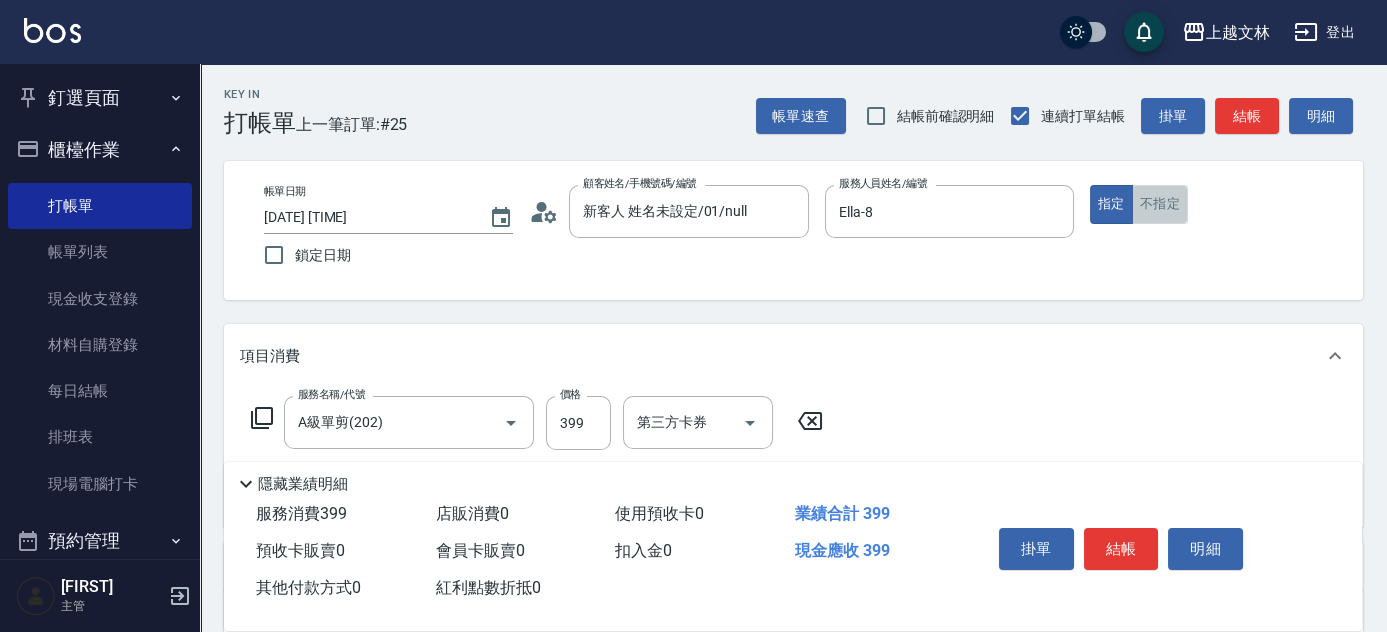 drag, startPoint x: 1162, startPoint y: 202, endPoint x: 1173, endPoint y: 198, distance: 11.7046995 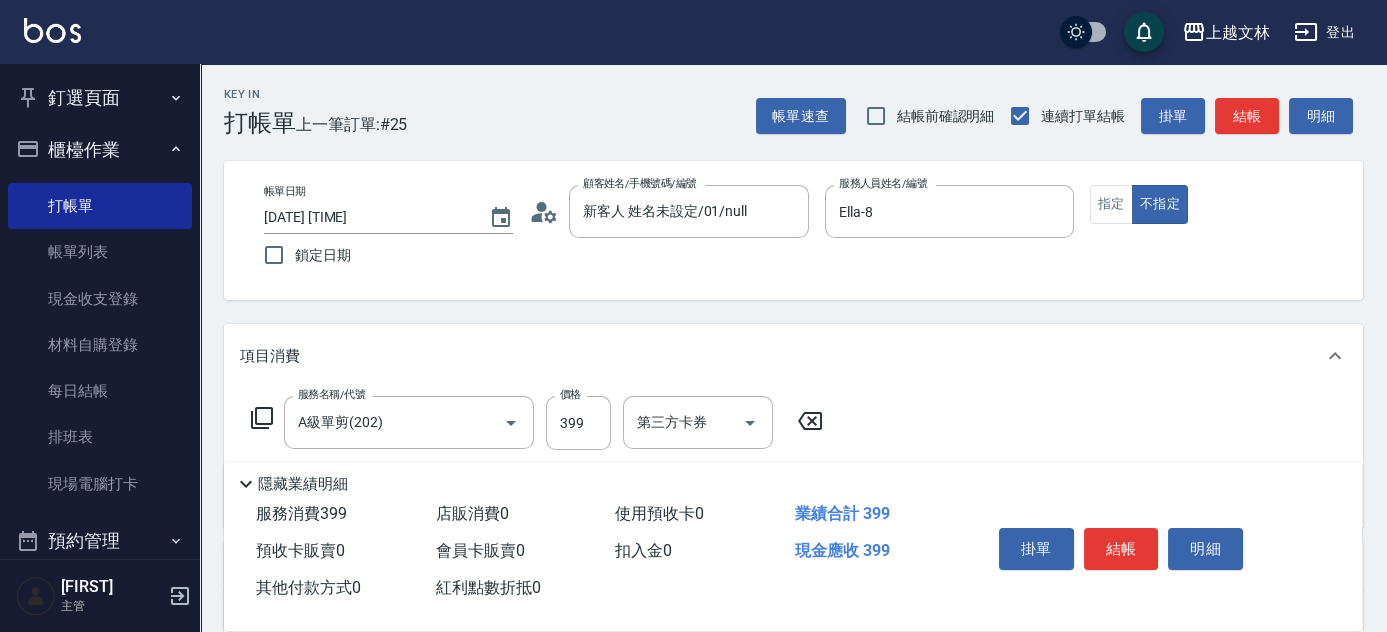 click on "結帳" at bounding box center [1247, 116] 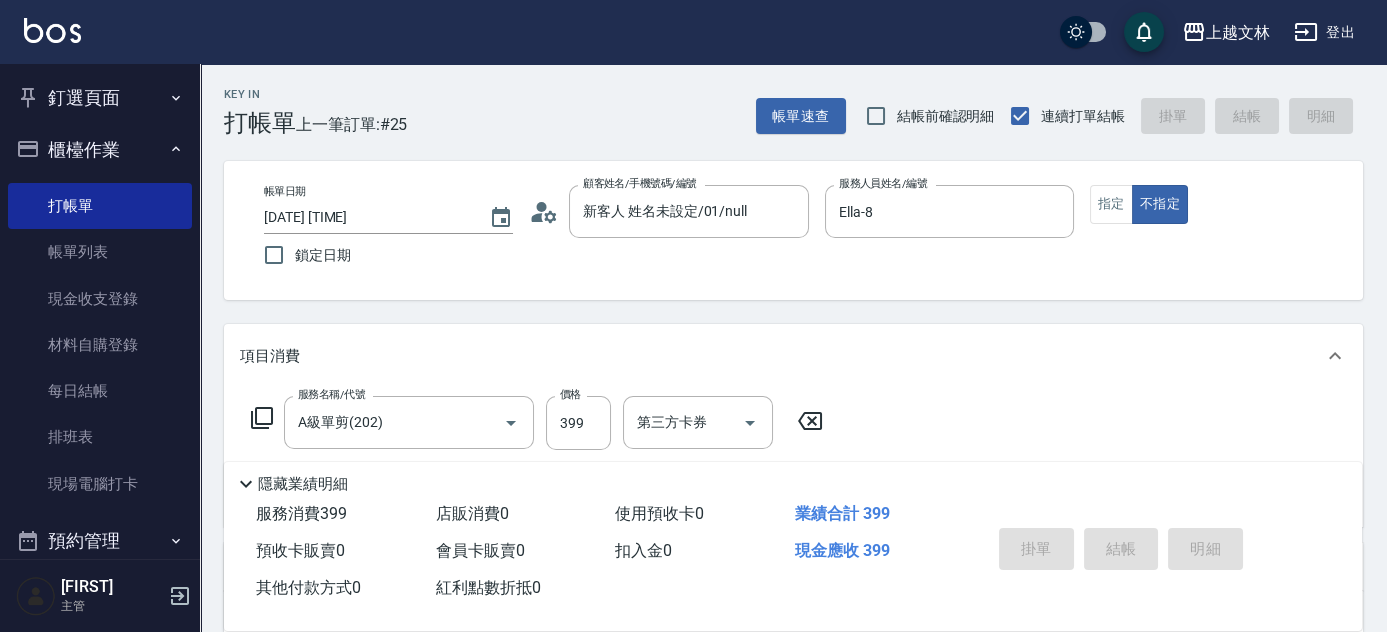 type 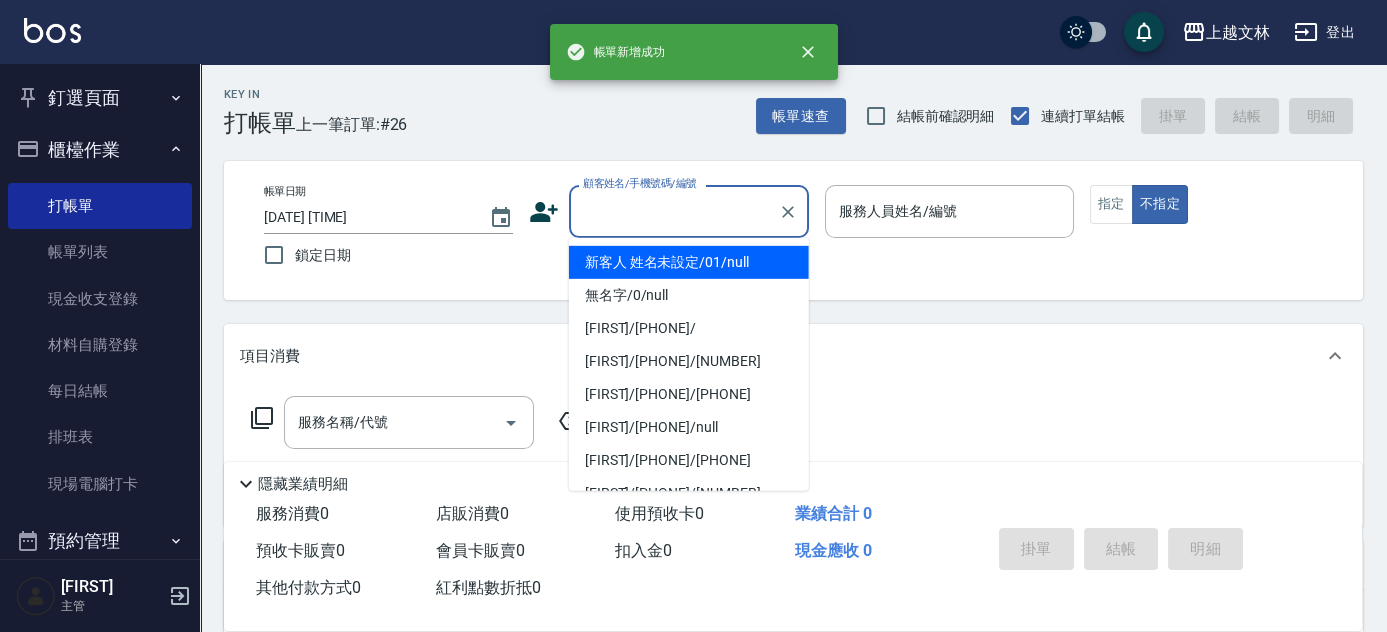 click on "顧客姓名/手機號碼/編號" at bounding box center [674, 211] 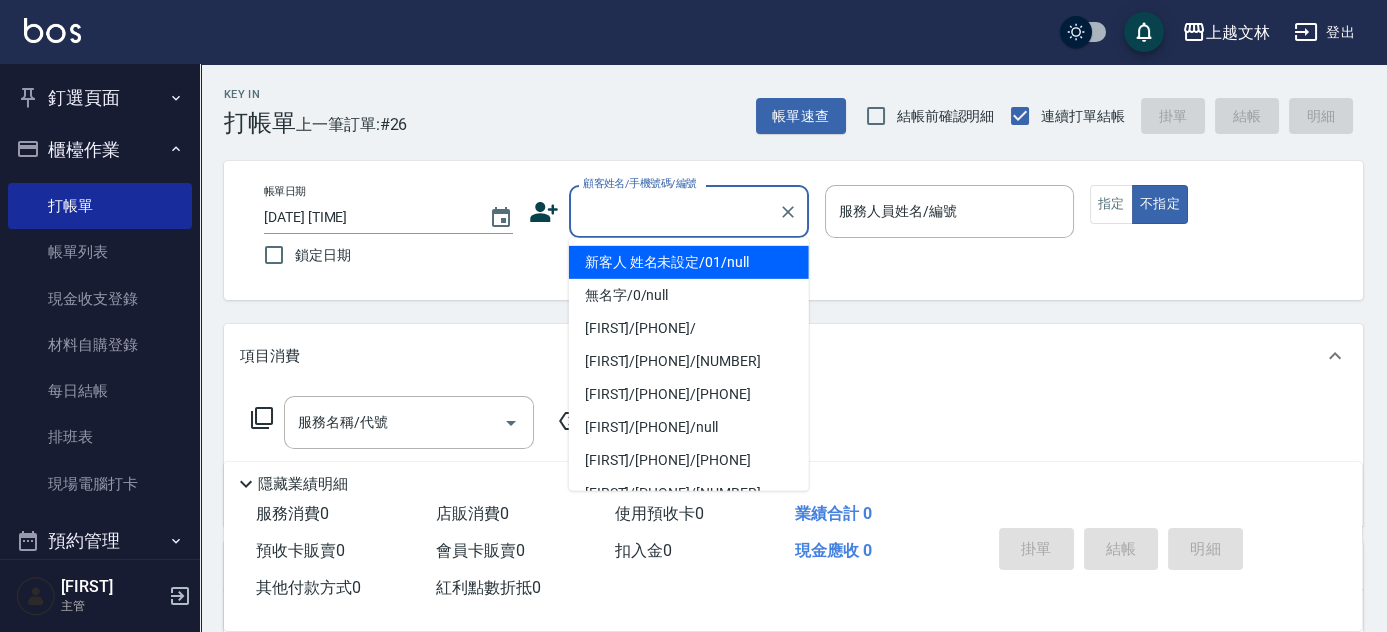 click on "新客人 姓名未設定/01/null" at bounding box center (689, 262) 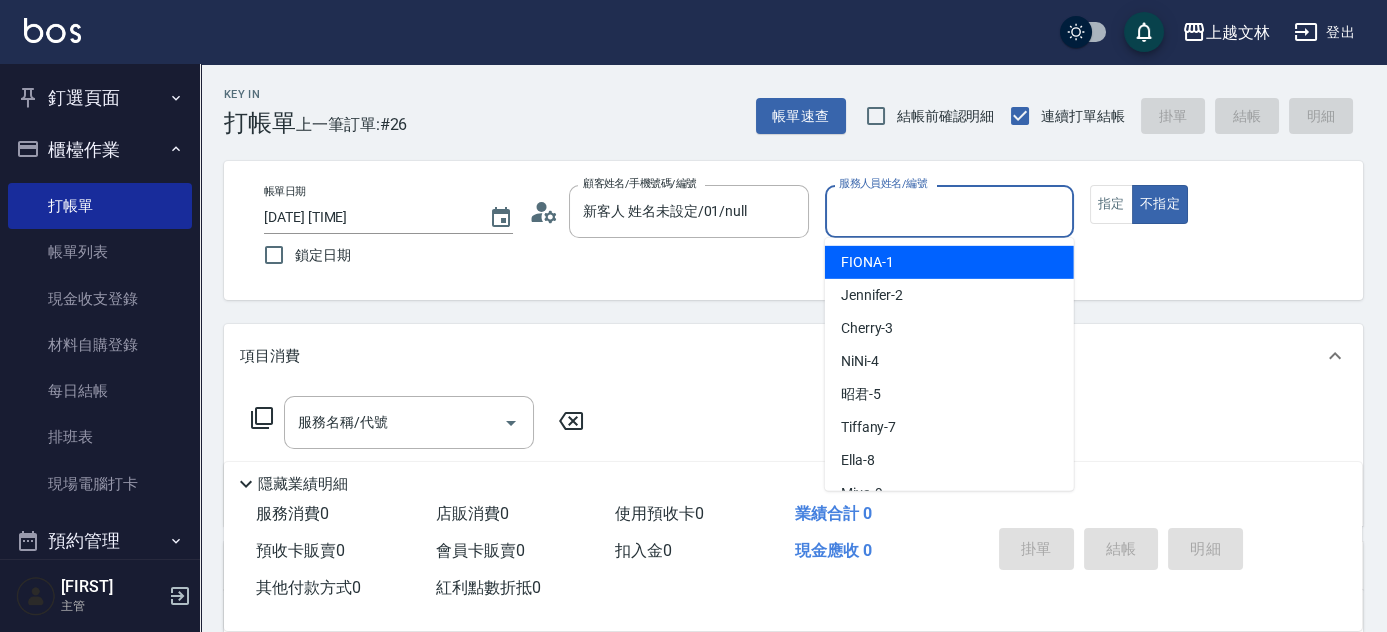 click on "服務人員姓名/編號" at bounding box center [949, 211] 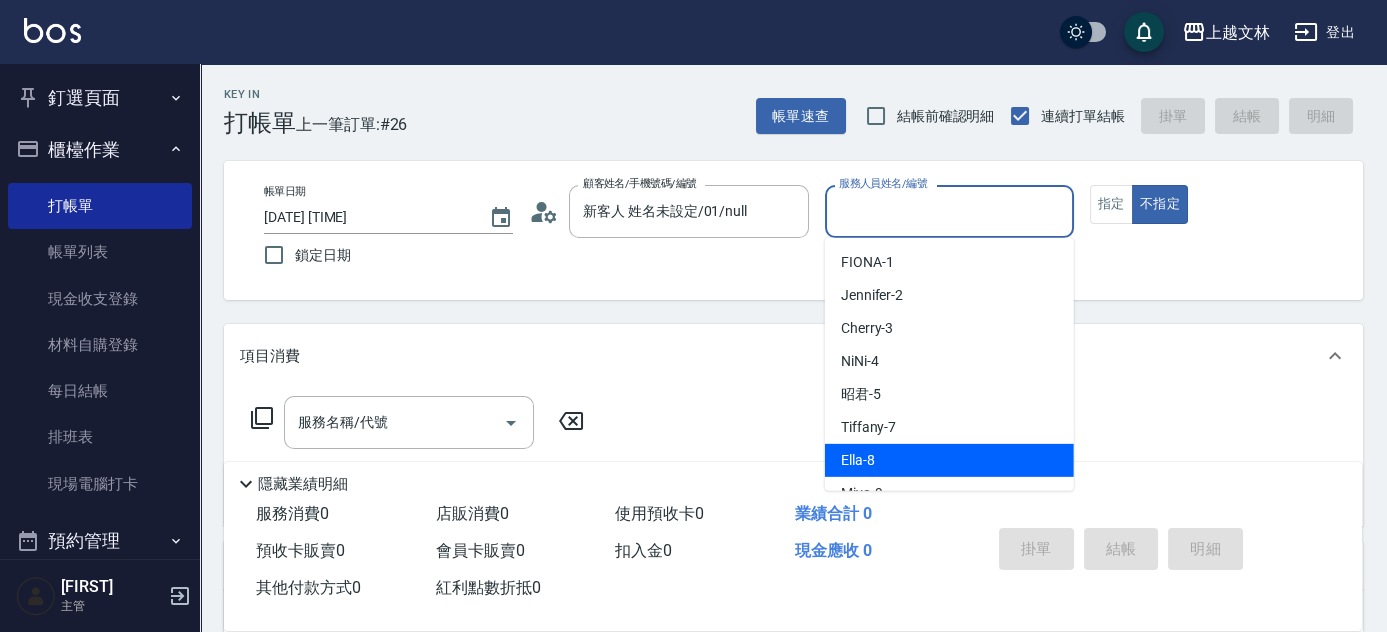 click on "Ella -8" at bounding box center (858, 460) 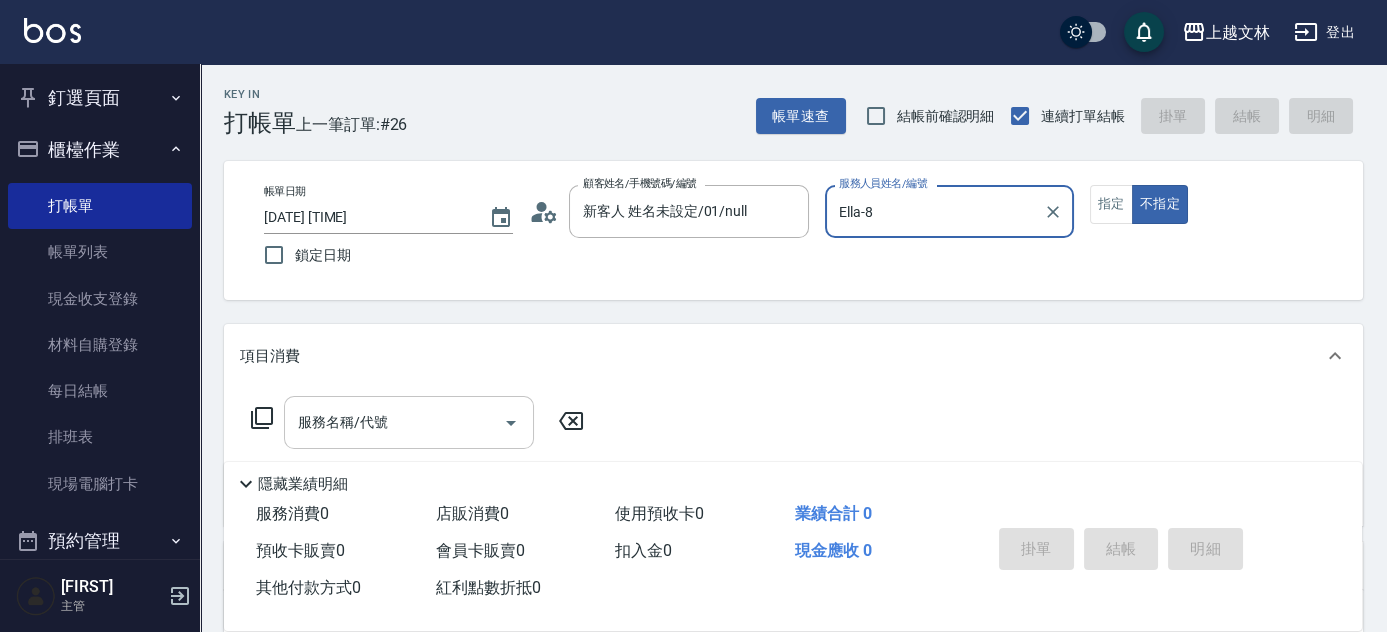 click on "服務名稱/代號 服務名稱/代號" at bounding box center (409, 422) 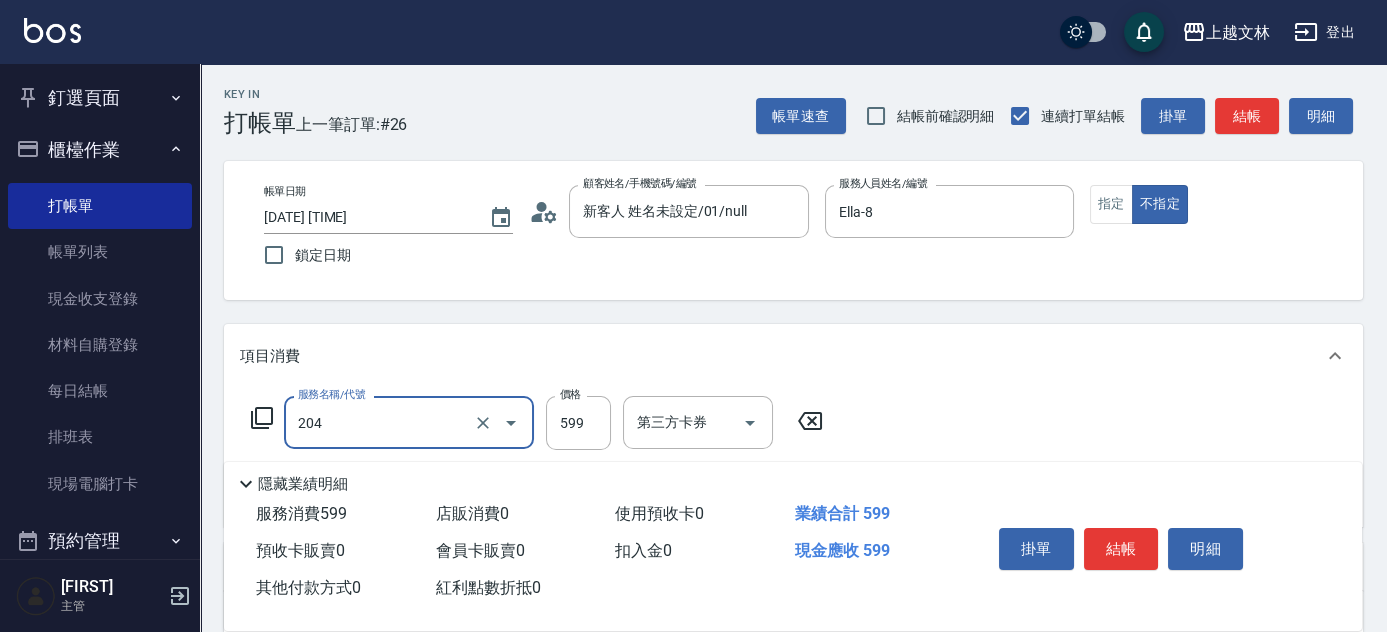 type on "A級洗+剪(204)" 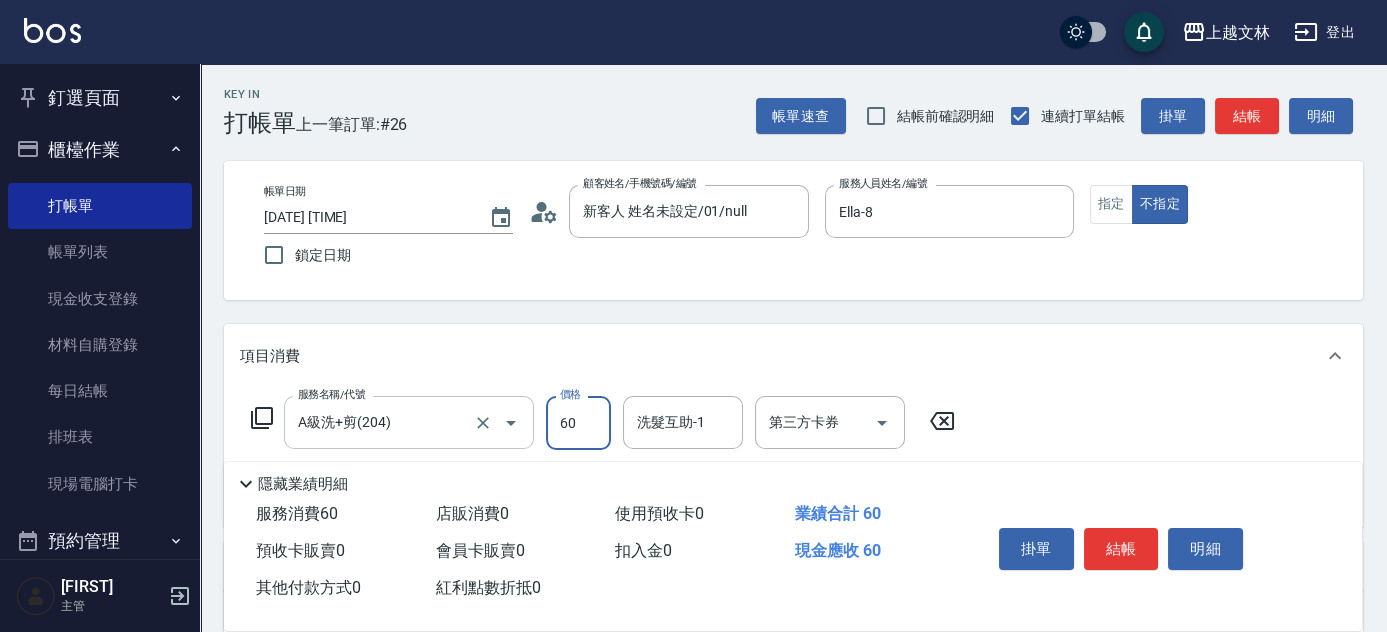 type on "60" 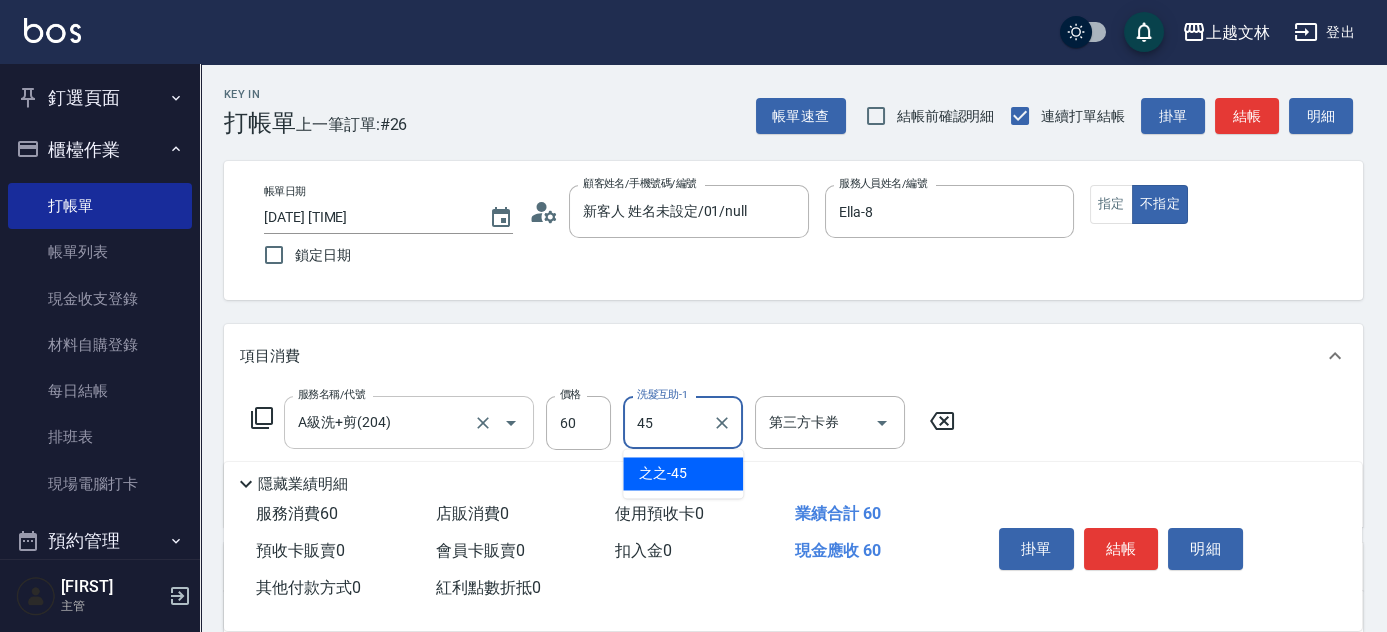 type on "之之-45" 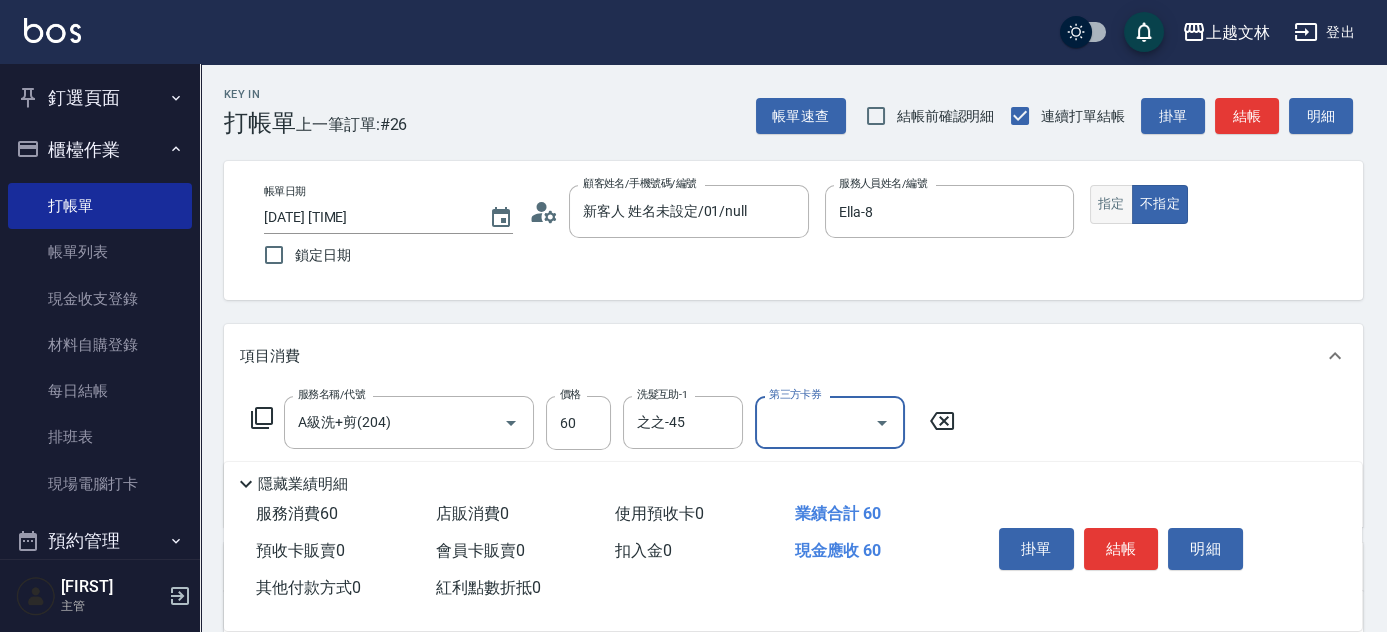click on "指定" at bounding box center (1111, 204) 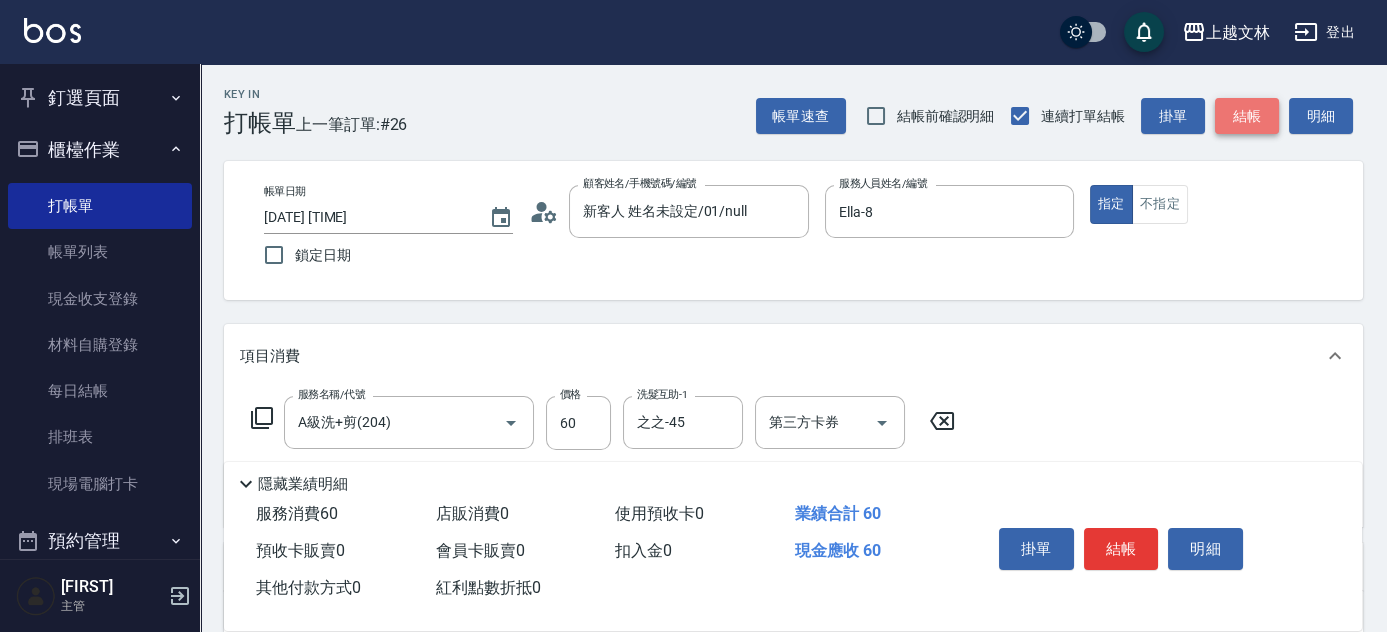 click on "結帳" at bounding box center [1247, 116] 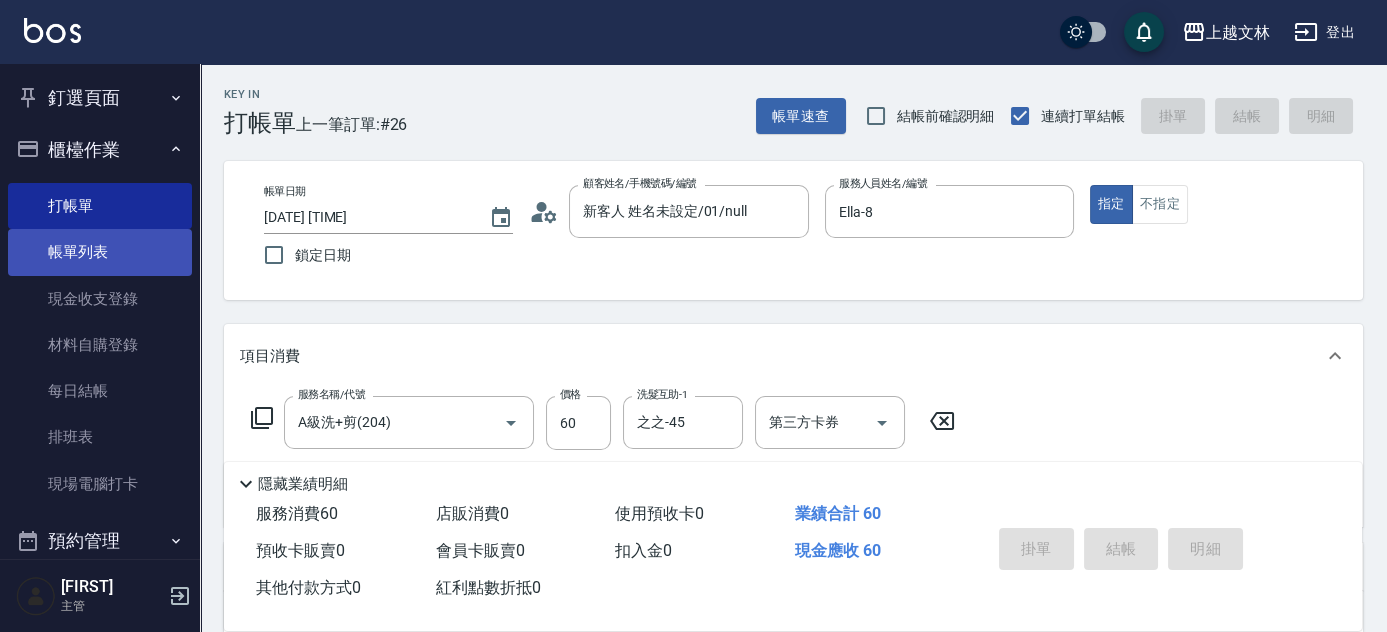 type 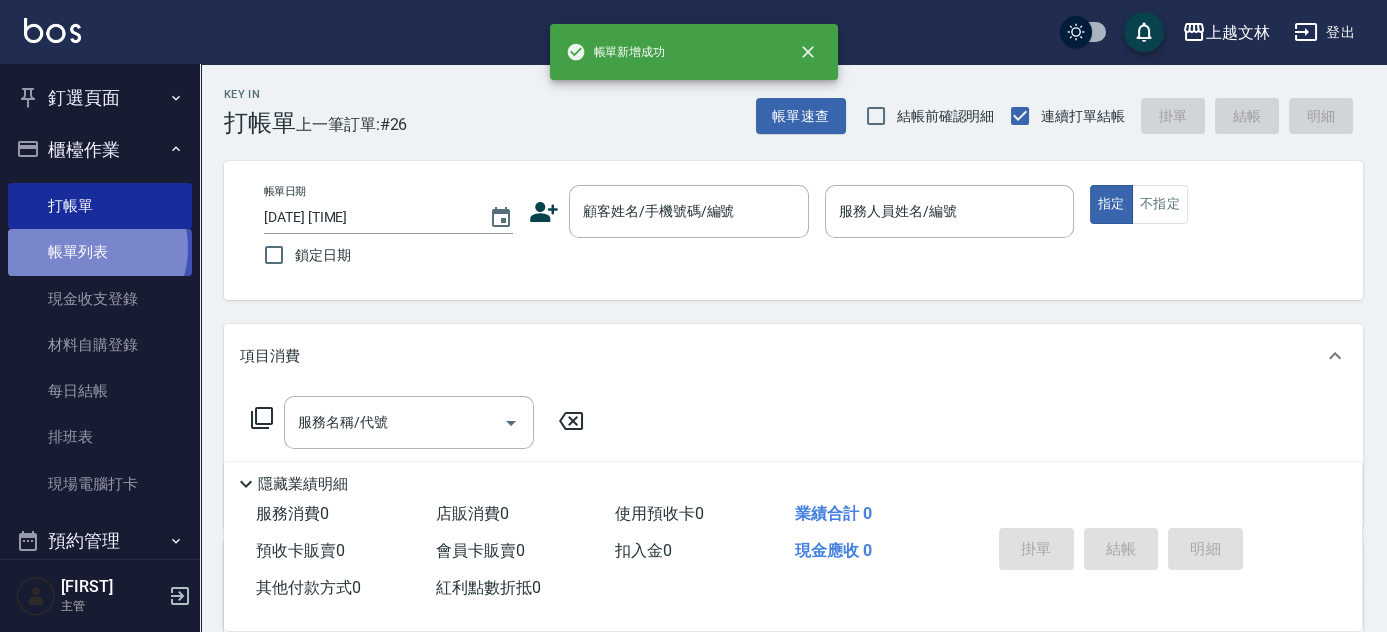 click on "帳單列表" at bounding box center (100, 252) 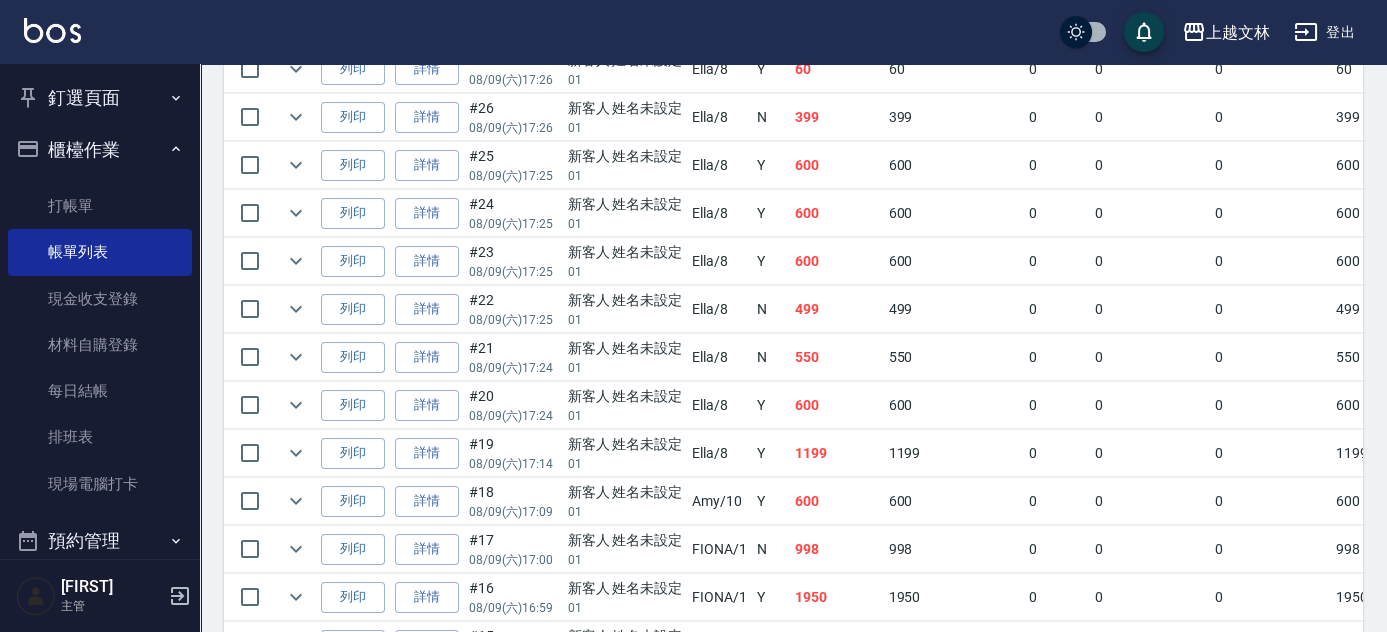 scroll, scrollTop: 562, scrollLeft: 0, axis: vertical 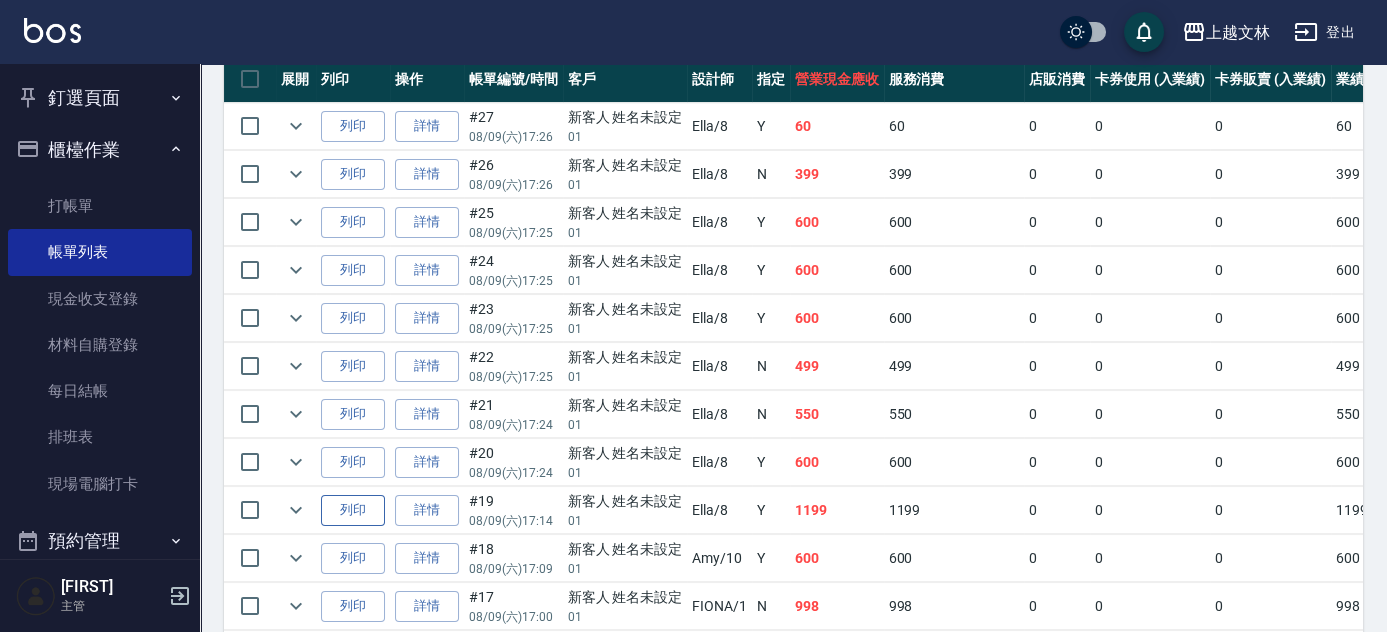 click on "列印" at bounding box center [353, 510] 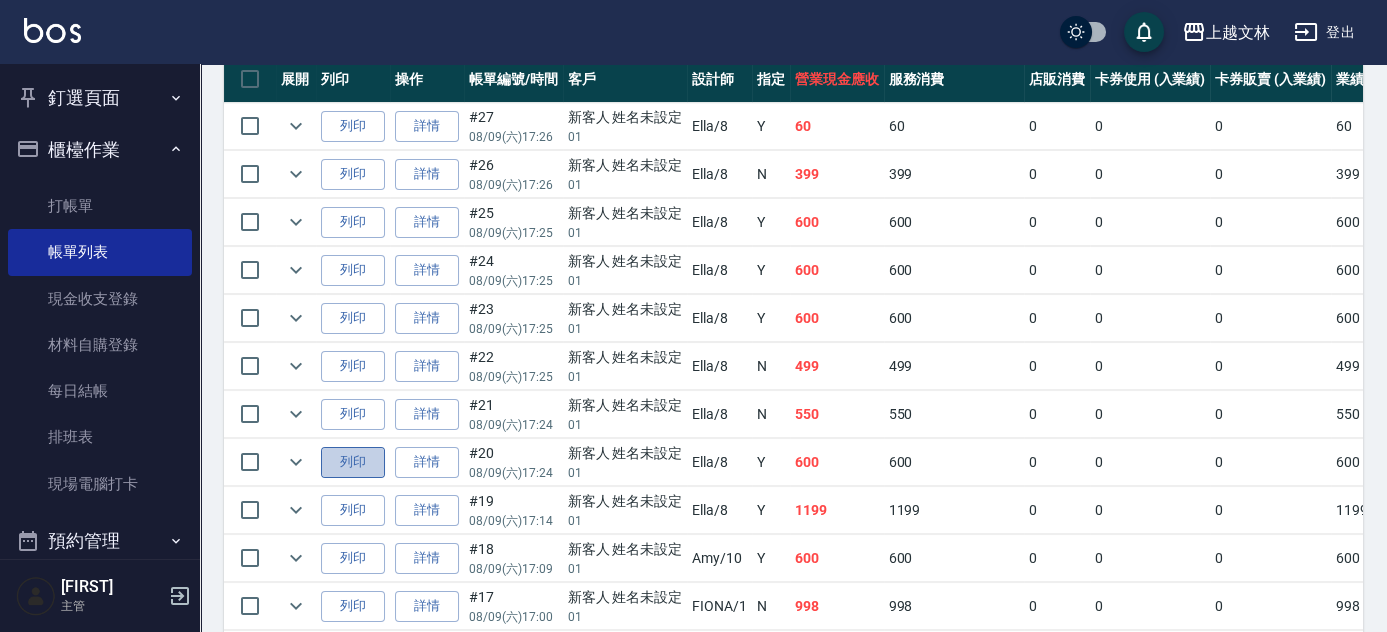 click on "列印" at bounding box center (353, 462) 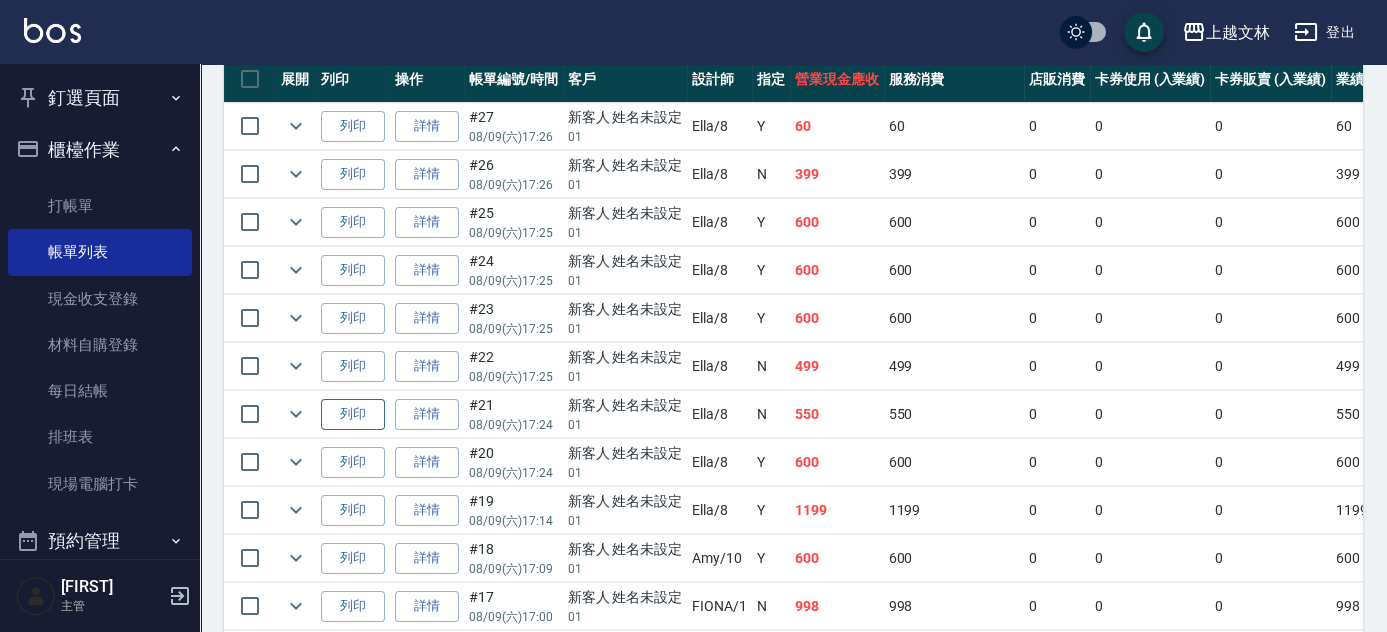 click on "列印" at bounding box center [353, 414] 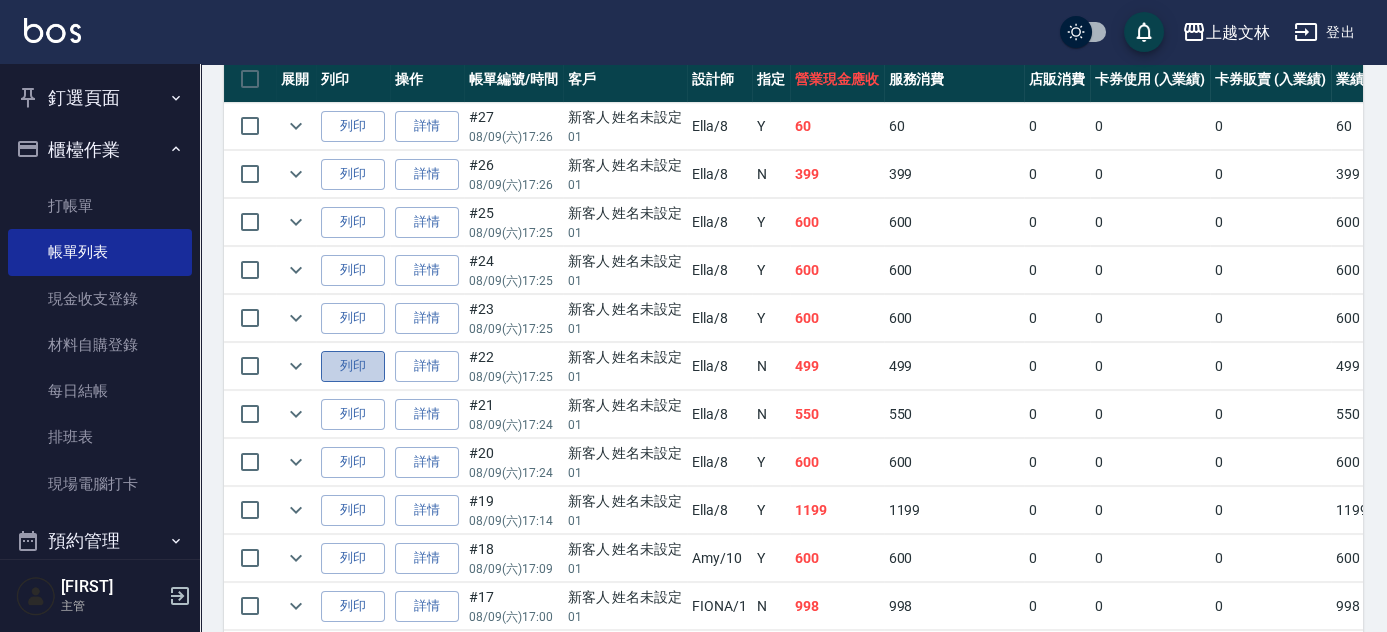 drag, startPoint x: 347, startPoint y: 353, endPoint x: 367, endPoint y: 359, distance: 20.880613 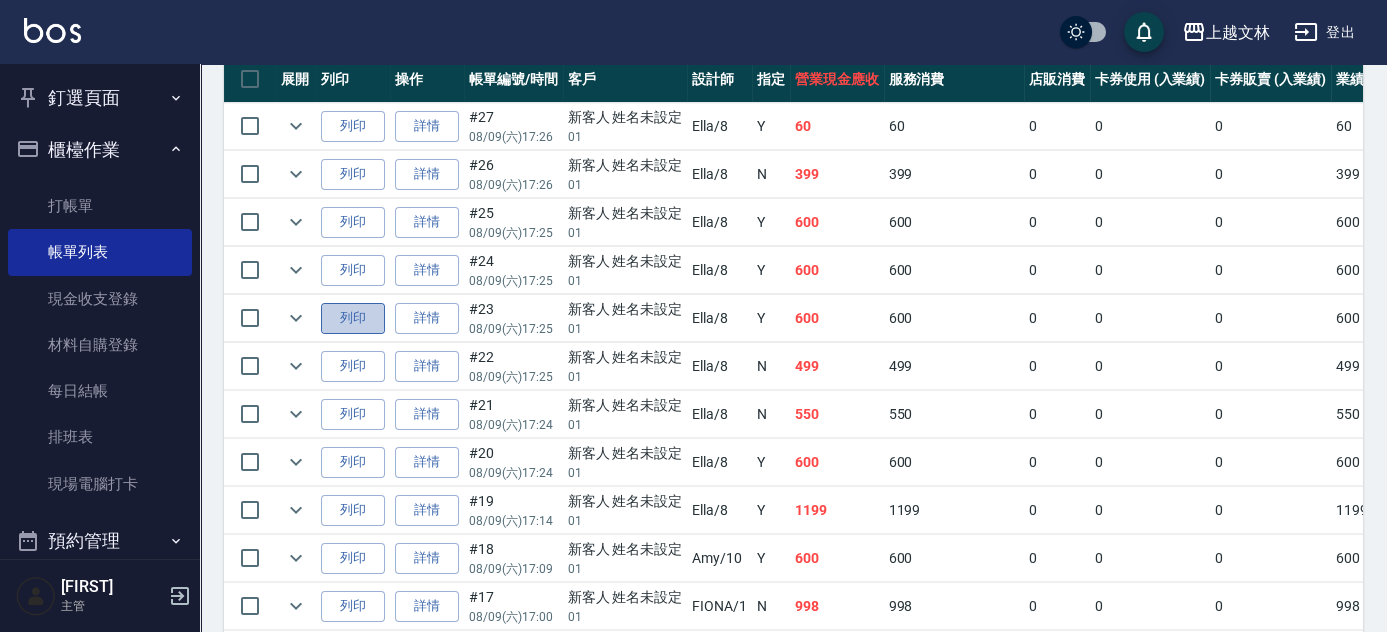 click on "列印" at bounding box center (353, 318) 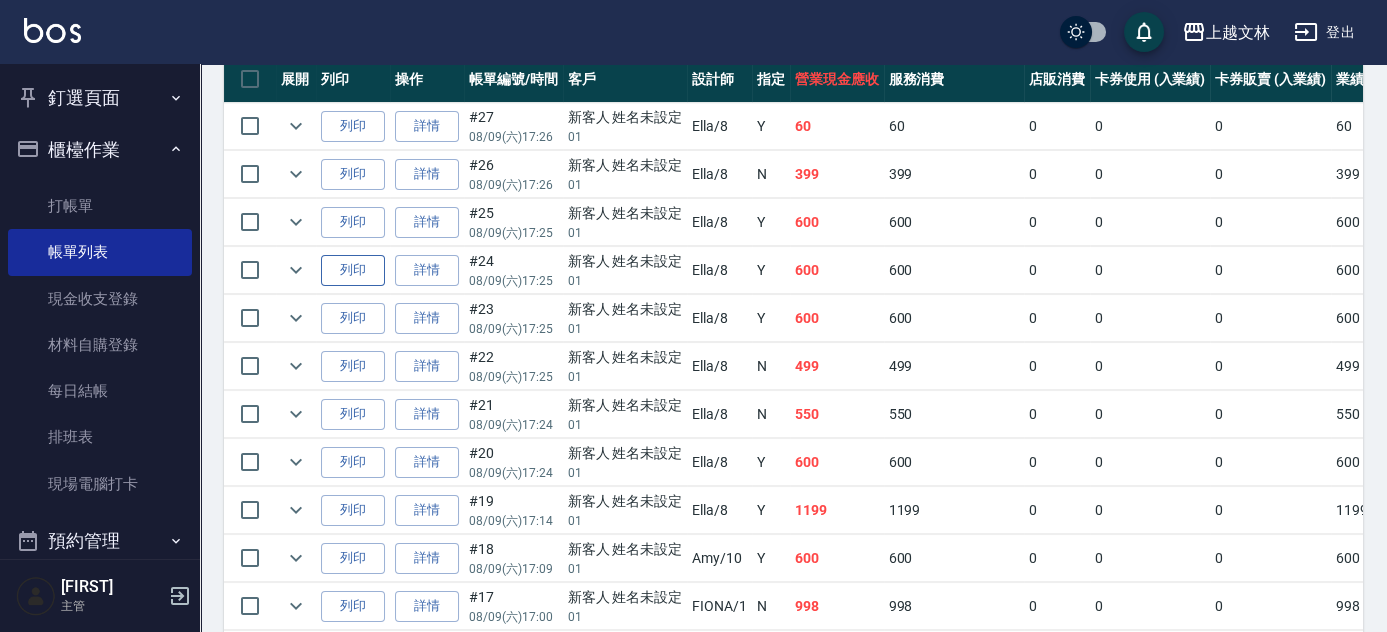 click on "列印" at bounding box center (353, 270) 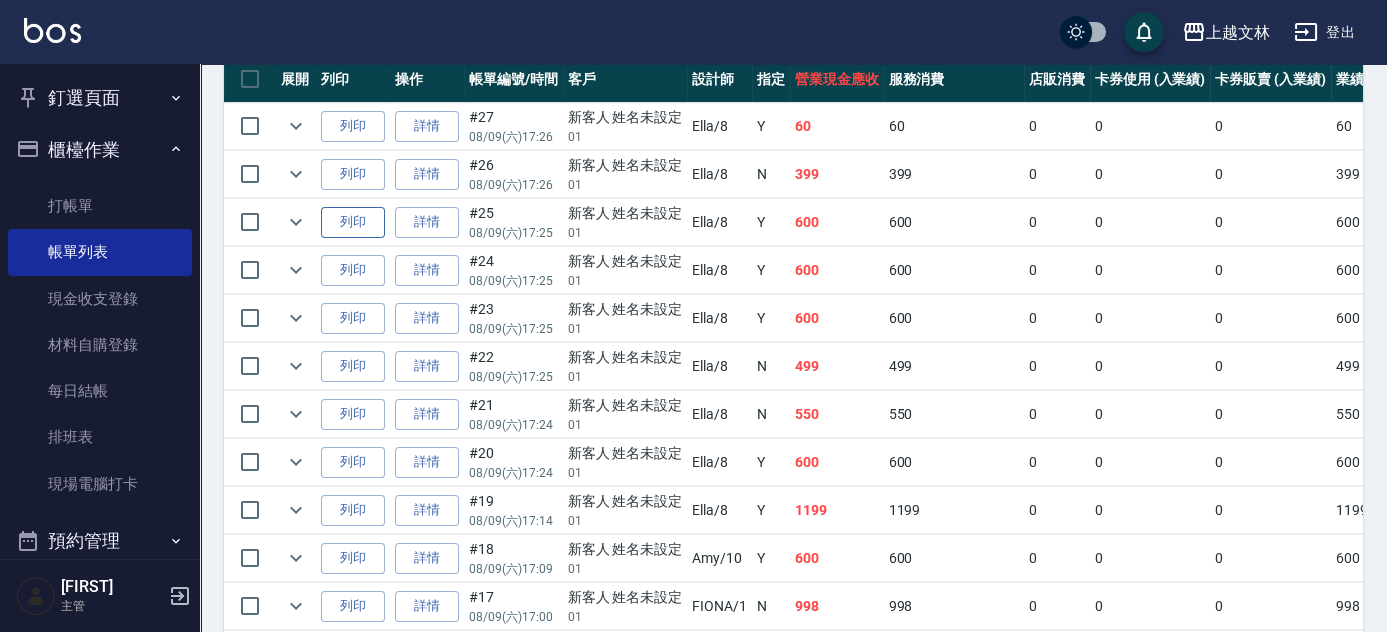 drag, startPoint x: 364, startPoint y: 216, endPoint x: 382, endPoint y: 233, distance: 24.758837 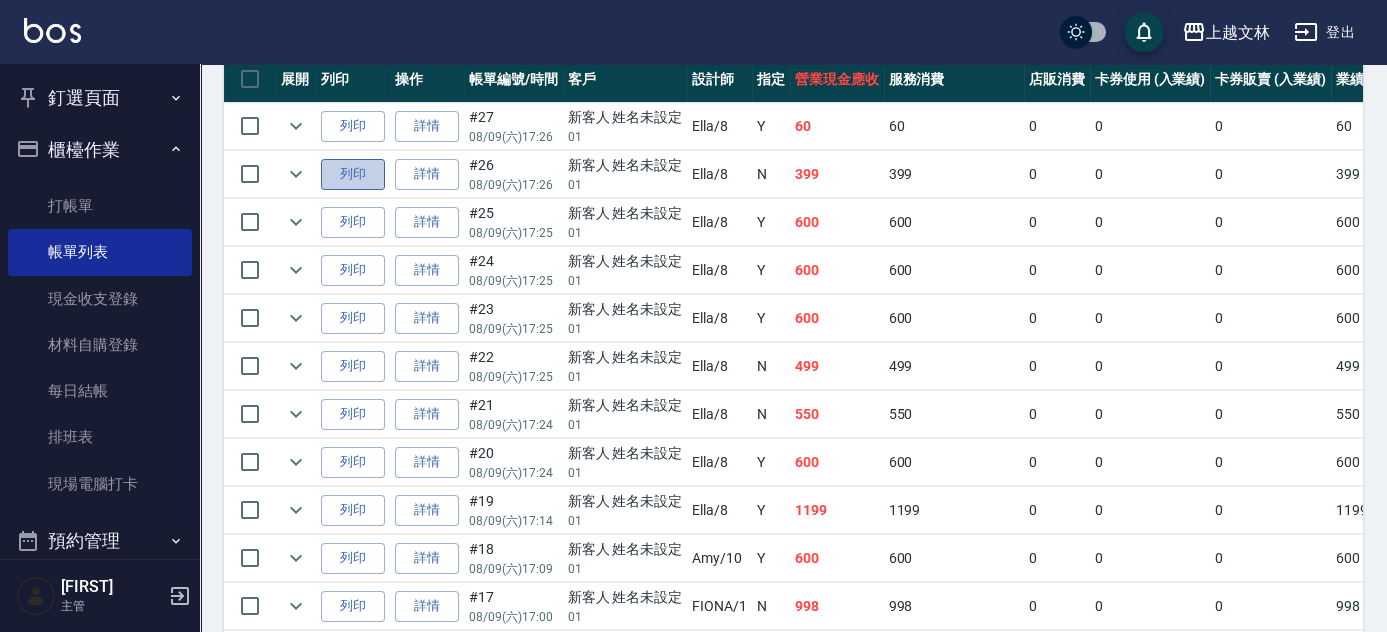 click on "列印" at bounding box center [353, 174] 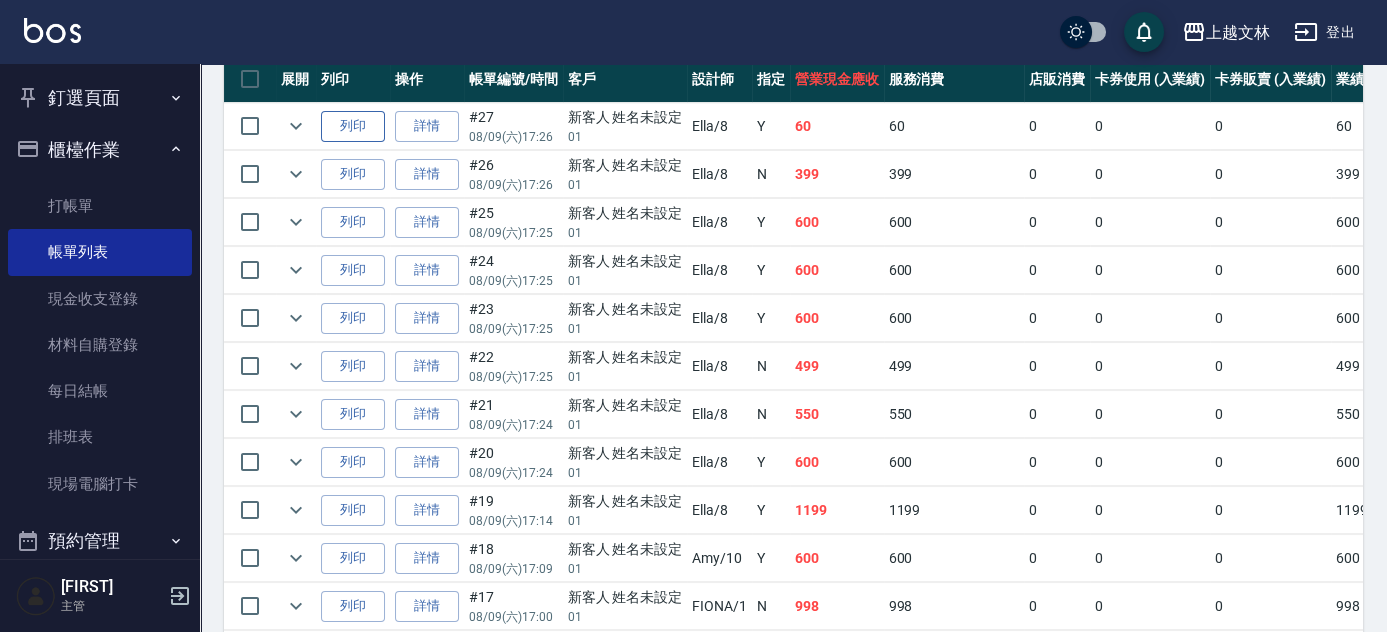 click on "列印" at bounding box center [353, 126] 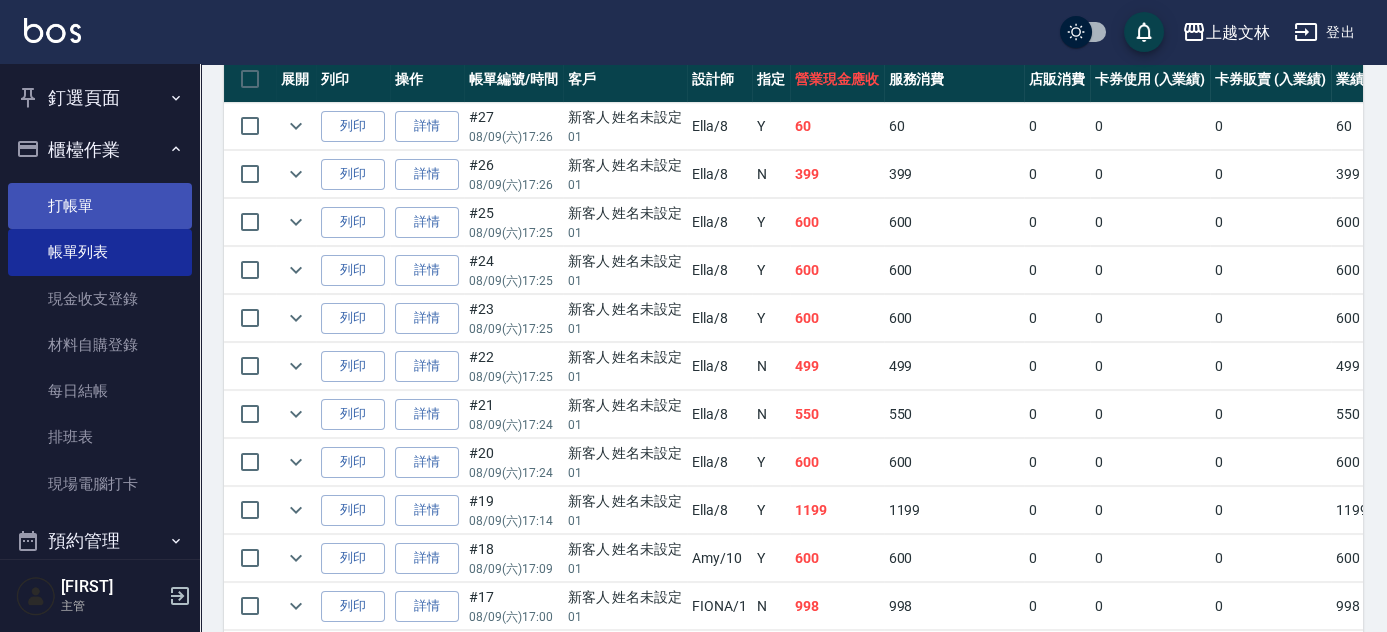 click on "打帳單" at bounding box center [100, 206] 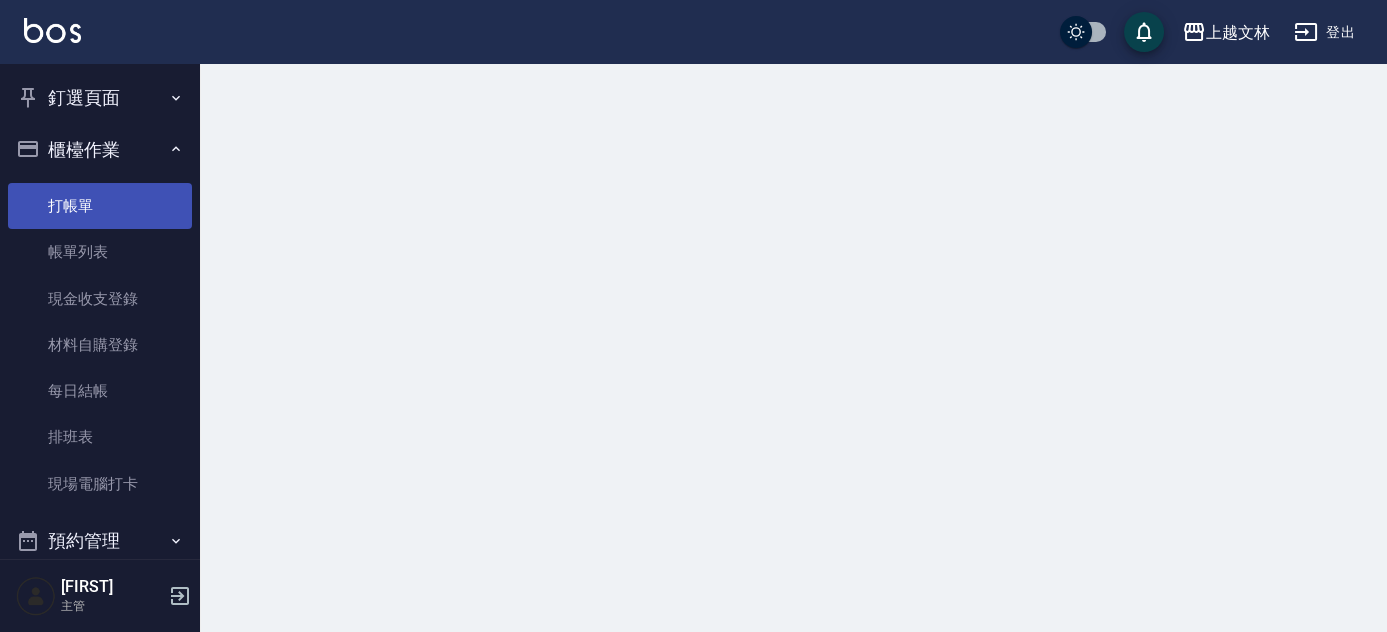 scroll, scrollTop: 0, scrollLeft: 0, axis: both 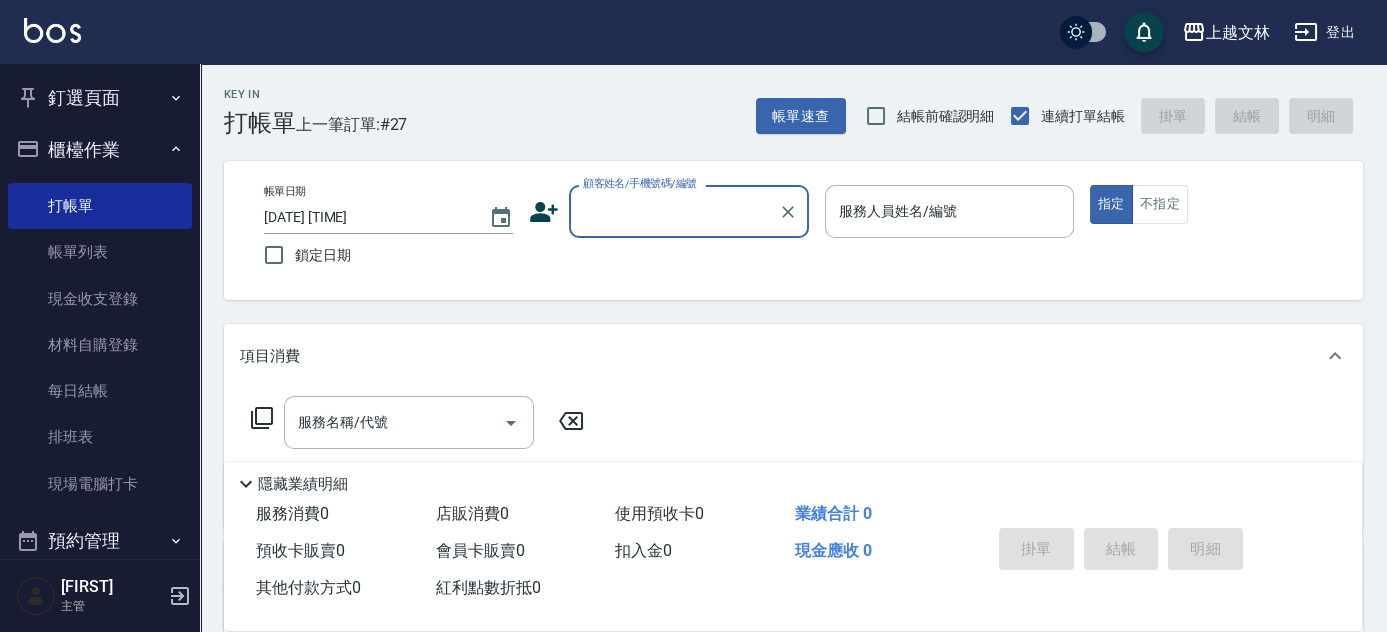 click on "顧客姓名/手機號碼/編號" at bounding box center (689, 211) 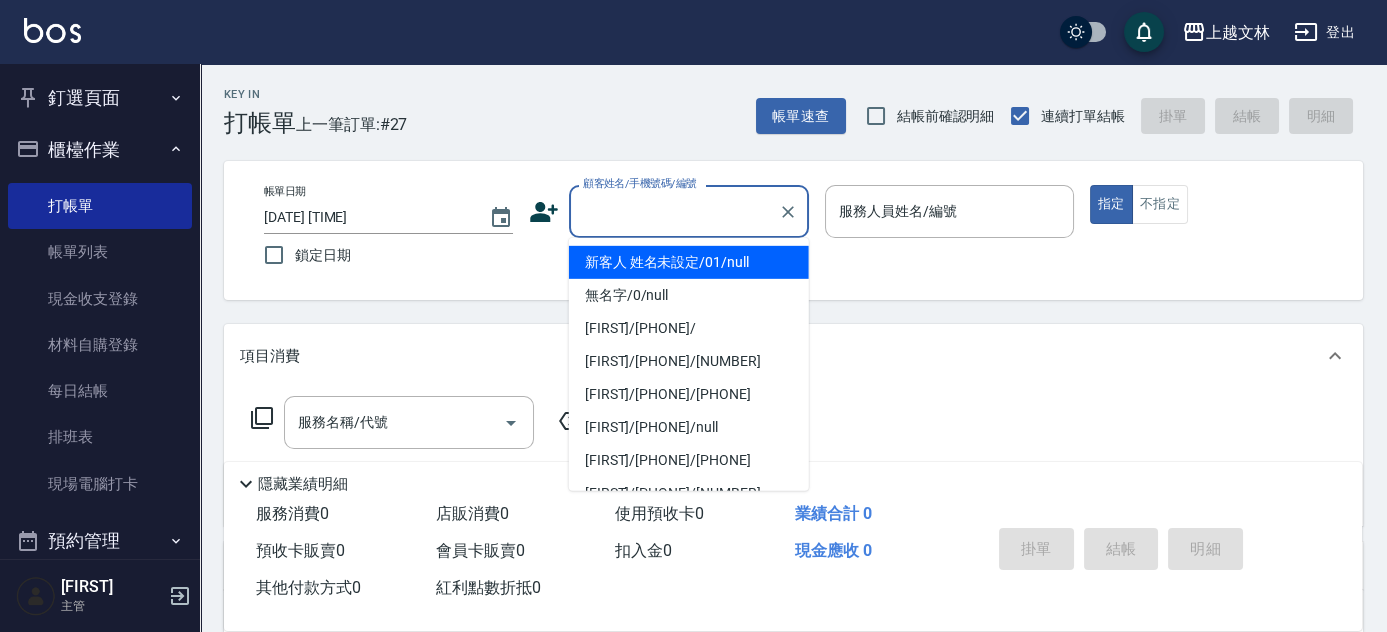 click on "新客人 姓名未設定/01/null" at bounding box center (689, 262) 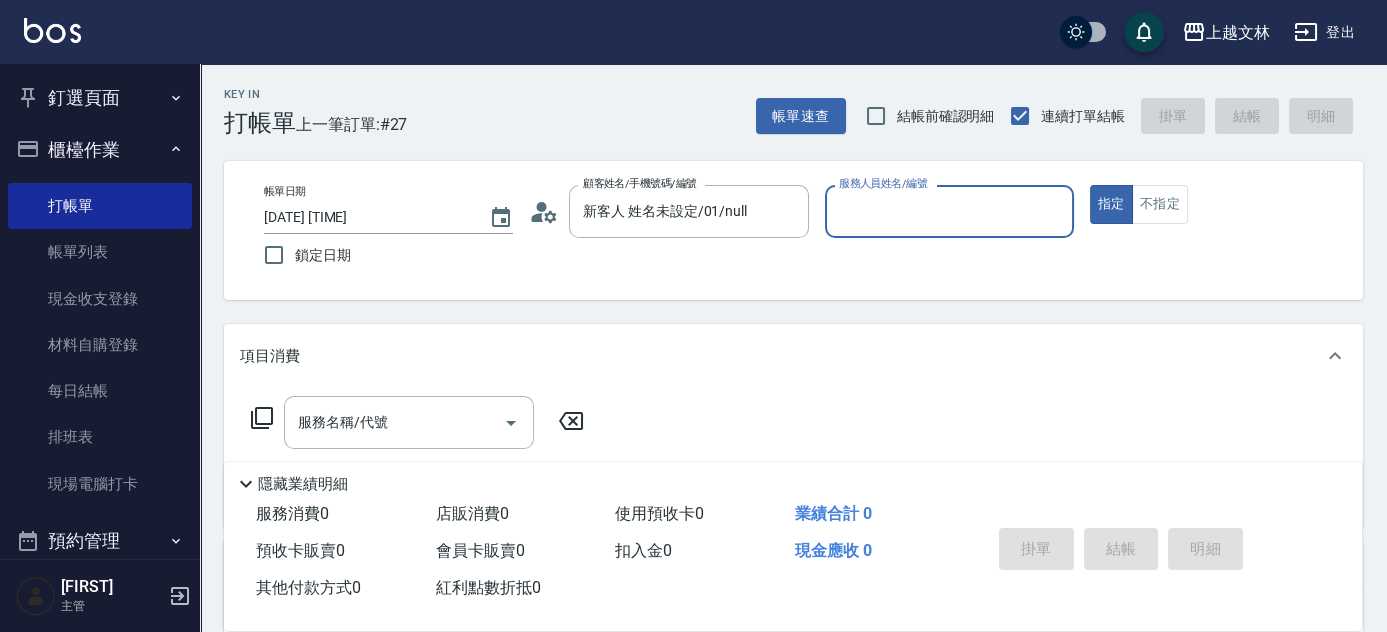 click on "服務人員姓名/編號" at bounding box center (949, 211) 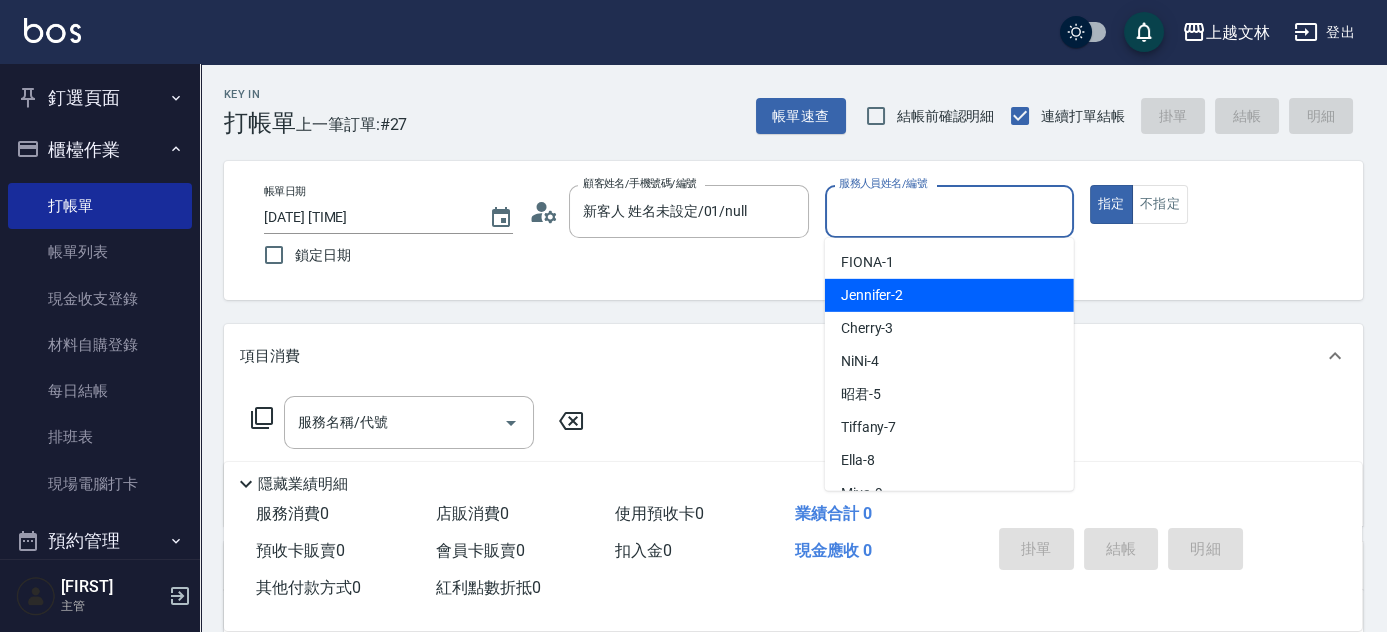 click on "[NAME] -2" at bounding box center (949, 295) 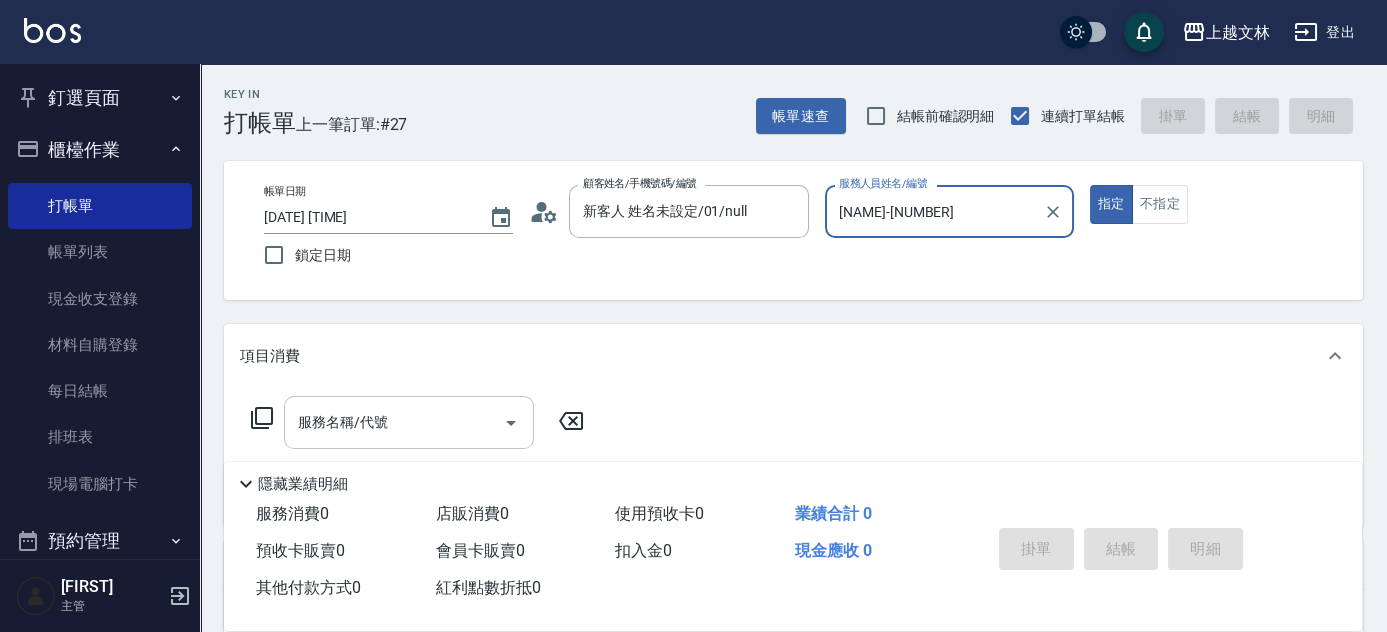 click on "服務名稱/代號" at bounding box center (394, 422) 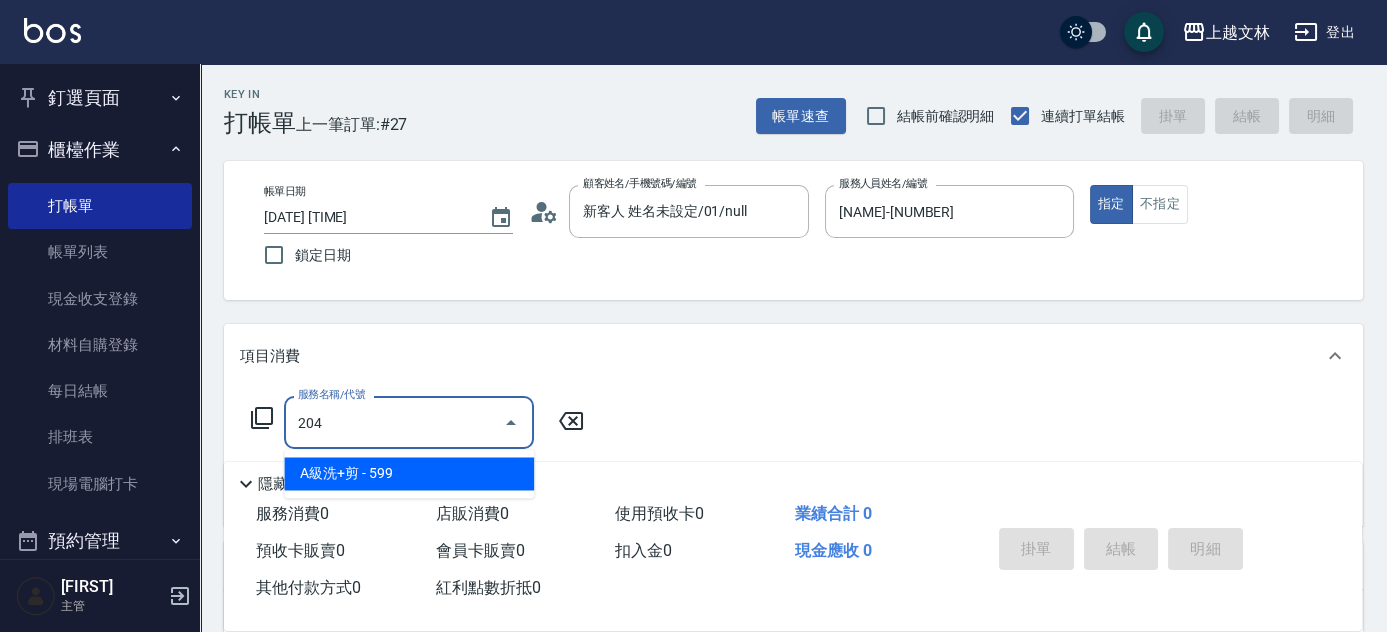 type on "A級洗+剪(204)" 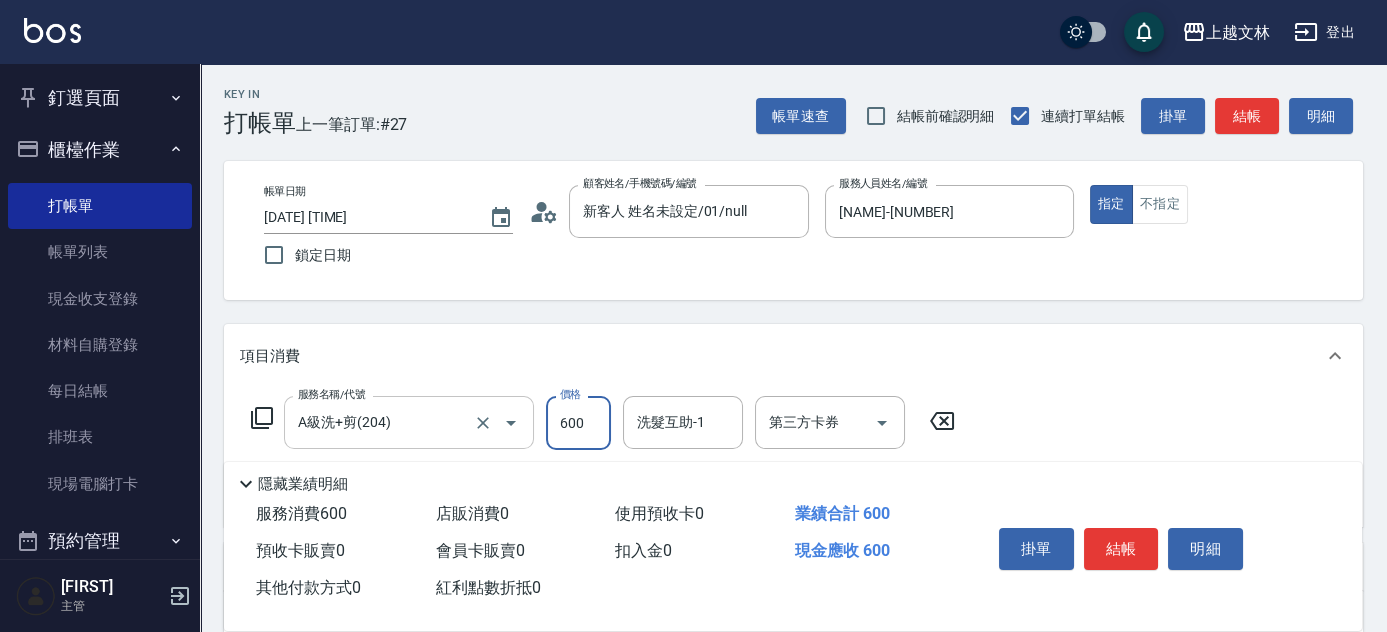 type on "600" 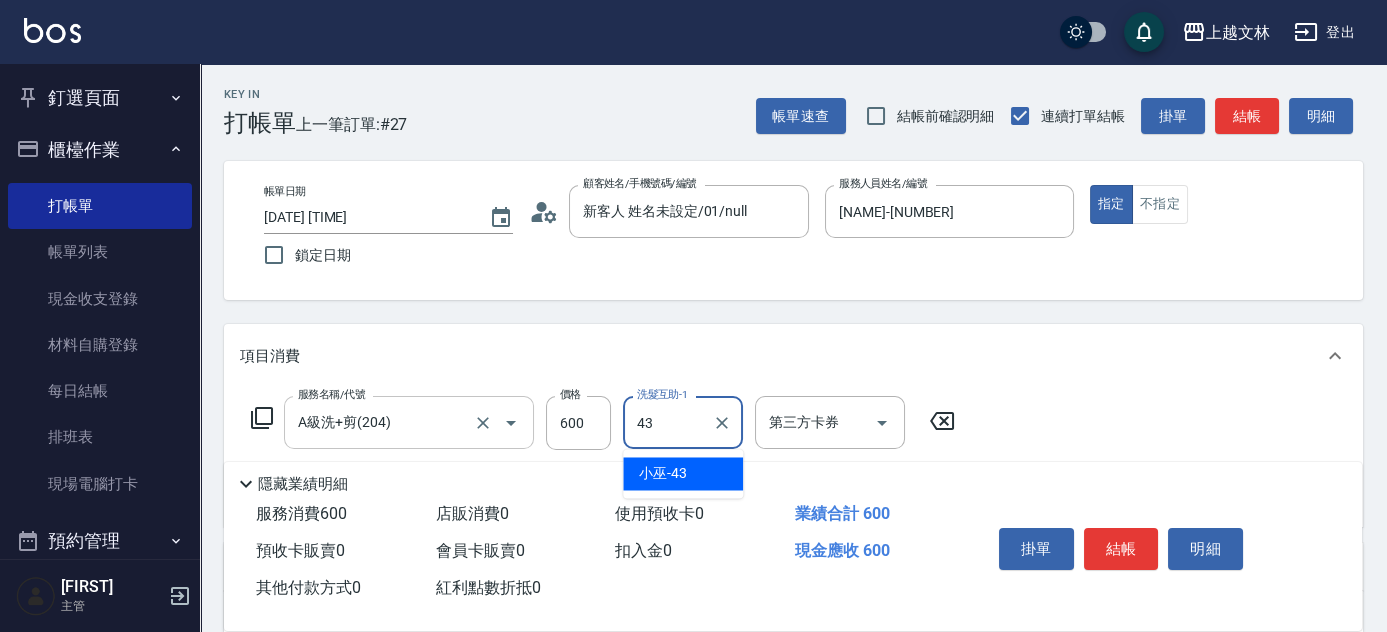 type on "小巫-43" 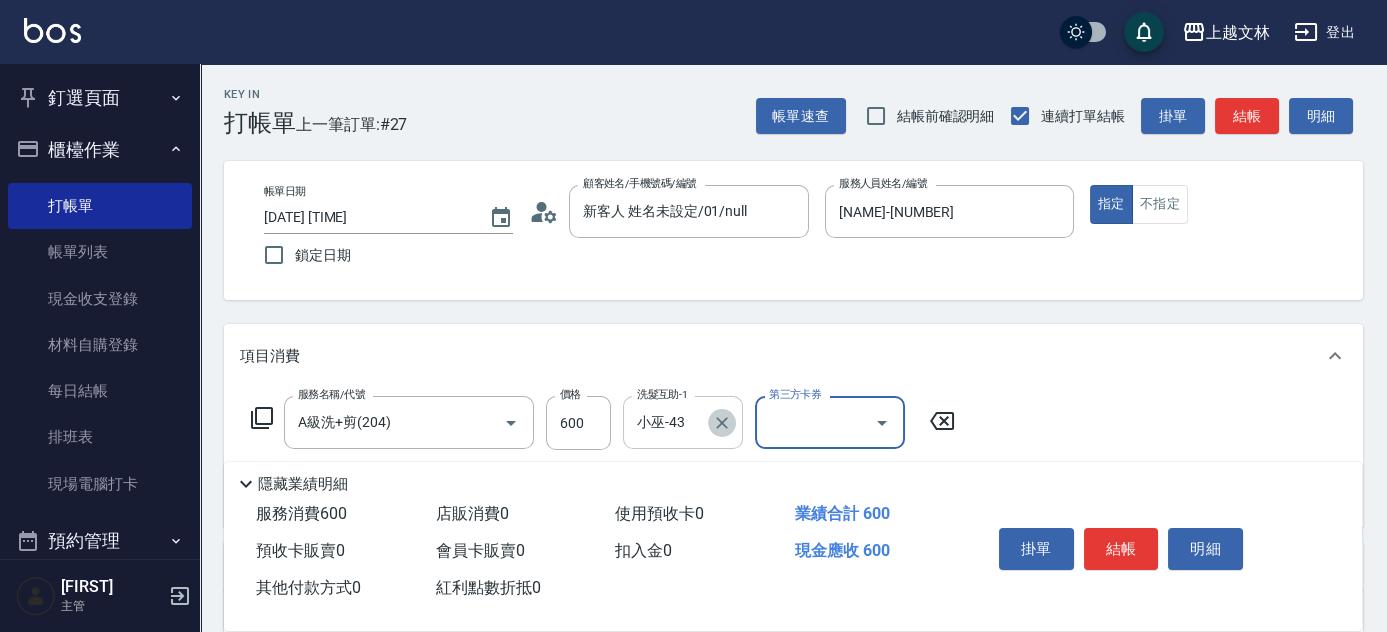 click 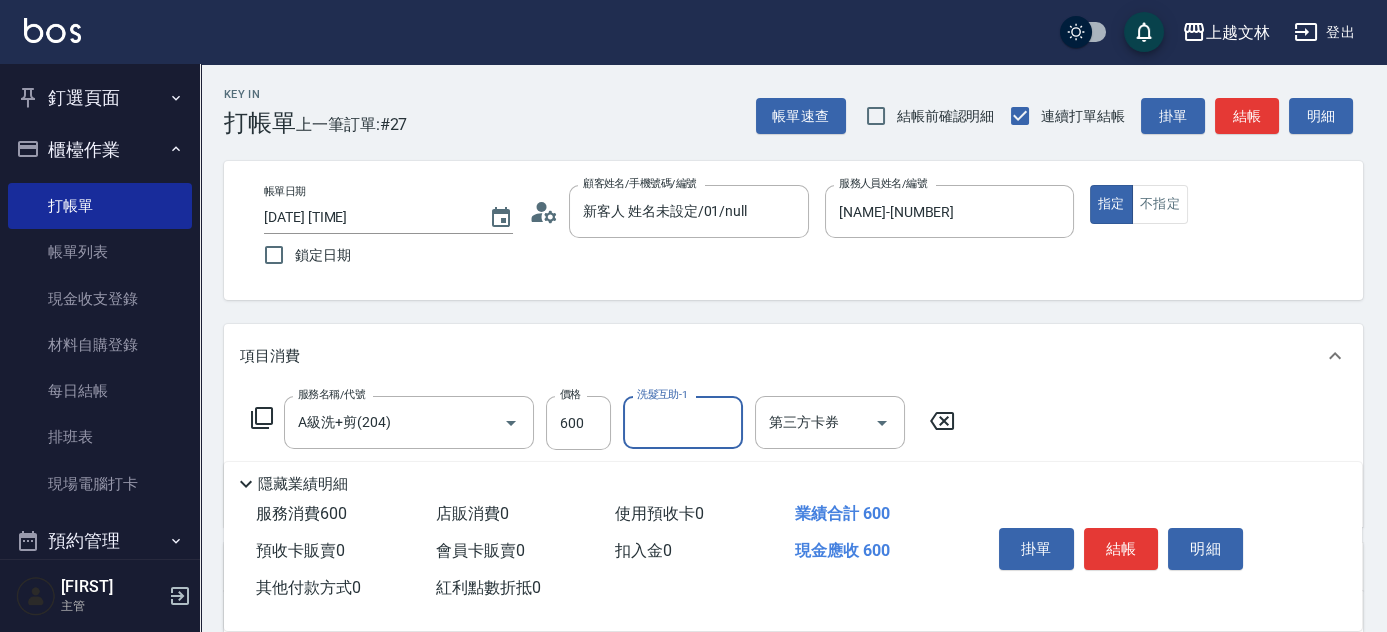 click on "洗髮互助-1" at bounding box center [683, 422] 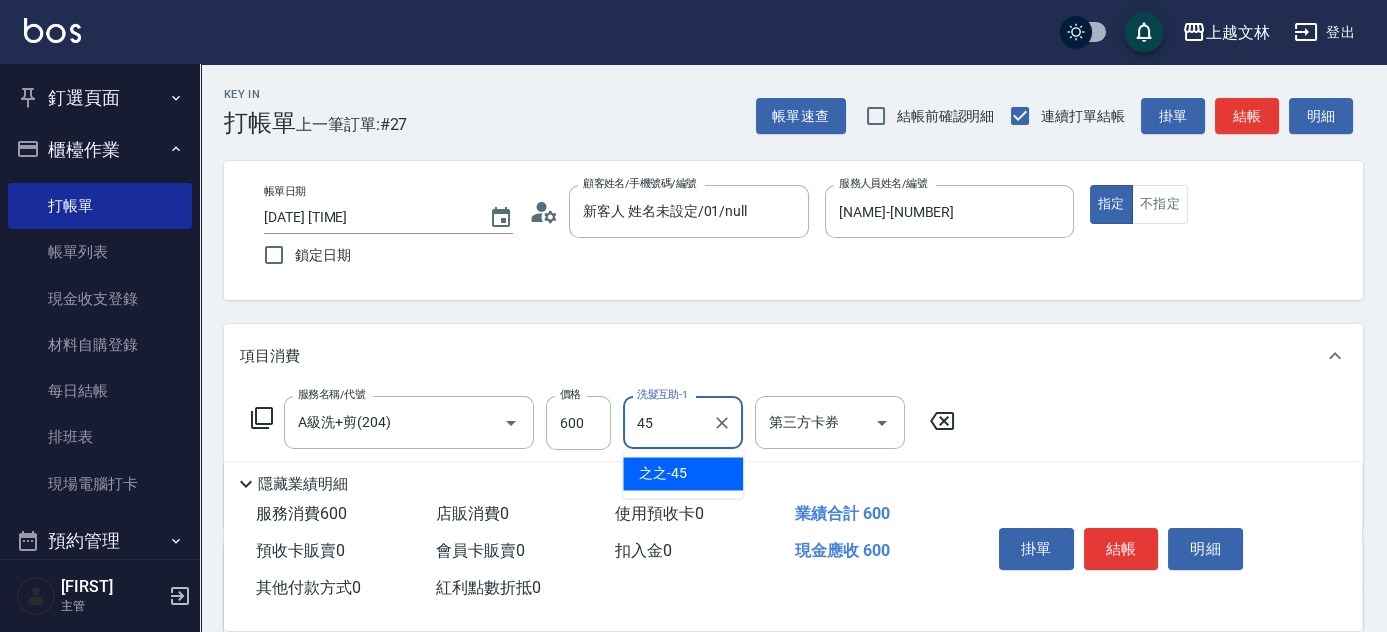 type on "之之-45" 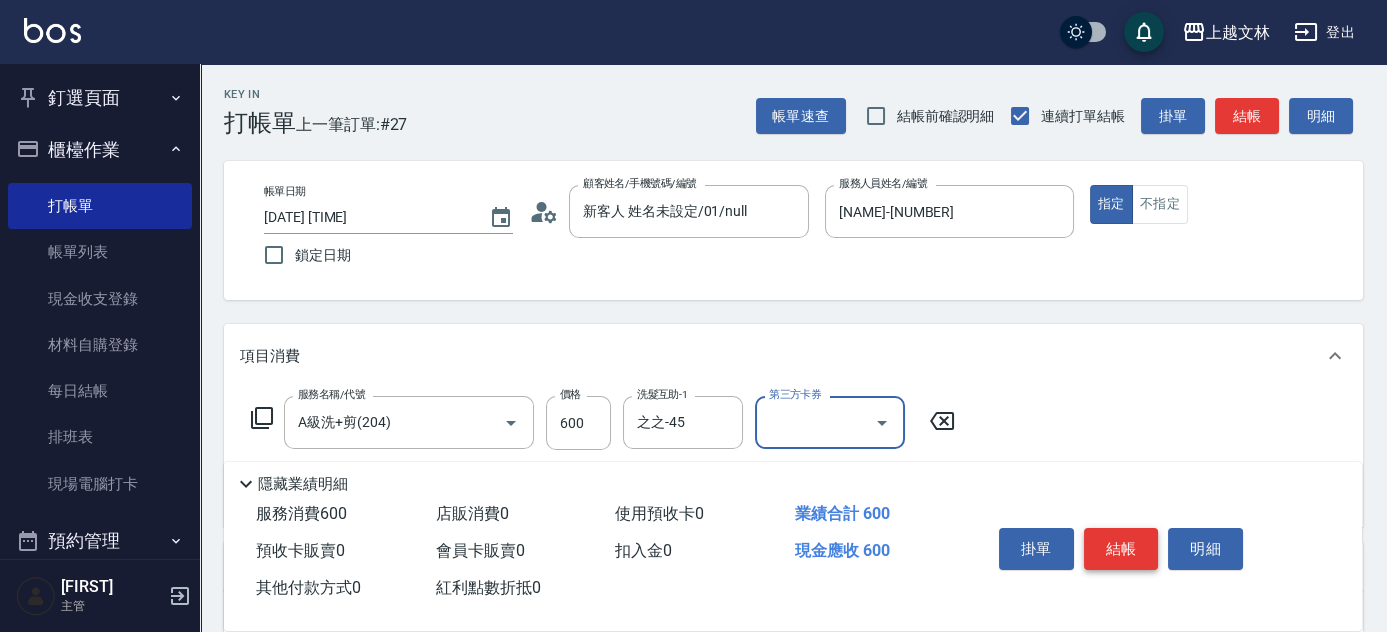 drag, startPoint x: 1128, startPoint y: 548, endPoint x: 1079, endPoint y: 570, distance: 53.712196 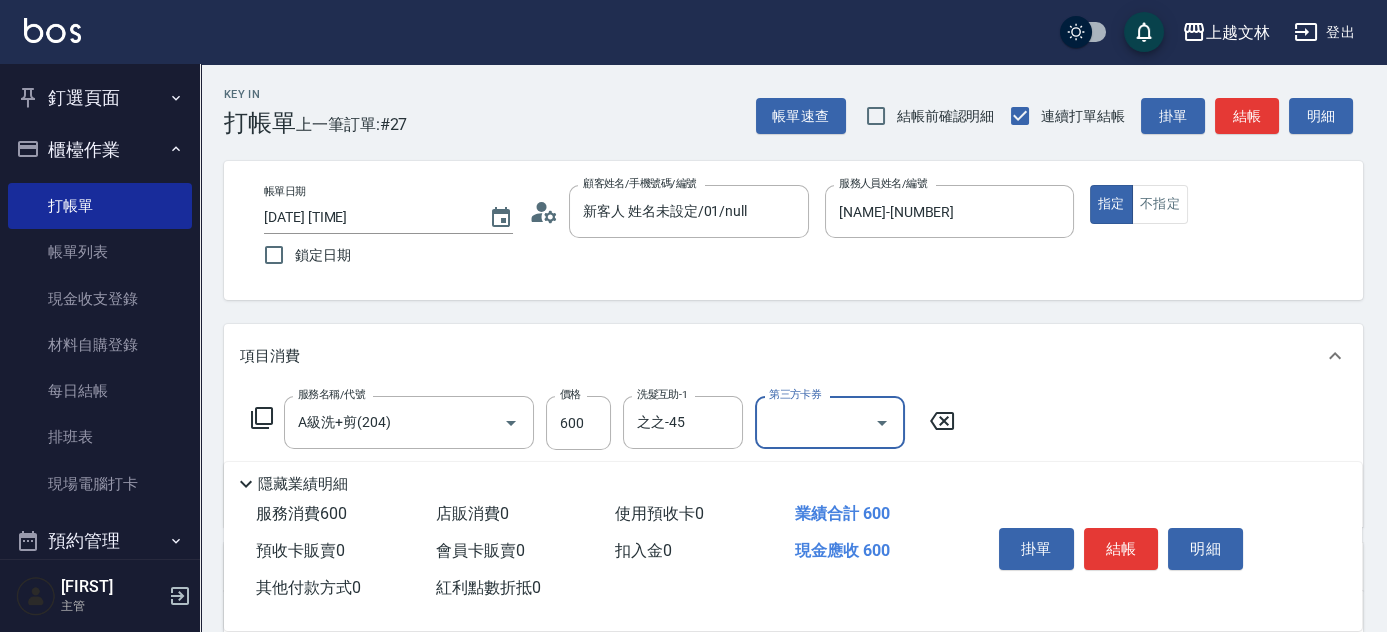click on "結帳" at bounding box center [1121, 549] 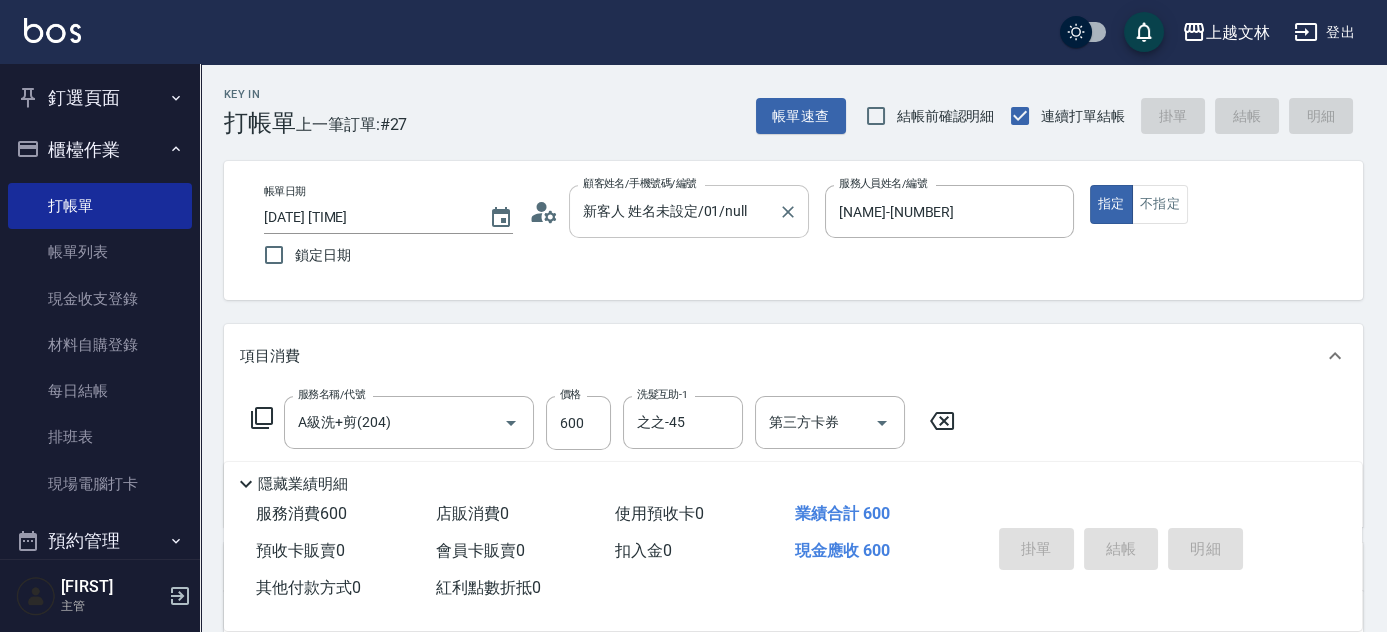 type on "[DATE] [TIME]" 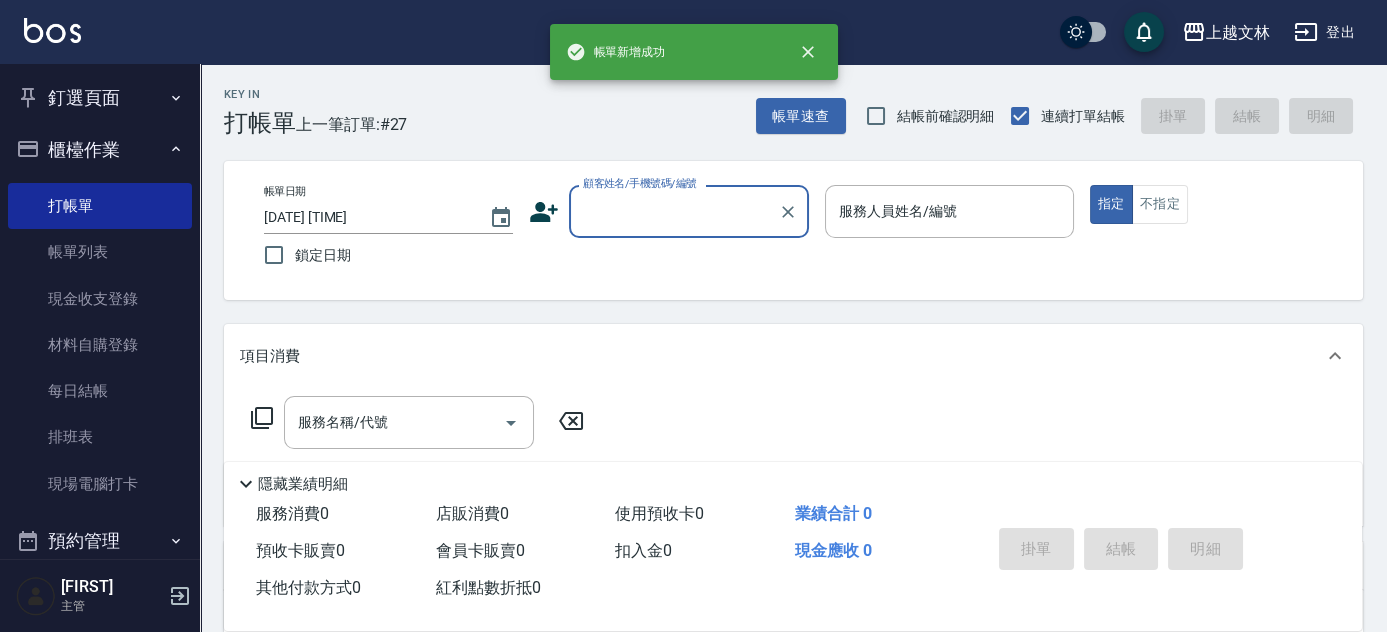 click on "顧客姓名/手機號碼/編號" at bounding box center (674, 211) 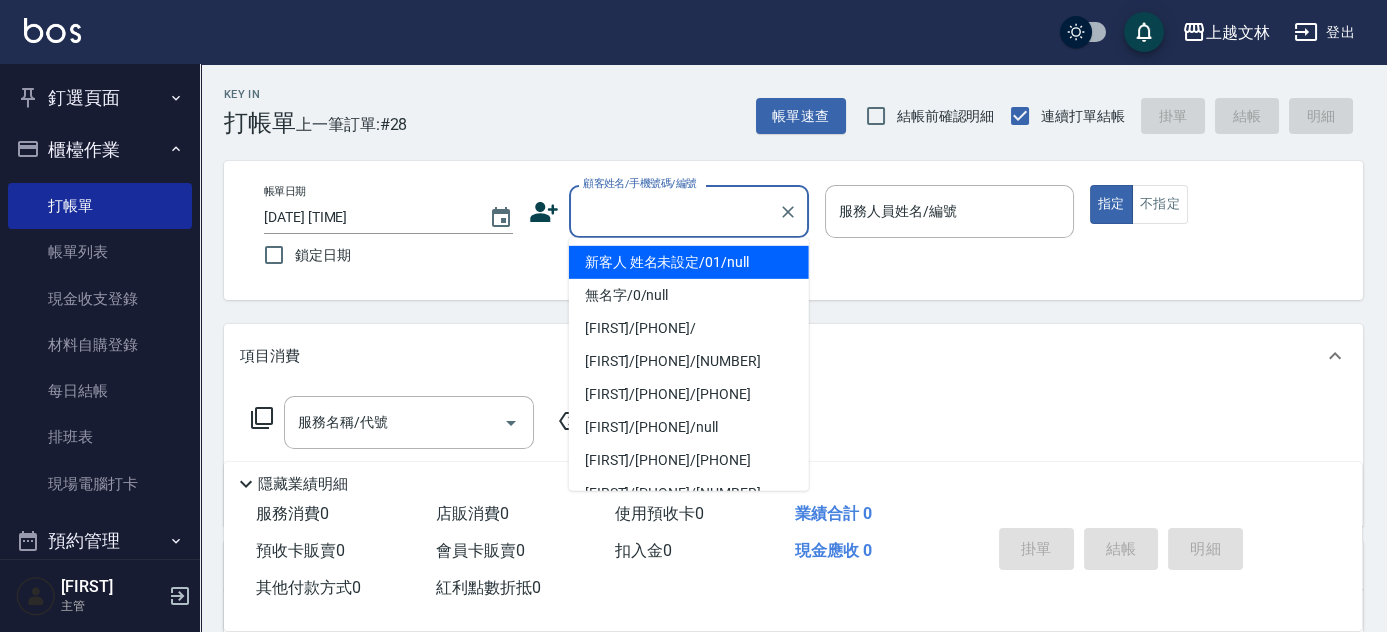 click on "新客人 姓名未設定/01/null" at bounding box center [689, 262] 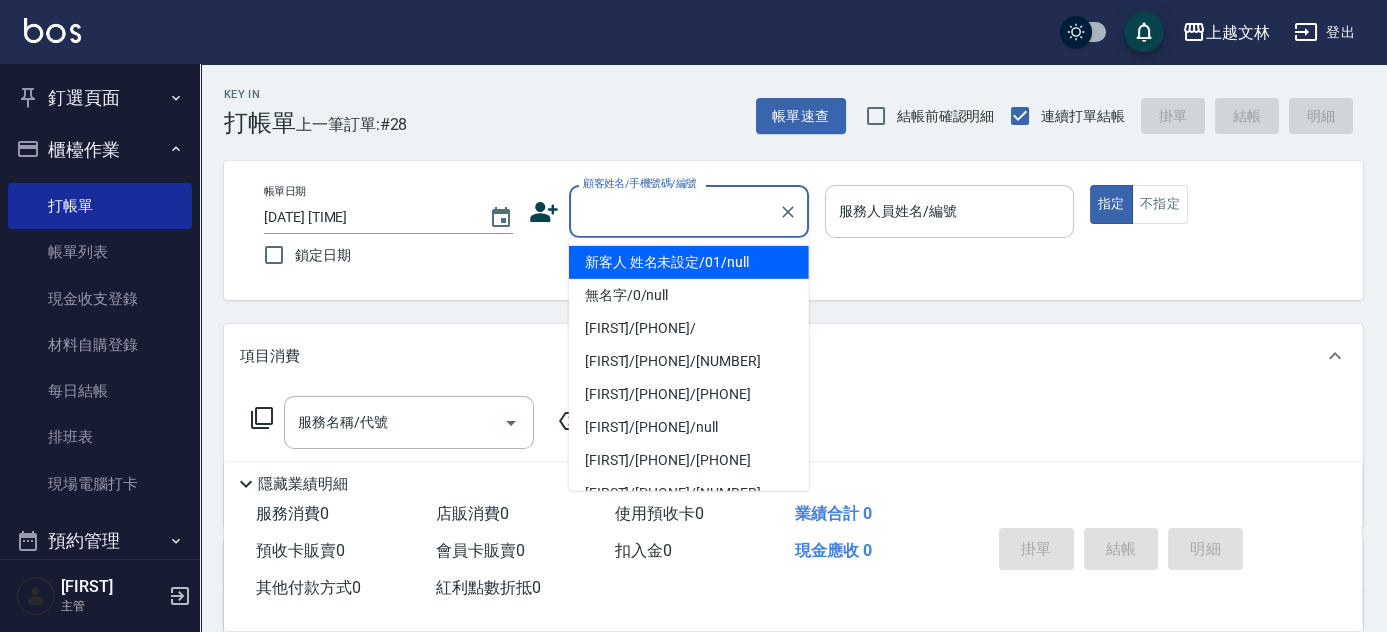 type on "新客人 姓名未設定/01/null" 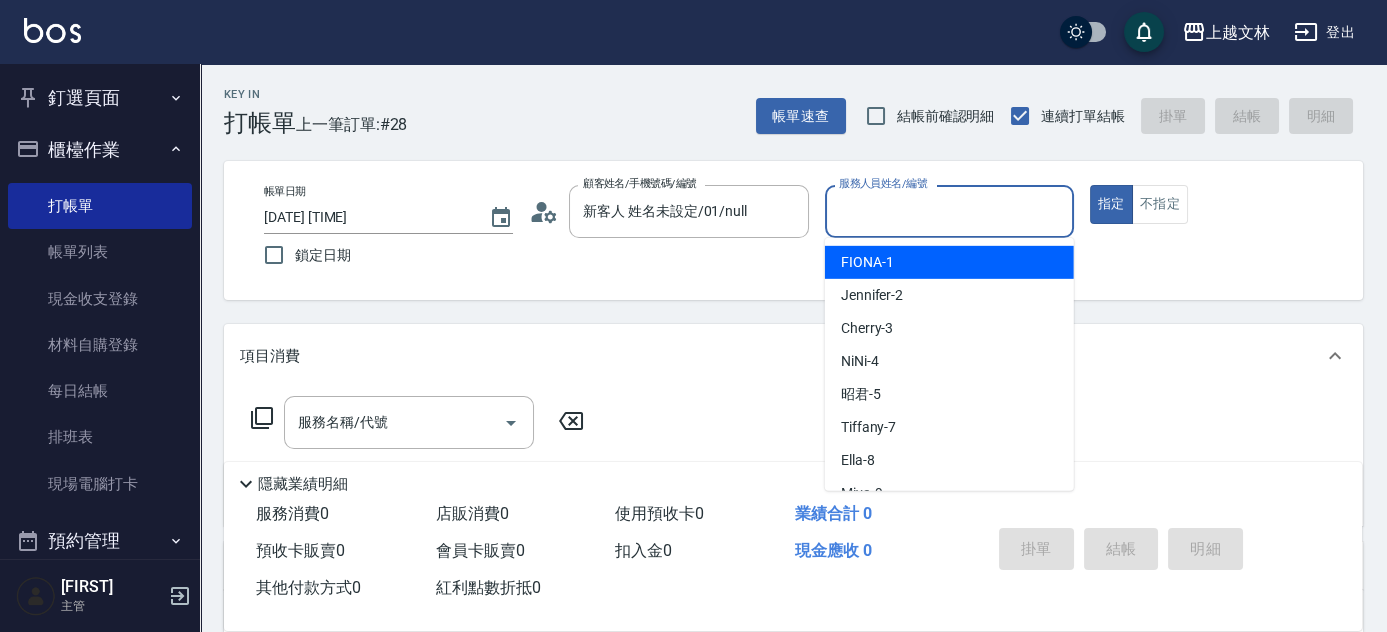 click on "服務人員姓名/編號" at bounding box center (949, 211) 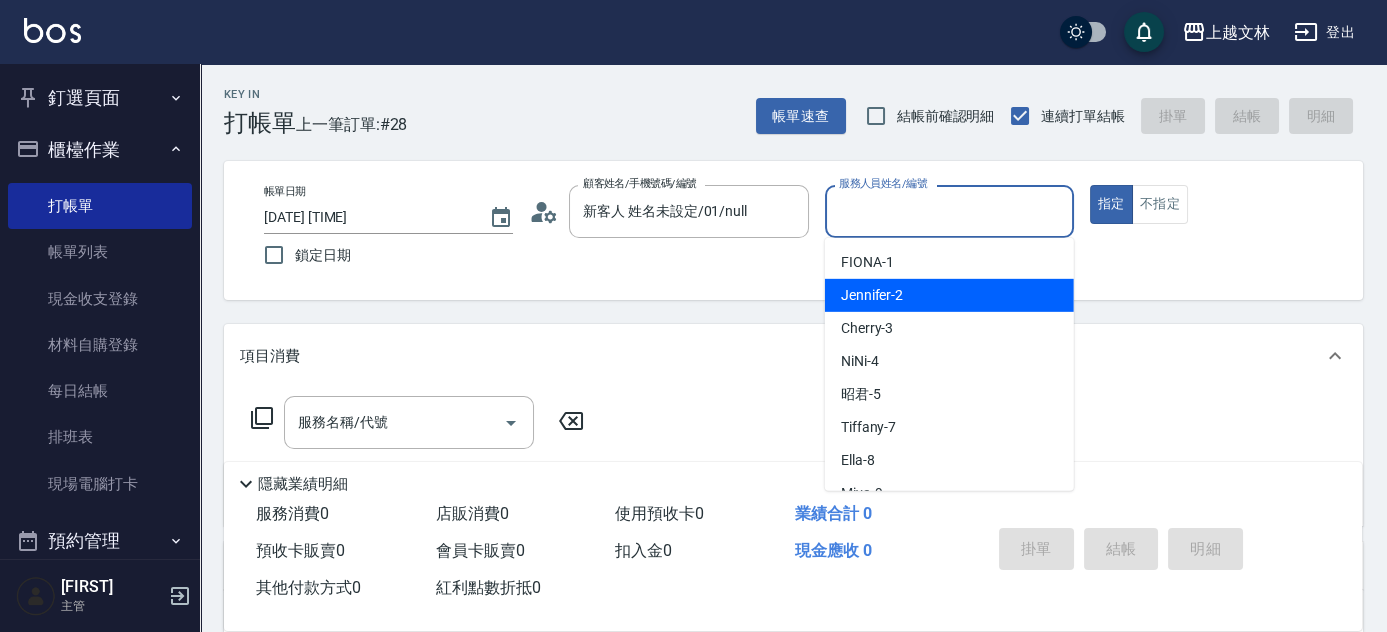 click on "[NAME] -2" at bounding box center (872, 295) 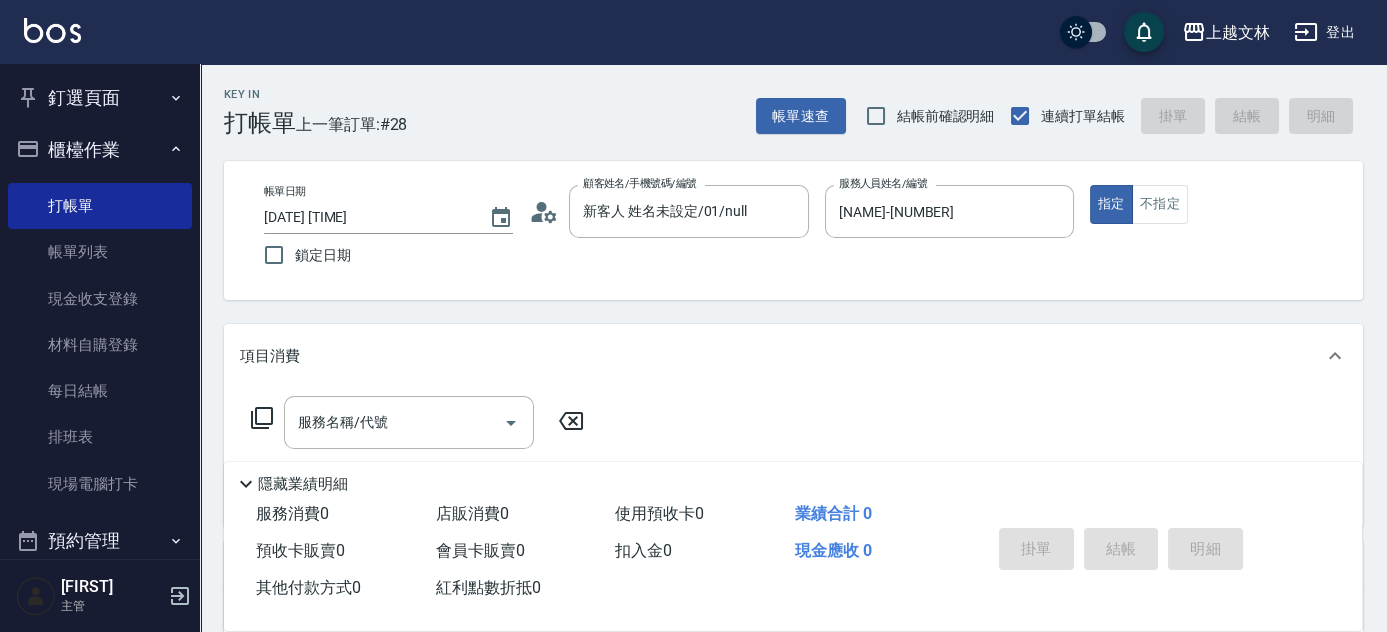 click 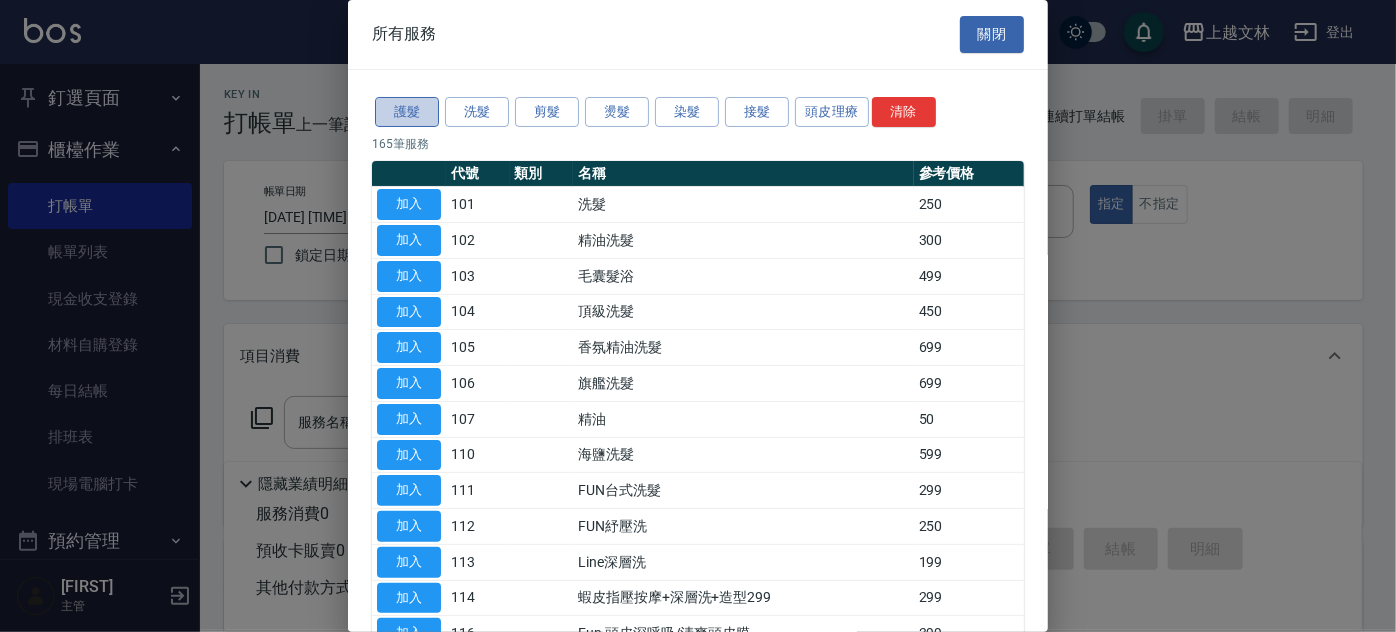 click on "護髮" at bounding box center [407, 112] 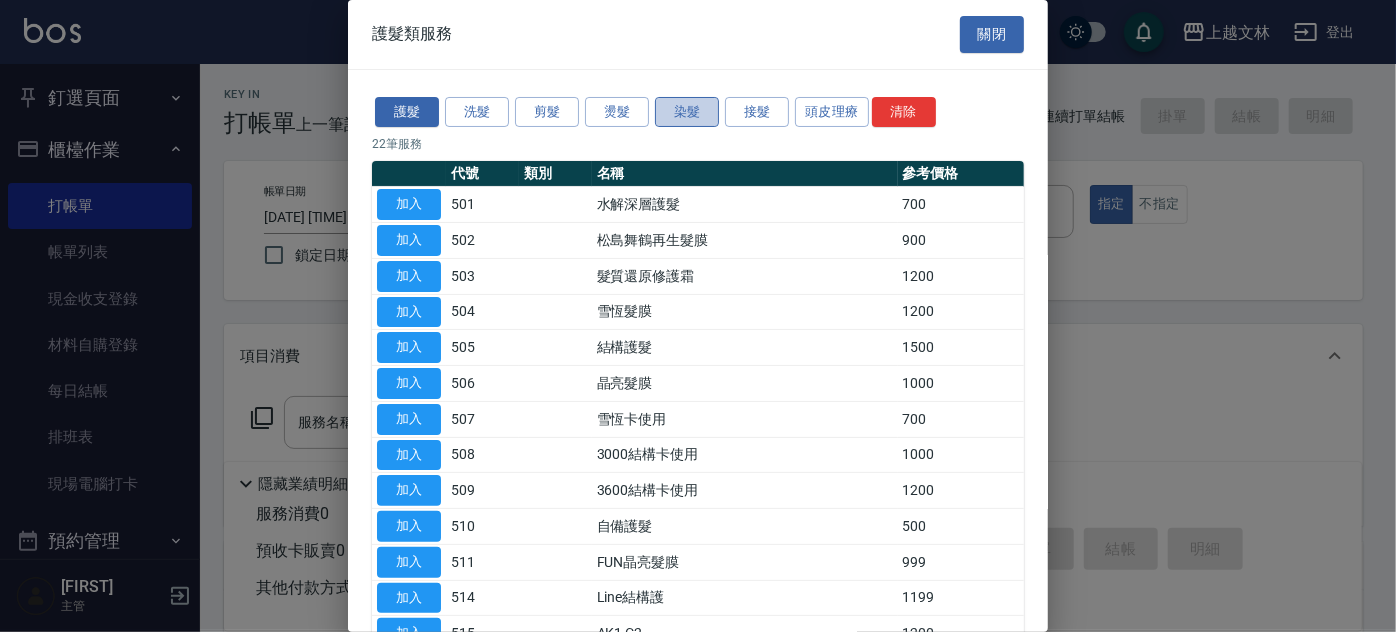 click on "染髮" at bounding box center (687, 112) 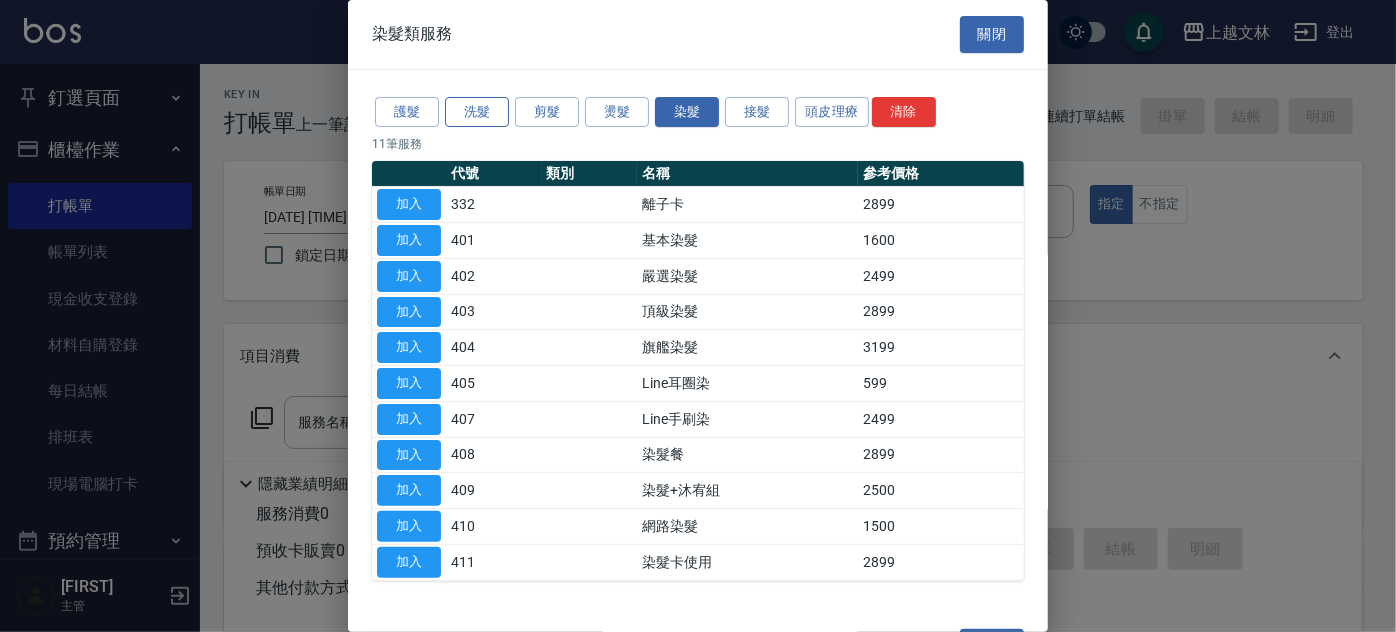 click on "洗髮" at bounding box center (477, 112) 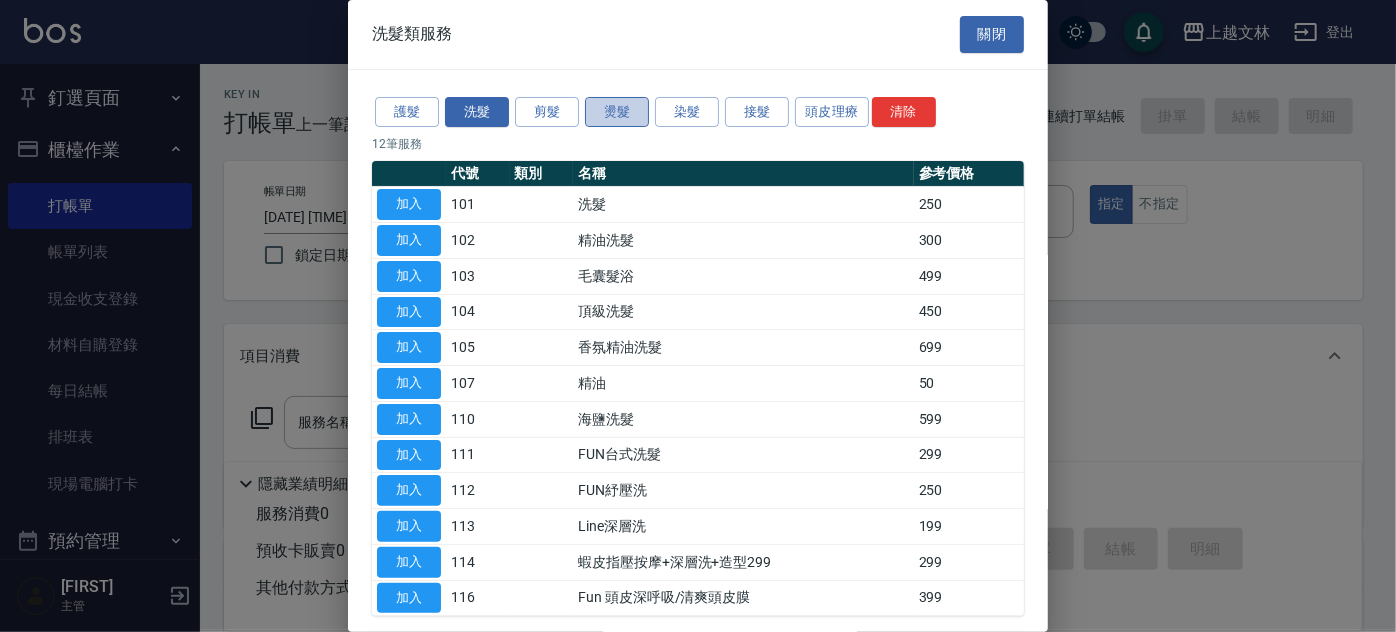 click on "燙髮" at bounding box center (617, 112) 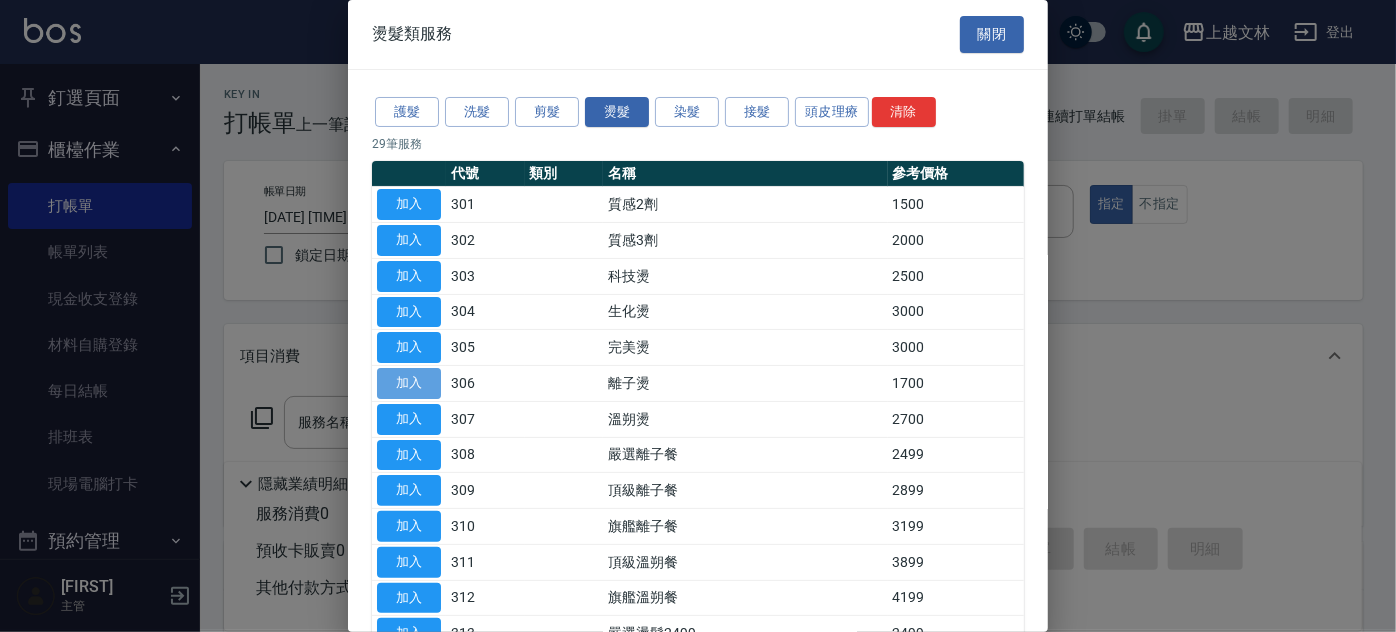 click on "加入" at bounding box center [409, 383] 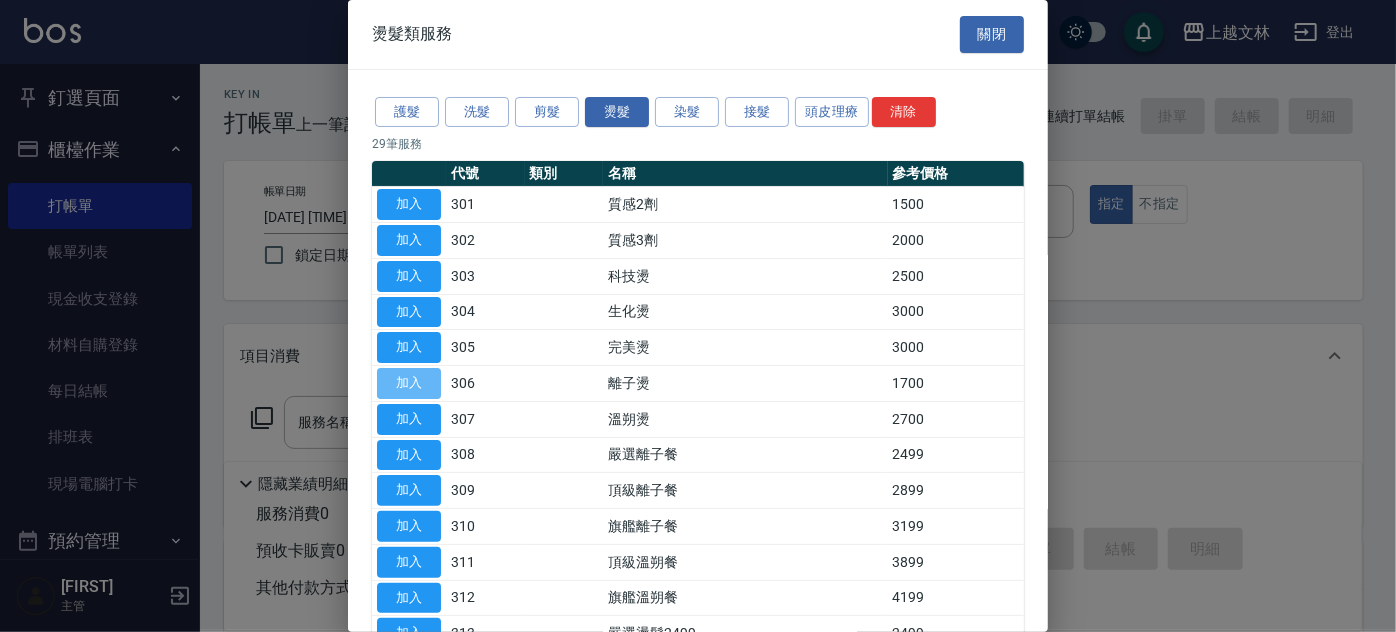 type on "離子燙(306)" 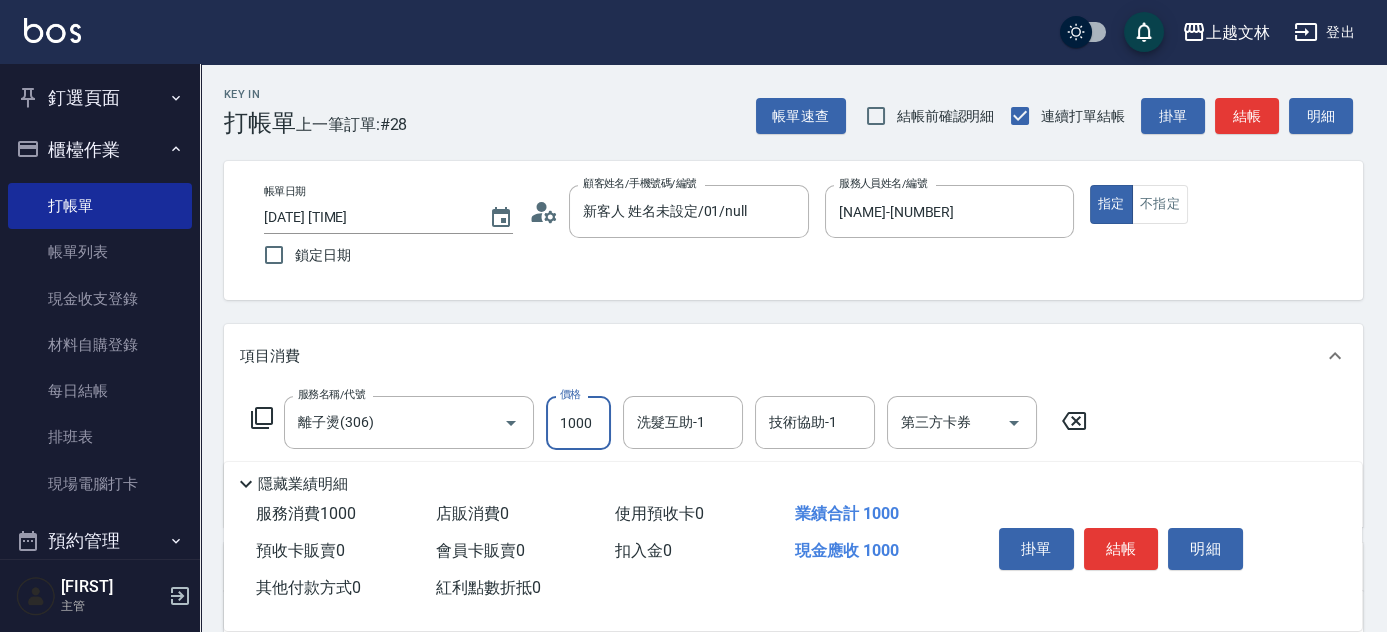 type on "1000" 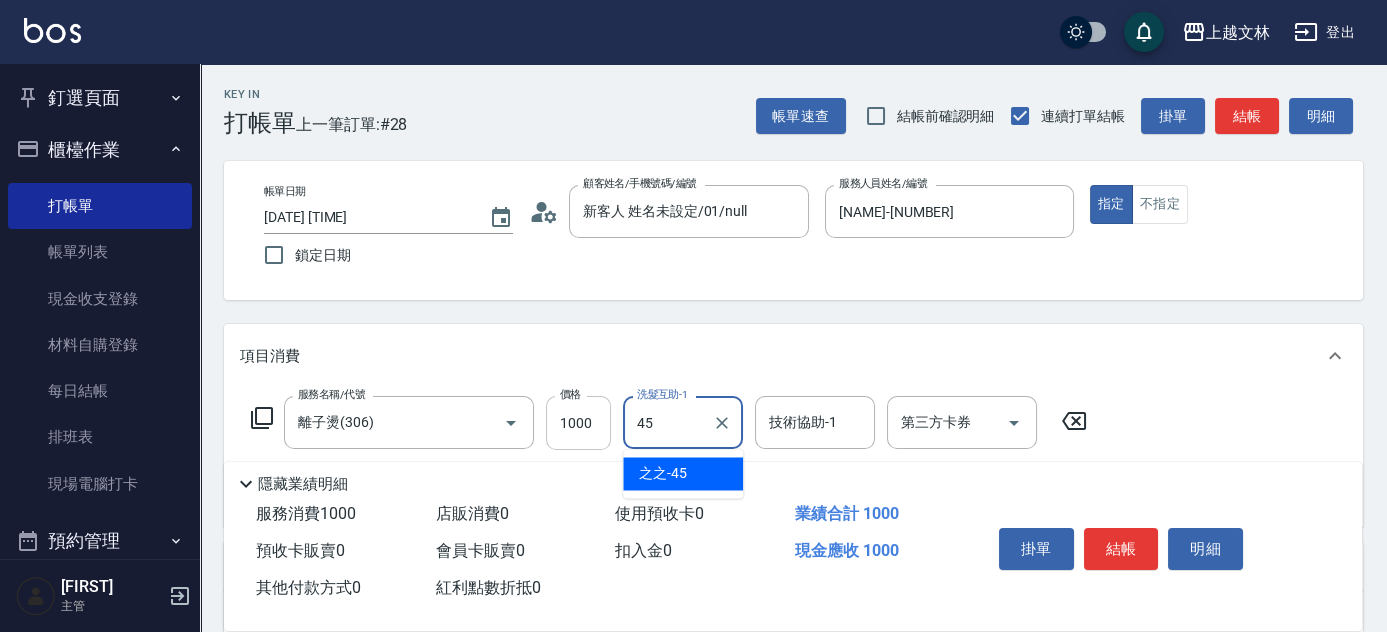 type on "之之-45" 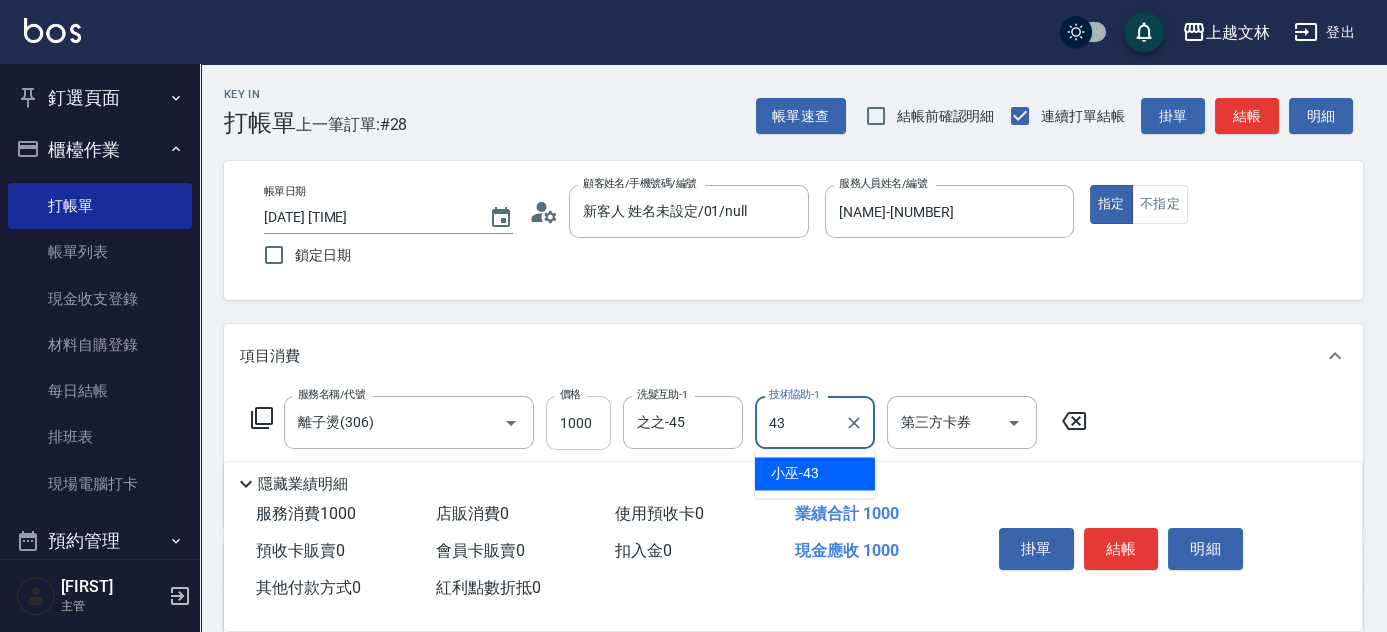 type on "小巫-43" 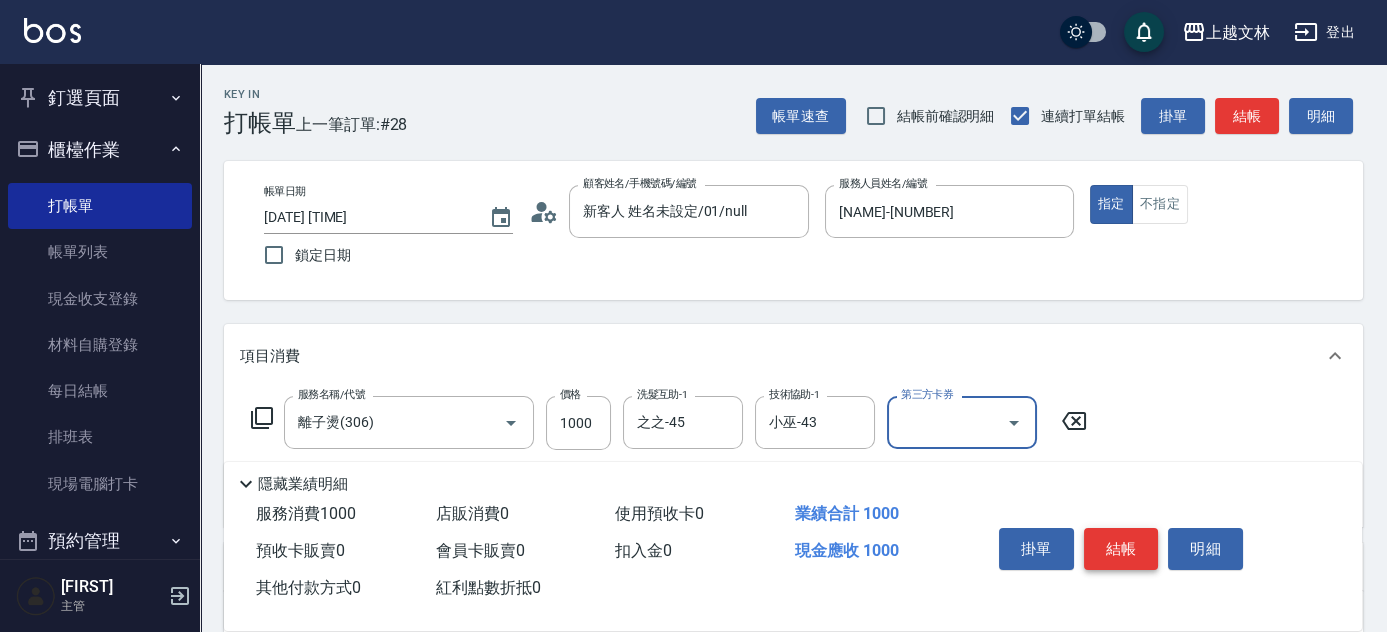 click on "結帳" at bounding box center (1121, 549) 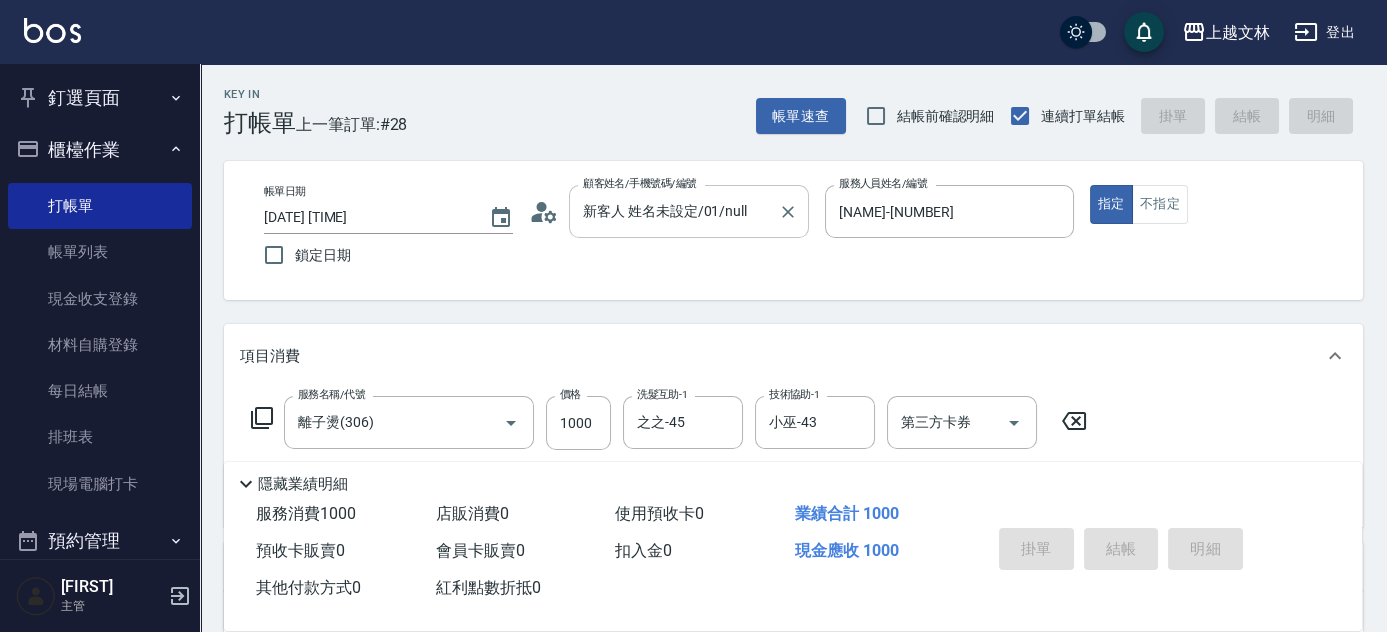 type on "[DATE] [TIME]" 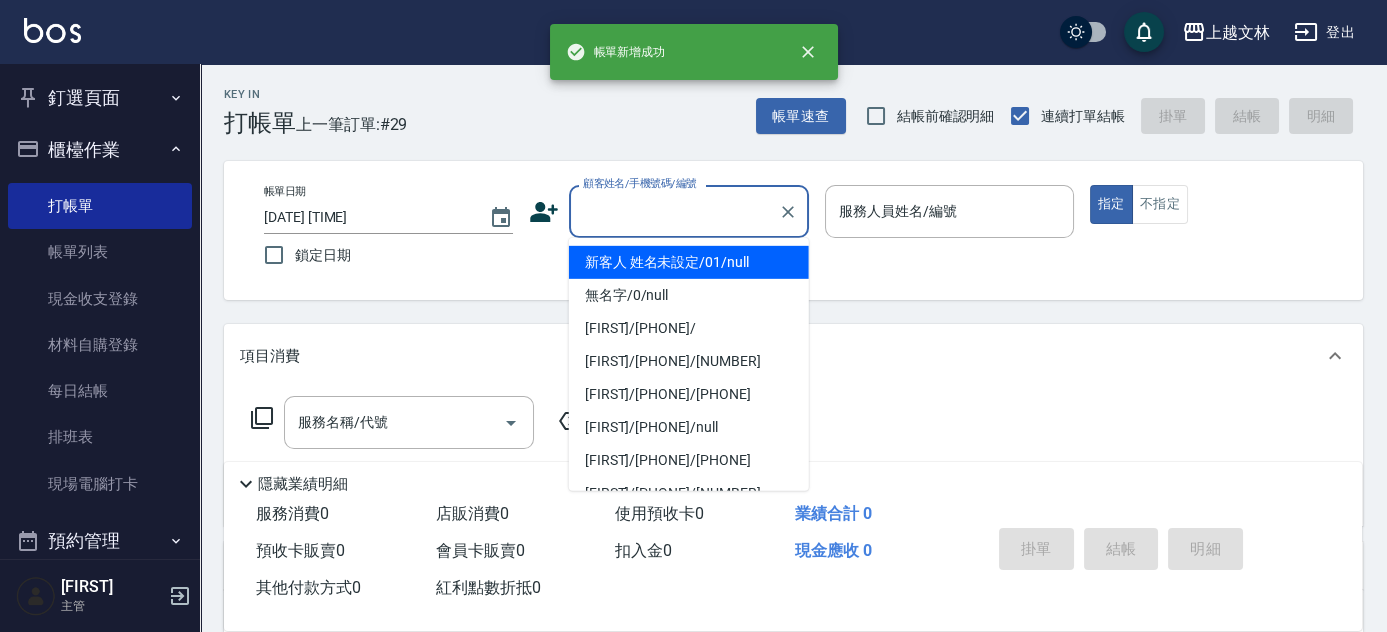click on "顧客姓名/手機號碼/編號" at bounding box center [674, 211] 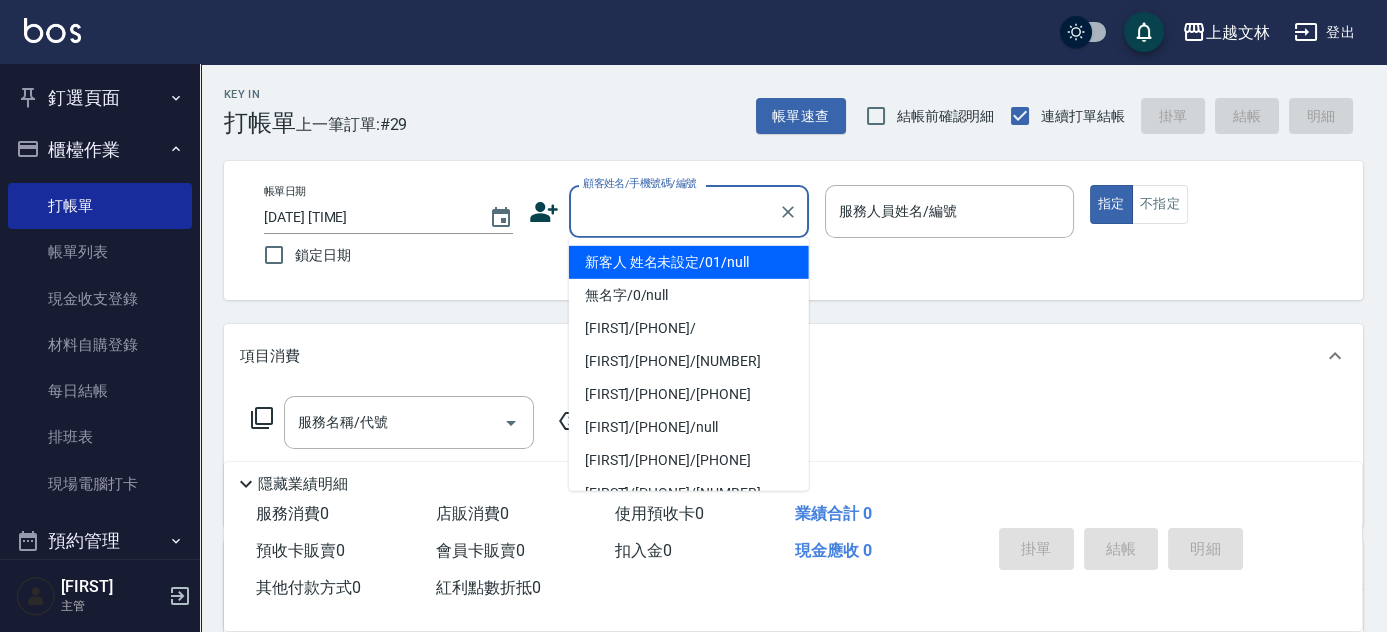 click on "新客人 姓名未設定/01/null" at bounding box center (689, 262) 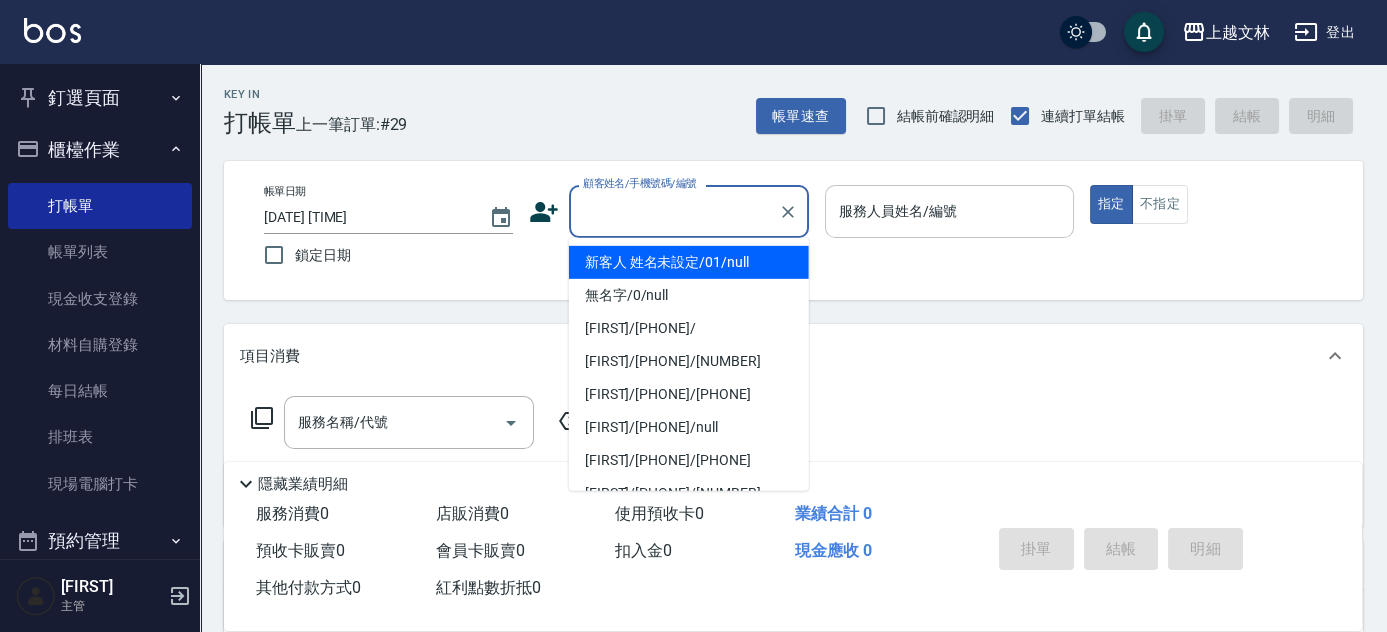 type on "新客人 姓名未設定/01/null" 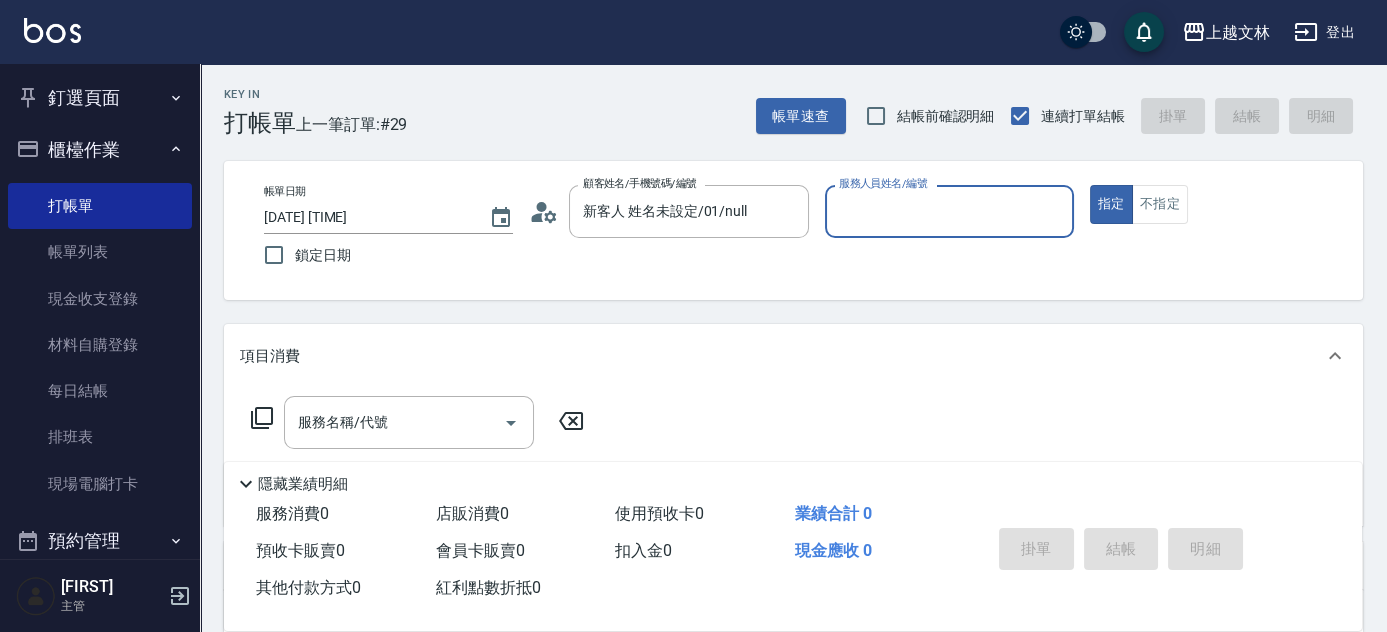 click on "服務人員姓名/編號" at bounding box center [949, 211] 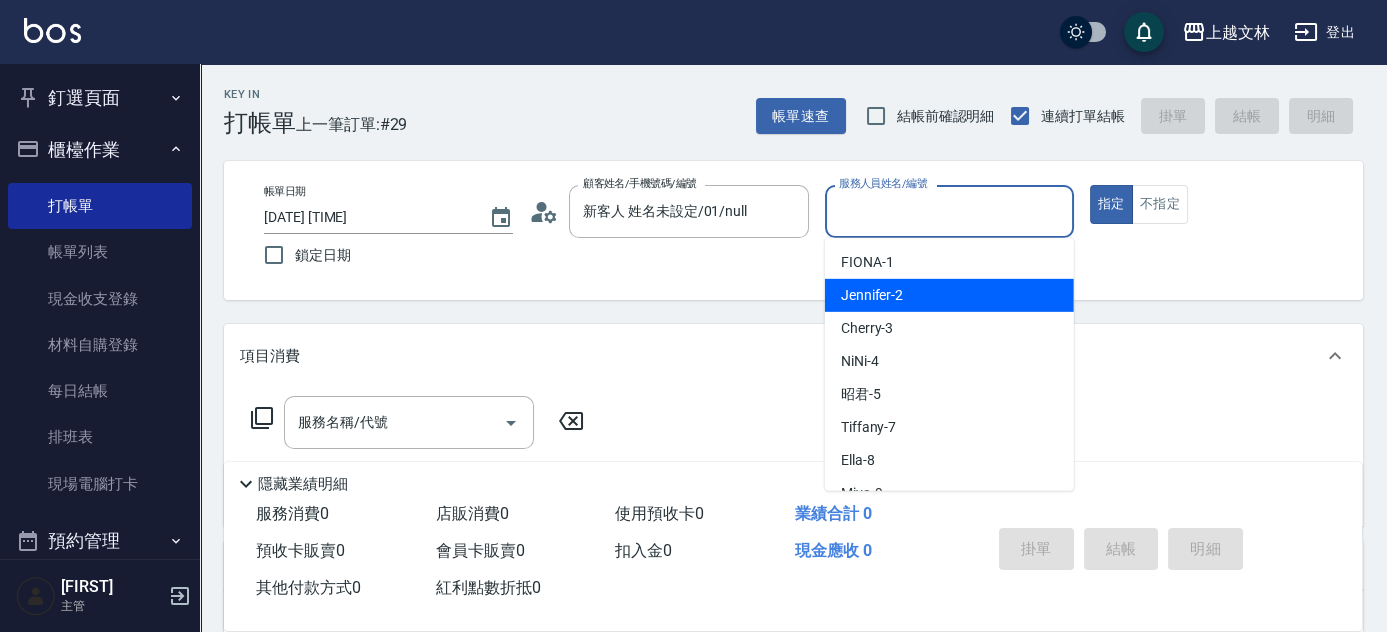 click on "[NAME] -2" at bounding box center [949, 295] 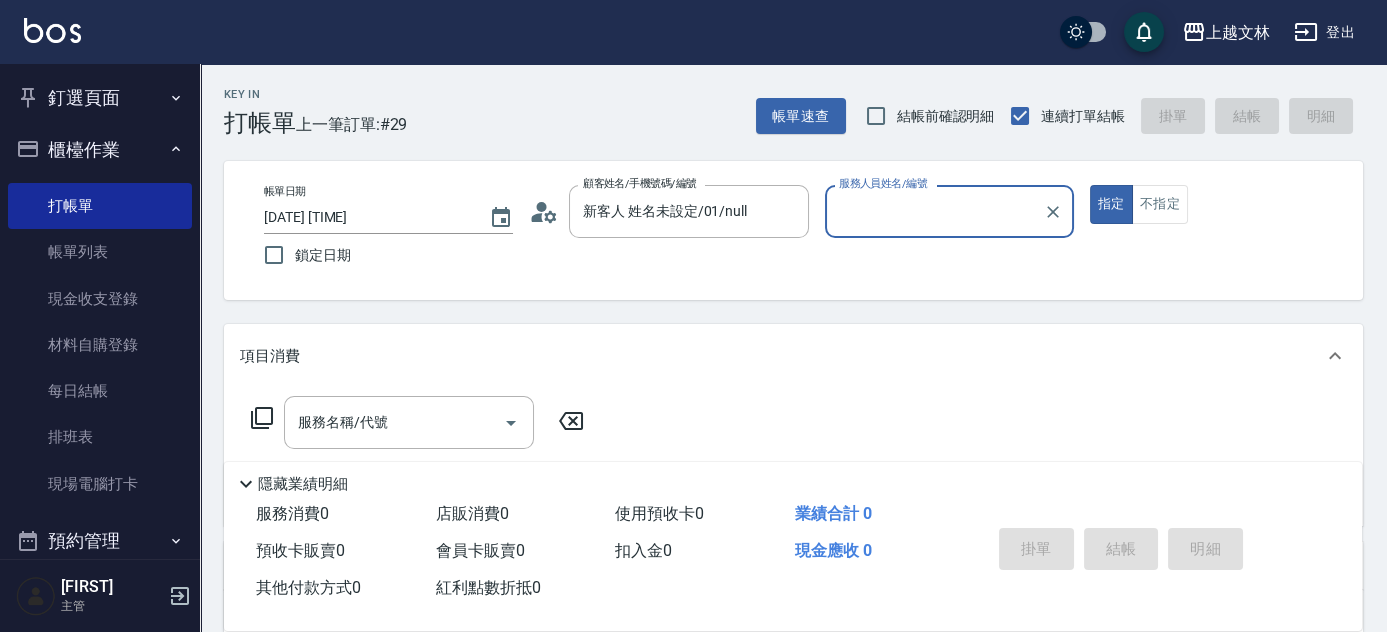 type on "[NAME]-[NUMBER]" 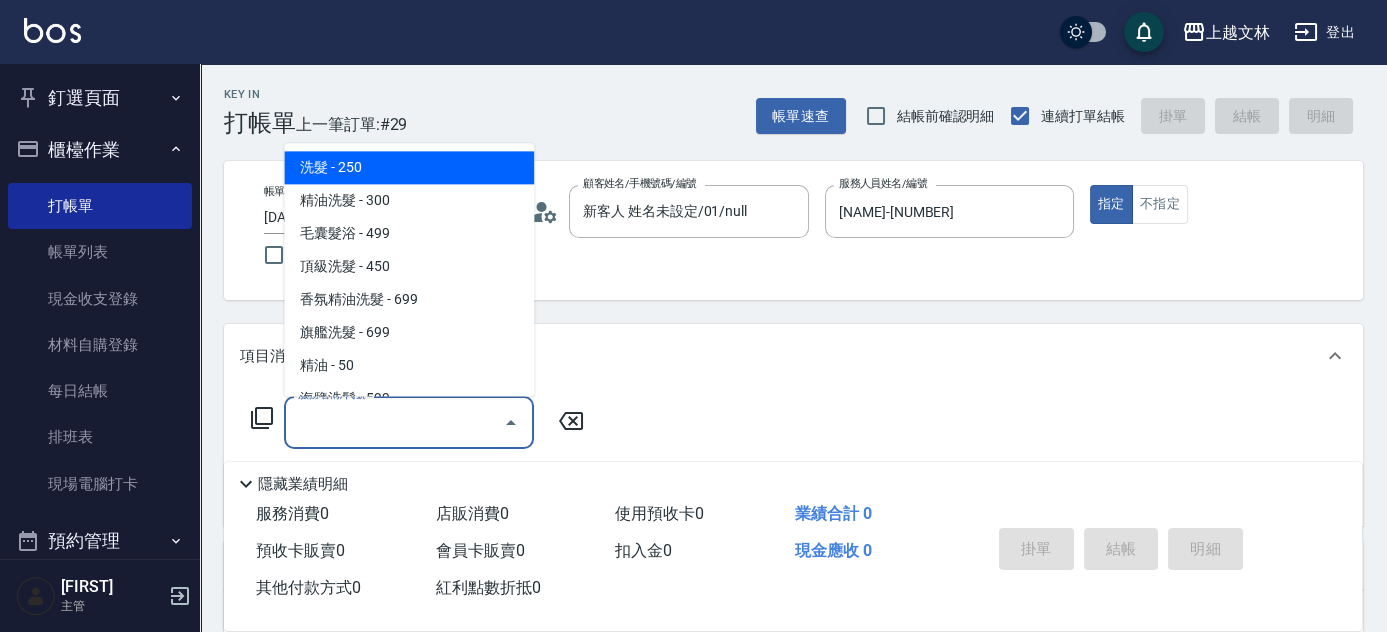 click on "服務名稱/代號" at bounding box center [394, 422] 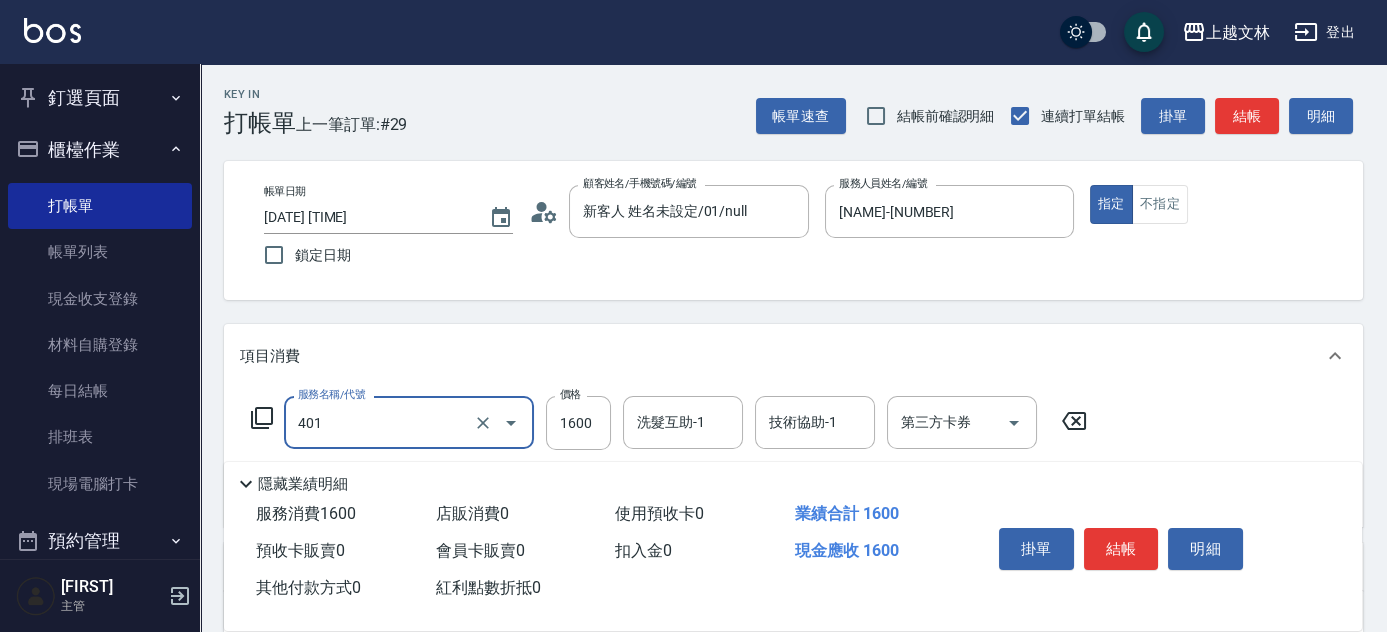type on "基本染髮(401)" 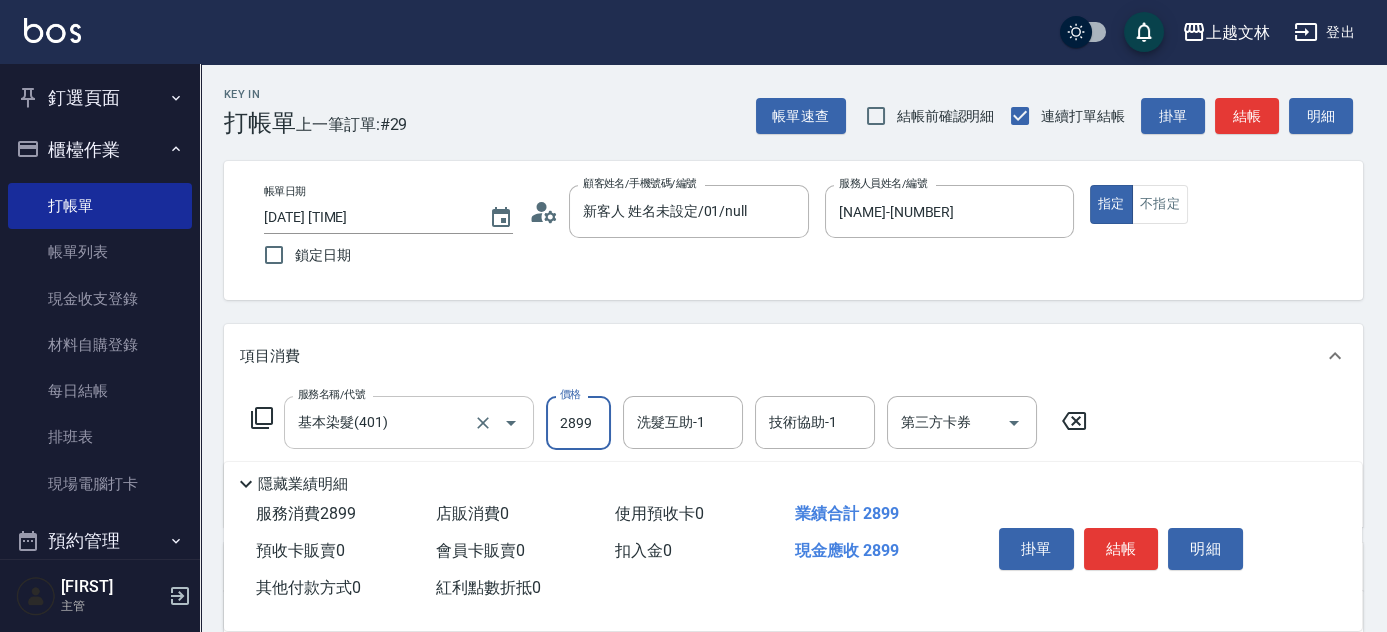 type 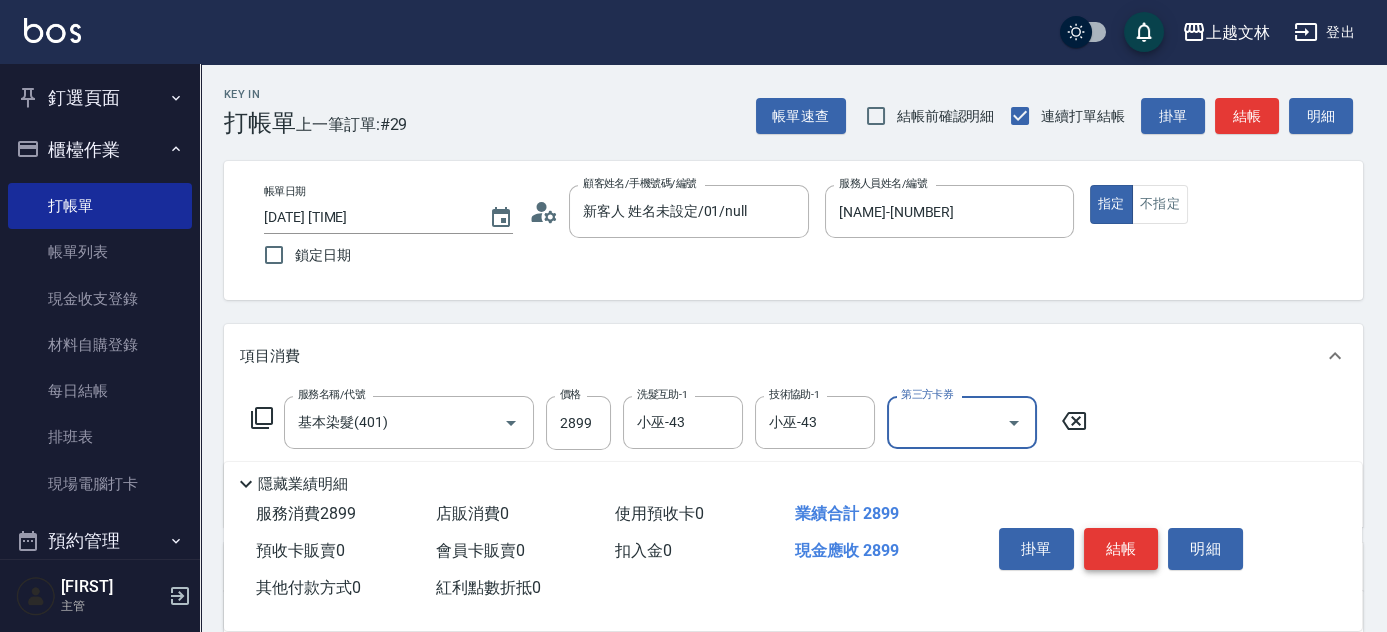 click on "結帳" at bounding box center (1121, 549) 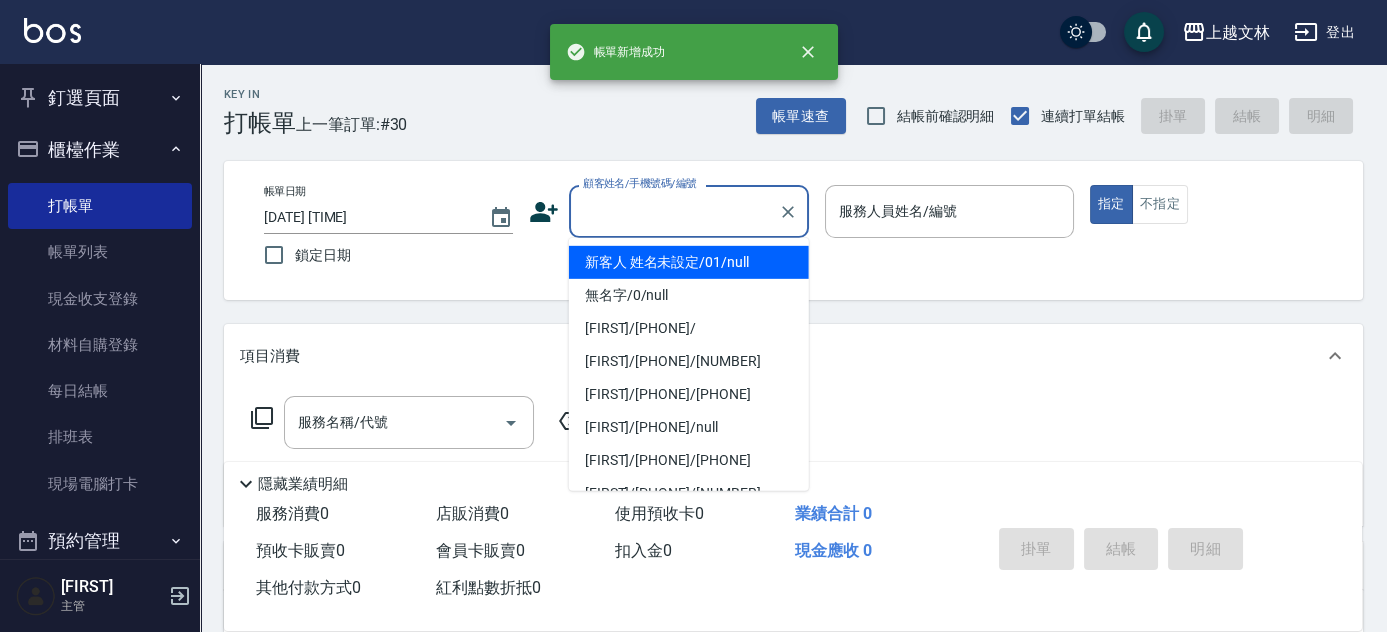 click on "顧客姓名/手機號碼/編號" at bounding box center (674, 211) 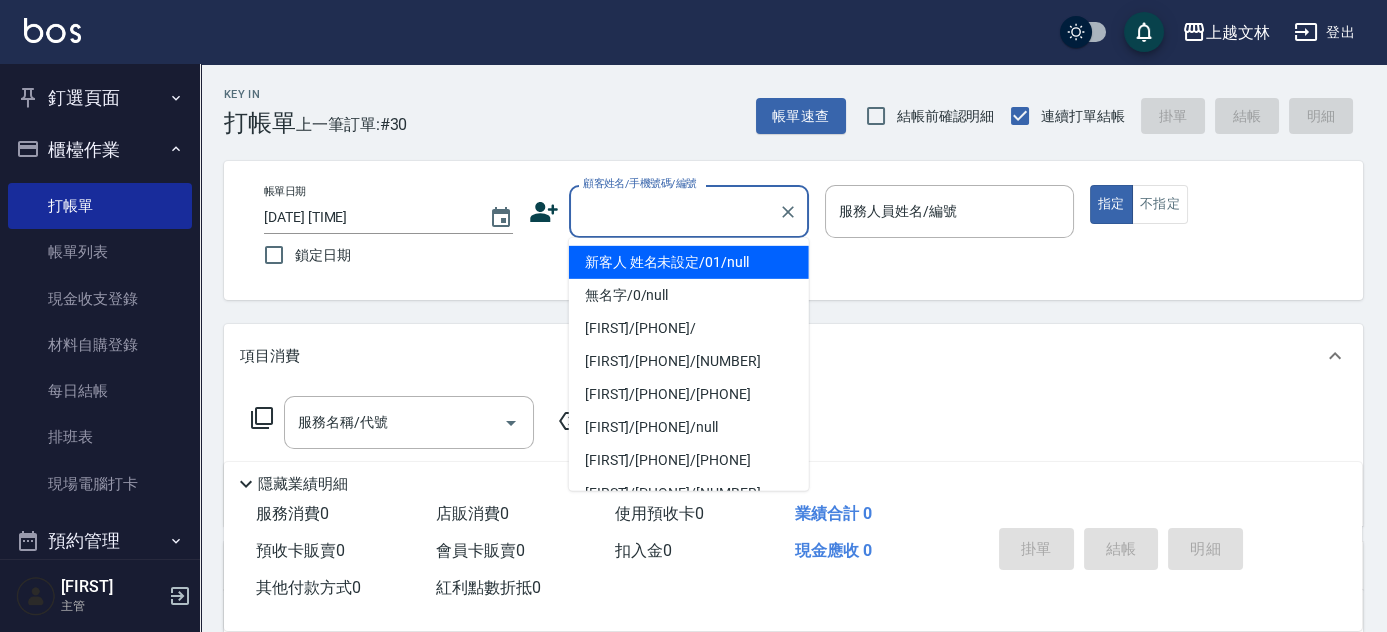 click on "新客人 姓名未設定/01/null" at bounding box center [689, 262] 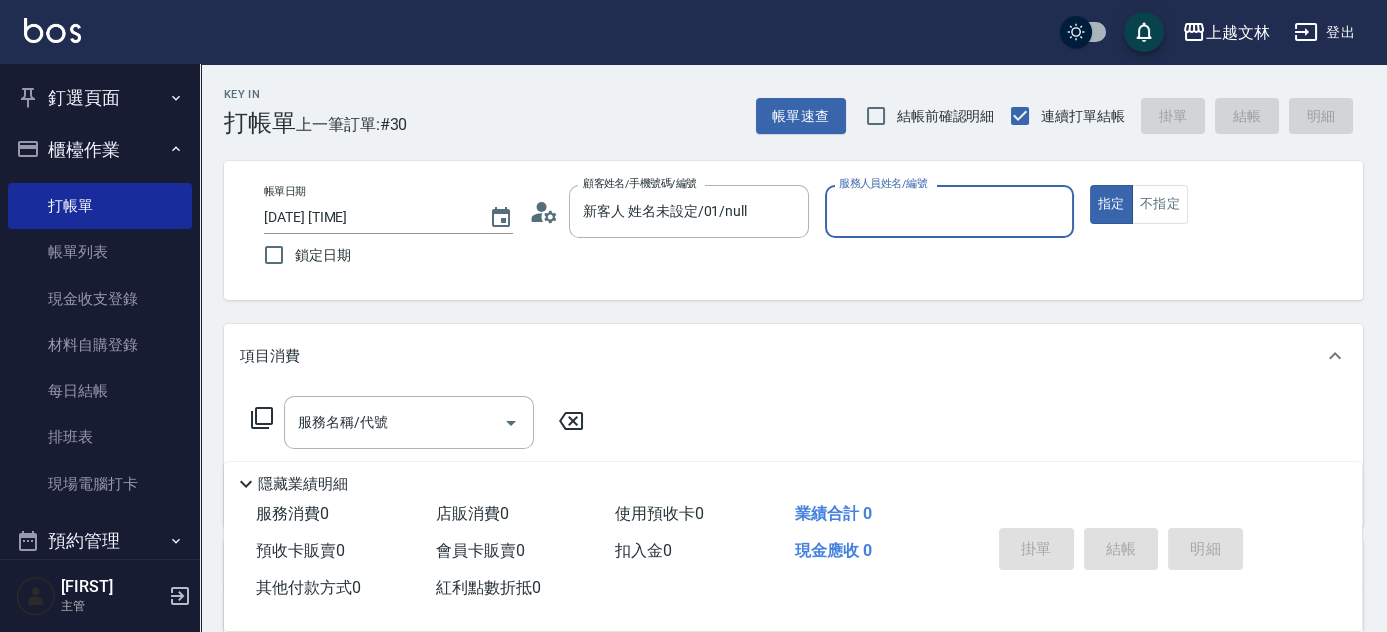 click on "服務人員姓名/編號" at bounding box center (949, 211) 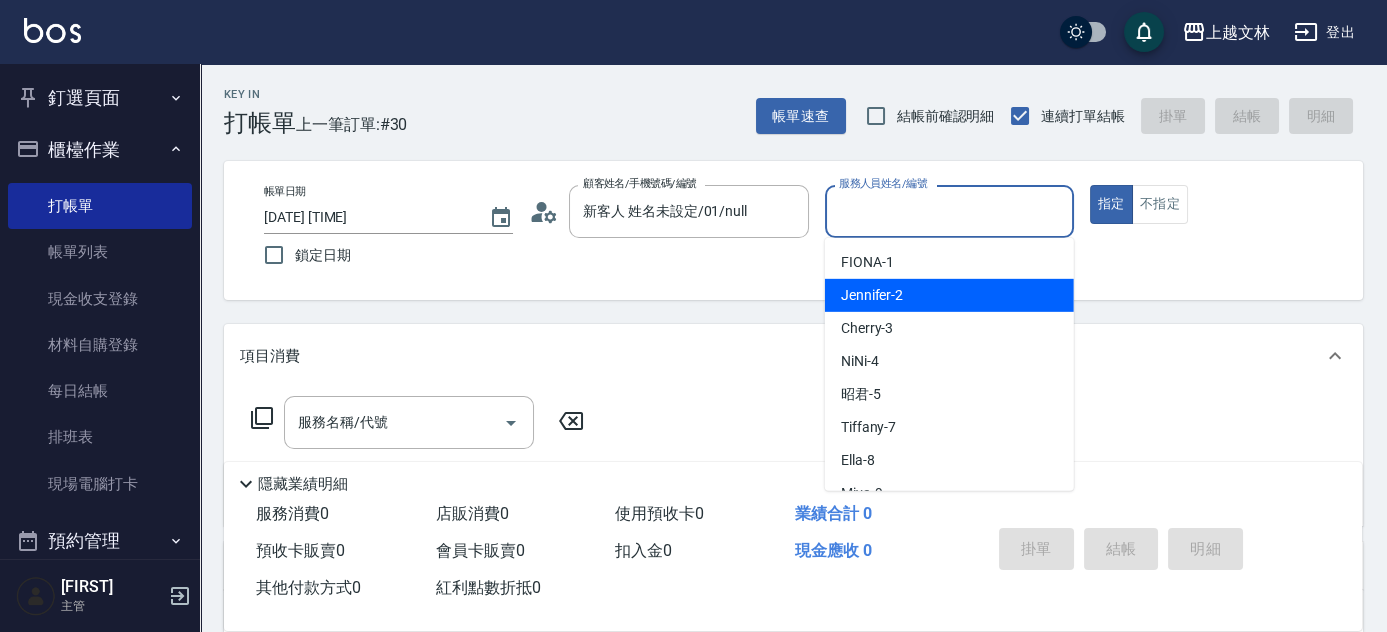 click on "[NAME] -2" at bounding box center (949, 295) 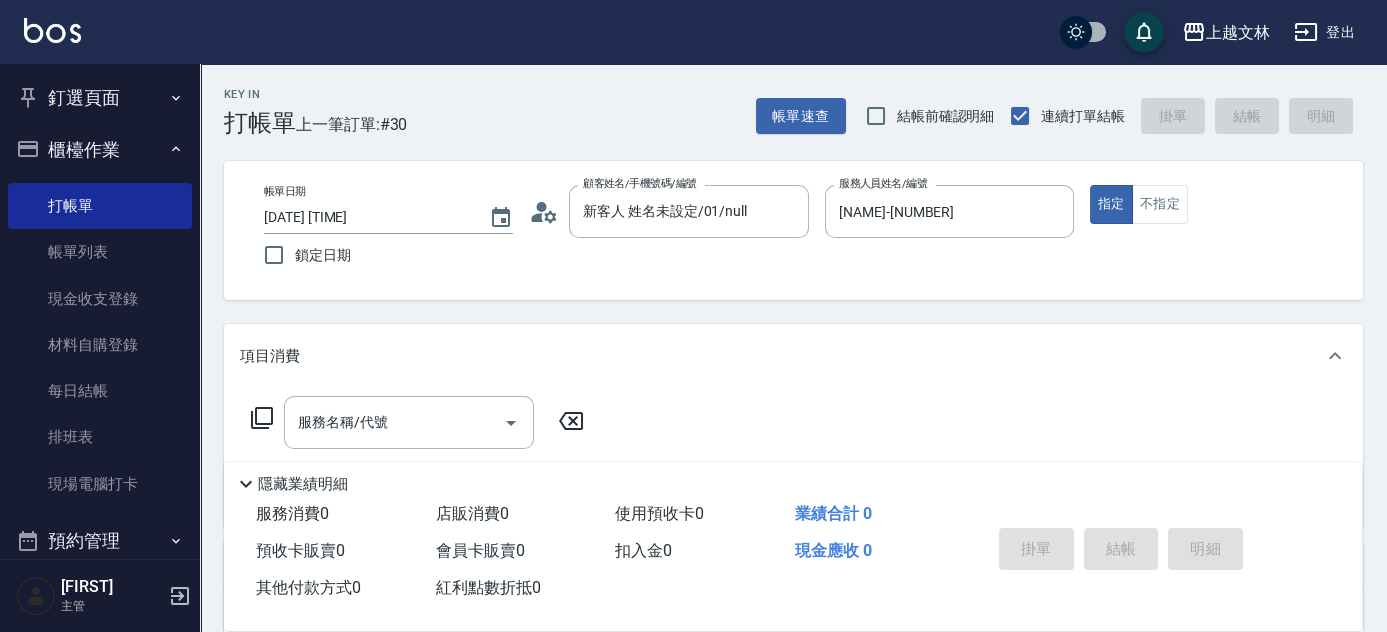 click 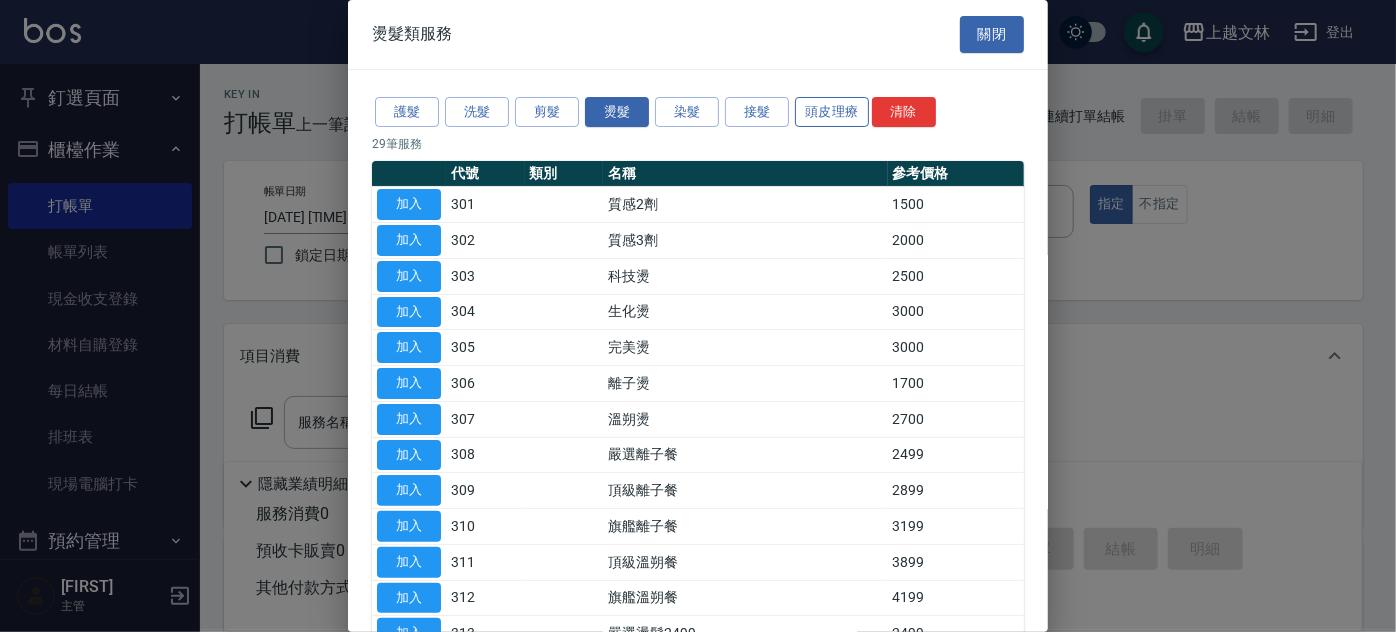 click on "頭皮理療" at bounding box center (832, 112) 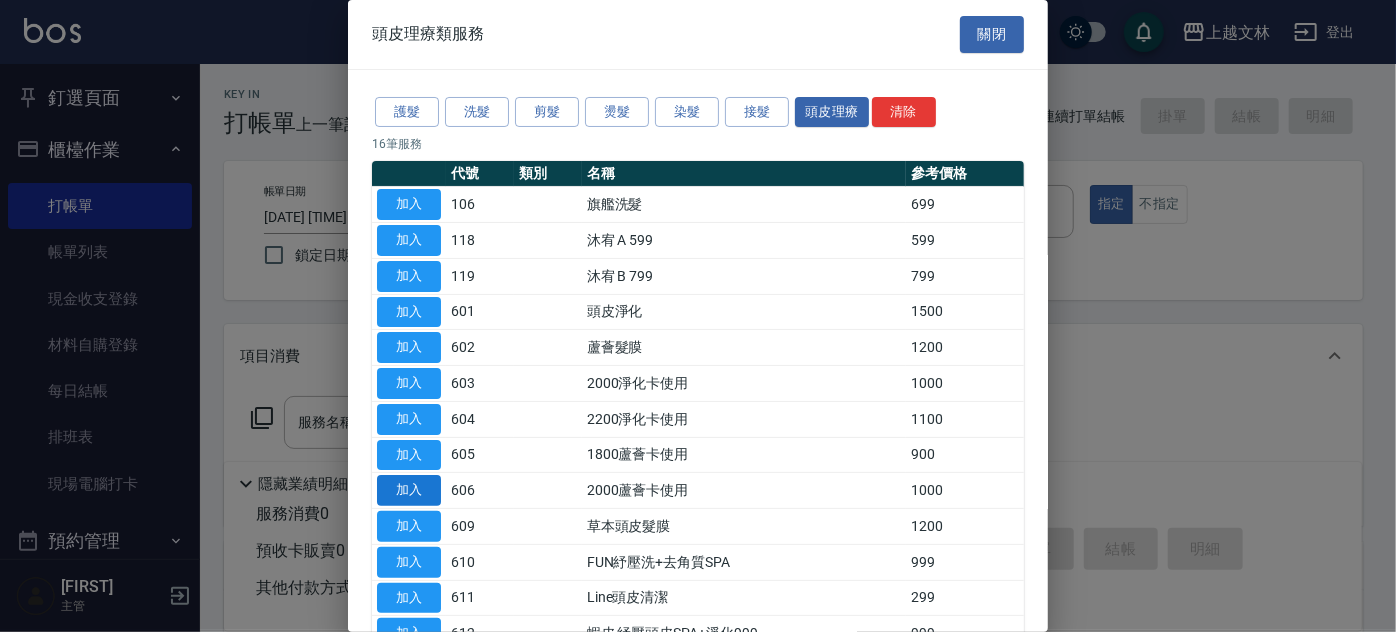 click on "加入" at bounding box center (409, 490) 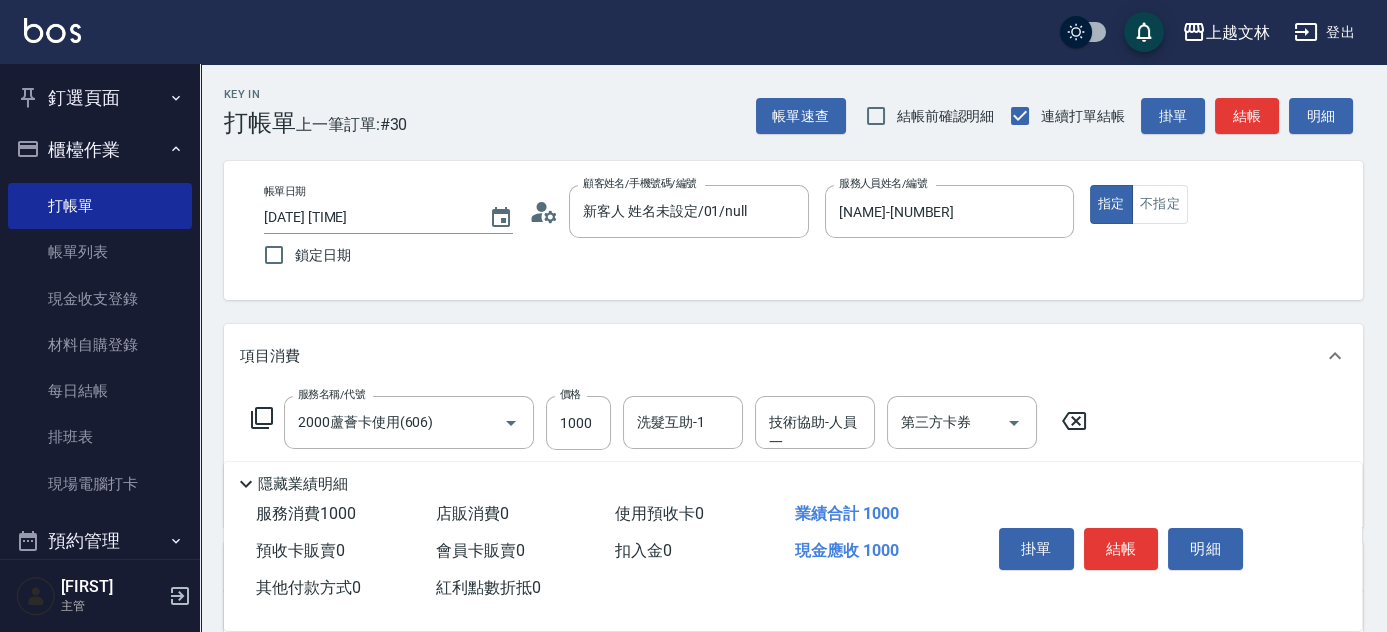 click on "洗髮互助-1 洗髮互助-1" at bounding box center [683, 422] 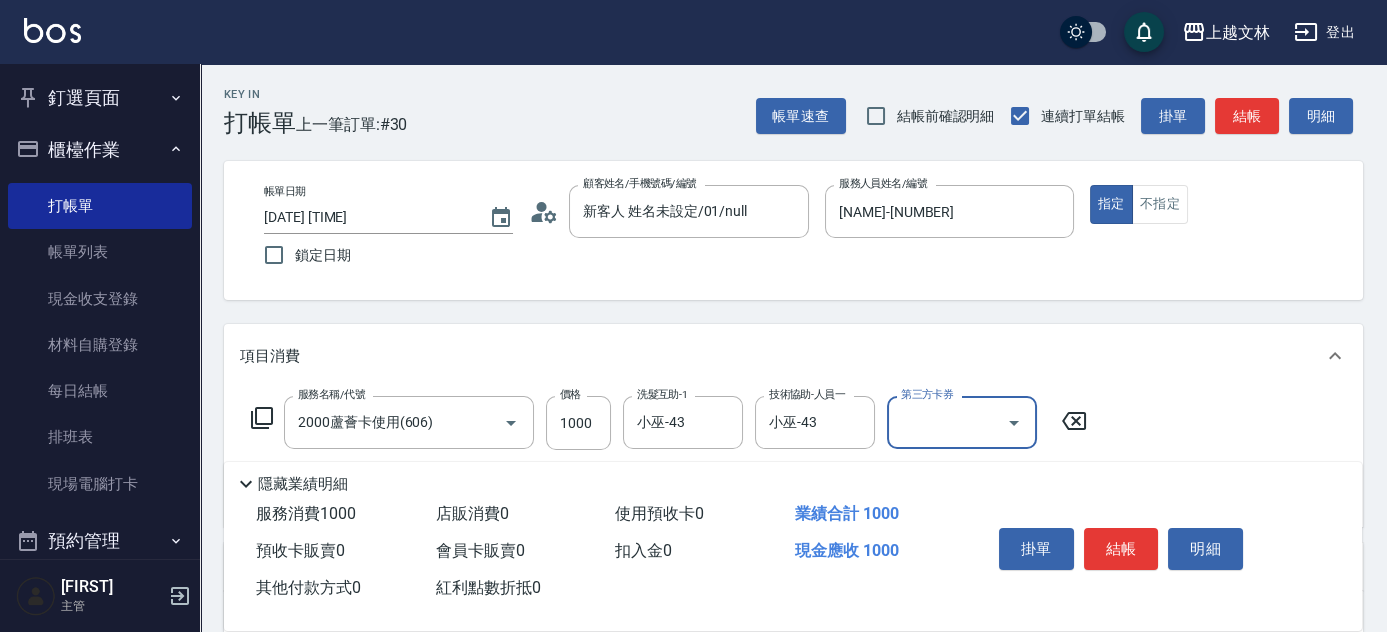 click 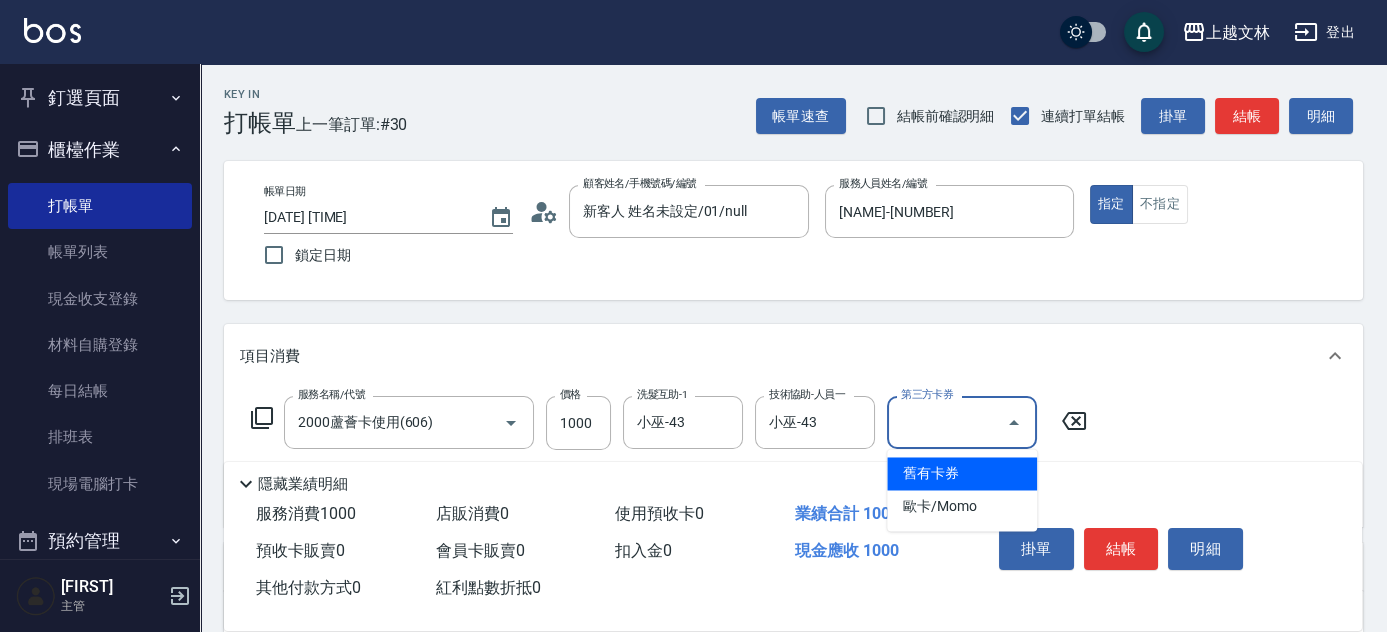 click on "舊有卡券" at bounding box center (962, 473) 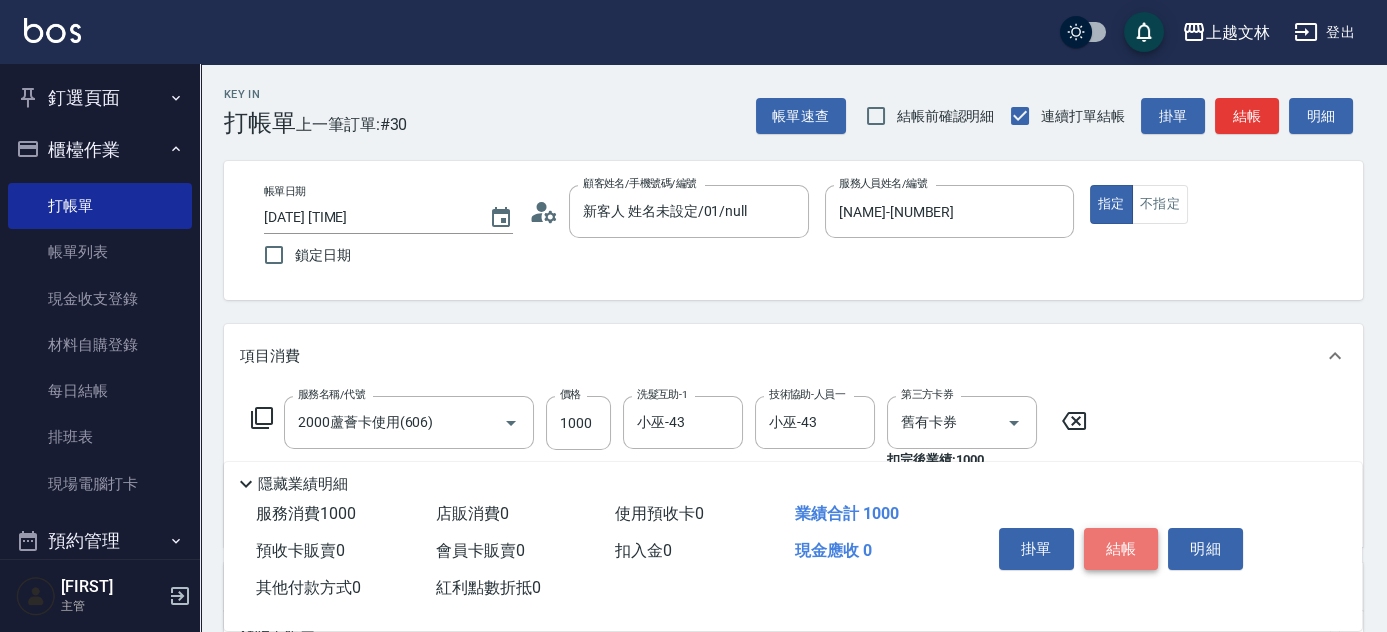 click on "結帳" at bounding box center [1121, 549] 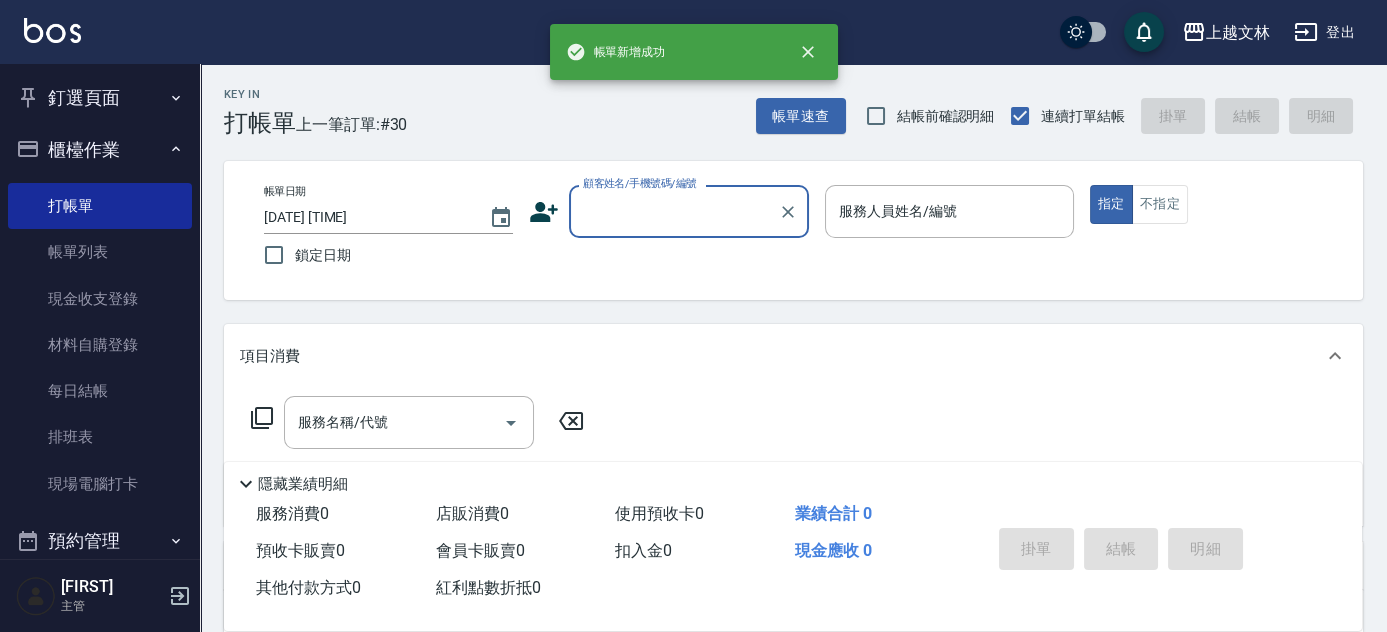 click on "顧客姓名/手機號碼/編號" at bounding box center (674, 211) 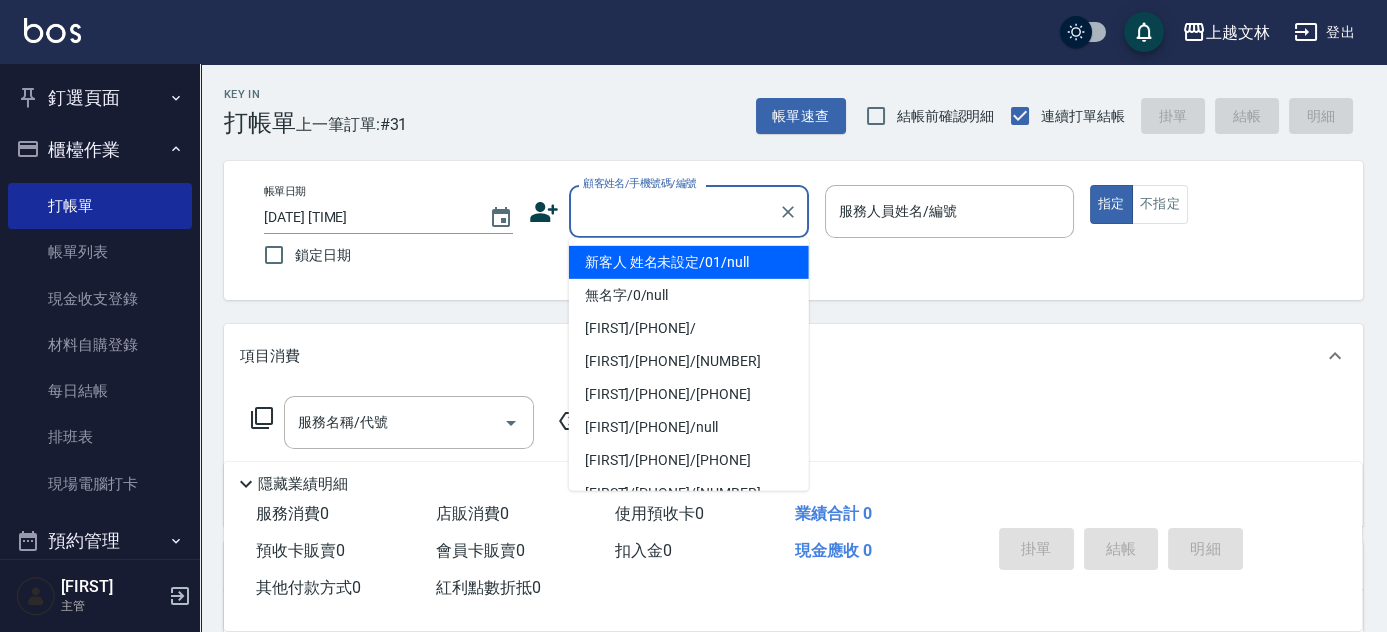 drag, startPoint x: 714, startPoint y: 248, endPoint x: 816, endPoint y: 243, distance: 102.122475 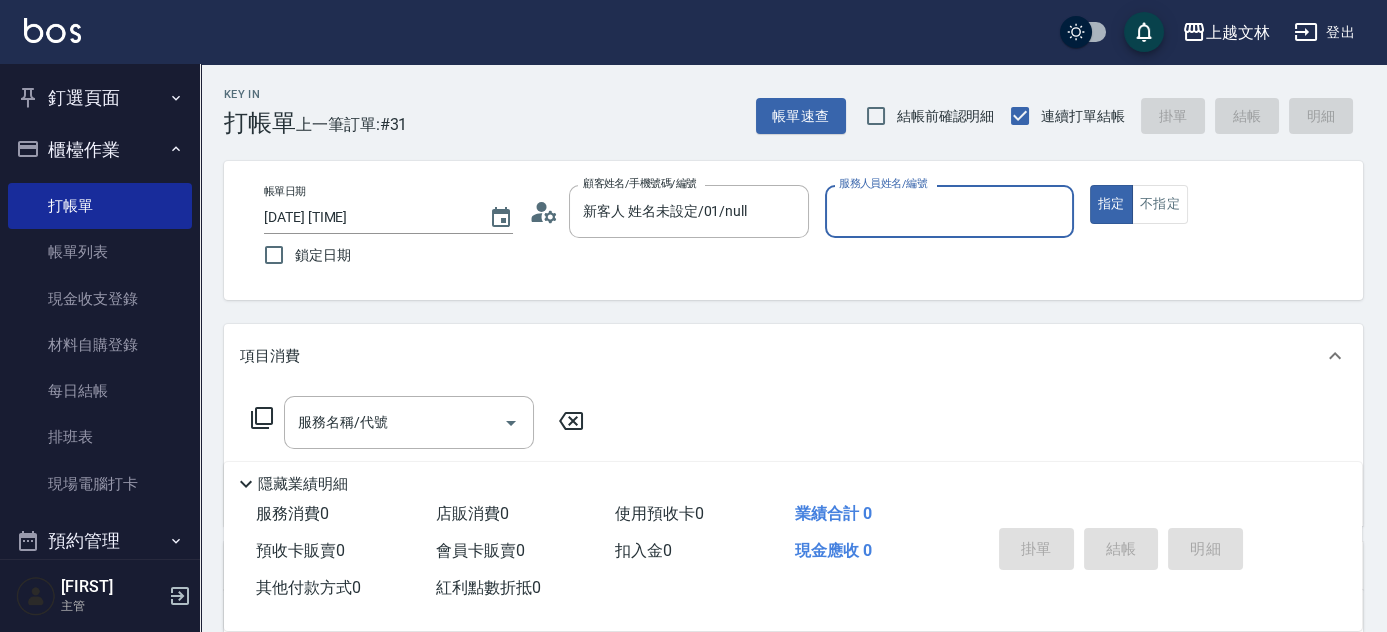 click on "服務人員姓名/編號" at bounding box center [949, 211] 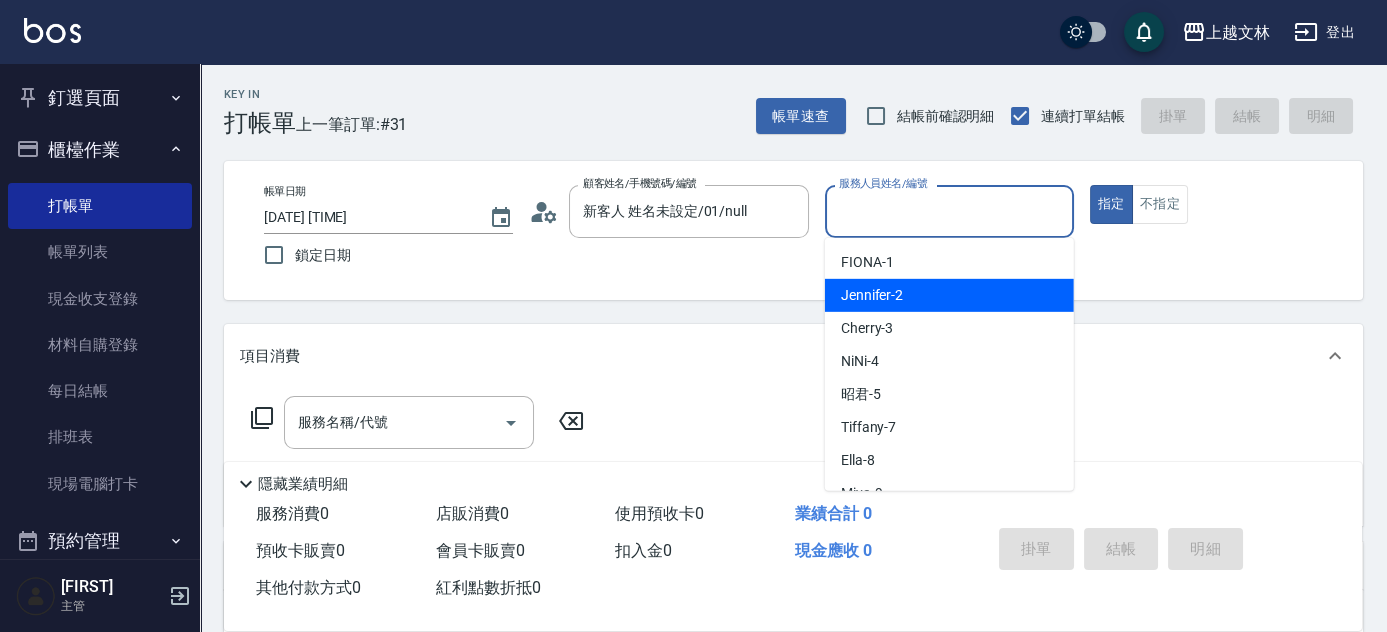click on "[NAME] -2" at bounding box center (949, 295) 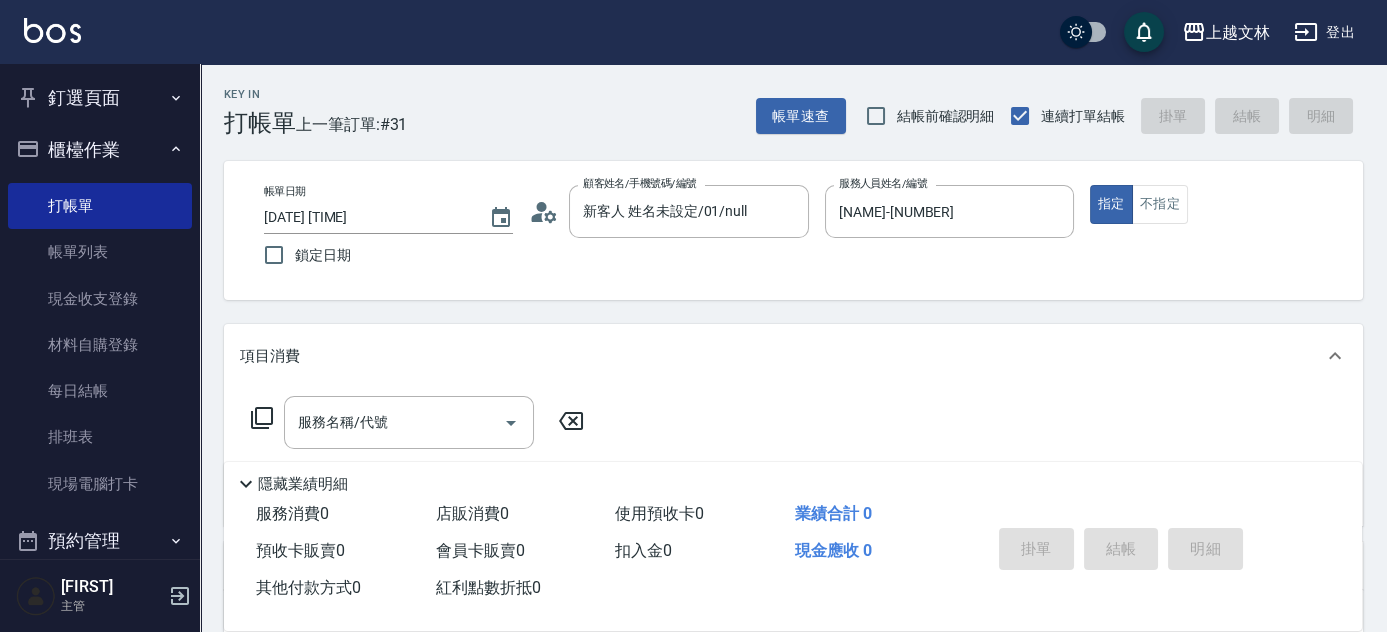 click 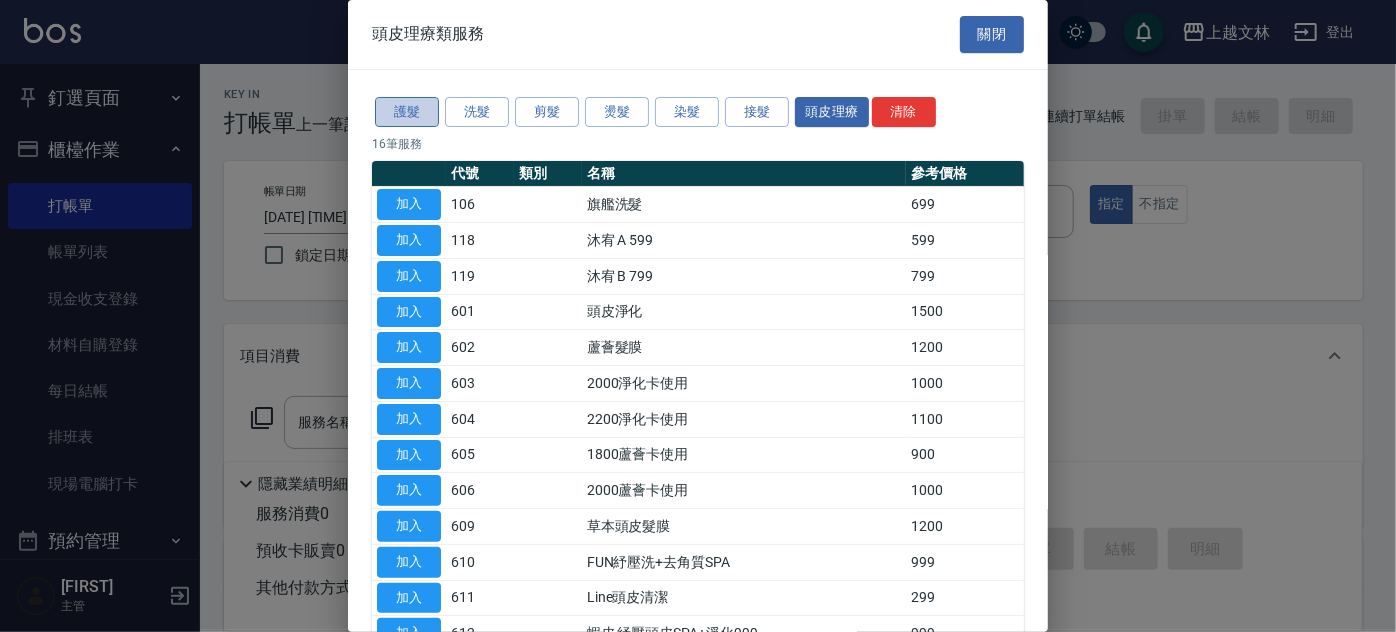 click on "護髮" at bounding box center (407, 112) 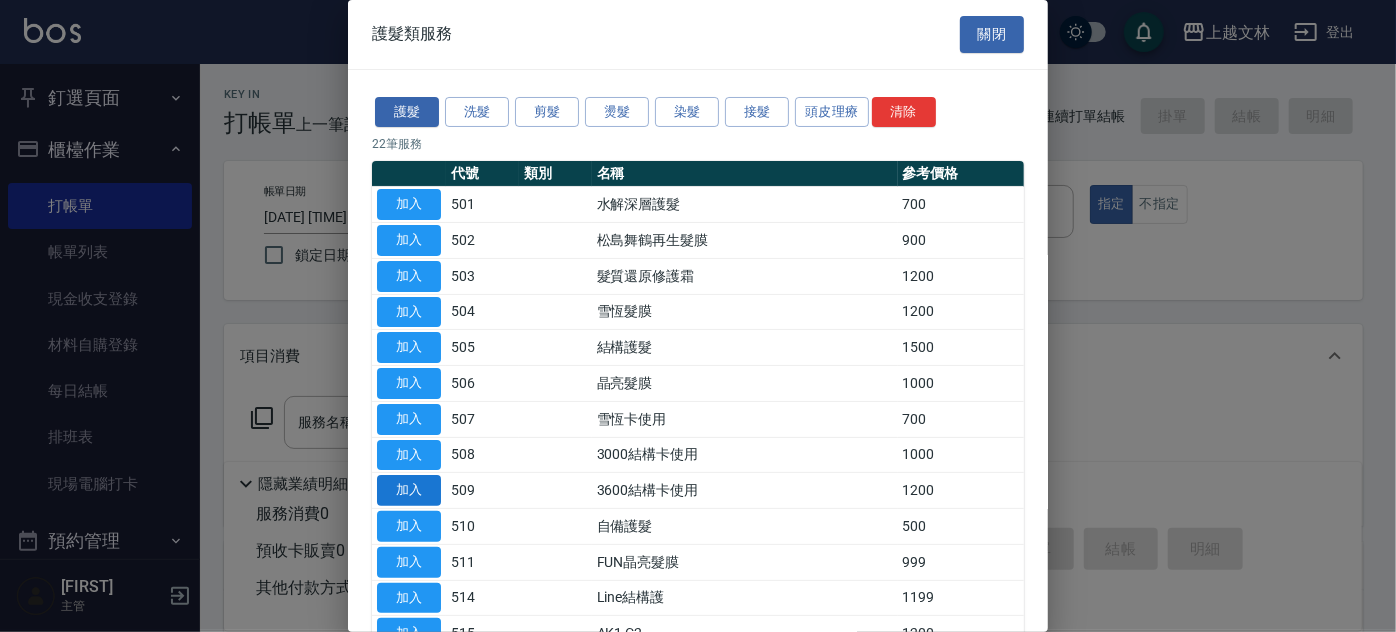 click on "加入" at bounding box center (409, 490) 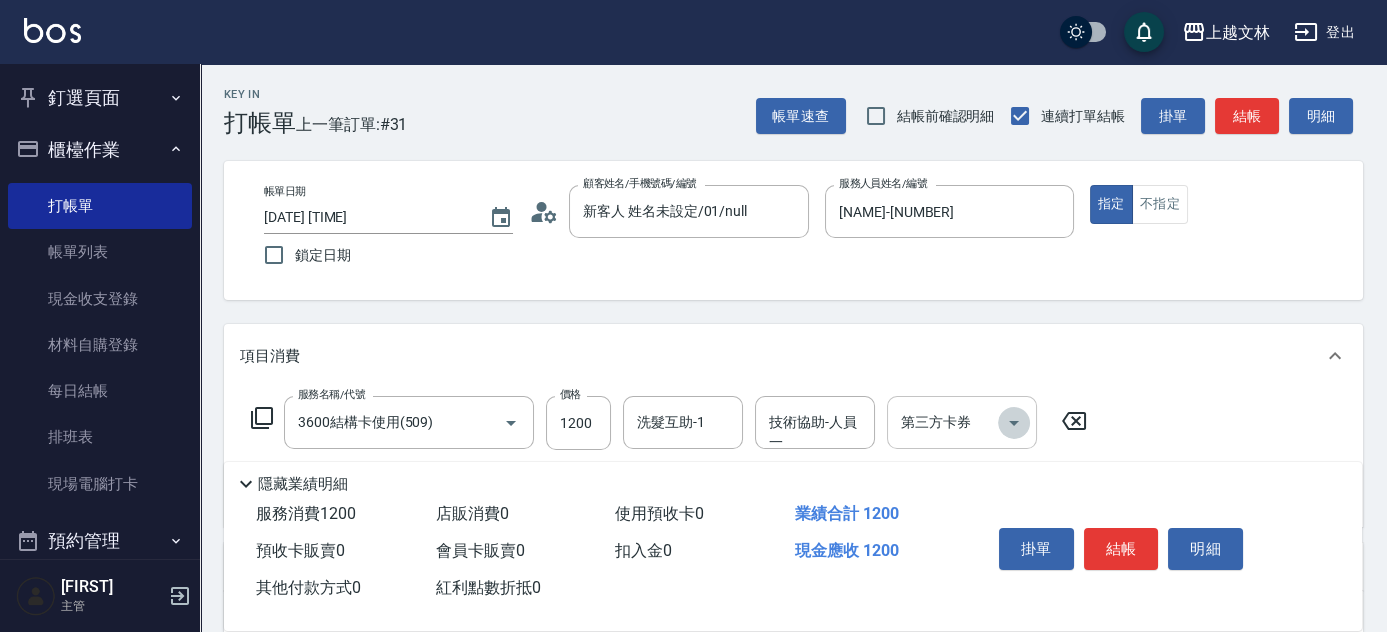 click 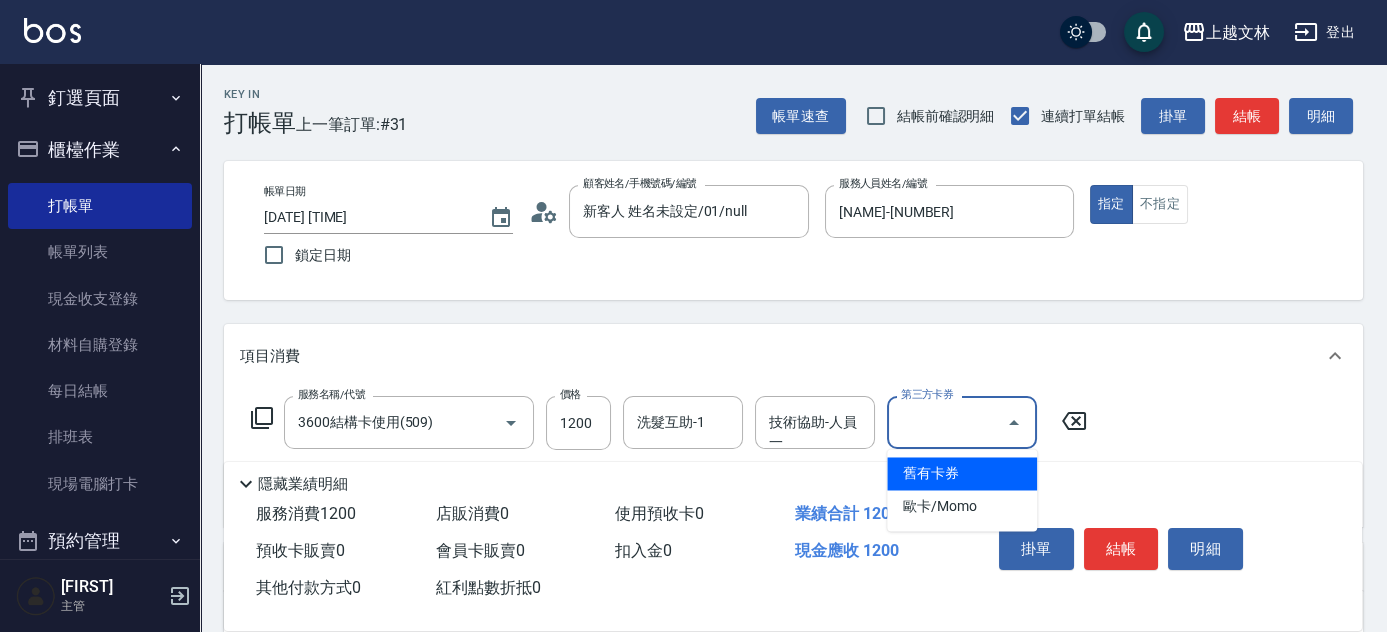 click on "舊有卡券" at bounding box center [962, 473] 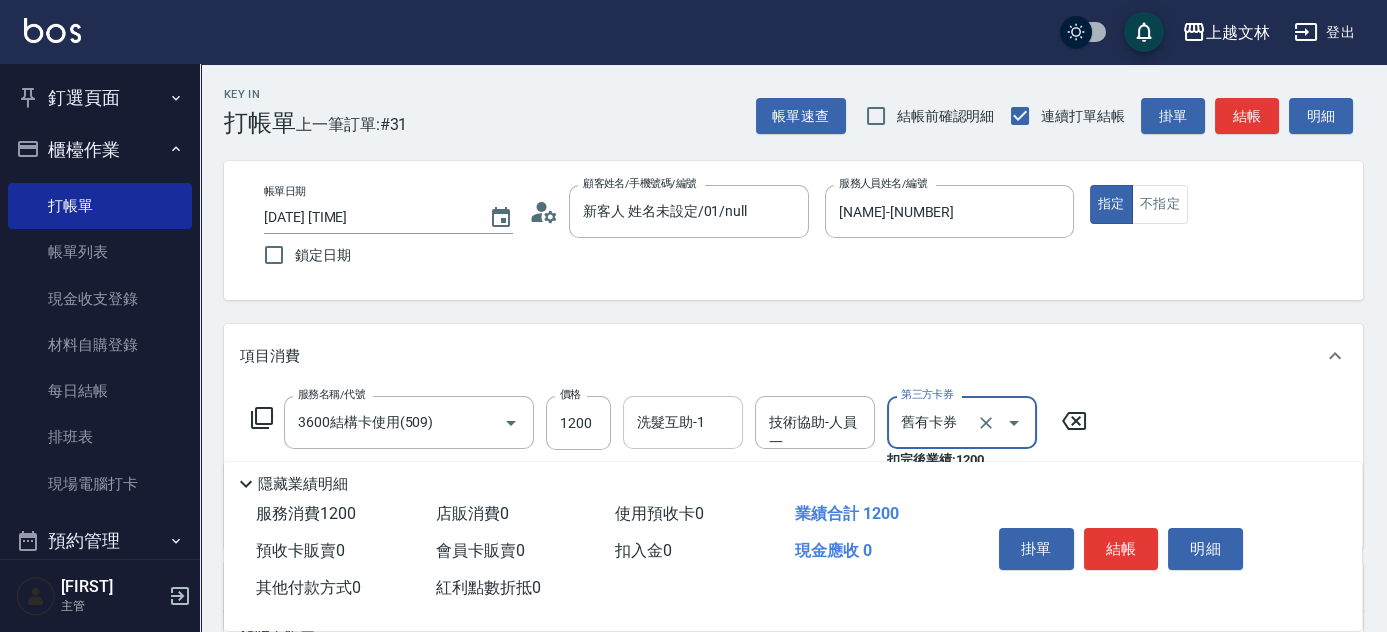 click on "洗髮互助-1 洗髮互助-1" at bounding box center (683, 422) 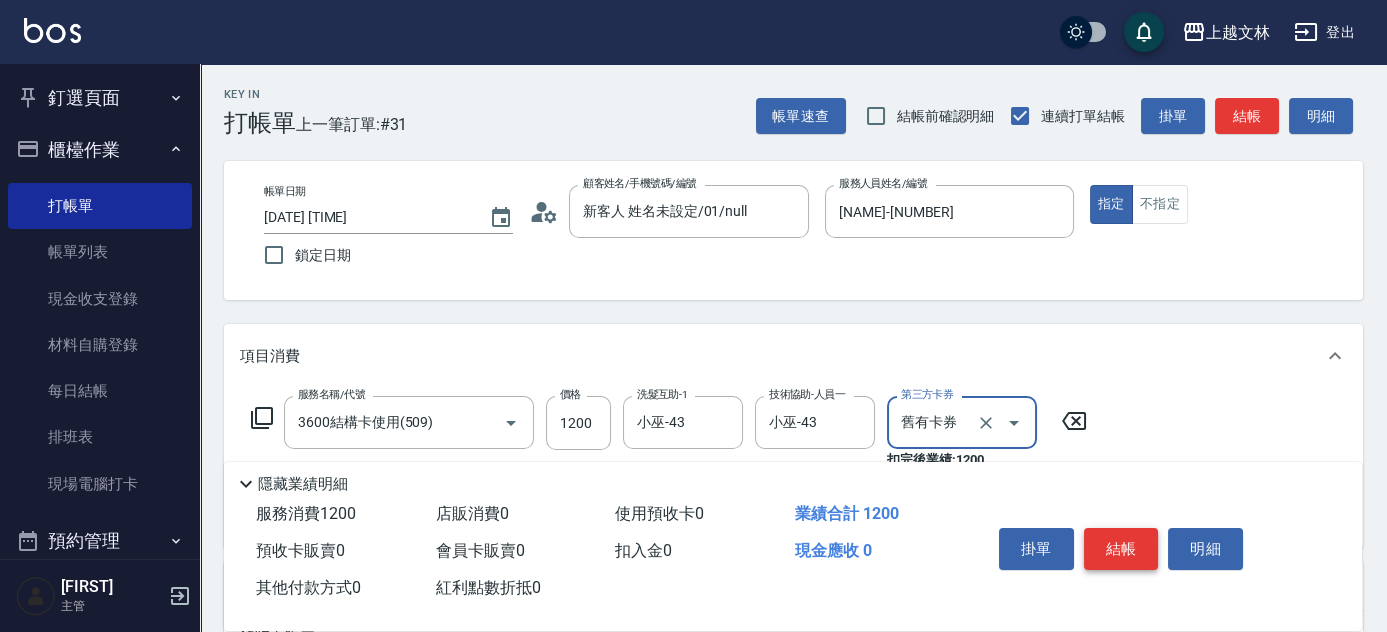 click on "結帳" at bounding box center [1121, 549] 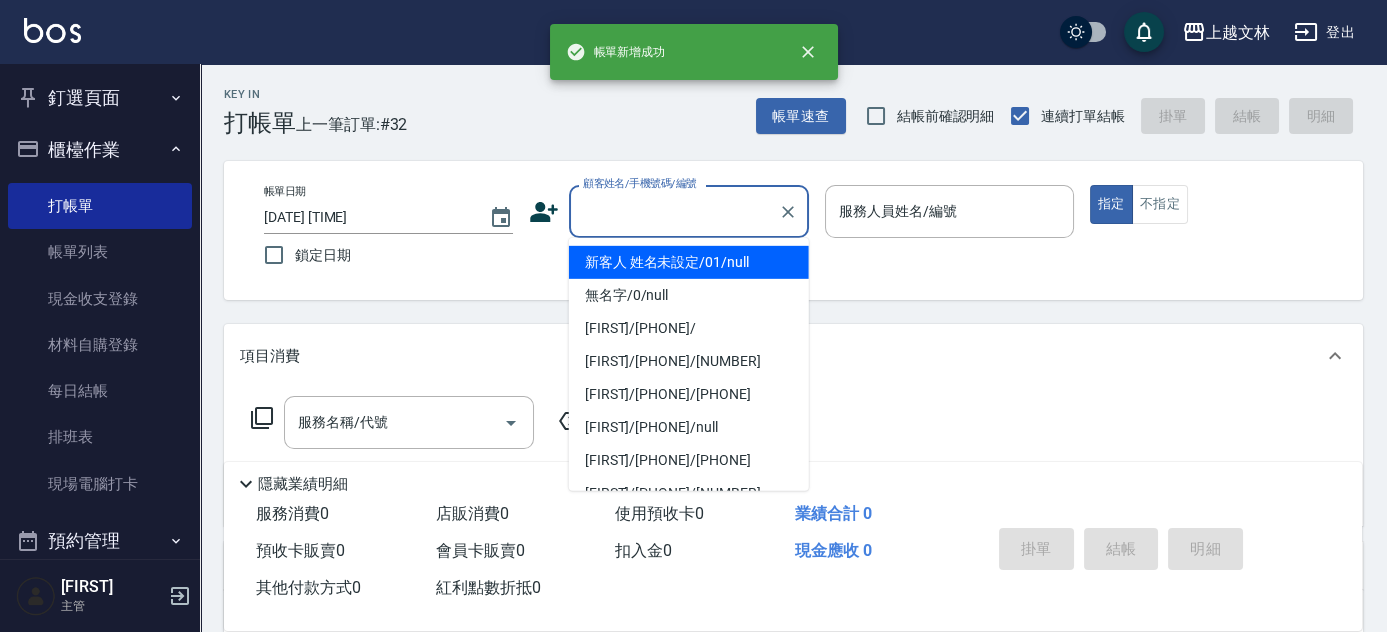 click on "顧客姓名/手機號碼/編號" at bounding box center [674, 211] 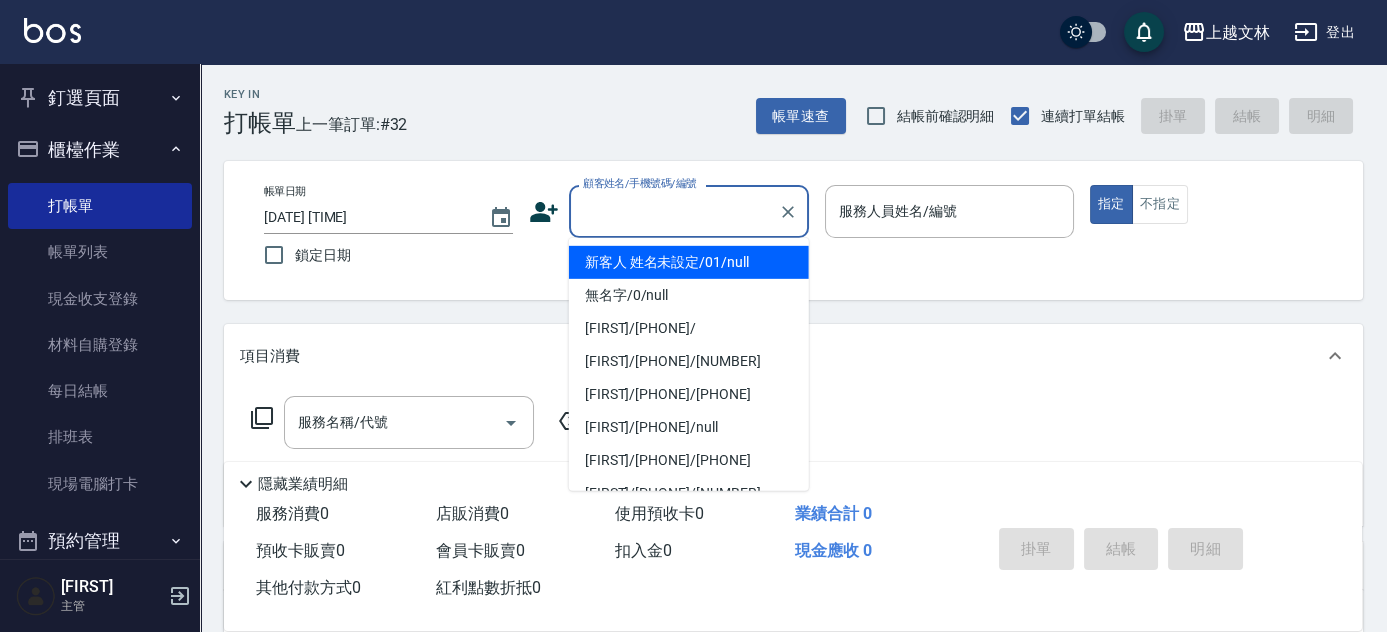 click on "新客人 姓名未設定/01/null" at bounding box center [689, 262] 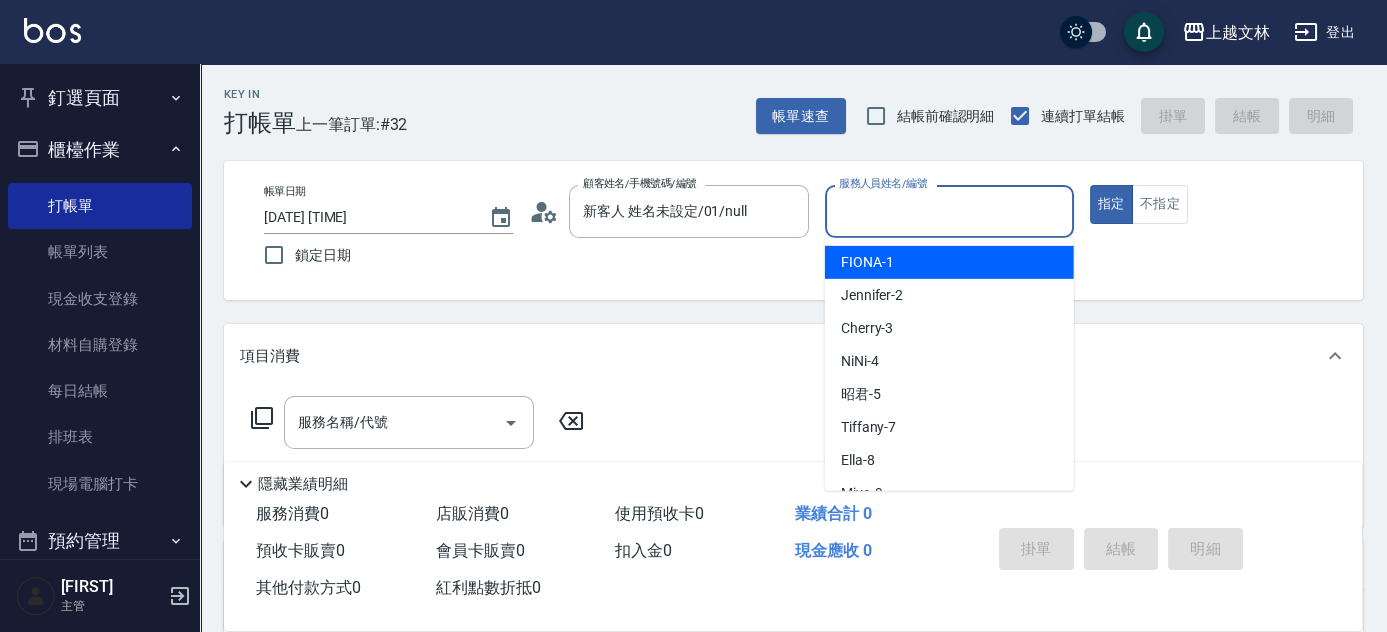 click on "服務人員姓名/編號" at bounding box center [949, 211] 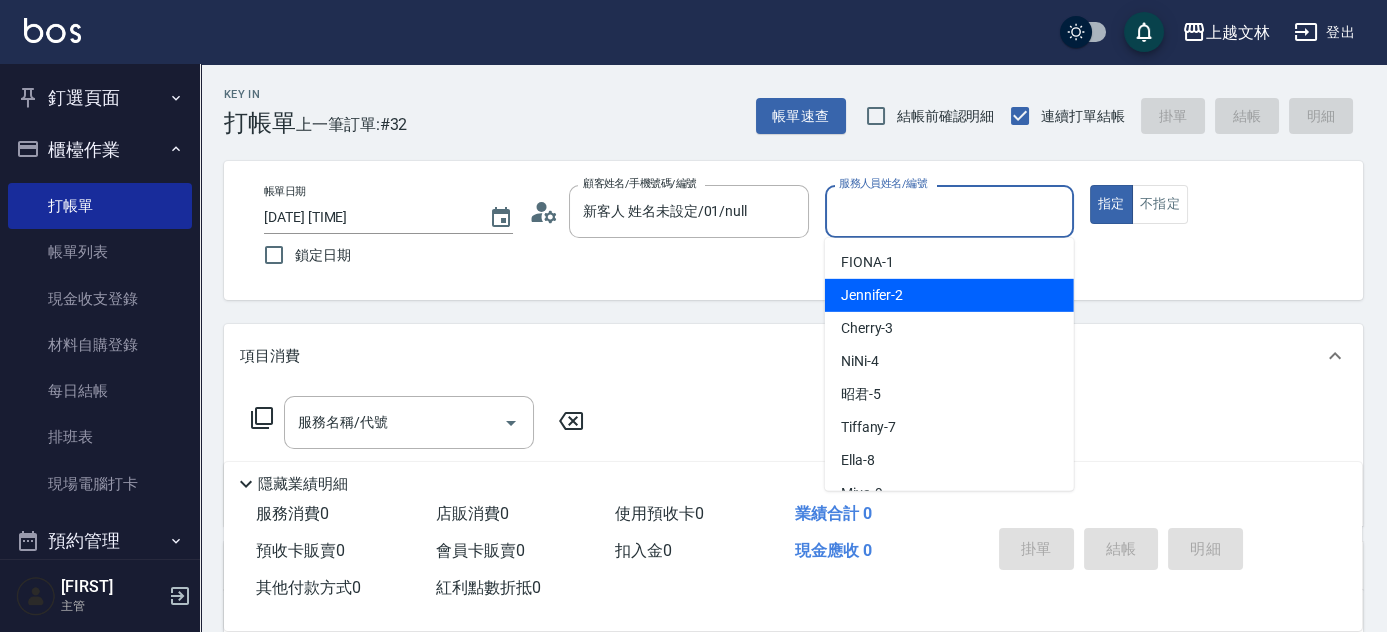 click on "[NAME] -2" at bounding box center (949, 295) 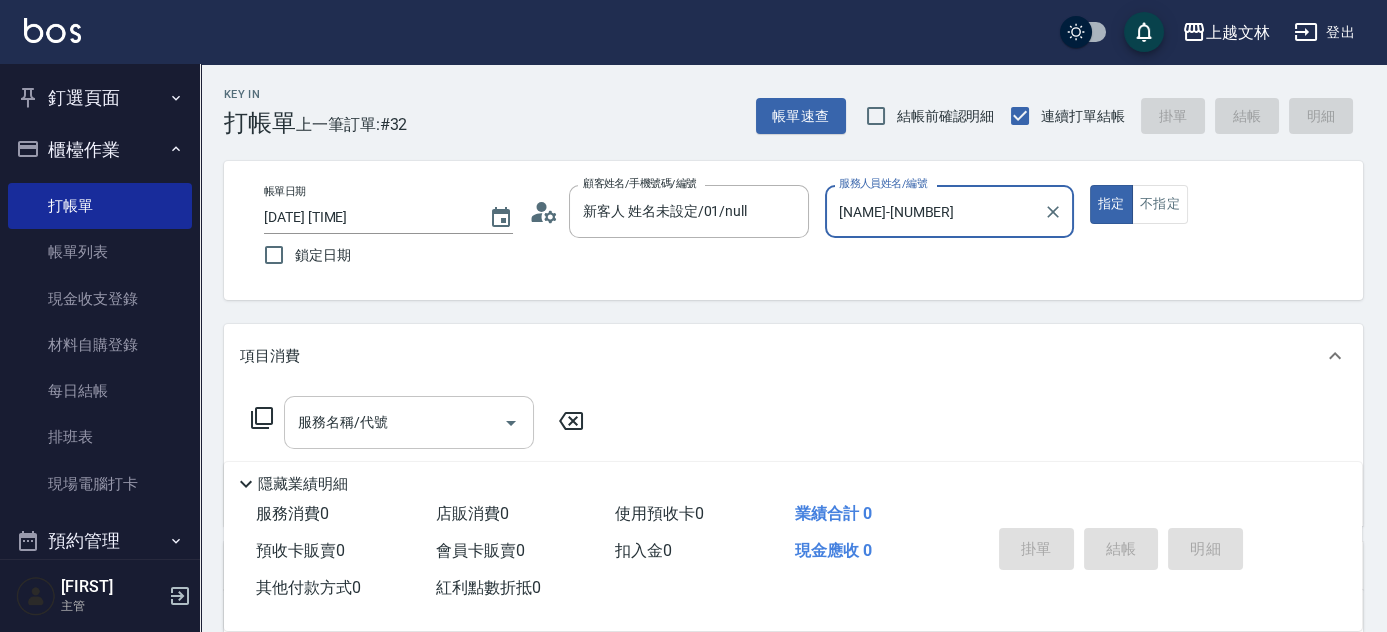 click on "服務名稱/代號" at bounding box center (394, 422) 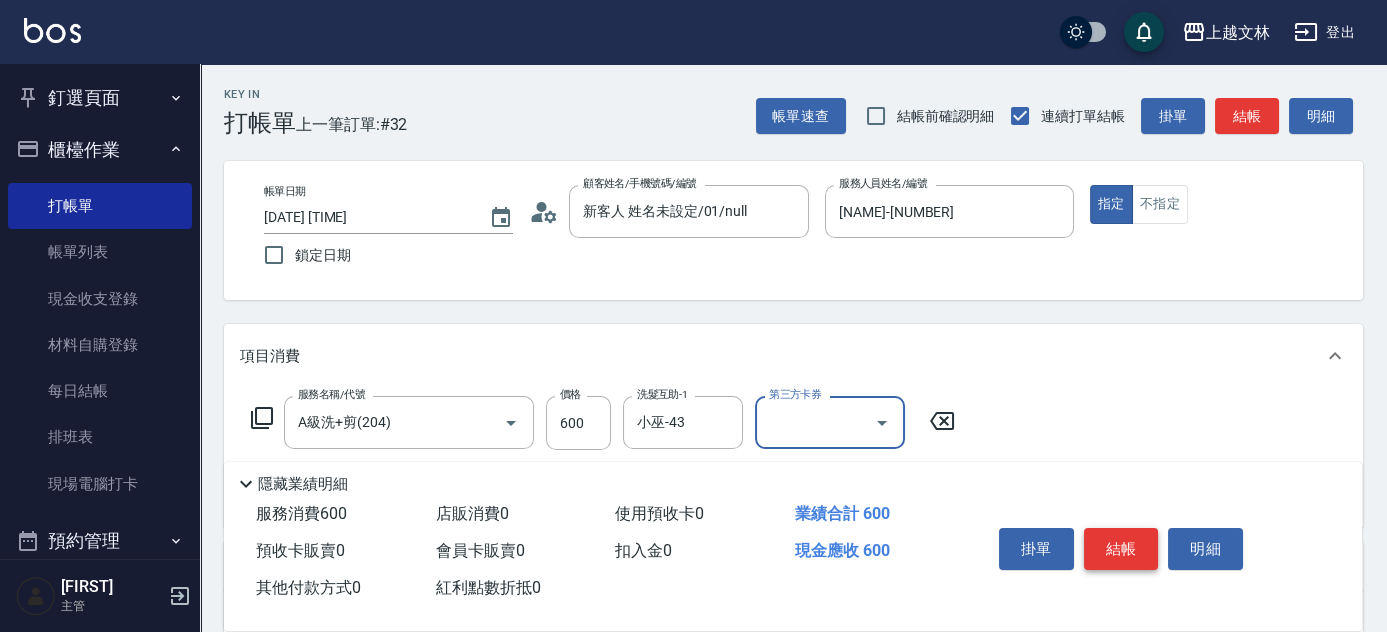 click on "結帳" at bounding box center [1121, 549] 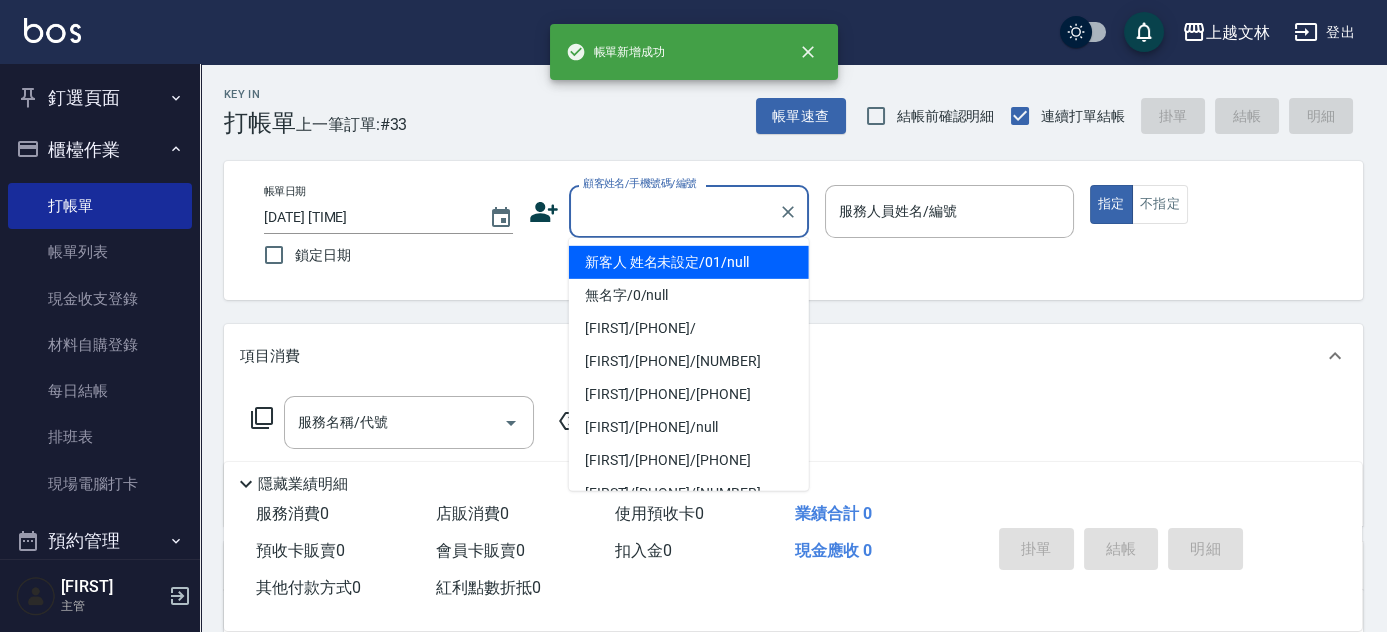 click on "顧客姓名/手機號碼/編號" at bounding box center [674, 211] 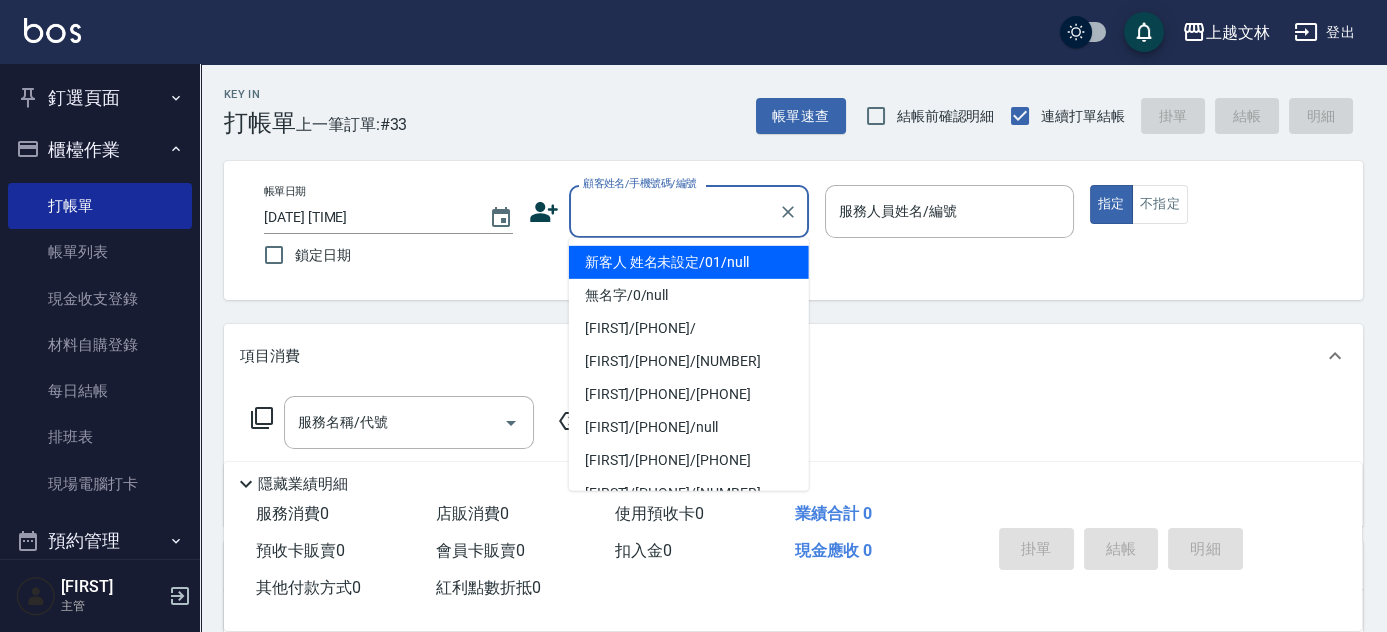 click on "新客人 姓名未設定/01/null" at bounding box center (689, 262) 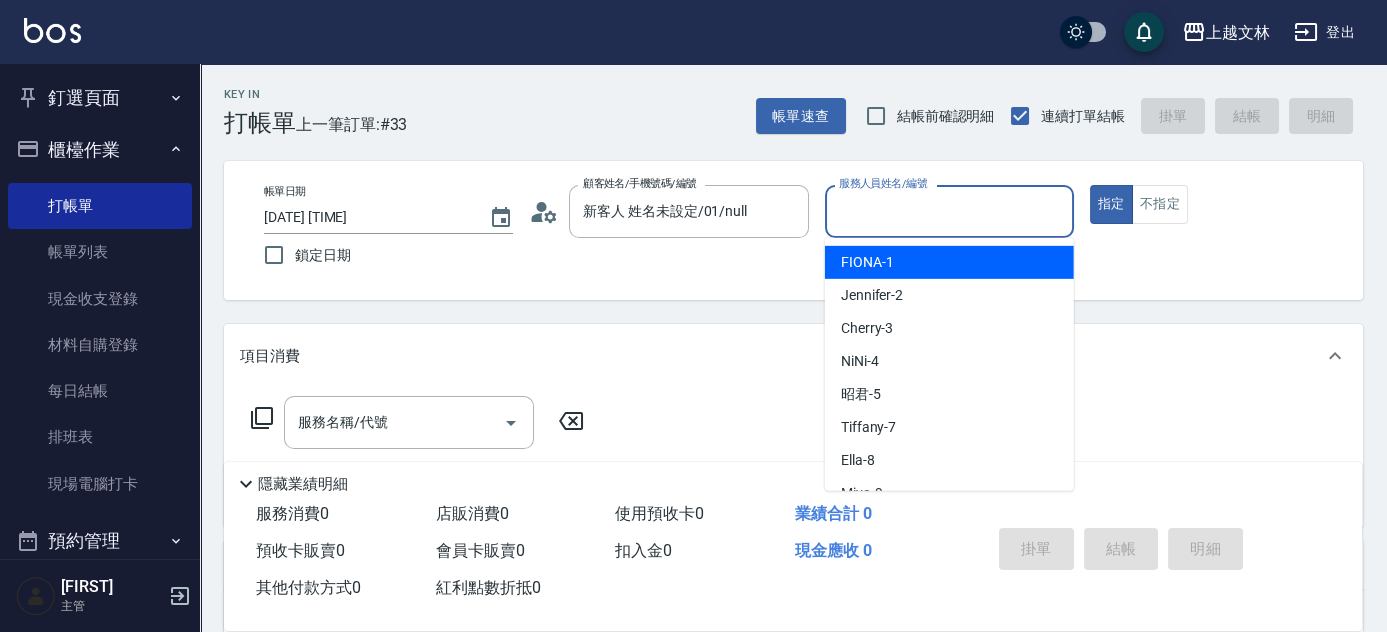 click on "服務人員姓名/編號" at bounding box center (949, 211) 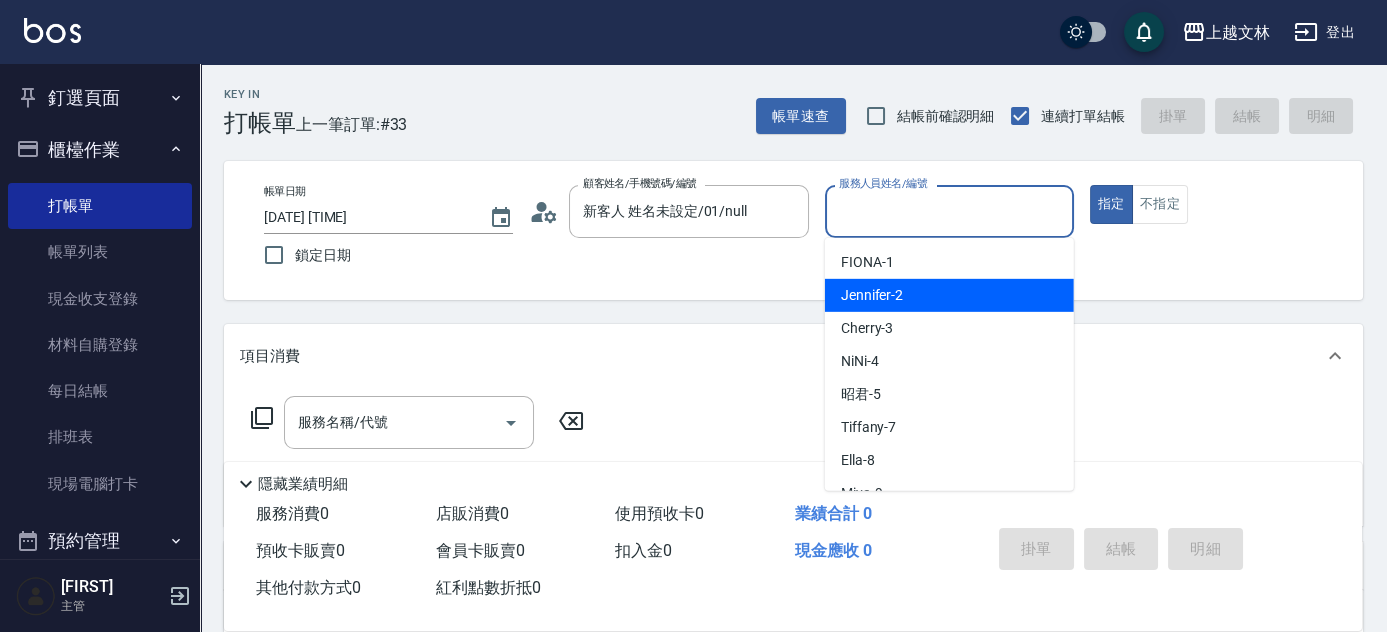 click on "[NAME] -2" at bounding box center (949, 295) 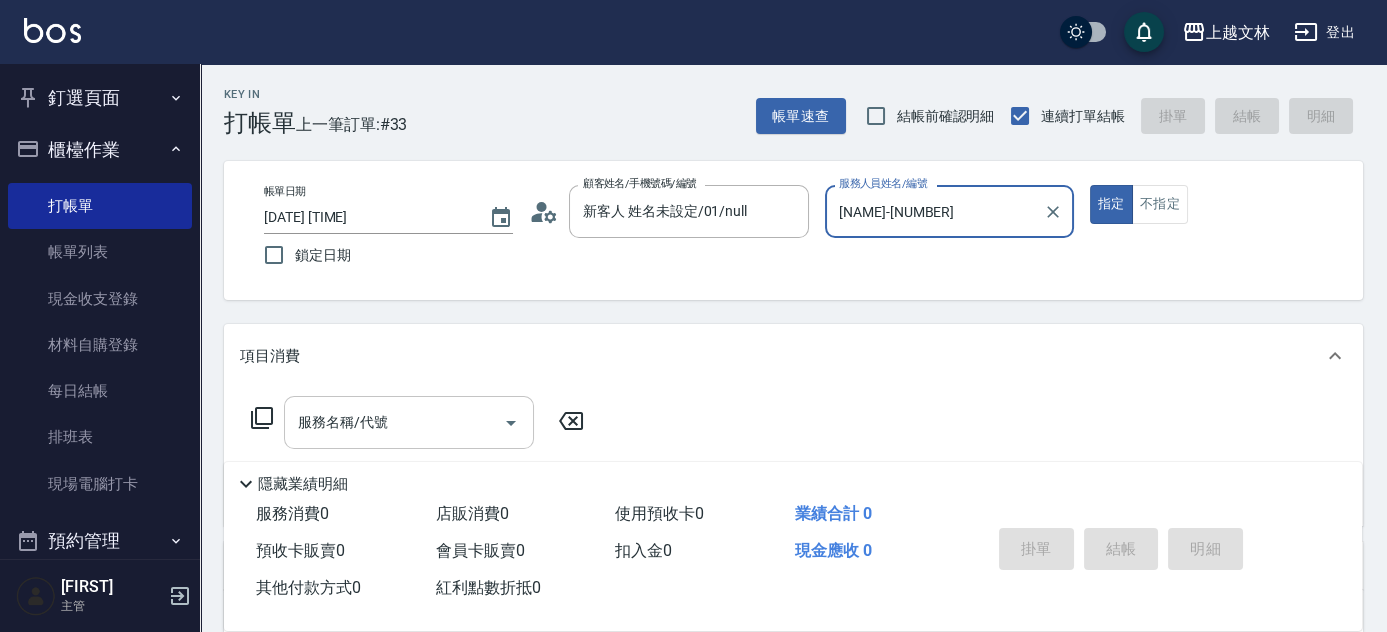 click on "服務名稱/代號" at bounding box center (394, 422) 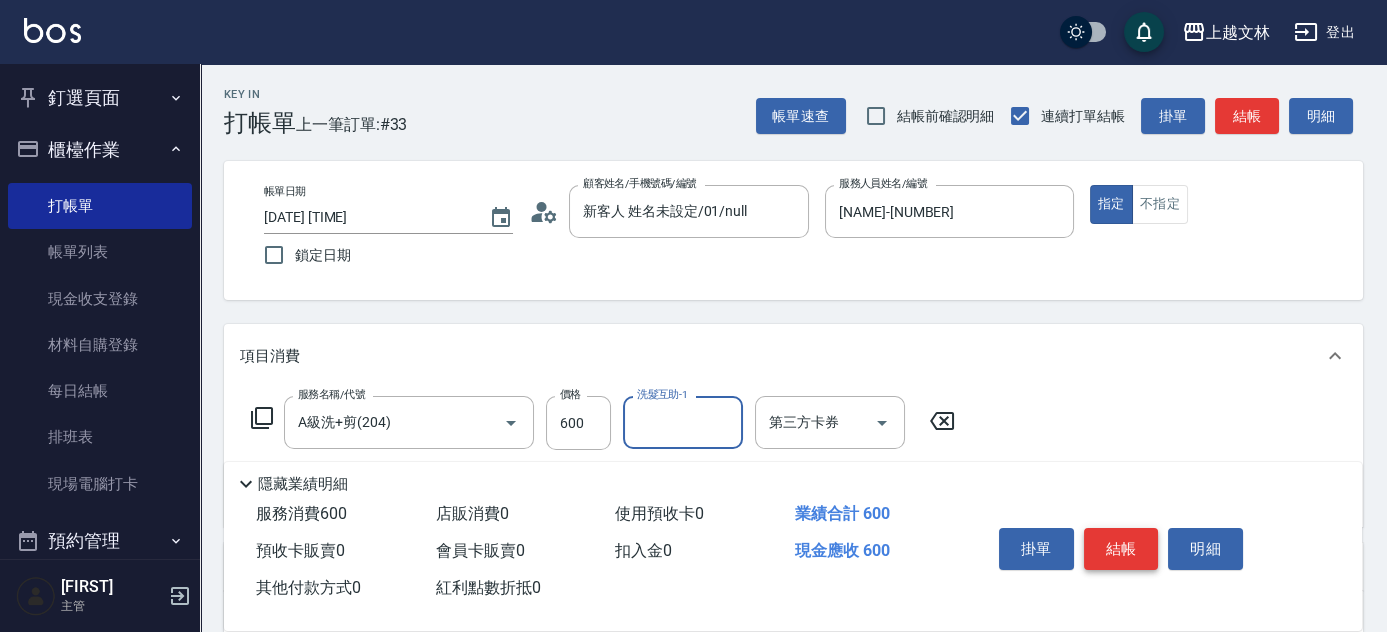click on "結帳" at bounding box center (1121, 549) 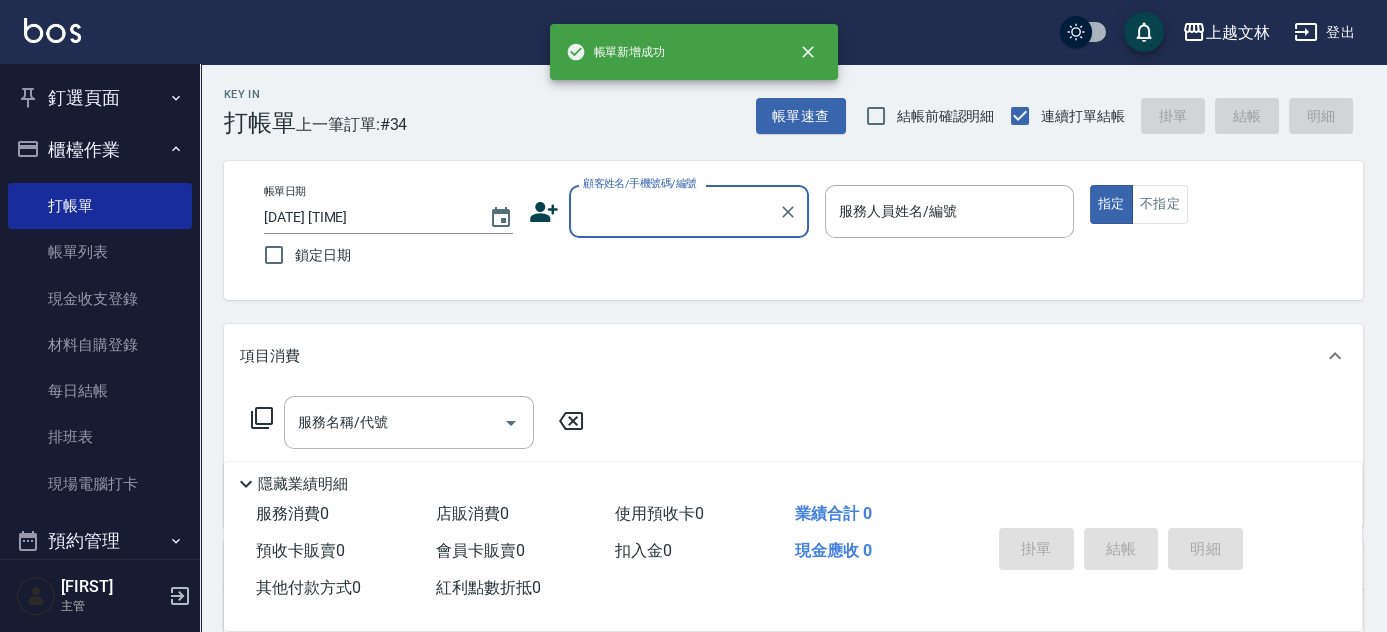 click on "顧客姓名/手機號碼/編號" at bounding box center [674, 211] 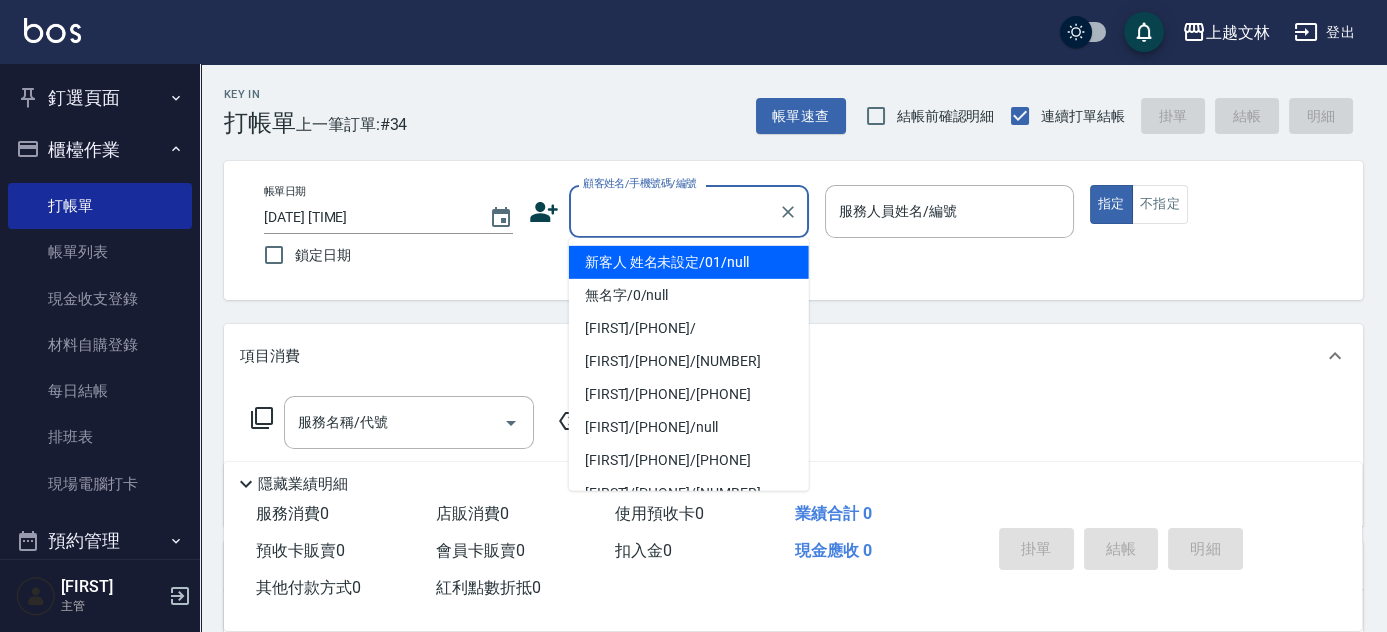 click on "新客人 姓名未設定/01/null" at bounding box center (689, 262) 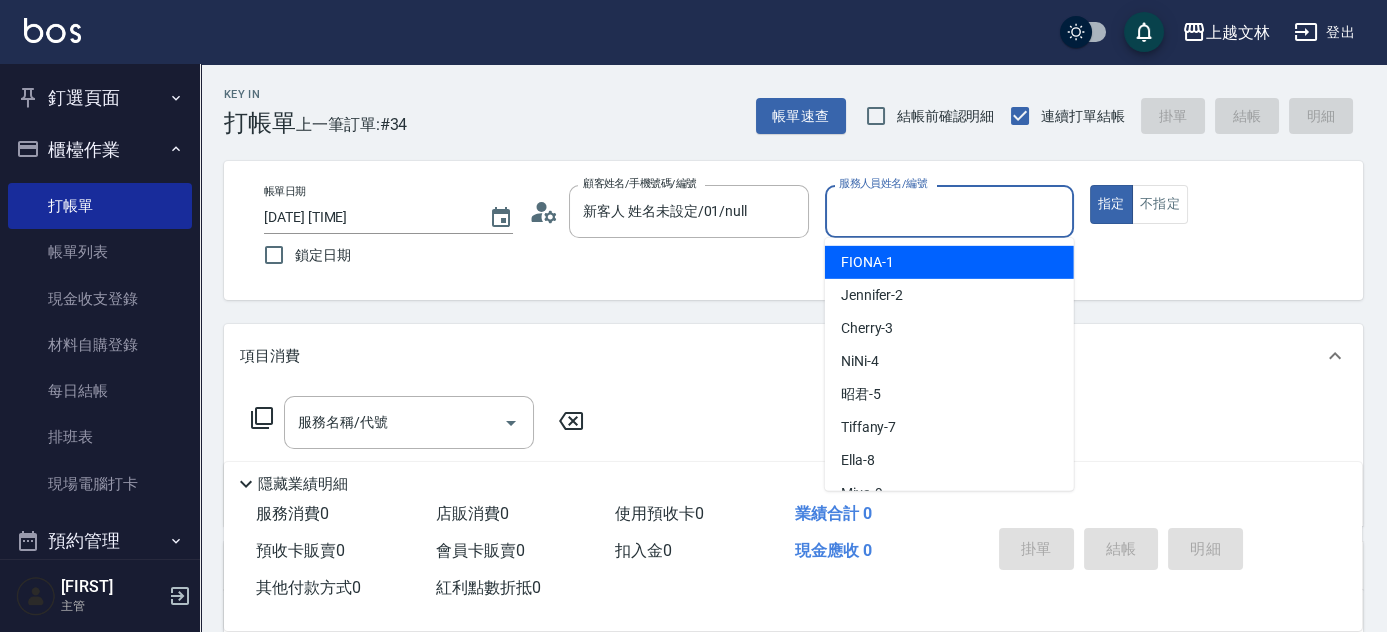 click on "服務人員姓名/編號" at bounding box center [949, 211] 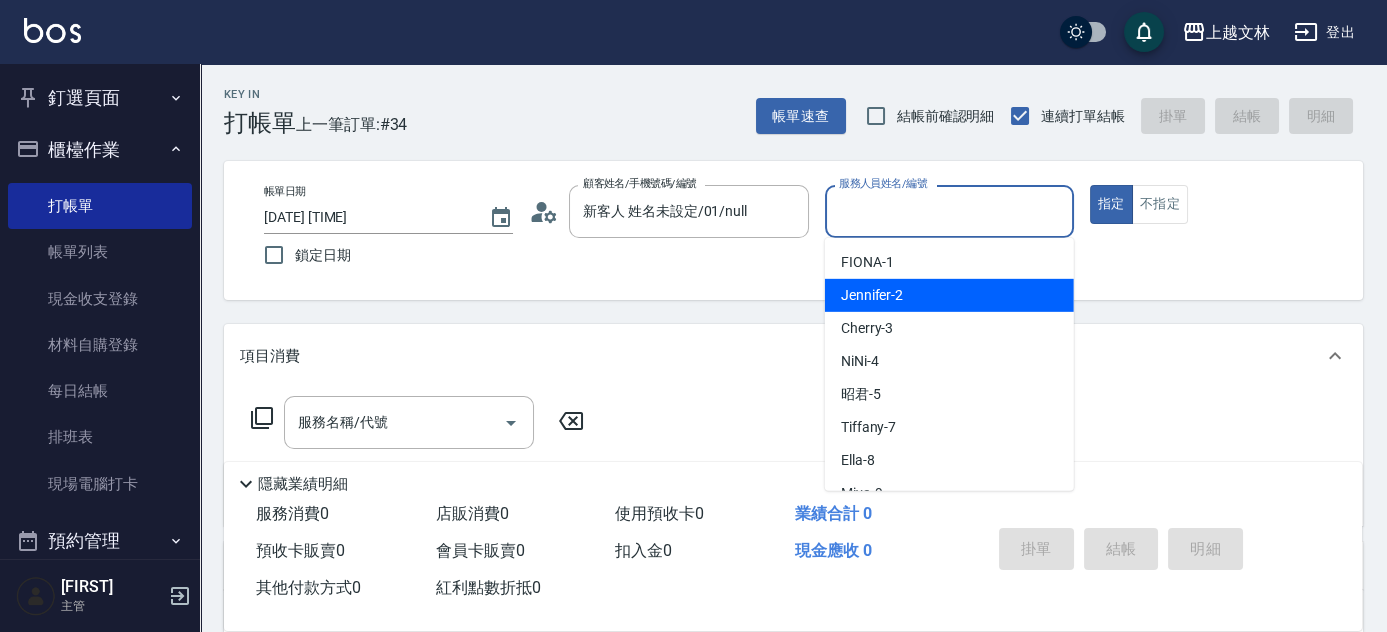click on "[NAME] -2" at bounding box center [949, 295] 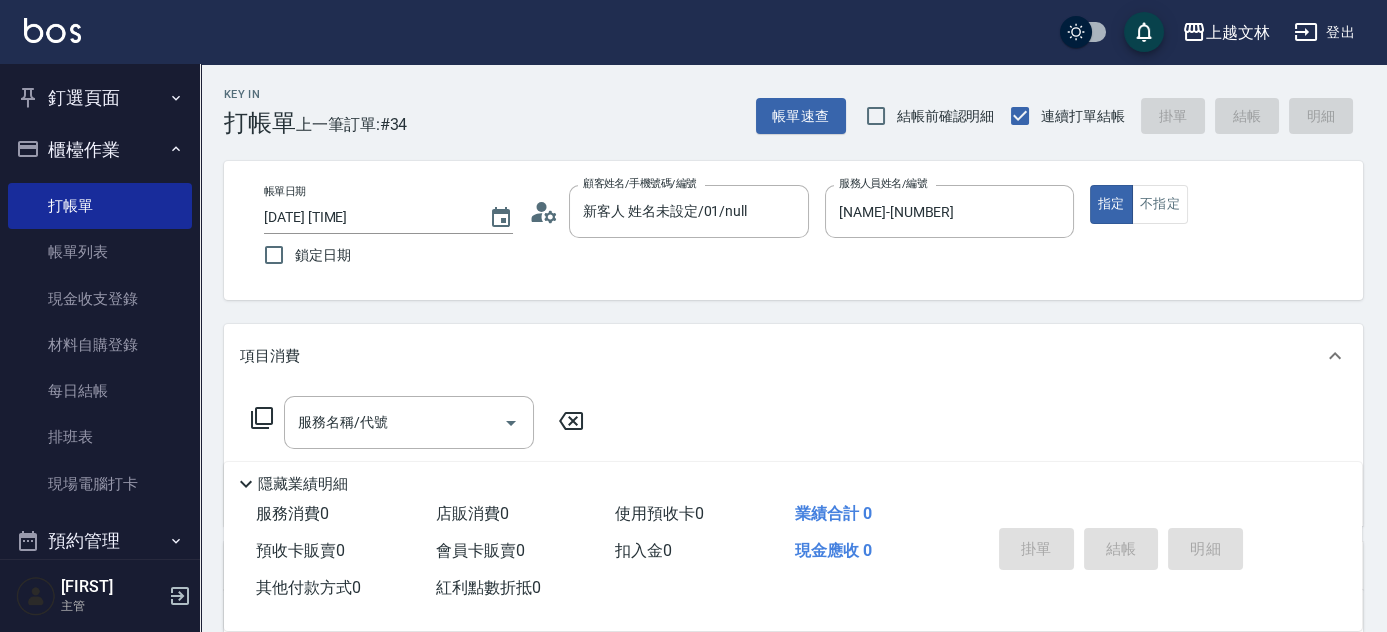 click 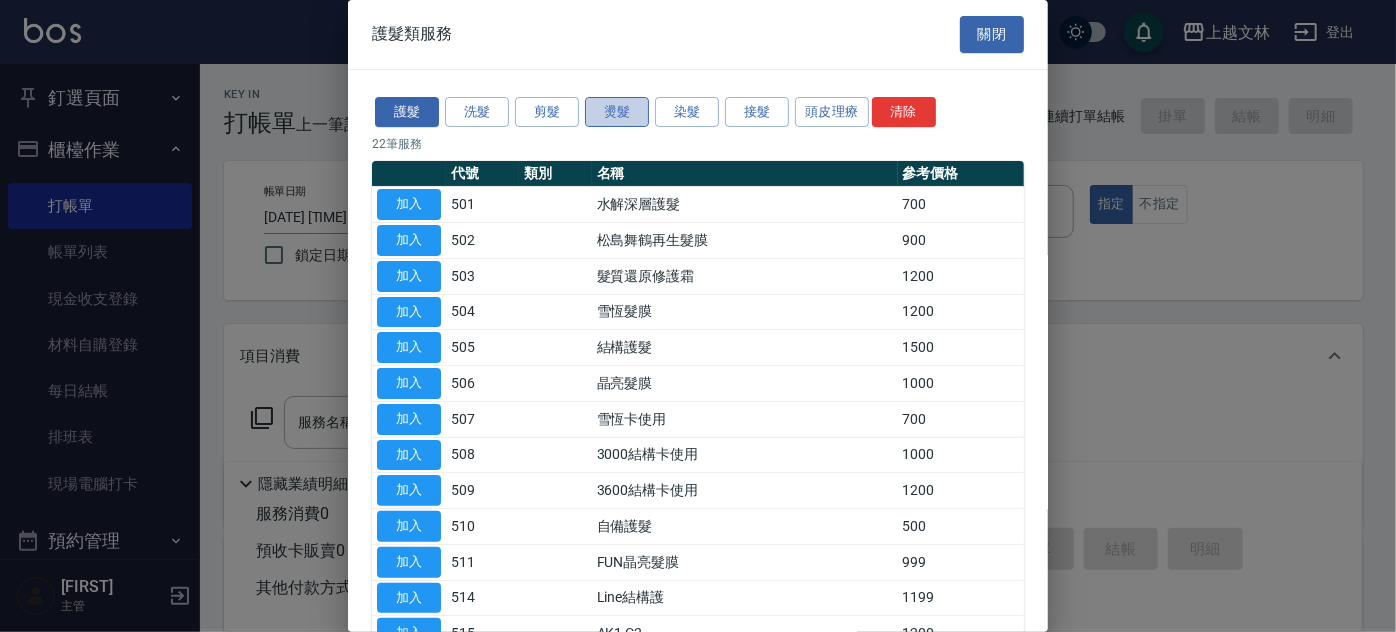 click on "燙髮" at bounding box center [617, 112] 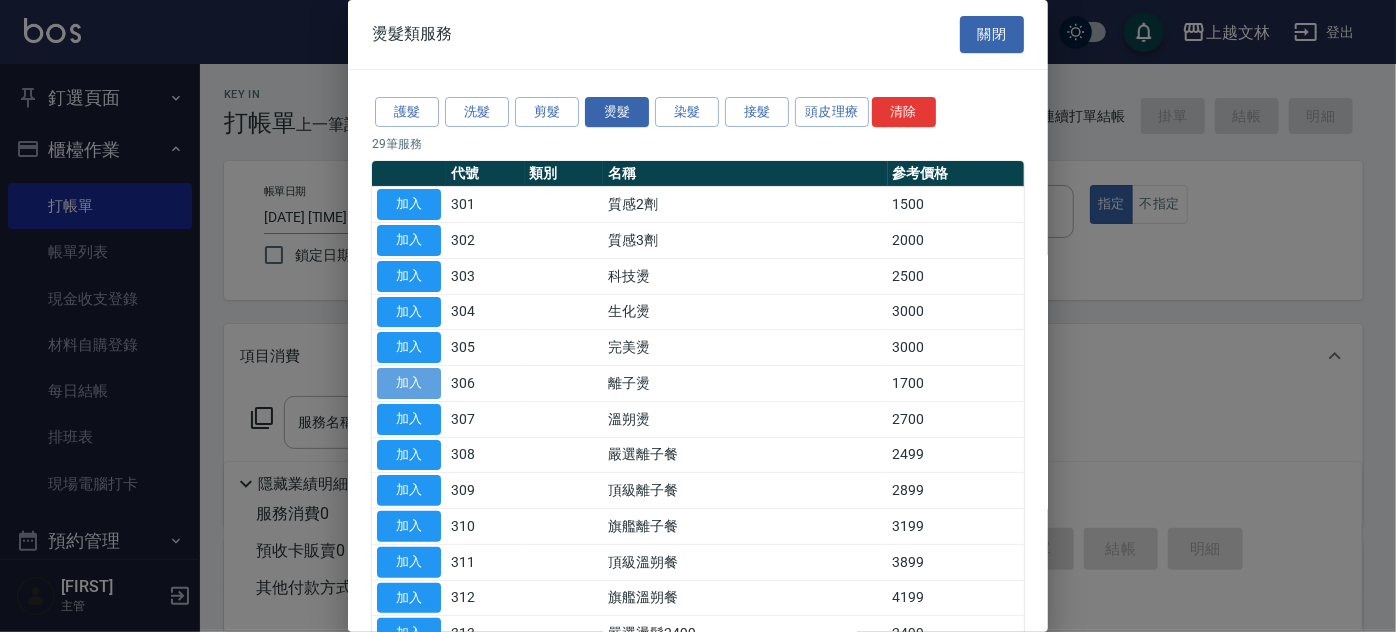 click on "加入" at bounding box center [409, 383] 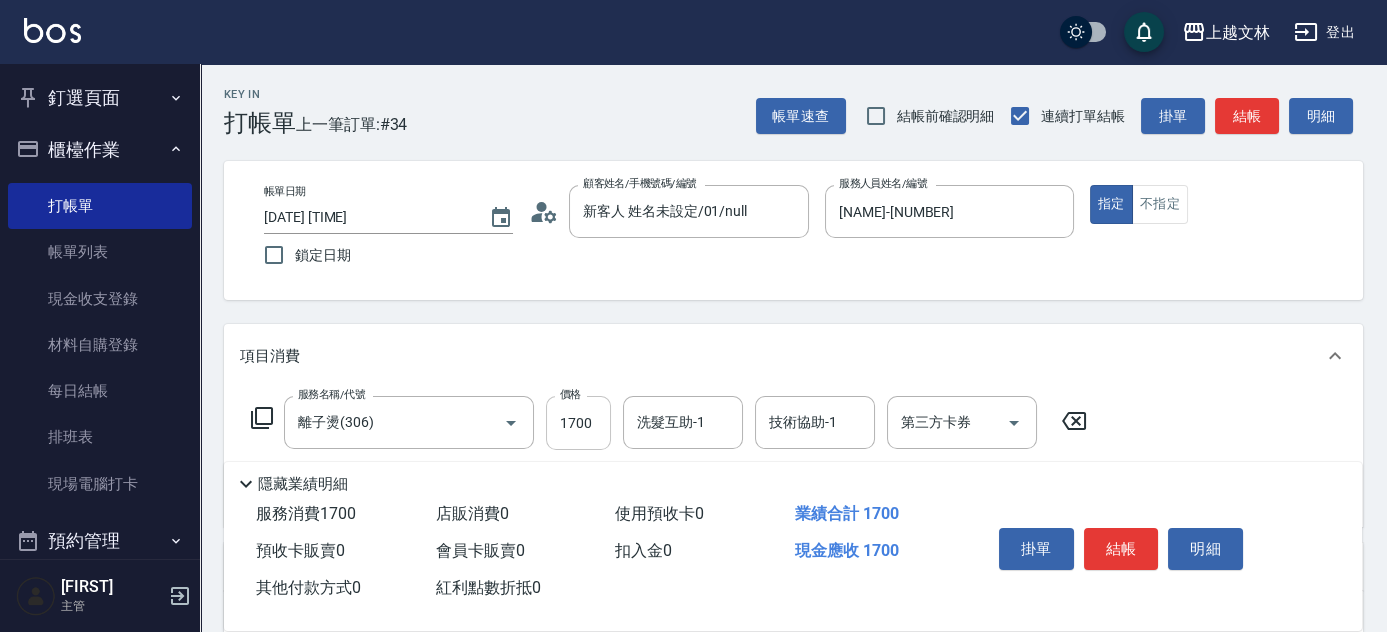 click on "1700" at bounding box center (578, 423) 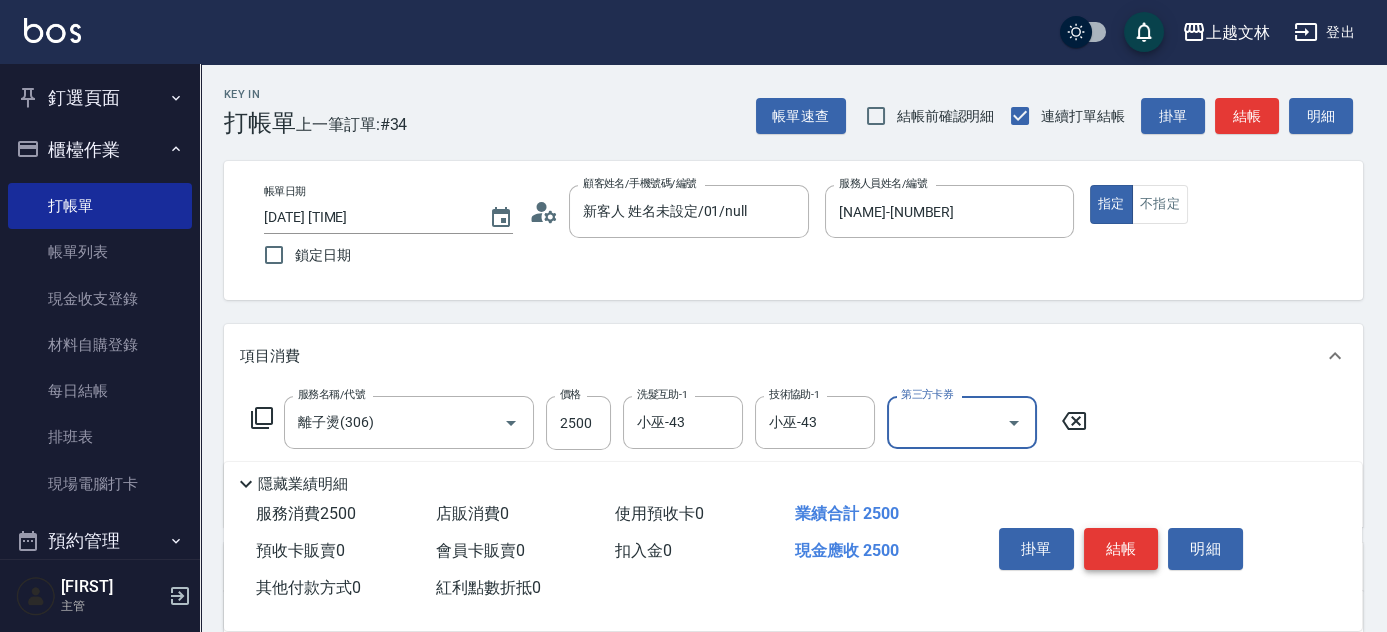 click on "結帳" at bounding box center (1121, 549) 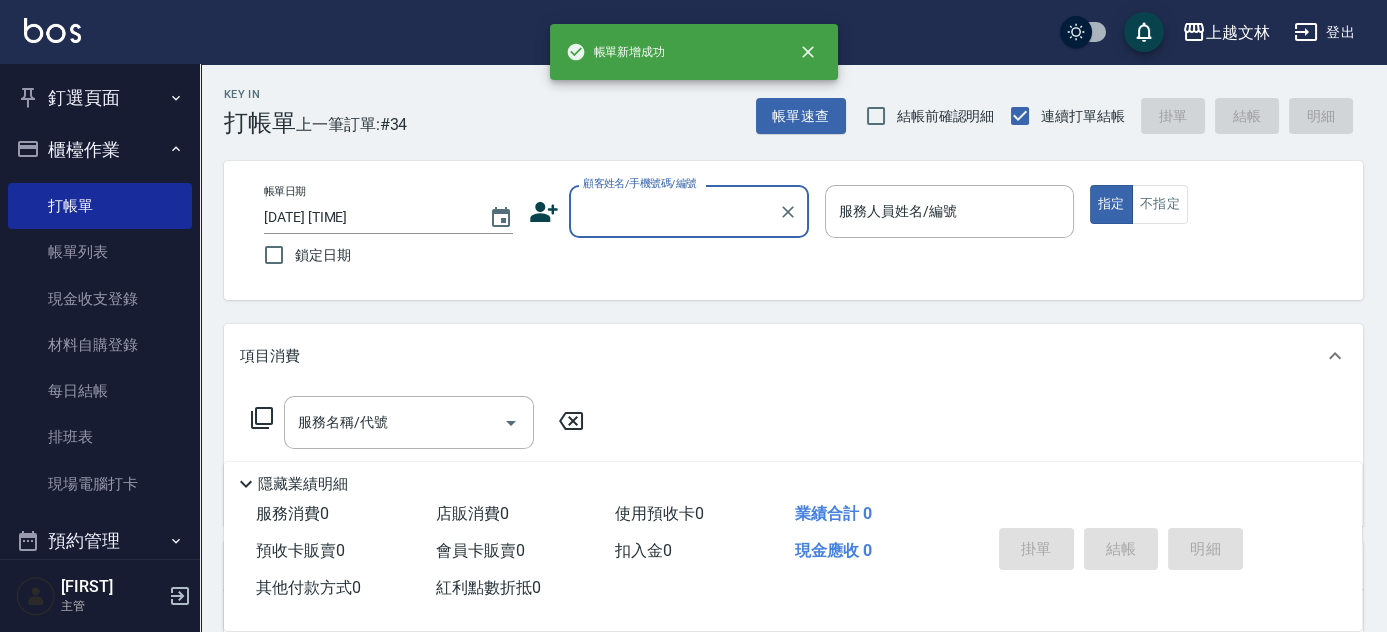 click on "顧客姓名/手機號碼/編號" at bounding box center (674, 211) 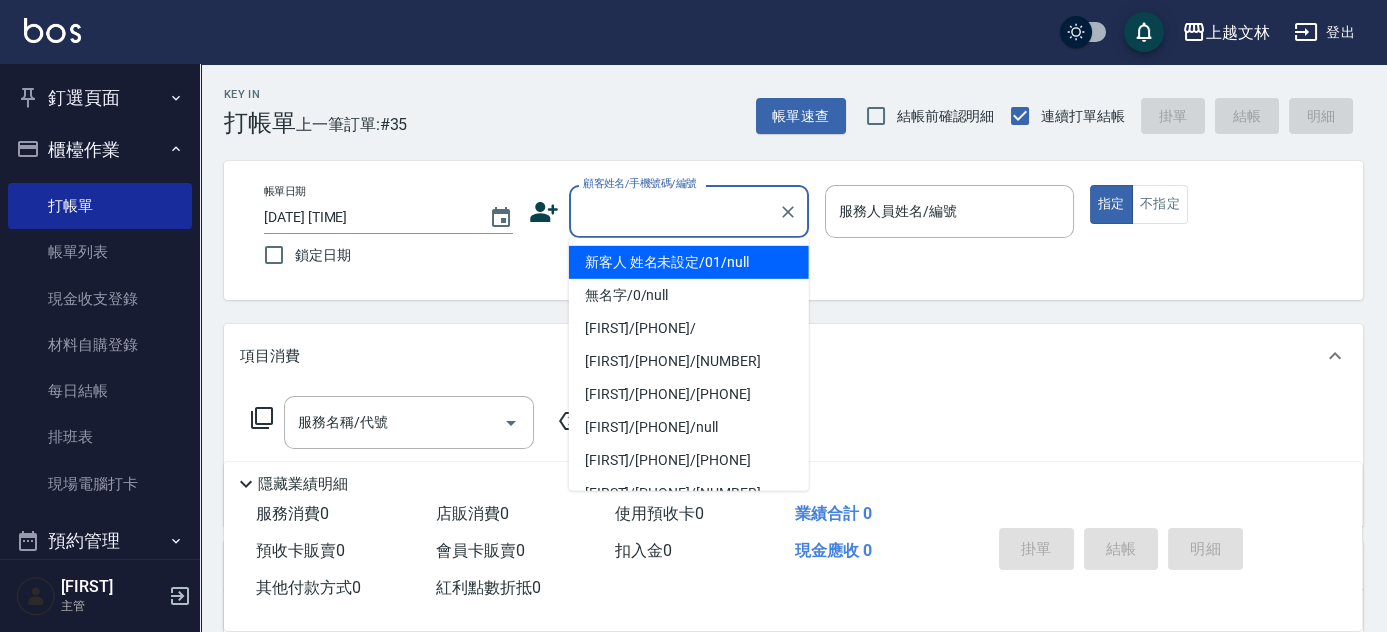 click on "新客人 姓名未設定/01/null" at bounding box center (689, 262) 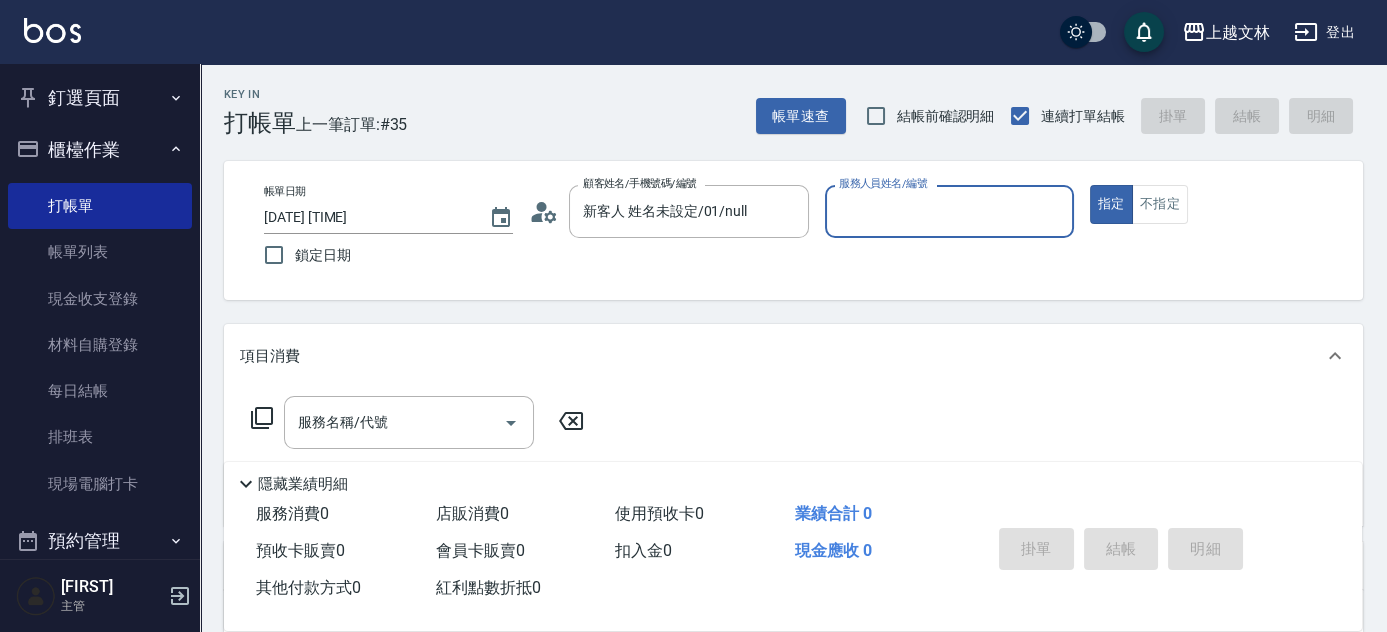 click on "服務人員姓名/編號" at bounding box center (949, 211) 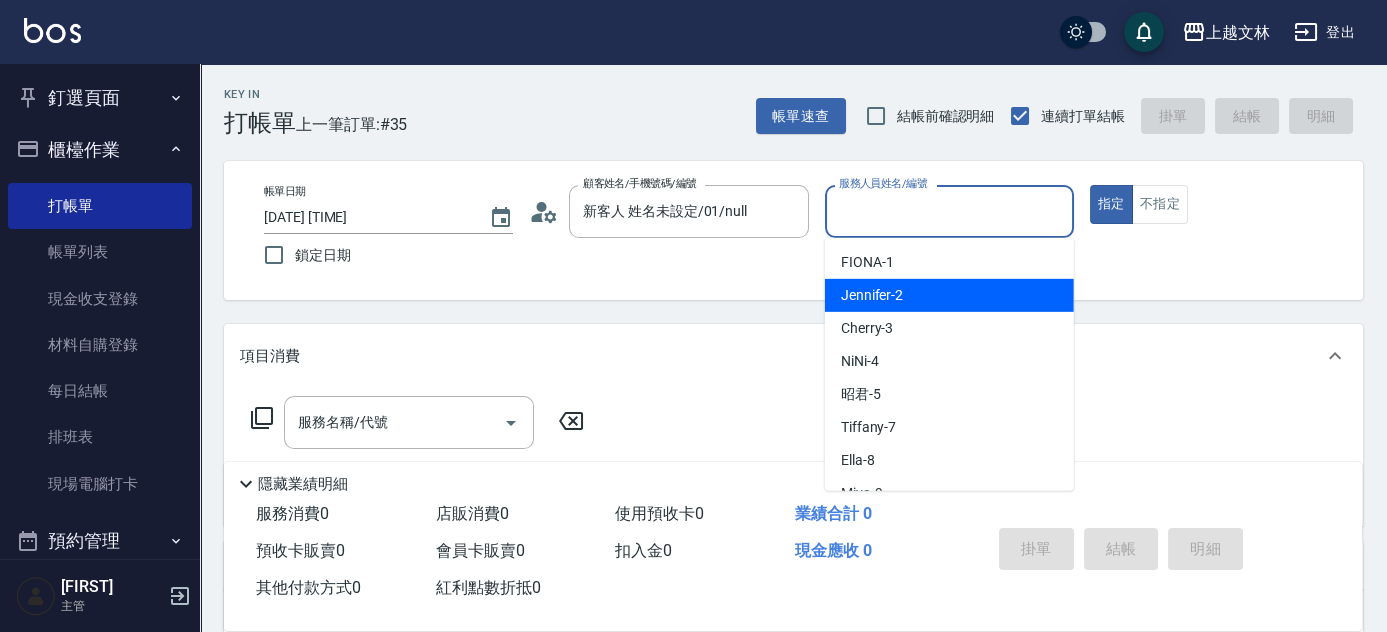 click on "[NAME] -2" at bounding box center (872, 295) 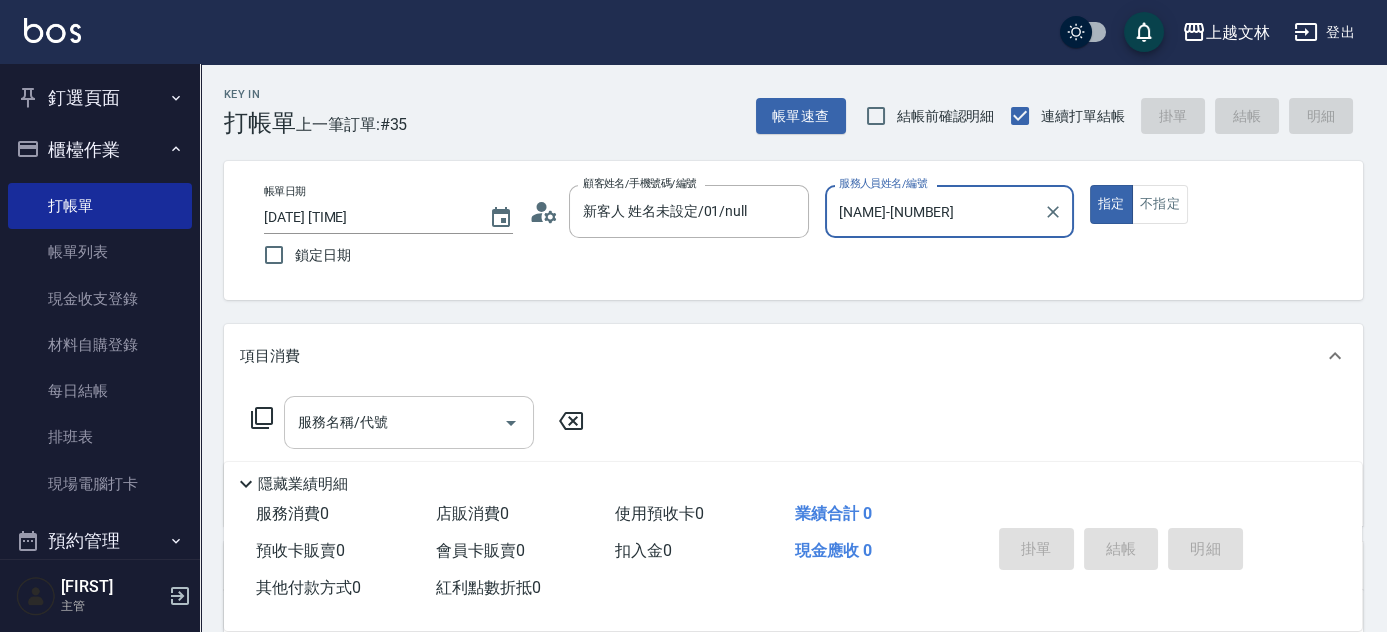 click on "服務名稱/代號 服務名稱/代號" at bounding box center [409, 422] 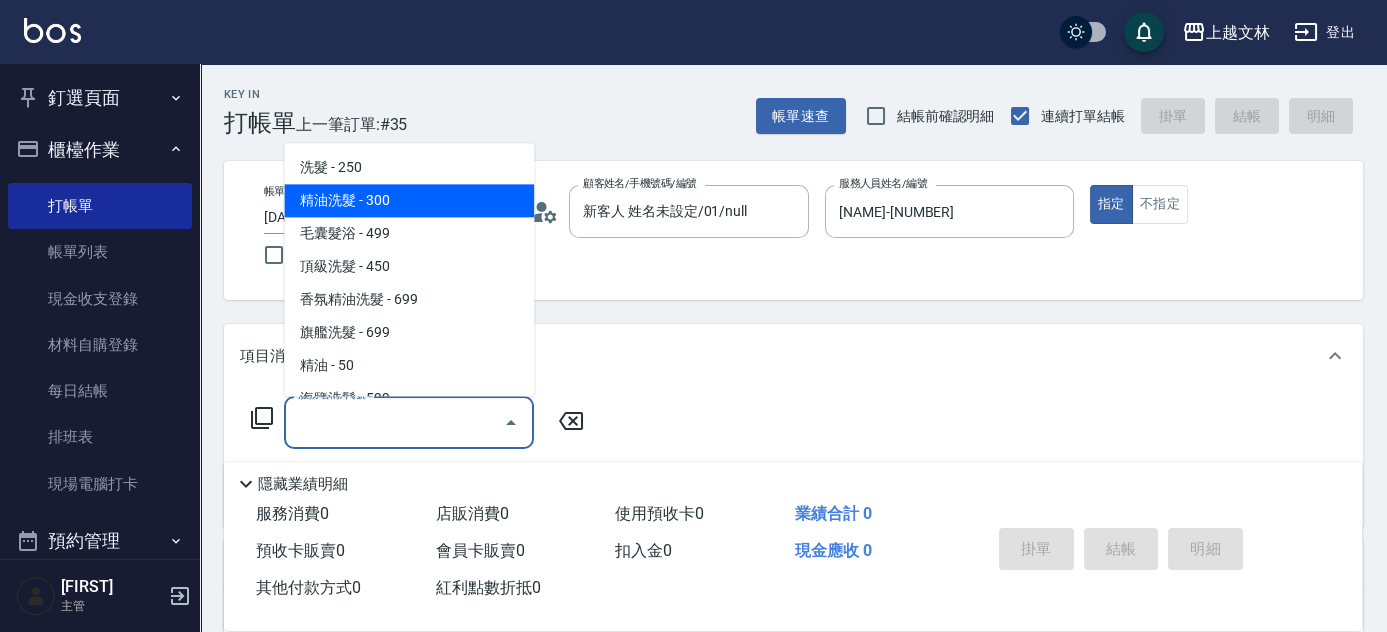 click on "精油洗髮 - 300" at bounding box center [409, 201] 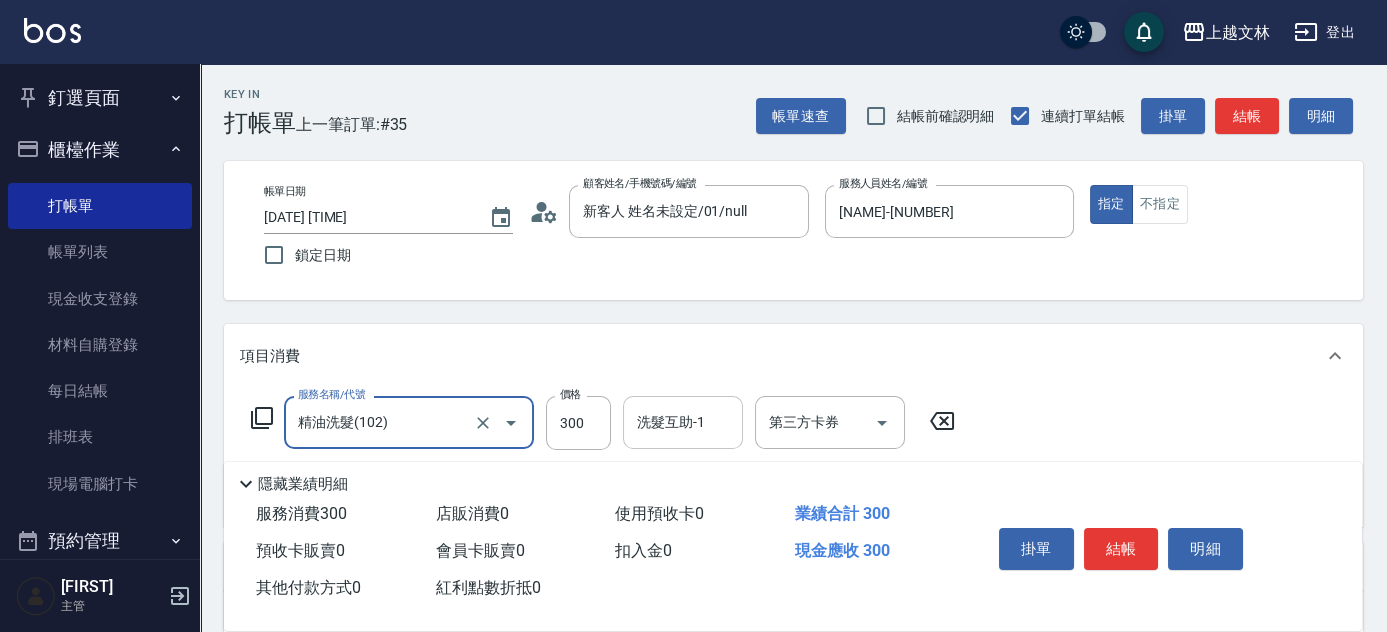 click on "洗髮互助-1" at bounding box center [683, 422] 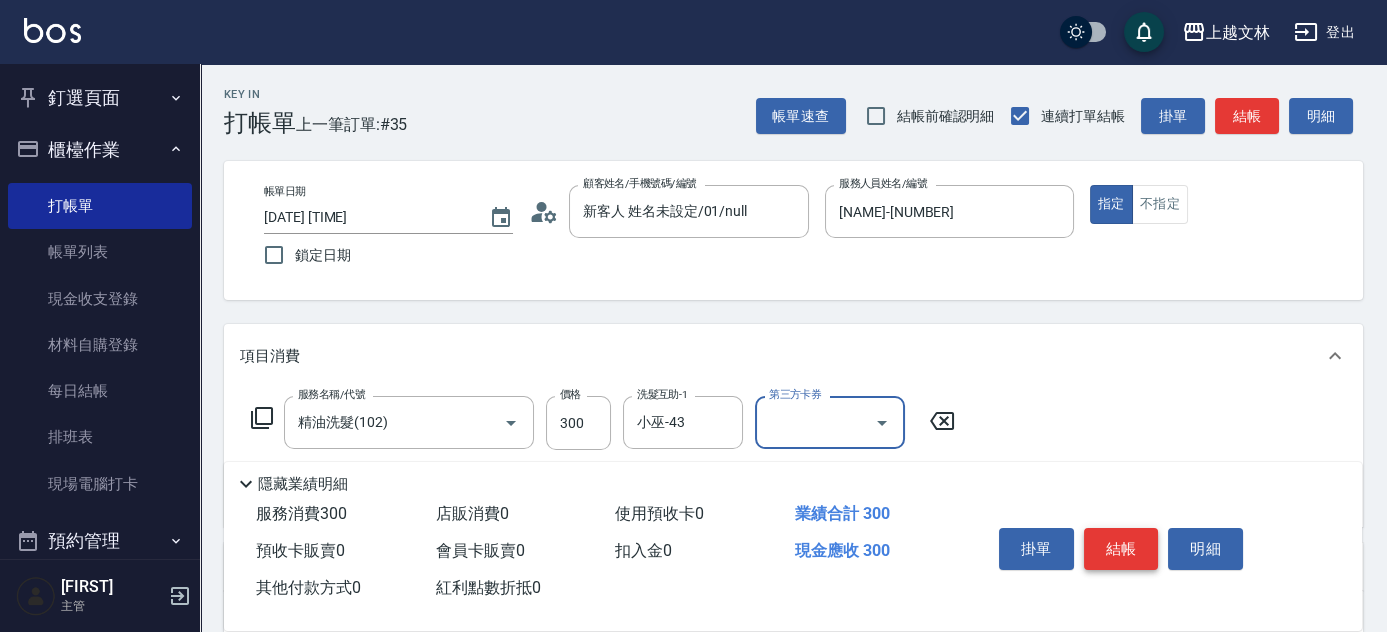 click on "結帳" at bounding box center [1121, 549] 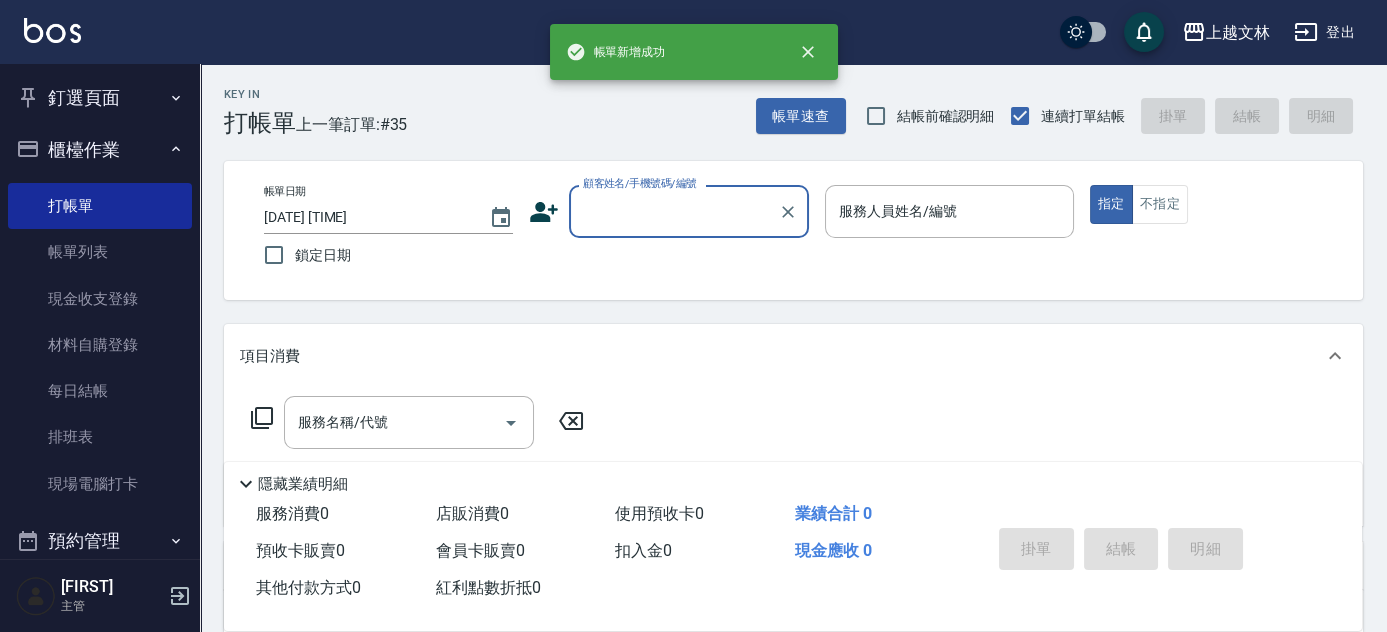 click on "顧客姓名/手機號碼/編號" at bounding box center (674, 211) 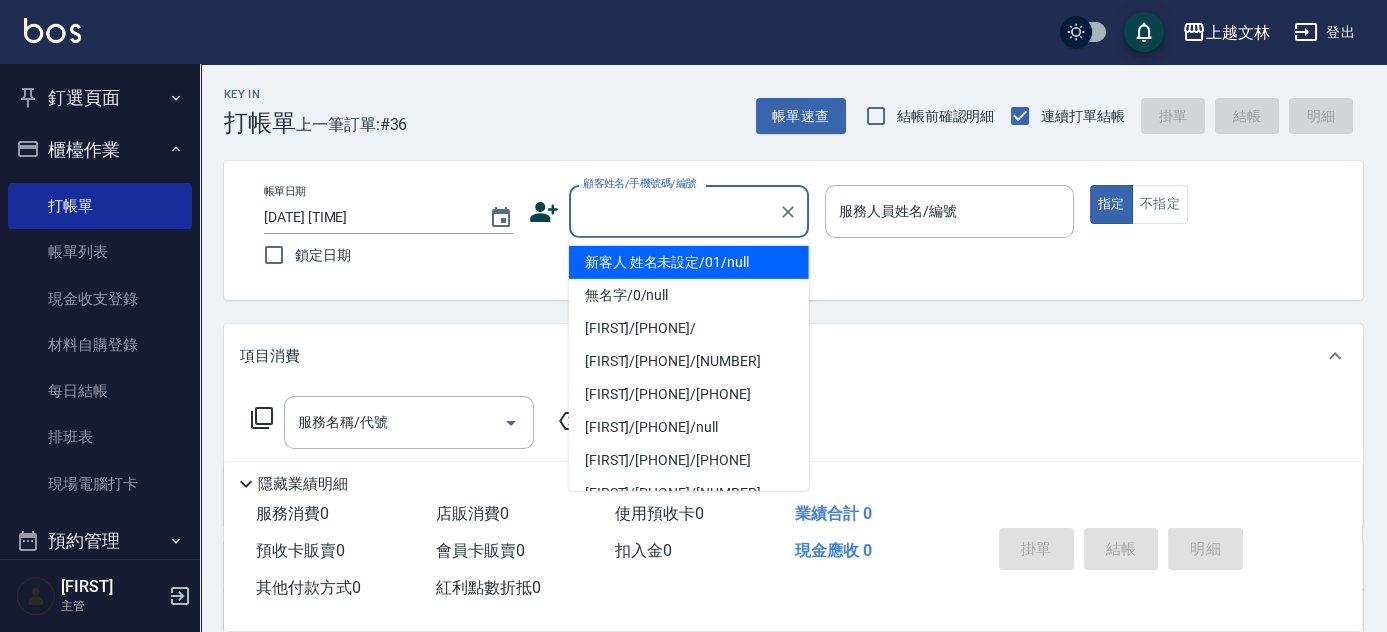 click on "新客人 姓名未設定/01/null" at bounding box center (689, 262) 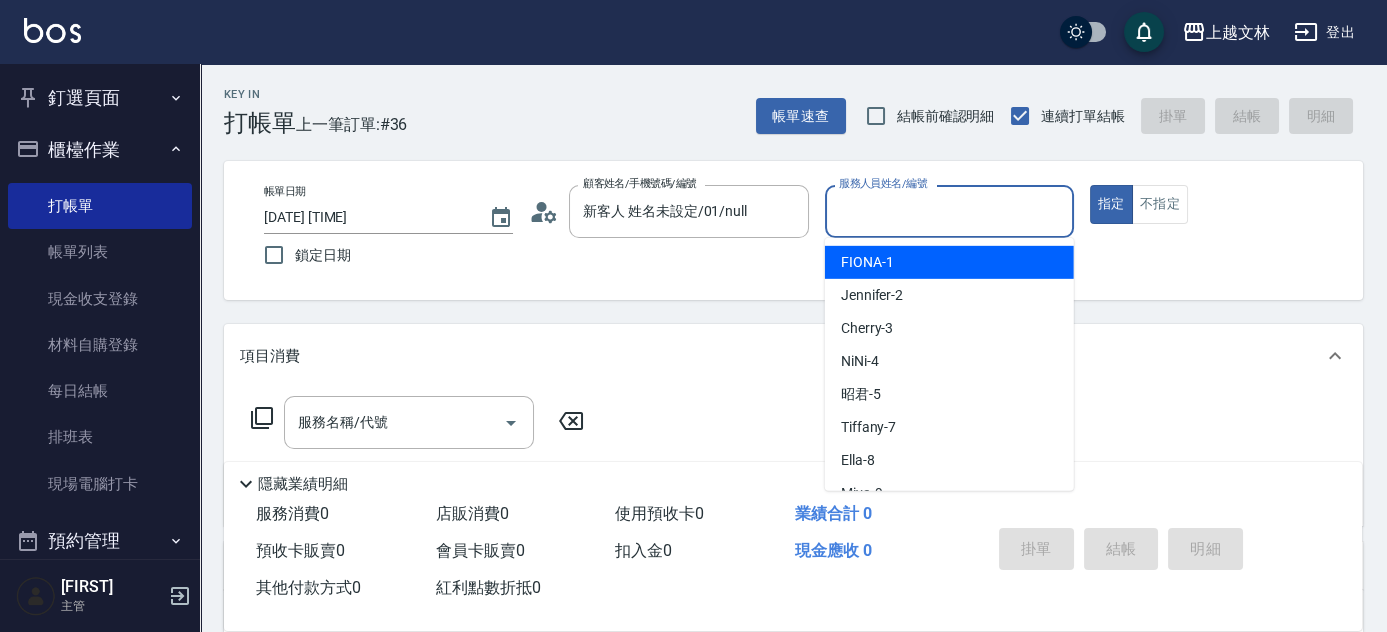 click on "服務人員姓名/編號" at bounding box center [949, 211] 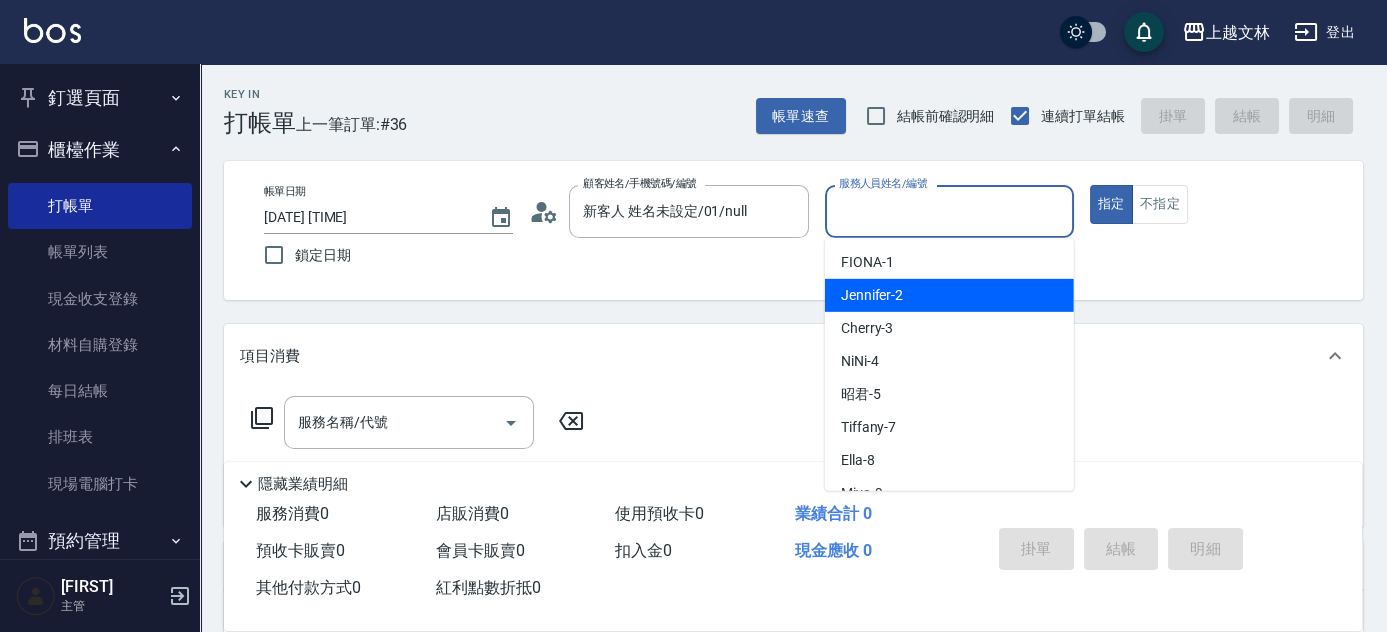click on "[NAME] -2" at bounding box center (949, 295) 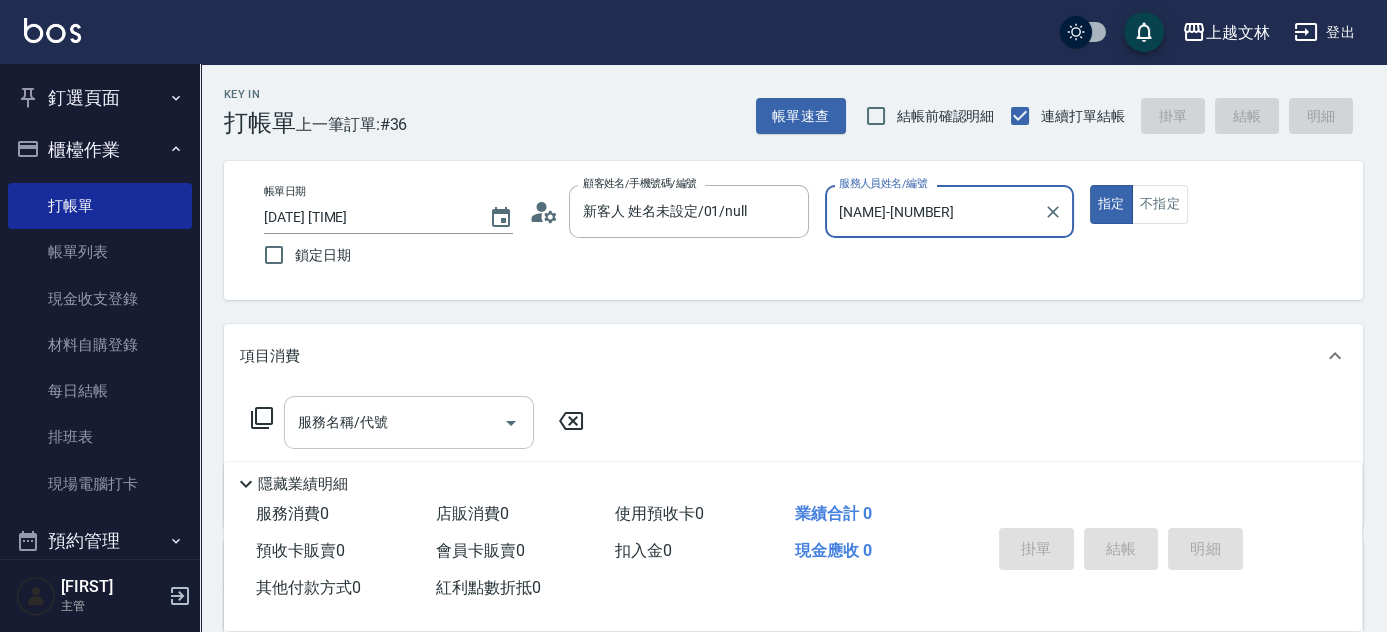 click on "服務名稱/代號" at bounding box center (394, 422) 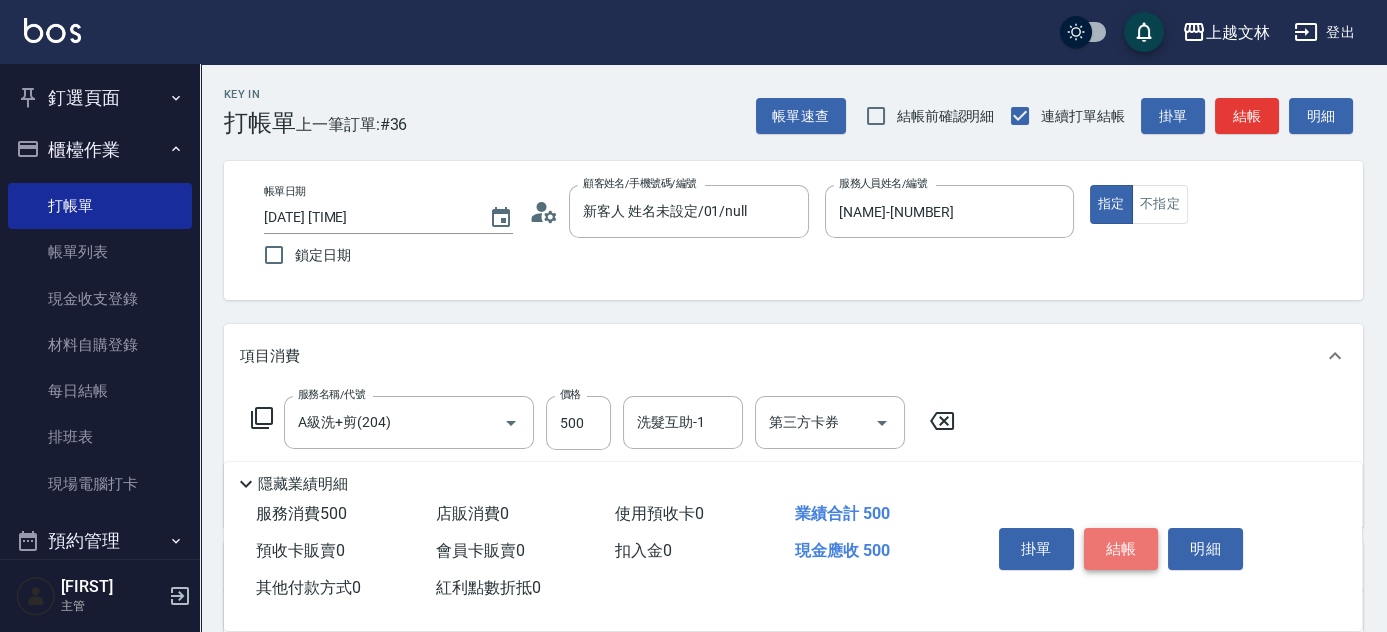 drag, startPoint x: 1135, startPoint y: 548, endPoint x: 1127, endPoint y: 555, distance: 10.630146 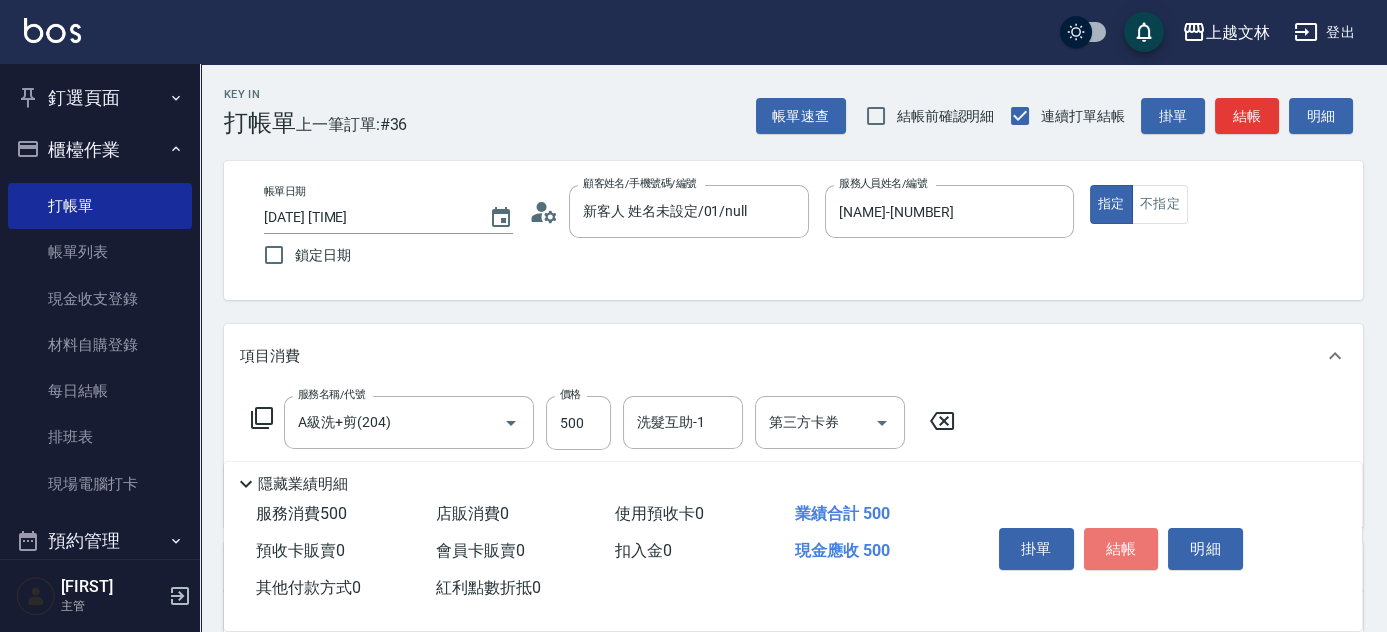 click on "結帳" at bounding box center (1121, 549) 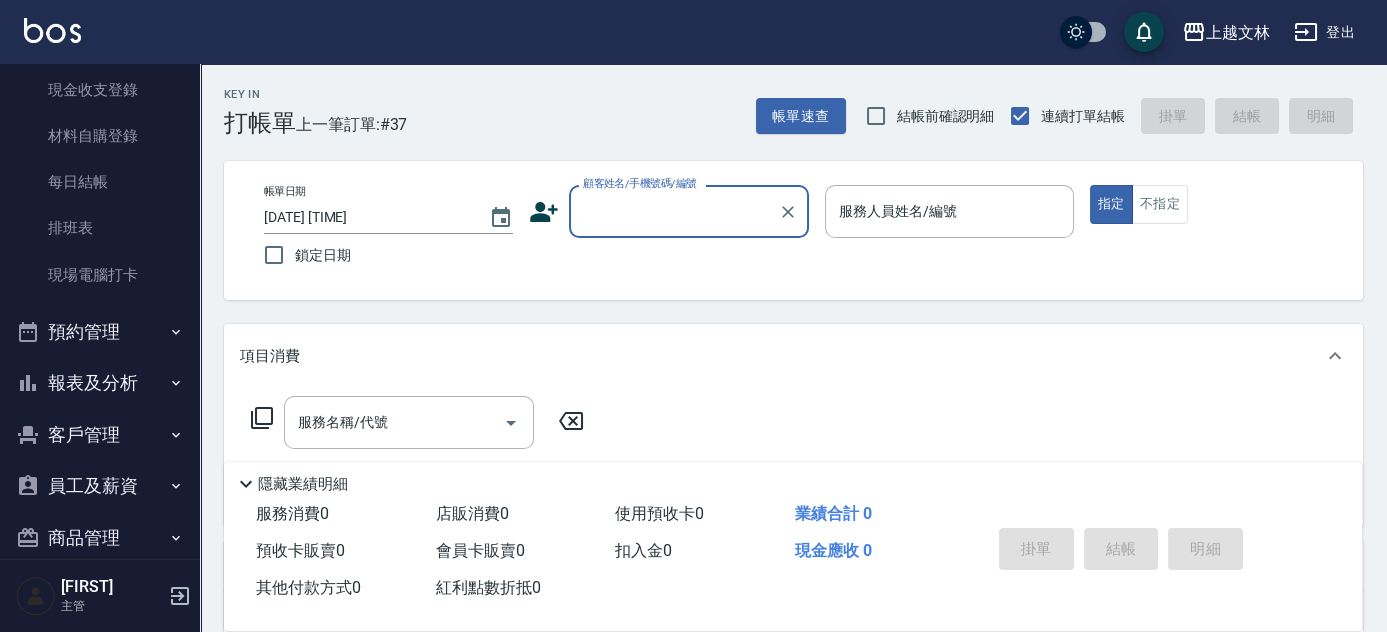scroll, scrollTop: 211, scrollLeft: 0, axis: vertical 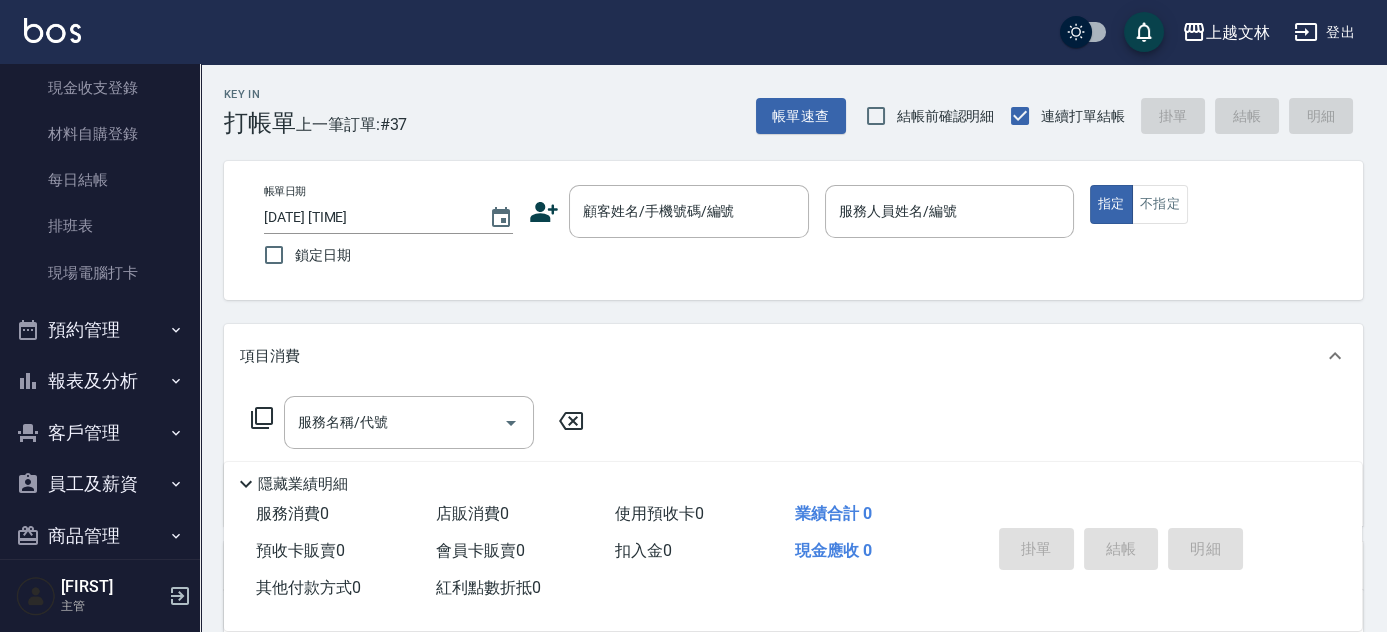 drag, startPoint x: 211, startPoint y: 478, endPoint x: 211, endPoint y: 500, distance: 22 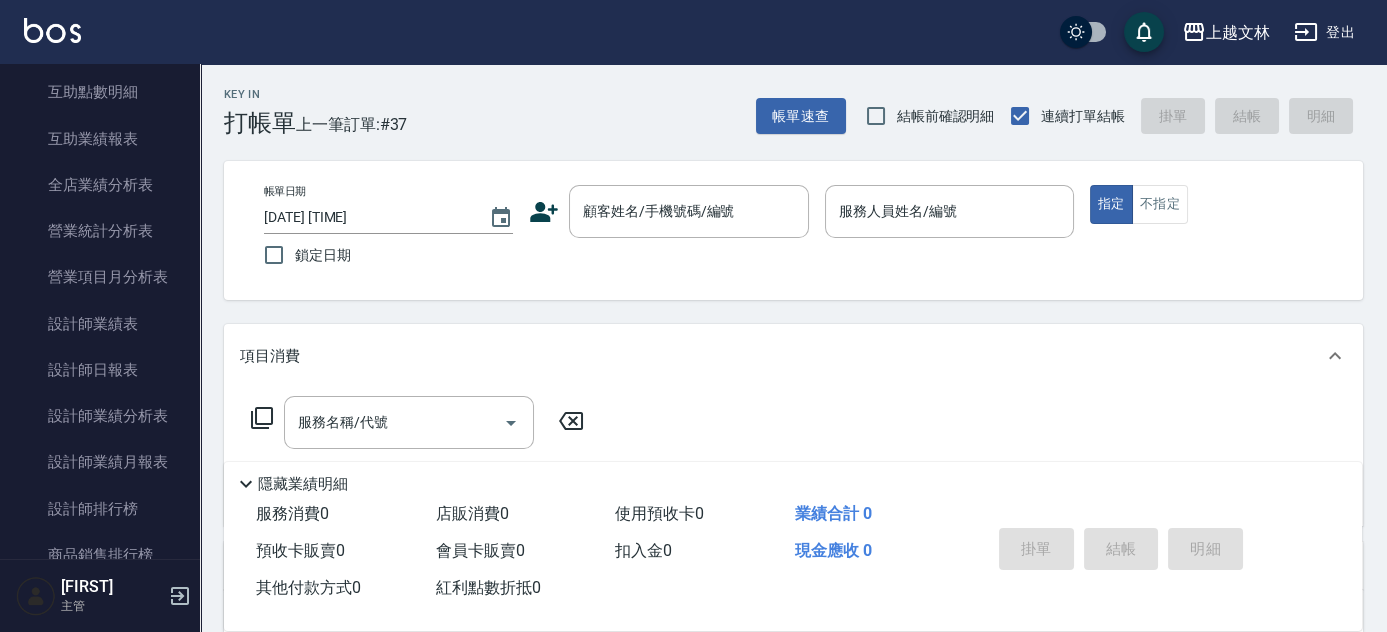 scroll, scrollTop: 848, scrollLeft: 0, axis: vertical 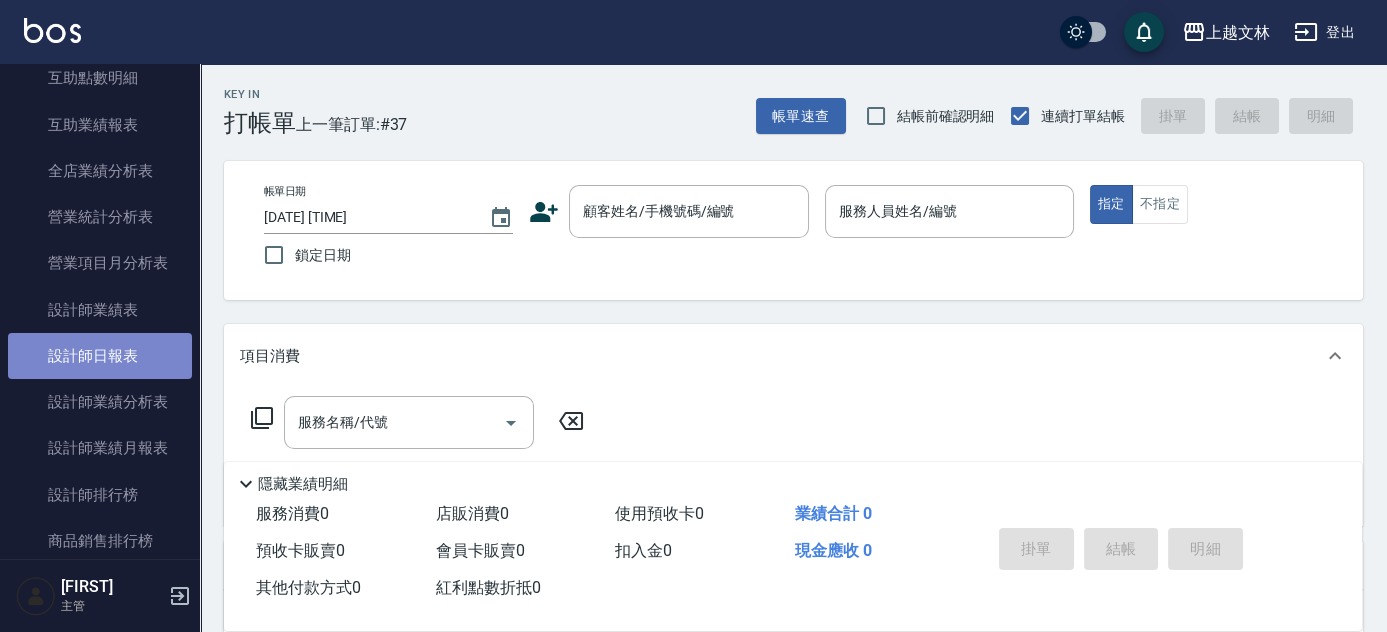 click on "設計師日報表" at bounding box center [100, 356] 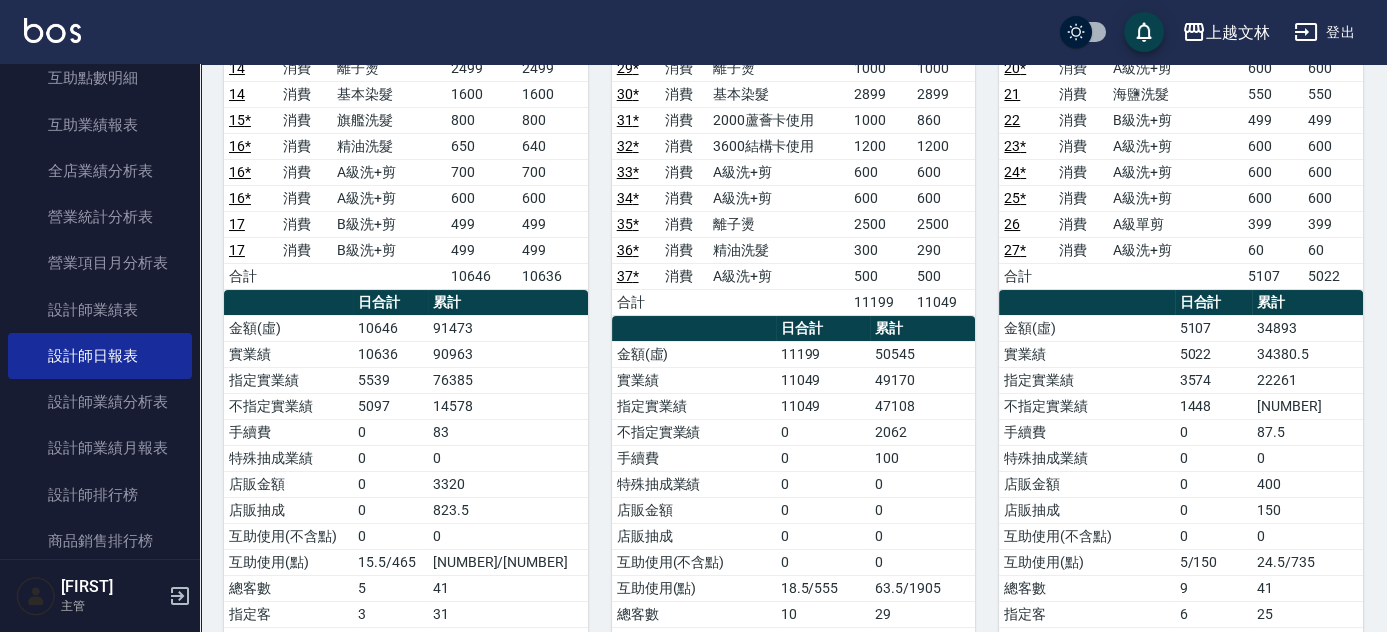 scroll, scrollTop: 272, scrollLeft: 0, axis: vertical 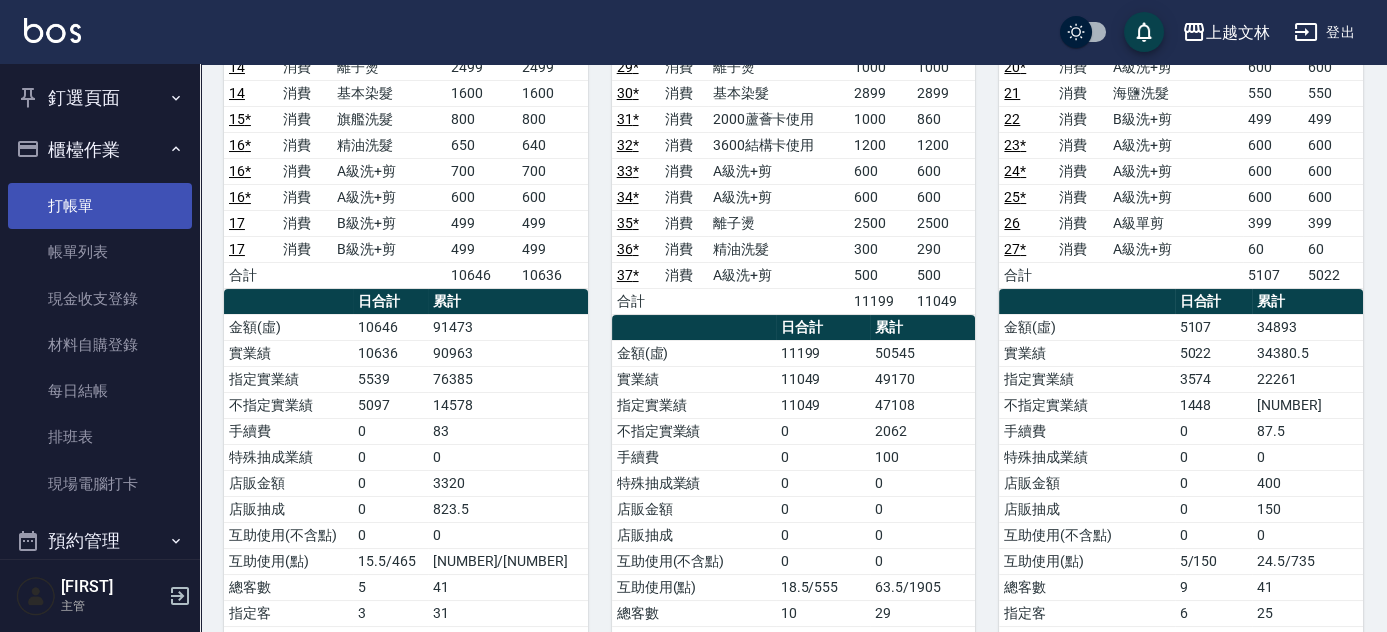 click on "打帳單" at bounding box center (100, 206) 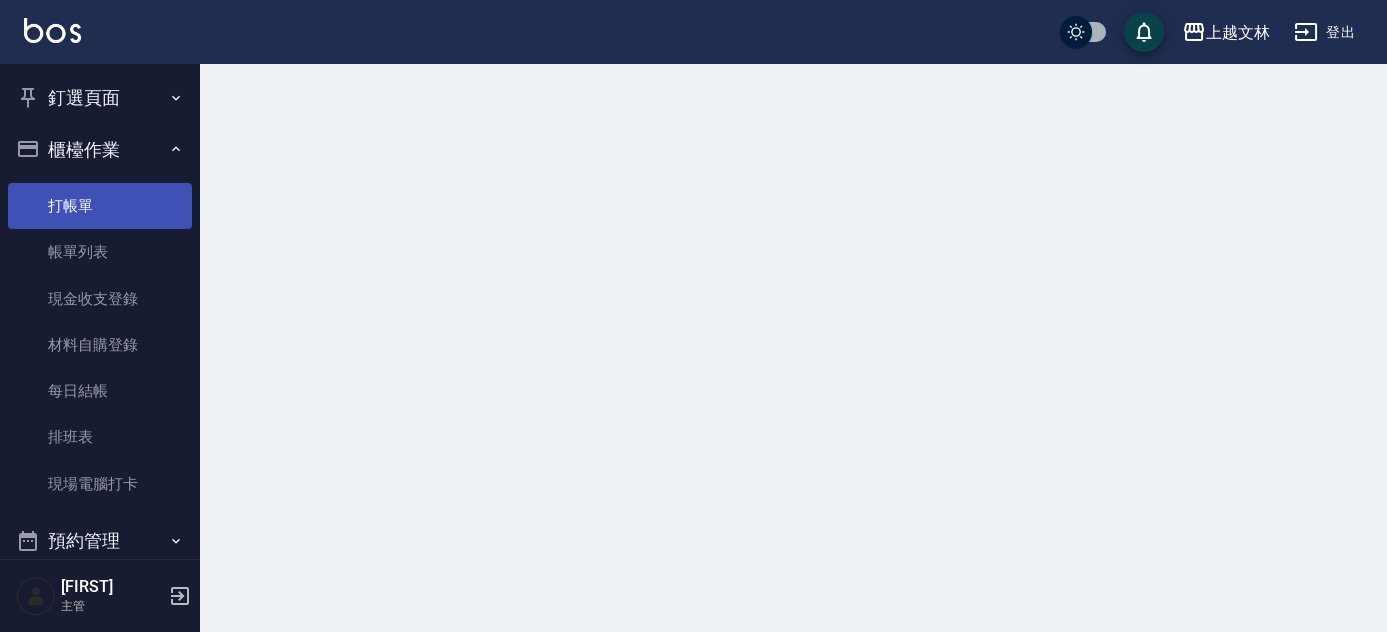 scroll, scrollTop: 0, scrollLeft: 0, axis: both 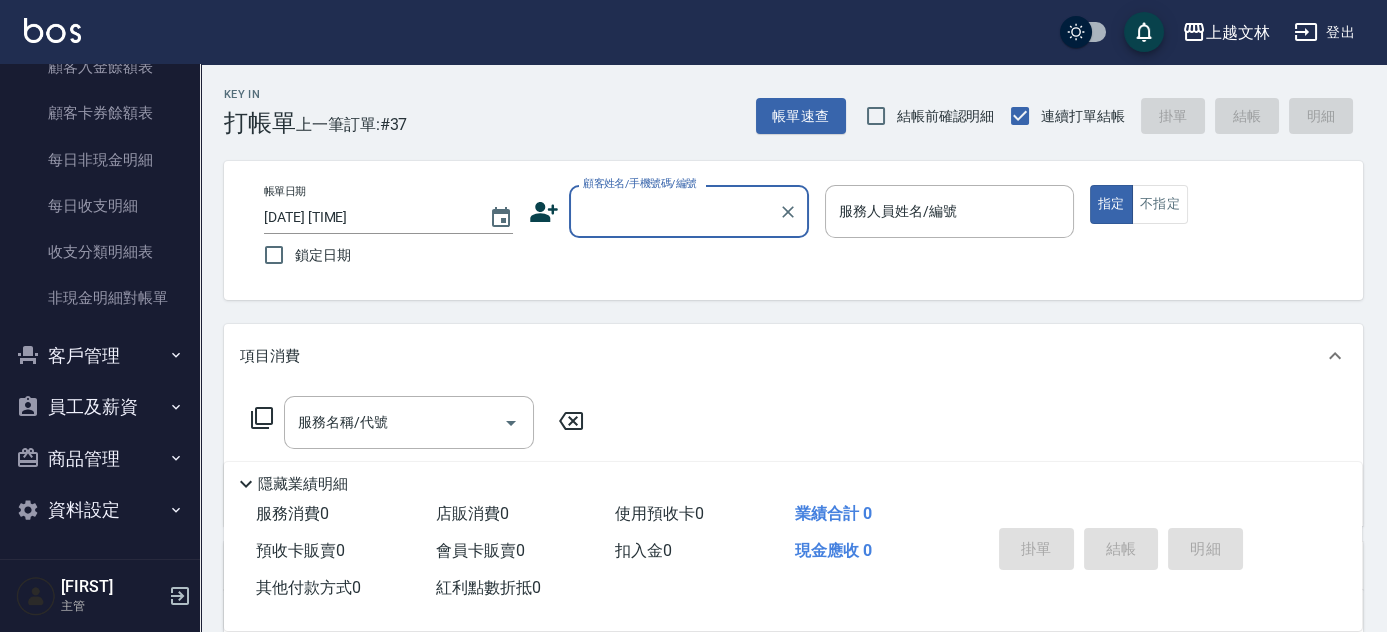 click on "商品管理" at bounding box center [100, 459] 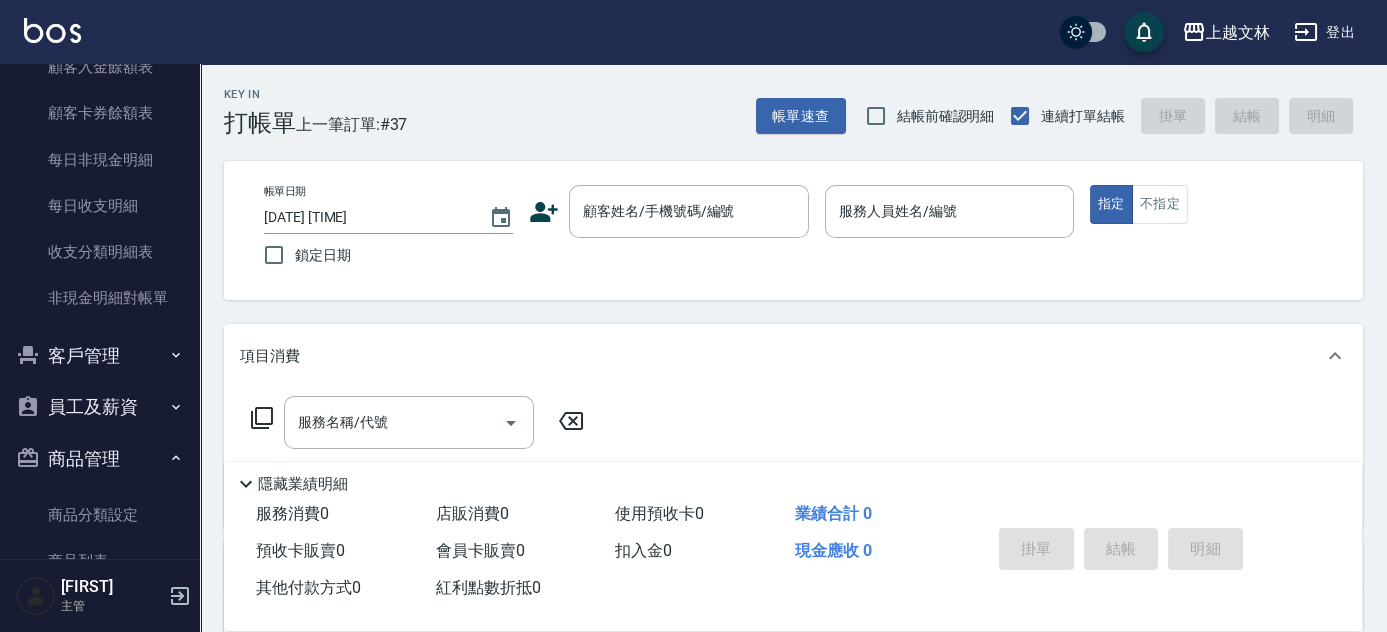 scroll, scrollTop: 1661, scrollLeft: 0, axis: vertical 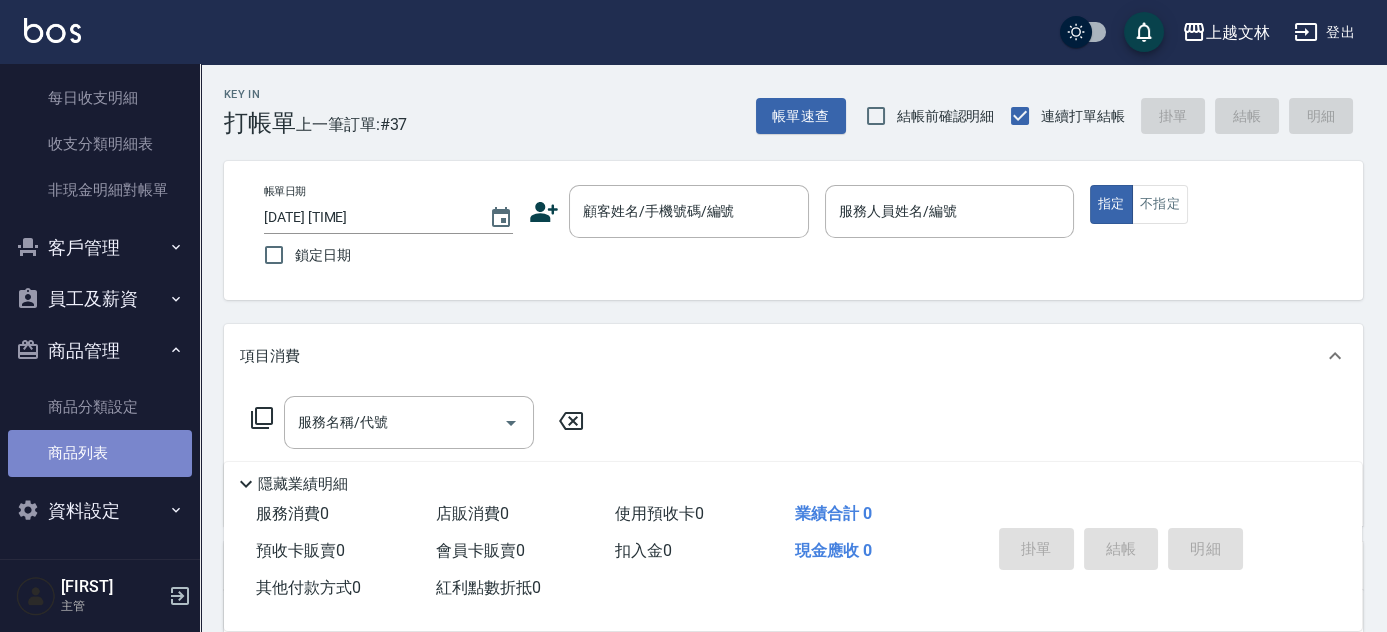 click on "商品列表" at bounding box center (100, 453) 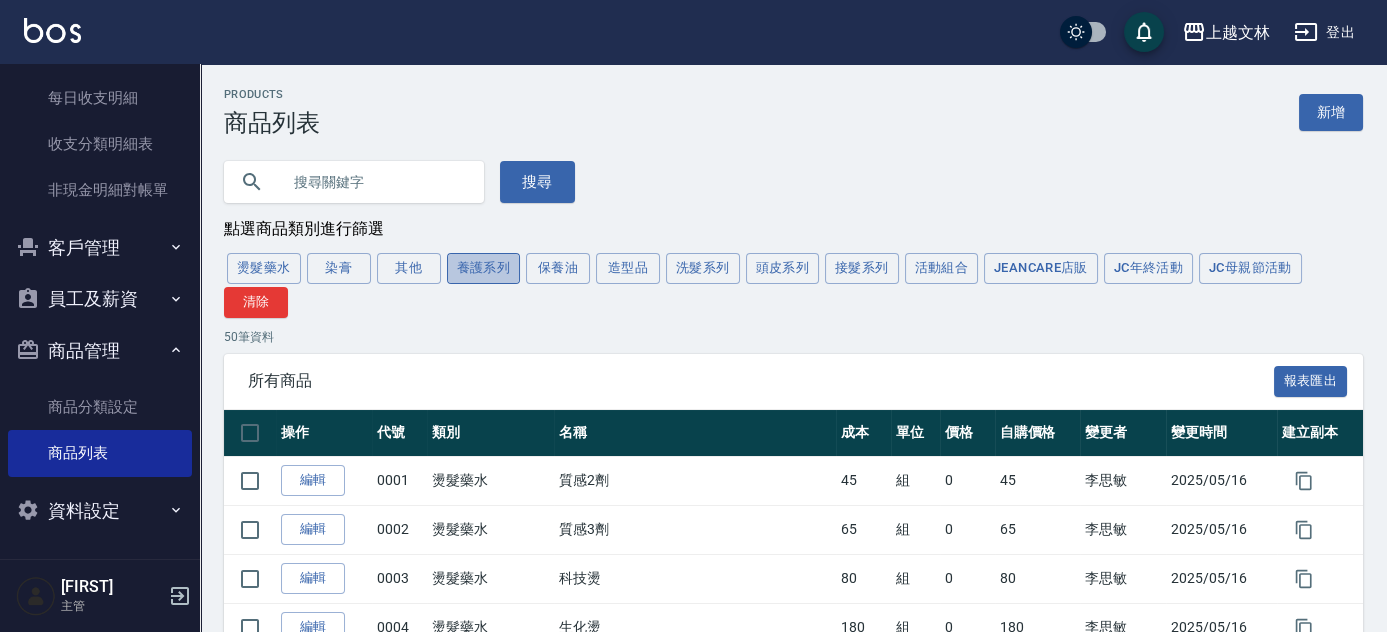 click on "養護系列" at bounding box center [484, 268] 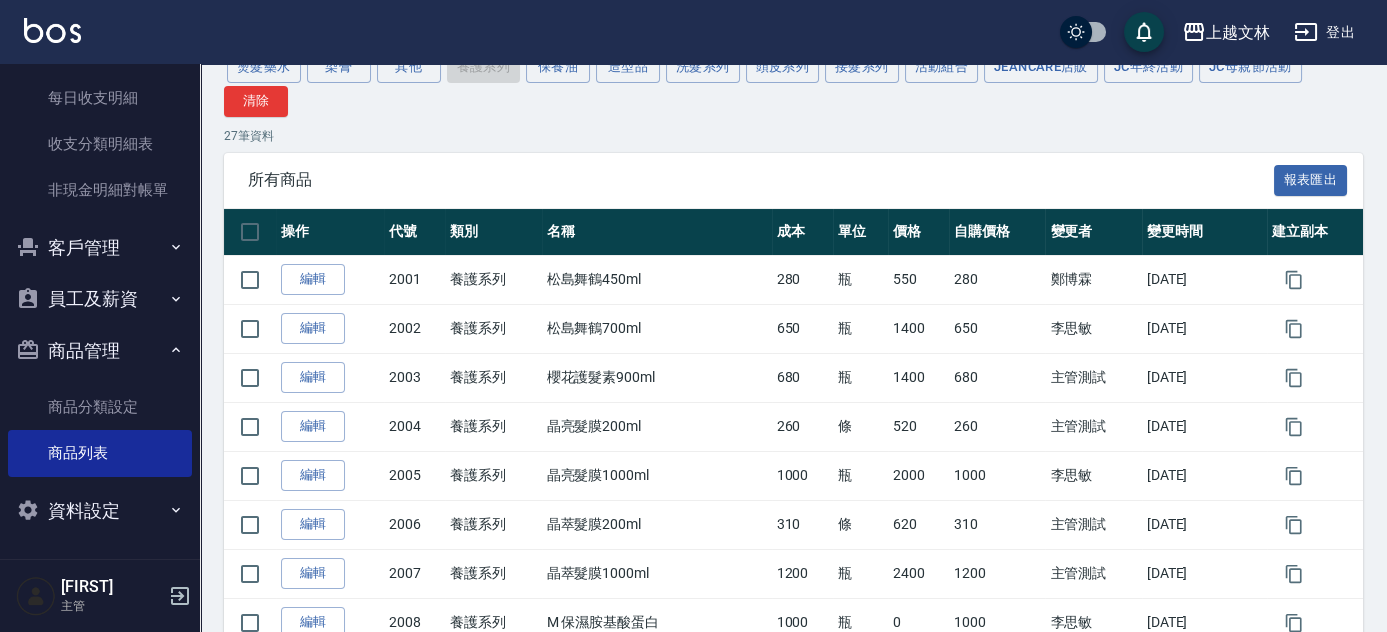 scroll, scrollTop: 191, scrollLeft: 0, axis: vertical 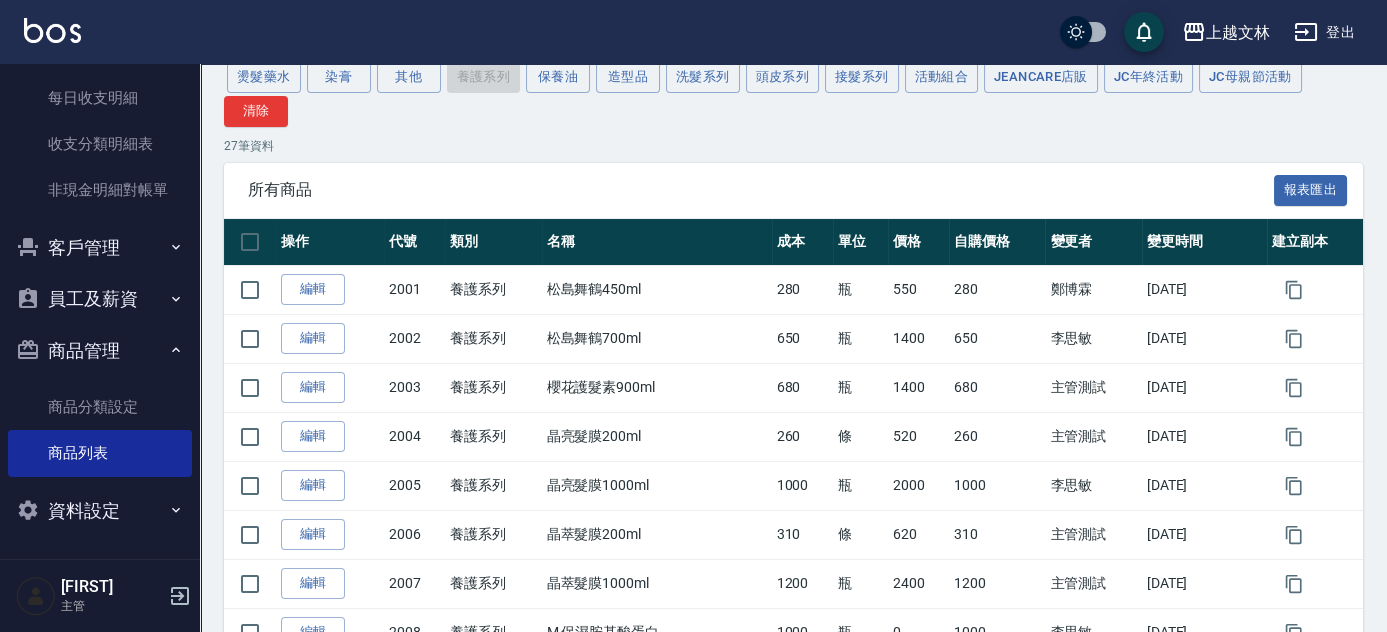 drag, startPoint x: 189, startPoint y: 457, endPoint x: 202, endPoint y: 384, distance: 74.1485 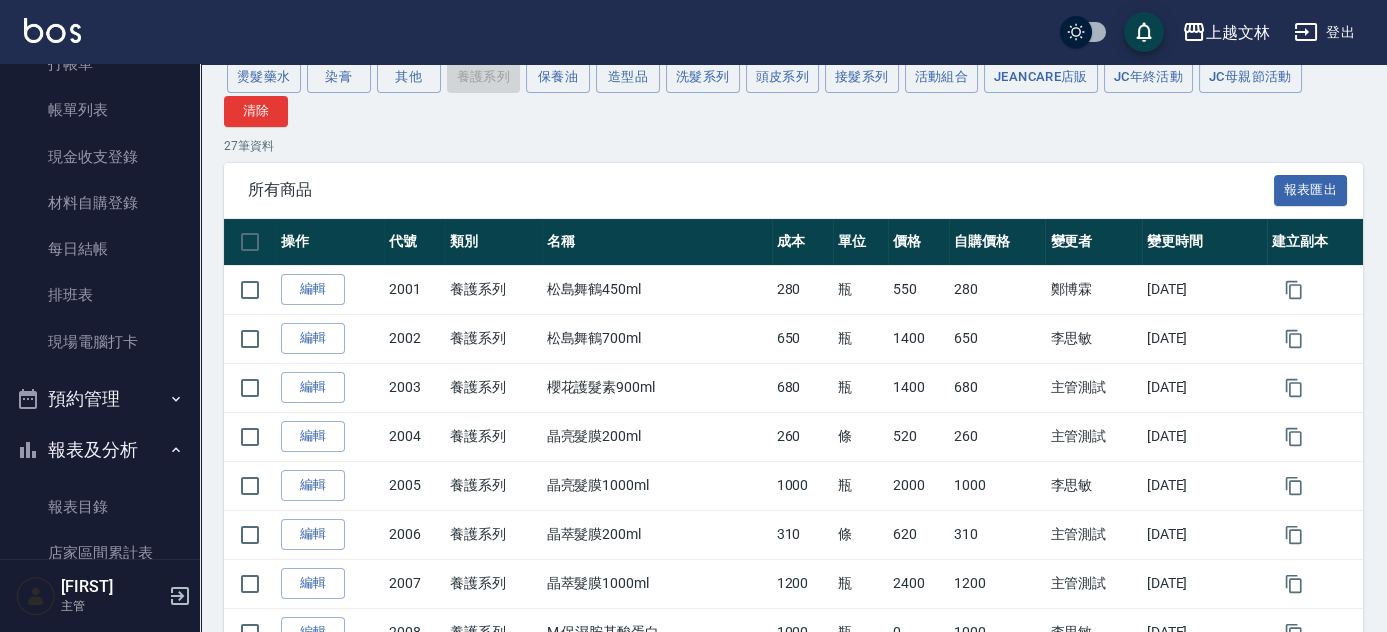 scroll, scrollTop: 0, scrollLeft: 0, axis: both 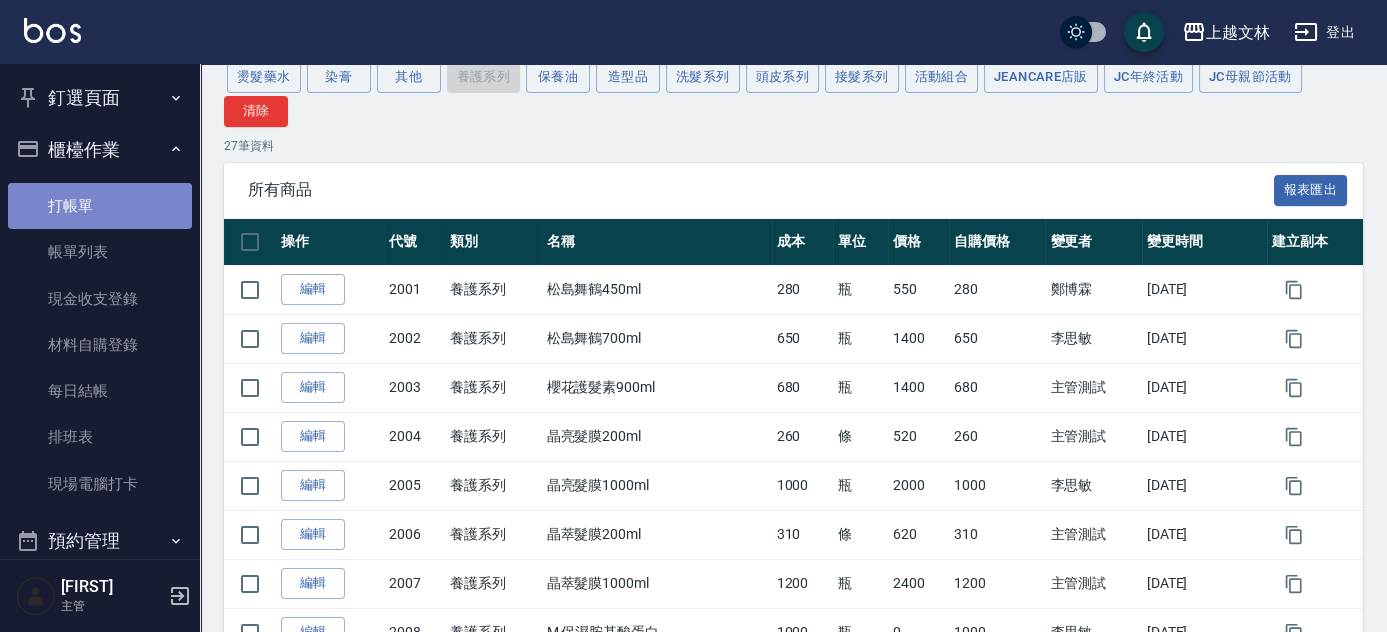 click on "打帳單" at bounding box center (100, 206) 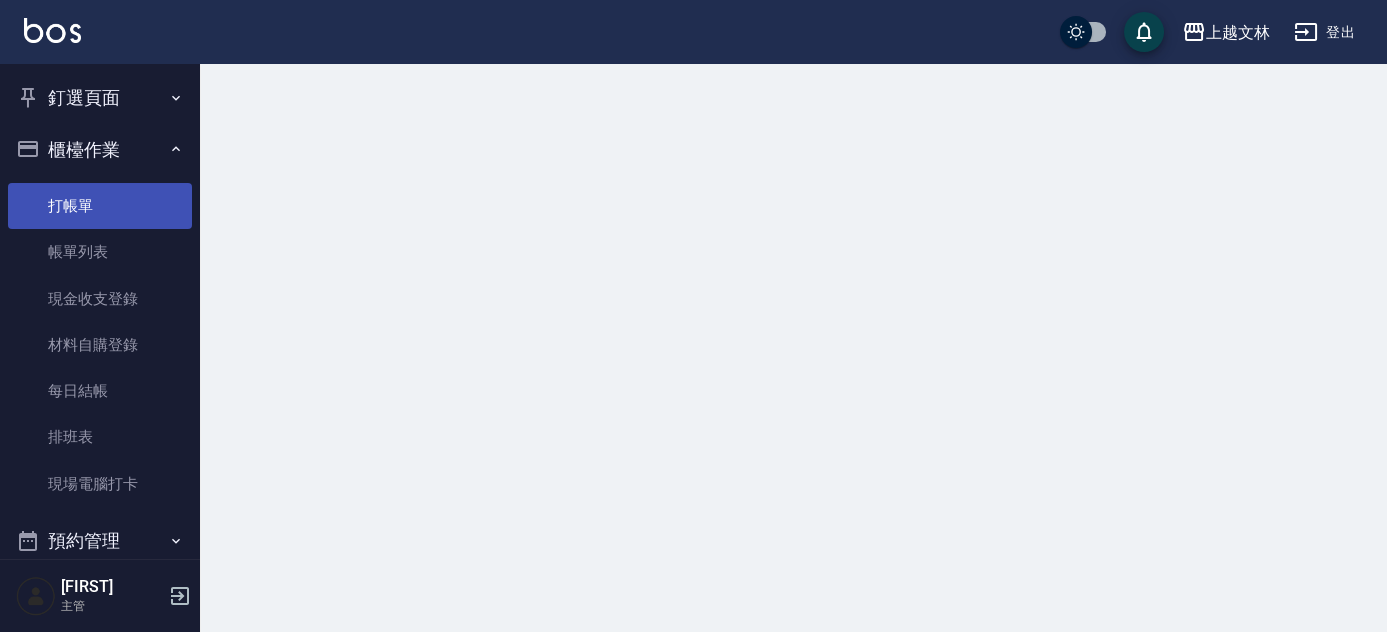 scroll, scrollTop: 0, scrollLeft: 0, axis: both 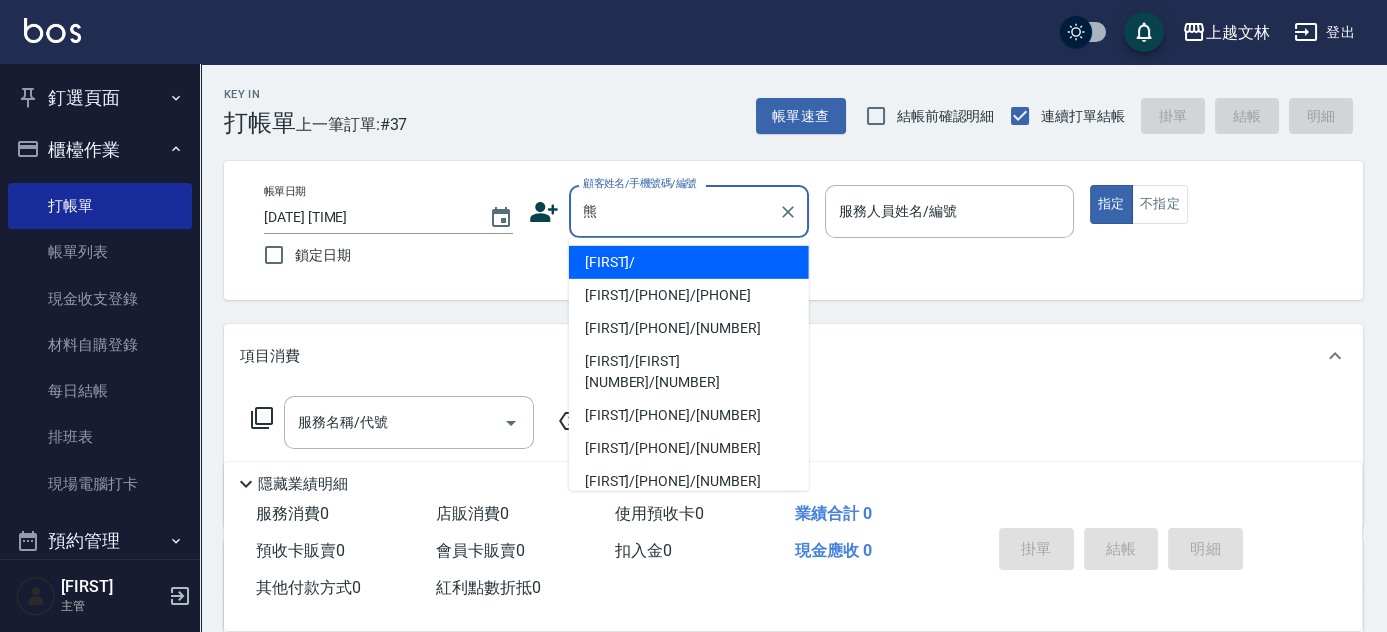 drag, startPoint x: 717, startPoint y: 212, endPoint x: 553, endPoint y: 222, distance: 164.3046 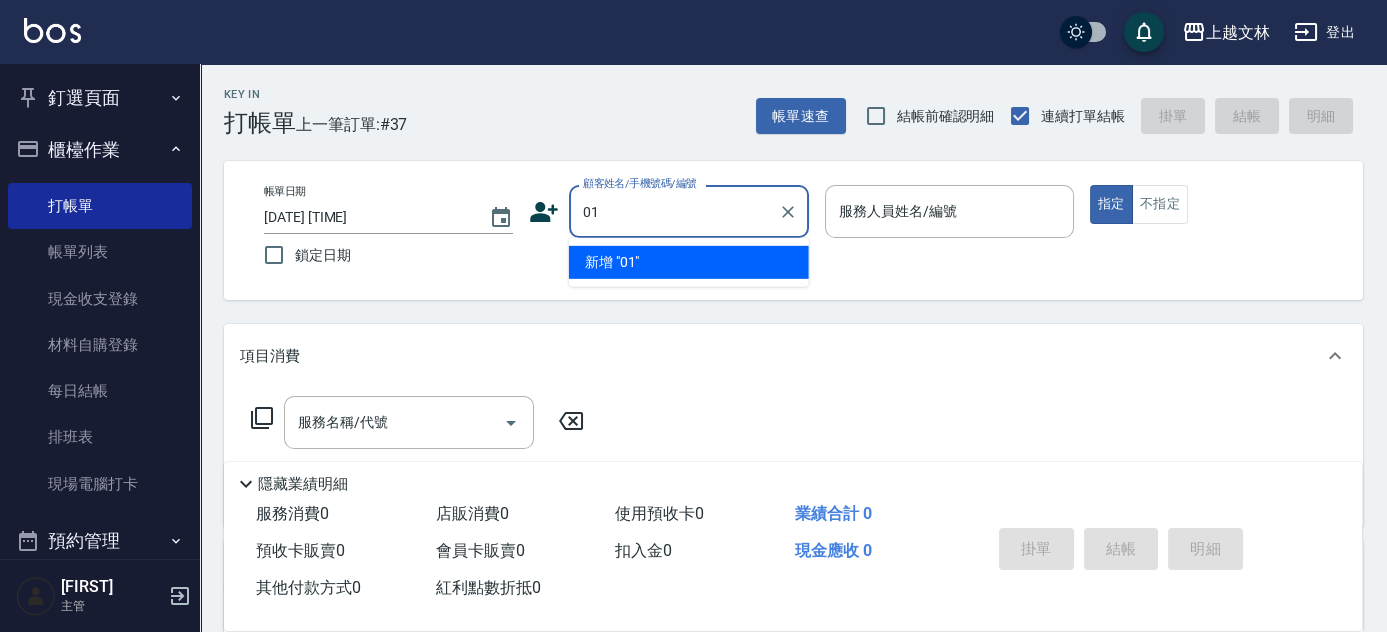 click on "指定" at bounding box center [1111, 204] 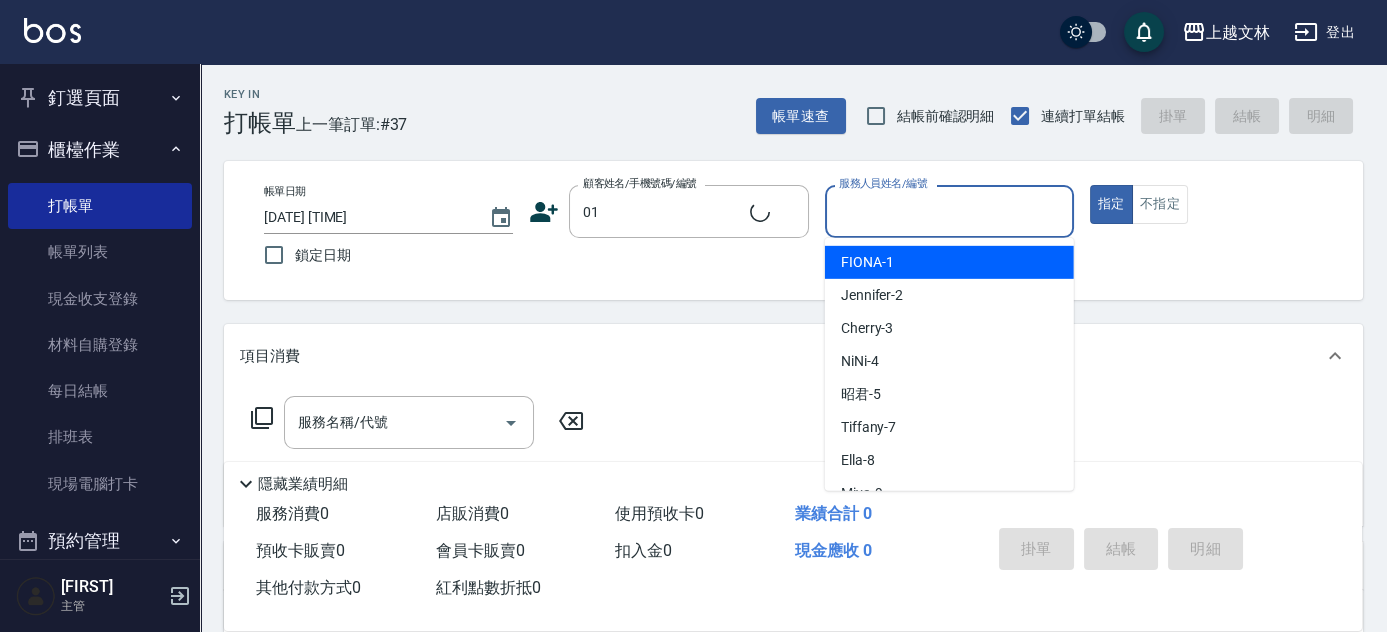 click on "服務人員姓名/編號" at bounding box center [949, 211] 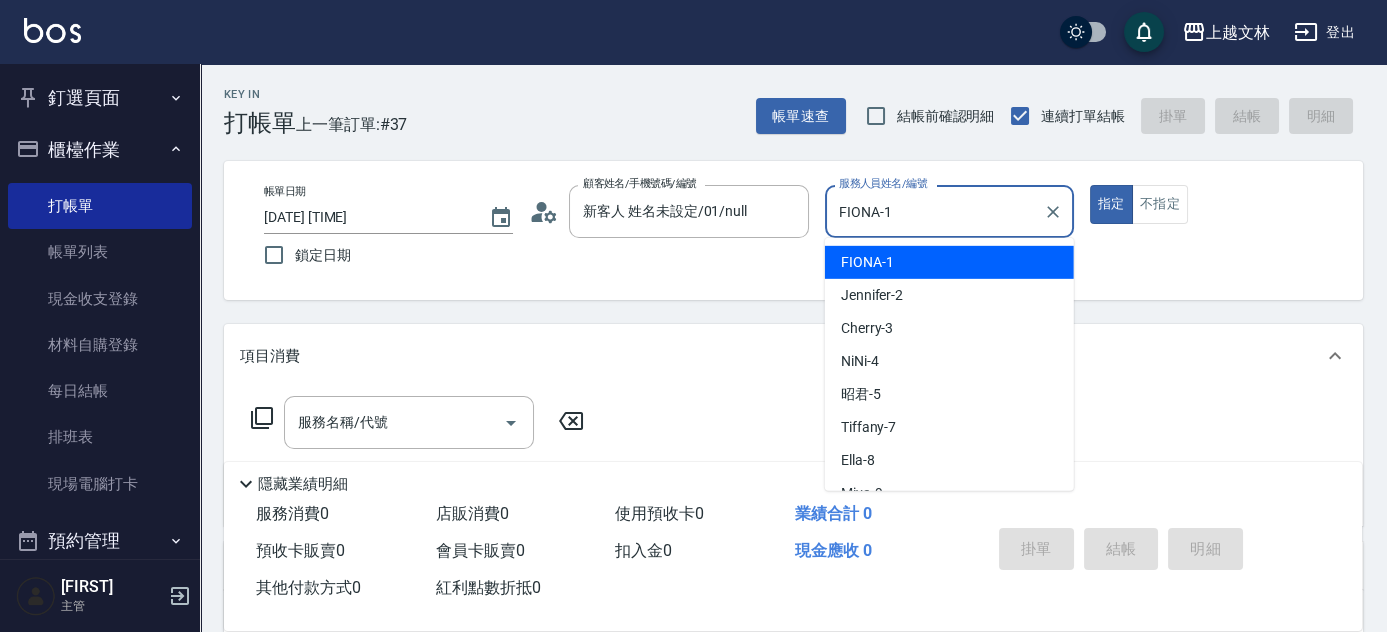 drag, startPoint x: 869, startPoint y: 214, endPoint x: 815, endPoint y: 215, distance: 54.00926 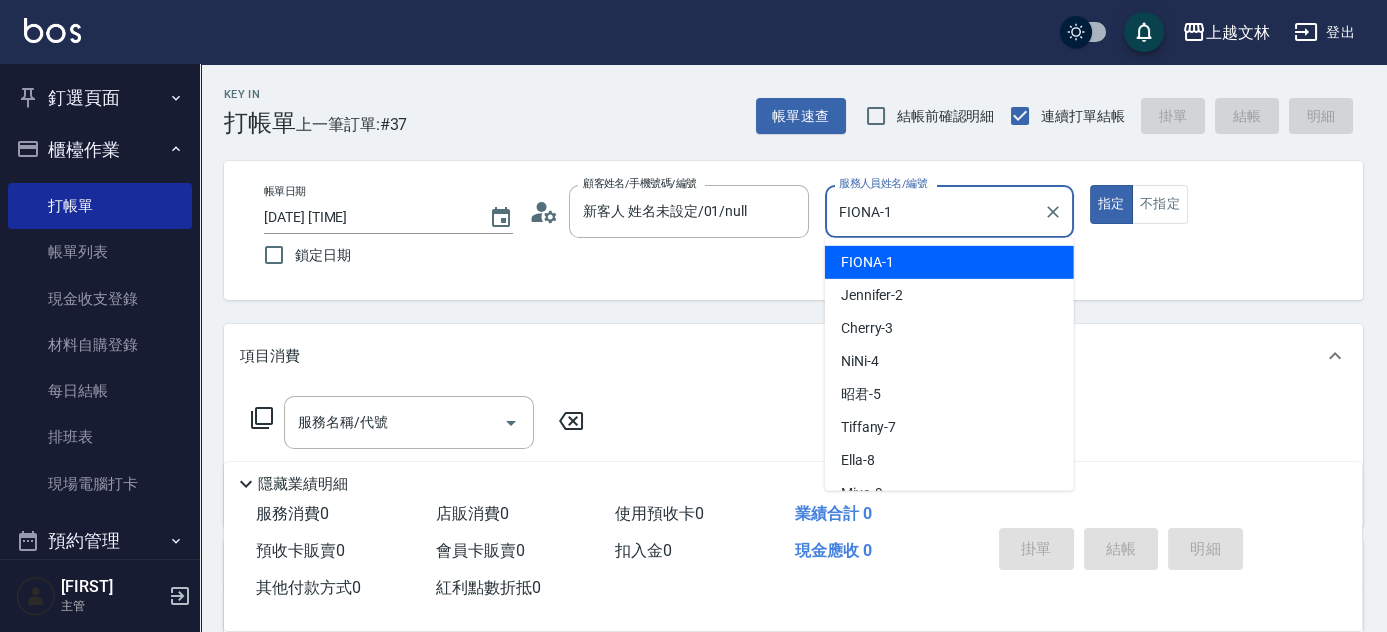 click on "帳單日期 [DATE] [TIME] 鎖定日期 顧客姓名/手機號碼/編號 新客人 姓名未設定/[NUMBER]/null 顧客姓名/手機號碼/編號 服務人員姓名/編號 [NAME]-[NUMBER] 服務人員姓名/編號 指定 不指定" at bounding box center (793, 230) 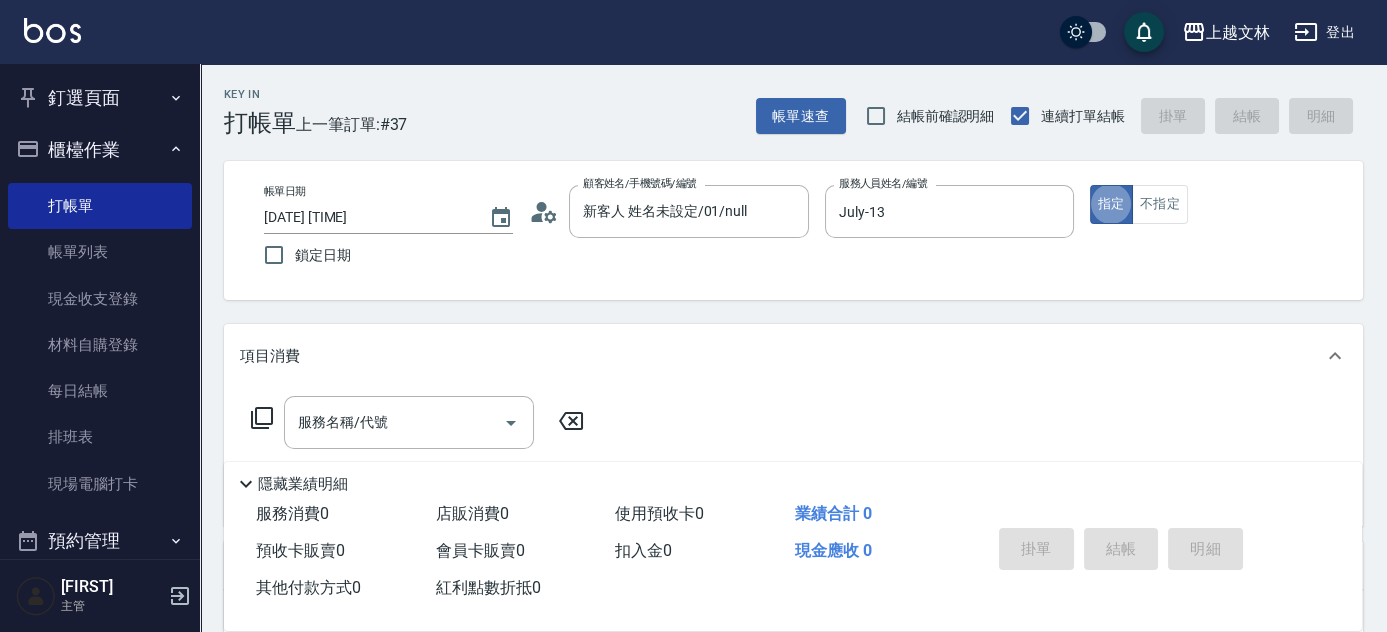 click on "服務名稱/代號 服務名稱/代號" at bounding box center (418, 422) 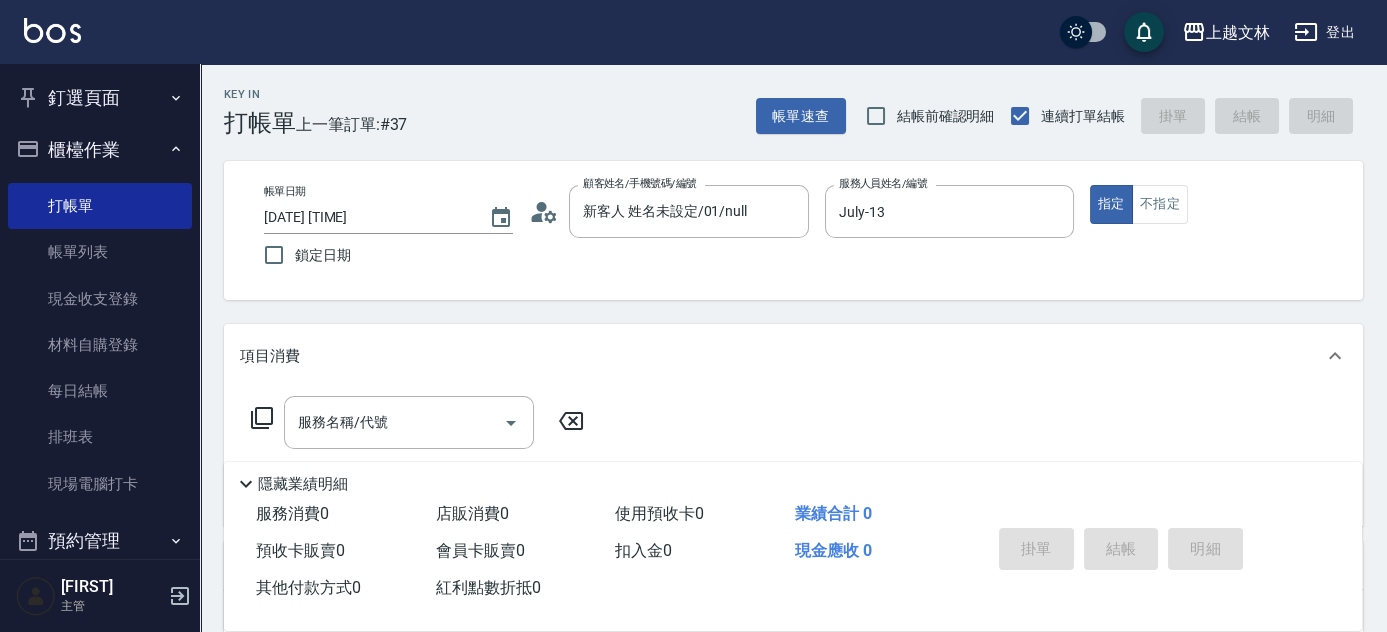 click 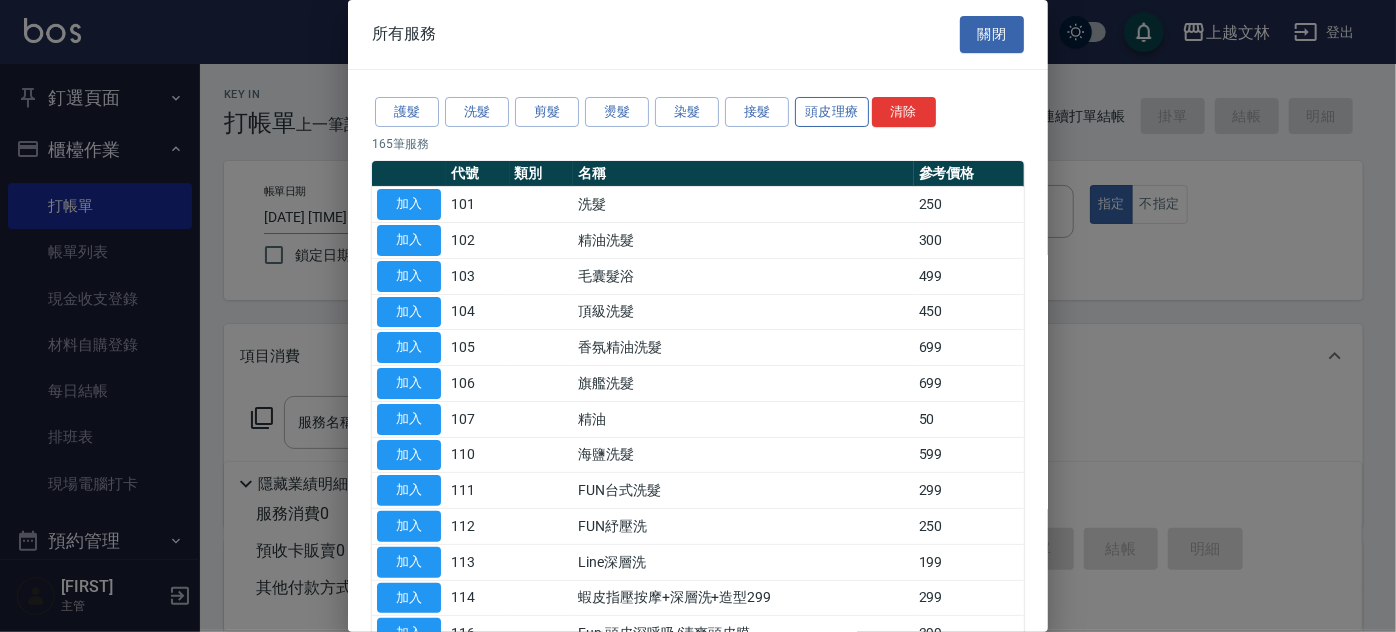 click on "頭皮理療" at bounding box center (832, 112) 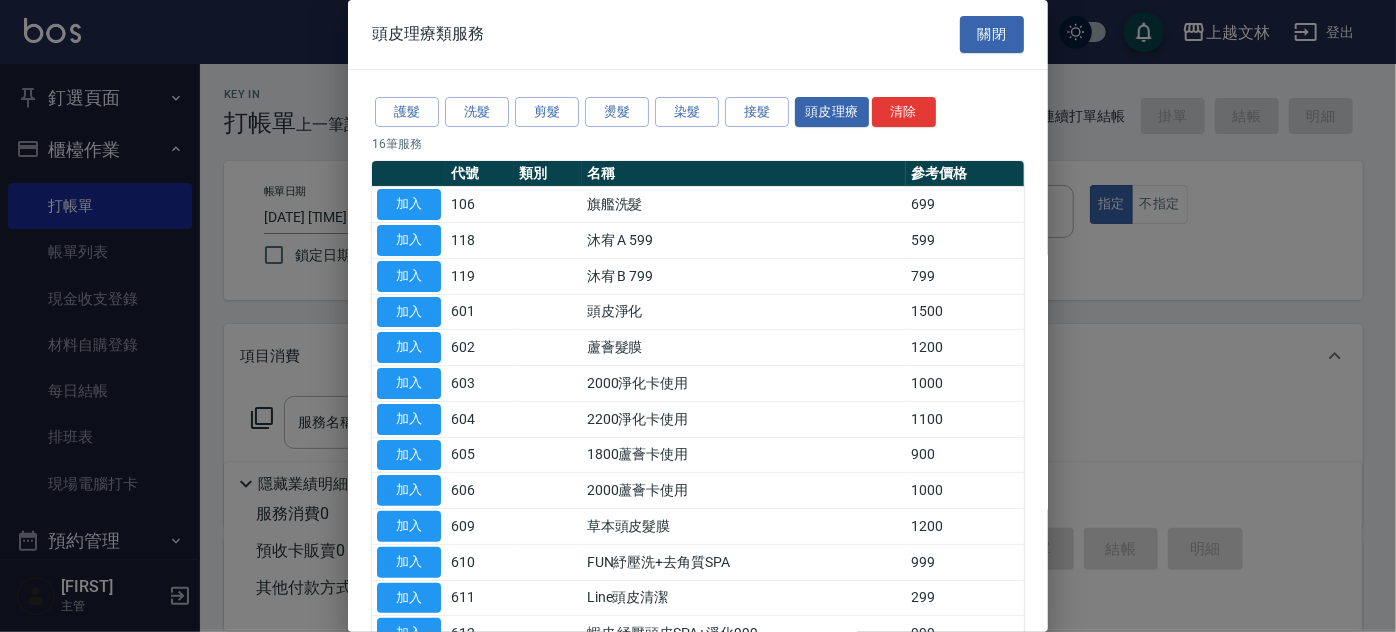 click on "606" at bounding box center [480, 491] 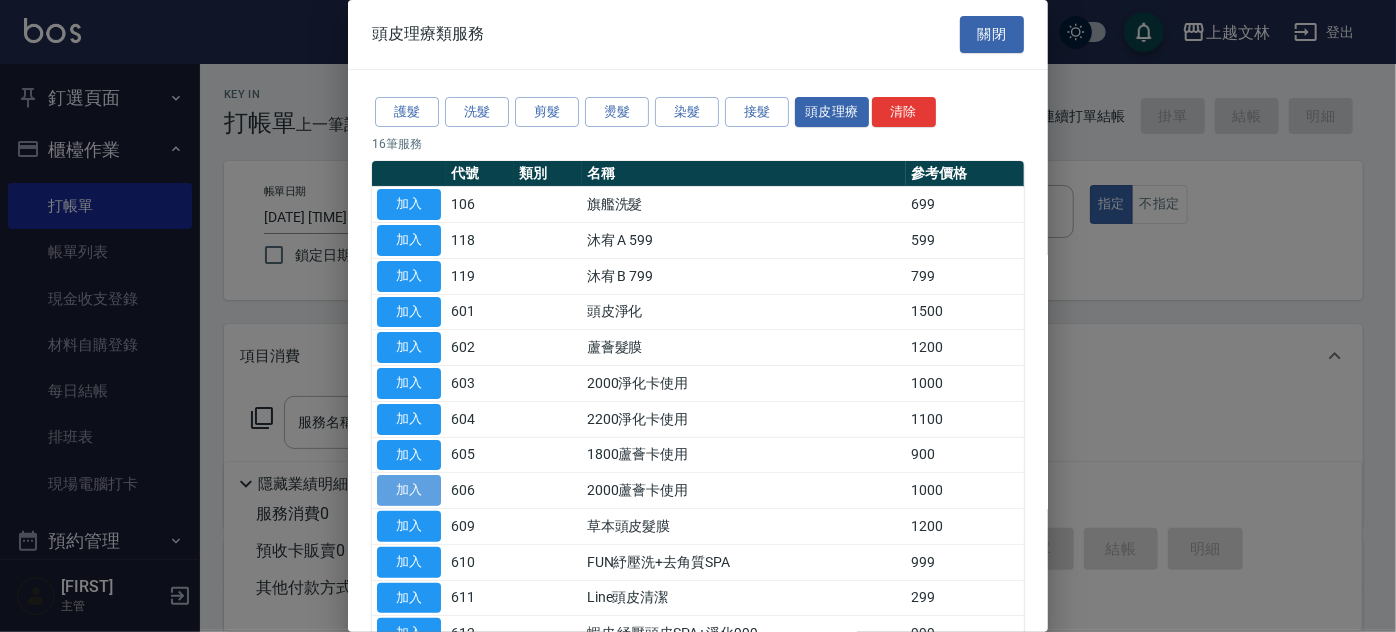 click on "加入" at bounding box center (409, 490) 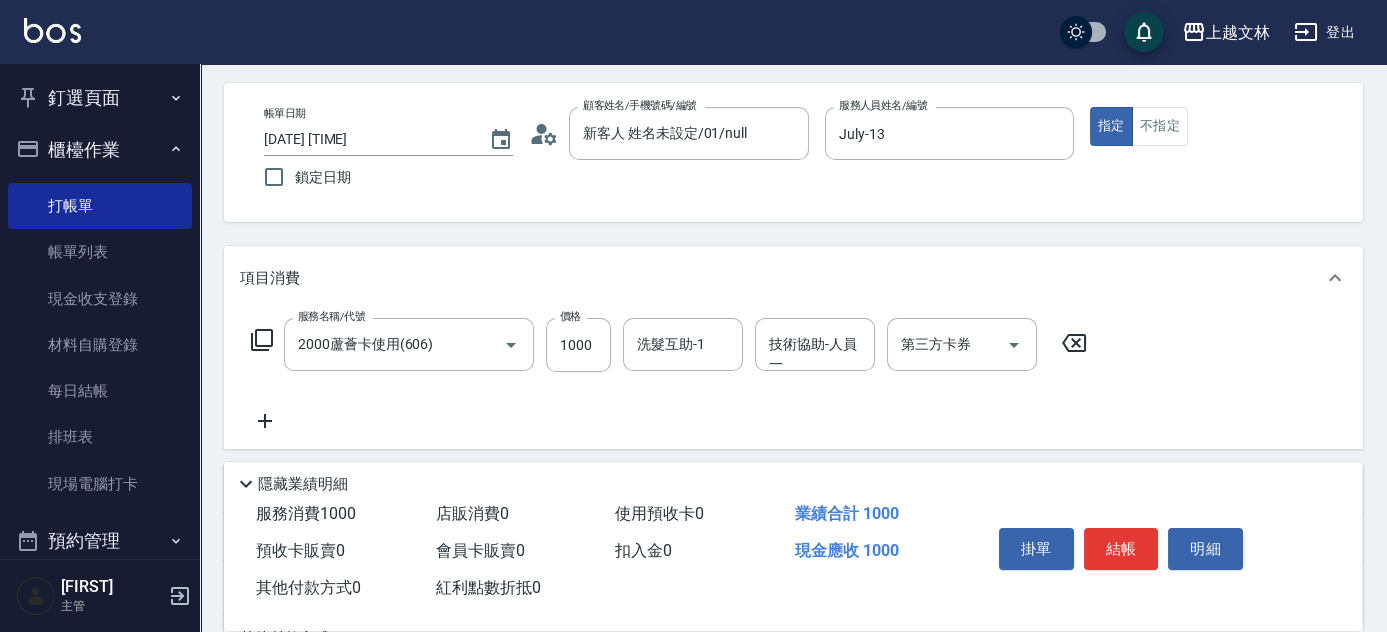scroll, scrollTop: 346, scrollLeft: 0, axis: vertical 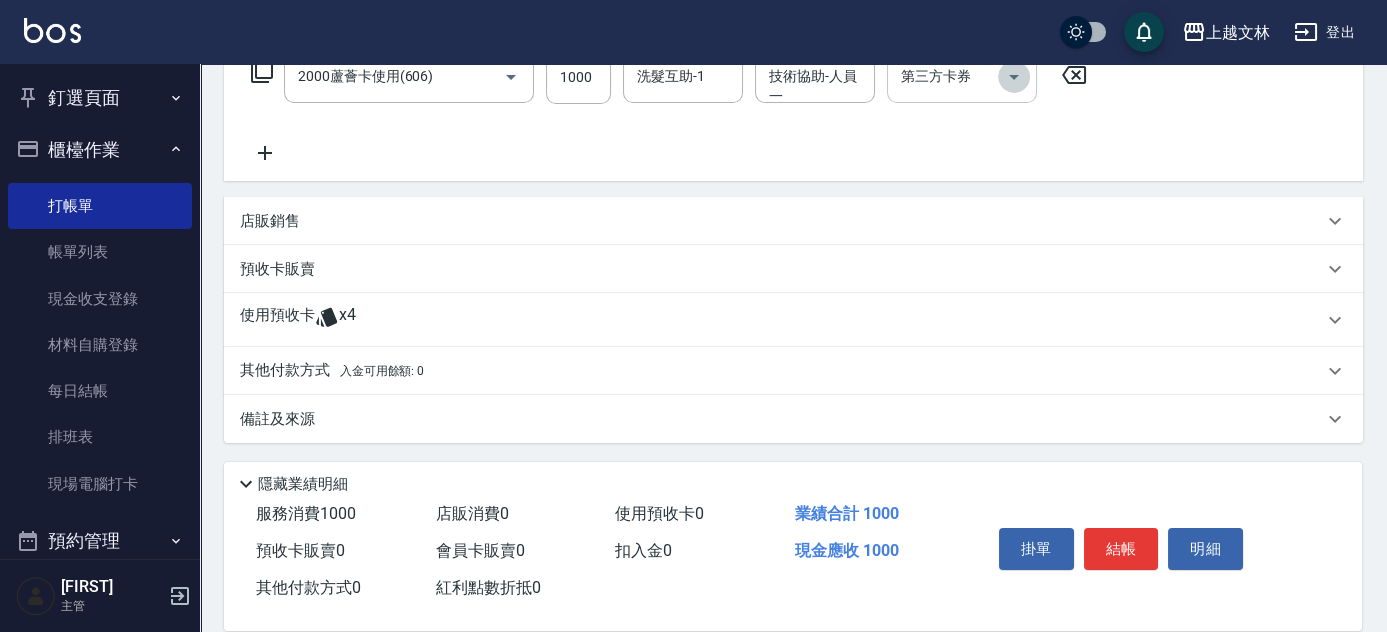 click 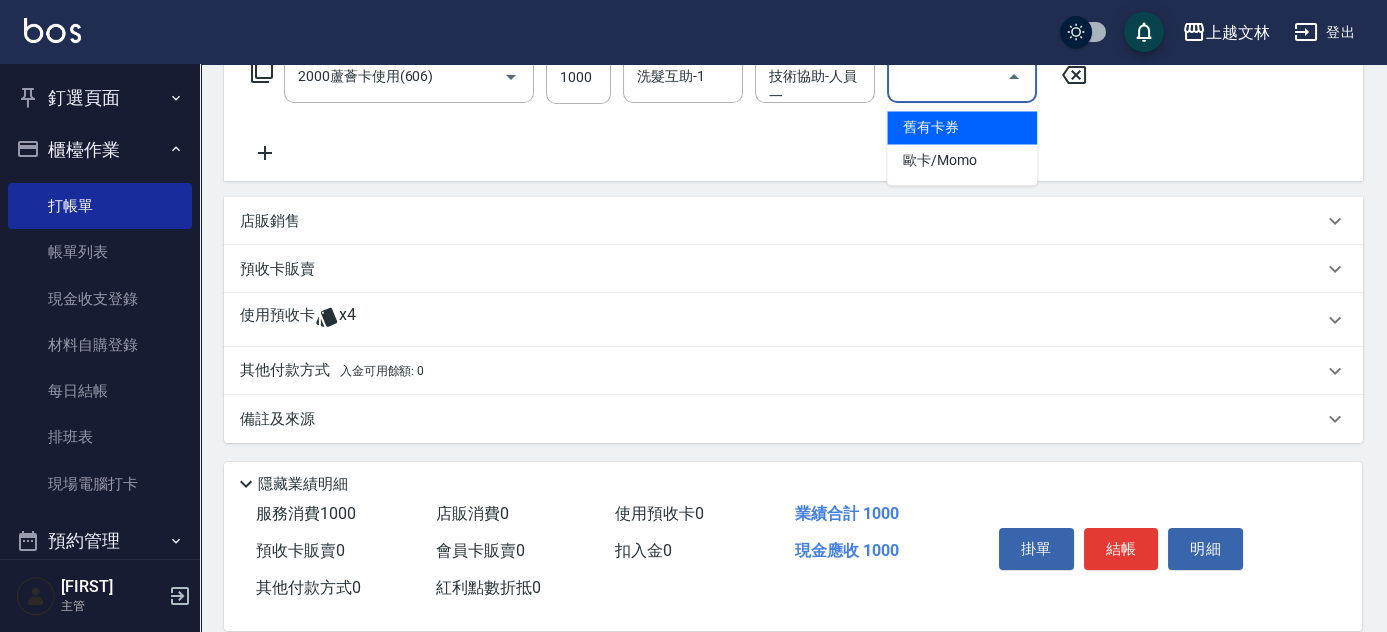 click on "舊有卡券" at bounding box center [962, 127] 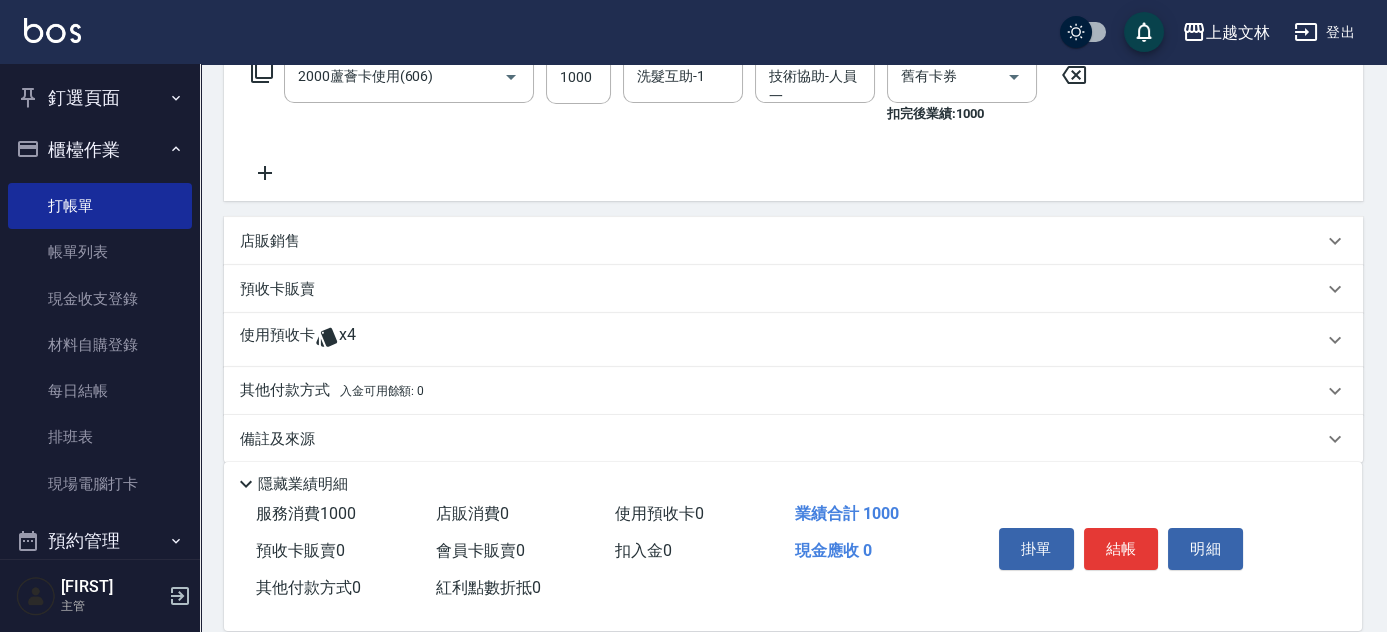 click 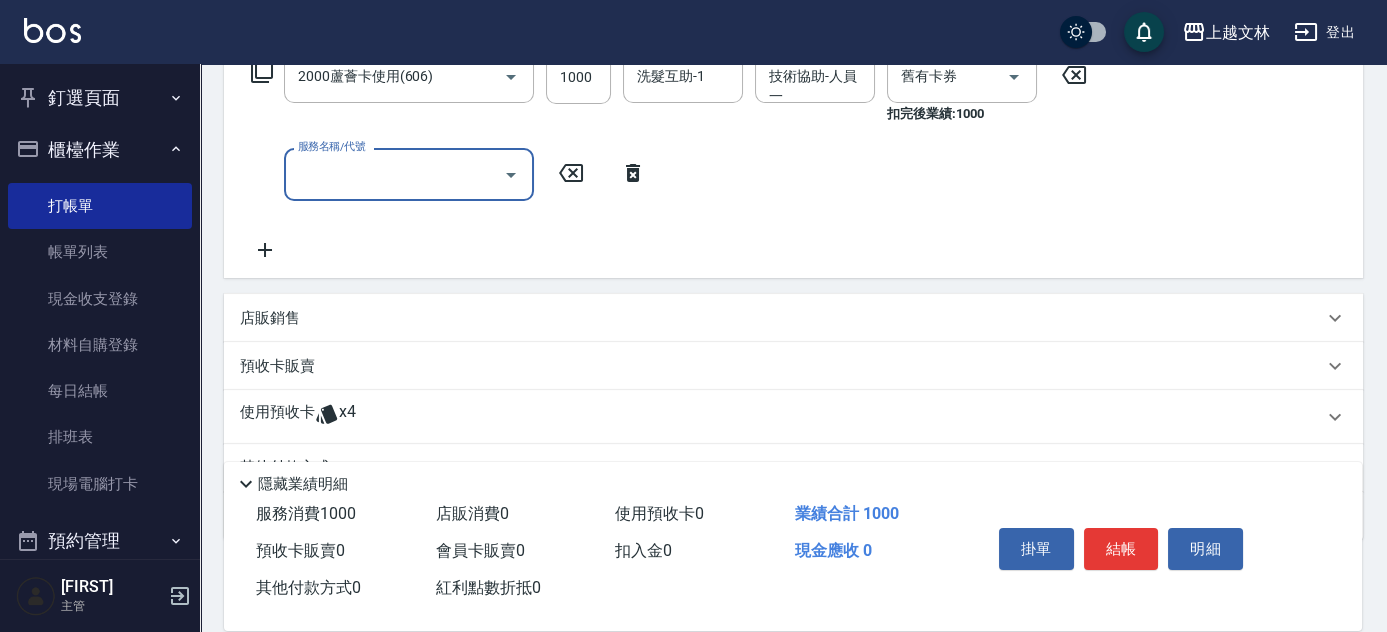click 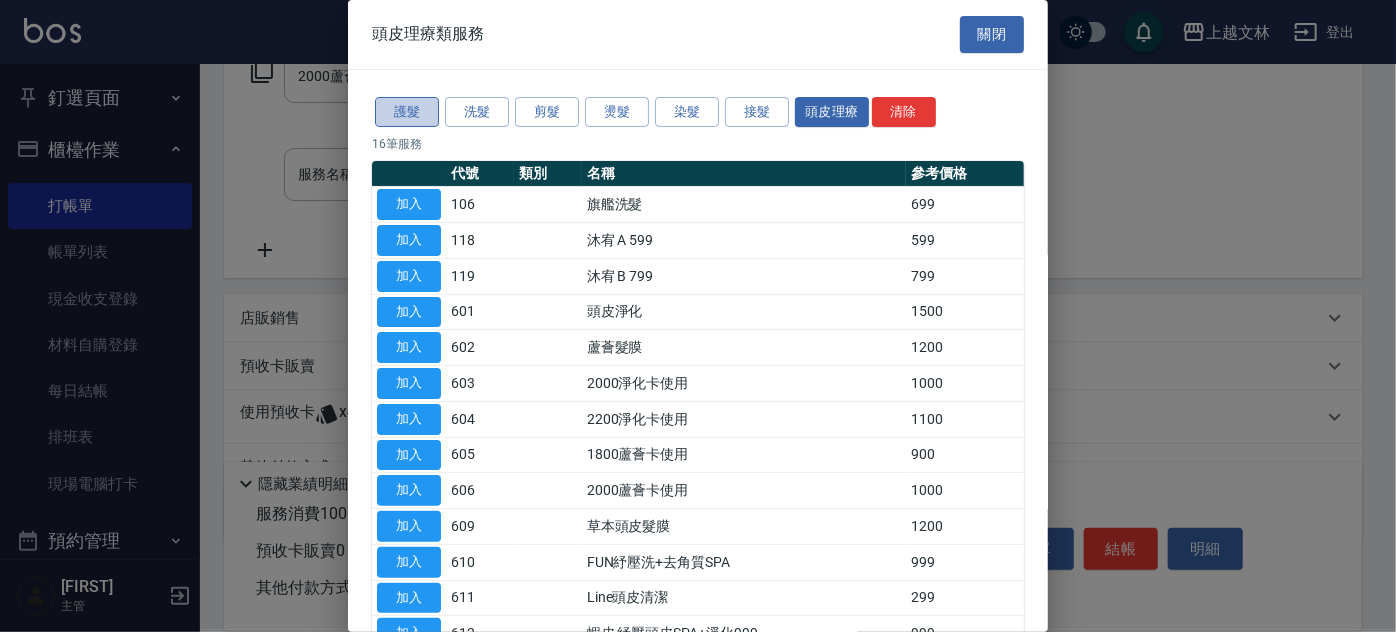 click on "護髮" at bounding box center [407, 112] 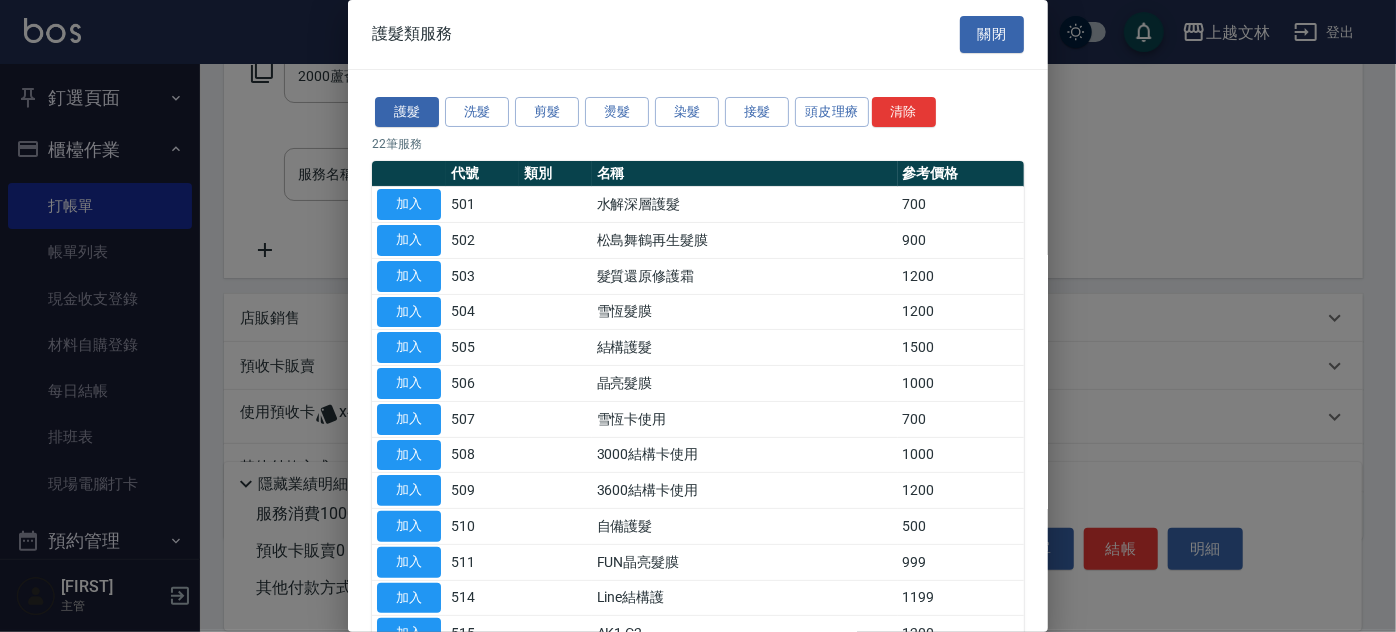 click on "505" at bounding box center [482, 348] 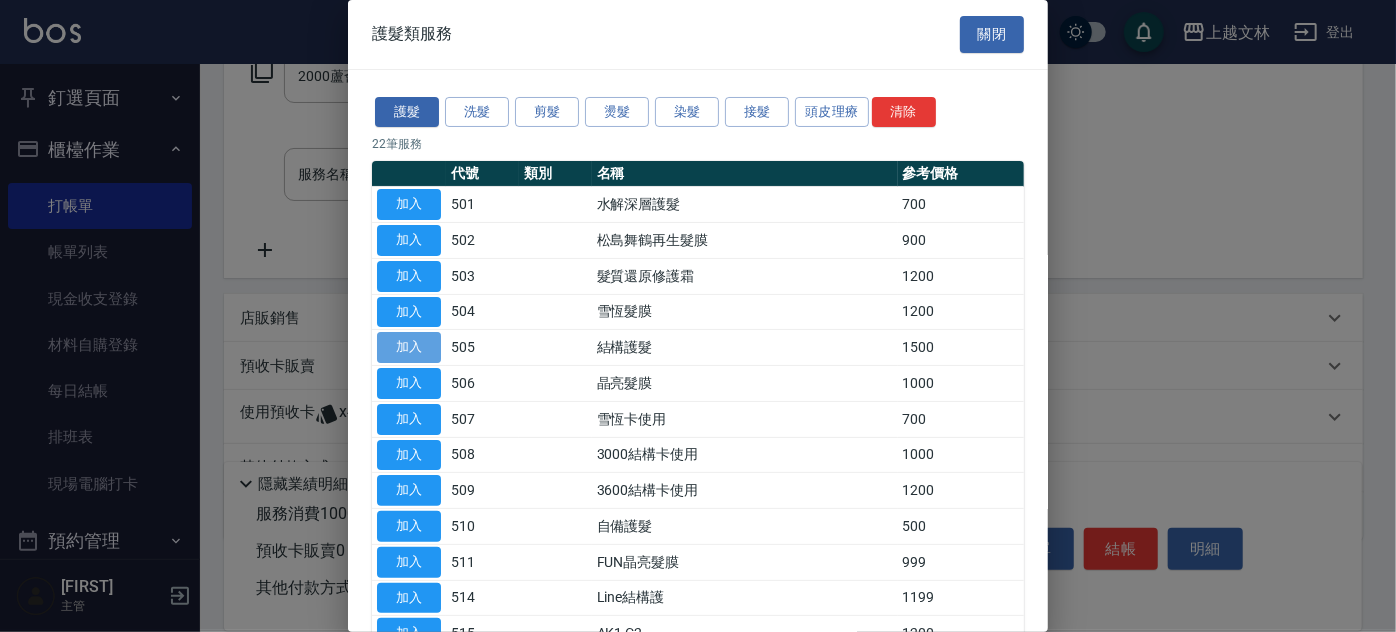 click on "加入" at bounding box center (409, 347) 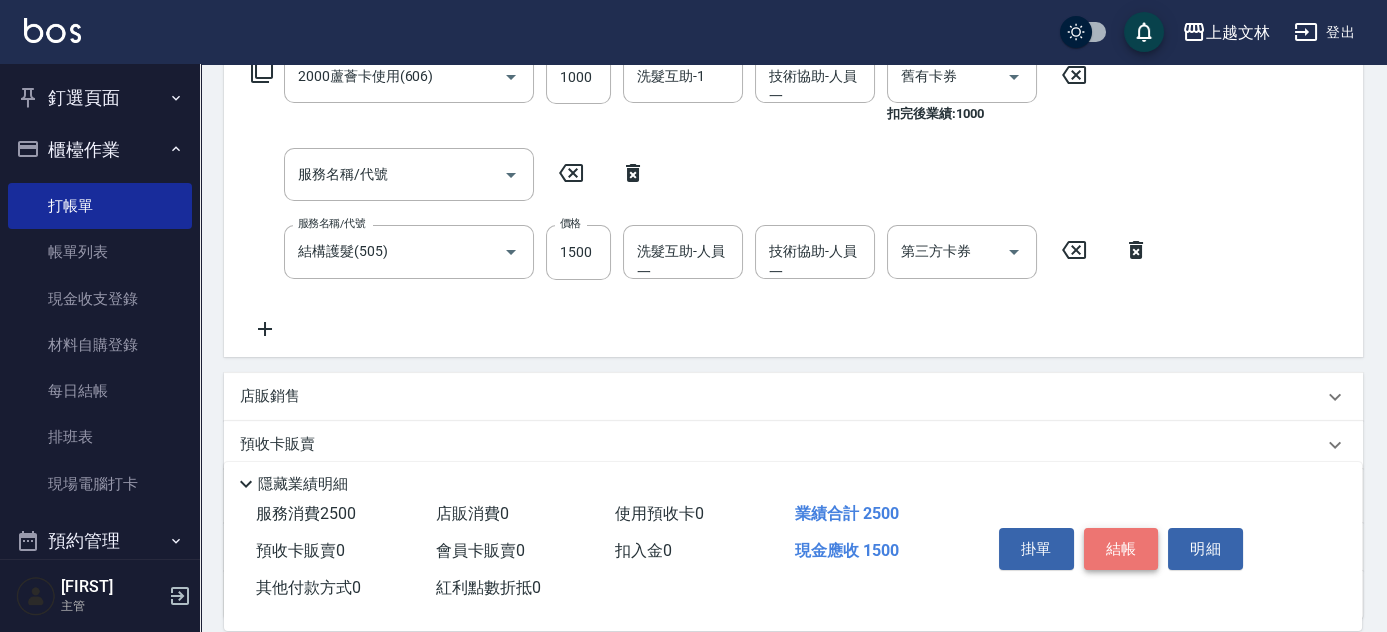 click on "結帳" at bounding box center (1121, 549) 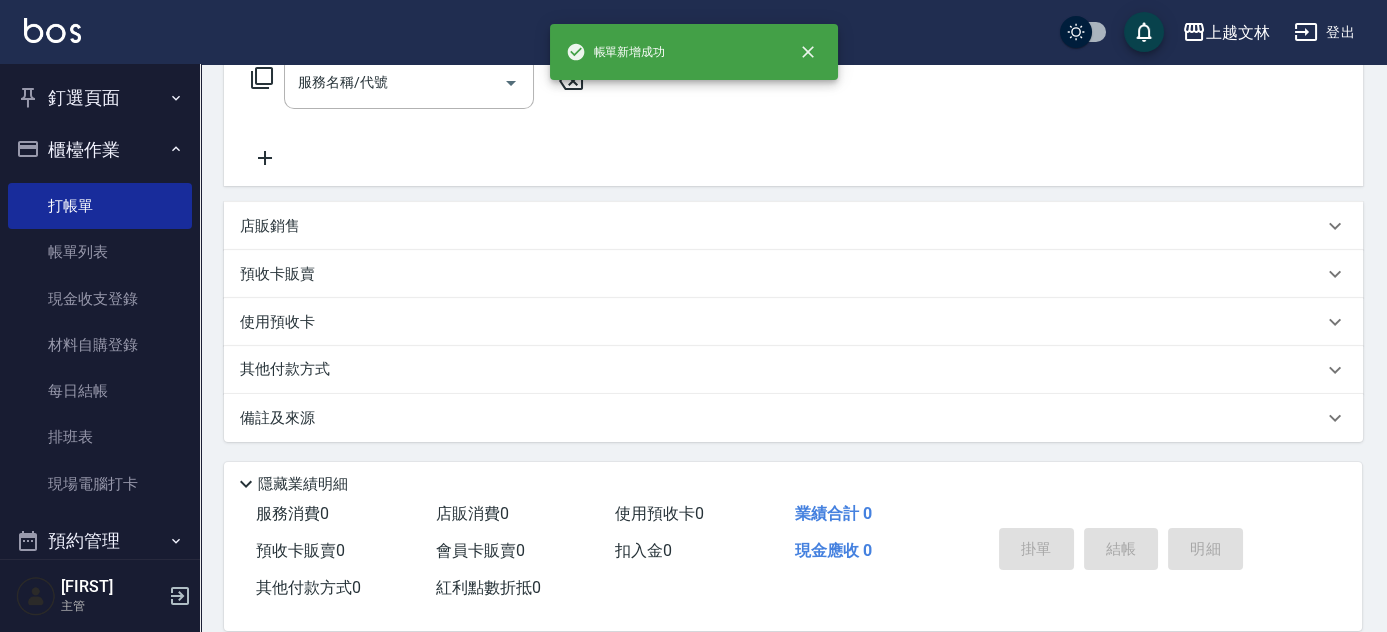 scroll, scrollTop: 0, scrollLeft: 0, axis: both 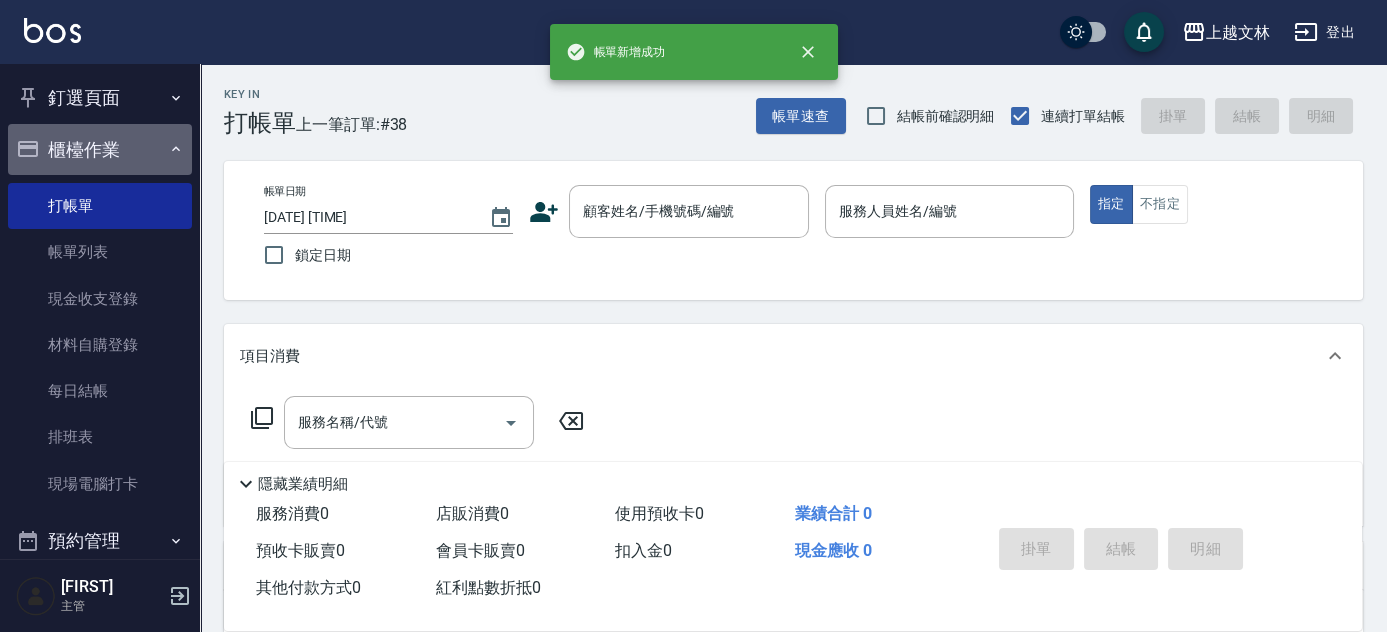 click on "櫃檯作業" at bounding box center (100, 150) 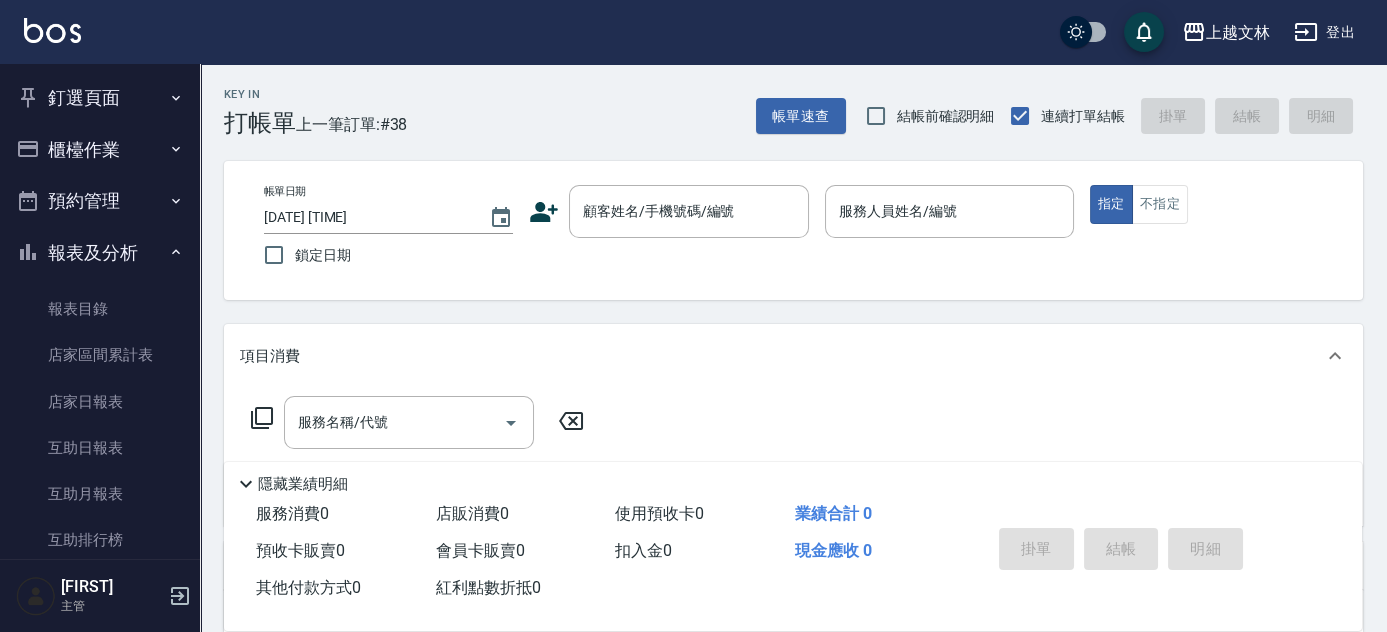 scroll, scrollTop: 433, scrollLeft: 0, axis: vertical 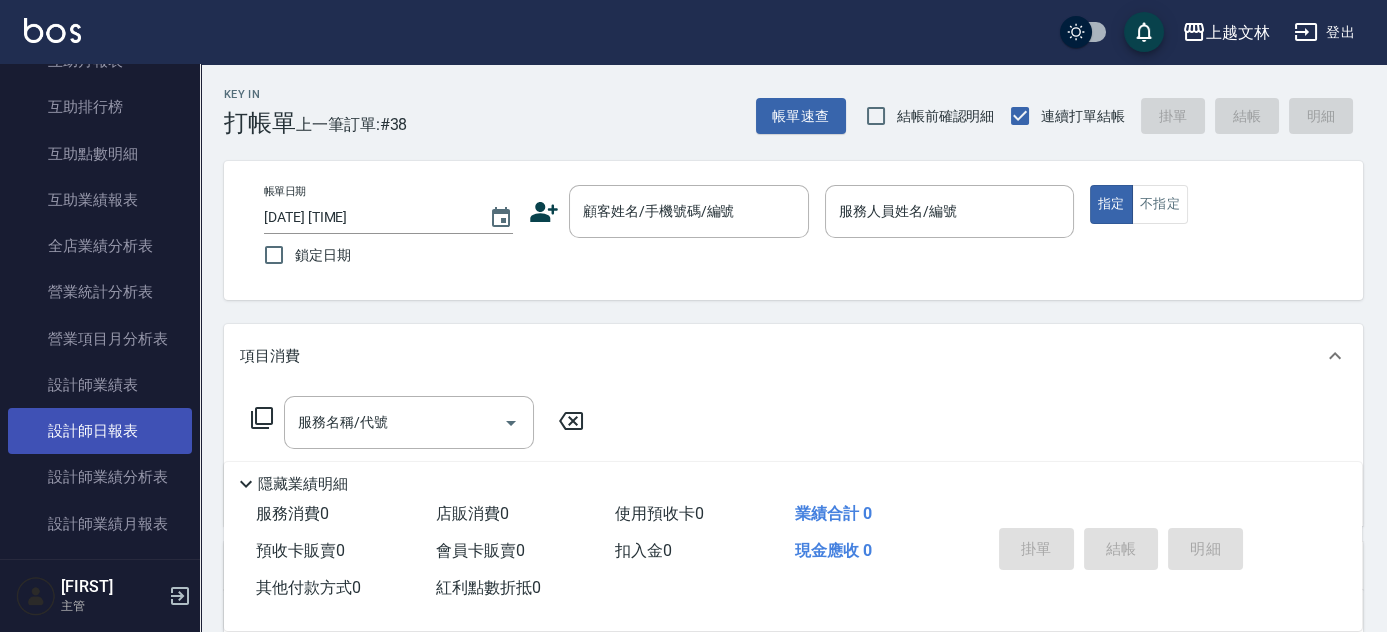 click on "設計師日報表" at bounding box center (100, 431) 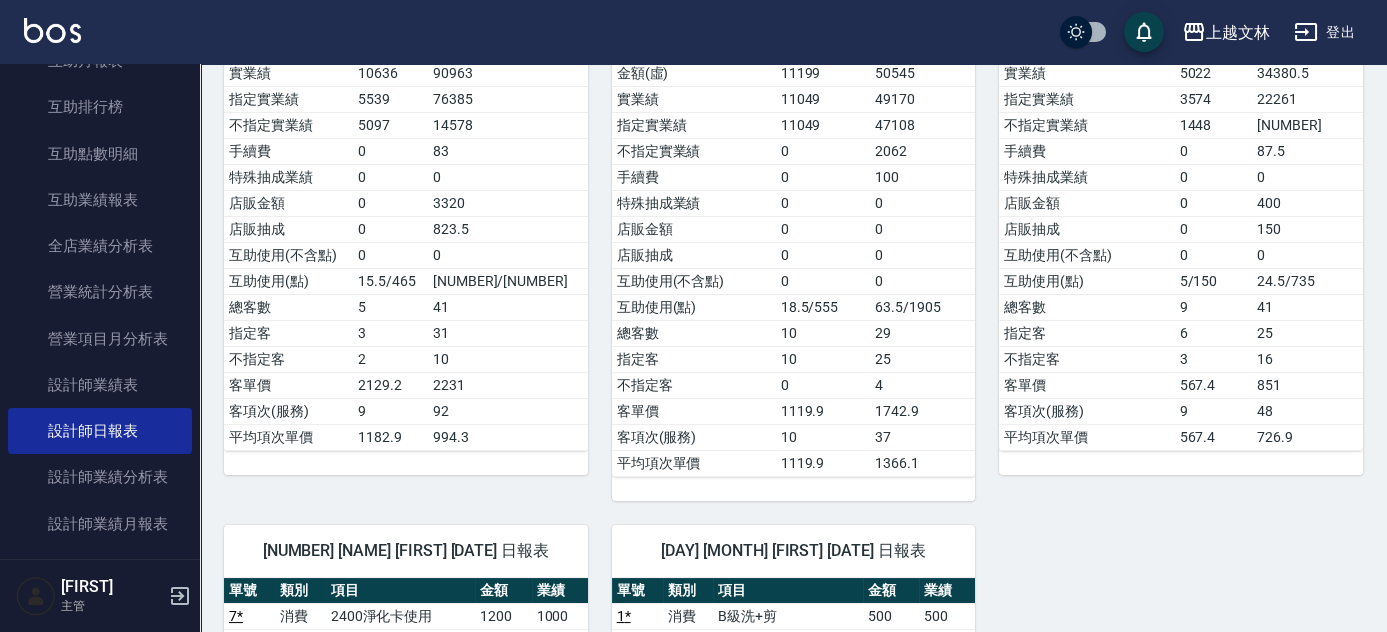scroll, scrollTop: 1106, scrollLeft: 0, axis: vertical 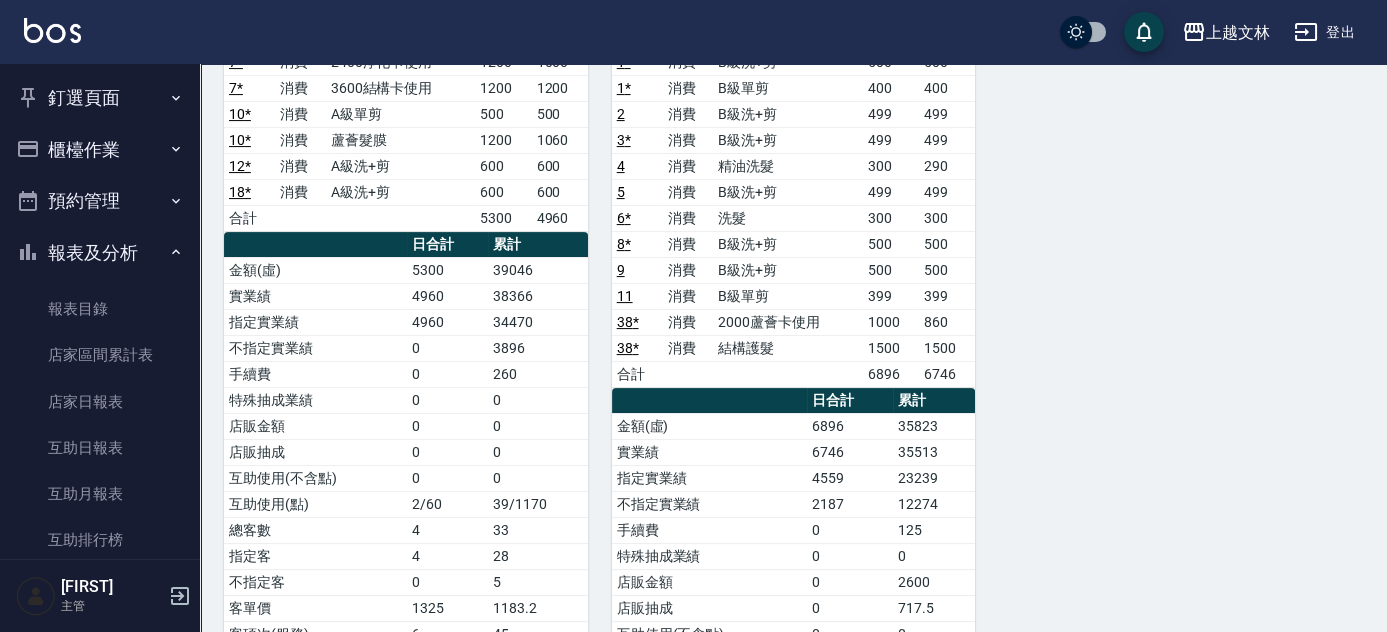 click on "報表及分析" at bounding box center [100, 253] 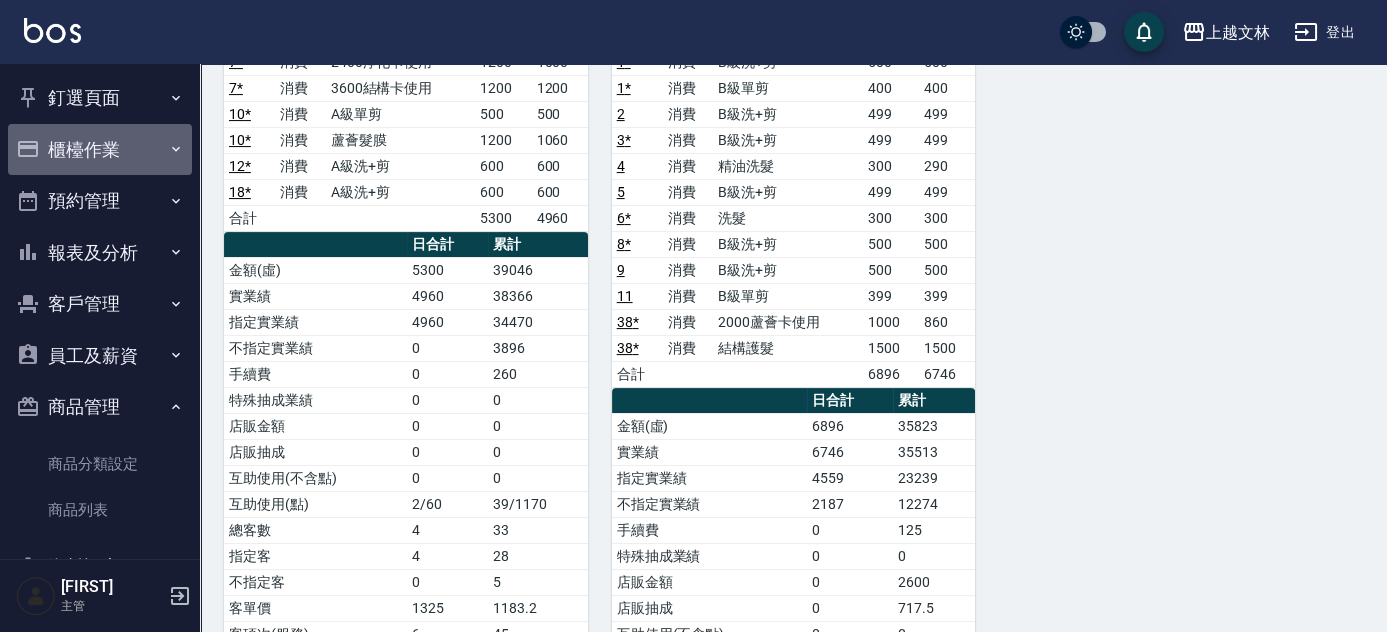 click on "櫃檯作業" at bounding box center [100, 150] 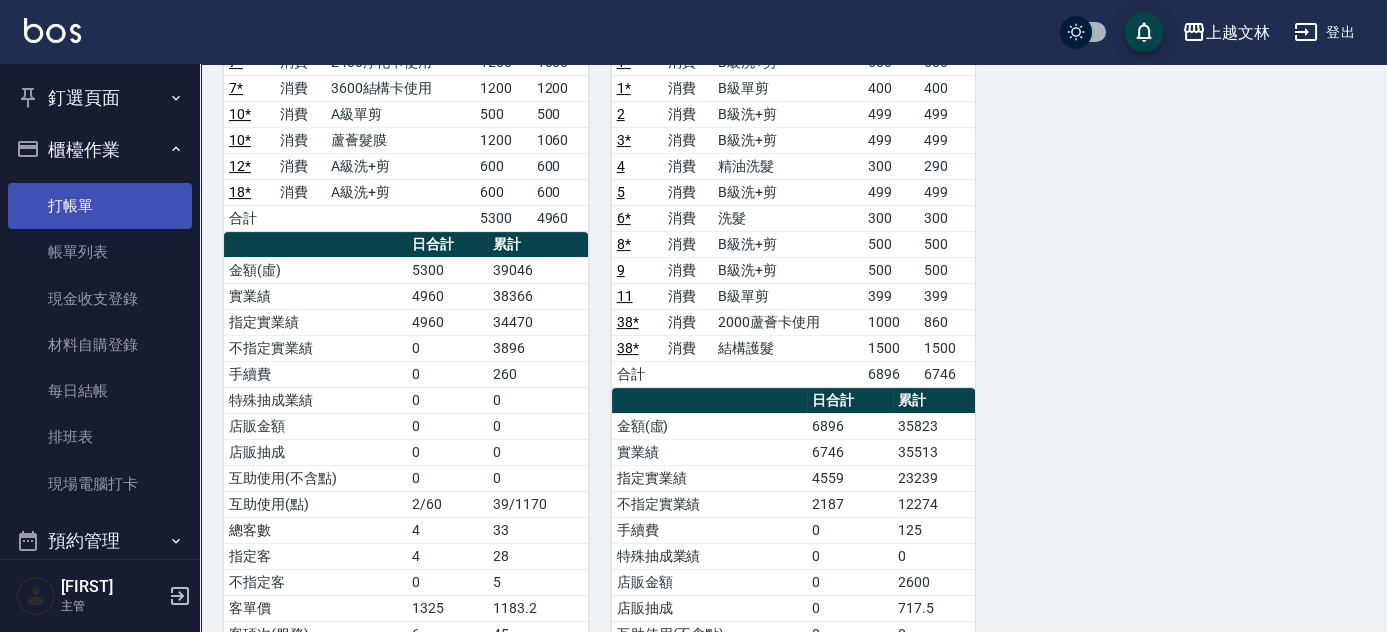 click on "打帳單" at bounding box center [100, 206] 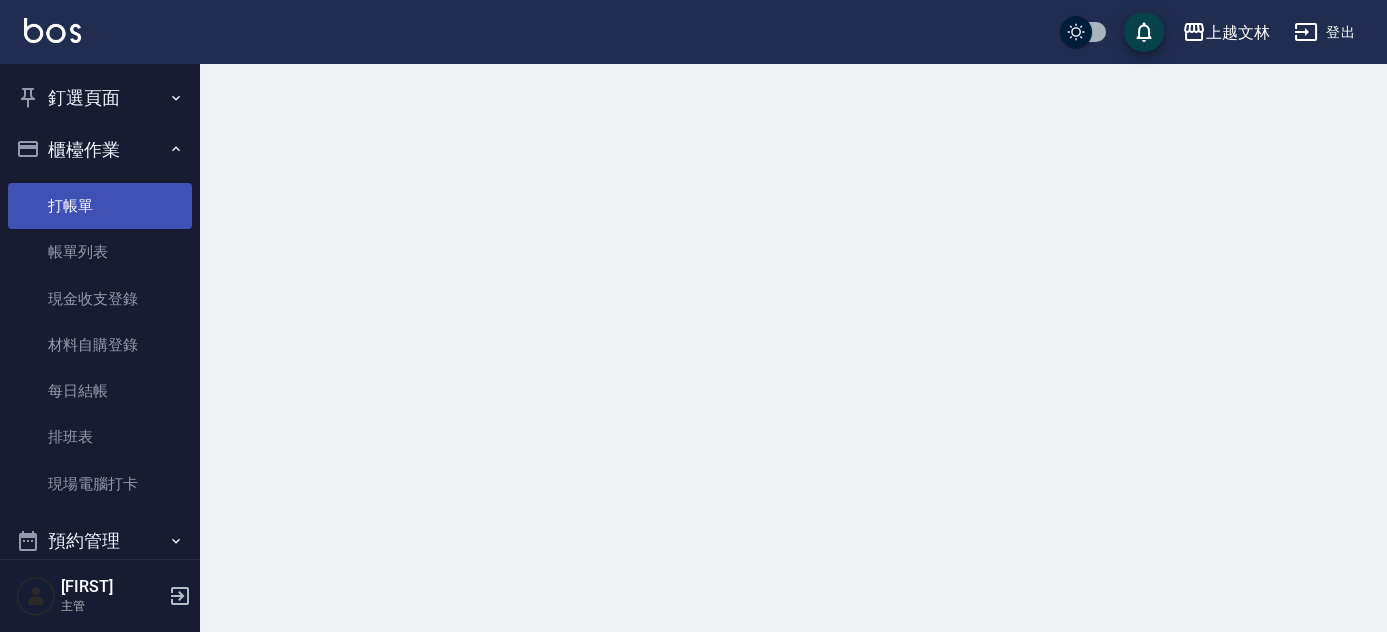 scroll, scrollTop: 0, scrollLeft: 0, axis: both 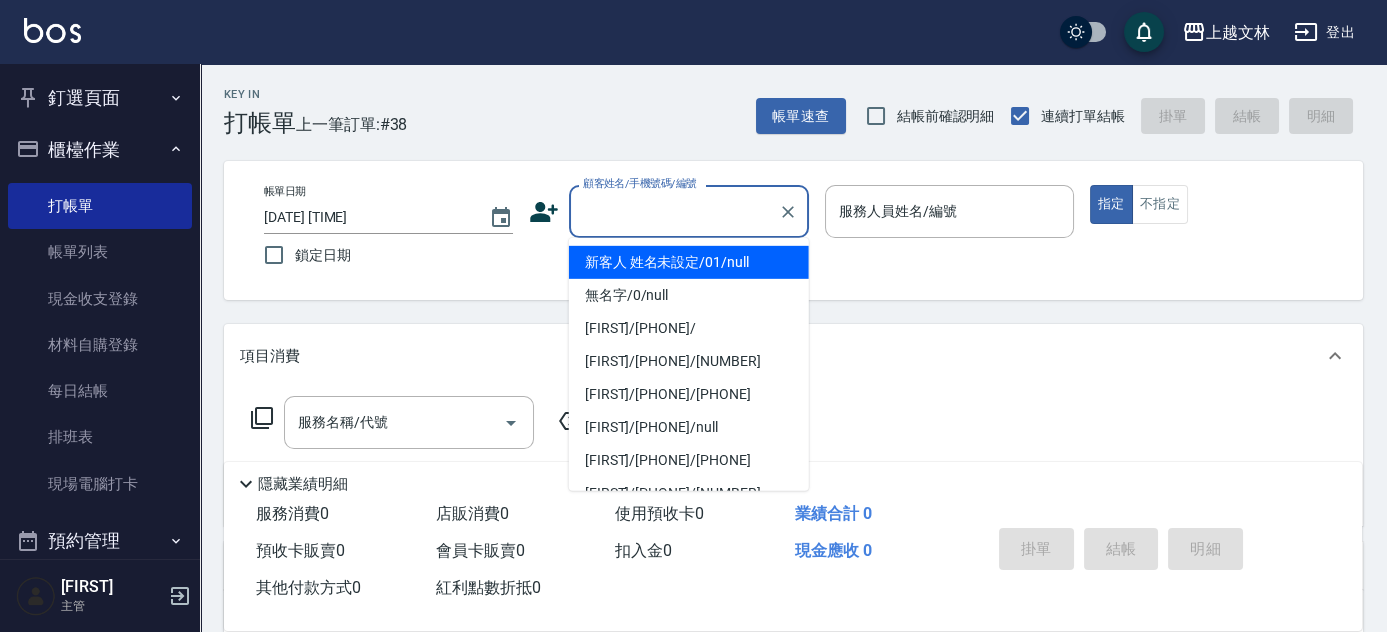 click on "顧客姓名/手機號碼/編號" at bounding box center [674, 211] 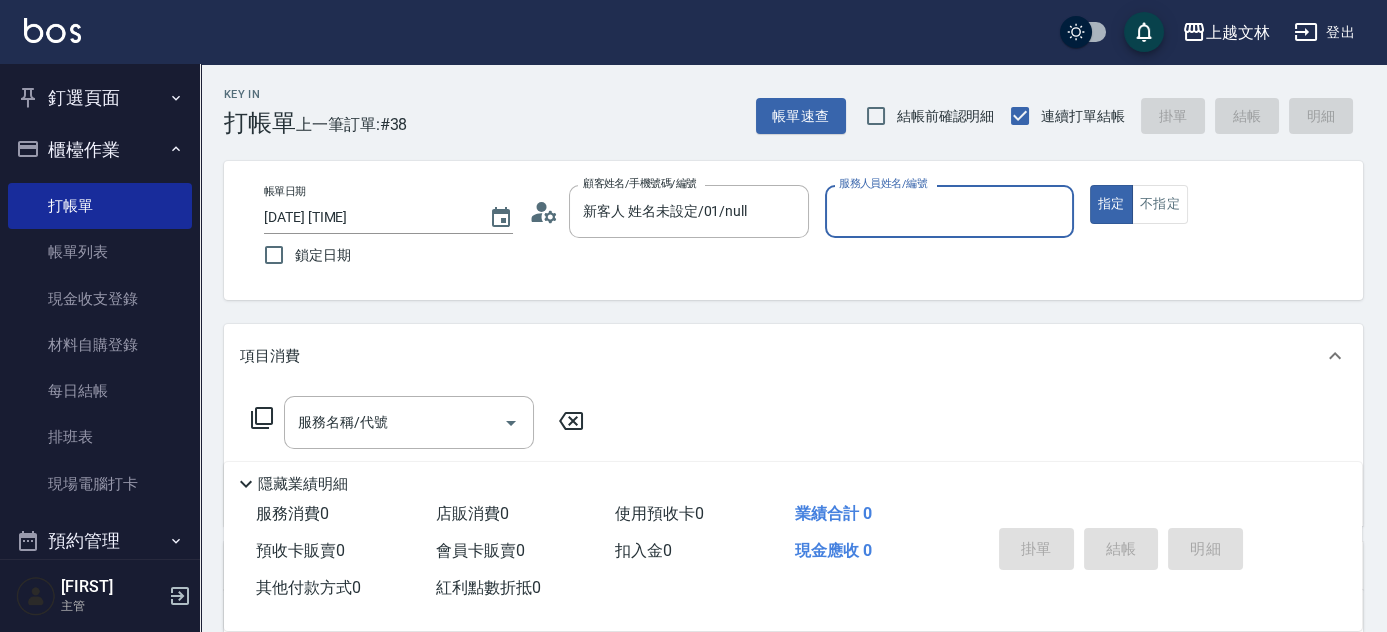 click on "服務人員姓名/編號" at bounding box center (949, 211) 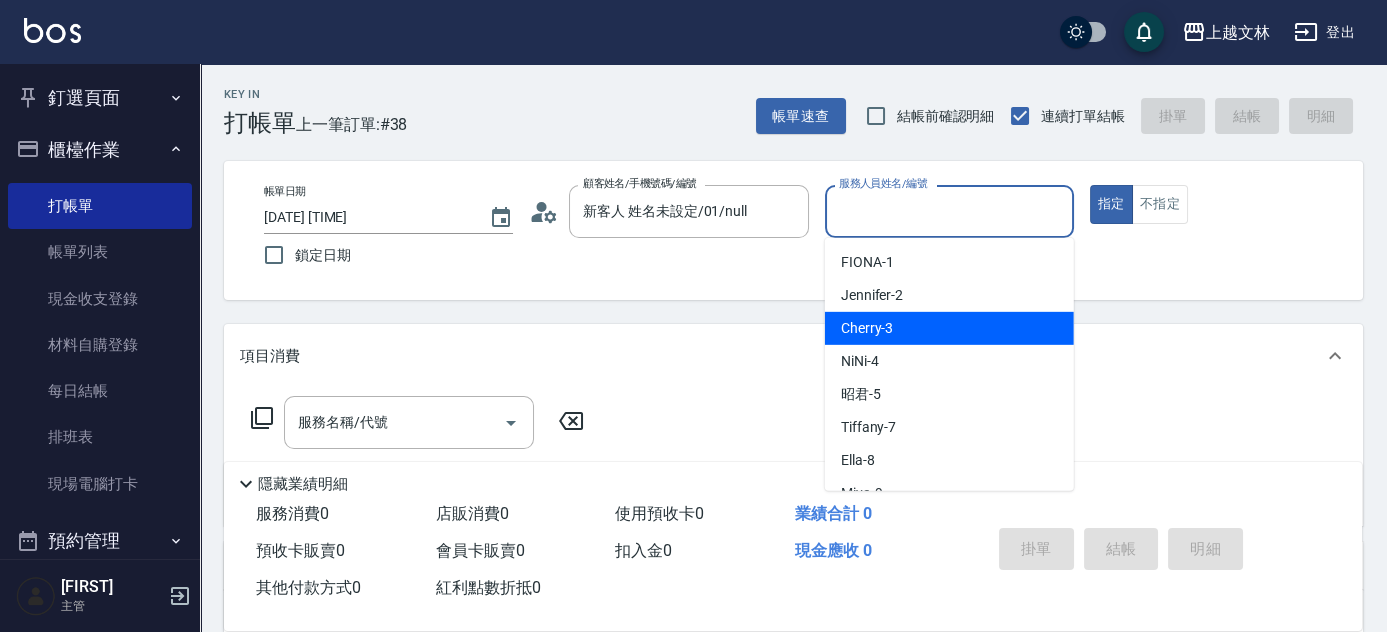 click on "Cherry -3" at bounding box center (949, 328) 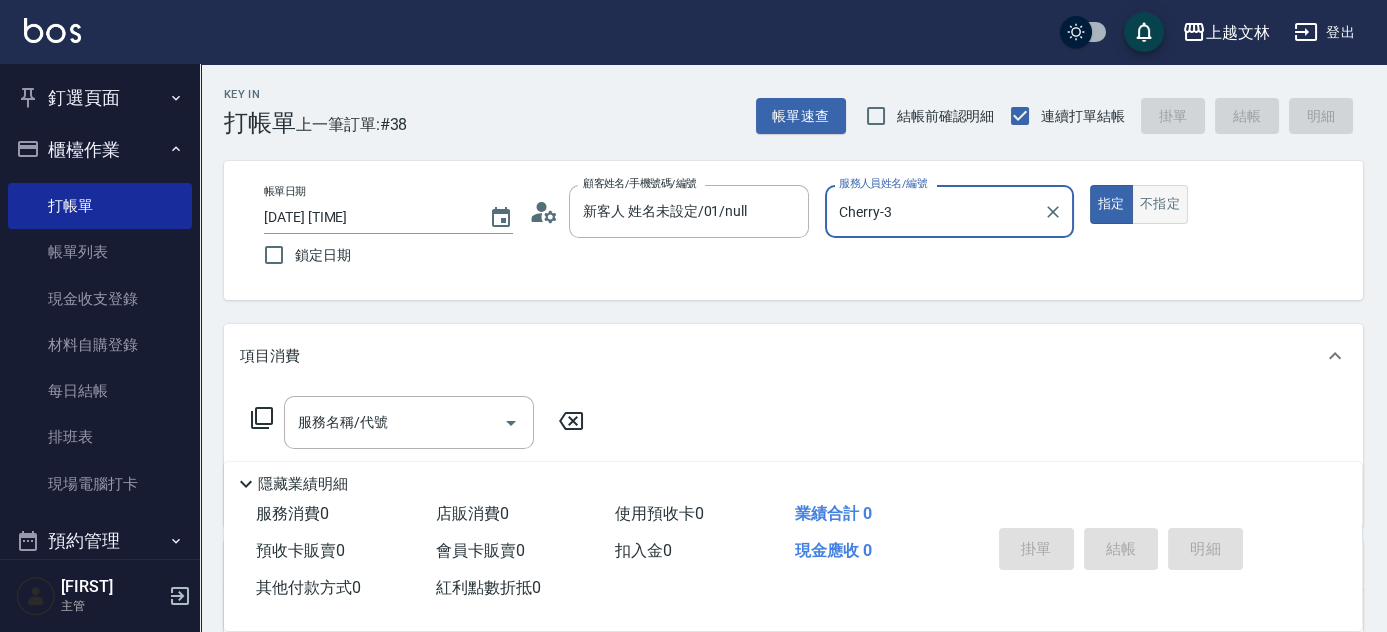 drag, startPoint x: 1182, startPoint y: 209, endPoint x: 1155, endPoint y: 213, distance: 27.294687 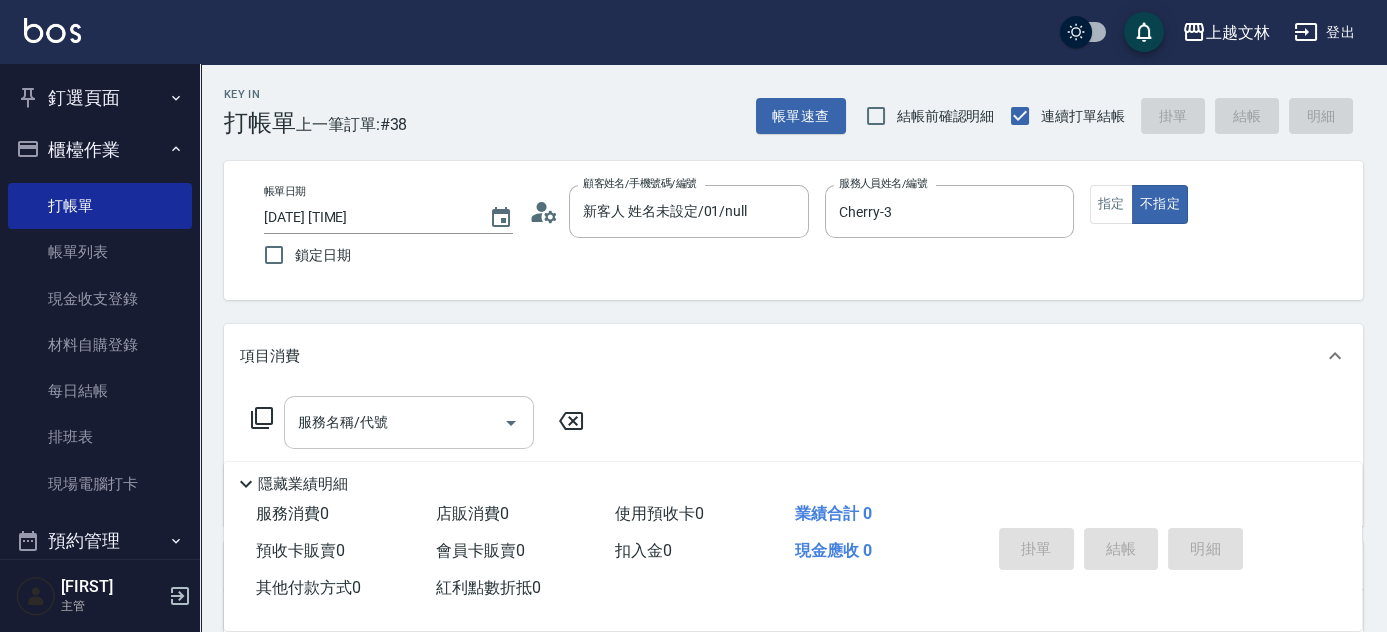 click on "服務名稱/代號" at bounding box center [394, 422] 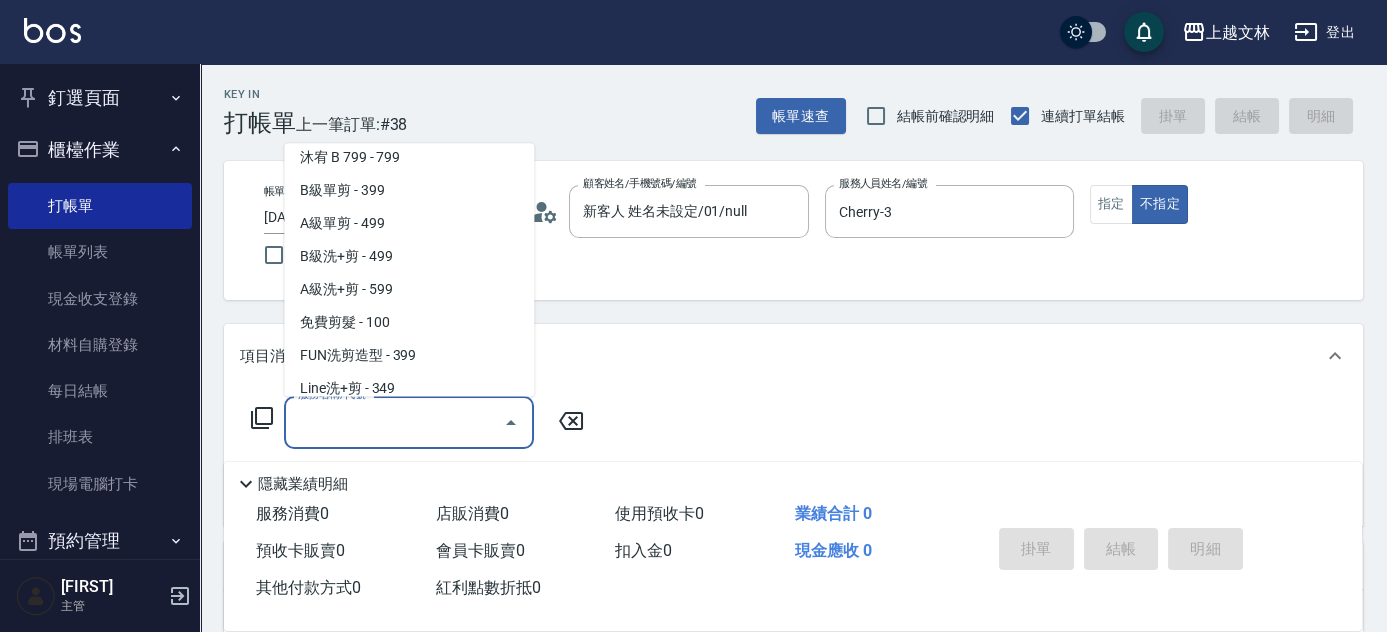 scroll, scrollTop: 365, scrollLeft: 0, axis: vertical 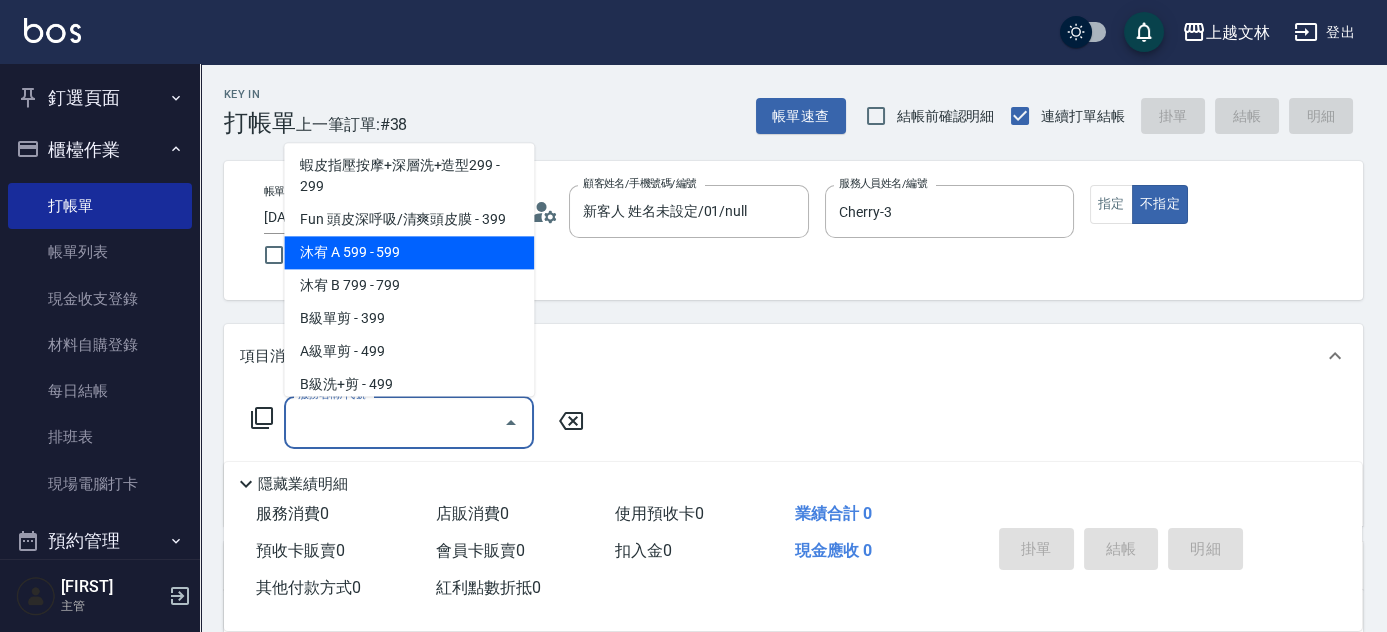 click on "沐宥 A 599 - 599" at bounding box center (409, 253) 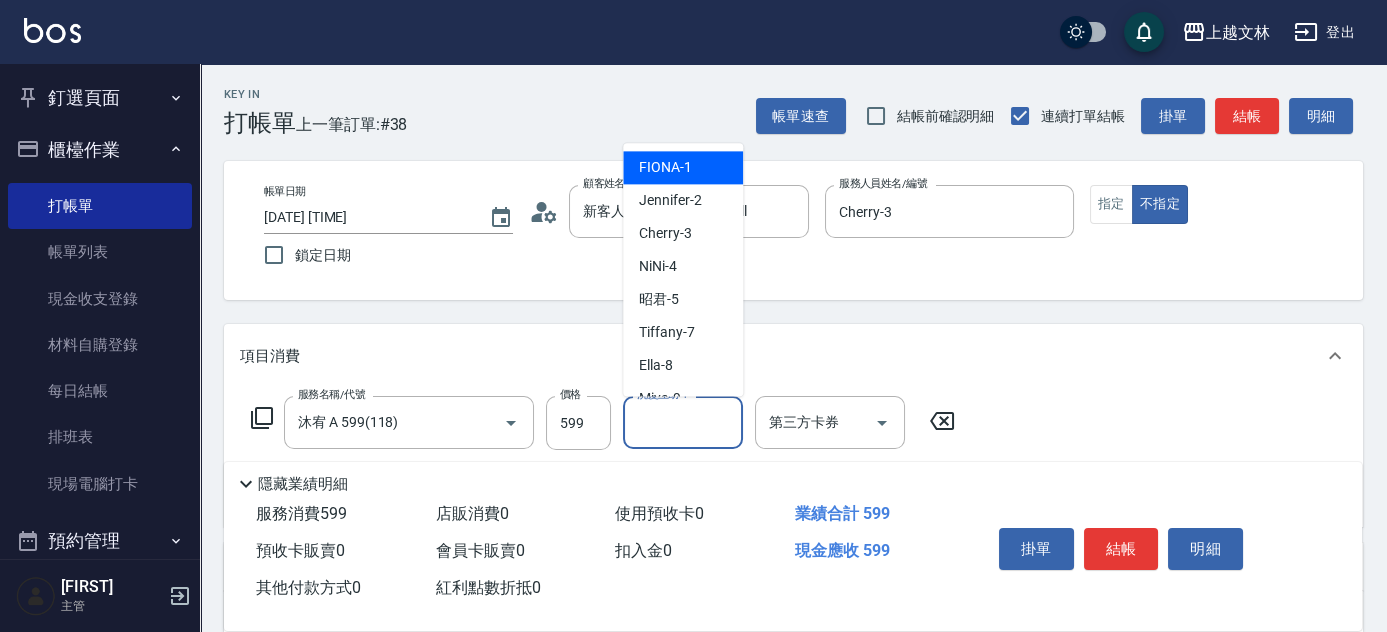 click on "洗髮互助-1 洗髮互助-1" at bounding box center (683, 422) 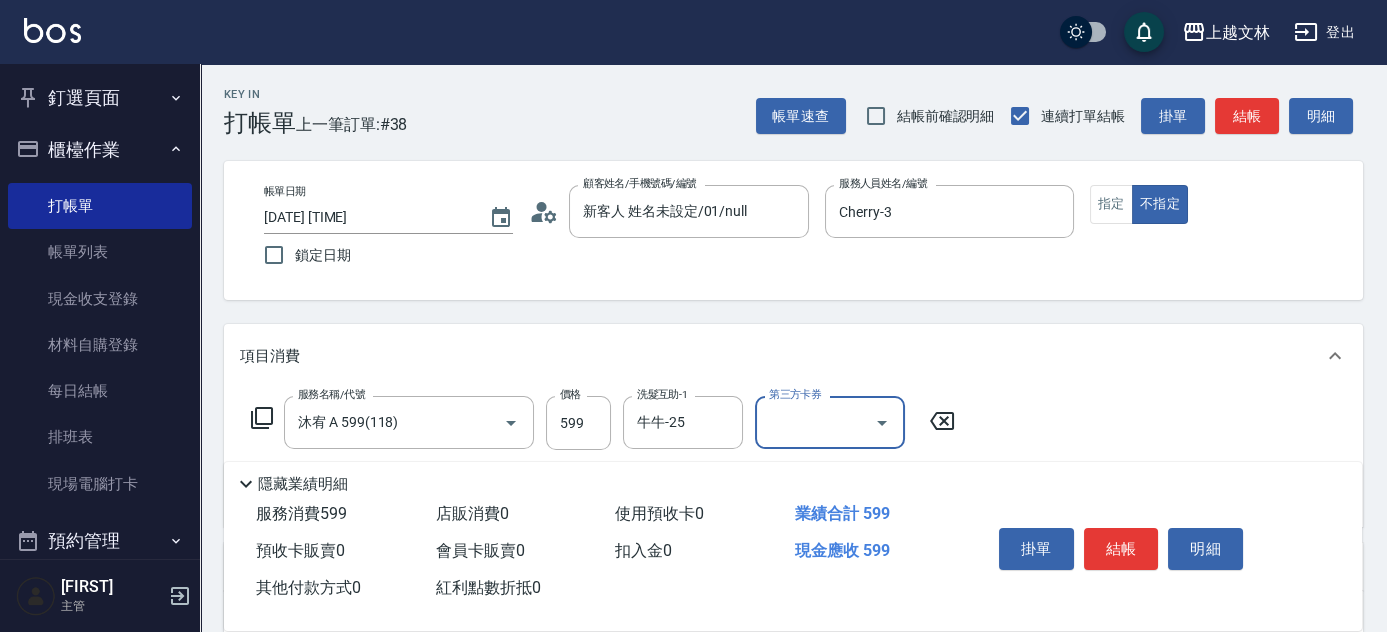 click on "結帳" at bounding box center (1121, 549) 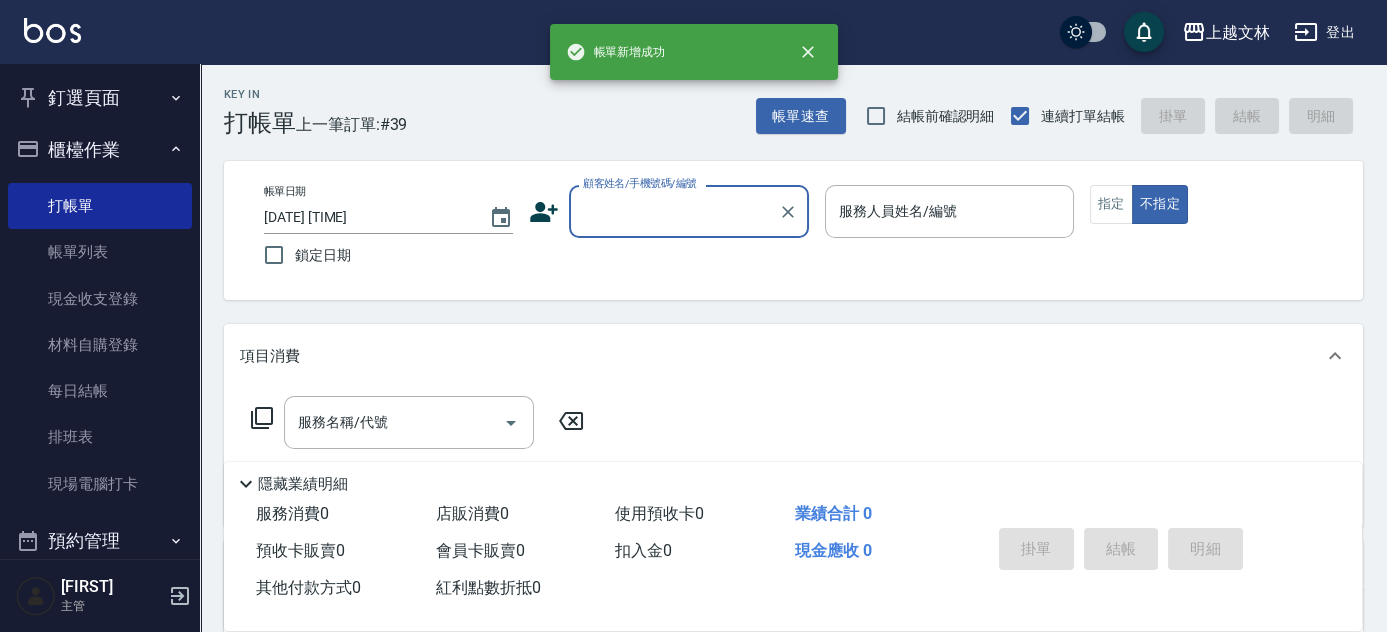 click on "顧客姓名/手機號碼/編號" at bounding box center [674, 211] 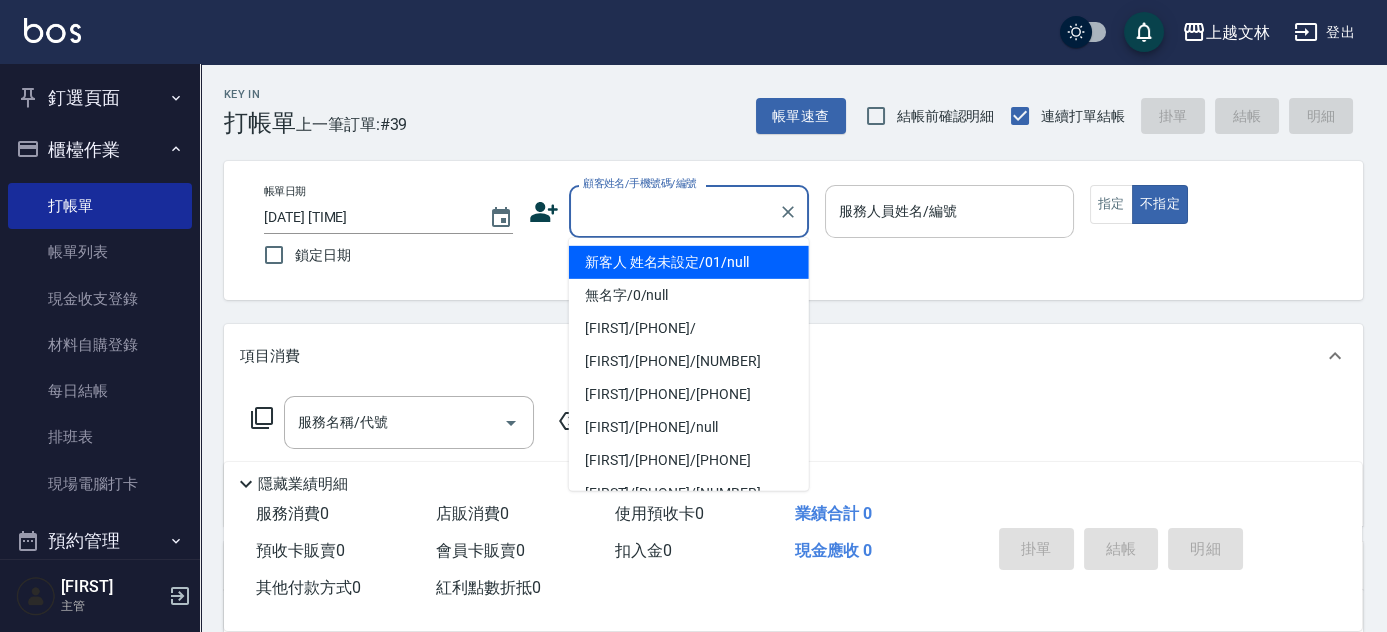 click on "新客人 姓名未設定/01/null" at bounding box center [689, 262] 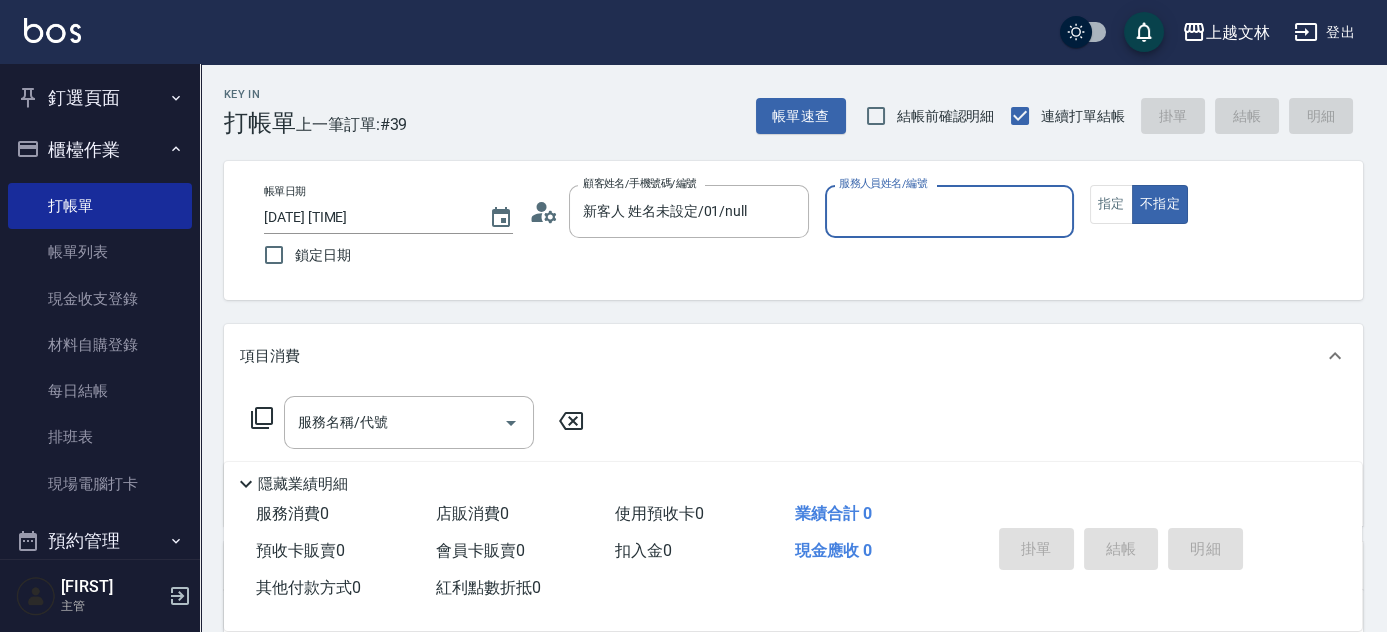 click on "服務人員姓名/編號" at bounding box center [949, 211] 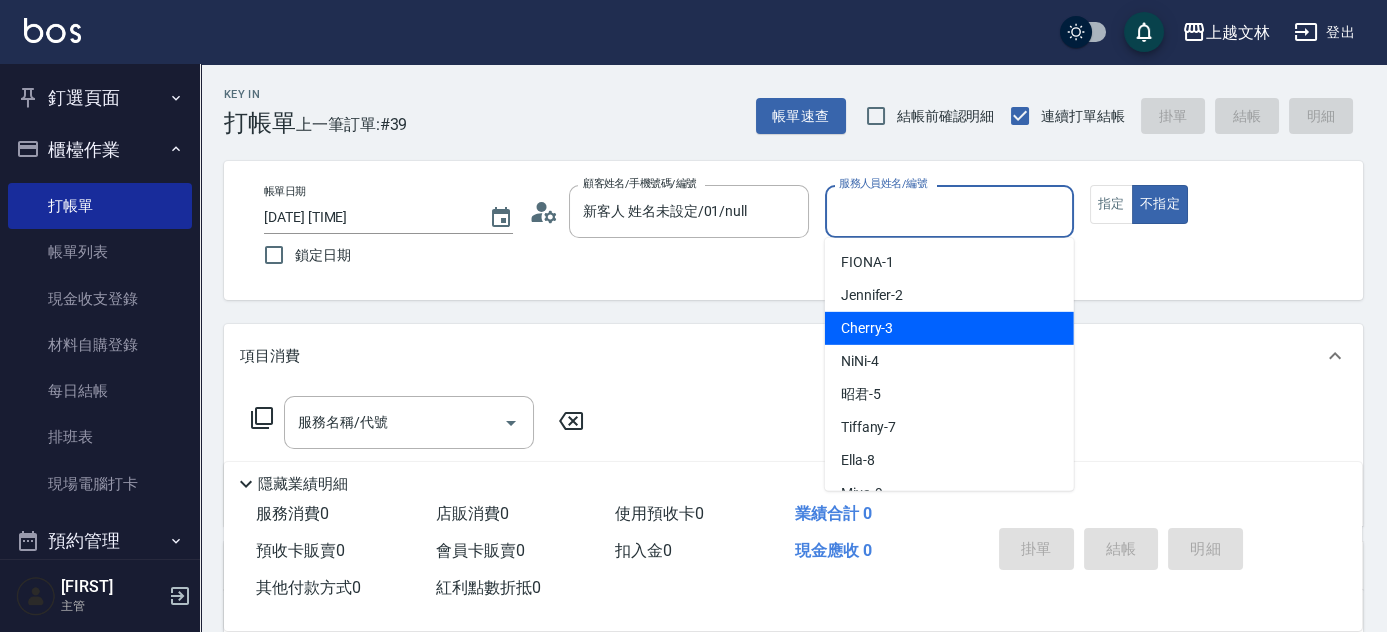 click on "Cherry -3" at bounding box center [949, 328] 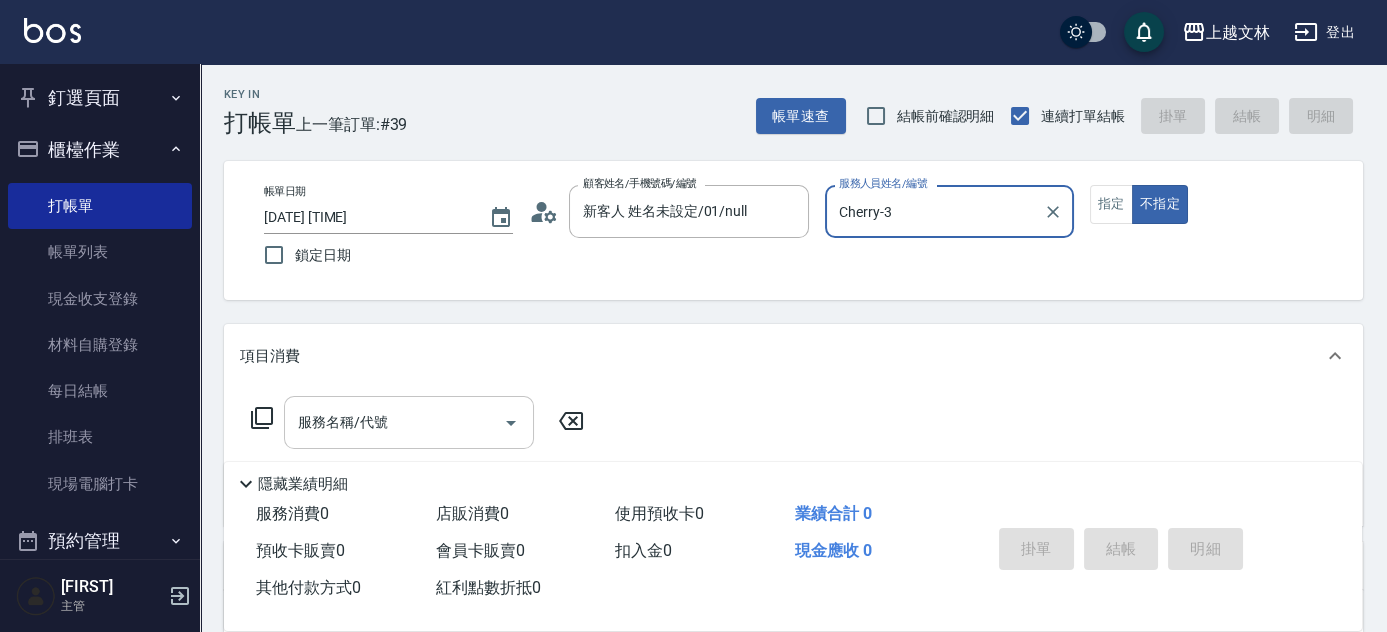drag, startPoint x: 448, startPoint y: 419, endPoint x: 472, endPoint y: 415, distance: 24.33105 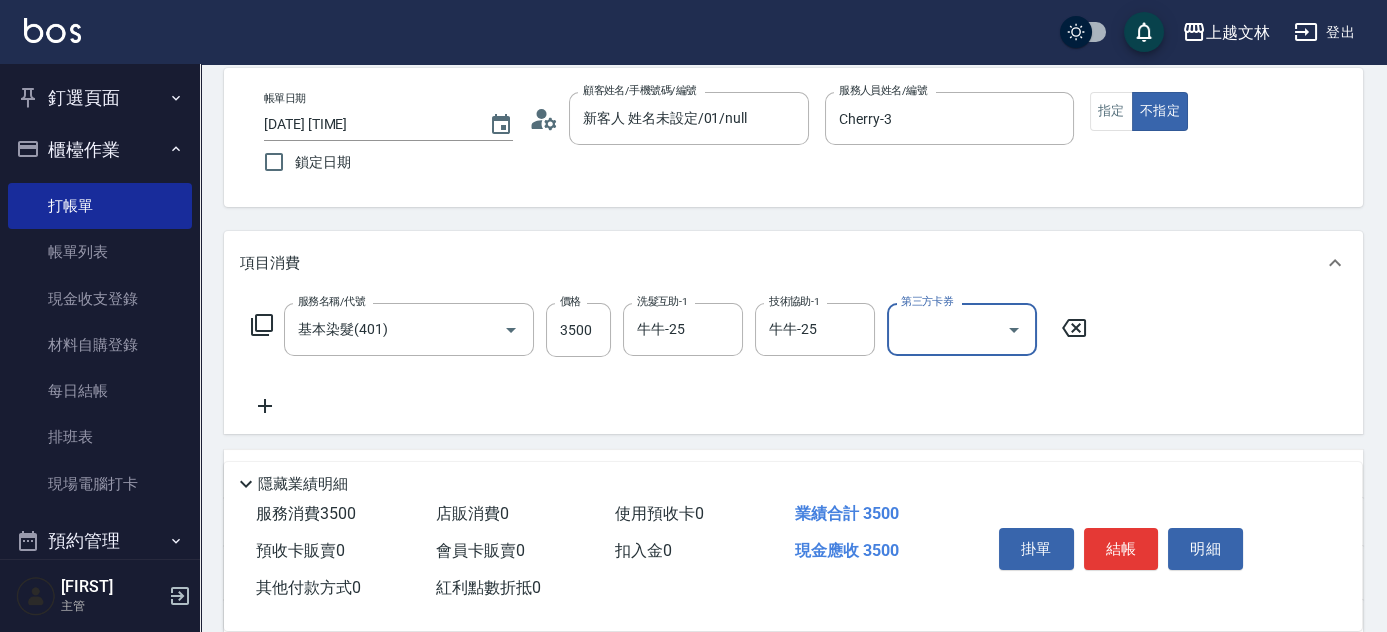 scroll, scrollTop: 115, scrollLeft: 0, axis: vertical 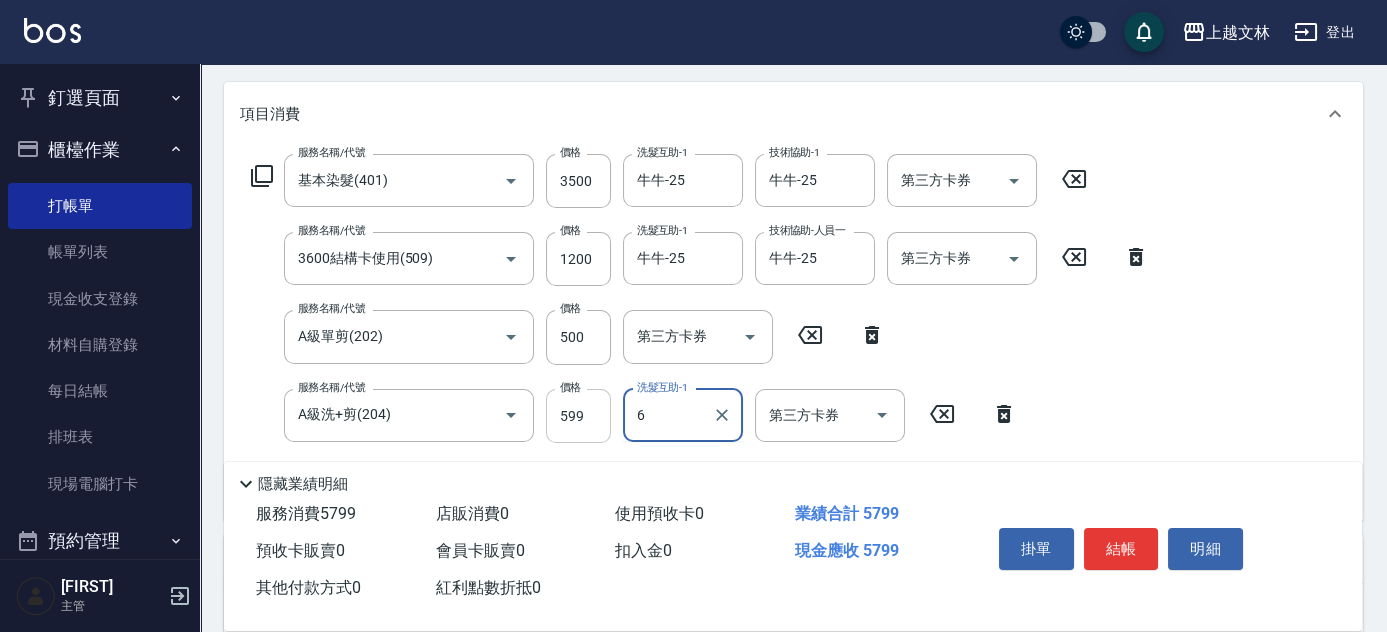 click on "599" at bounding box center [578, 416] 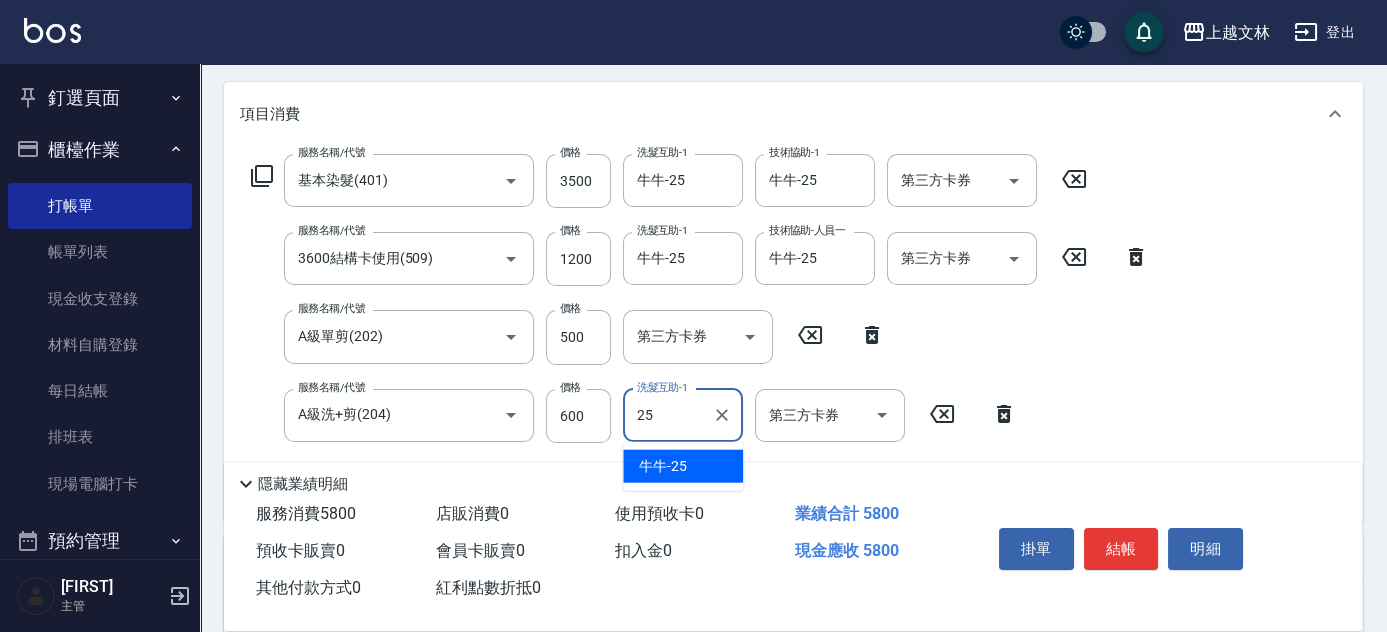 click on "牛牛 -25" at bounding box center (663, 466) 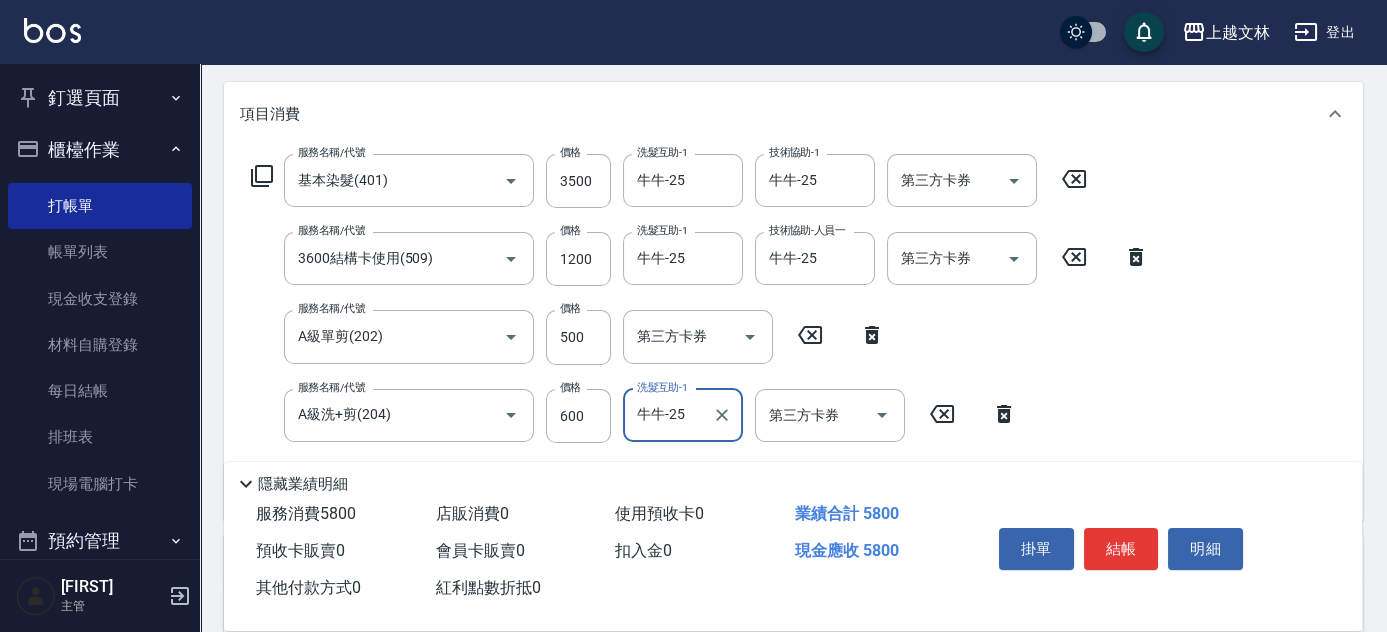 click on "第三方卡券 第三方卡券" at bounding box center [962, 258] 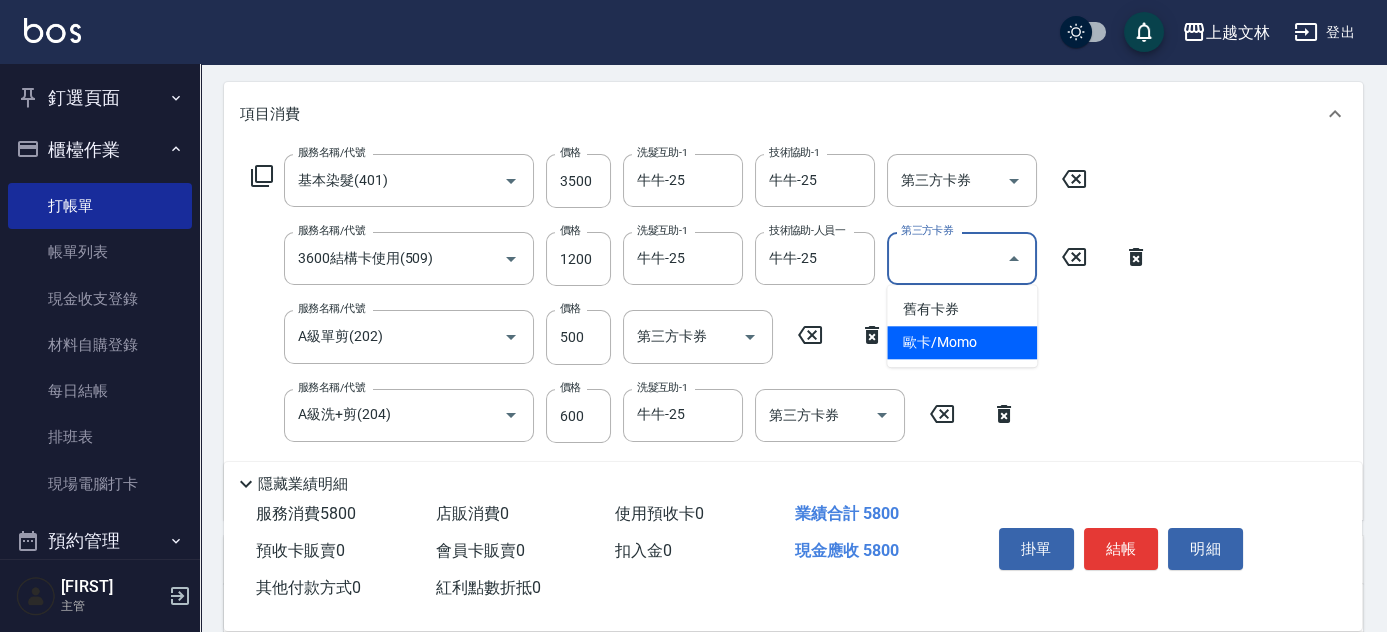 click on "歐卡/Momo" at bounding box center [962, 342] 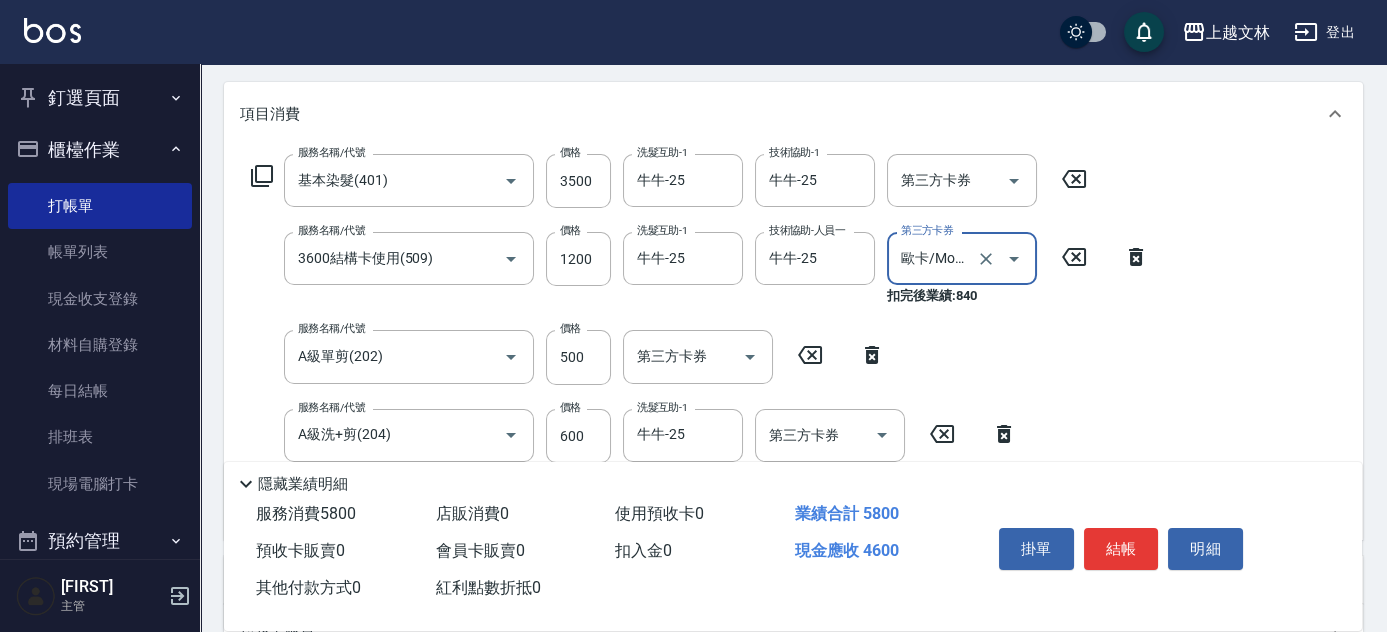click on "歐卡/Momo" at bounding box center (934, 258) 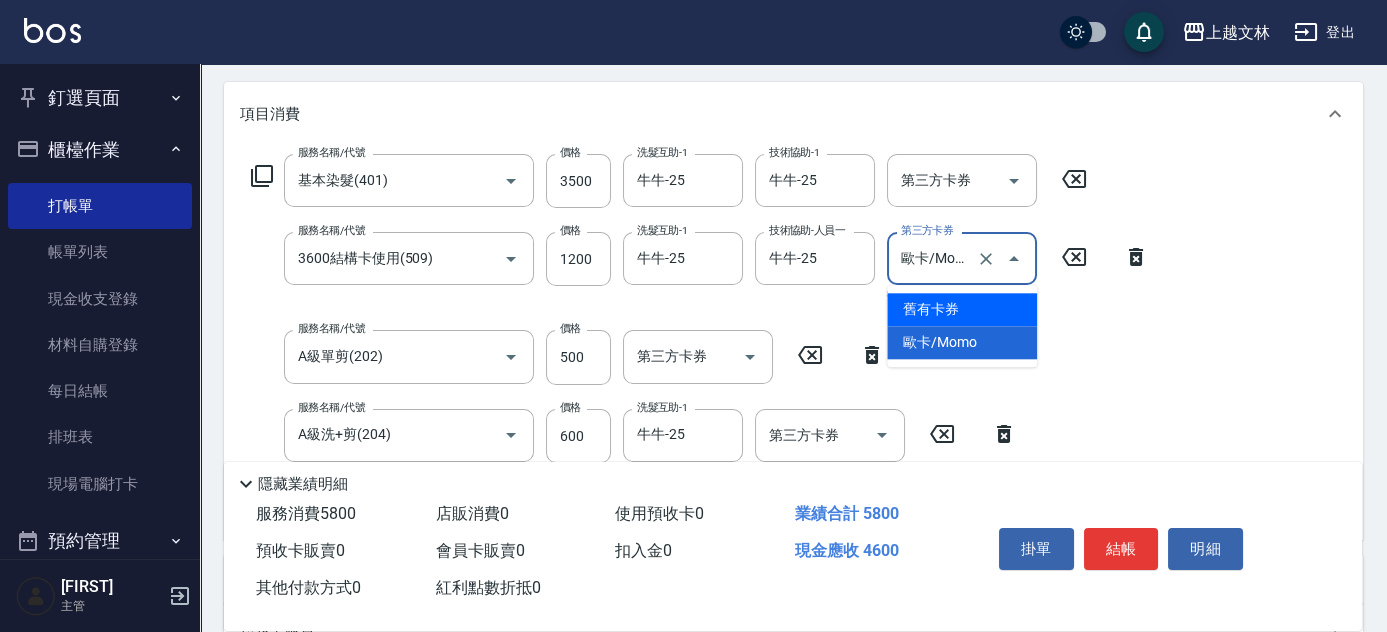 click on "舊有卡券" at bounding box center (962, 309) 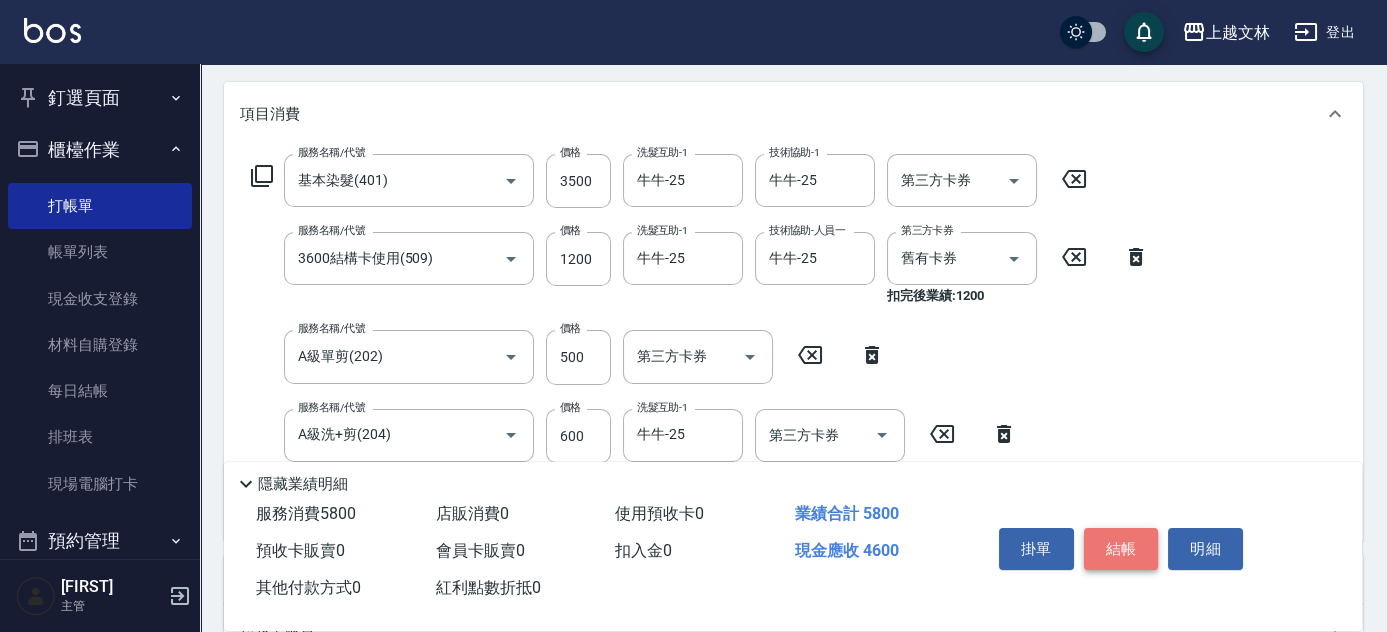 click on "結帳" at bounding box center (1121, 549) 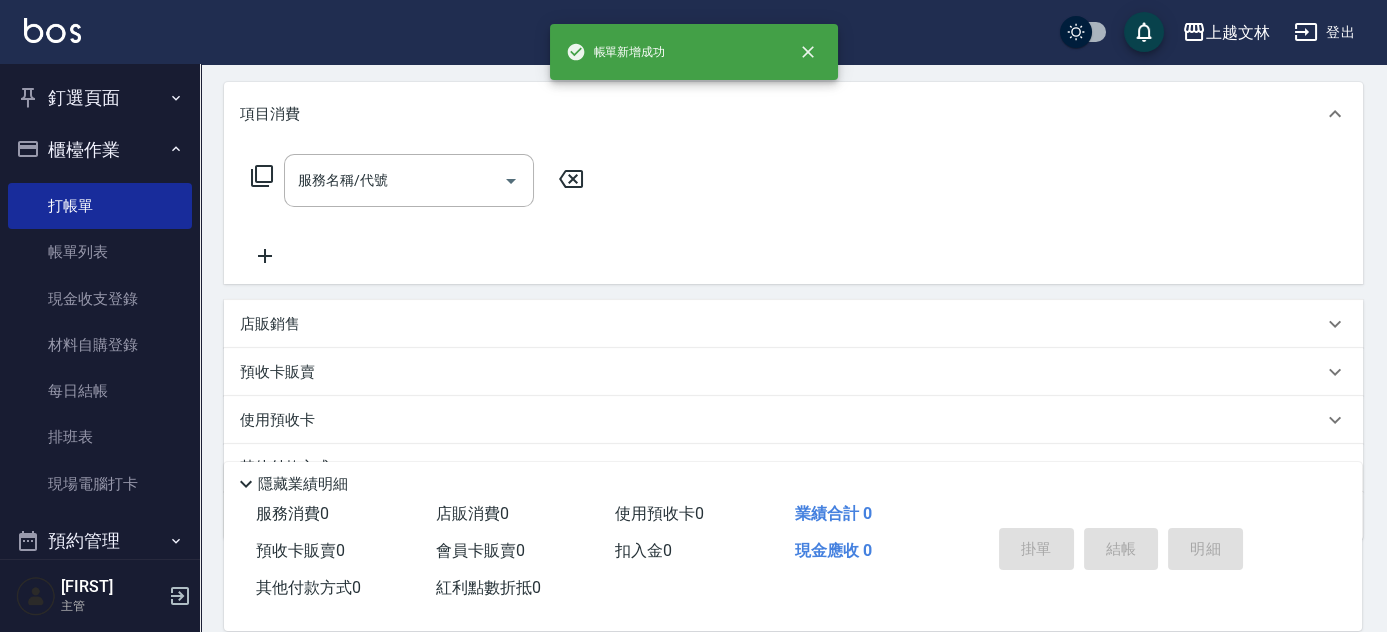 scroll, scrollTop: 0, scrollLeft: 0, axis: both 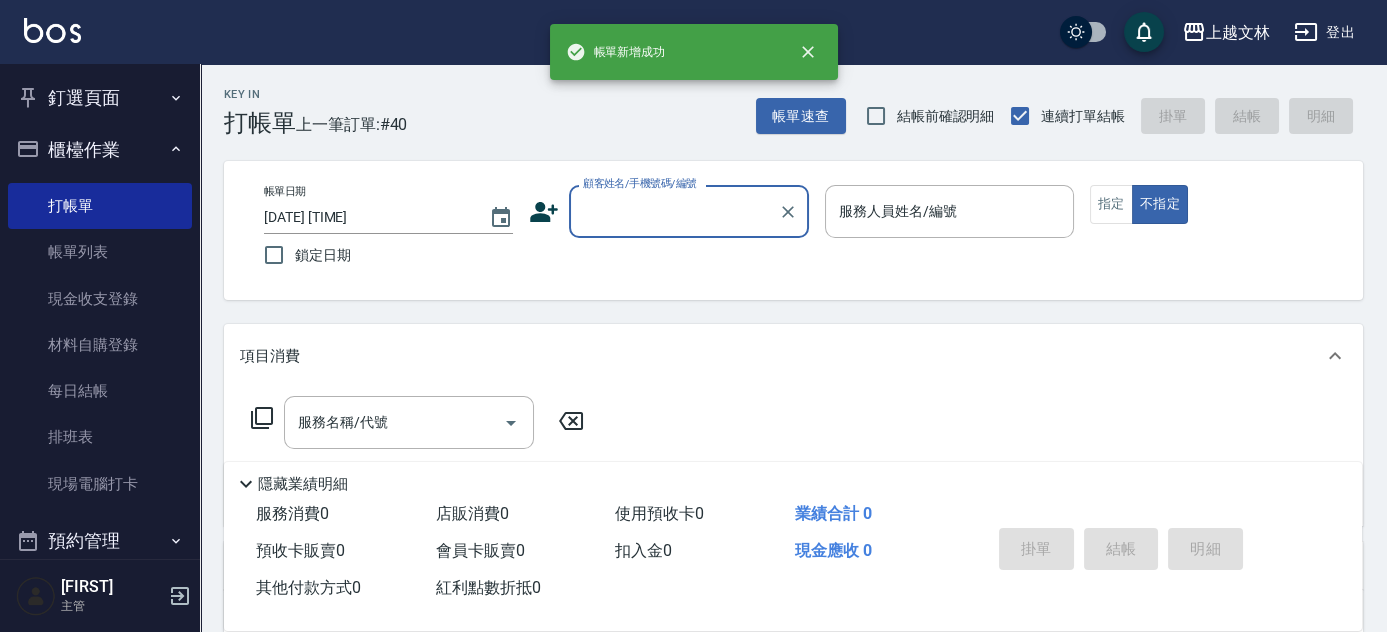 click on "顧客姓名/手機號碼/編號" at bounding box center (689, 211) 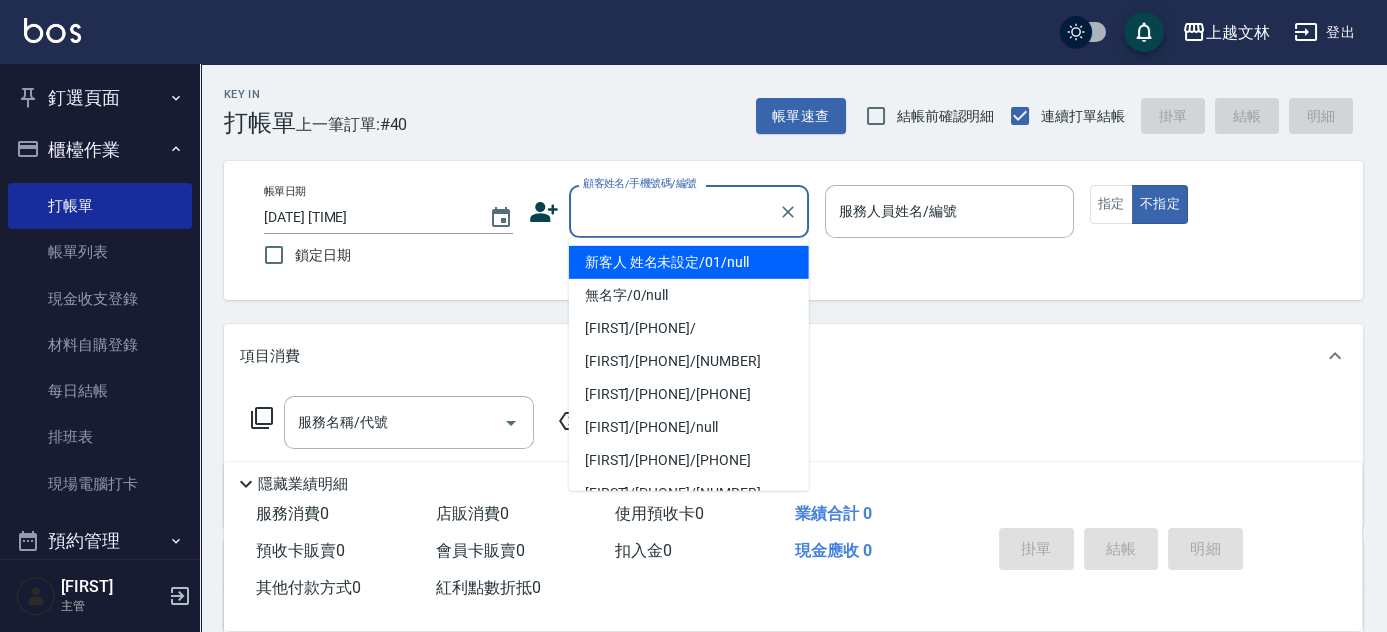 click on "新客人 姓名未設定/01/null" at bounding box center [689, 262] 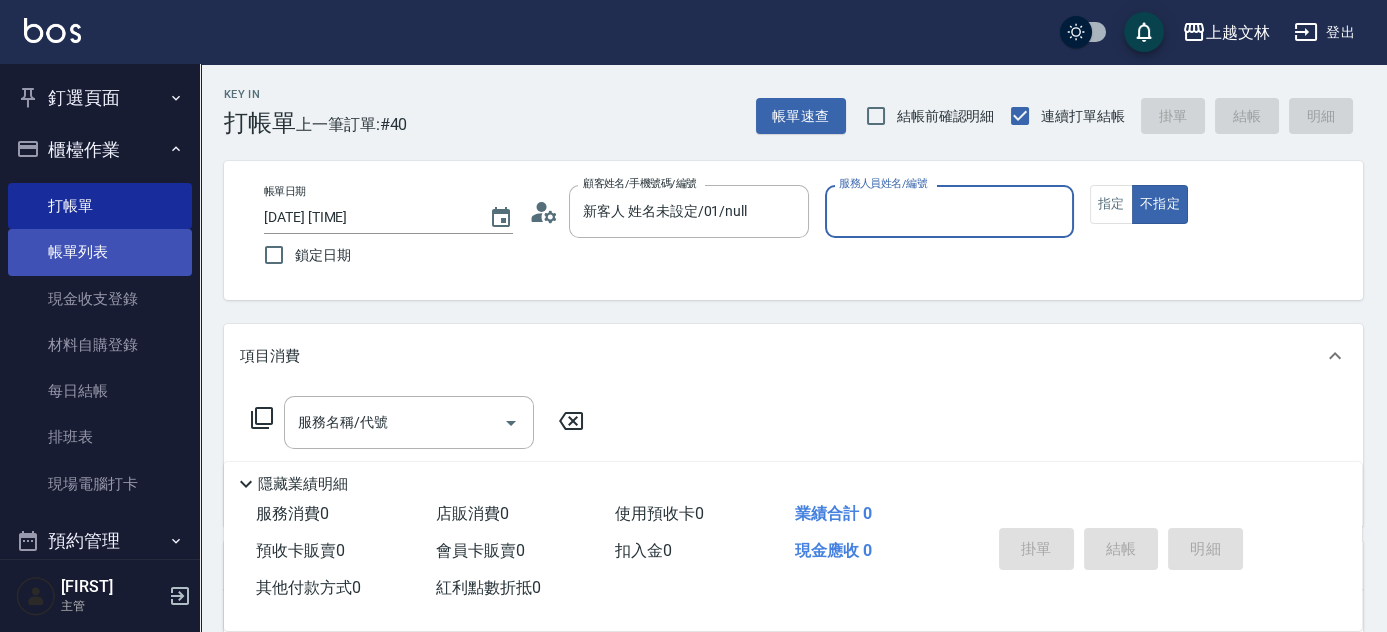 click on "帳單列表" at bounding box center [100, 252] 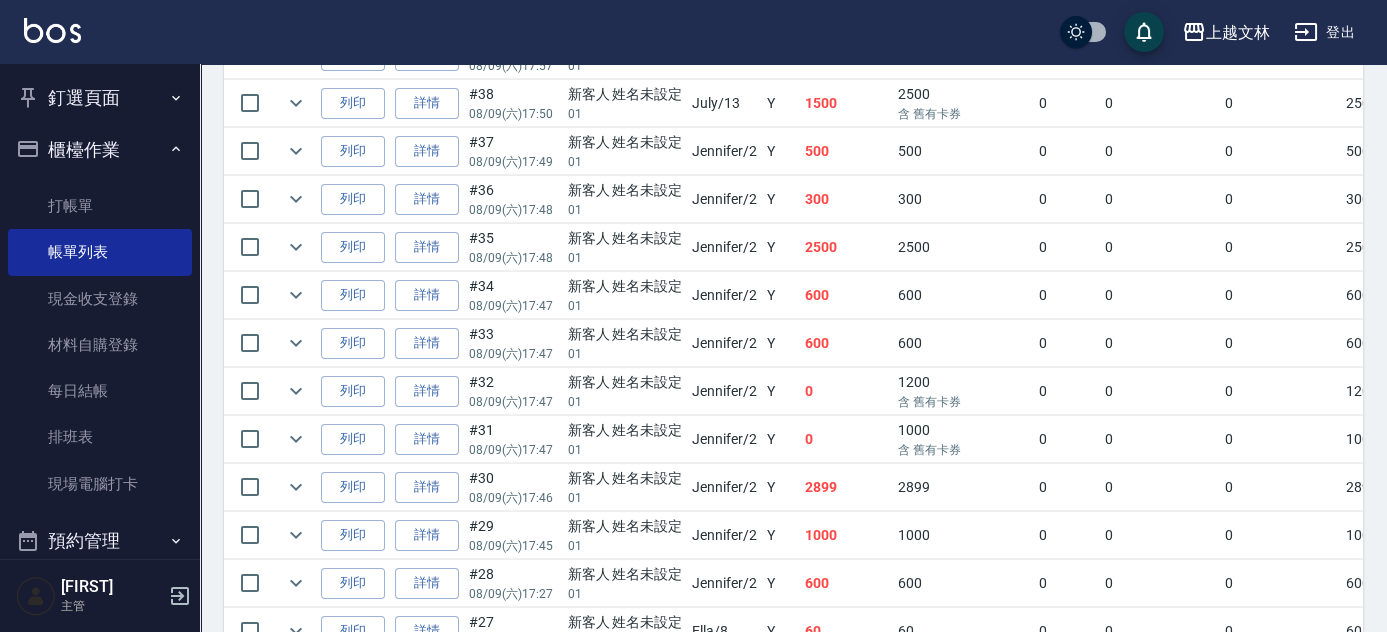 scroll, scrollTop: 421, scrollLeft: 0, axis: vertical 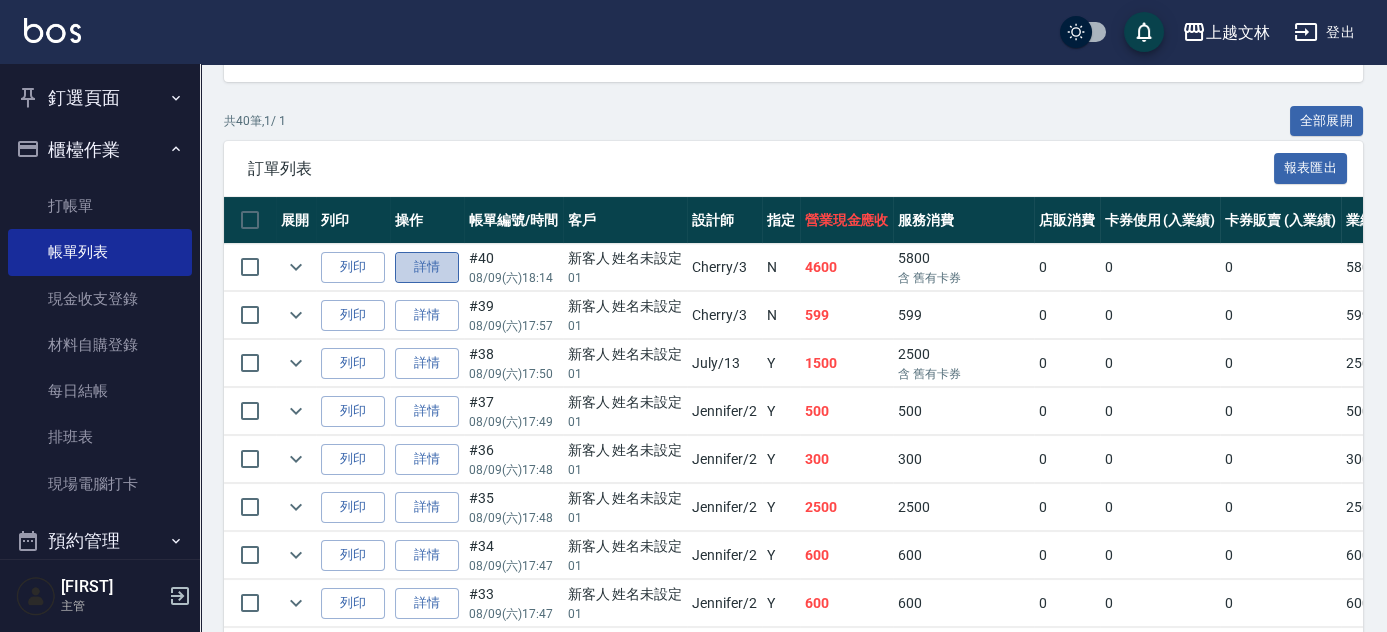 click on "詳情" at bounding box center [427, 267] 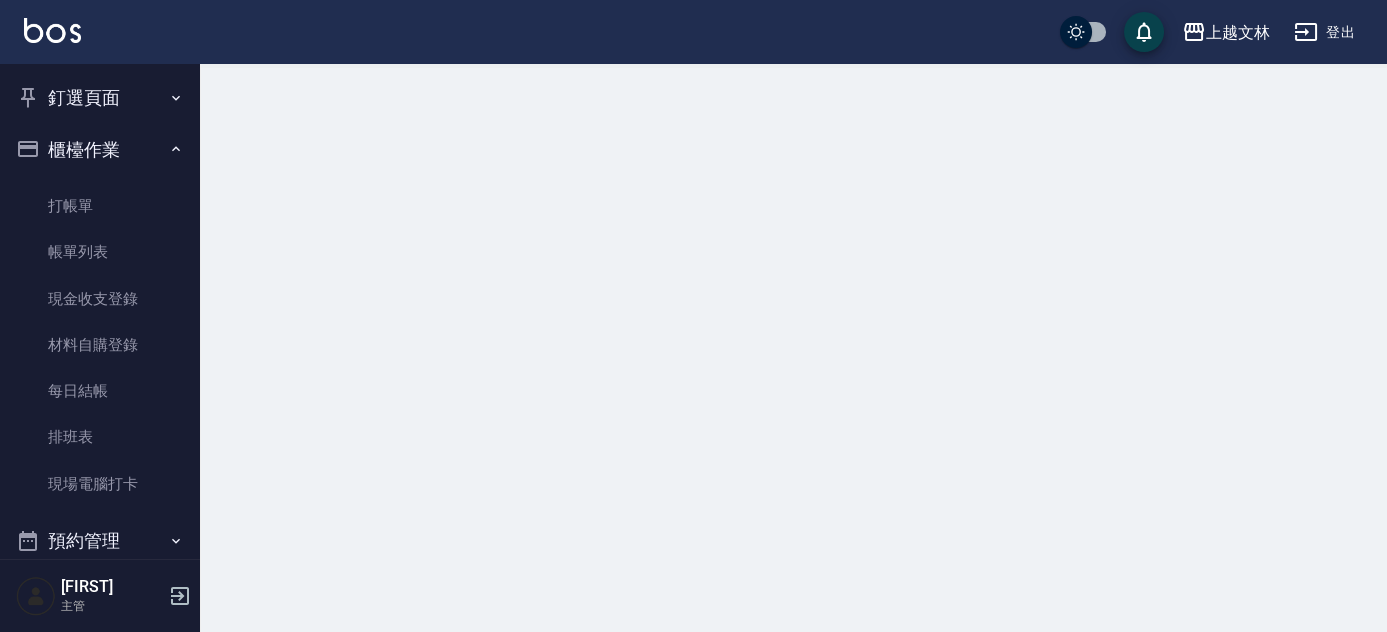 scroll, scrollTop: 0, scrollLeft: 0, axis: both 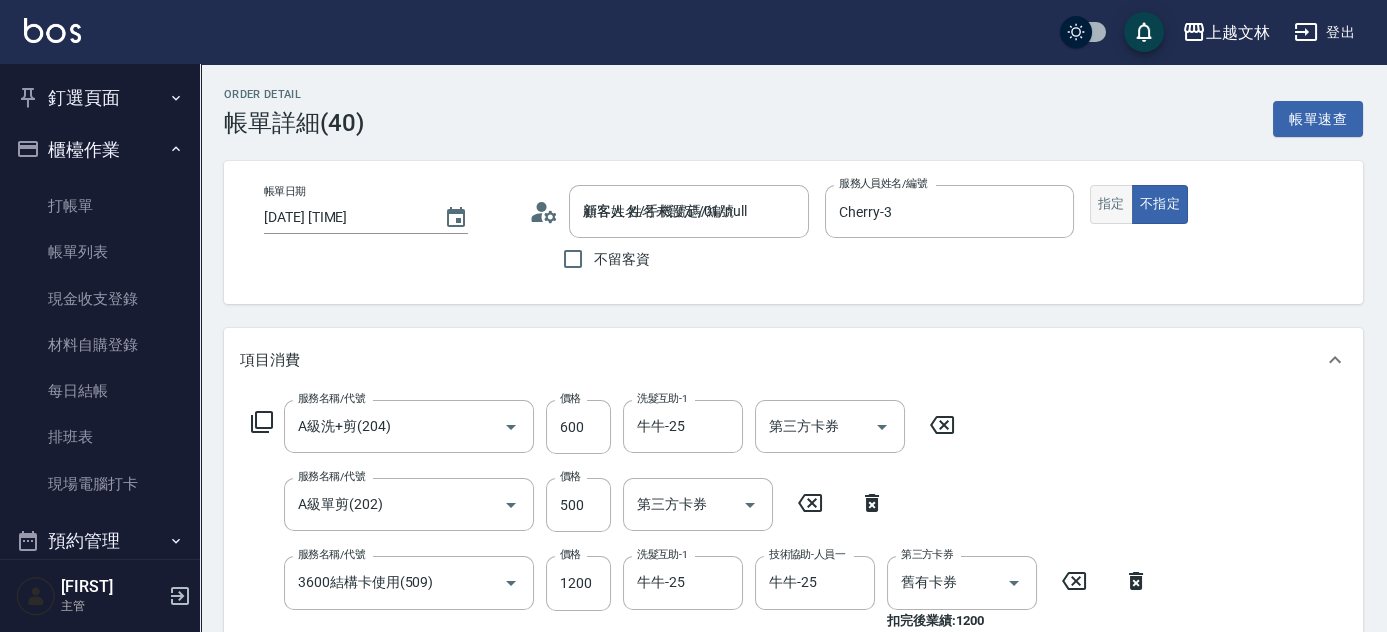 click on "指定" at bounding box center (1111, 204) 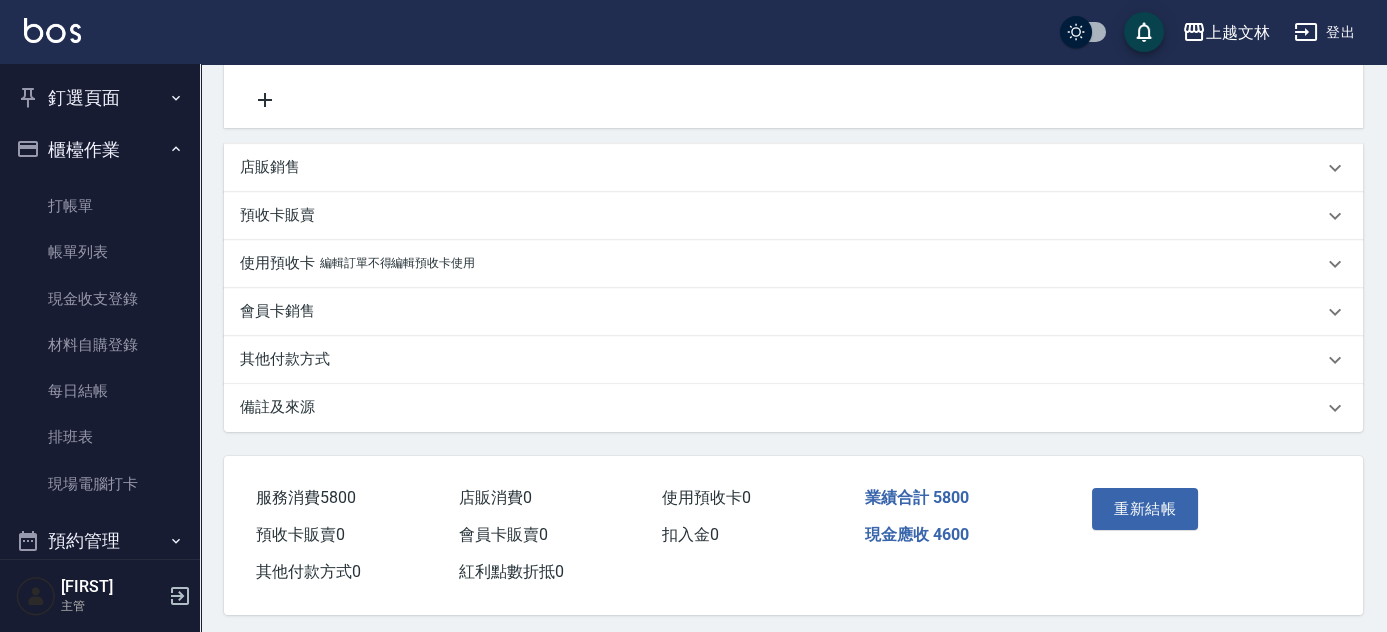 scroll, scrollTop: 671, scrollLeft: 0, axis: vertical 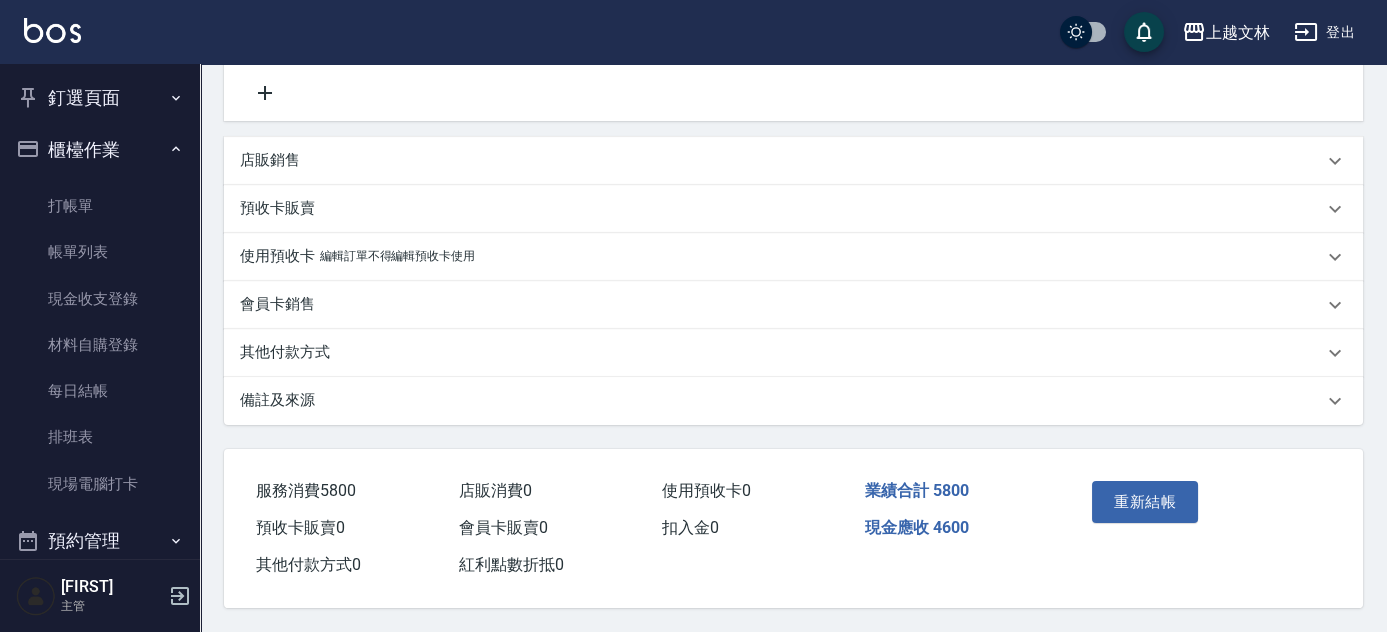 click on "重新結帳" at bounding box center (1145, 502) 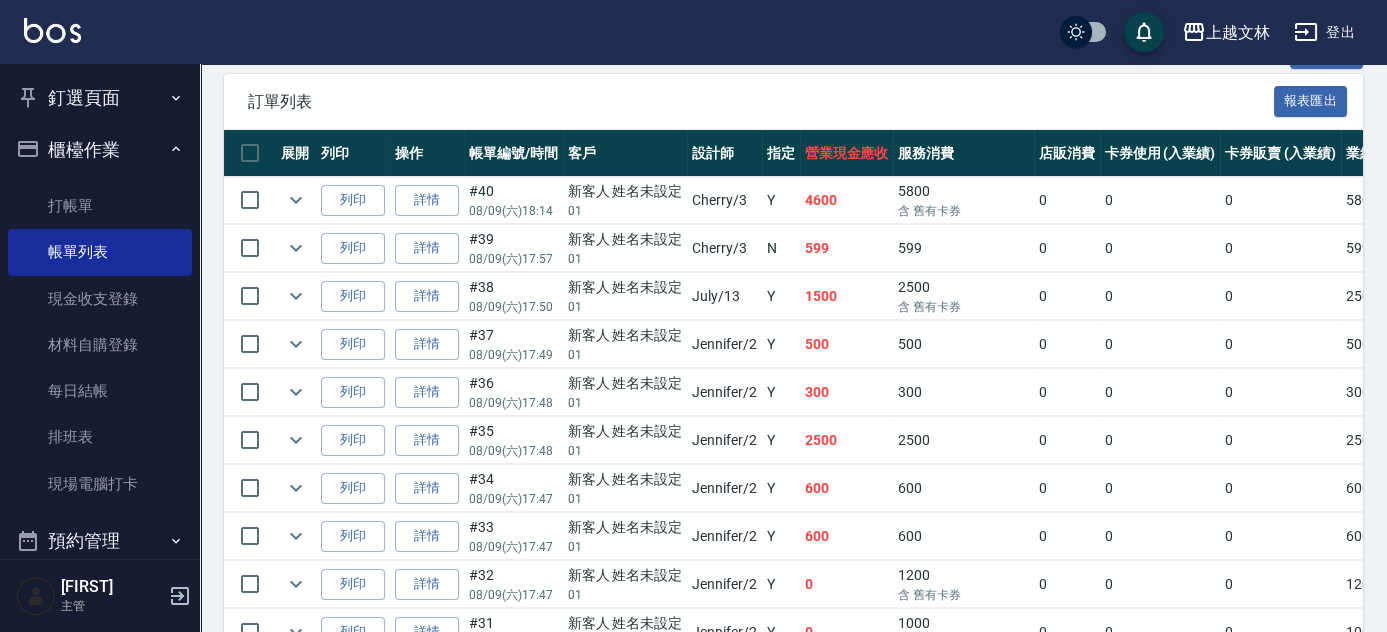 scroll, scrollTop: 402, scrollLeft: 0, axis: vertical 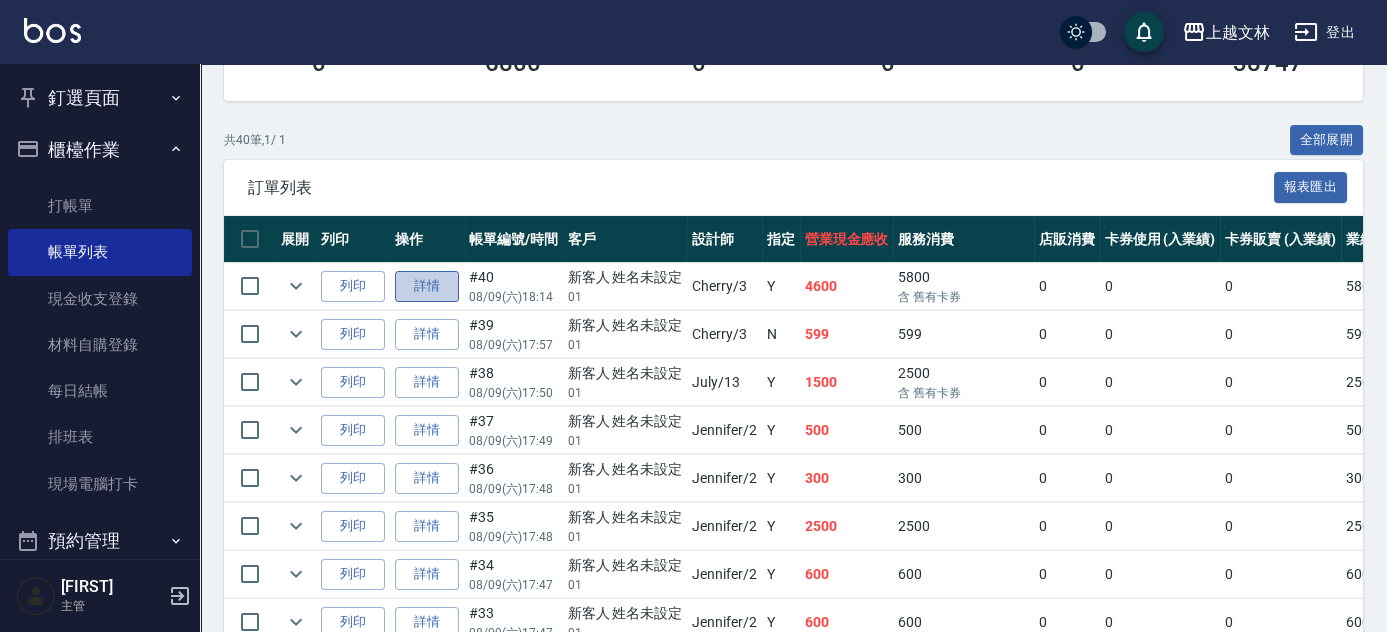 click on "詳情" at bounding box center (427, 286) 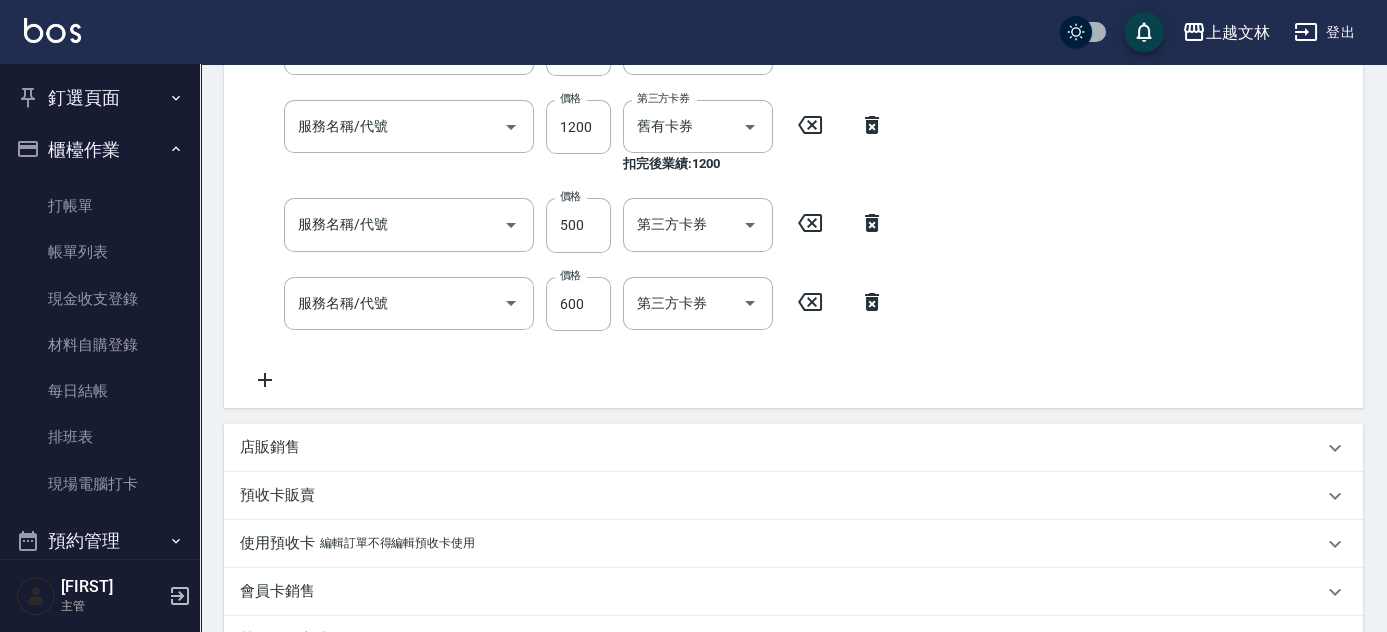 scroll, scrollTop: 510, scrollLeft: 0, axis: vertical 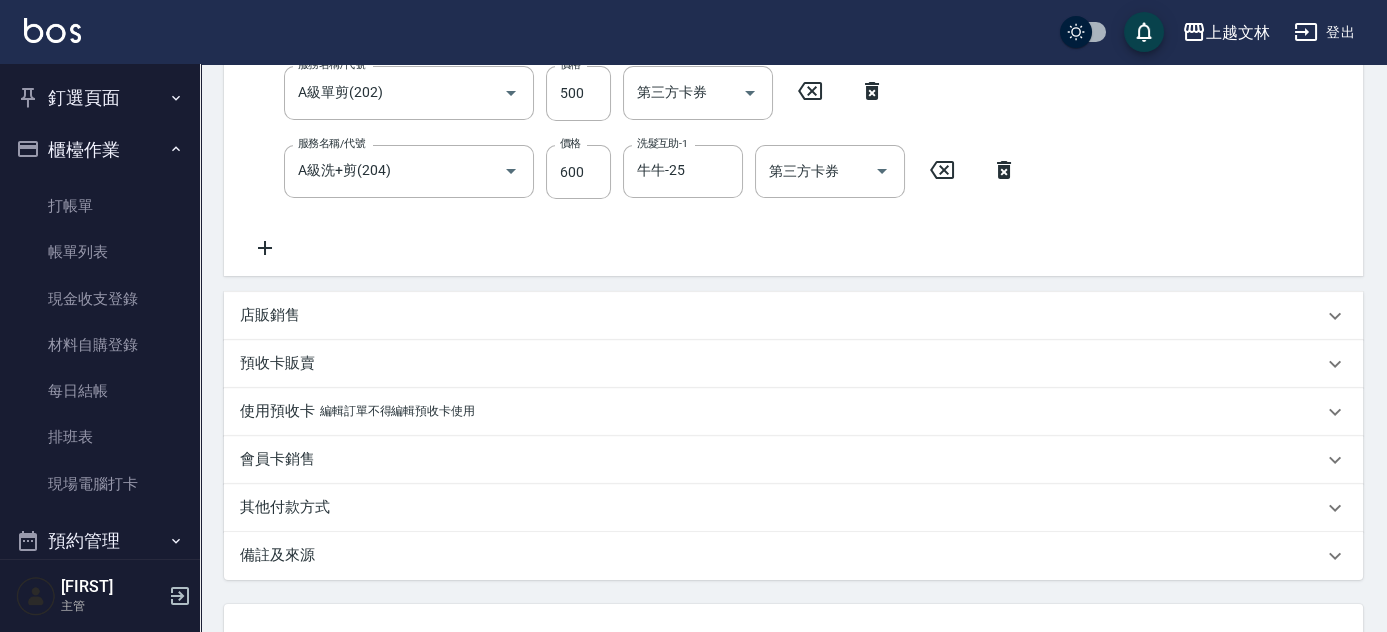 click on "其他付款方式" at bounding box center (285, 507) 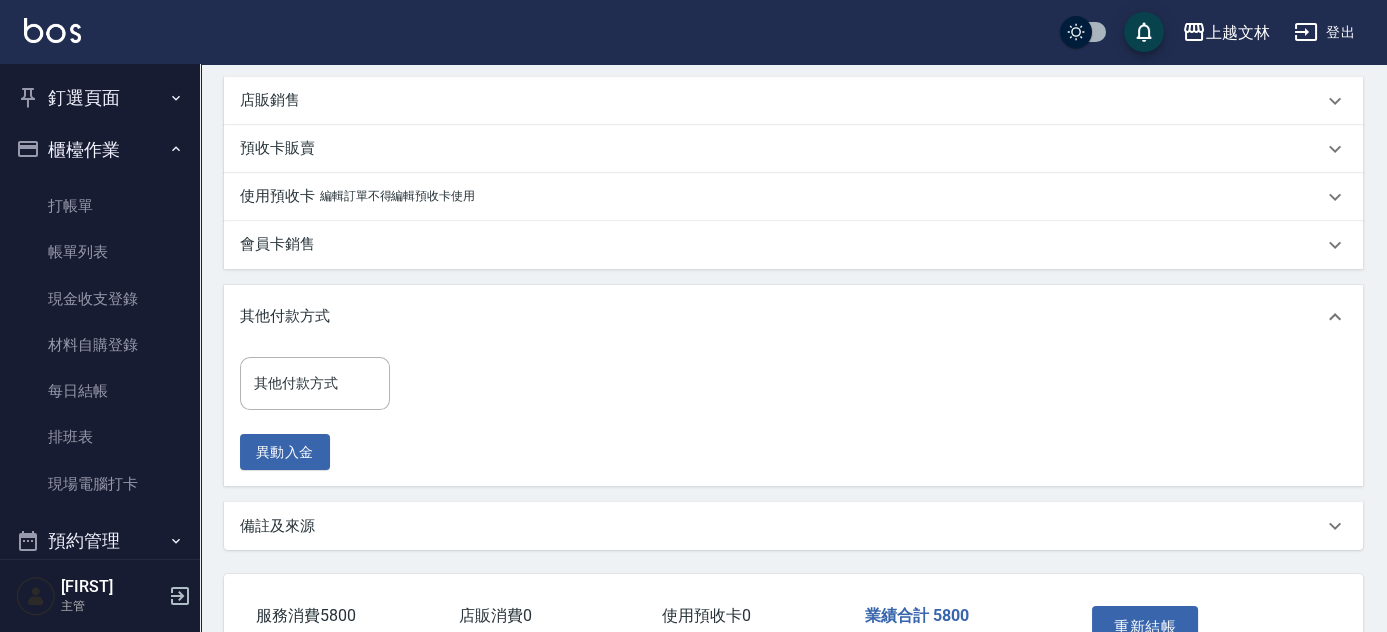 scroll, scrollTop: 782, scrollLeft: 0, axis: vertical 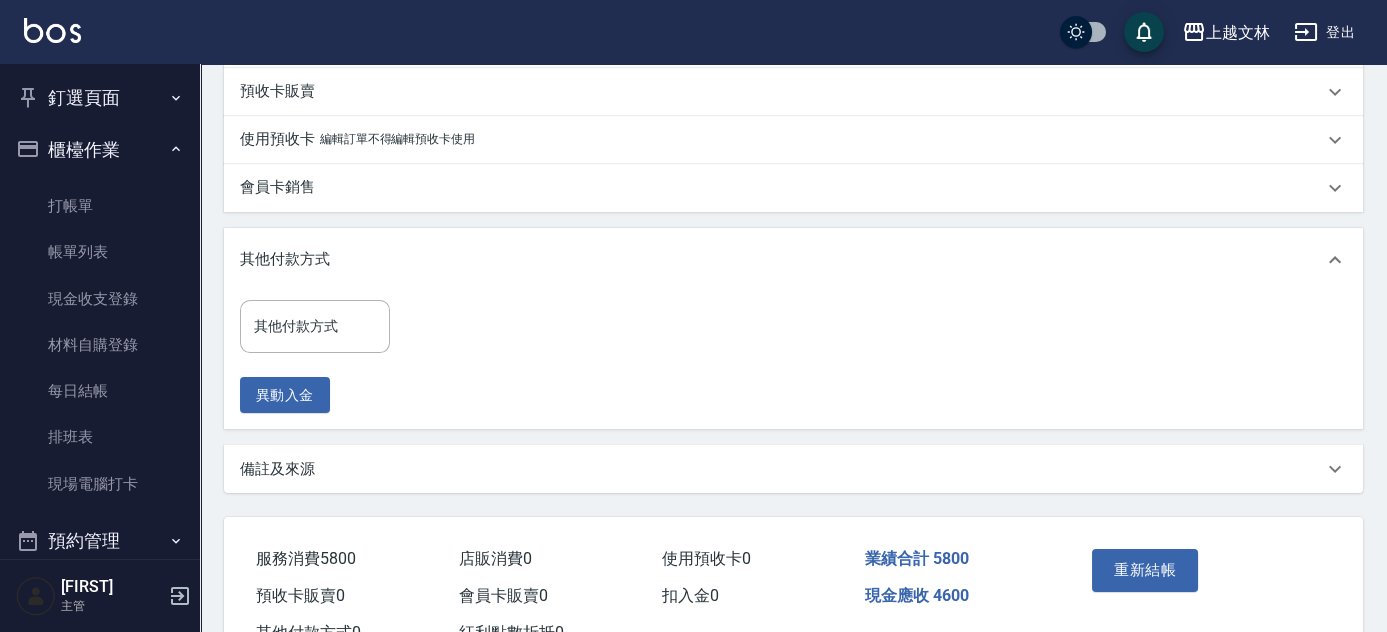 click on "其他付款方式" at bounding box center (315, 326) 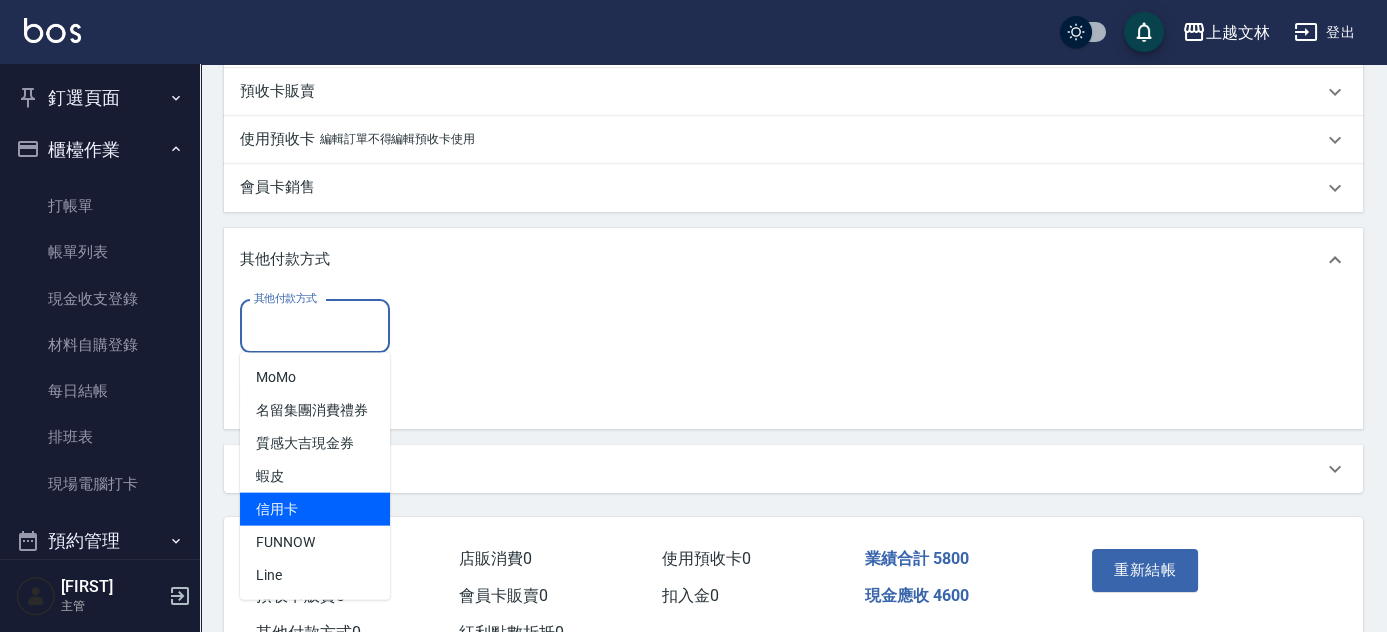 click on "信用卡" at bounding box center (315, 509) 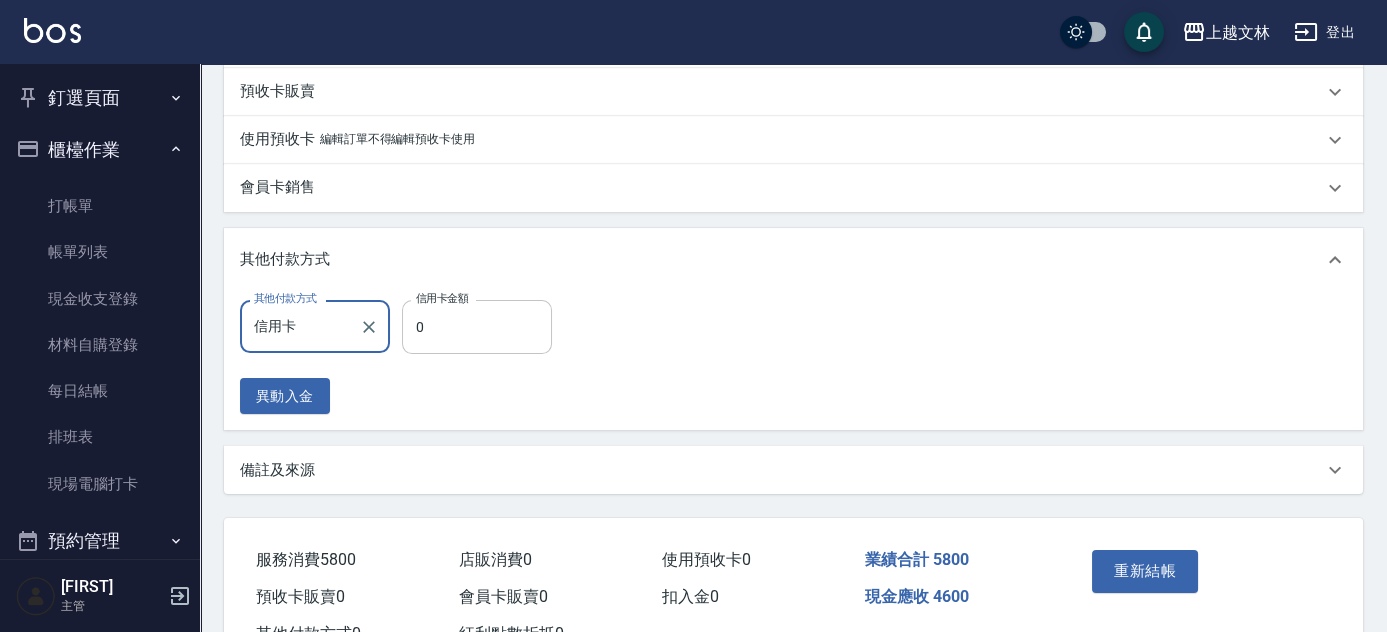 click on "0" at bounding box center (477, 327) 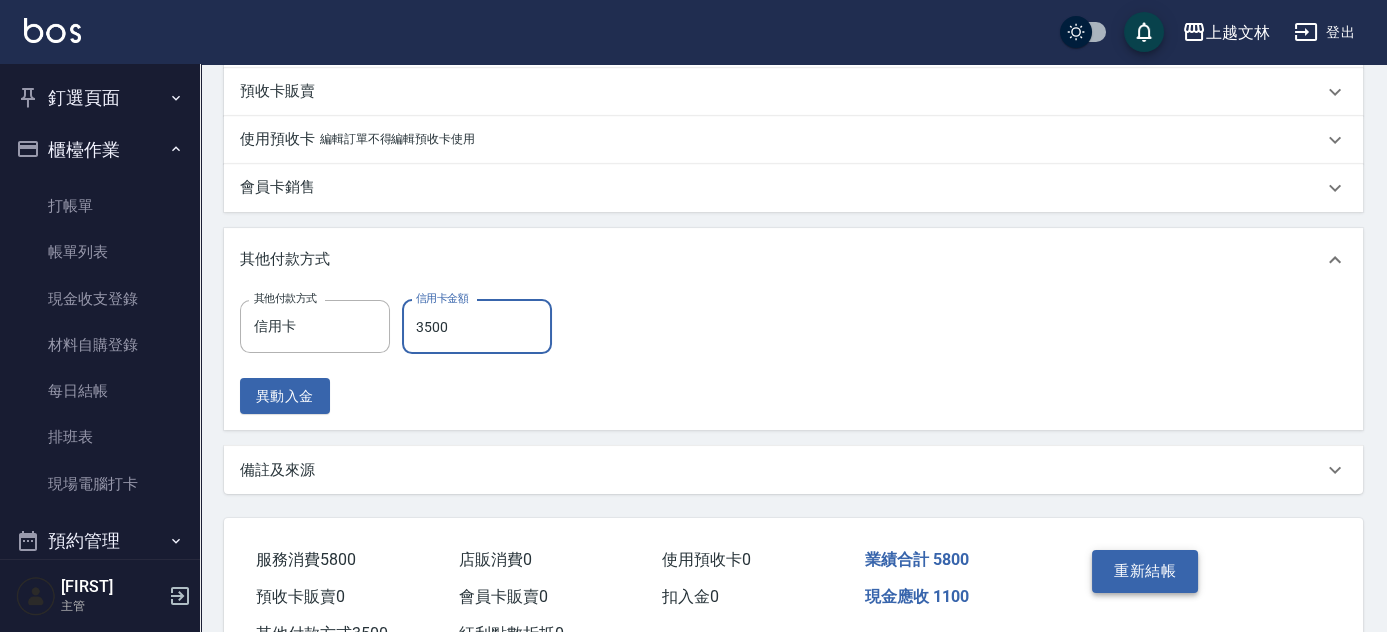 click on "重新結帳" at bounding box center [1145, 571] 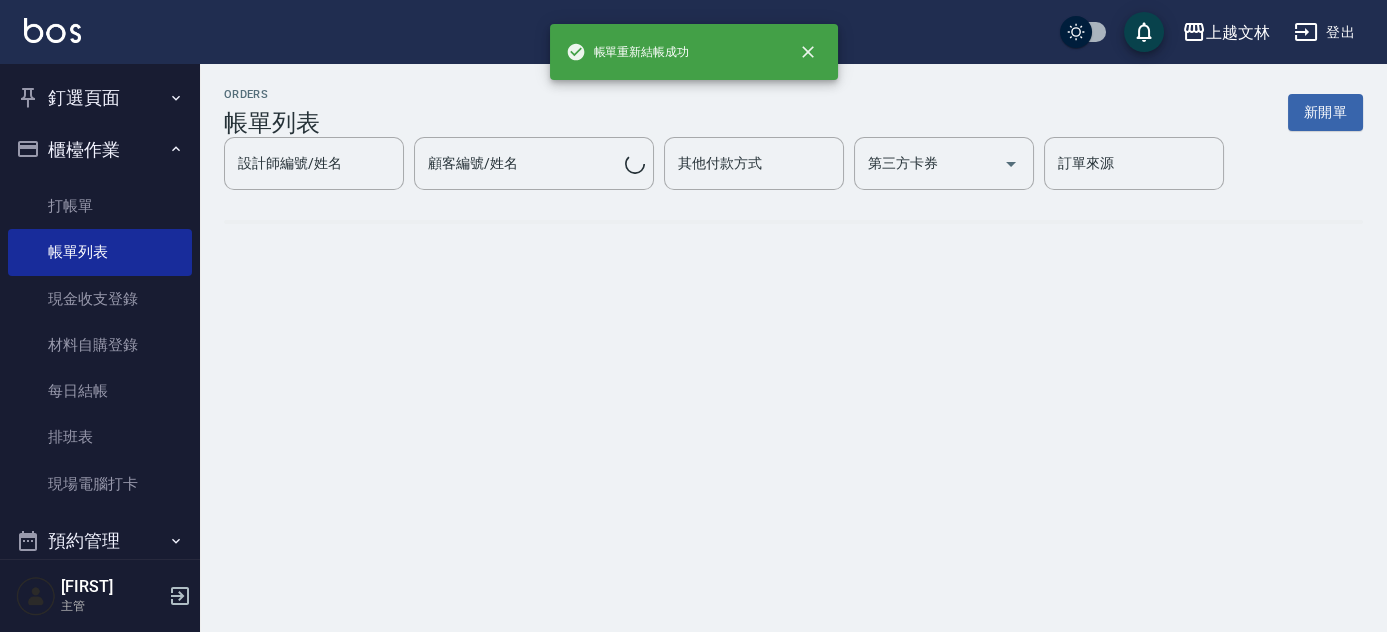 scroll, scrollTop: 0, scrollLeft: 0, axis: both 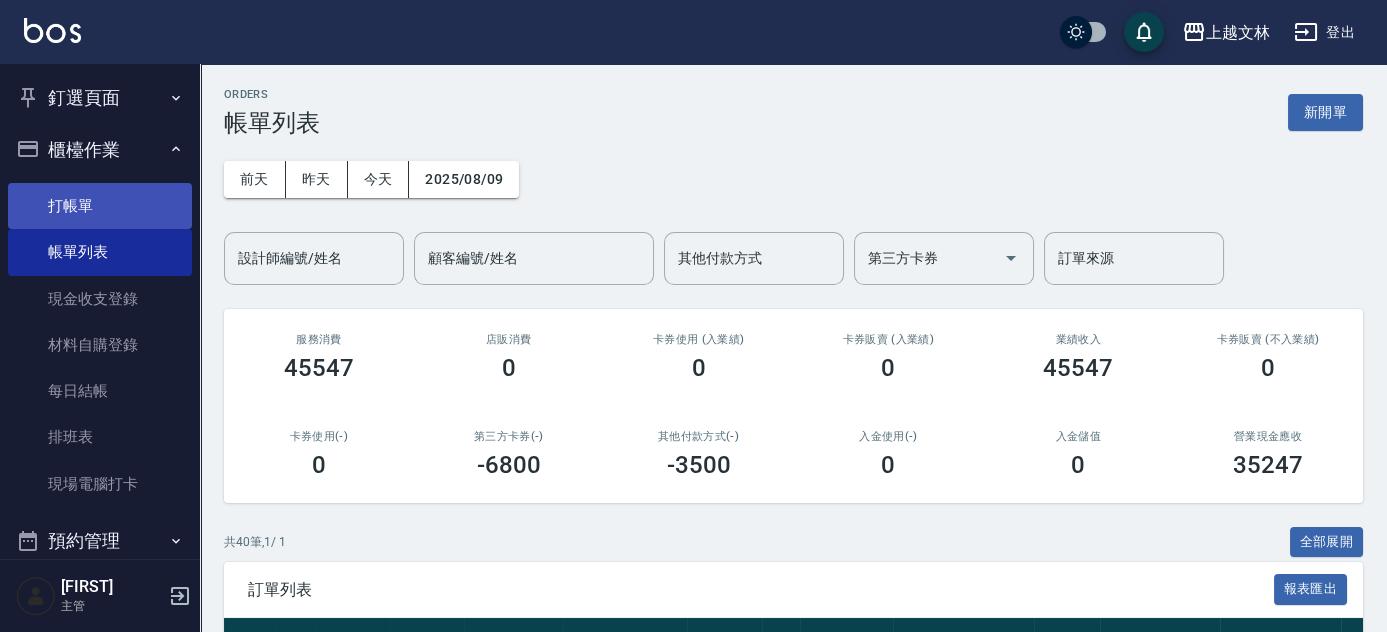 click on "打帳單" at bounding box center (100, 206) 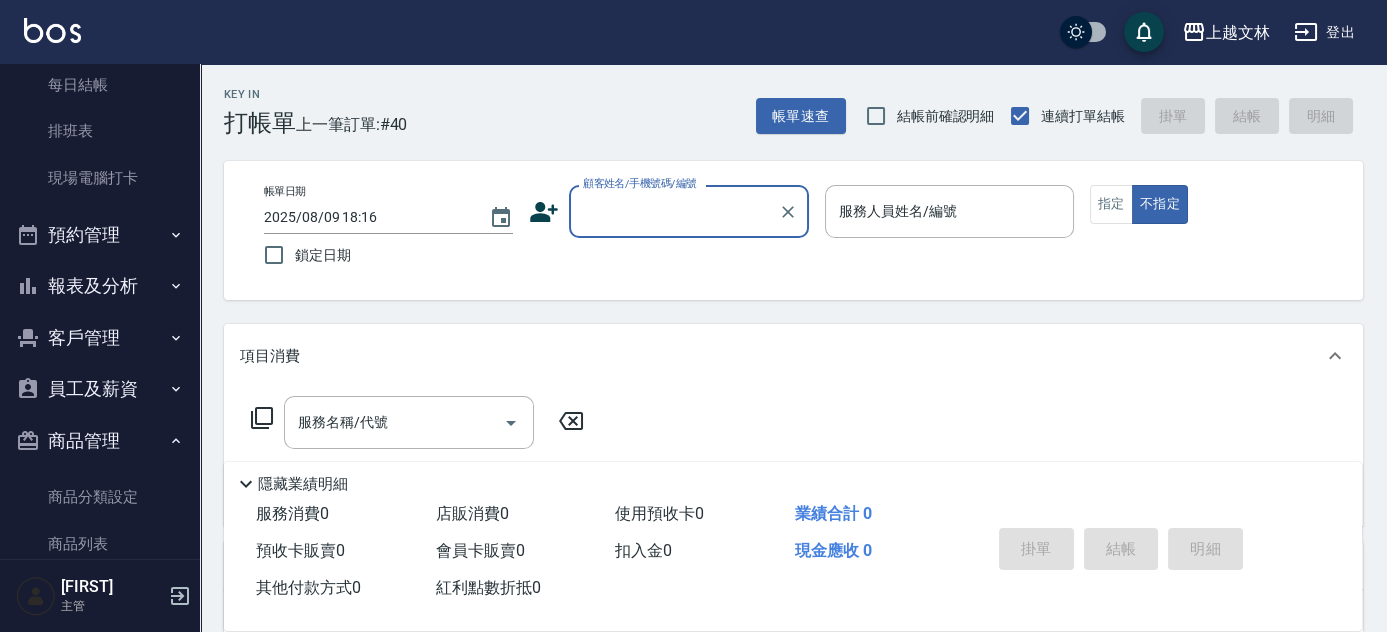 scroll, scrollTop: 305, scrollLeft: 0, axis: vertical 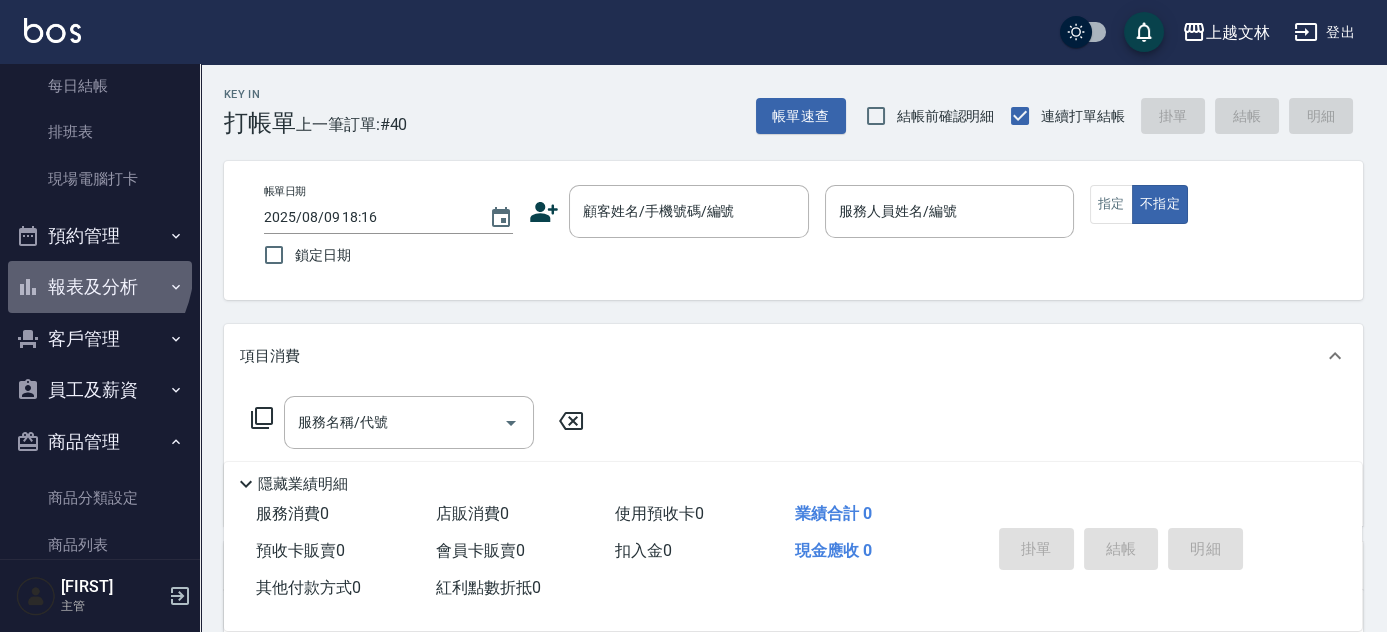 click on "報表及分析" at bounding box center [100, 287] 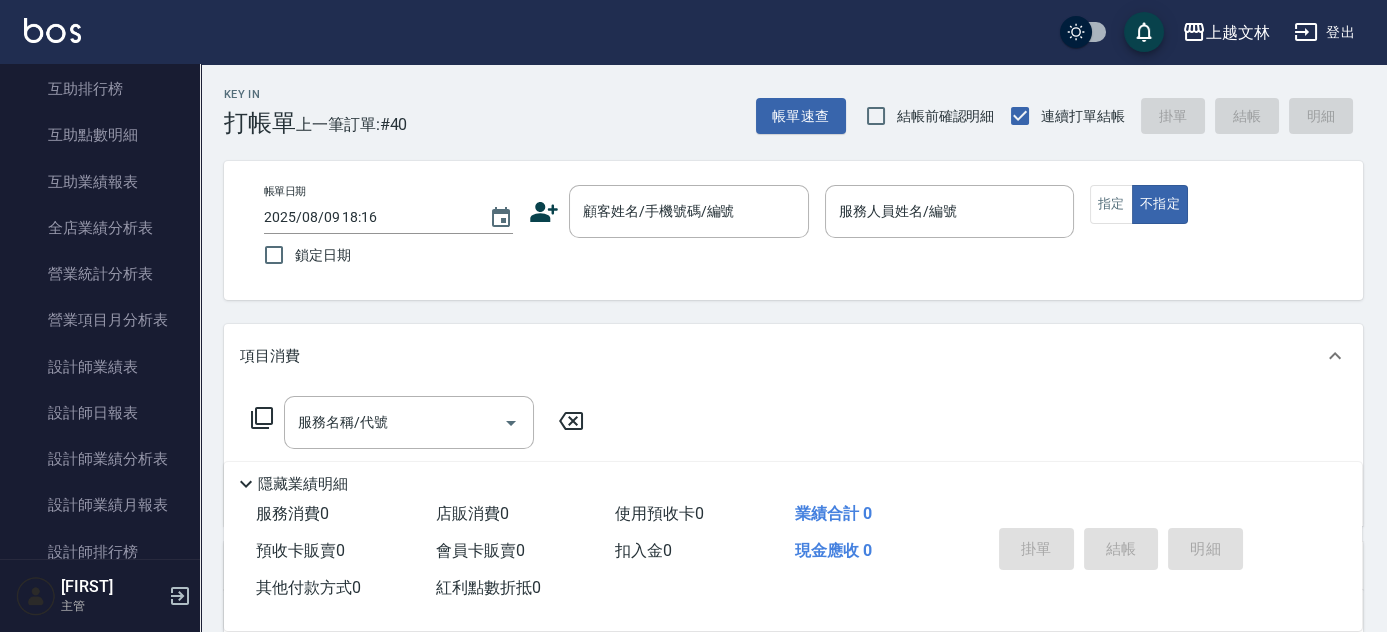 scroll, scrollTop: 801, scrollLeft: 0, axis: vertical 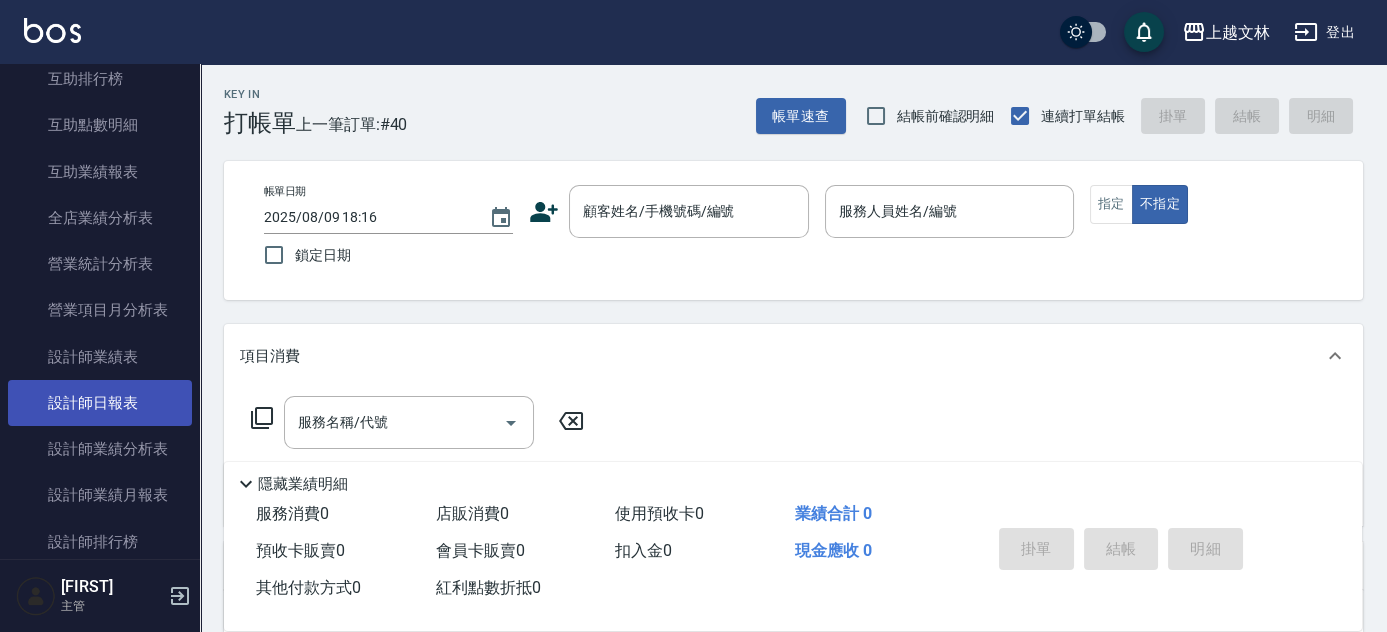 click on "設計師日報表" at bounding box center [100, 403] 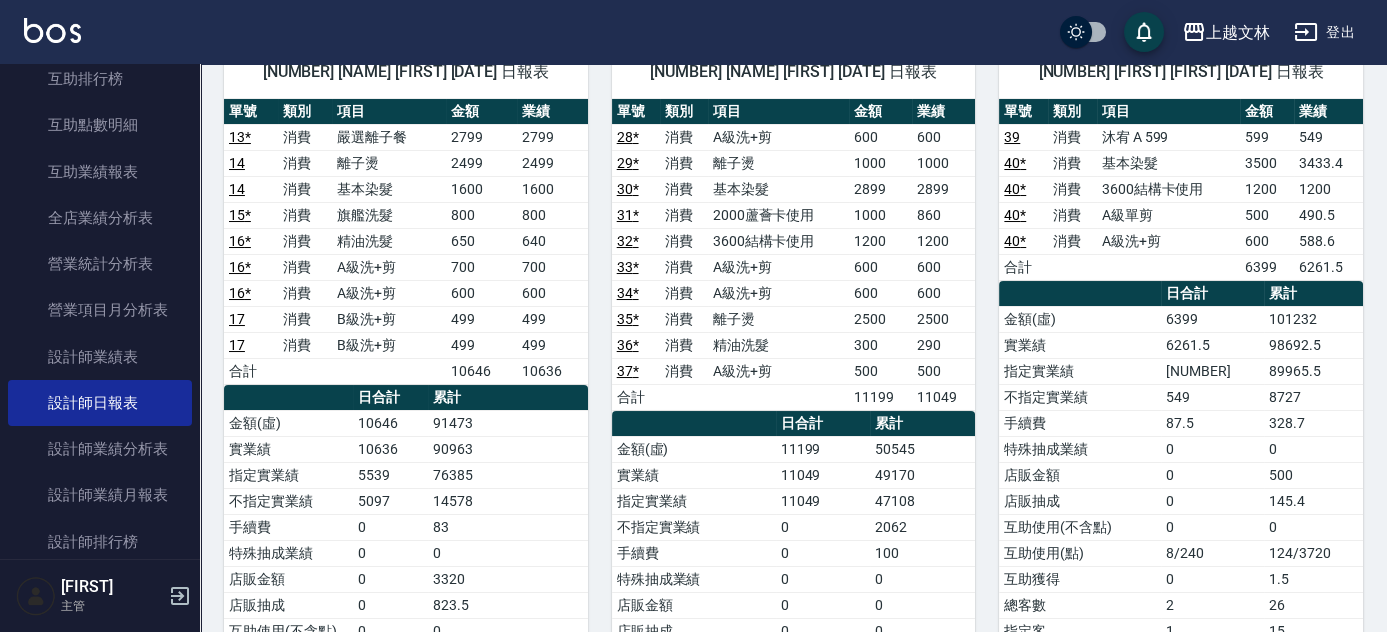 scroll, scrollTop: 192, scrollLeft: 0, axis: vertical 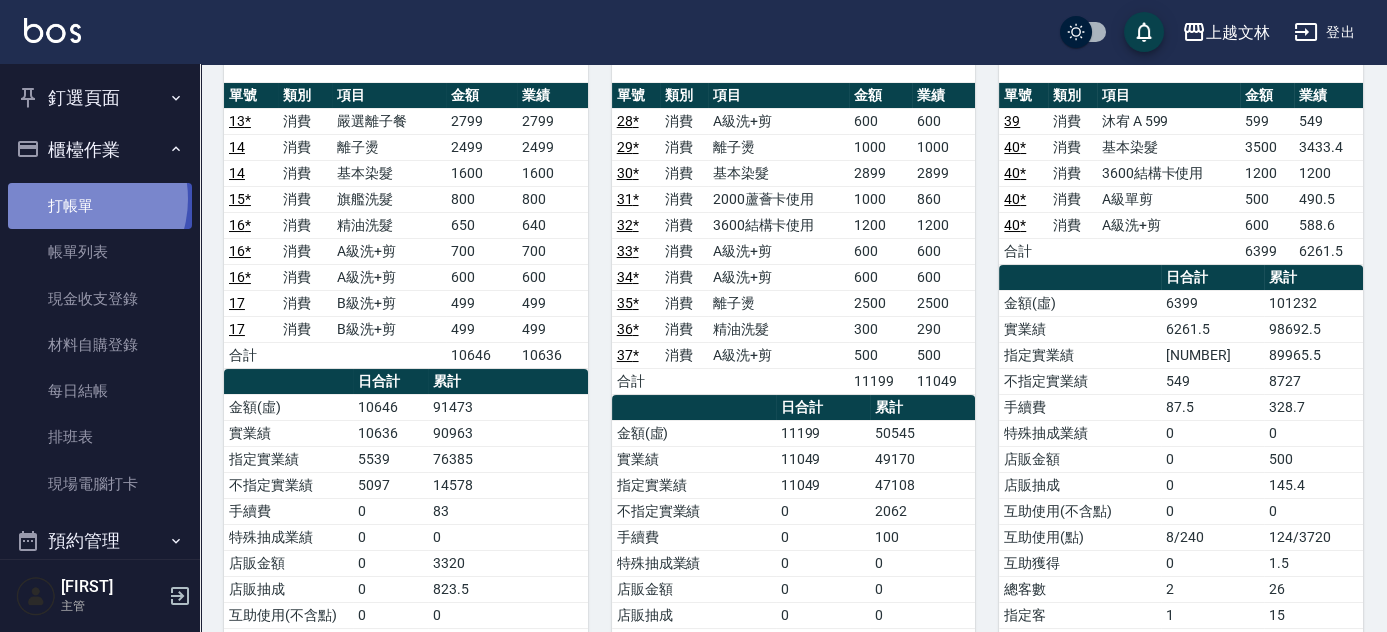 click on "打帳單" at bounding box center [100, 206] 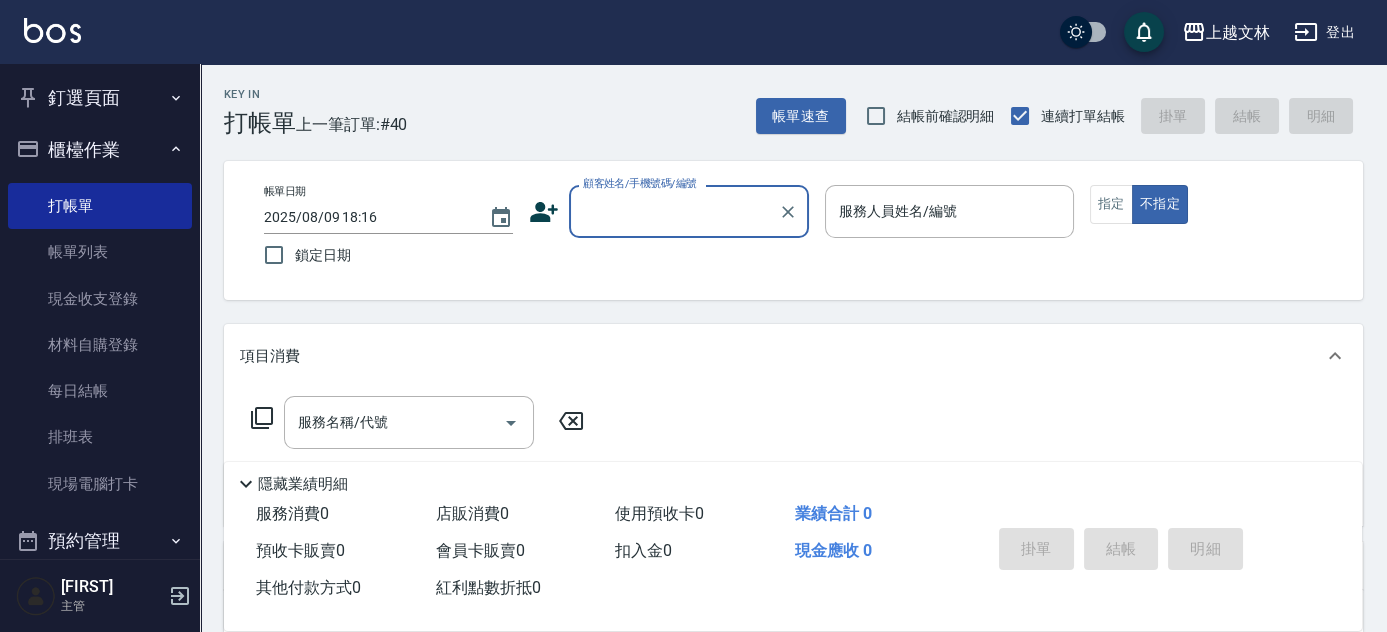 click on "顧客姓名/手機號碼/編號" at bounding box center (640, 183) 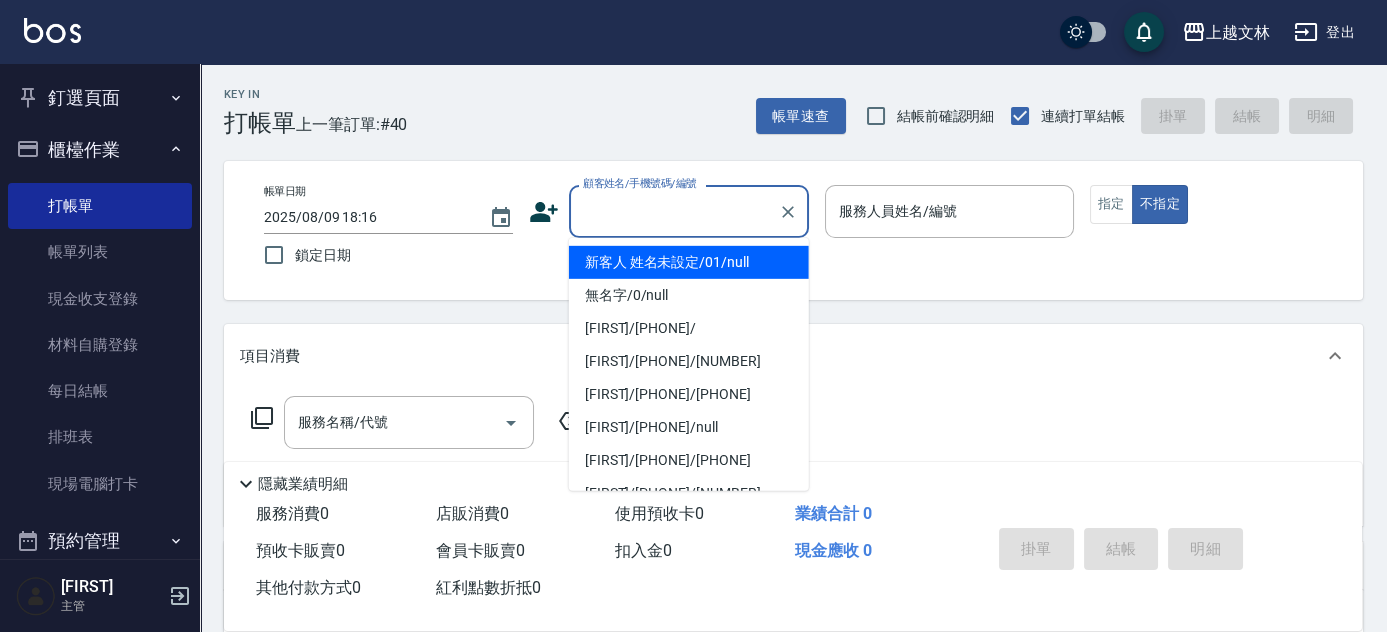 click on "顧客姓名/手機號碼/編號" at bounding box center [674, 211] 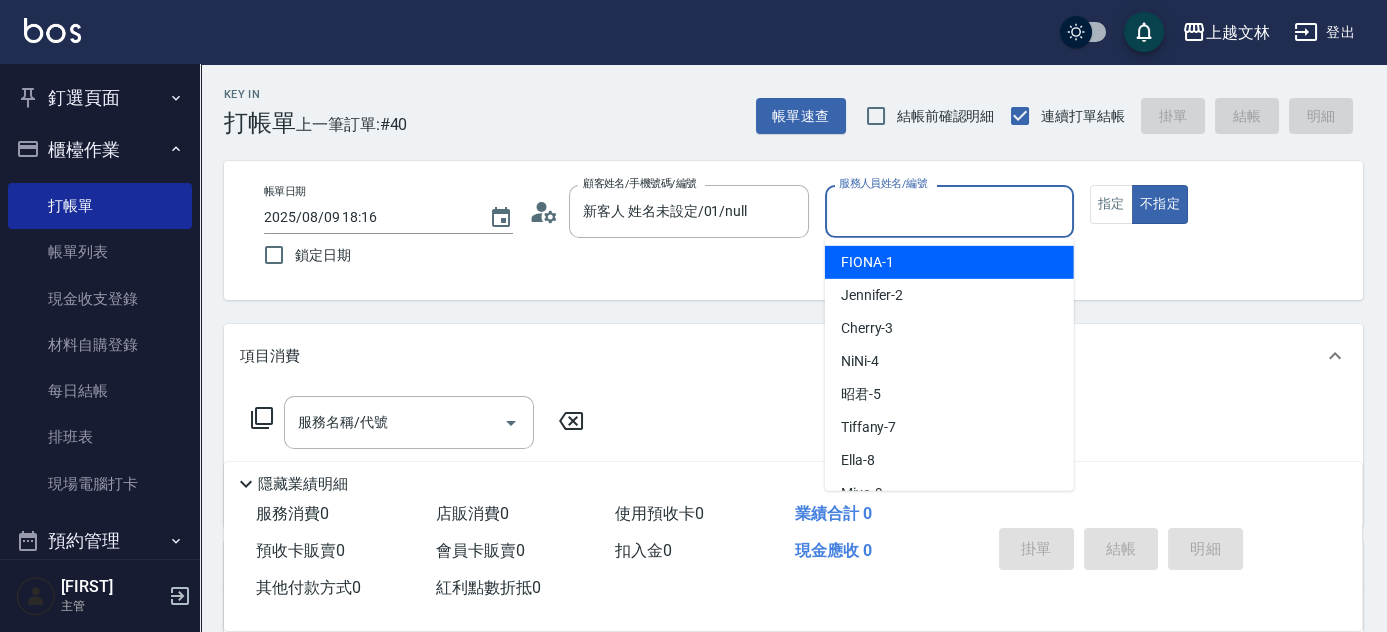 click on "服務人員姓名/編號" at bounding box center [949, 211] 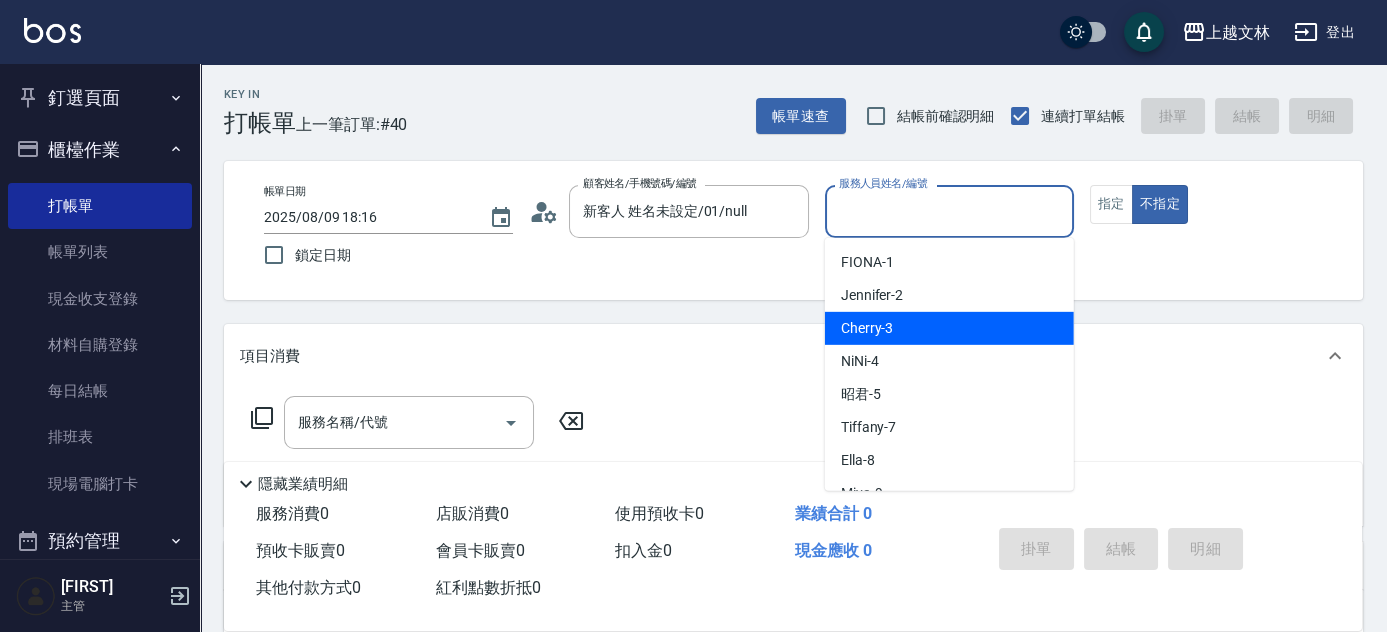 click on "Cherry -3" at bounding box center [949, 328] 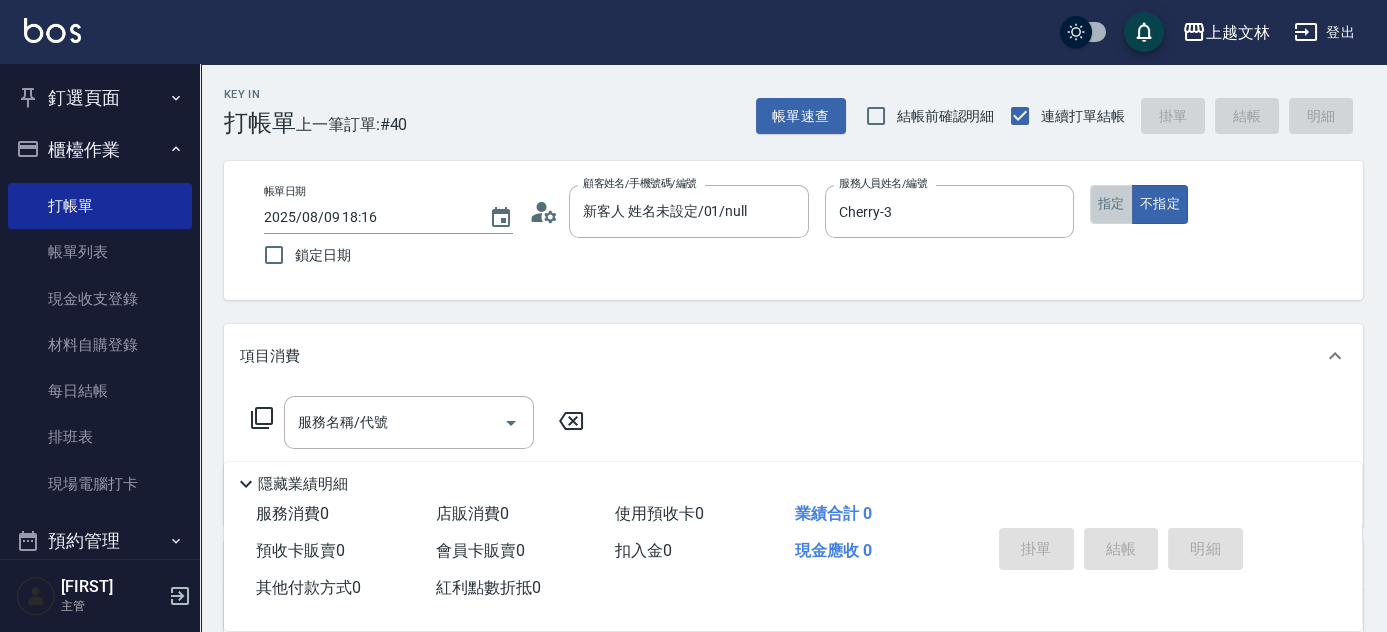 click on "指定" at bounding box center (1111, 204) 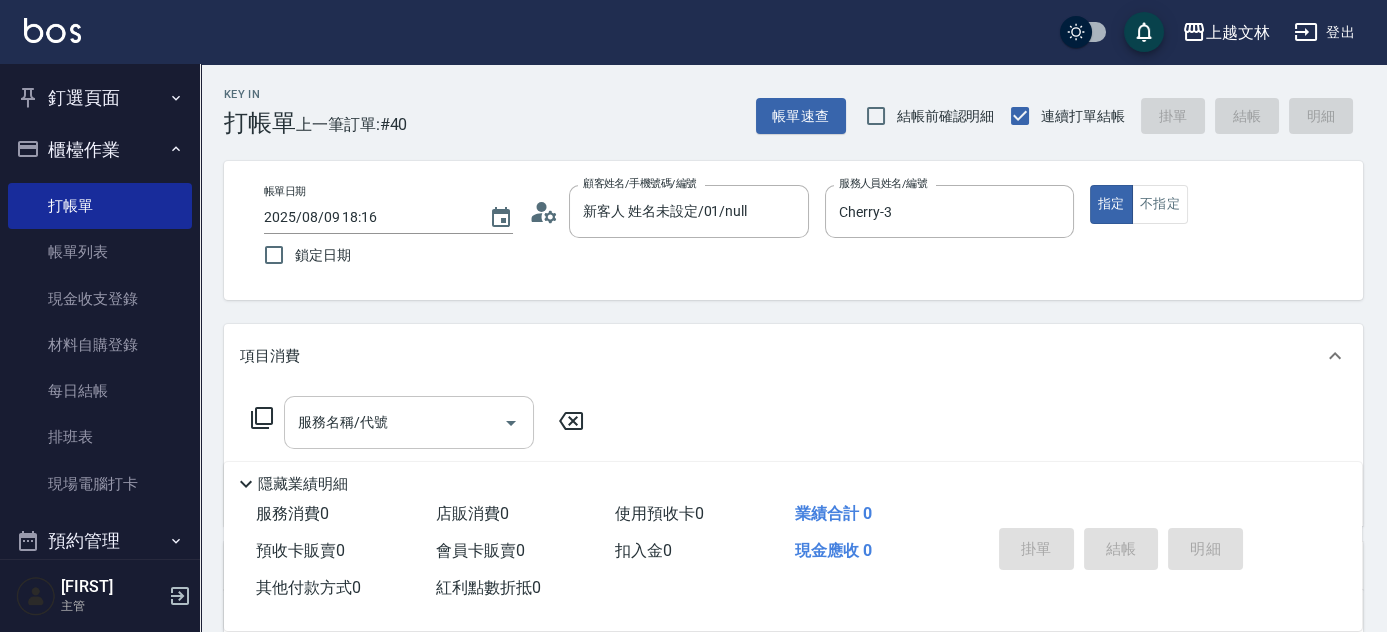 click on "服務名稱/代號 服務名稱/代號" at bounding box center [409, 422] 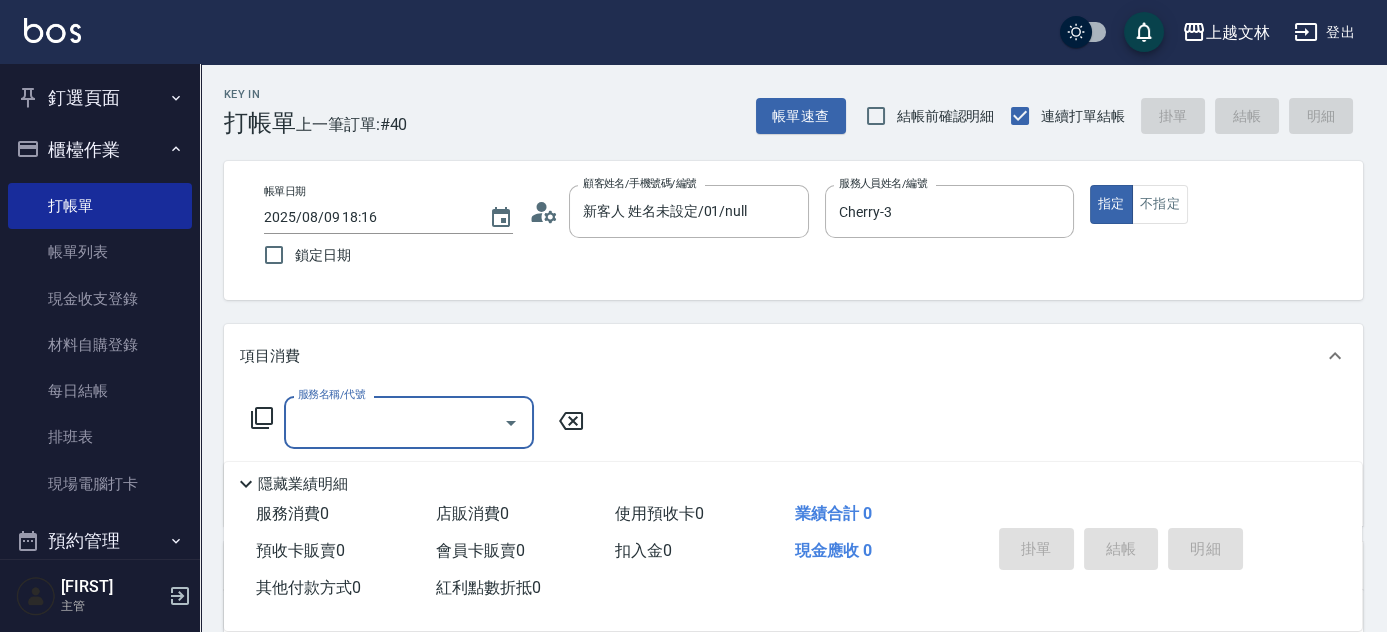 click on "服務名稱/代號" at bounding box center [394, 422] 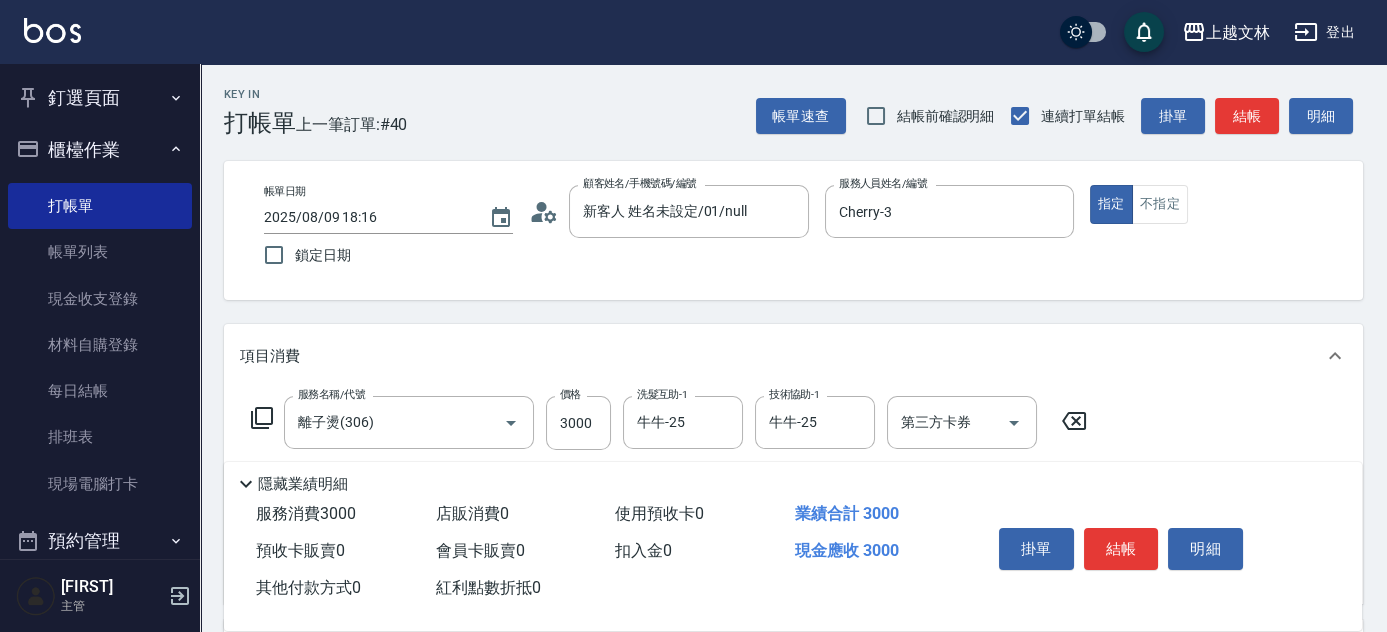 click on "上越文林 登出 釘選頁面 店家日報表 設計師排行榜 每日結帳 櫃檯作業 打帳單 帳單列表 現金收支登錄 材料自購登錄 每日結帳 排班表 現場電腦打卡 預約管理 預約管理 單日預約紀錄 單週預約紀錄 報表及分析 報表目錄 店家區間累計表 店家日報表 互助日報表 互助月報表 互助排行榜 互助點數明細 互助業績報表 全店業績分析表 營業統計分析表 營業項目月分析表 設計師業績表 設計師日報表 設計師業績分析表 設計師業績月報表 設計師排行榜 商品銷售排行榜 商品消耗明細 單一服務項目查詢 店販抽成明細 店販分類抽成明細 顧客入金餘額表 顧客卡券餘額表 每日非現金明細 每日收支明細 收支分類明細表 非現金明細對帳單 客戶管理 客戶列表 客資篩選匯出 卡券管理 入金管理 員工及薪資 員工列表 全店打卡記錄 考勤排班總表 薪資條 薪資明細表 商品管理 商品列表 x4" at bounding box center [693, 528] 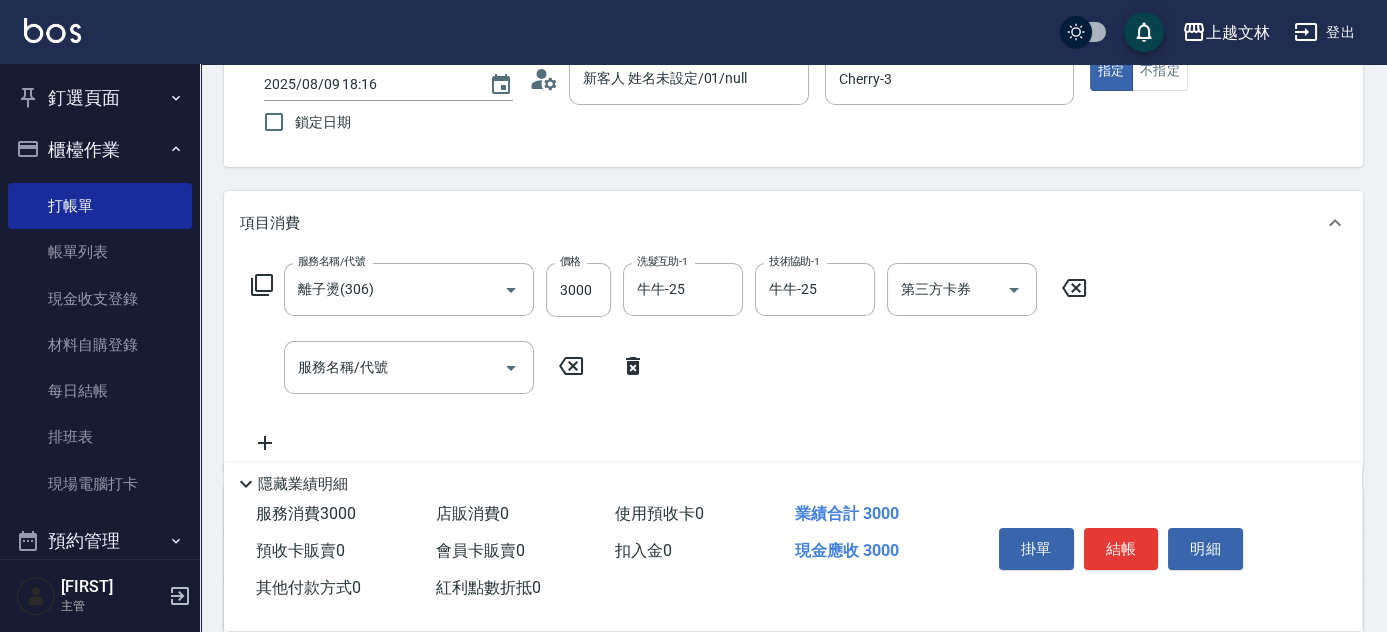 scroll, scrollTop: 142, scrollLeft: 0, axis: vertical 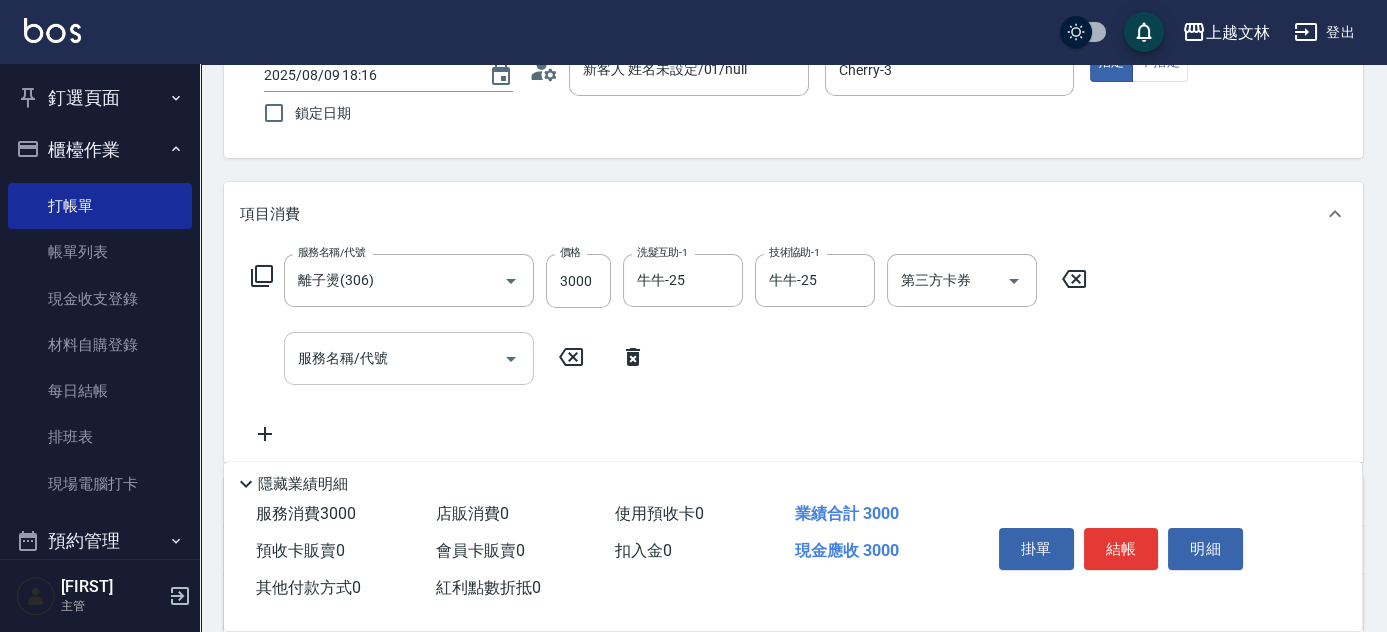 click on "服務名稱/代號 服務名稱/代號" at bounding box center (409, 358) 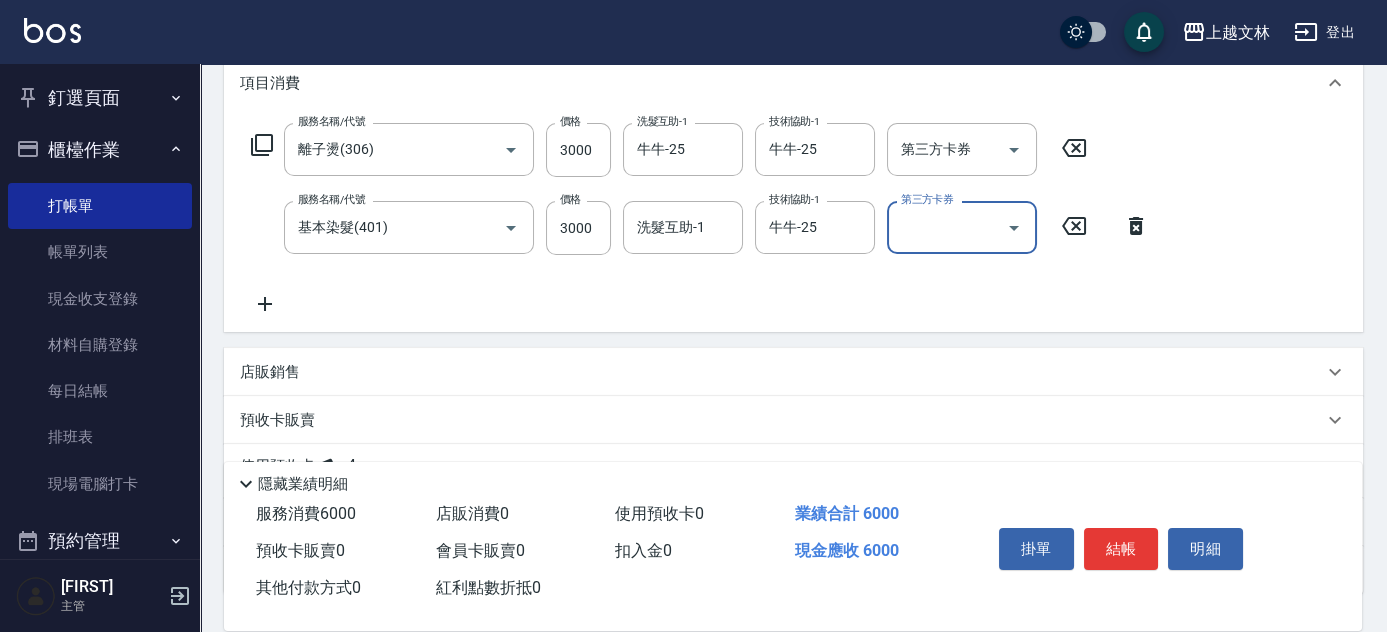 scroll, scrollTop: 425, scrollLeft: 0, axis: vertical 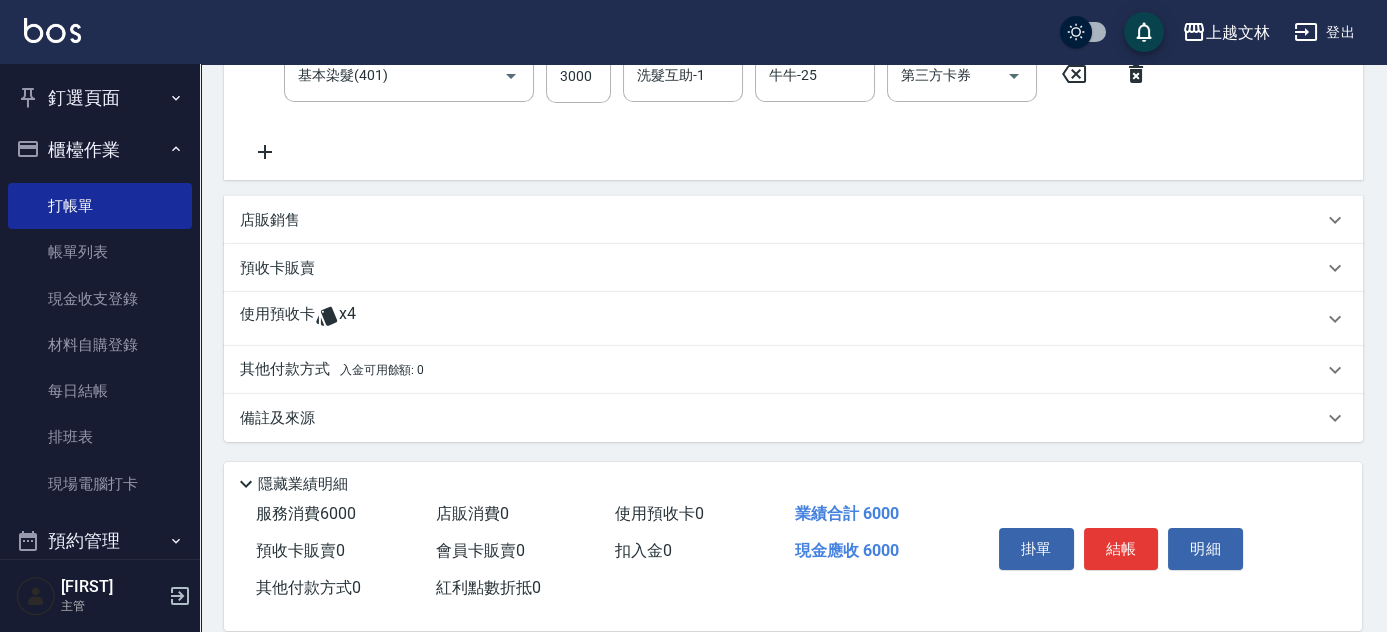 click on "其他付款方式 入金可用餘額: 0" at bounding box center [332, 370] 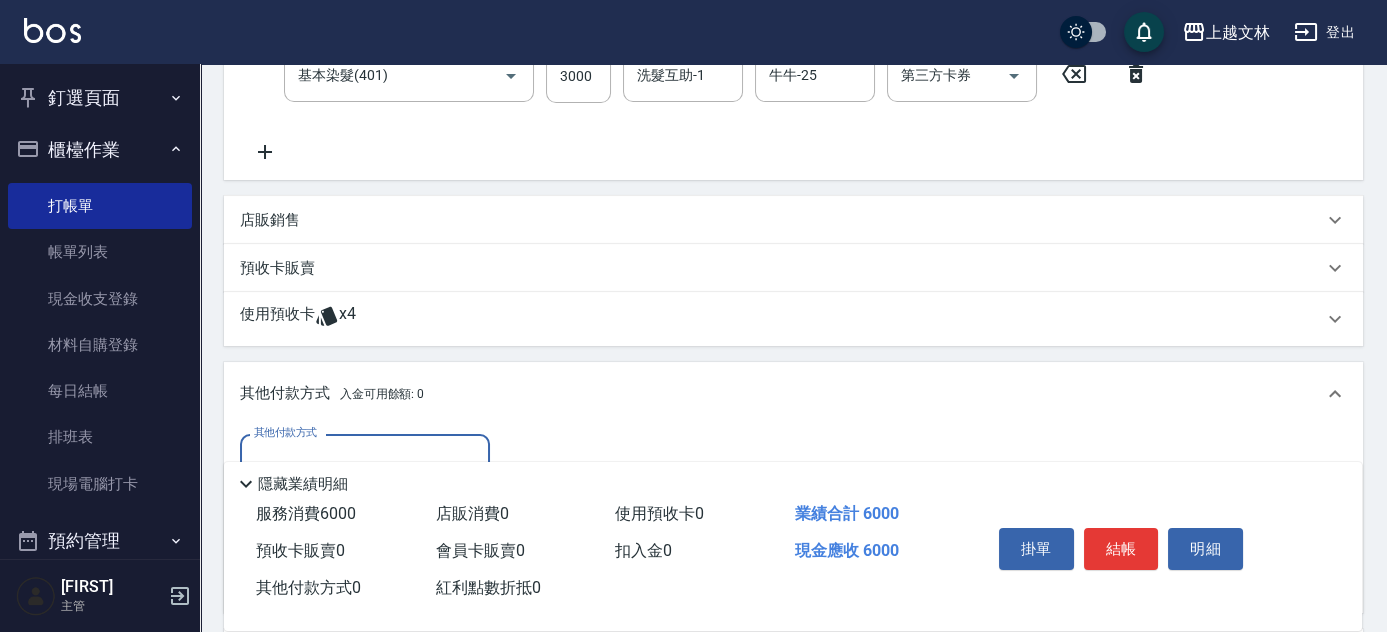 scroll, scrollTop: 0, scrollLeft: 0, axis: both 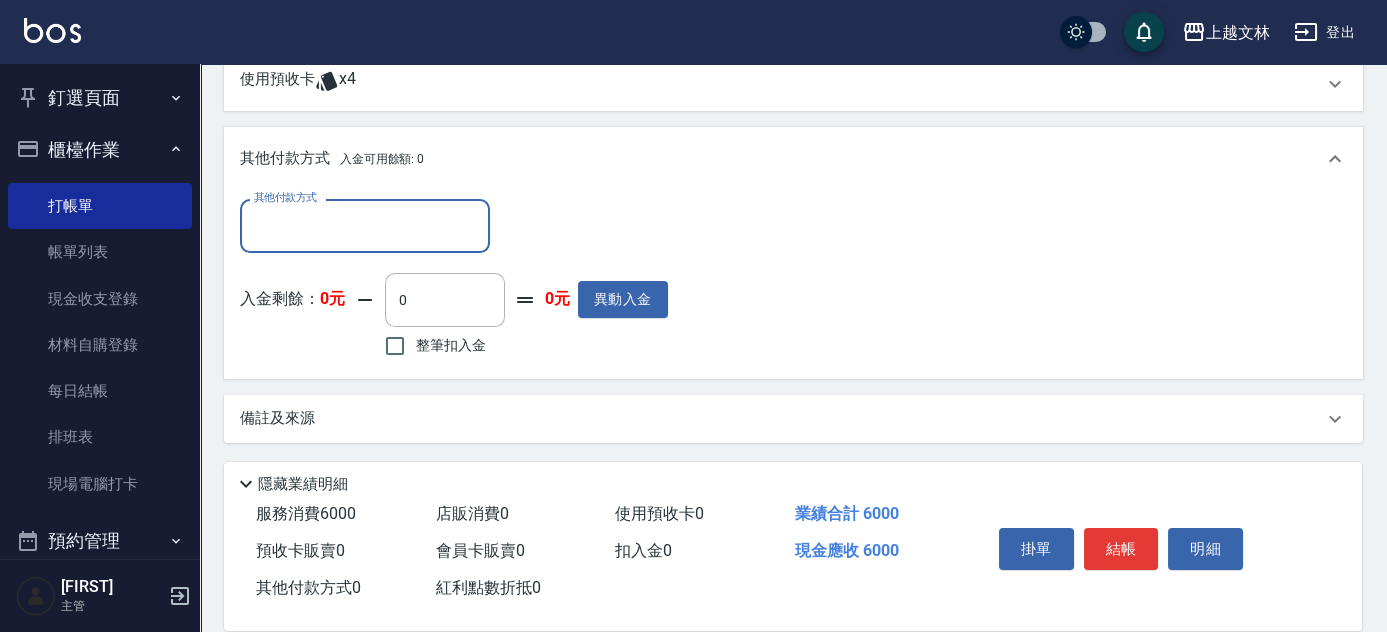 drag, startPoint x: 313, startPoint y: 223, endPoint x: 324, endPoint y: 231, distance: 13.601471 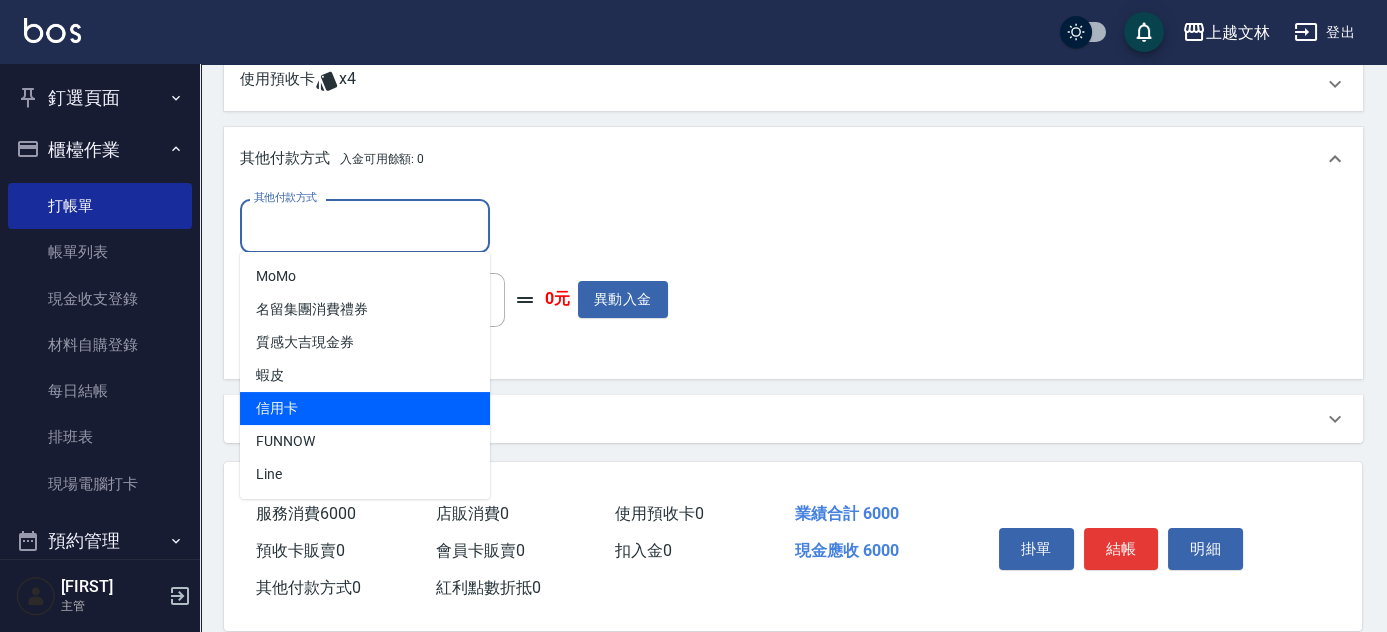 click on "信用卡" at bounding box center (365, 408) 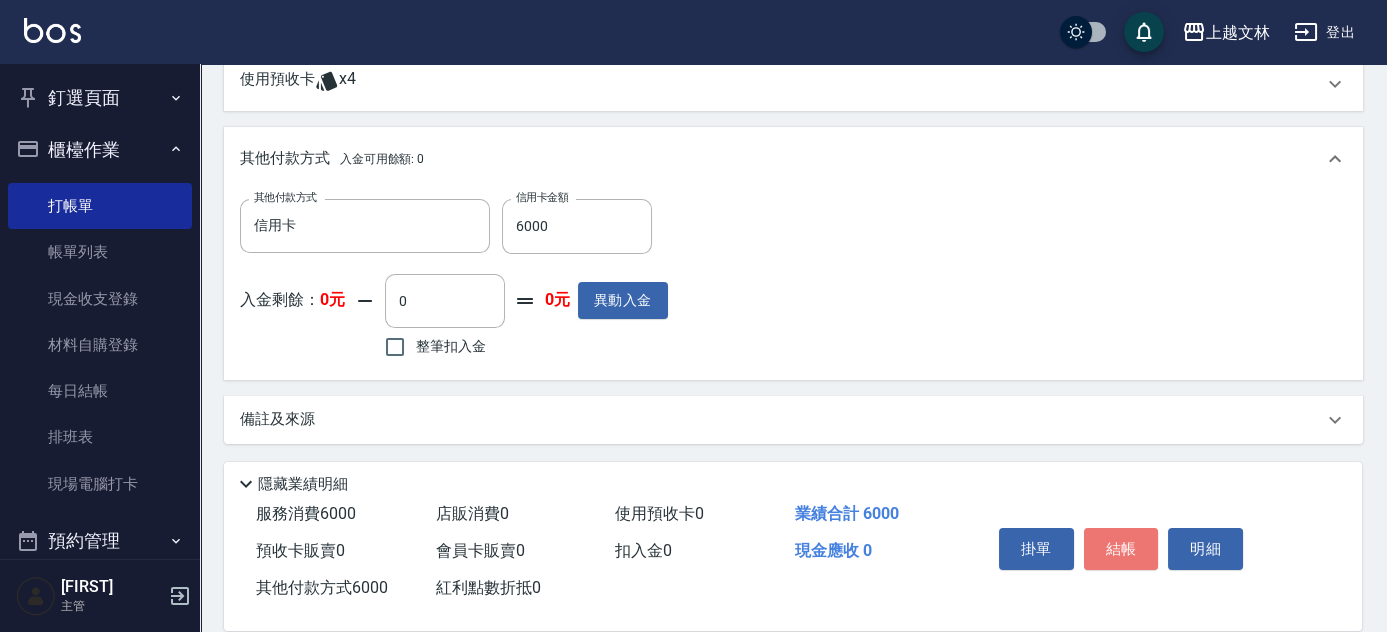 click on "結帳" at bounding box center (1121, 549) 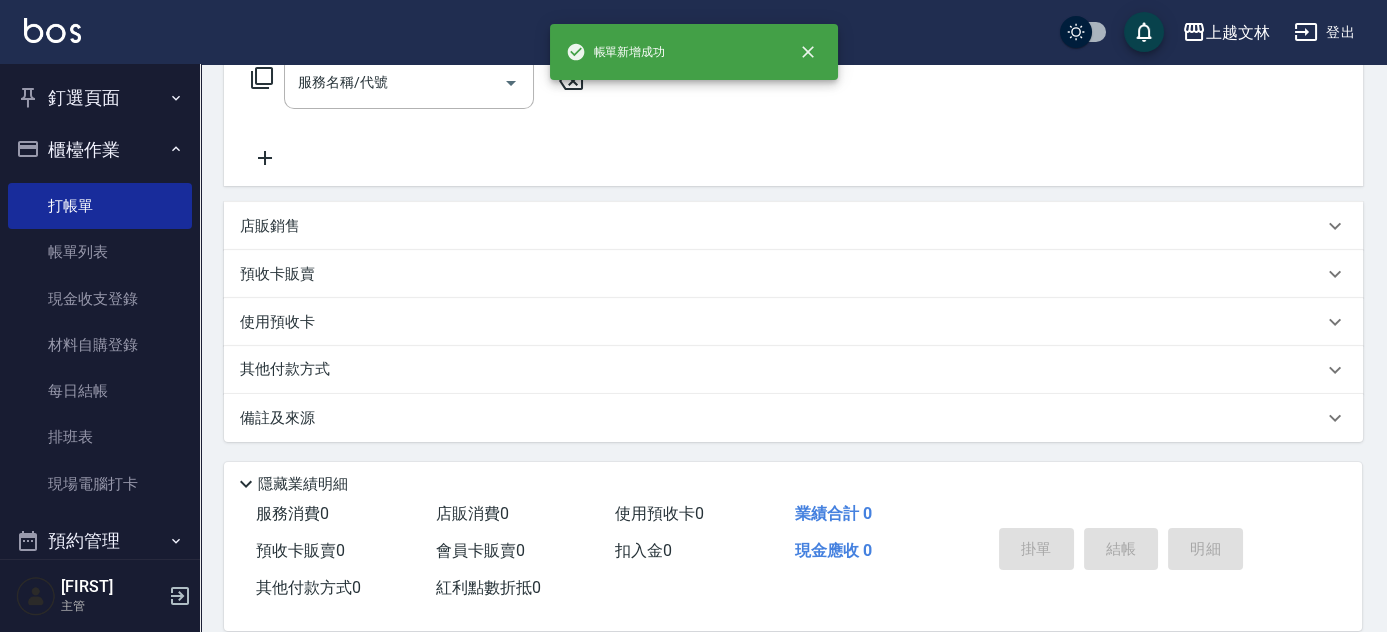 scroll, scrollTop: 0, scrollLeft: 0, axis: both 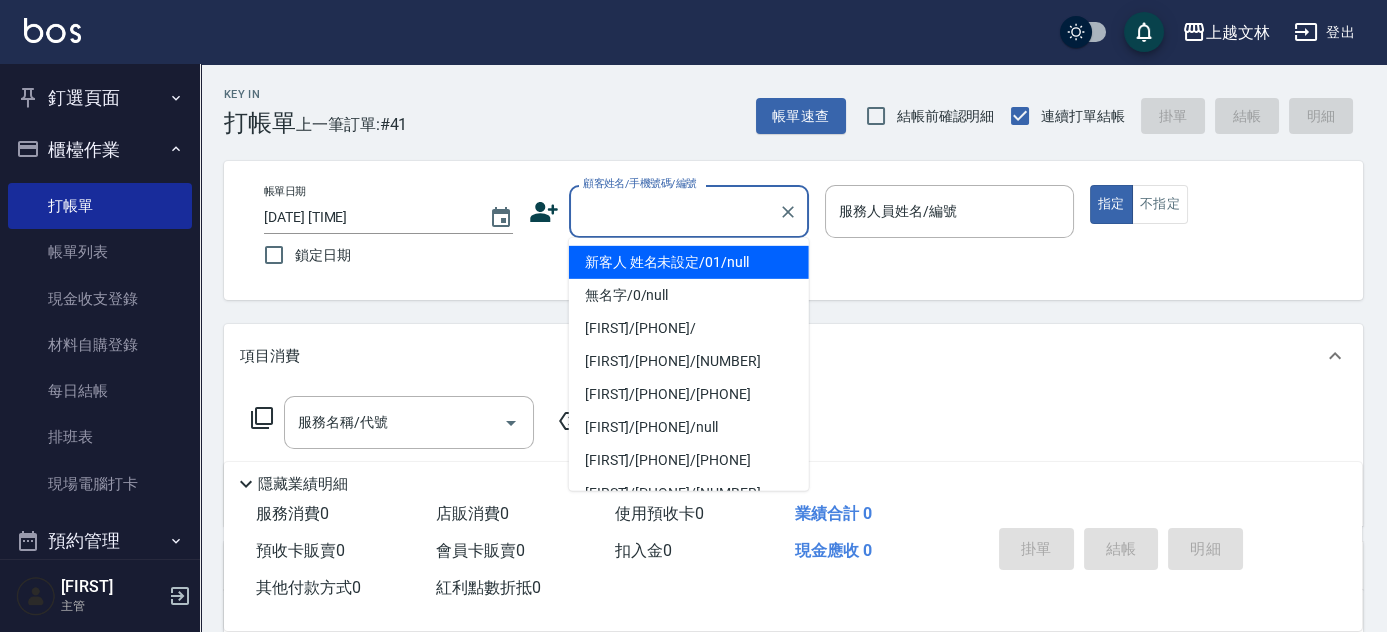click on "顧客姓名/手機號碼/編號" at bounding box center (674, 211) 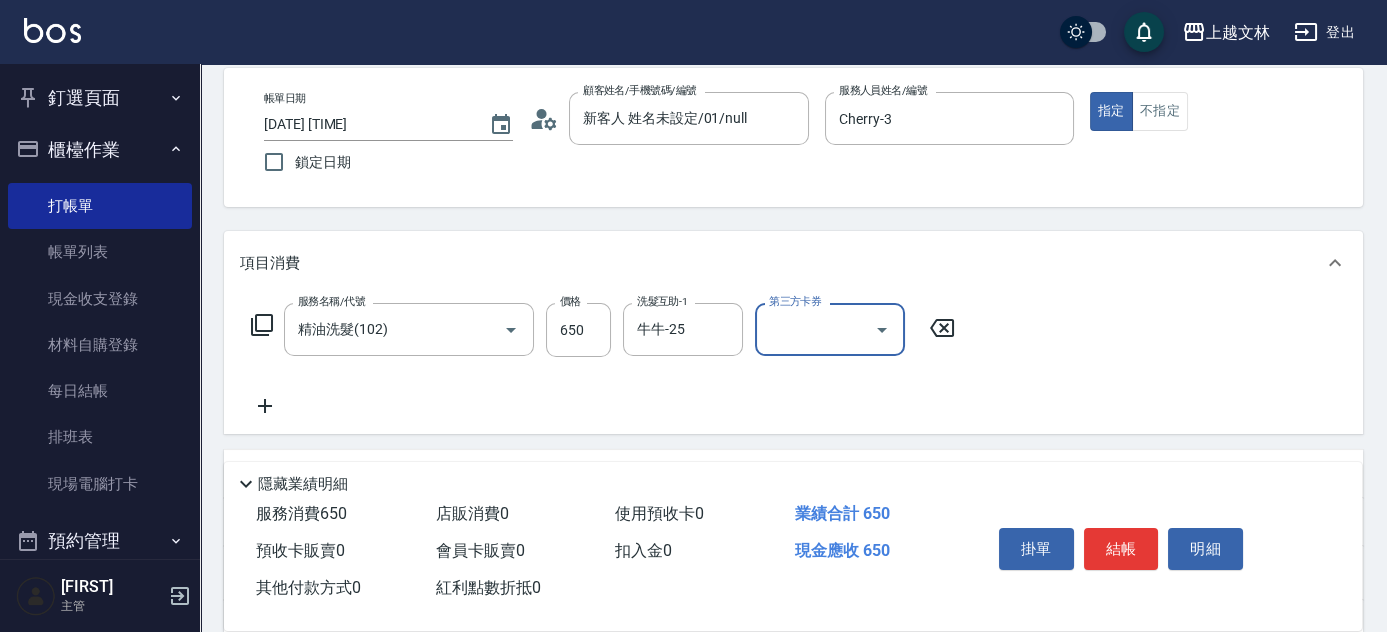 scroll, scrollTop: 131, scrollLeft: 0, axis: vertical 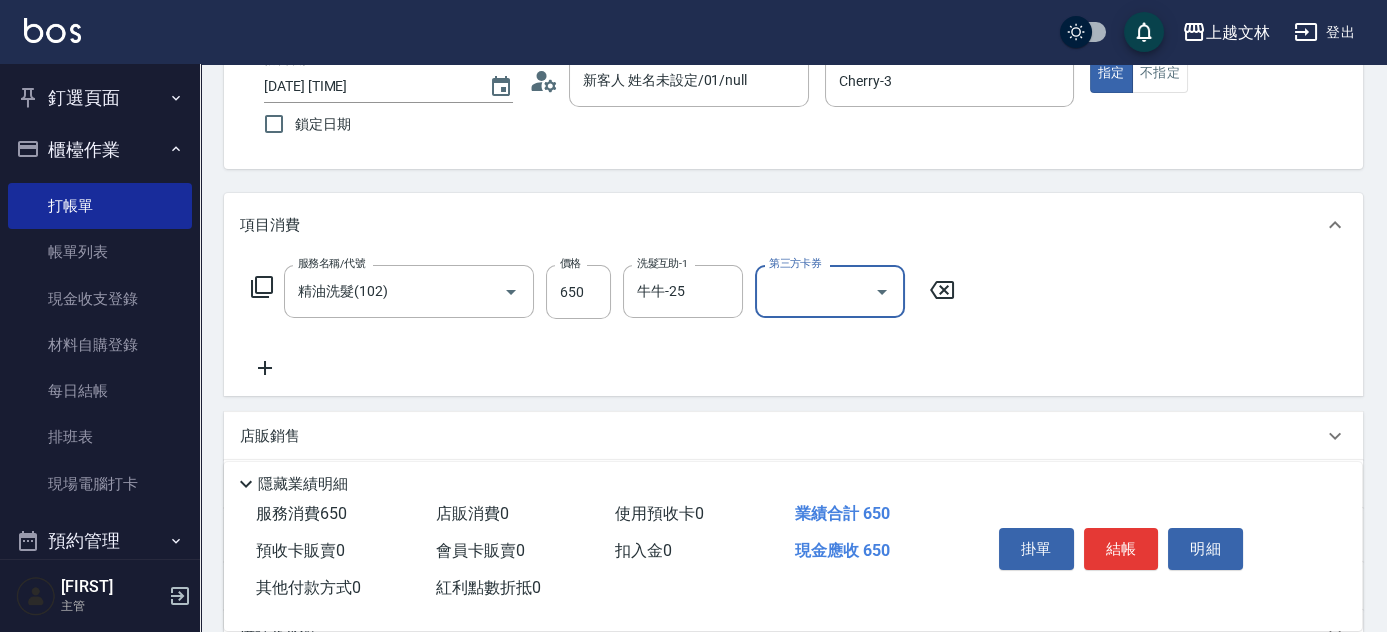 click 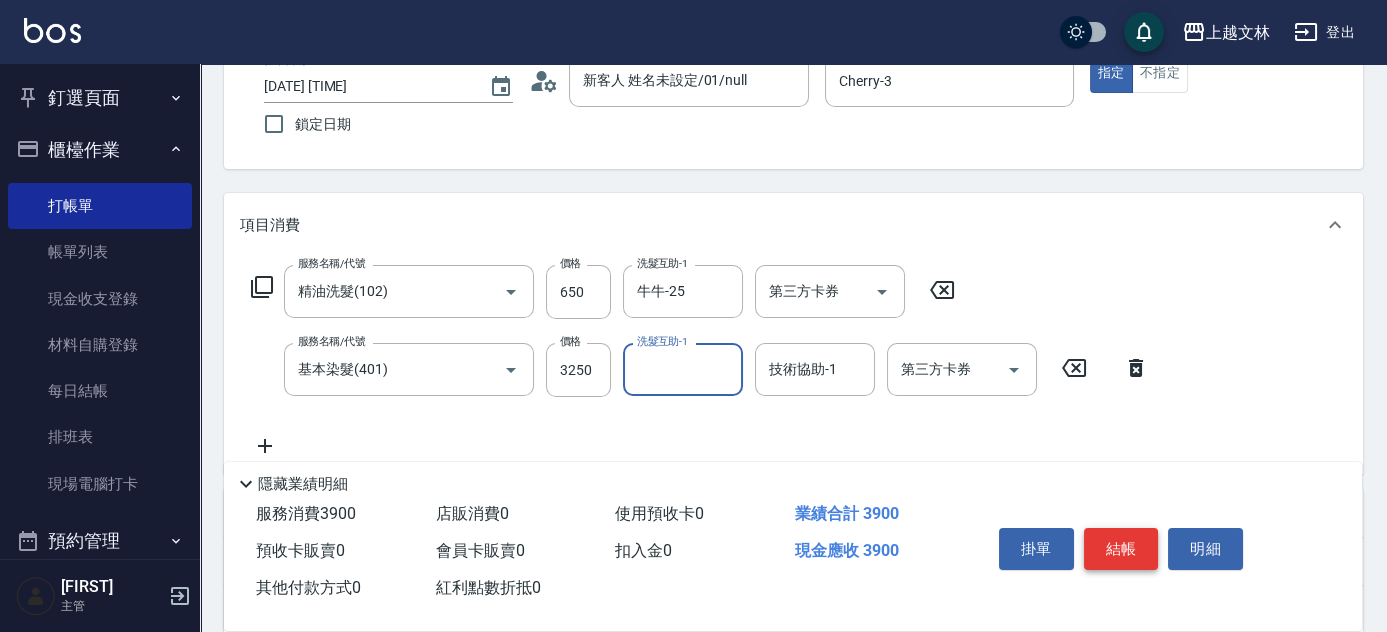 click on "結帳" at bounding box center (1121, 549) 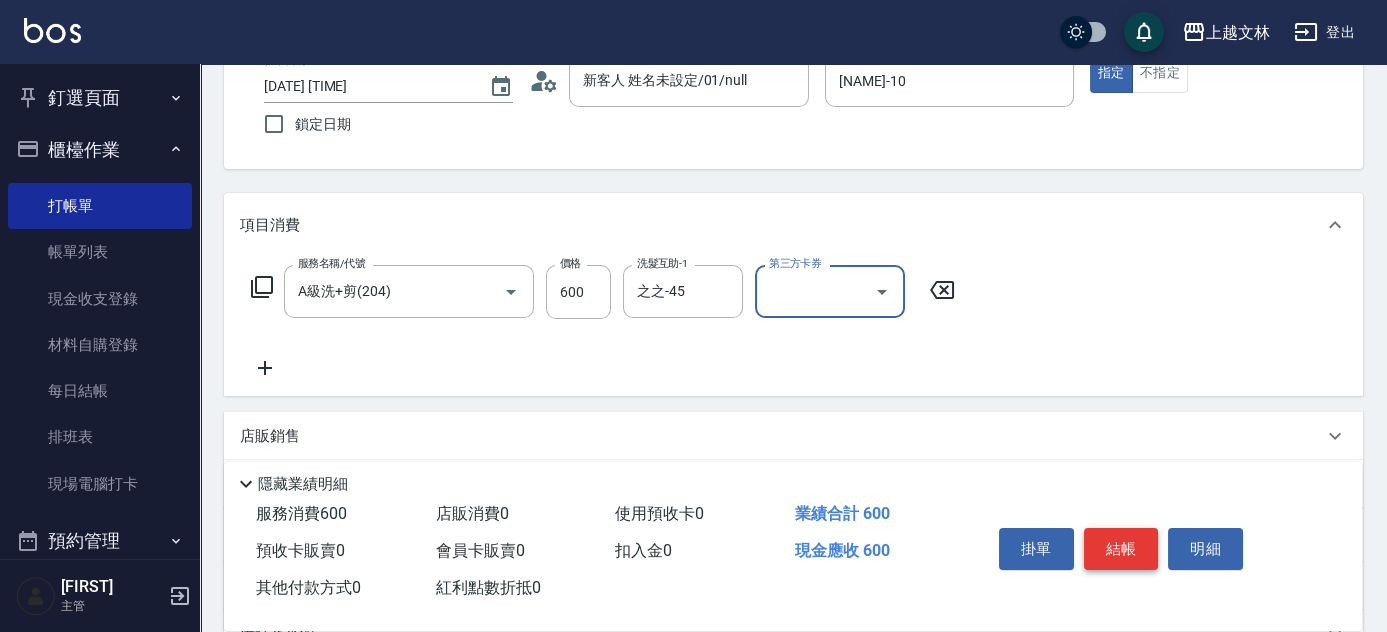click on "結帳" at bounding box center [1121, 549] 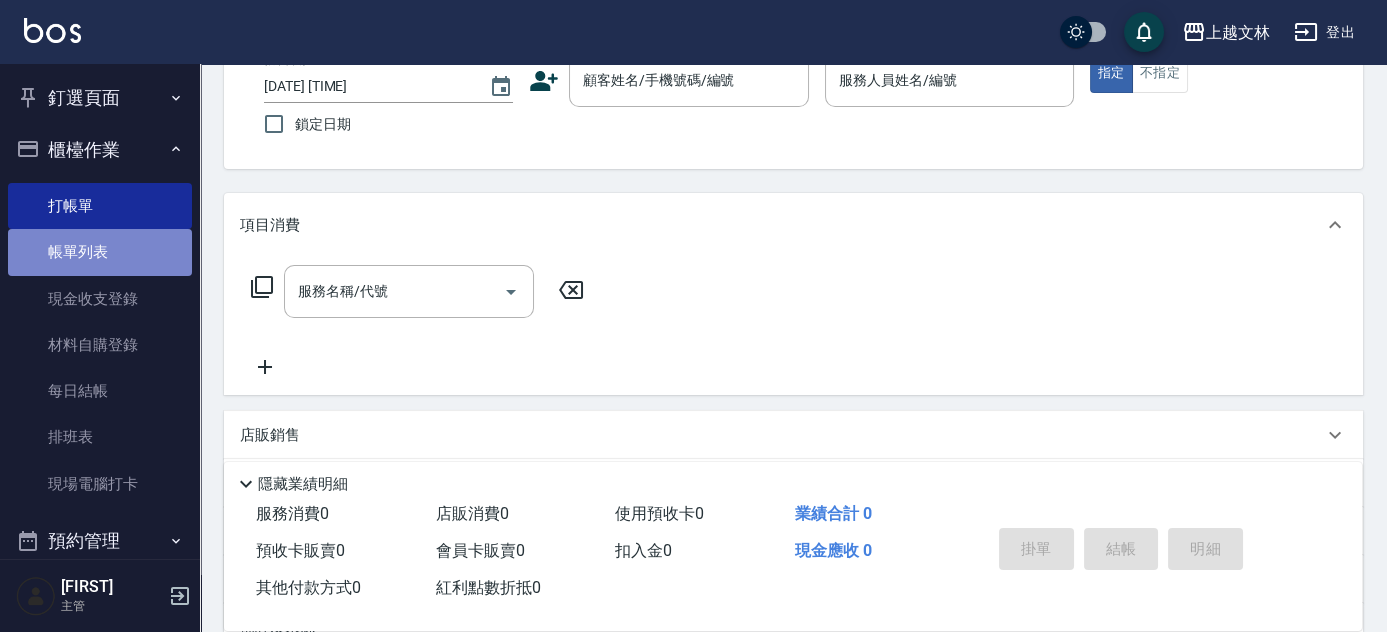 click on "帳單列表" at bounding box center [100, 252] 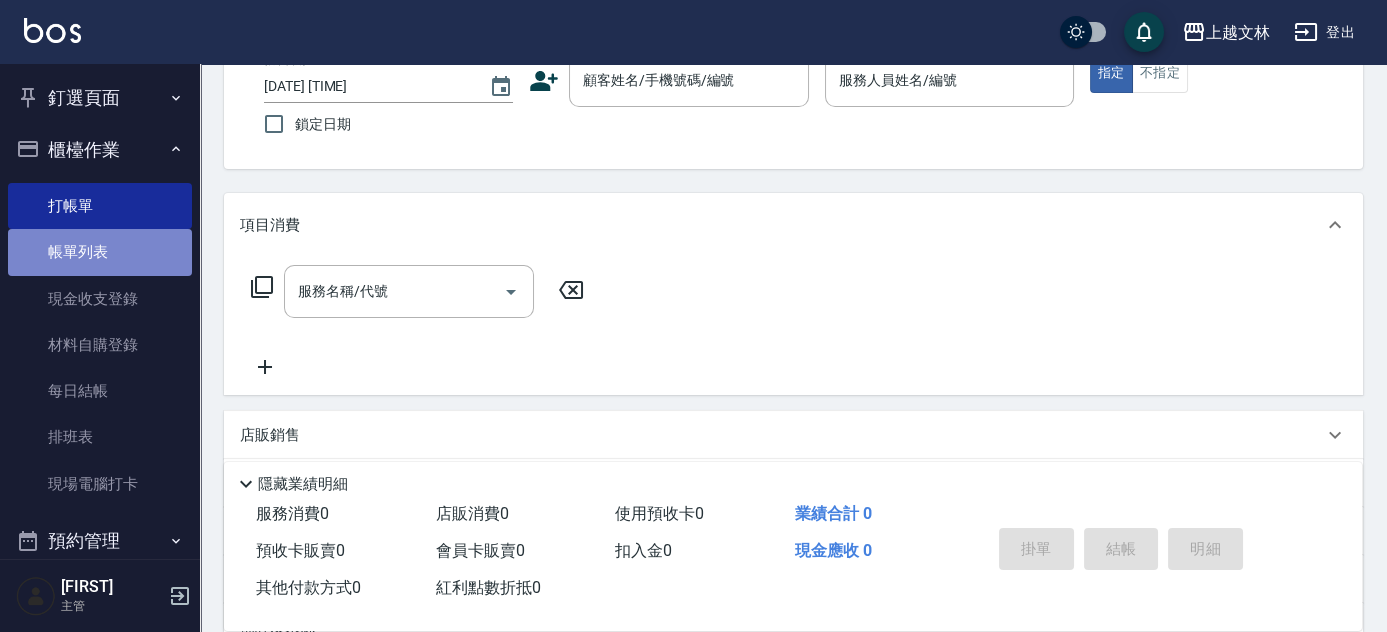 click on "帳單列表" at bounding box center (100, 252) 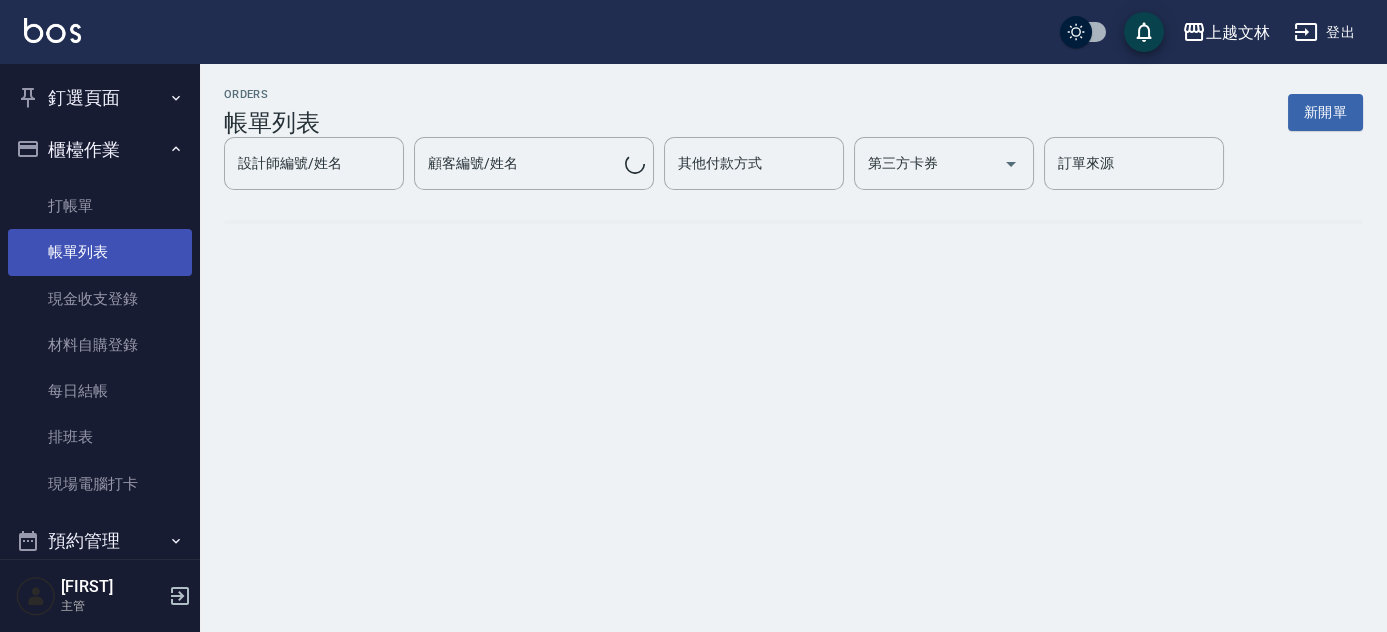 scroll, scrollTop: 0, scrollLeft: 0, axis: both 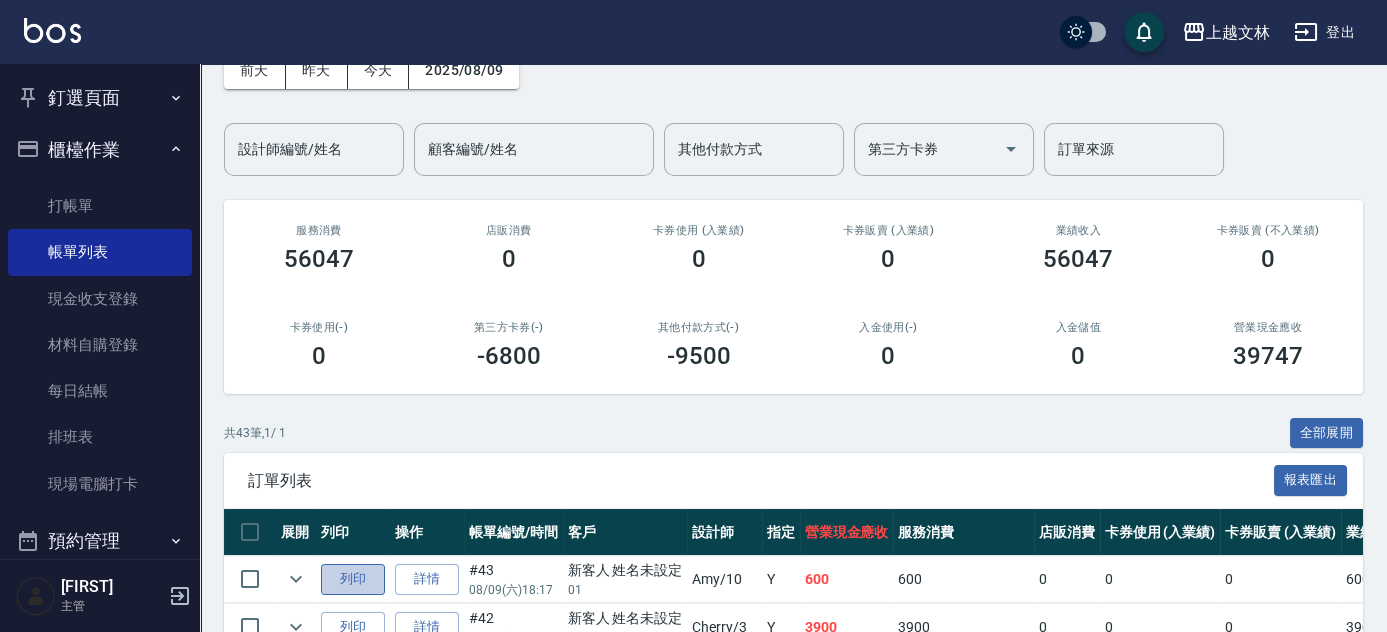 click on "列印" at bounding box center (353, 579) 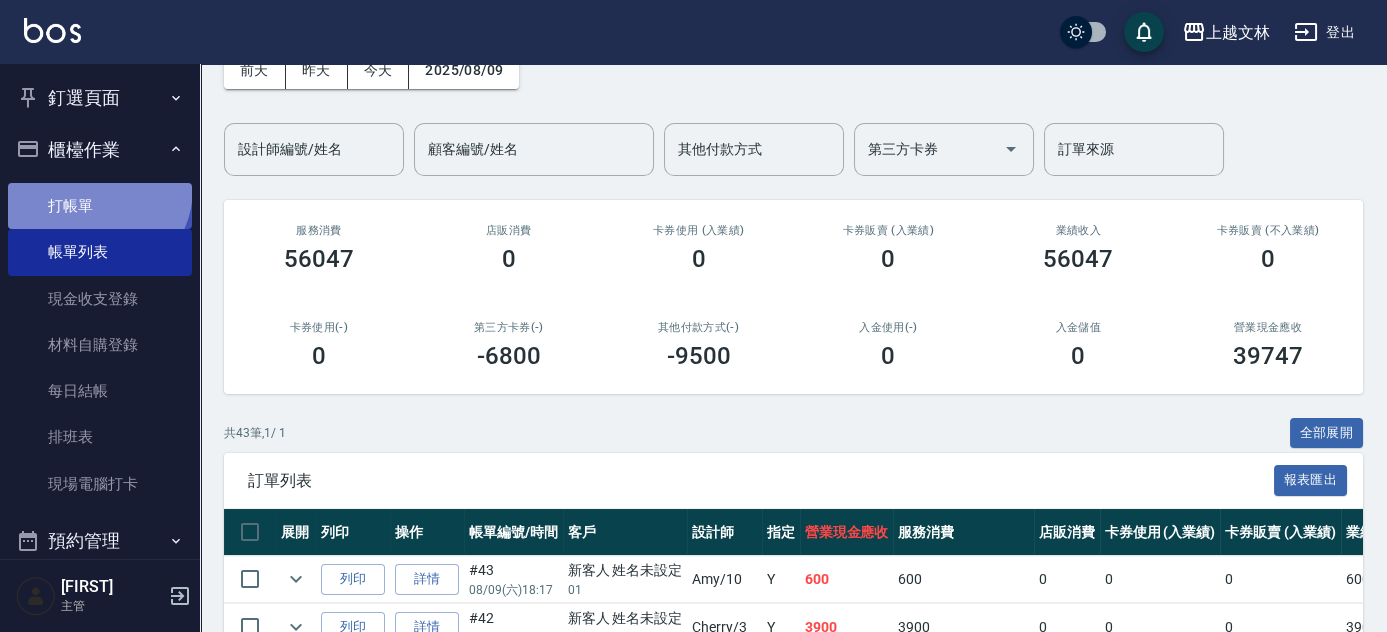 click on "打帳單" at bounding box center (100, 206) 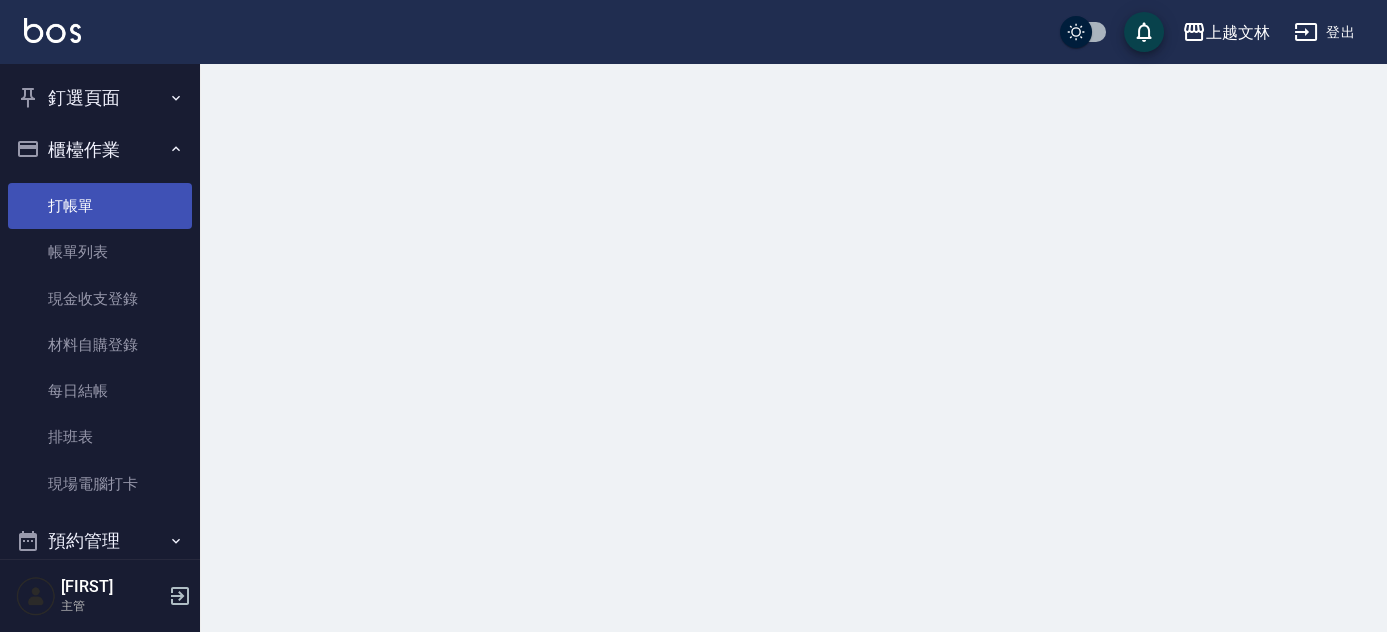 scroll, scrollTop: 0, scrollLeft: 0, axis: both 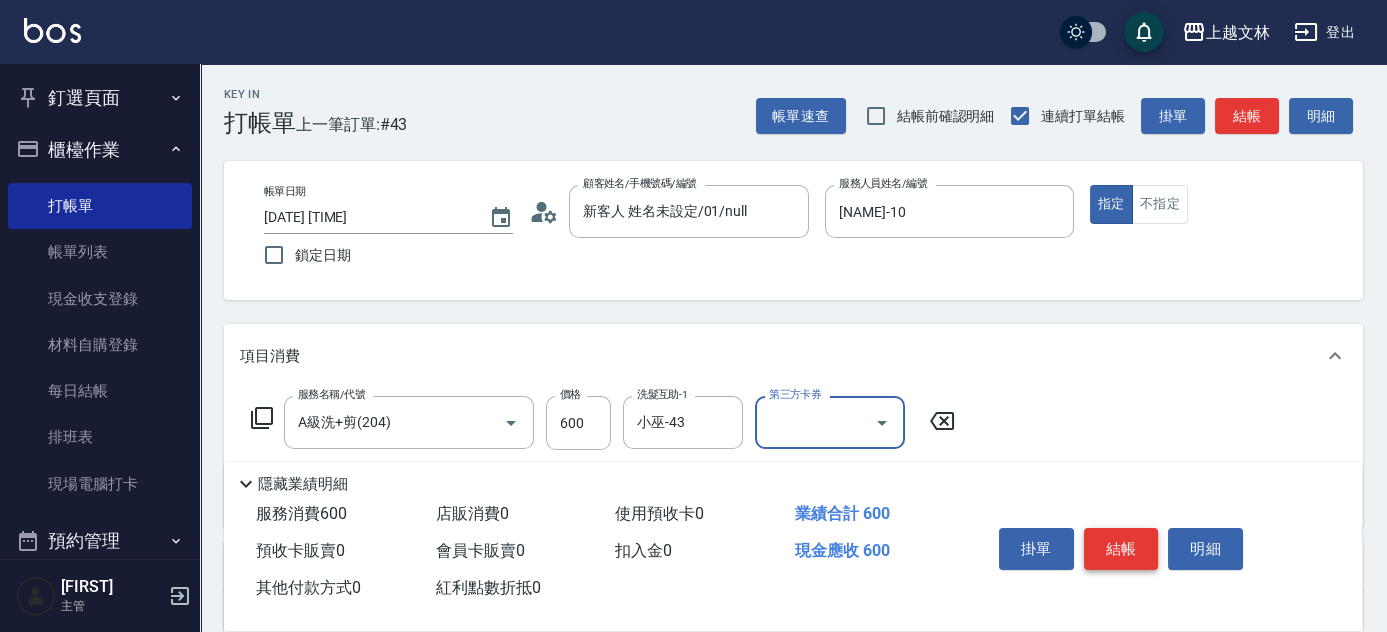 click on "結帳" at bounding box center (1121, 549) 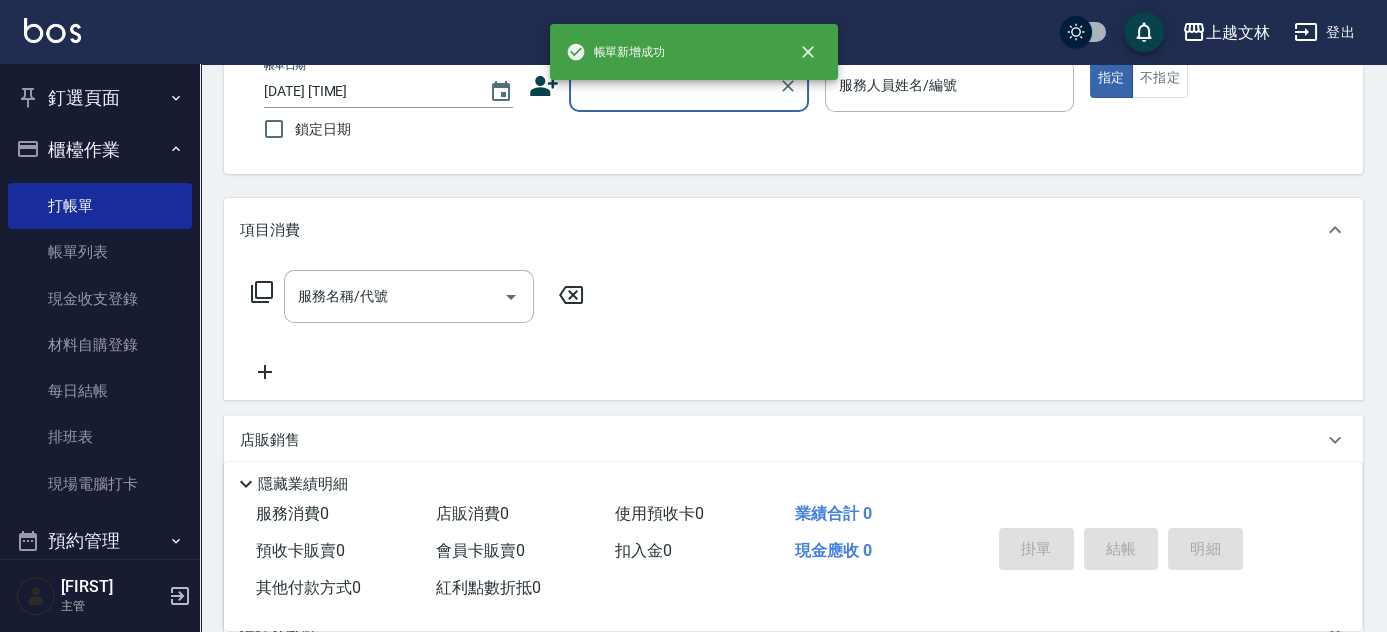 scroll, scrollTop: 133, scrollLeft: 0, axis: vertical 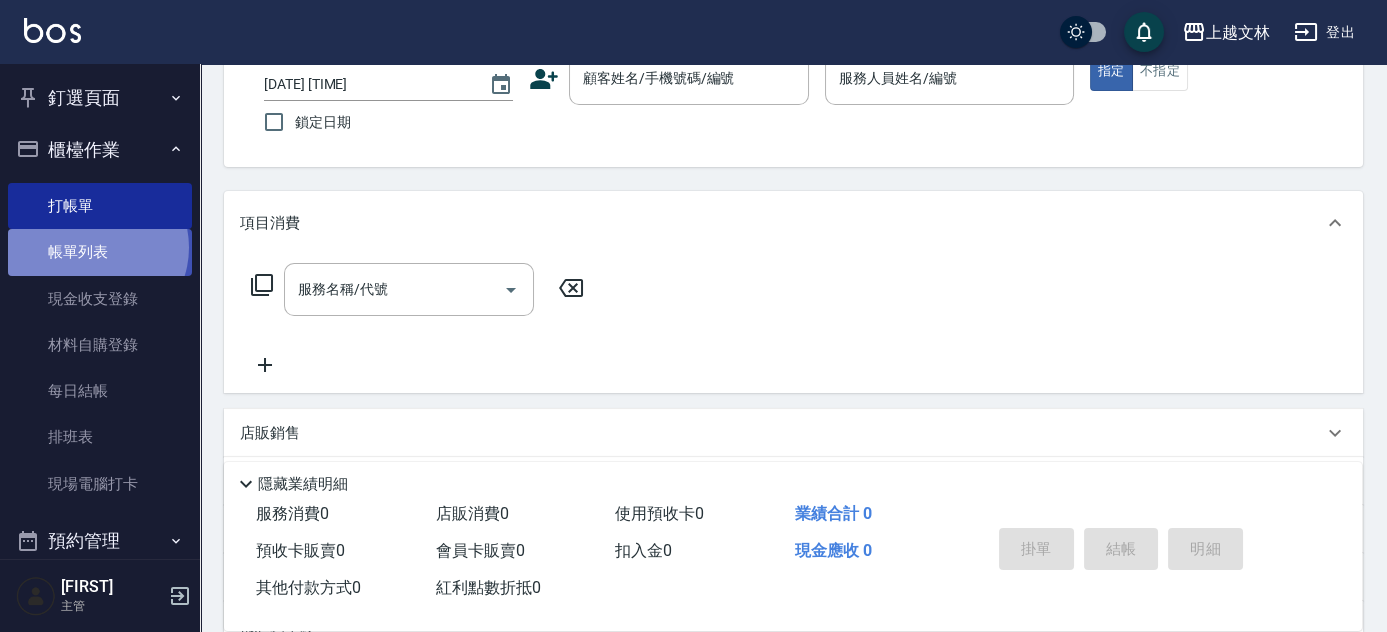 click on "帳單列表" at bounding box center (100, 252) 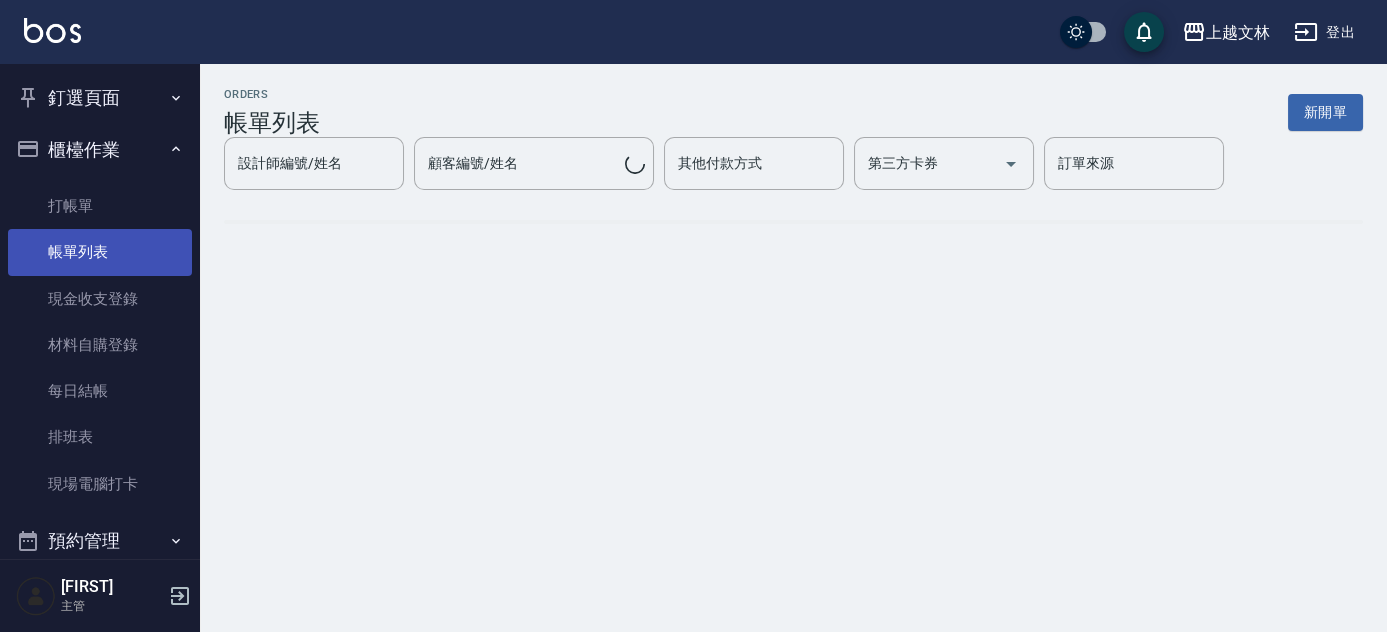 scroll, scrollTop: 0, scrollLeft: 0, axis: both 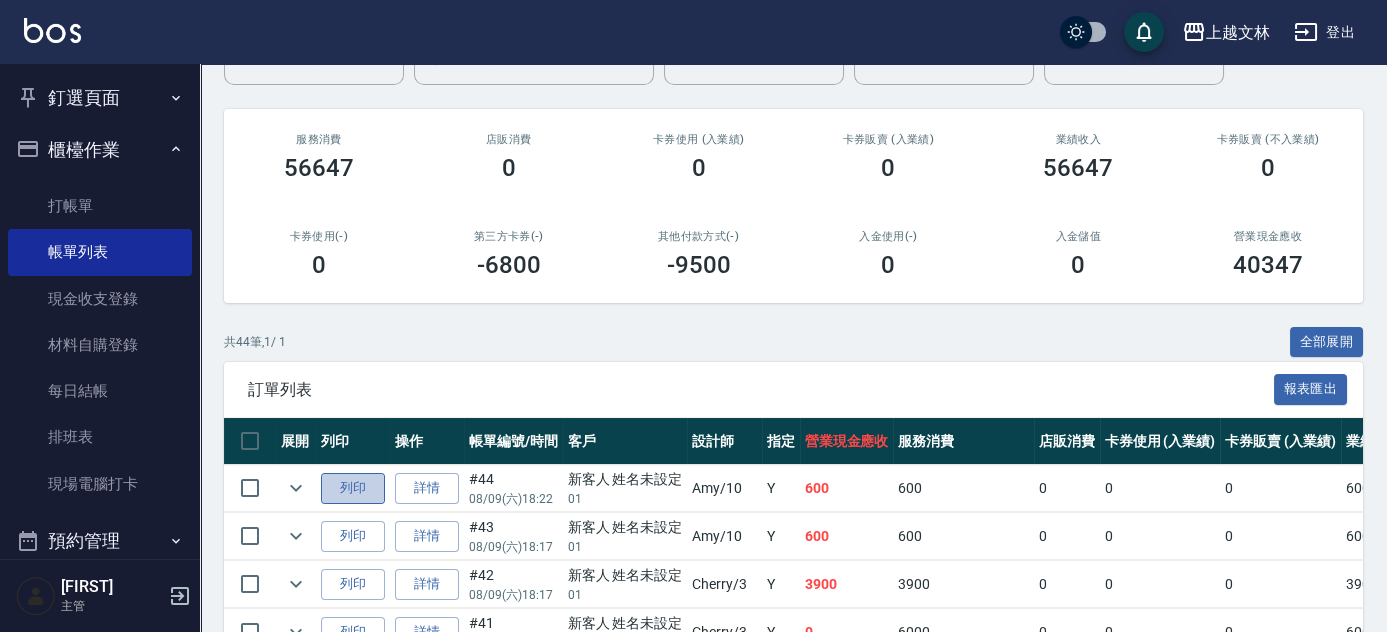 click on "列印" at bounding box center [353, 488] 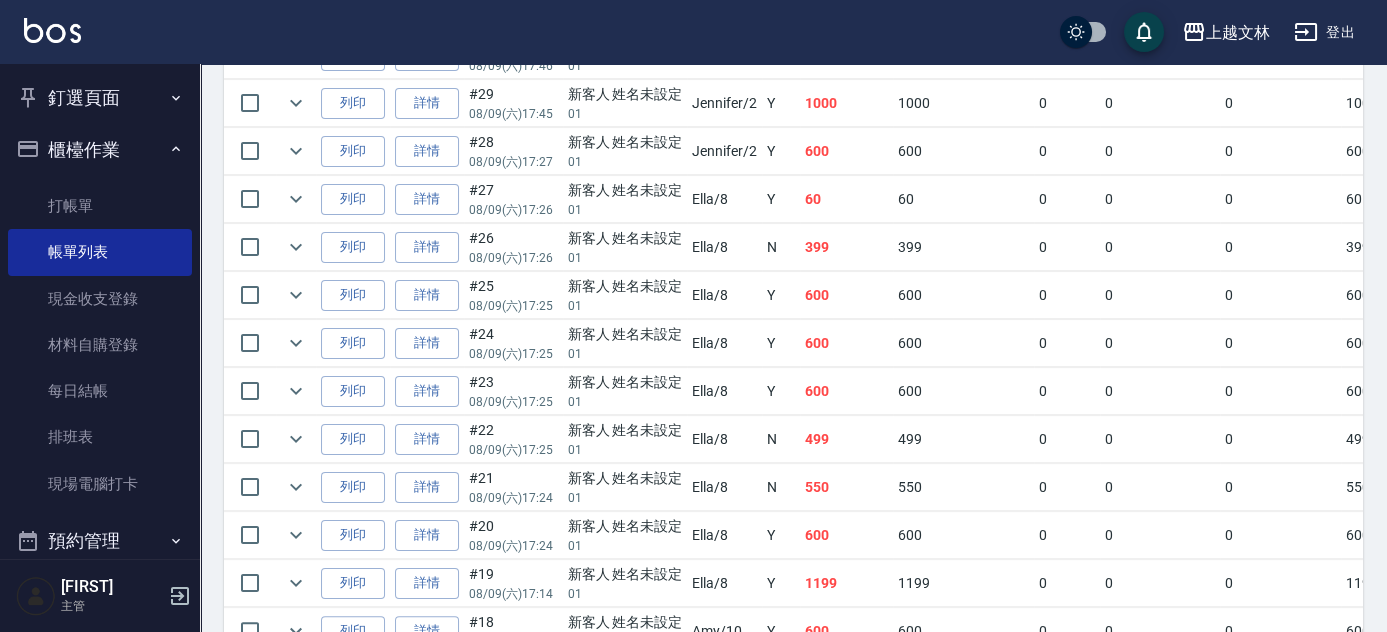 scroll, scrollTop: 1509, scrollLeft: 0, axis: vertical 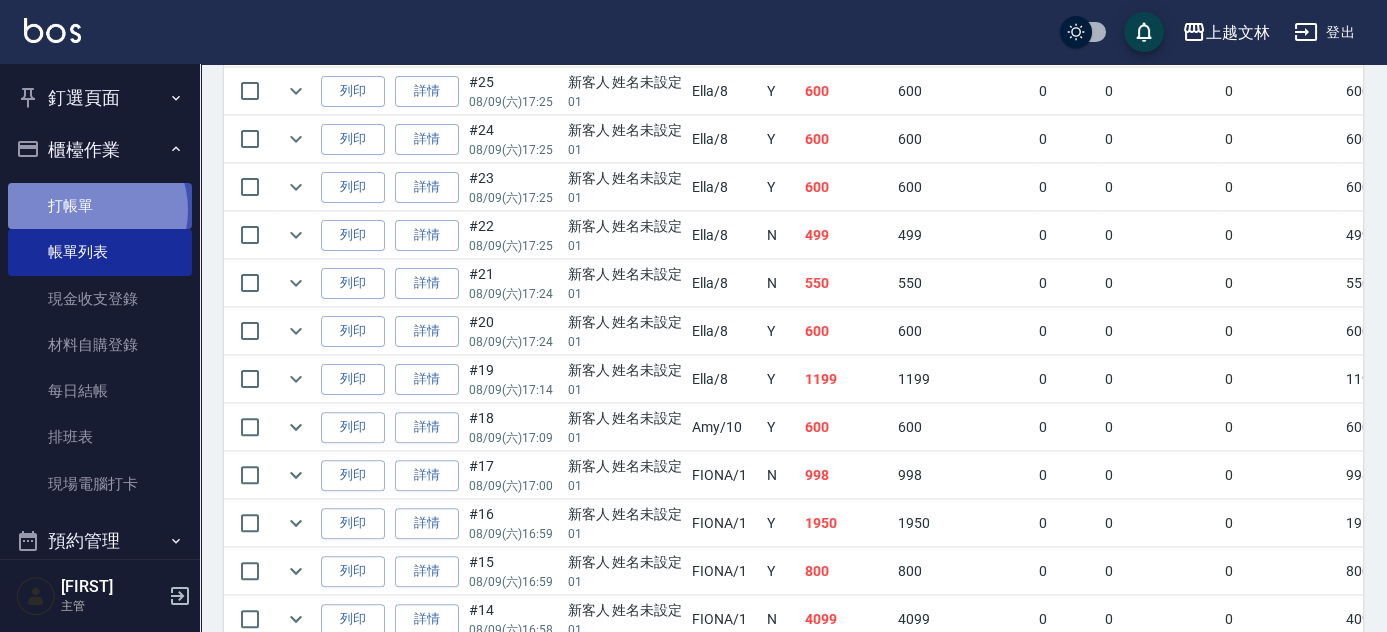 click on "打帳單" at bounding box center (100, 206) 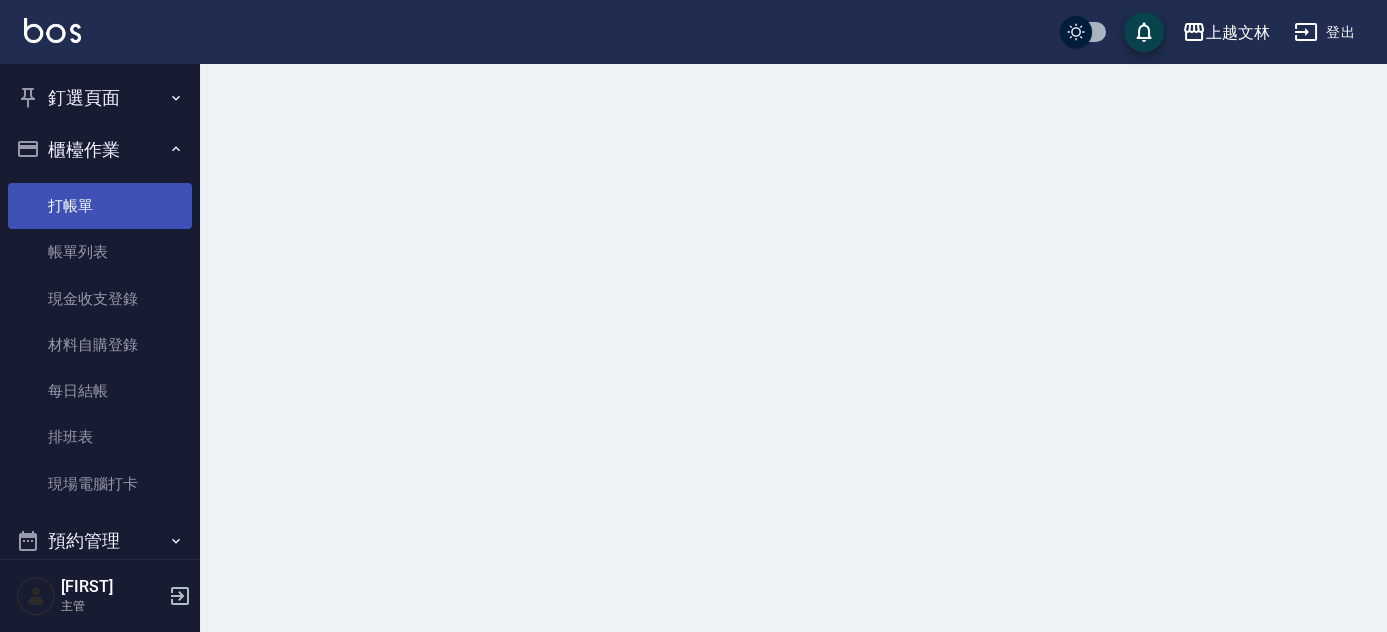scroll, scrollTop: 0, scrollLeft: 0, axis: both 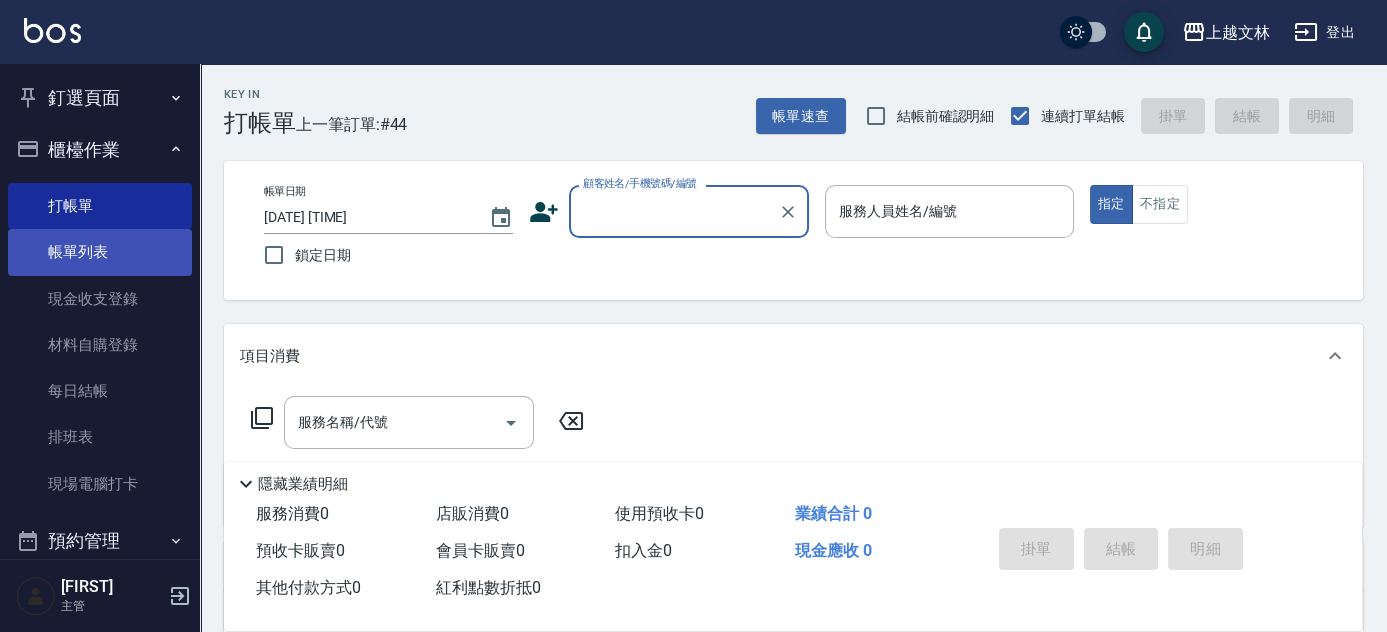 click on "帳單列表" at bounding box center (100, 252) 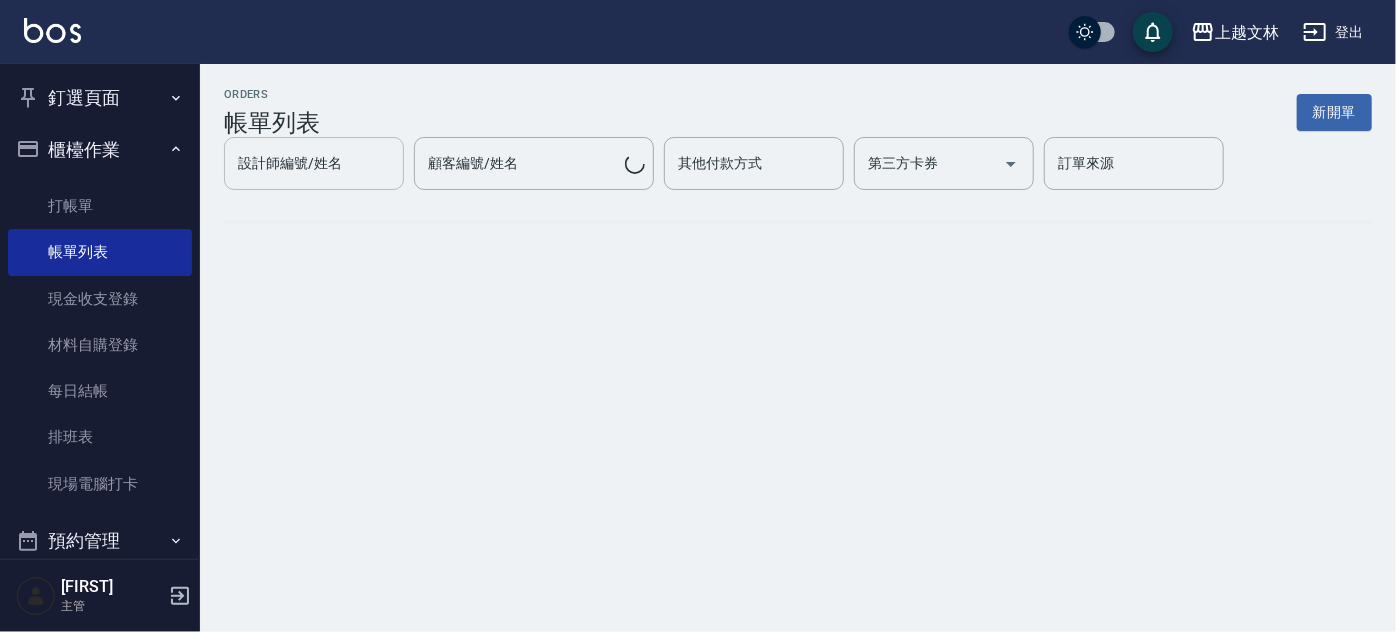 click on "設計師編號/姓名 設計師編號/姓名" at bounding box center (314, 163) 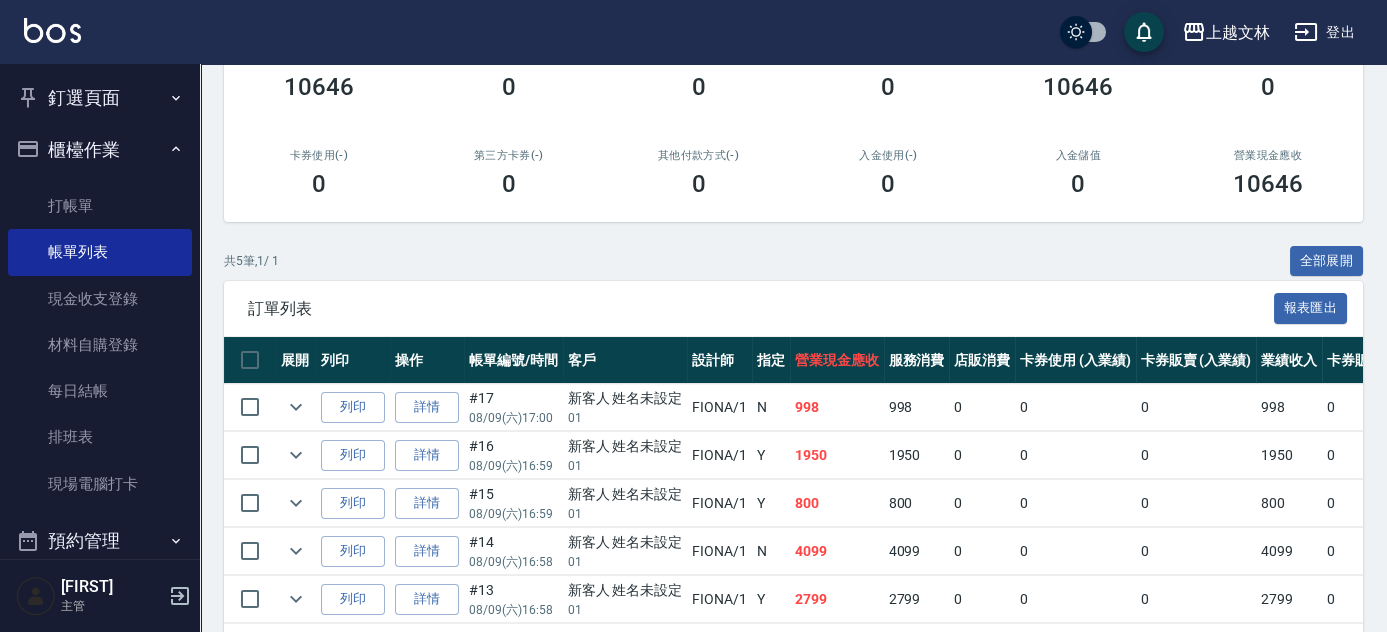 scroll, scrollTop: 355, scrollLeft: 0, axis: vertical 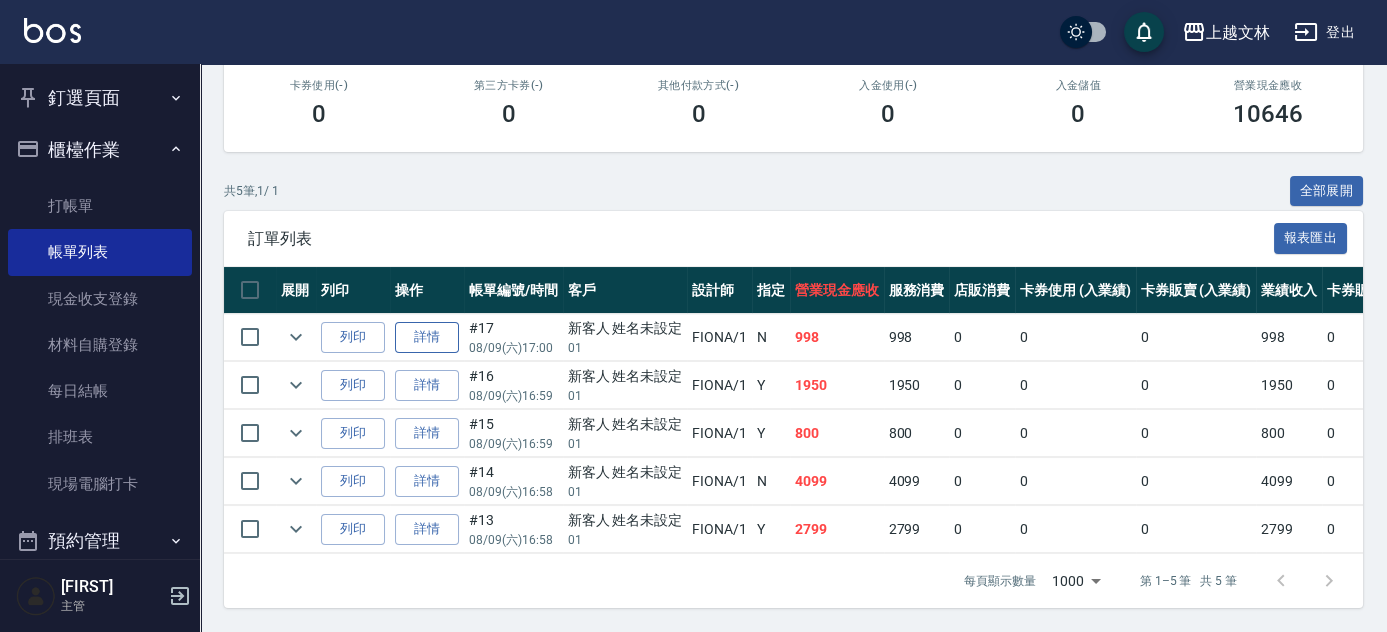 click on "詳情" at bounding box center (427, 337) 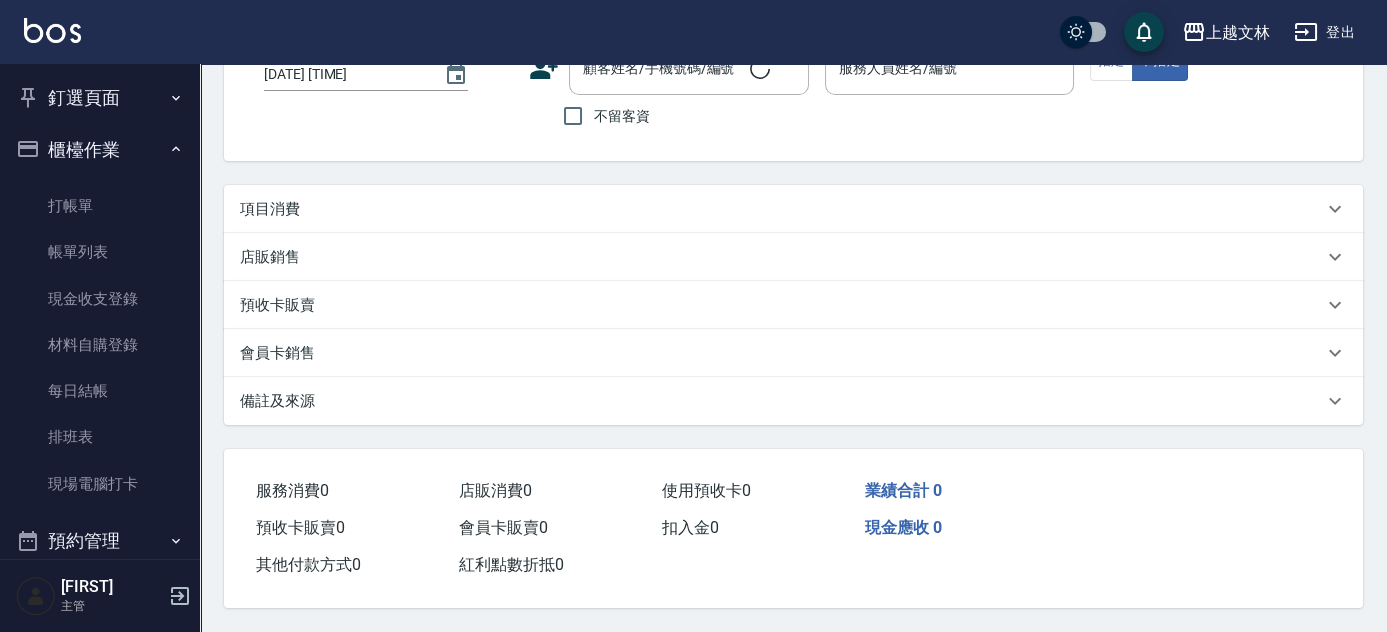 scroll, scrollTop: 0, scrollLeft: 0, axis: both 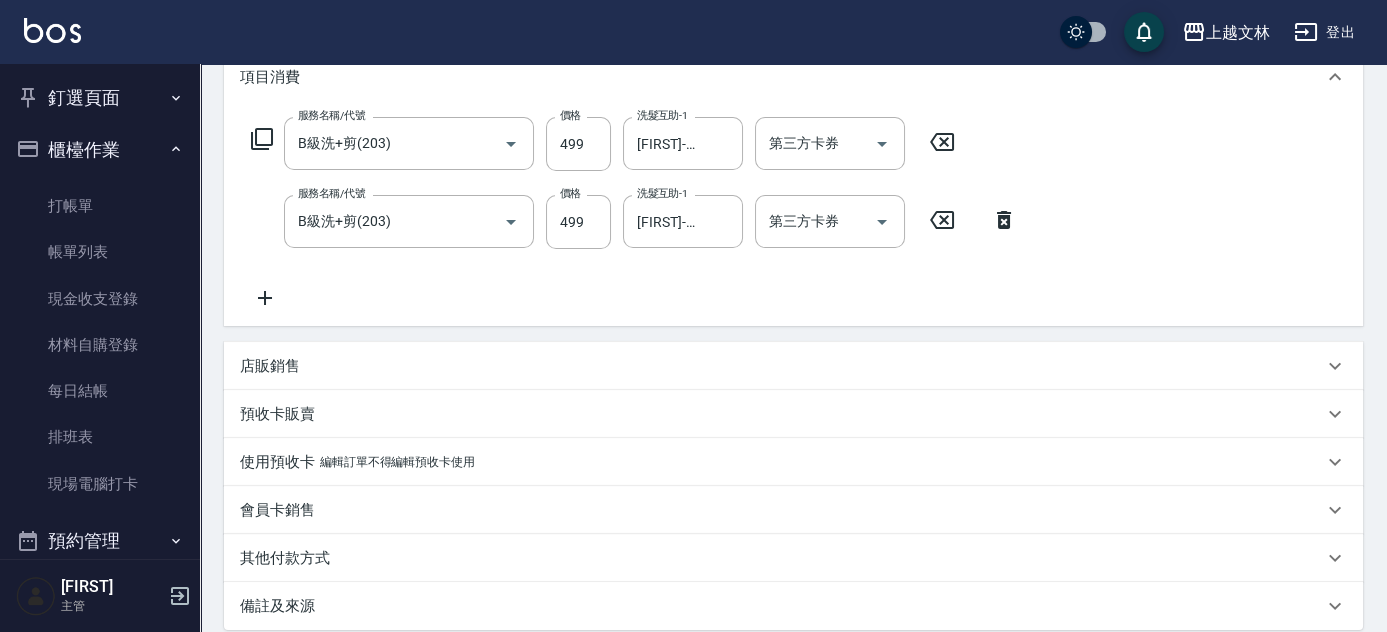 drag, startPoint x: 263, startPoint y: 301, endPoint x: 274, endPoint y: 343, distance: 43.416588 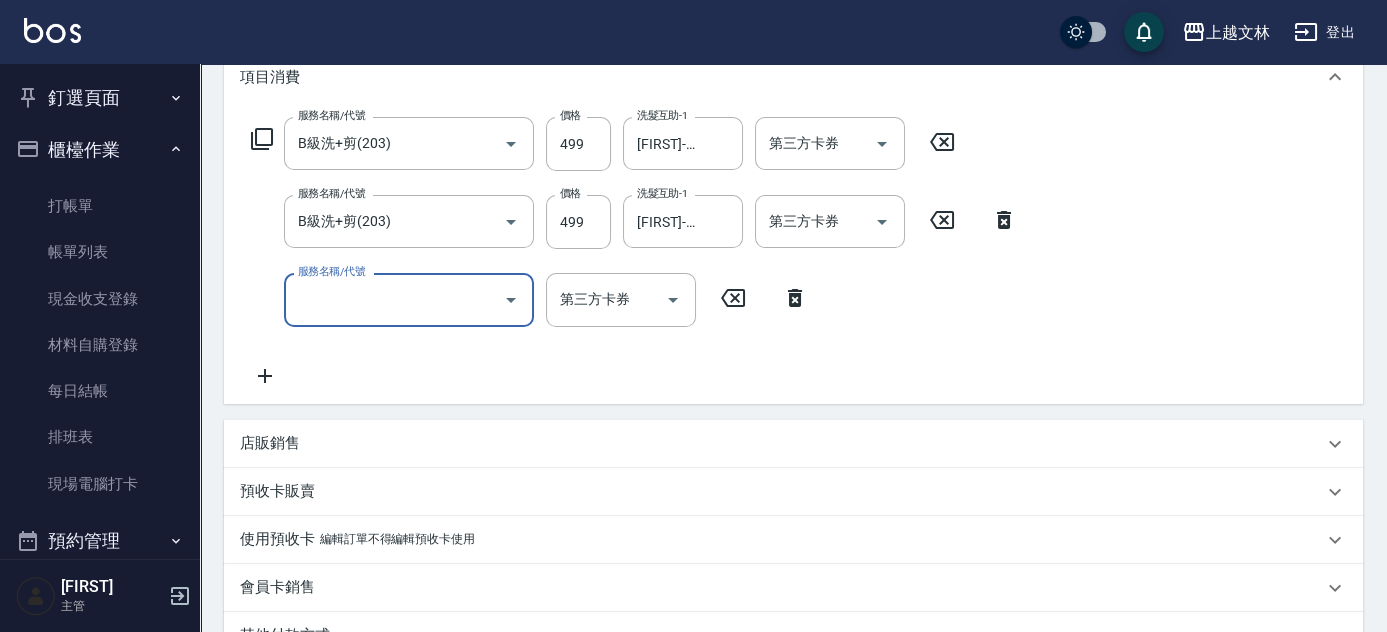 click 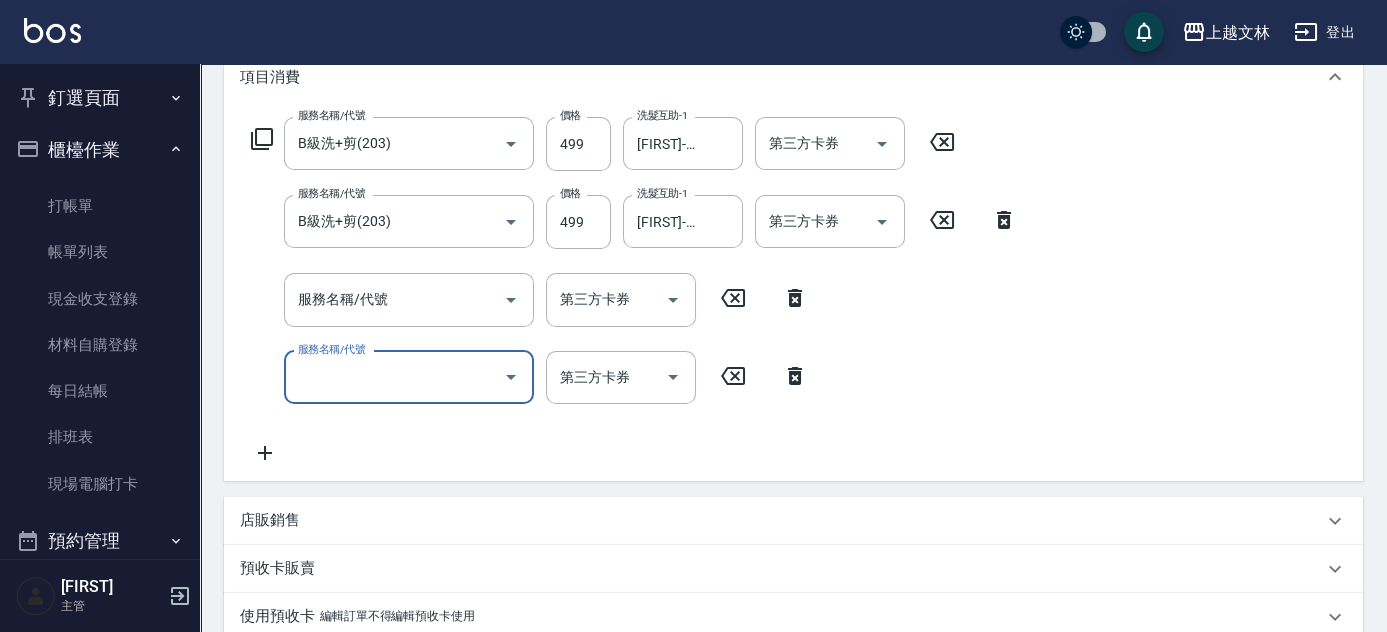 click on "服務名稱/代號 服務名稱/代號" at bounding box center [409, 299] 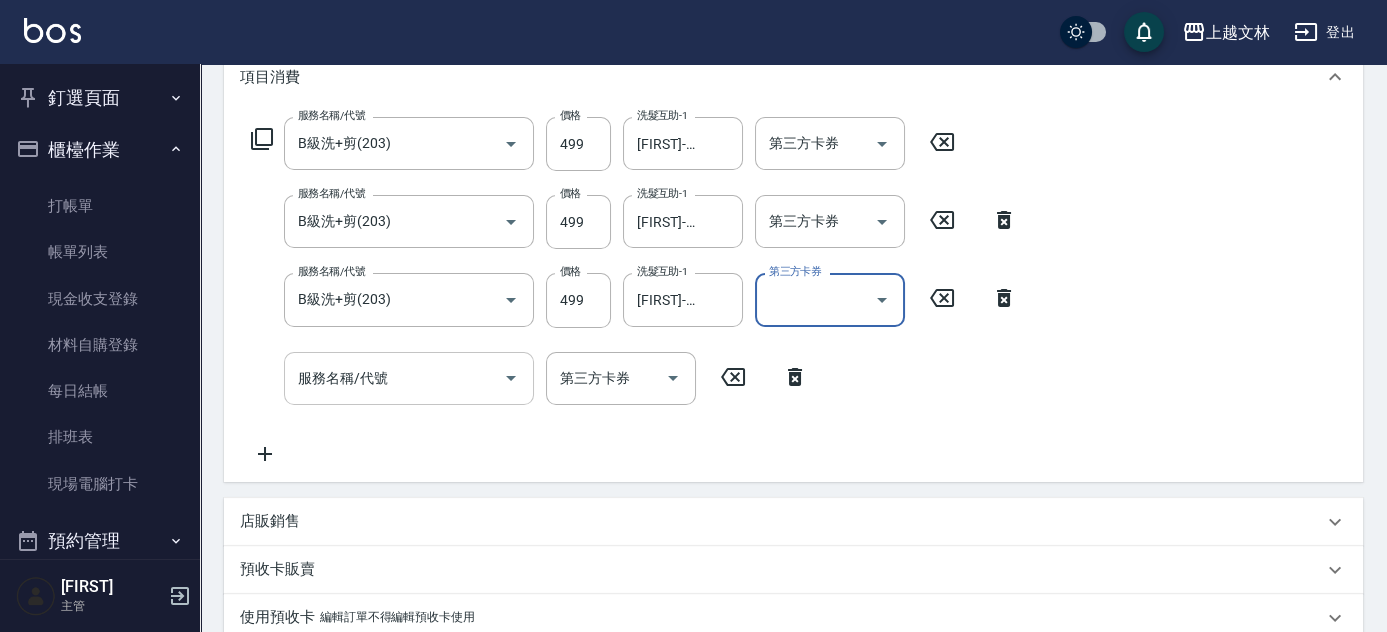 click on "服務名稱/代號" at bounding box center [394, 378] 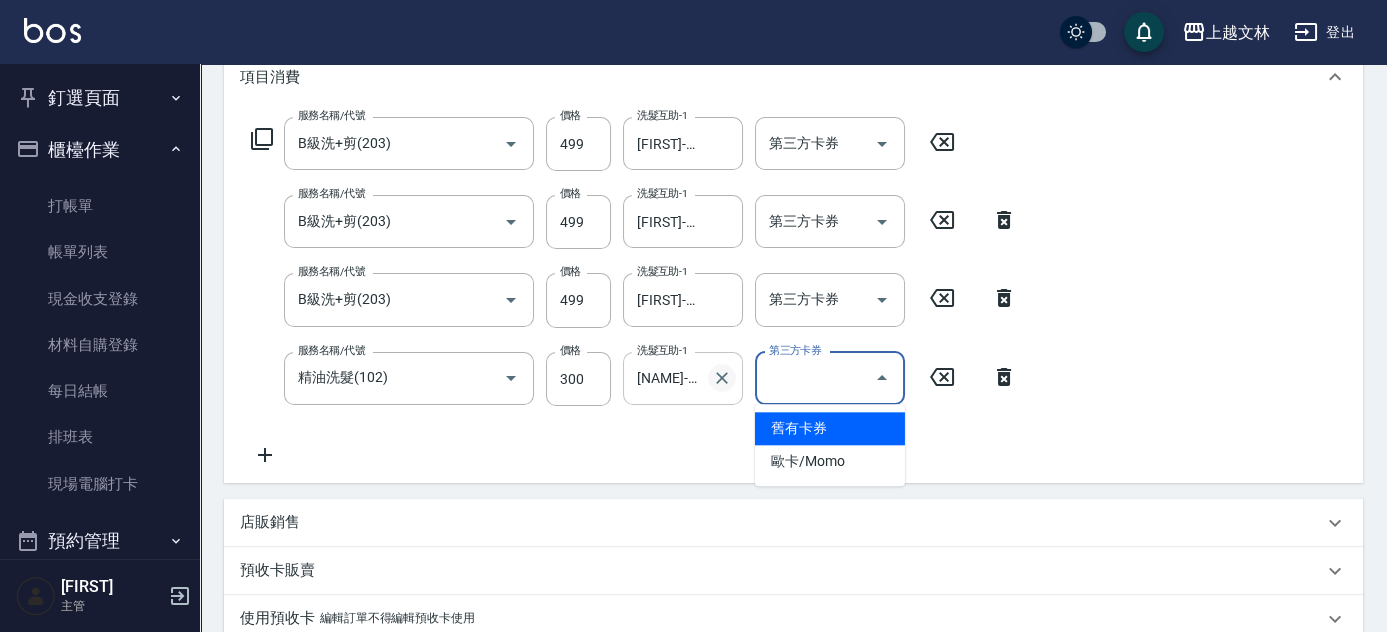 click 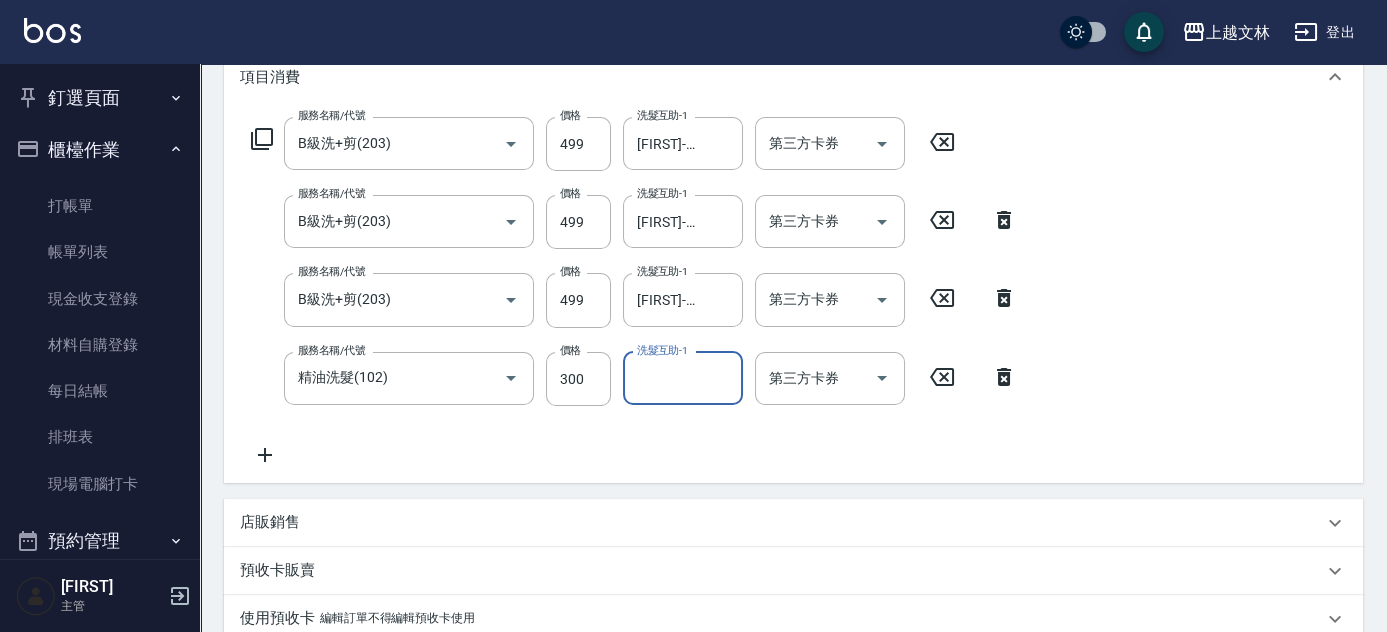 click on "洗髮互助-1" at bounding box center [683, 378] 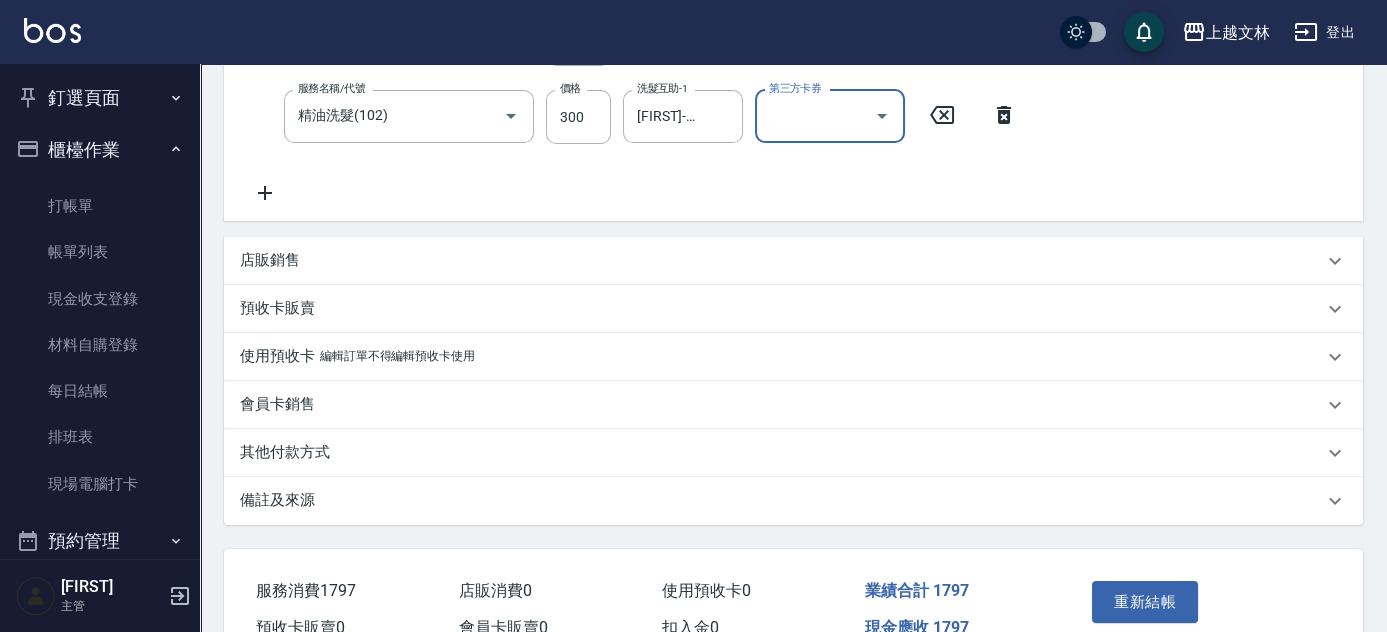 scroll, scrollTop: 651, scrollLeft: 0, axis: vertical 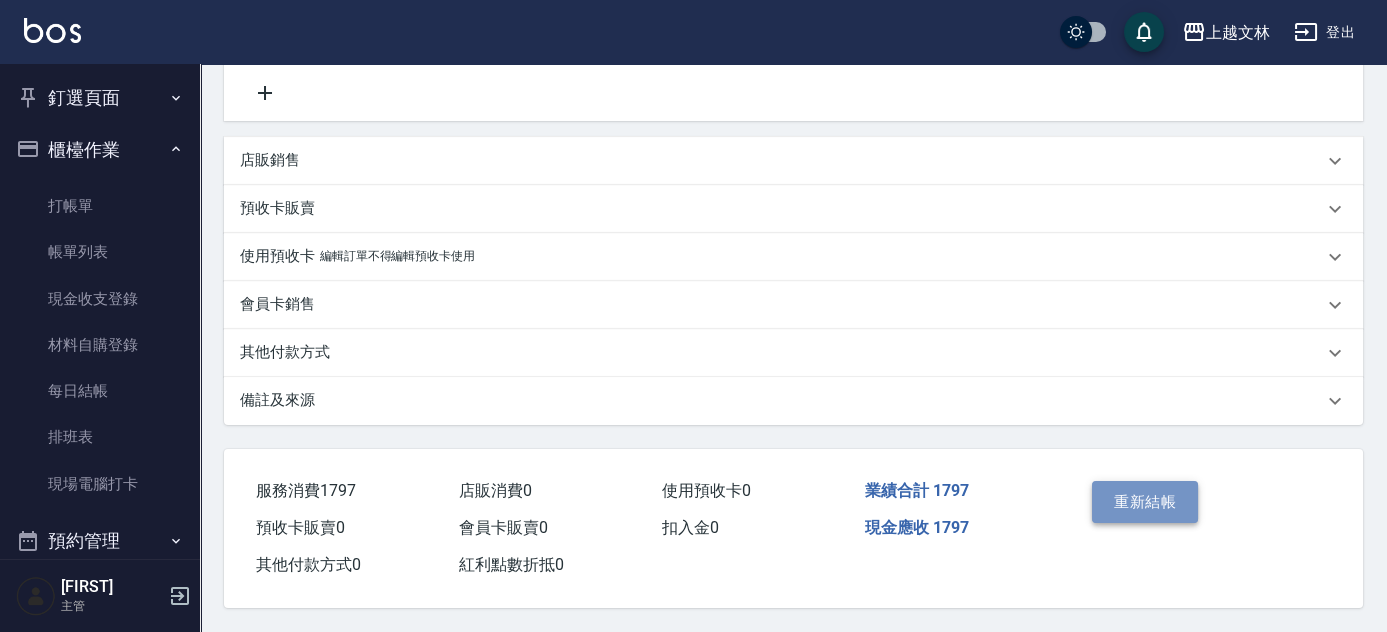 click on "重新結帳" at bounding box center (1145, 502) 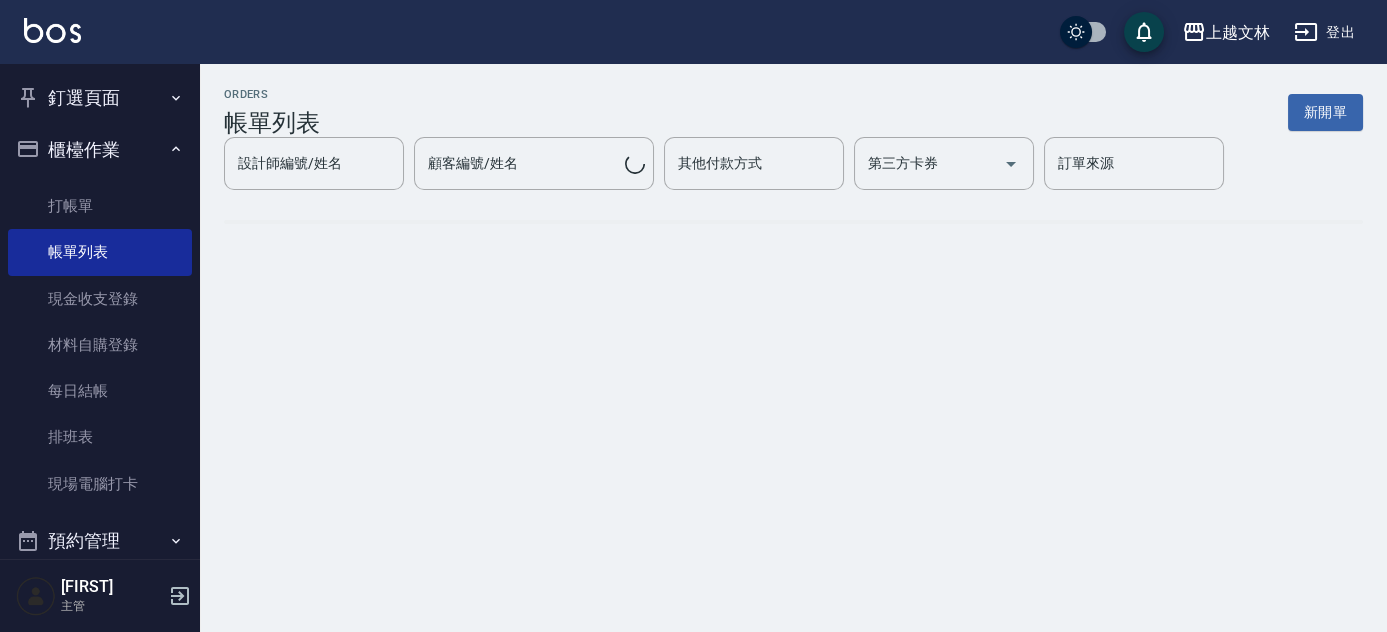 scroll, scrollTop: 0, scrollLeft: 0, axis: both 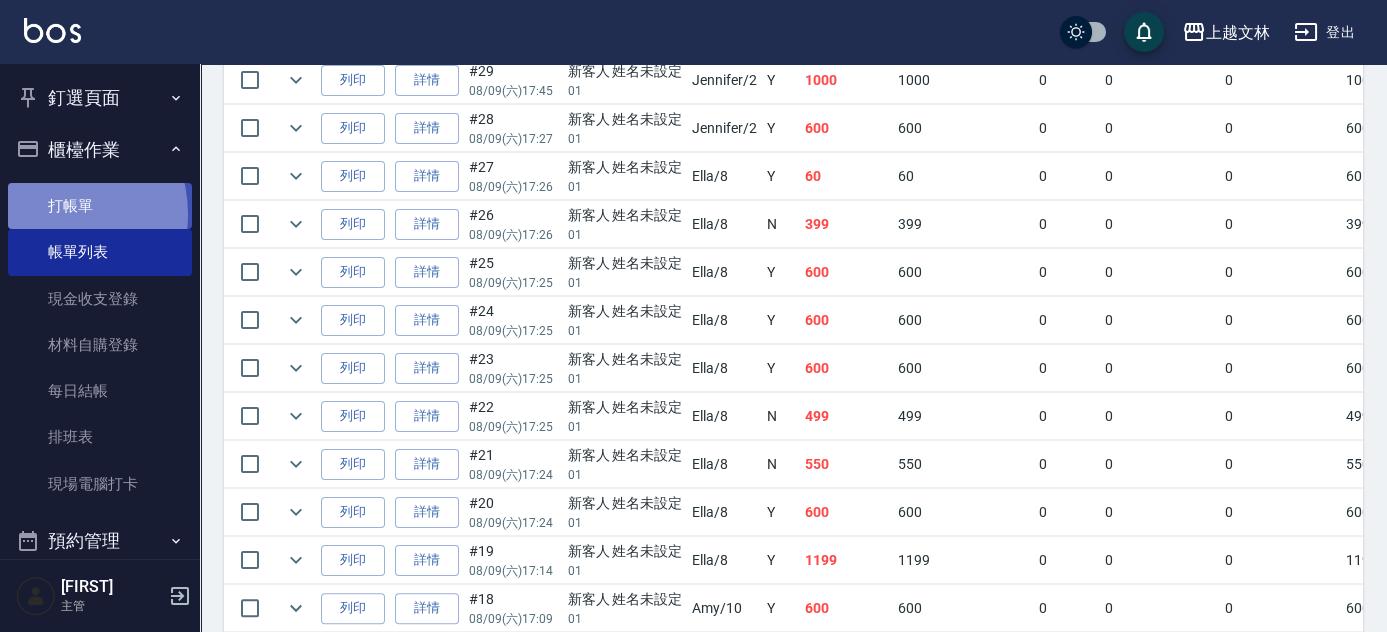 click on "打帳單" at bounding box center (100, 206) 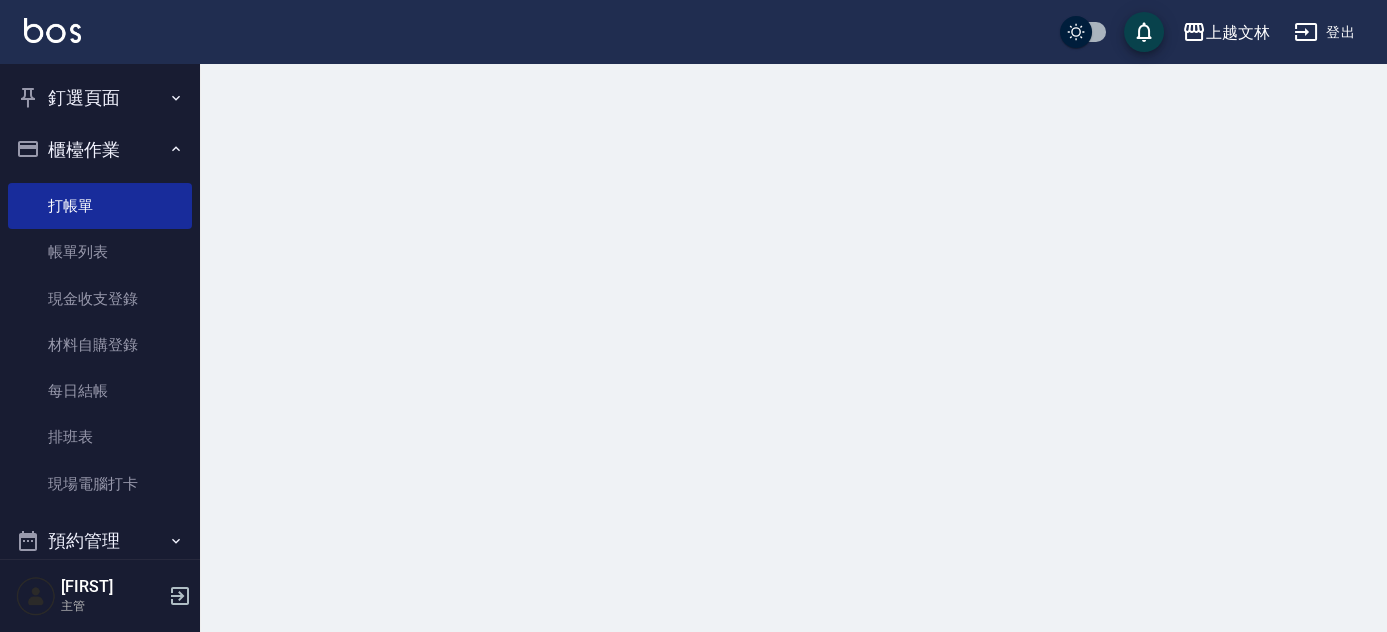 scroll, scrollTop: 0, scrollLeft: 0, axis: both 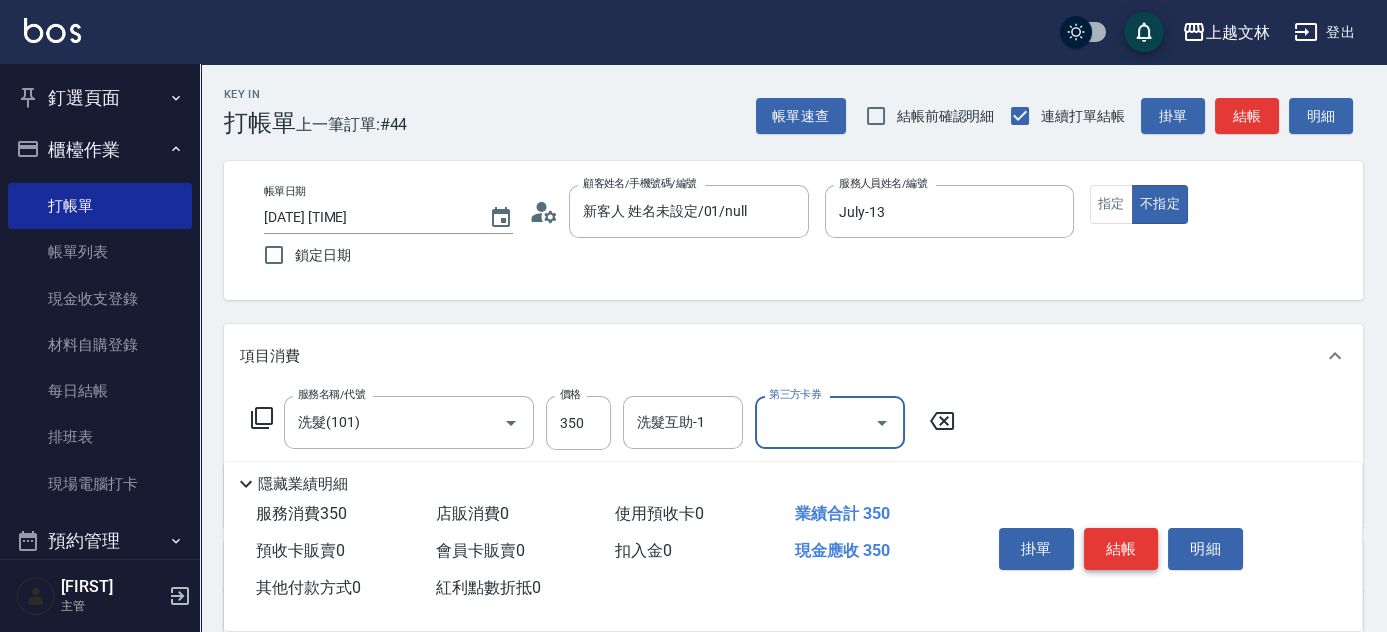 click on "結帳" at bounding box center [1121, 549] 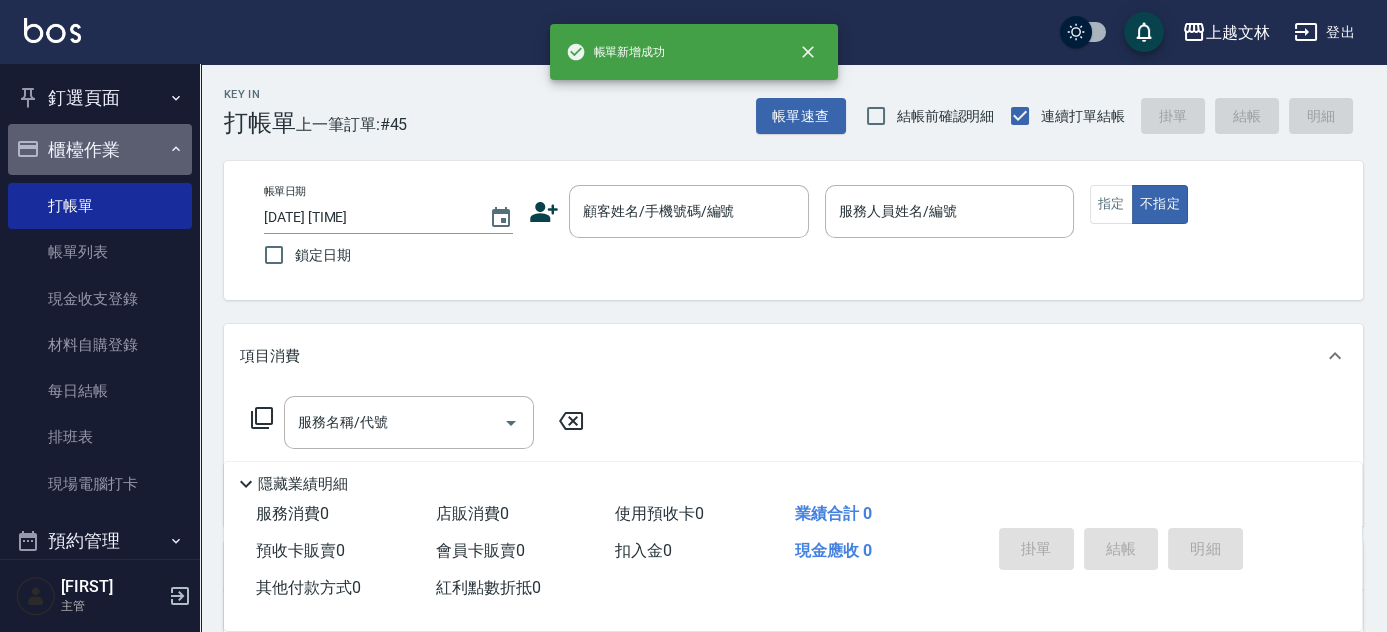 click on "櫃檯作業" at bounding box center [100, 150] 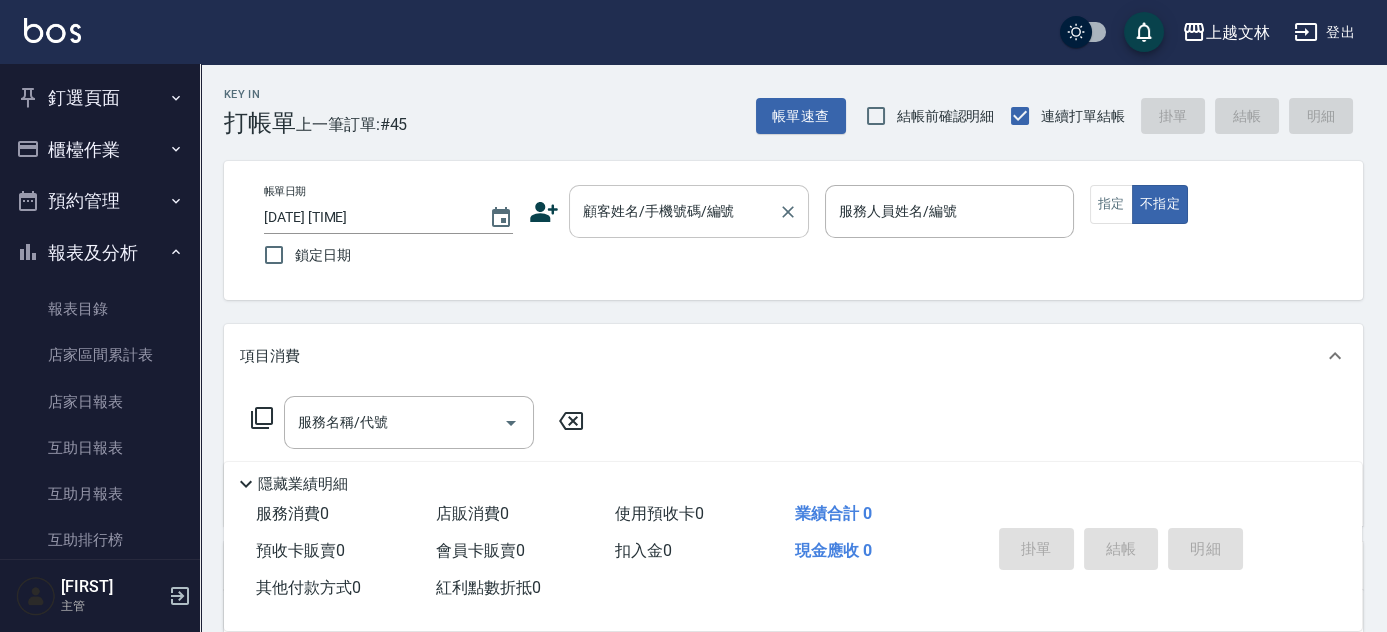 click on "顧客姓名/手機號碼/編號" at bounding box center (674, 211) 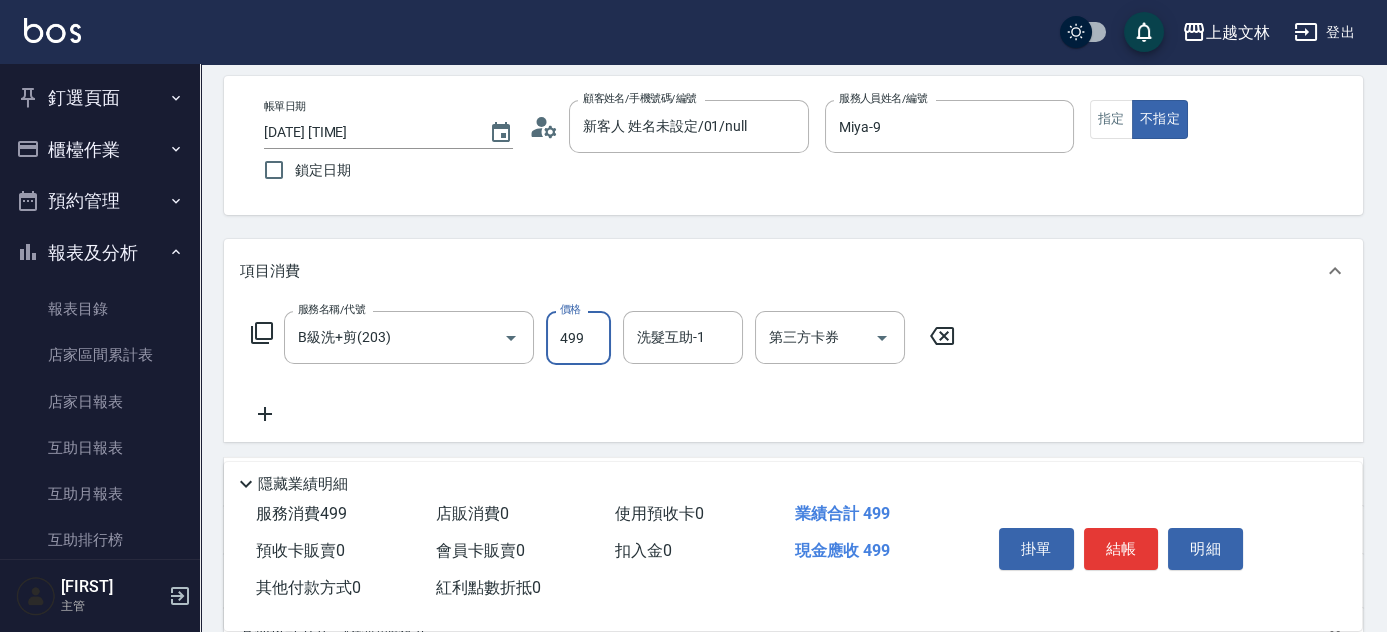 scroll, scrollTop: 92, scrollLeft: 0, axis: vertical 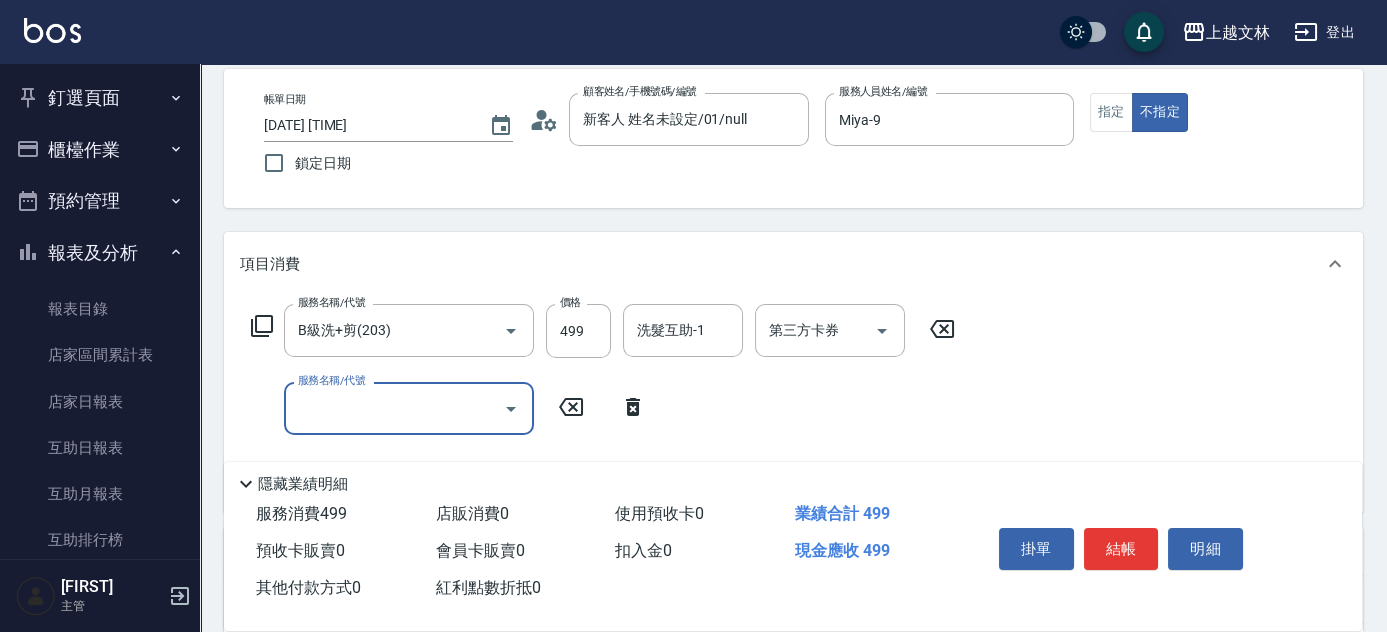 click on "服務名稱/代號" at bounding box center (394, 408) 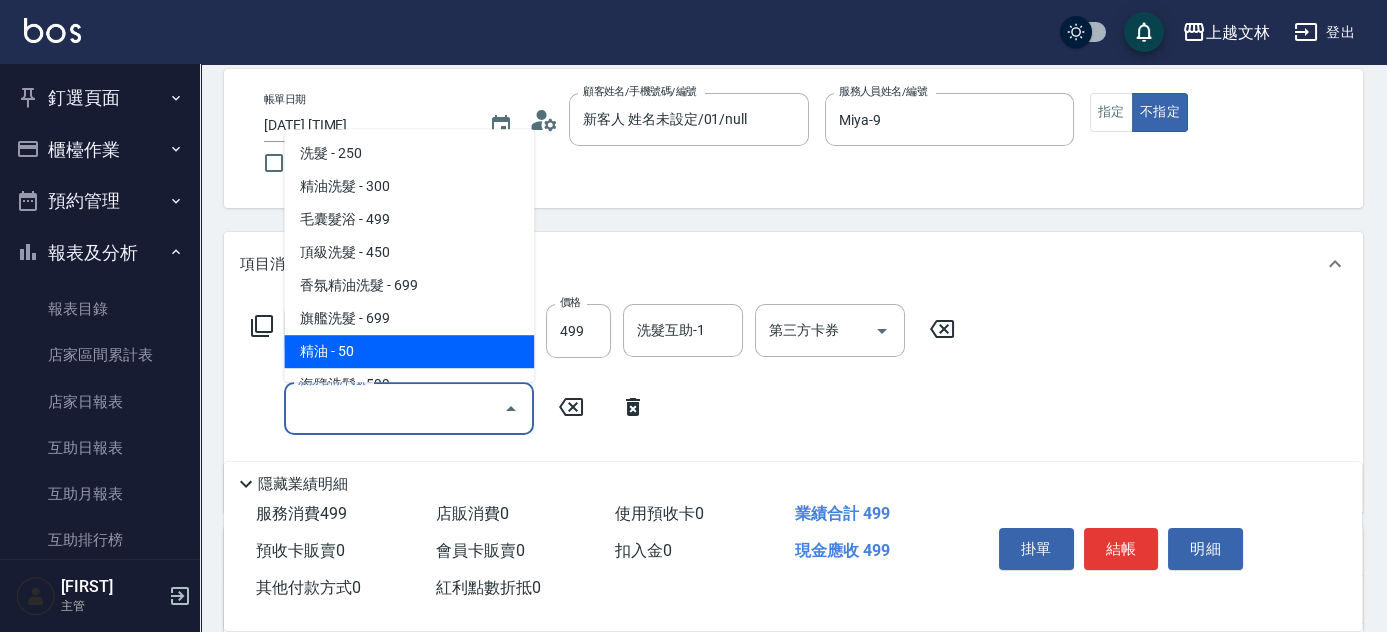 click on "精油 - 50" at bounding box center [409, 351] 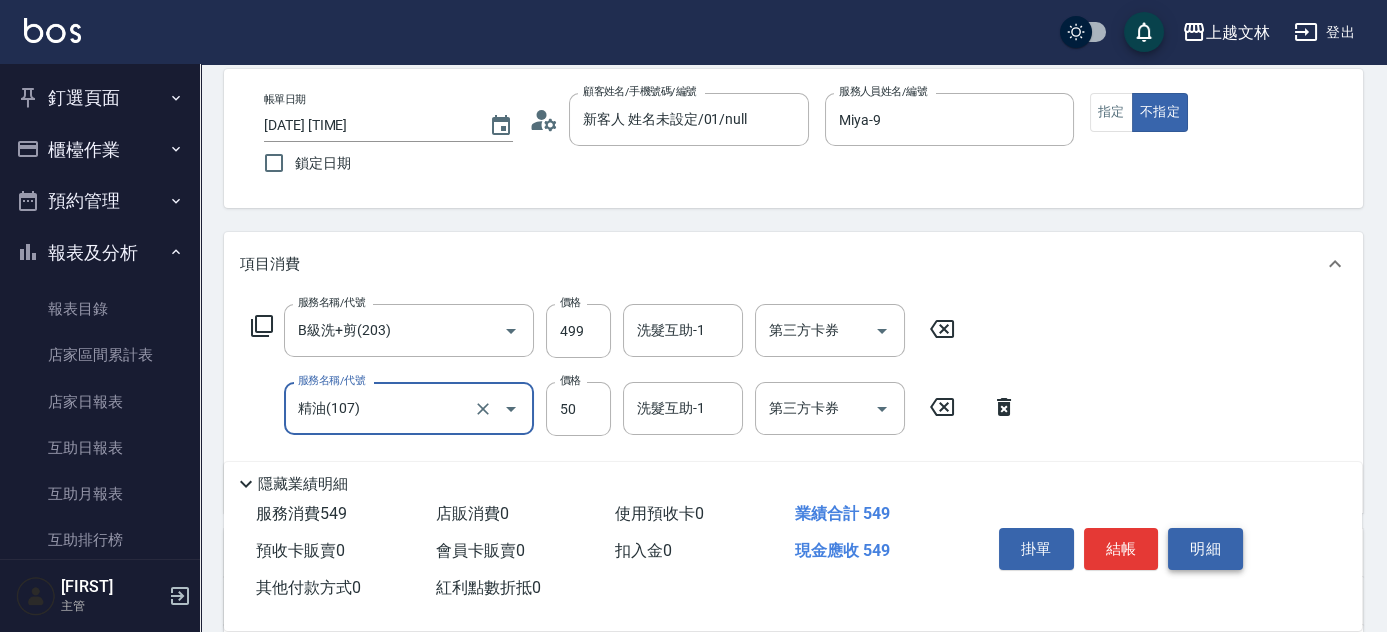 drag, startPoint x: 1216, startPoint y: 543, endPoint x: 1205, endPoint y: 539, distance: 11.7046995 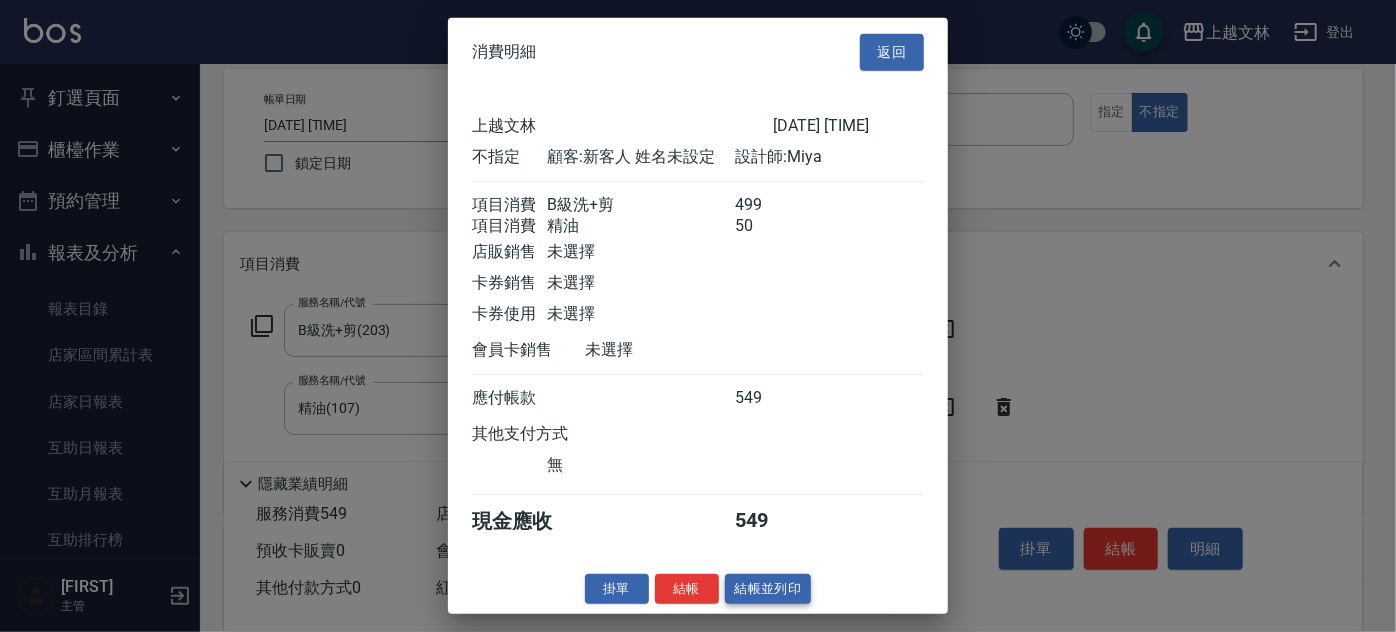 click on "結帳並列印" at bounding box center (768, 588) 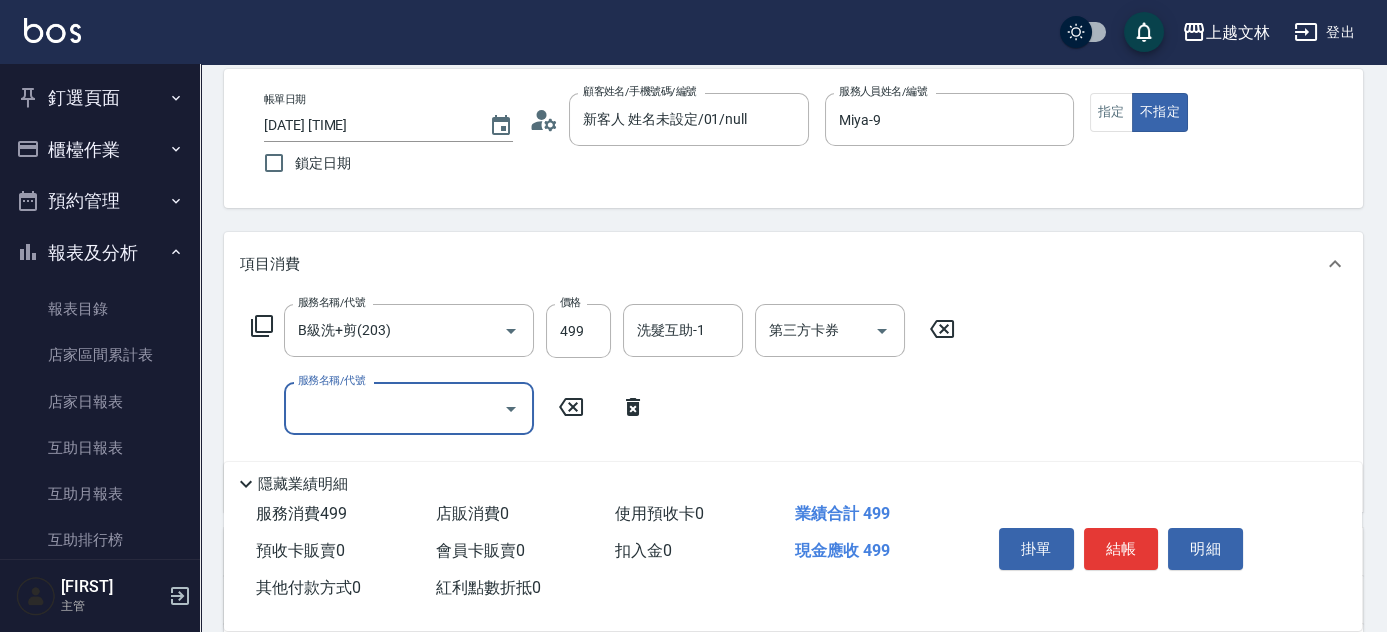 click on "服務名稱/代號" at bounding box center (394, 408) 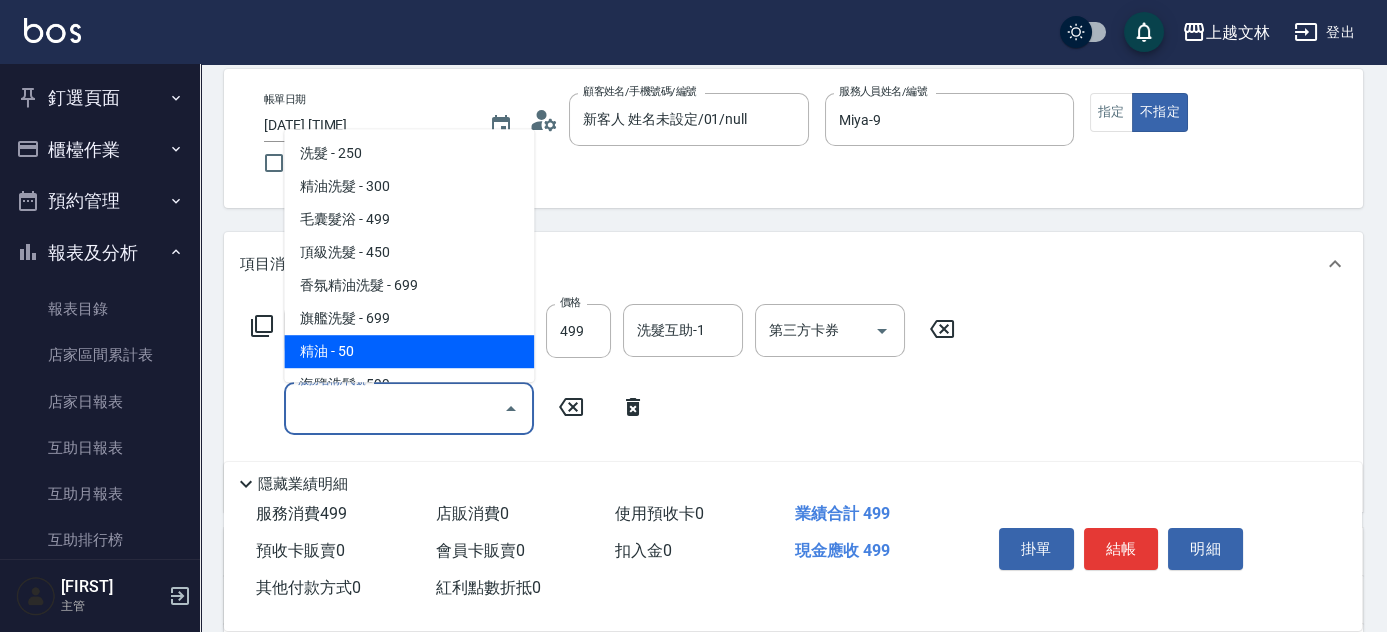 click on "精油 - 50" at bounding box center [409, 351] 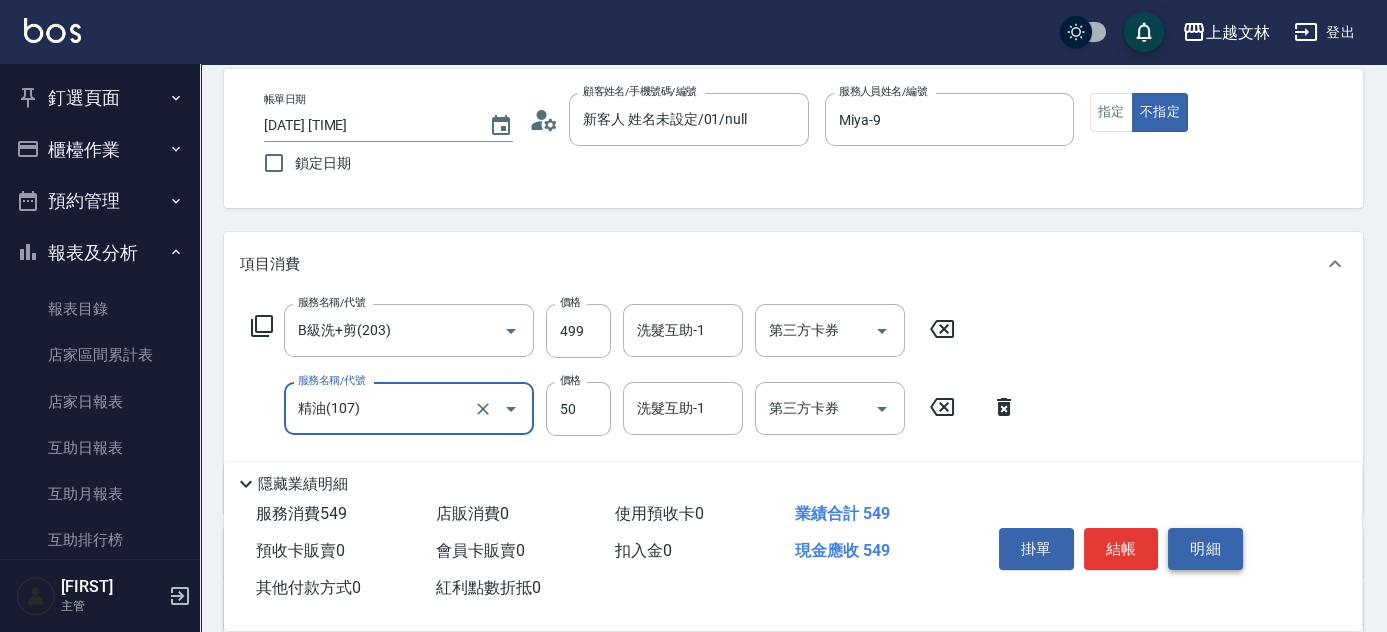 click on "明細" at bounding box center [1205, 549] 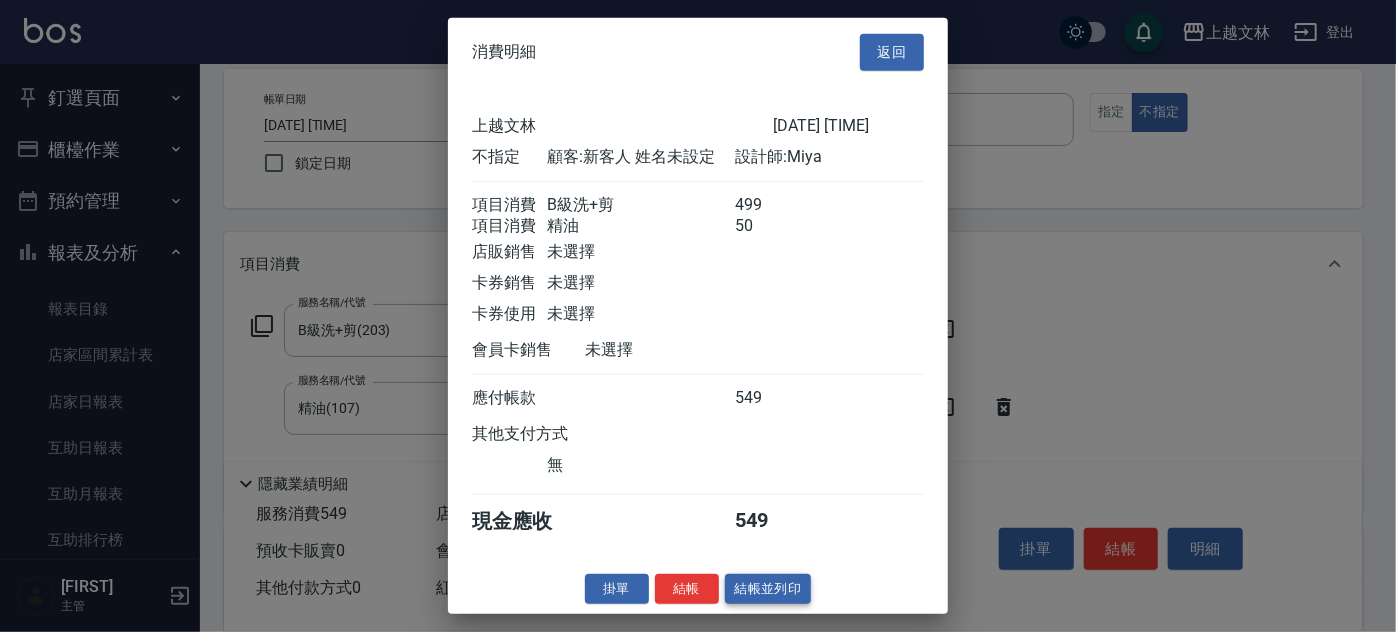 click on "結帳並列印" at bounding box center [768, 588] 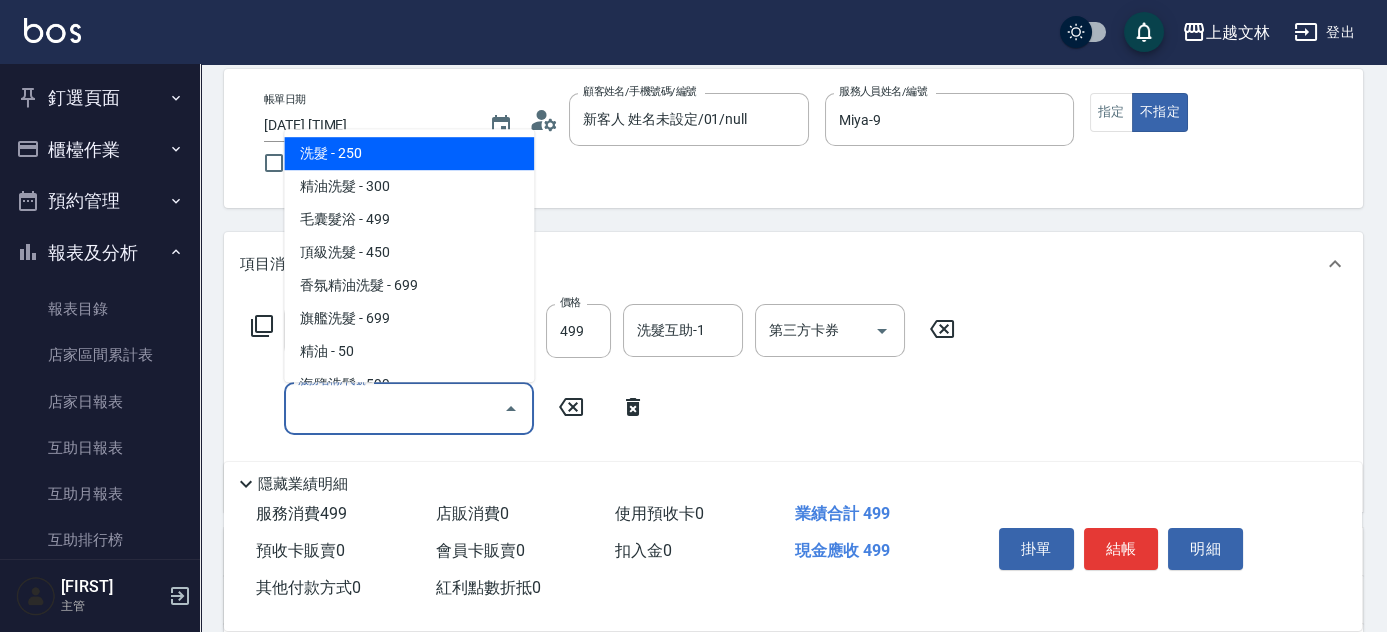 click on "服務名稱/代號" at bounding box center [394, 408] 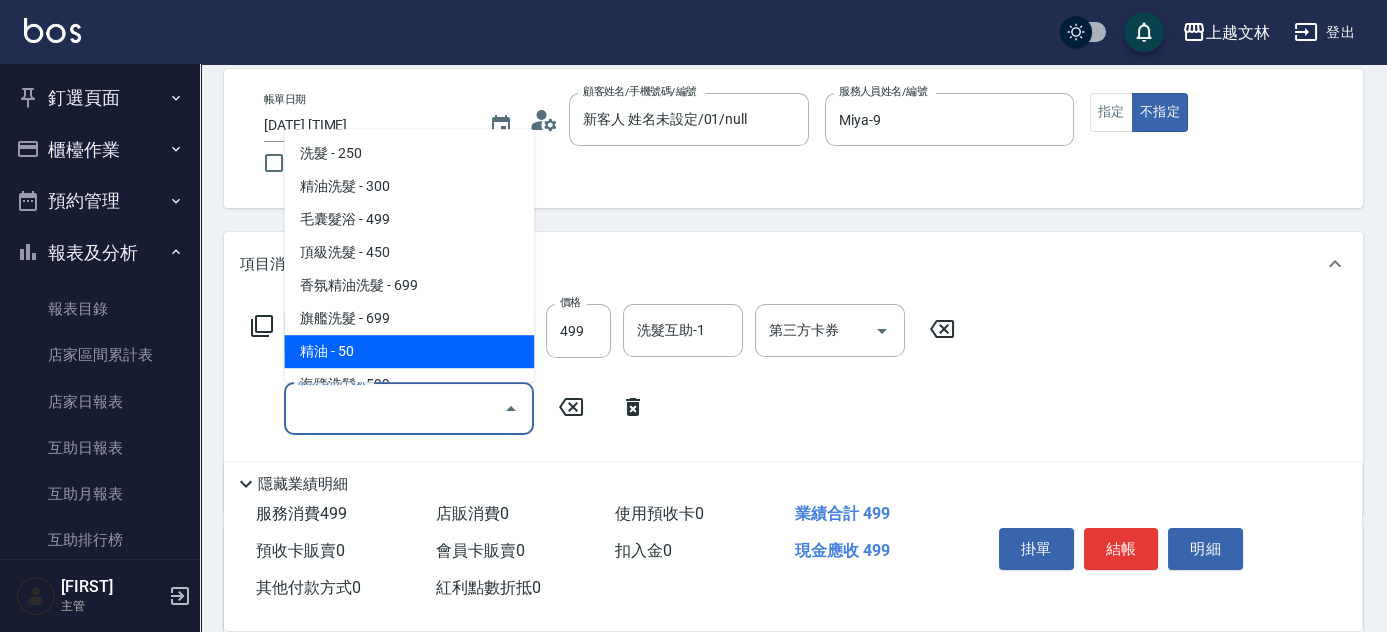 click on "精油 - 50" at bounding box center [409, 351] 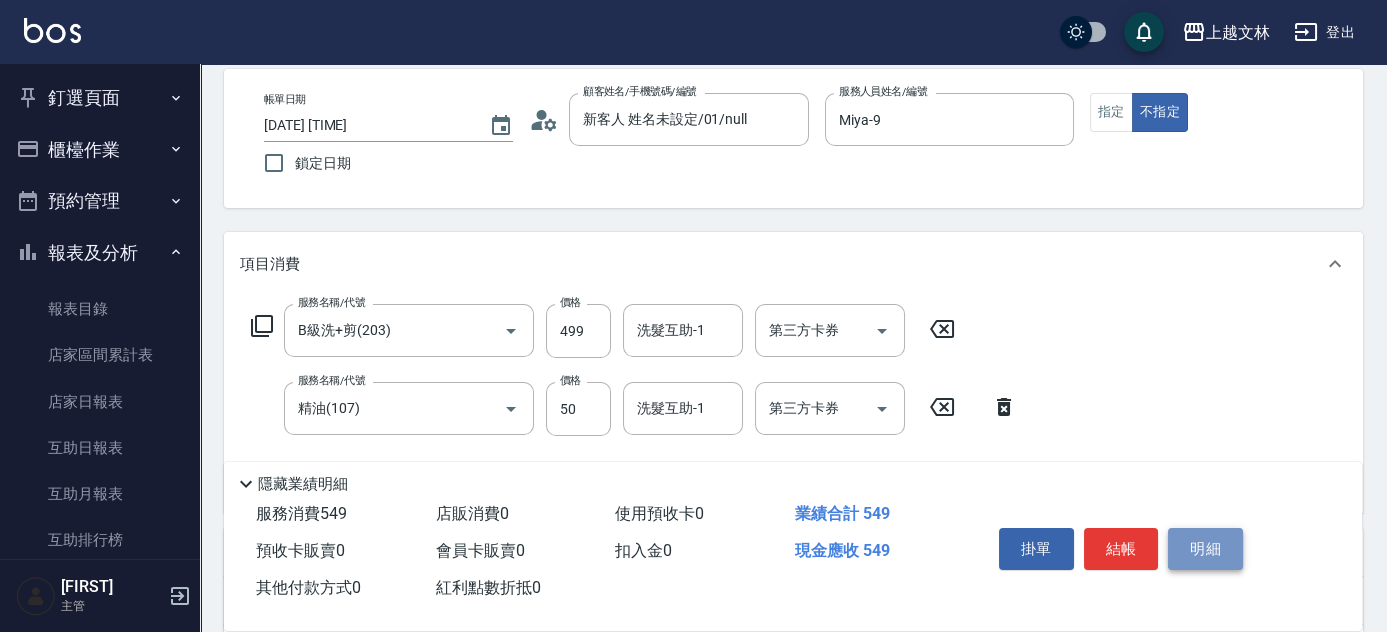 click on "明細" at bounding box center [1205, 549] 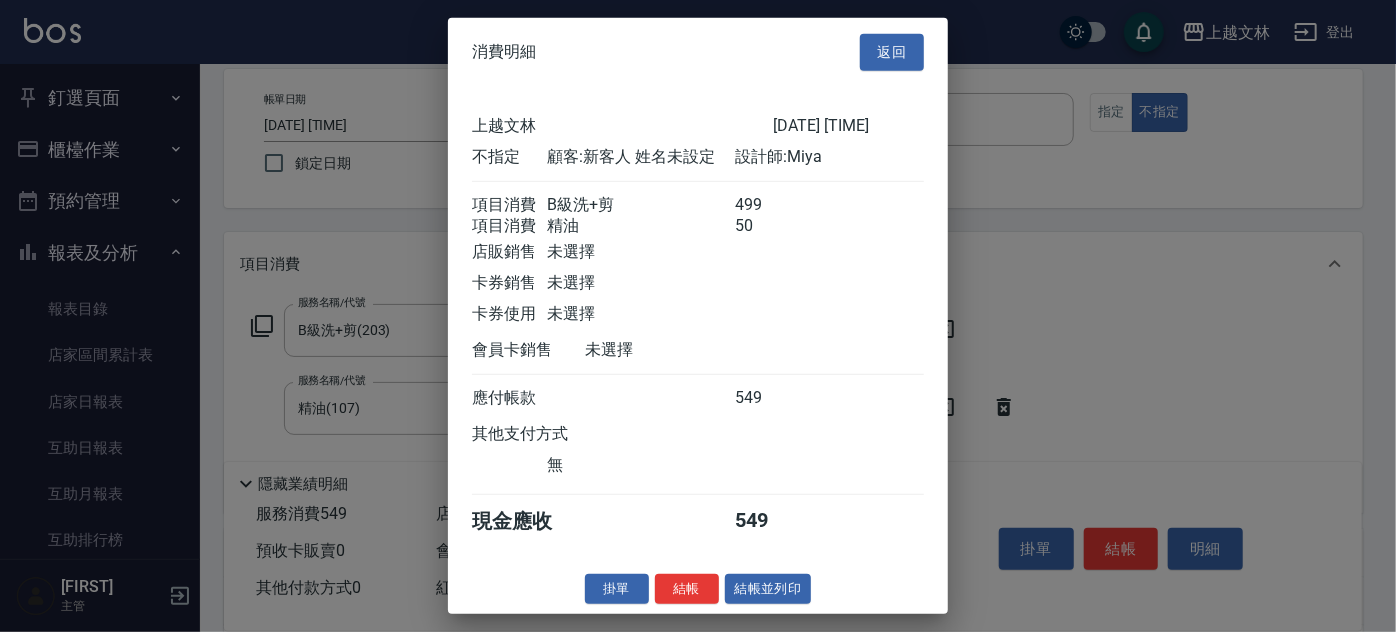 drag, startPoint x: 781, startPoint y: 594, endPoint x: 768, endPoint y: 595, distance: 13.038404 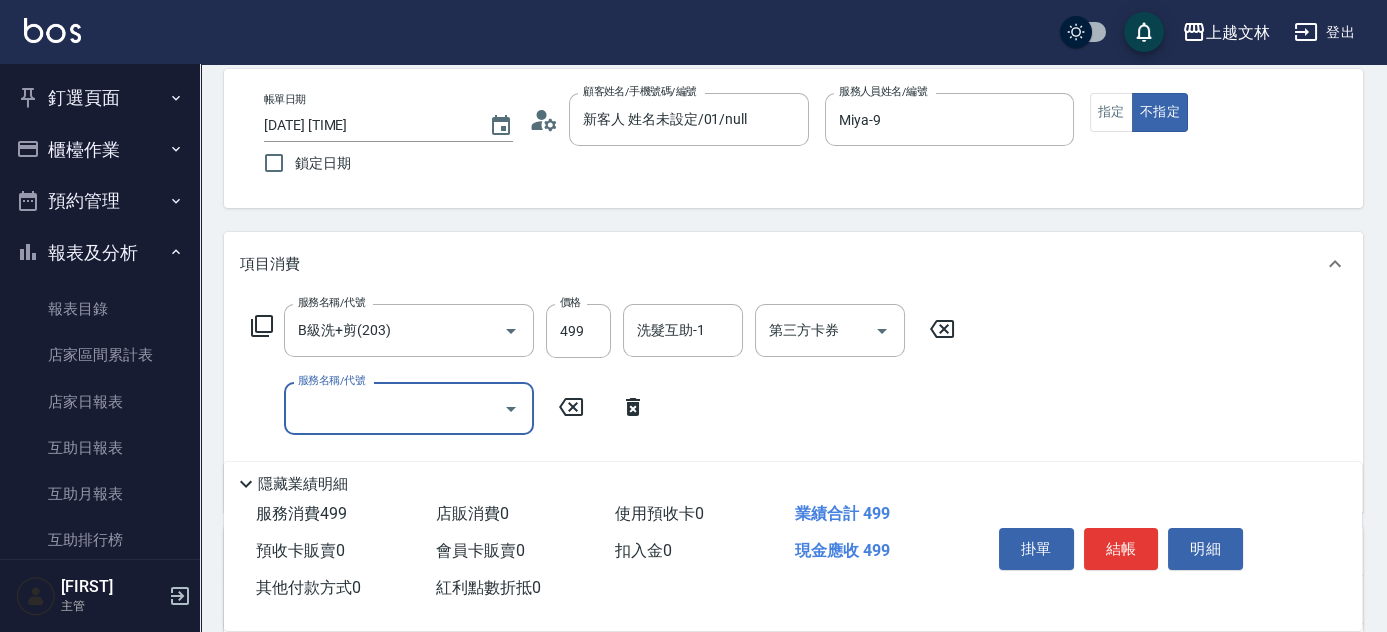 click on "服務名稱/代號" at bounding box center (394, 408) 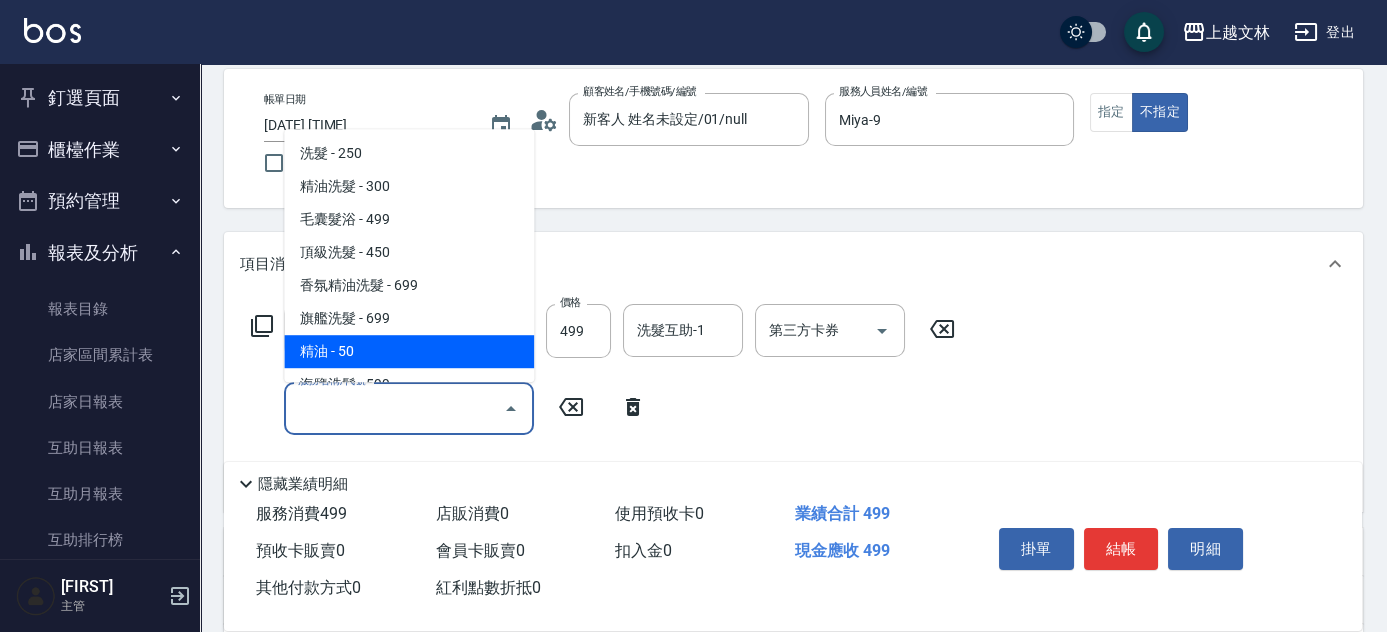 click on "精油 - 50" at bounding box center (409, 351) 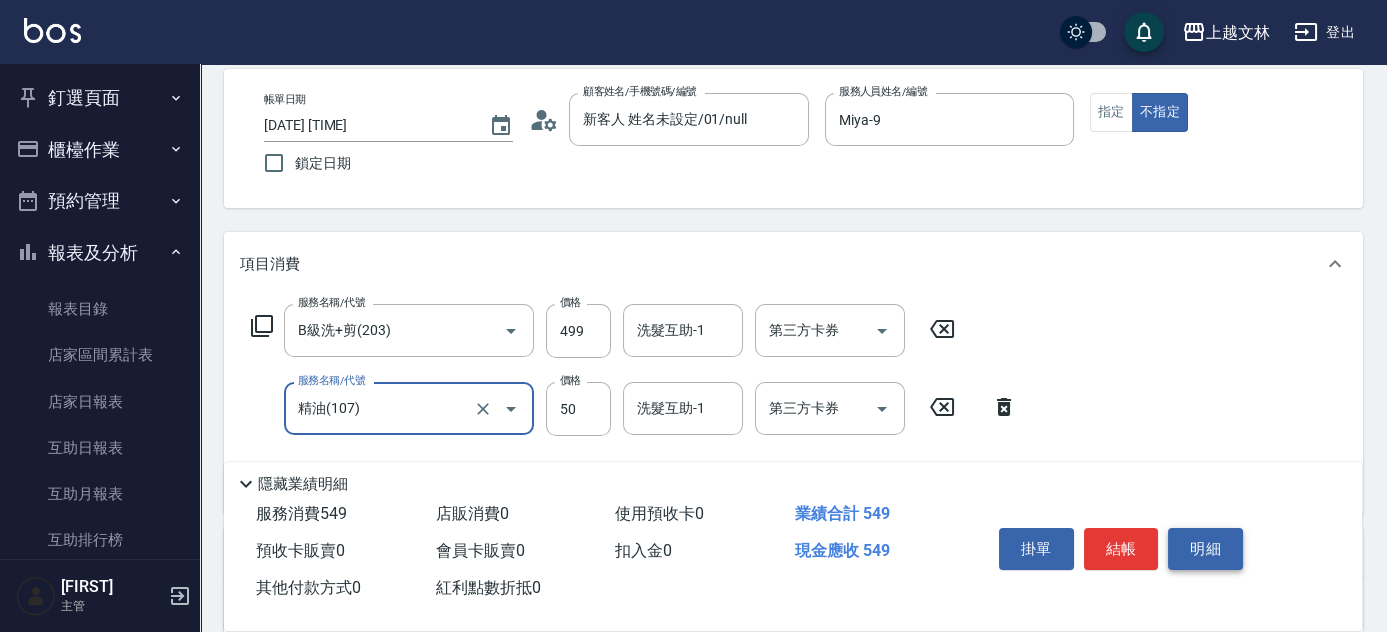 click on "明細" at bounding box center [1205, 549] 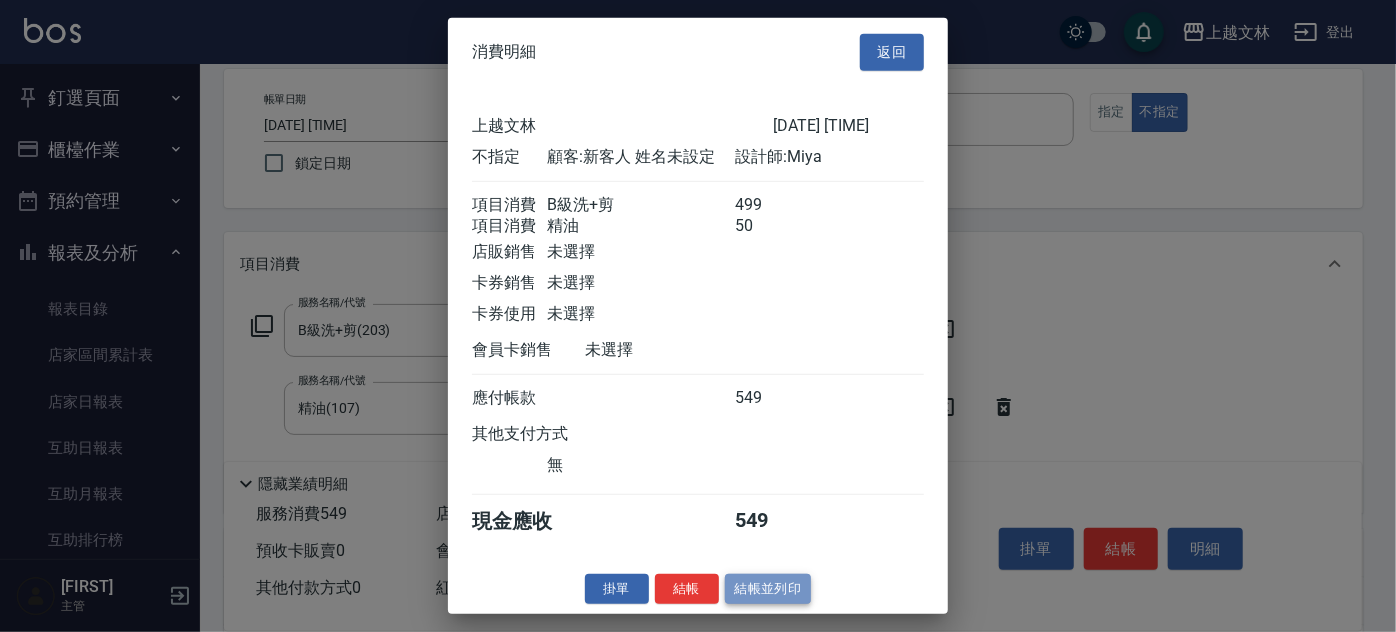 click on "結帳並列印" at bounding box center [768, 588] 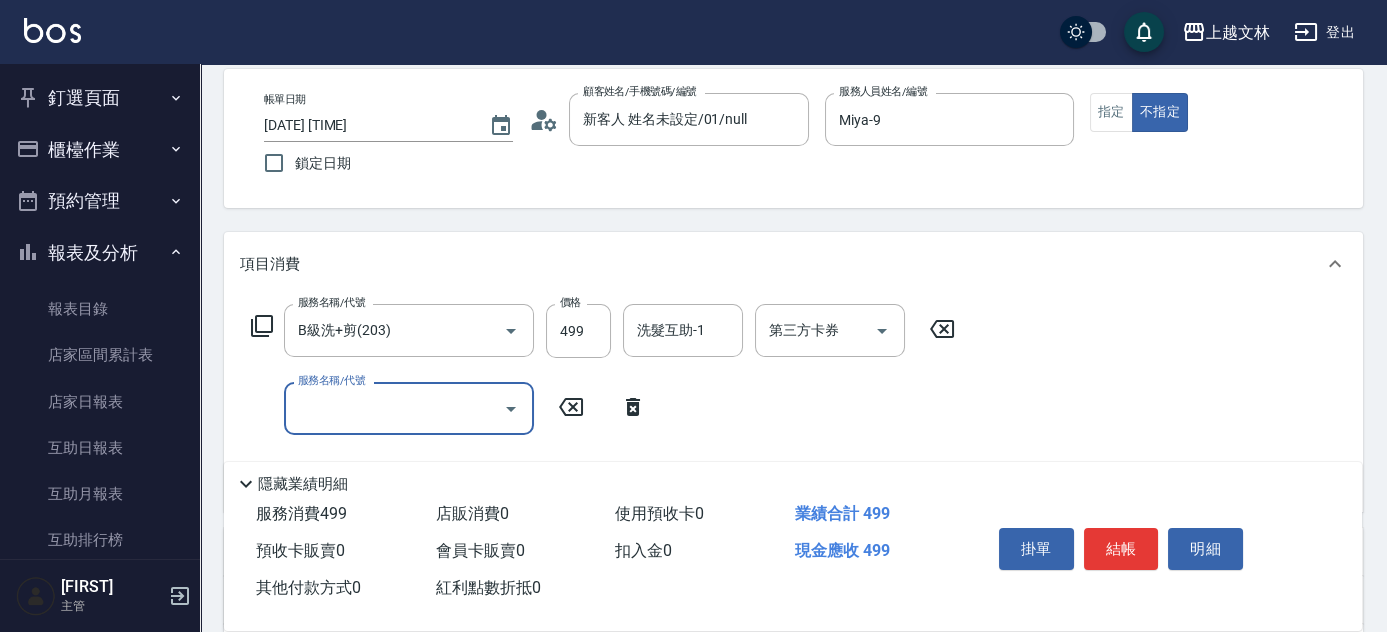 click on "服務名稱/代號" at bounding box center (394, 408) 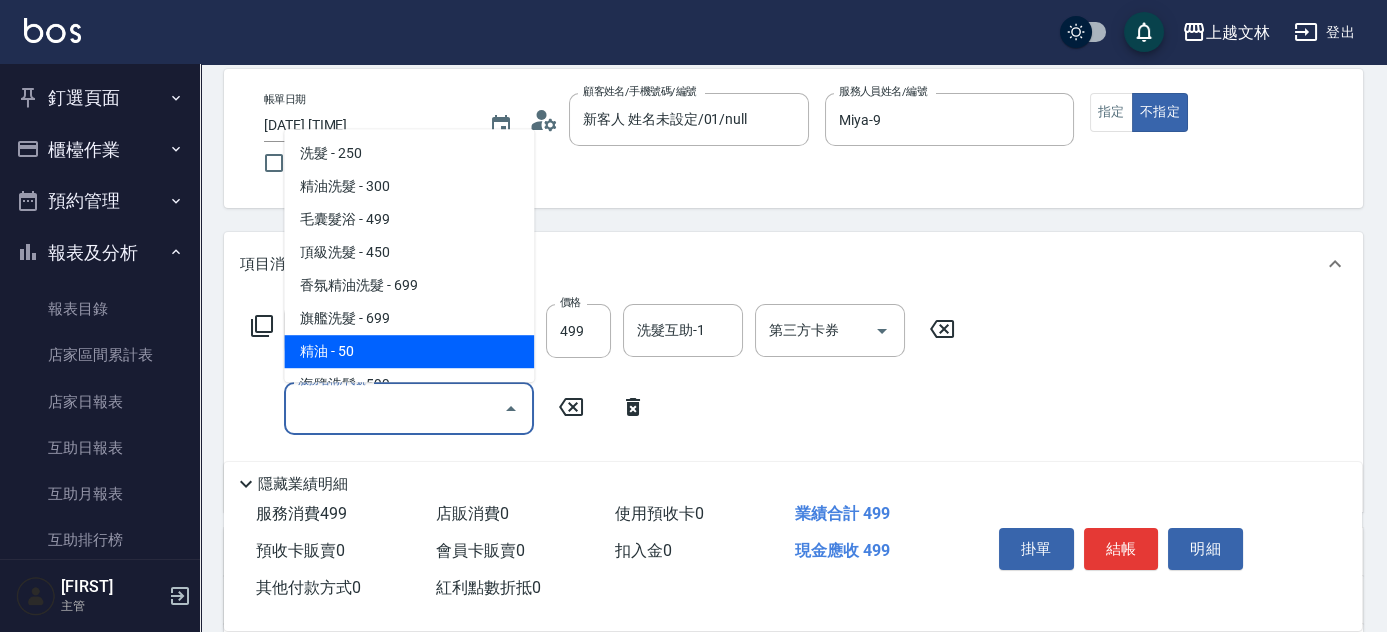 click on "精油 - 50" at bounding box center (409, 351) 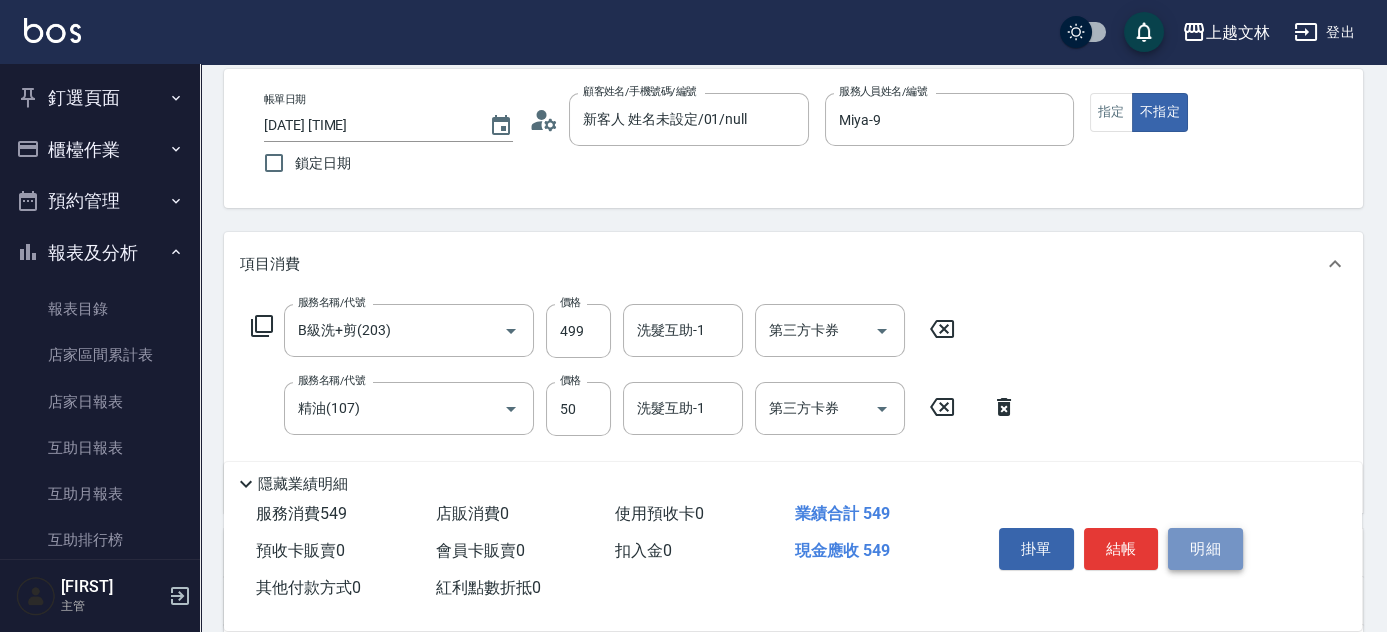 click on "明細" at bounding box center (1205, 549) 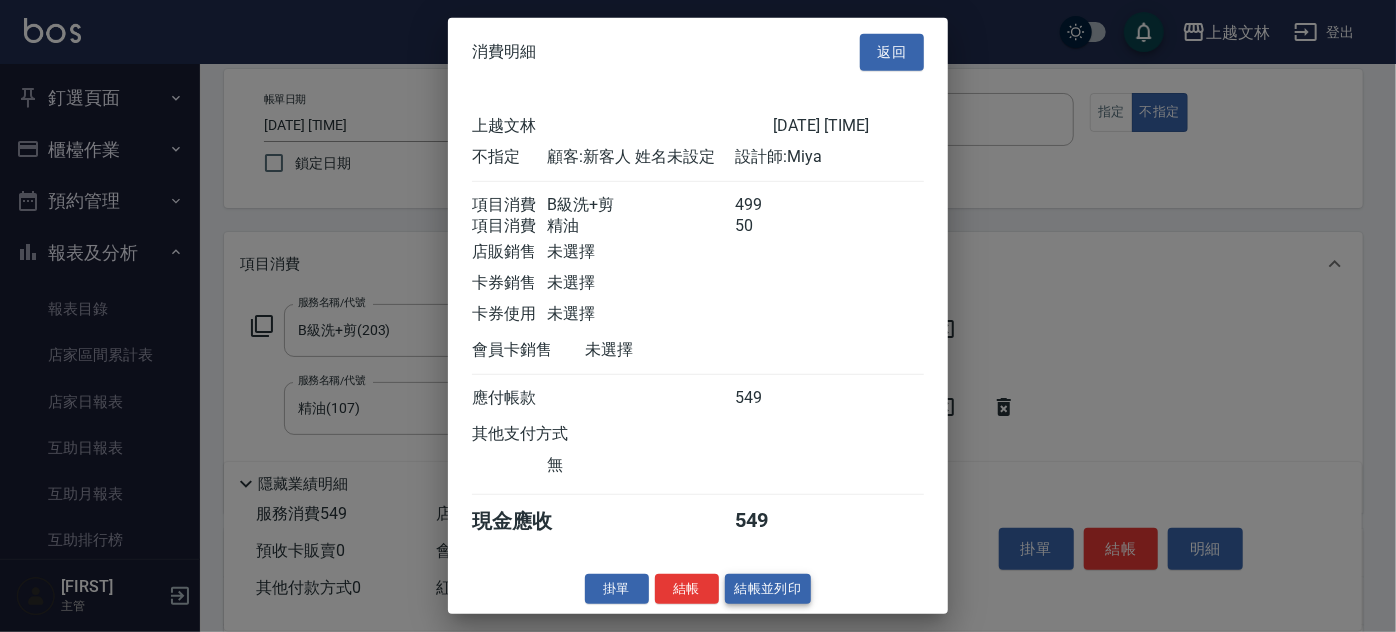 click on "結帳並列印" at bounding box center (768, 588) 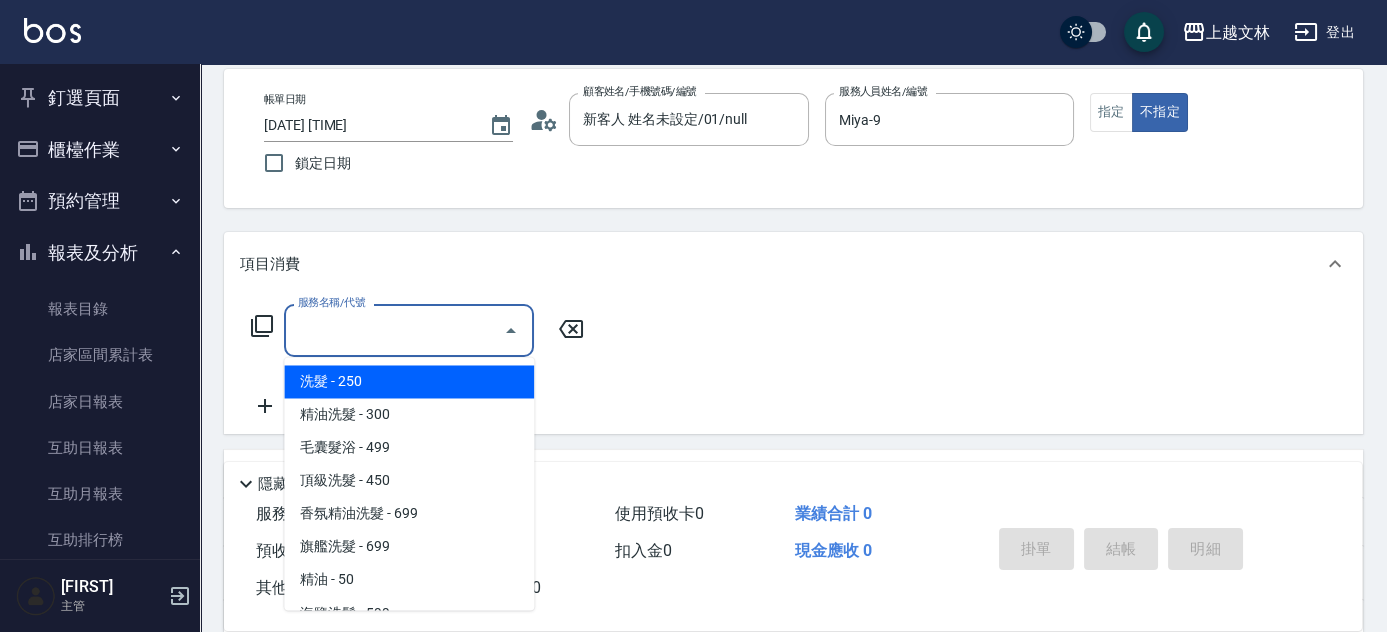 drag, startPoint x: 471, startPoint y: 338, endPoint x: 464, endPoint y: 330, distance: 10.630146 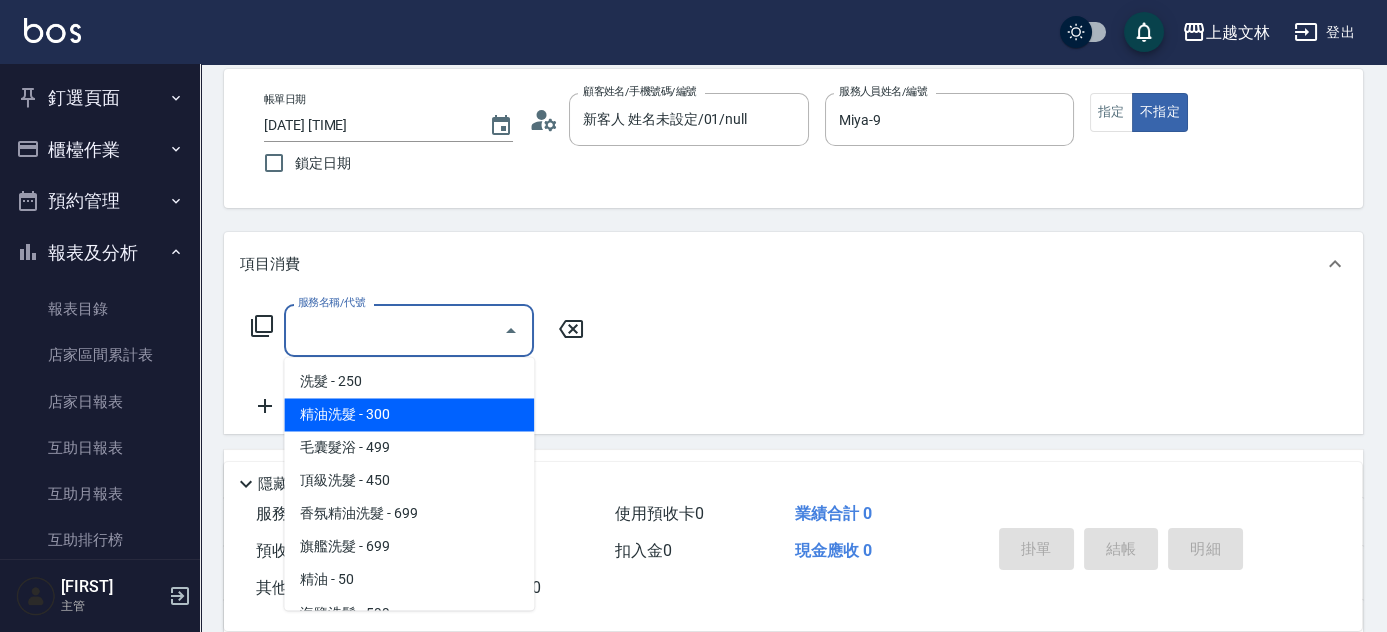 drag, startPoint x: 470, startPoint y: 398, endPoint x: 629, endPoint y: 406, distance: 159.20113 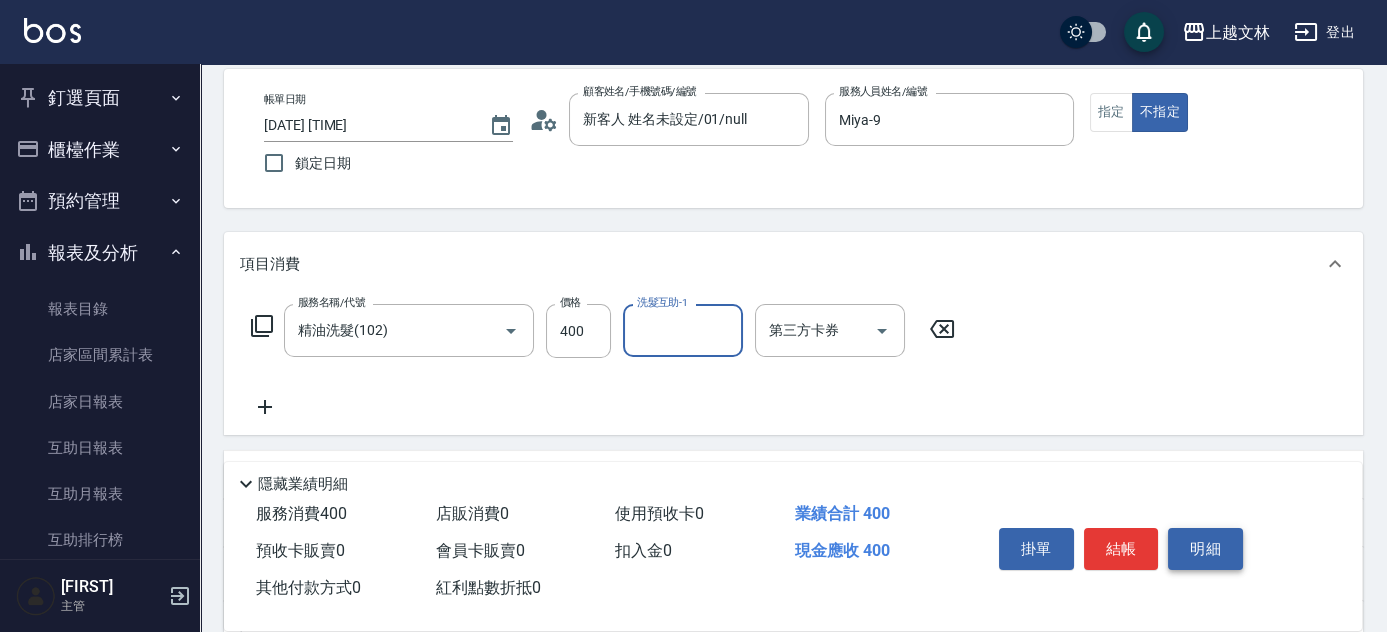 click on "明細" at bounding box center (1205, 549) 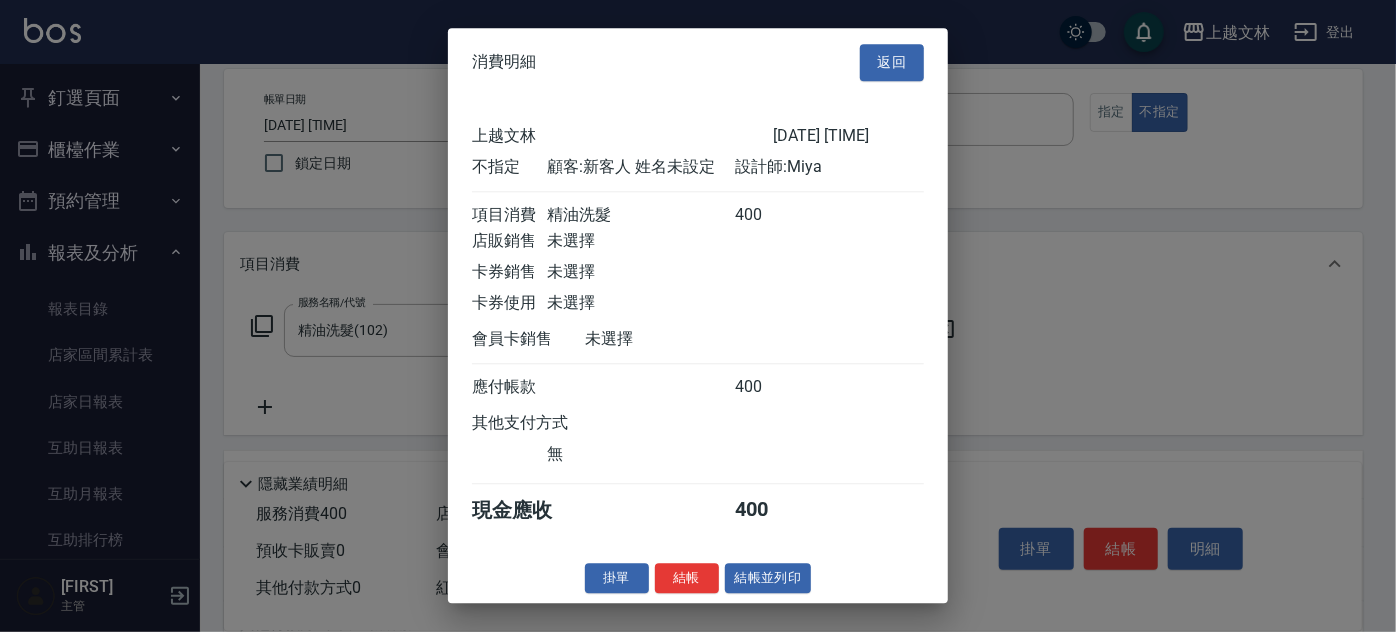 click on "結帳並列印" at bounding box center (768, 578) 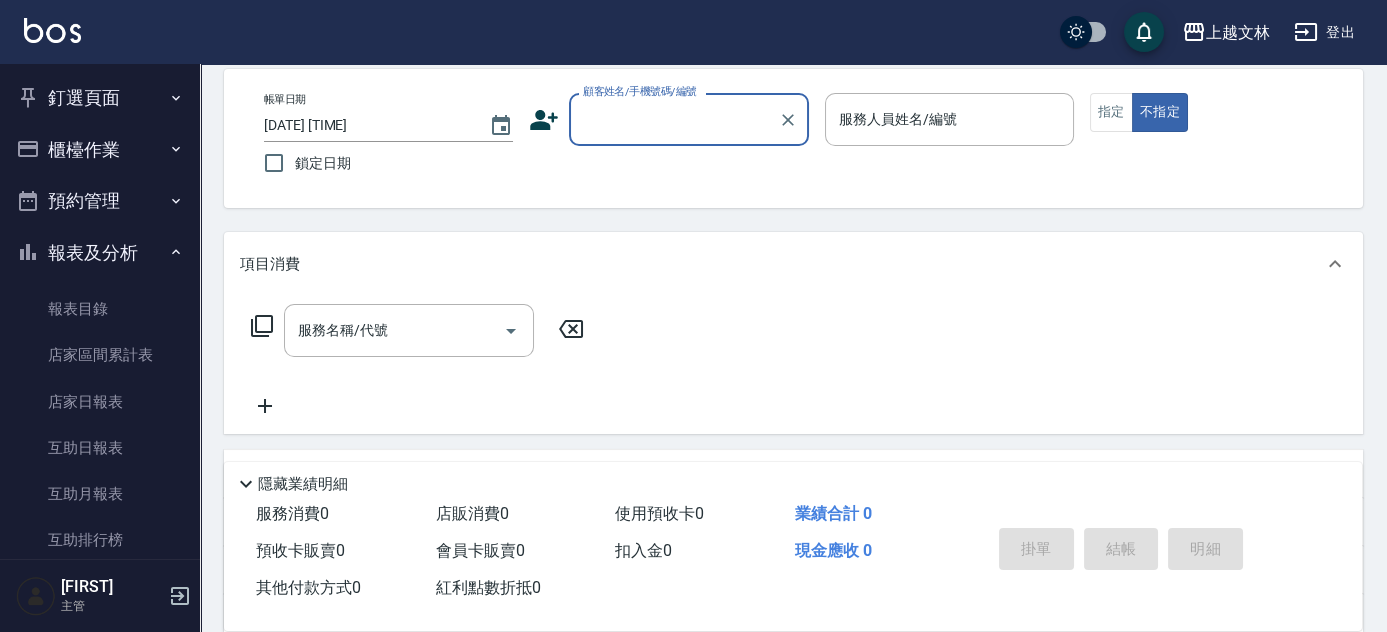 click on "釘選頁面 店家日報表 設計師排行榜 每日結帳 櫃檯作業 打帳單 帳單列表 現金收支登錄 材料自購登錄 每日結帳 排班表 現場電腦打卡 預約管理 預約管理 單日預約紀錄 單週預約紀錄 報表及分析 報表目錄 店家區間累計表 店家日報表 互助日報表 互助月報表 互助排行榜 互助點數明細 互助業績報表 全店業績分析表 營業統計分析表 營業項目月分析表 設計師業績表 設計師日報表 設計師業績分析表 設計師業績月報表 設計師排行榜 商品銷售排行榜 商品消耗明細 單一服務項目查詢 店販抽成明細 店販分類抽成明細 顧客入金餘額表 顧客卡券餘額表 每日非現金明細 每日收支明細 收支分類明細表 非現金明細對帳單 客戶管理 客戶列表 客資篩選匯出 卡券管理 入金管理 員工及薪資 員工列表 全店打卡記錄 考勤排班總表 薪資條 薪資明細表 商品管理 商品分類設定 商品列表" at bounding box center (100, 311) 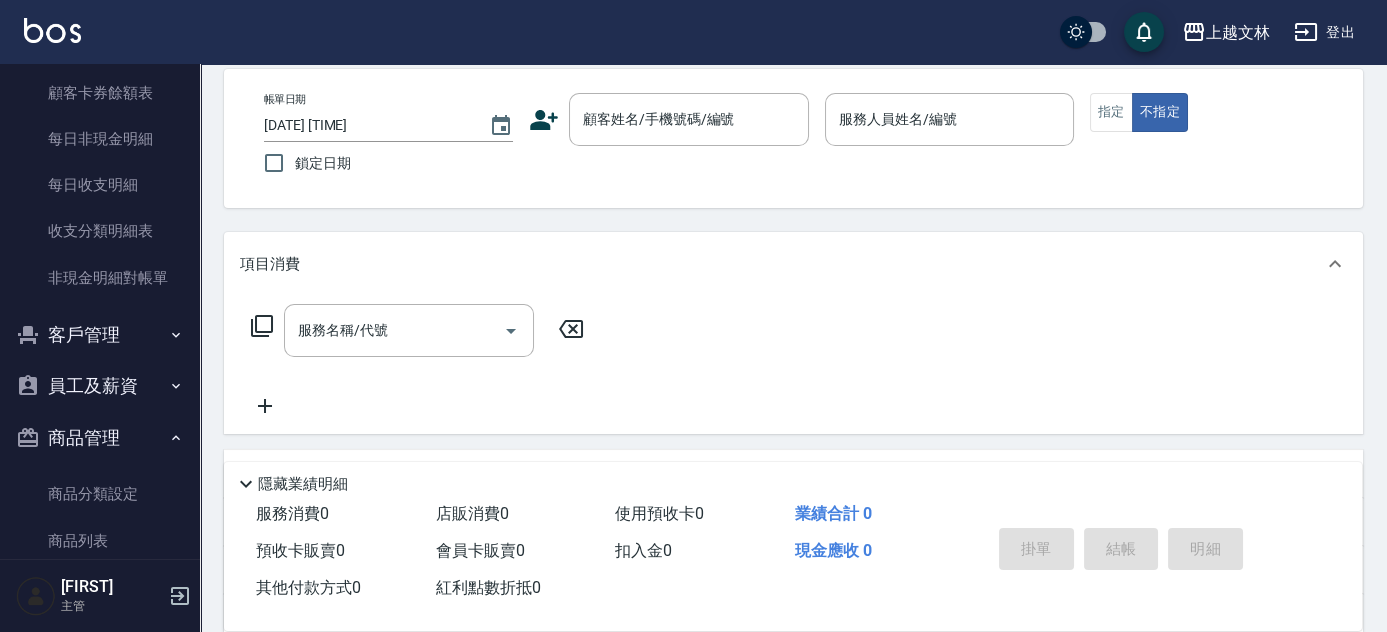 scroll, scrollTop: 1322, scrollLeft: 0, axis: vertical 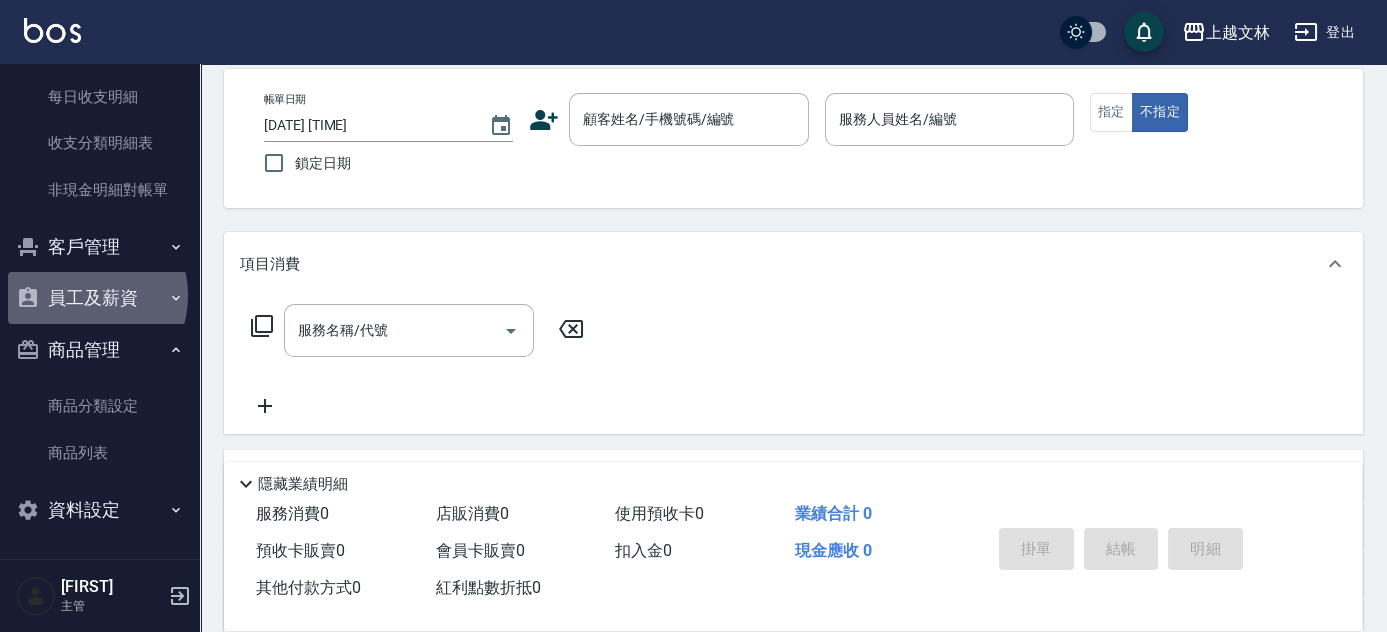 click on "員工及薪資" at bounding box center [100, 298] 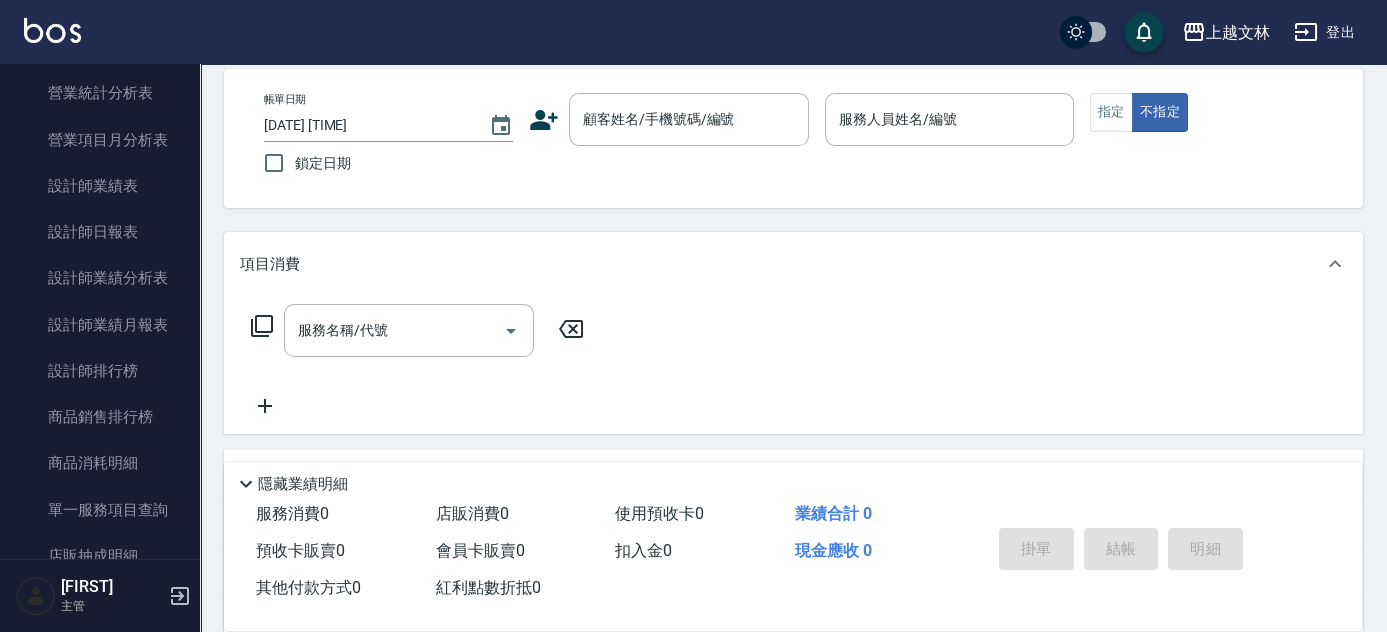 scroll, scrollTop: 624, scrollLeft: 0, axis: vertical 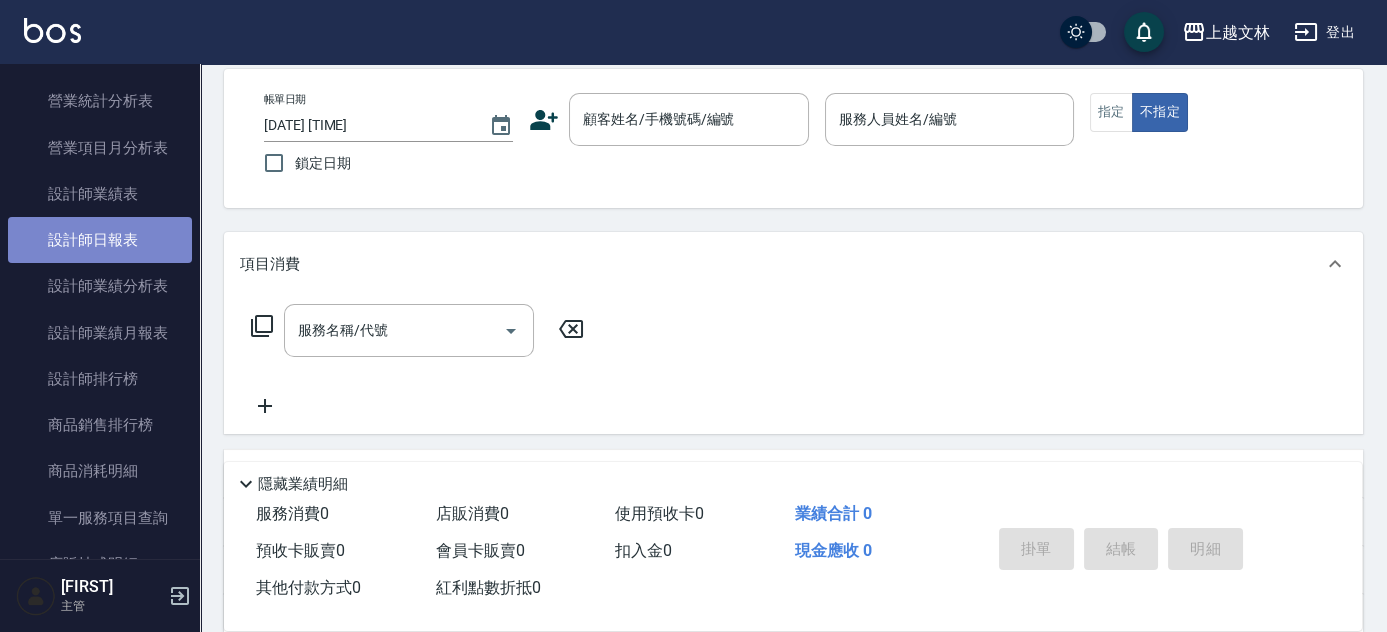 click on "設計師日報表" at bounding box center [100, 240] 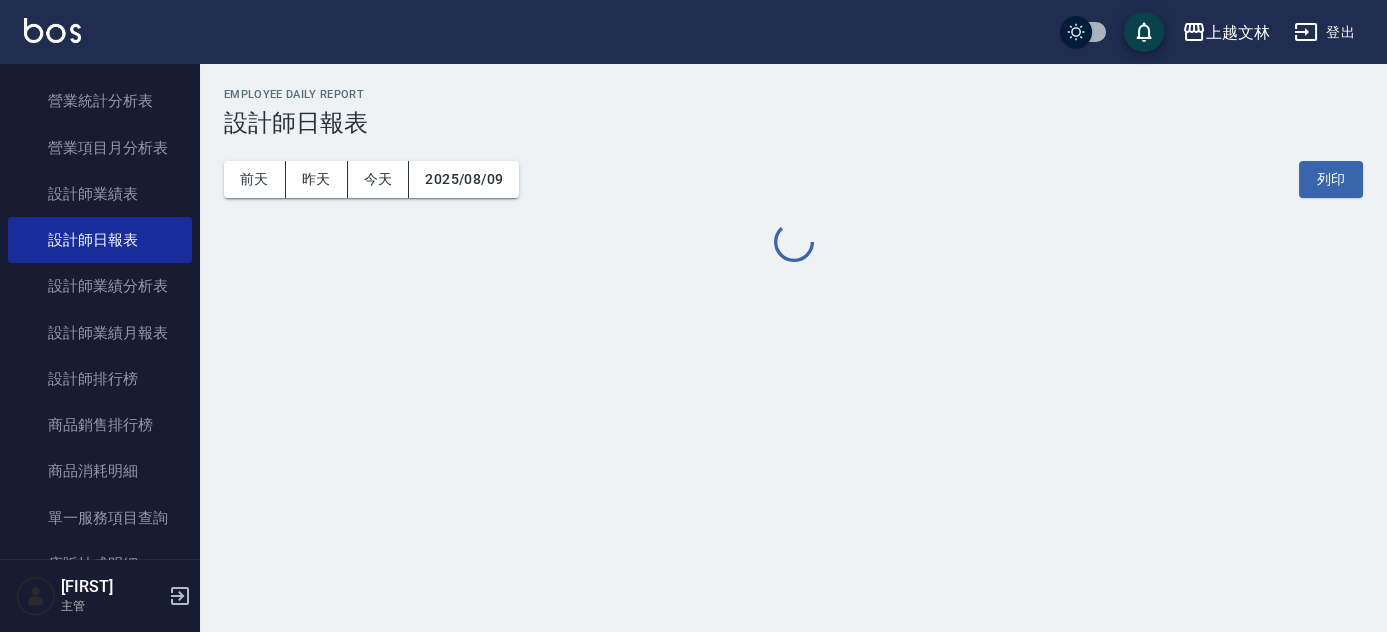 scroll, scrollTop: 0, scrollLeft: 0, axis: both 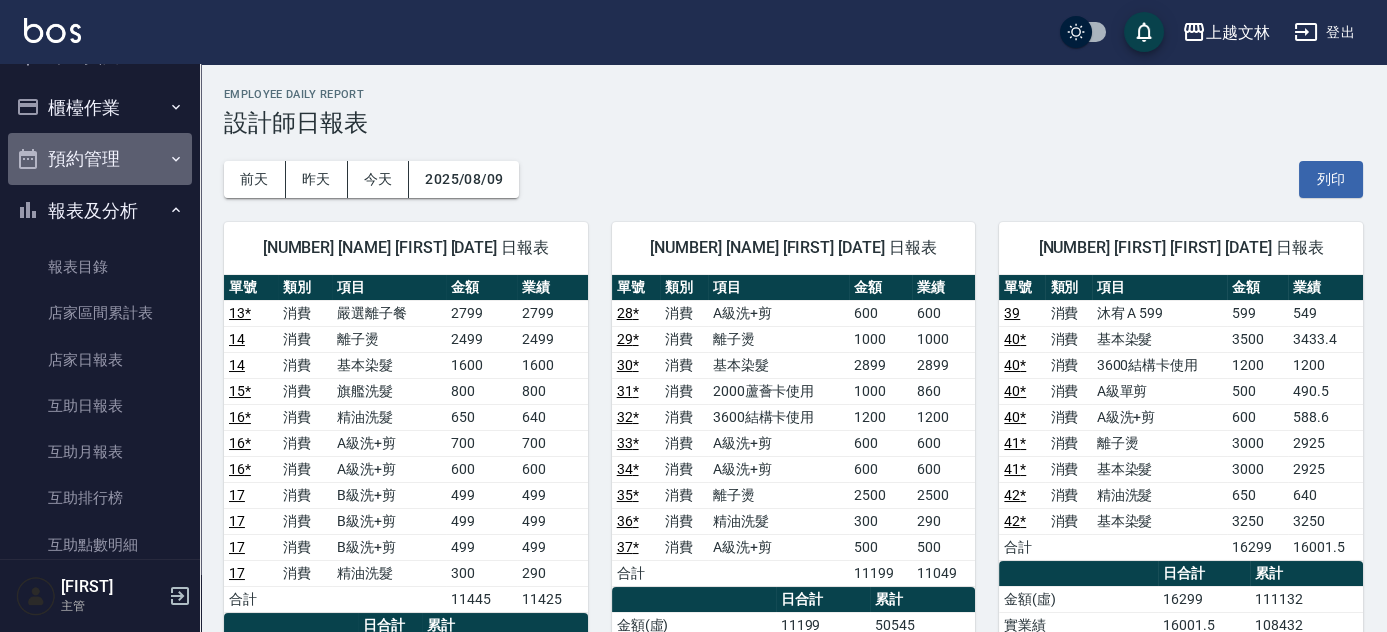 click on "預約管理" at bounding box center (100, 159) 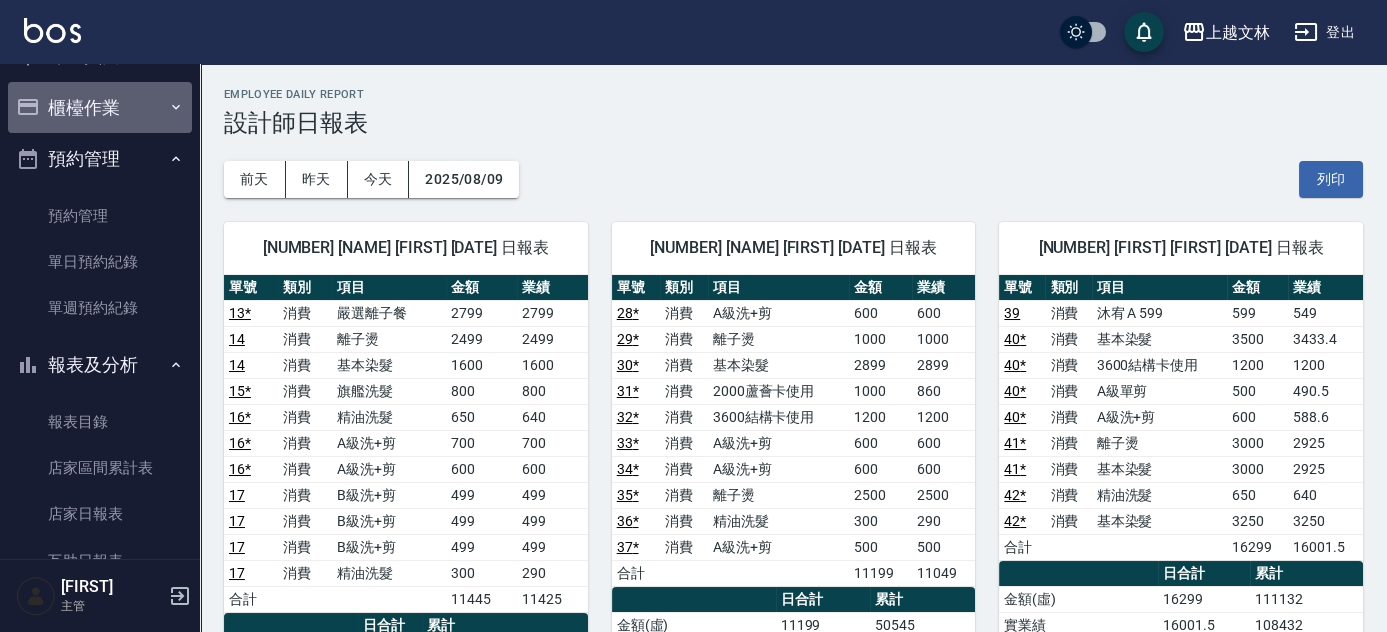 drag, startPoint x: 113, startPoint y: 105, endPoint x: 131, endPoint y: 110, distance: 18.681541 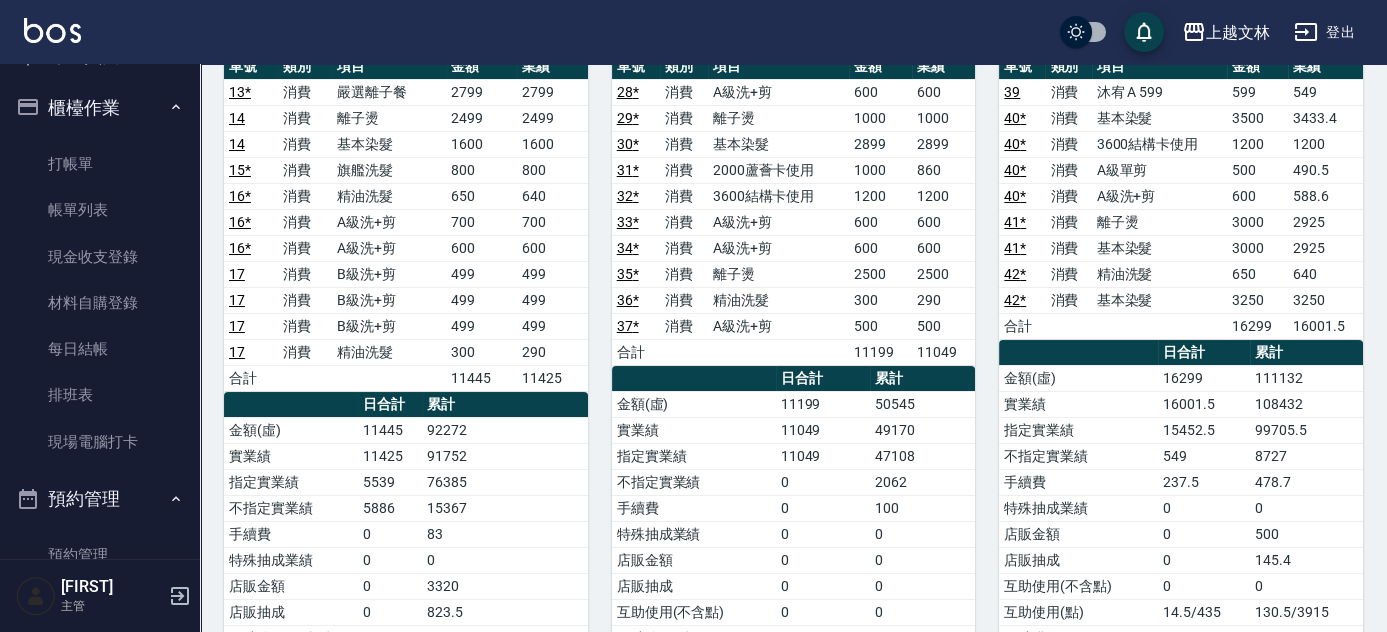 scroll, scrollTop: 0, scrollLeft: 0, axis: both 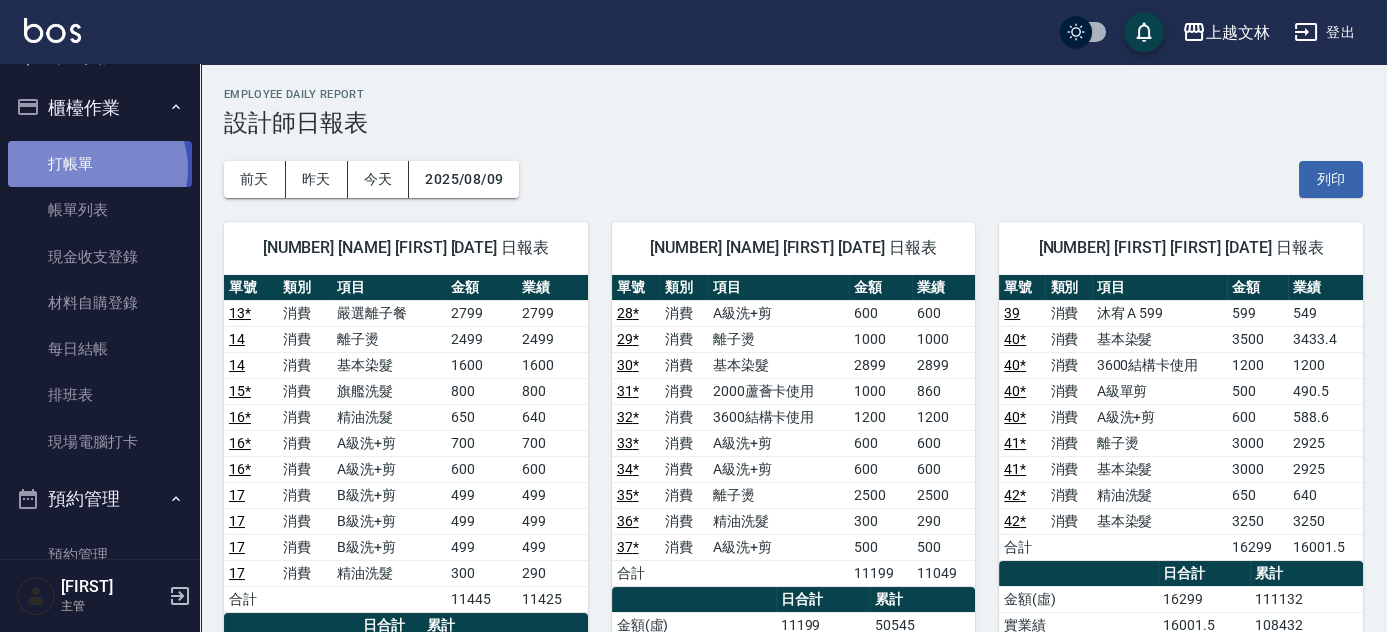 click on "打帳單" at bounding box center [100, 164] 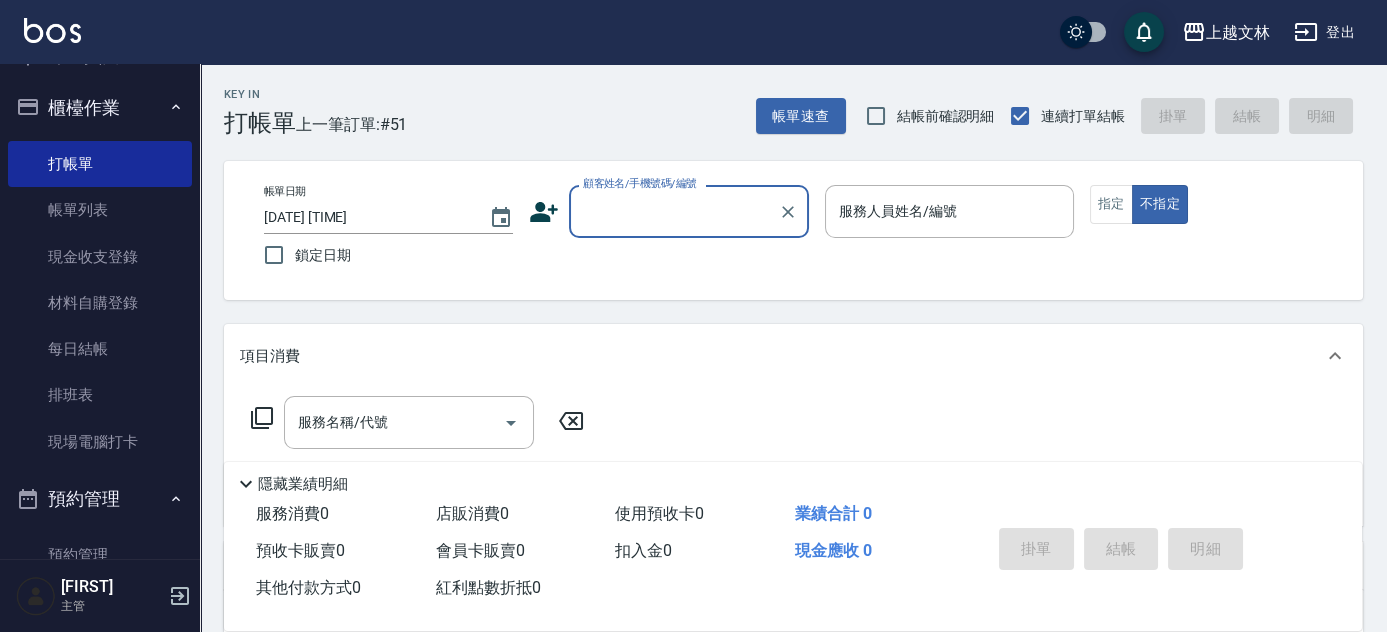click on "顧客姓名/手機號碼/編號" at bounding box center (674, 211) 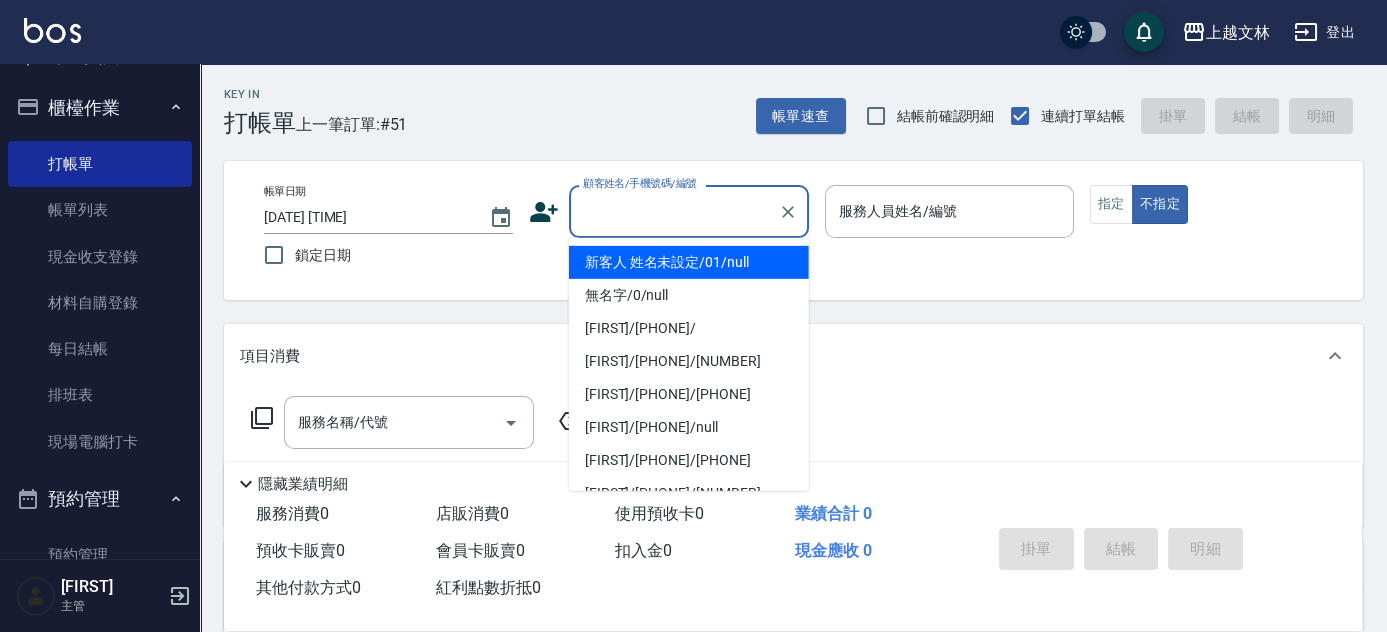 click on "新客人 姓名未設定/01/null" at bounding box center (689, 262) 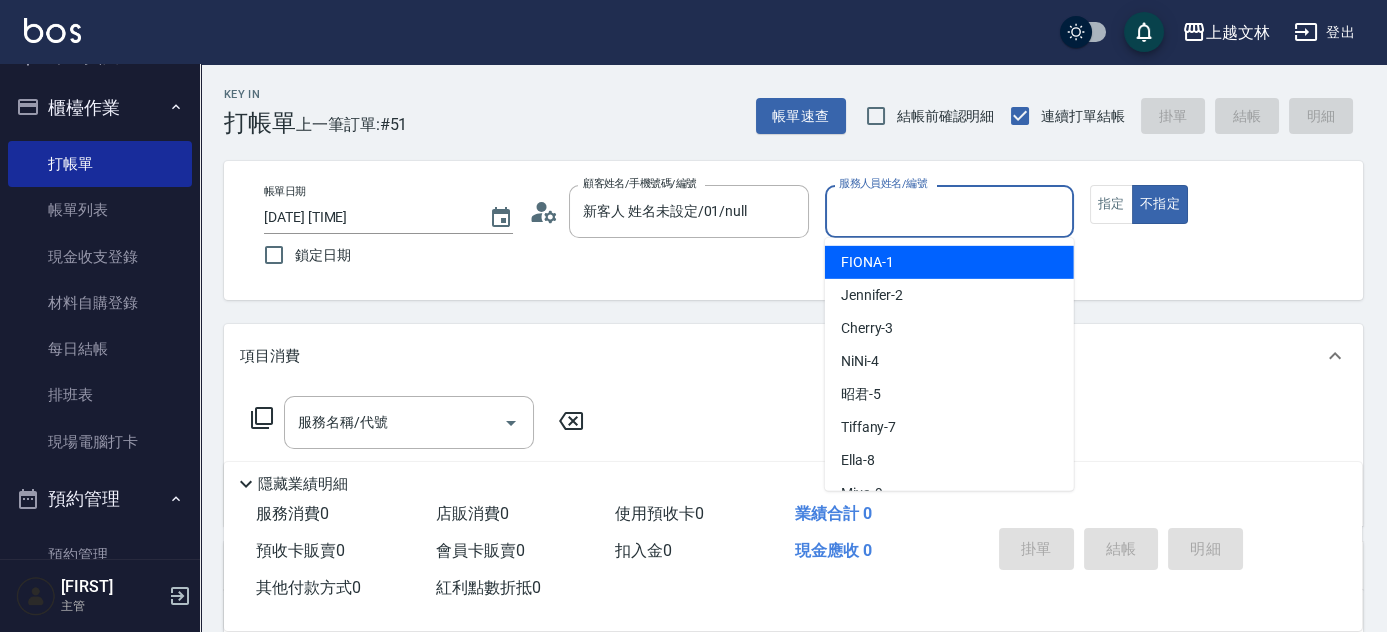 click on "服務人員姓名/編號" at bounding box center (949, 211) 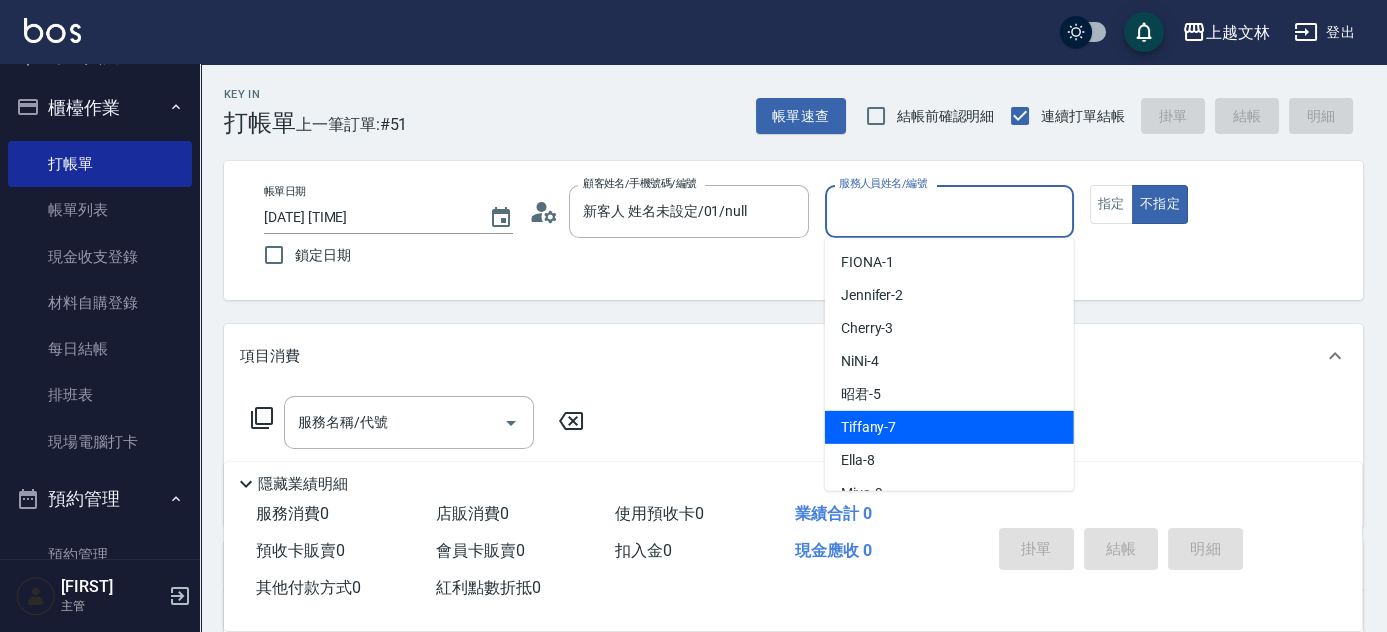 click on "Tiffany -7" at bounding box center (949, 427) 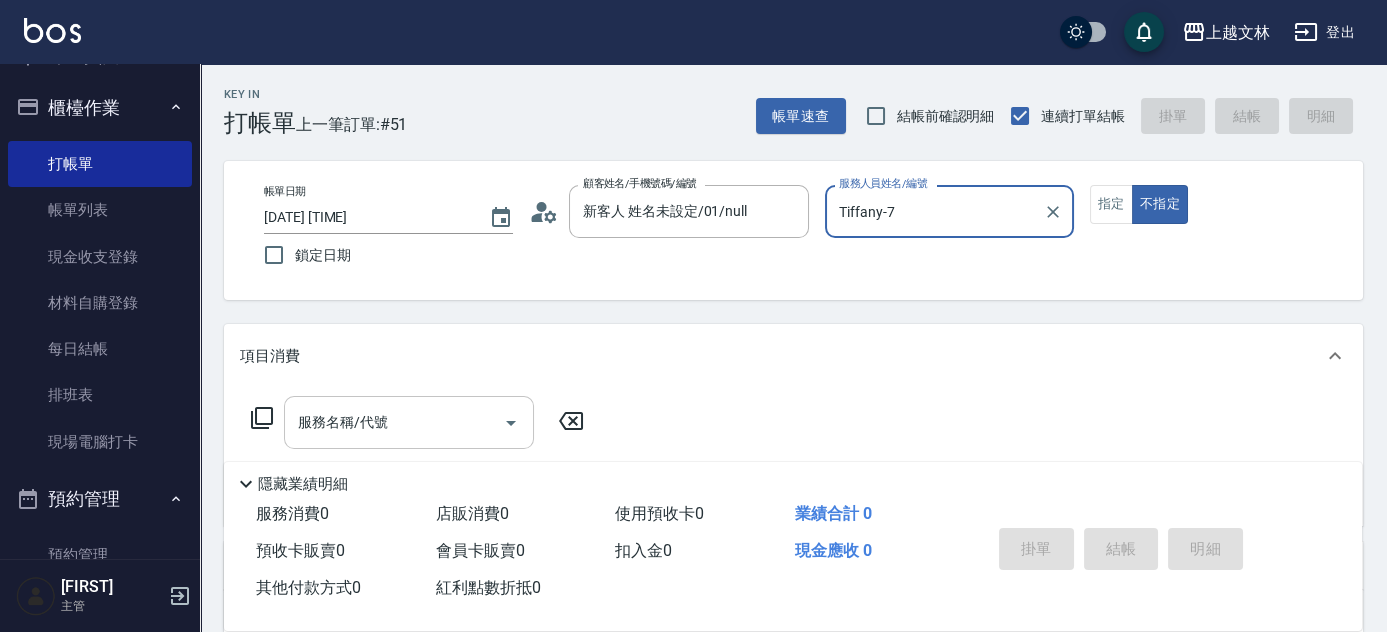 click on "服務名稱/代號" at bounding box center (409, 422) 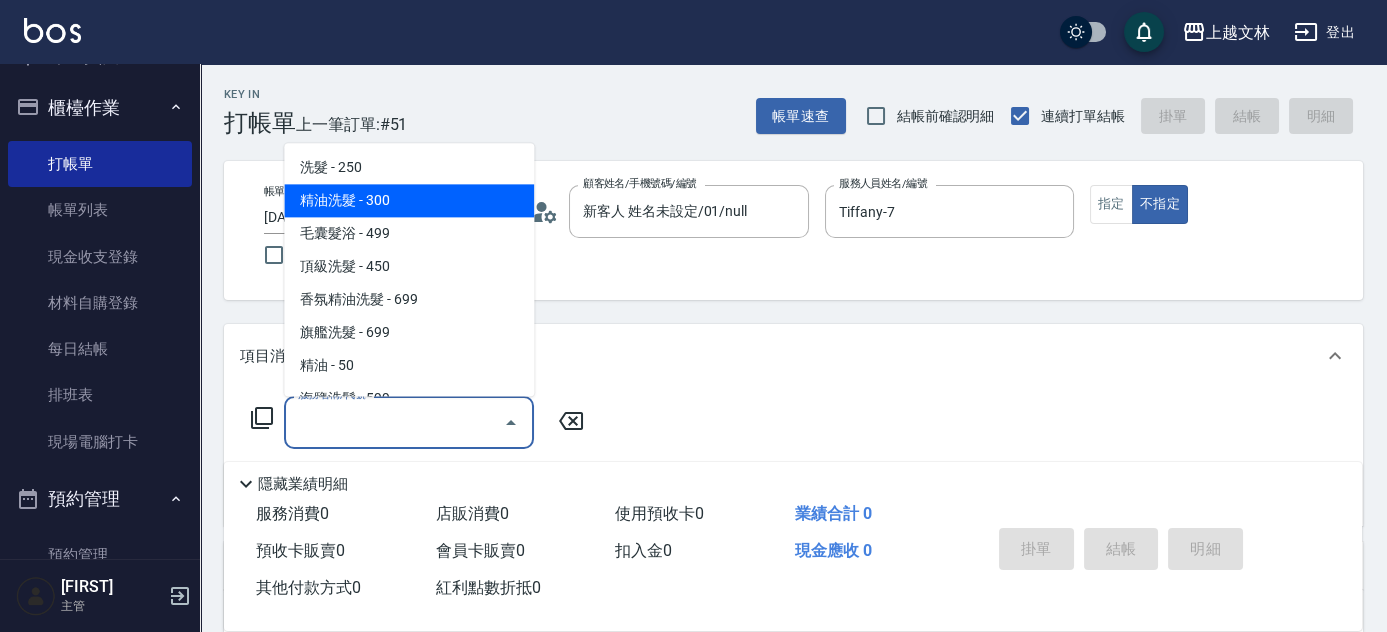 click on "精油洗髮 - 300" at bounding box center (409, 201) 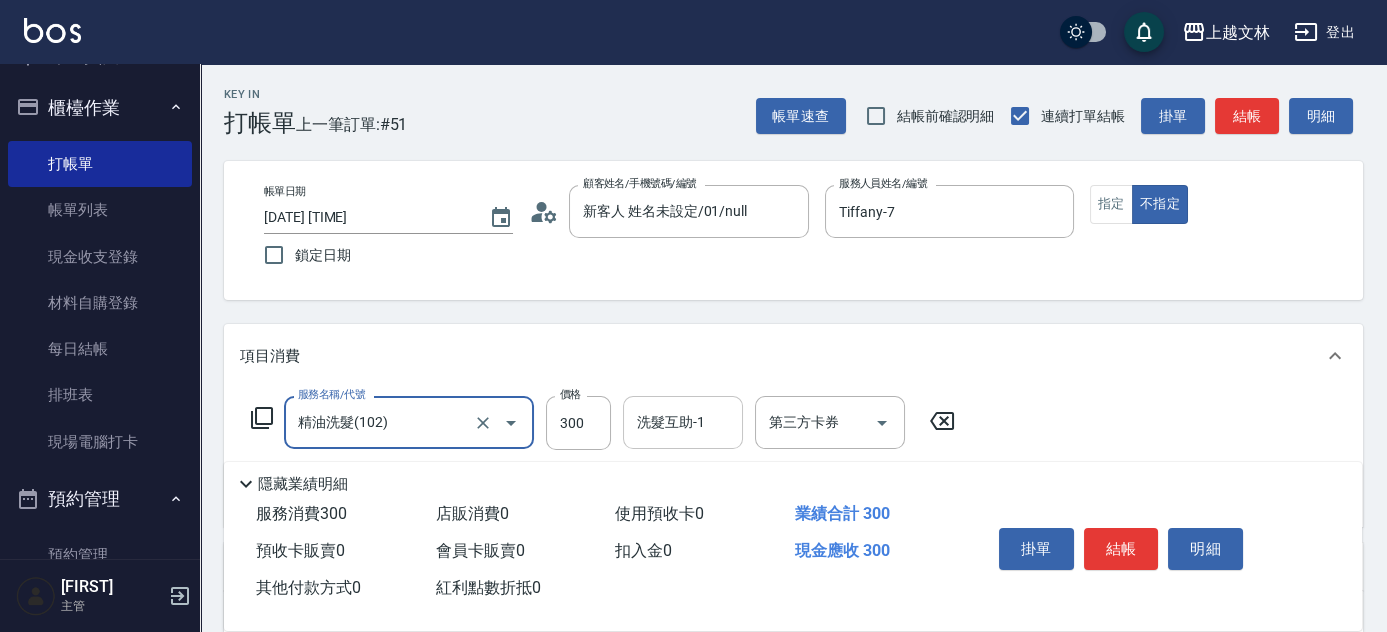click on "洗髮互助-1" at bounding box center [683, 422] 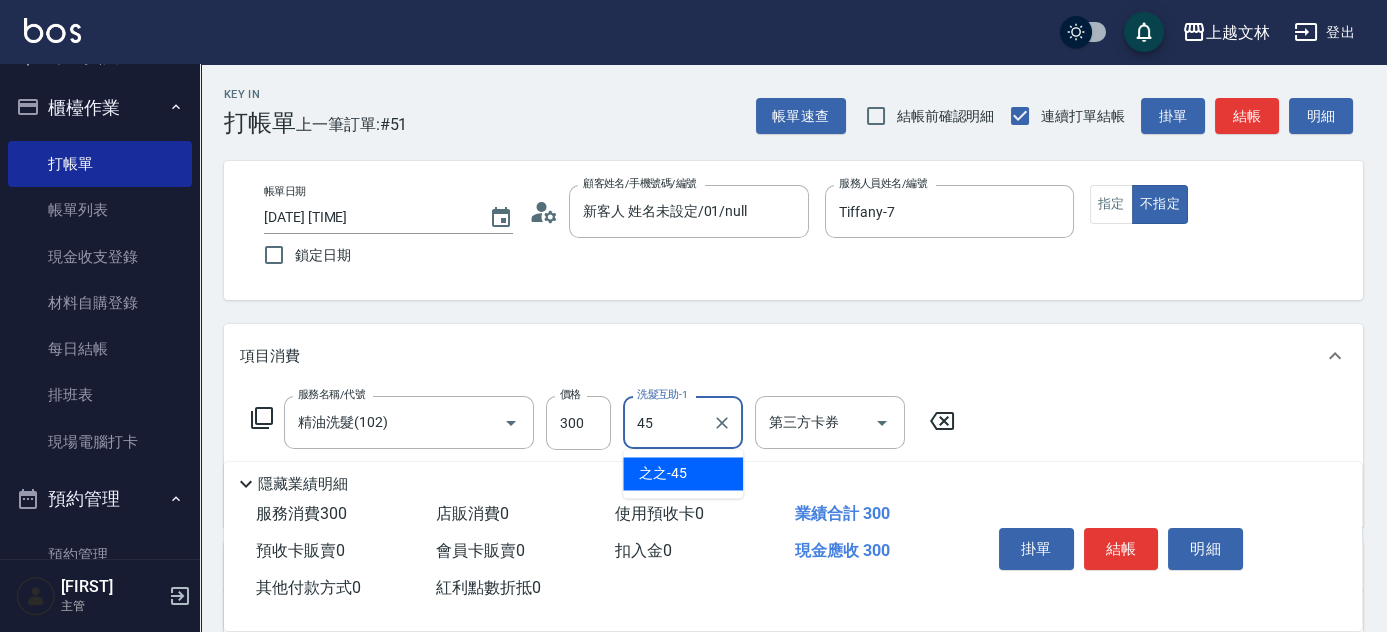 click on "[FIRST] -[NUMBER]" at bounding box center [663, 473] 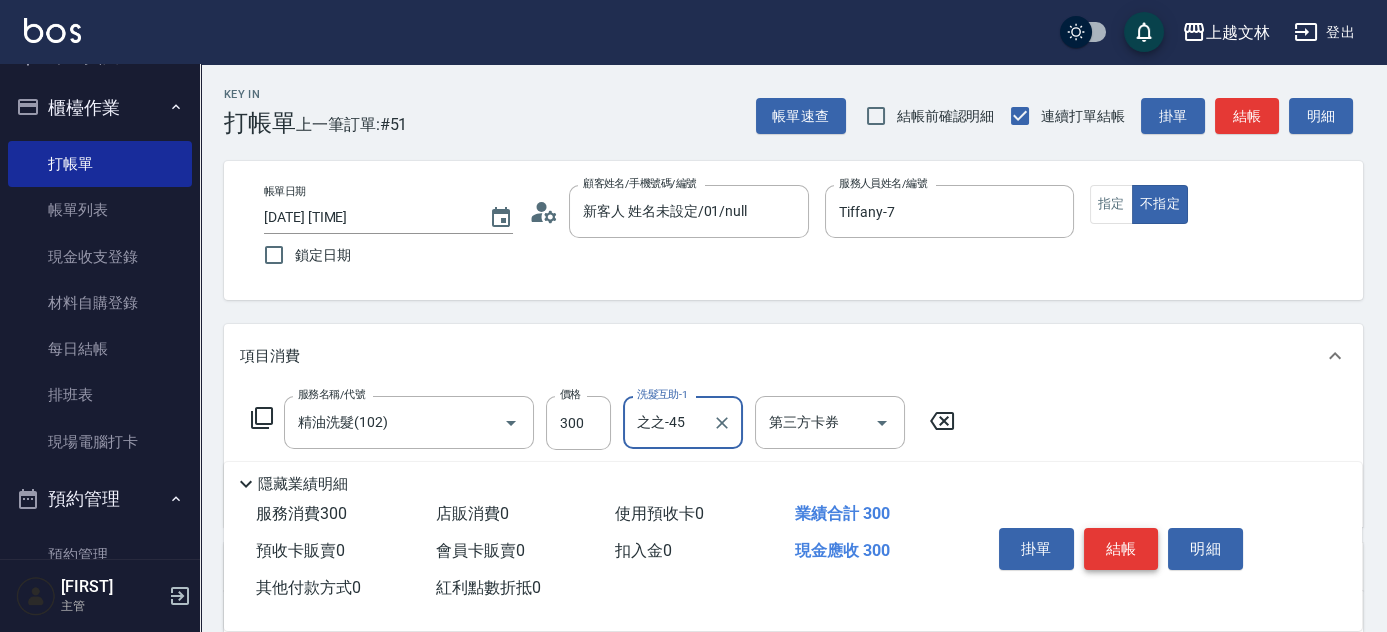 click on "結帳" at bounding box center [1121, 549] 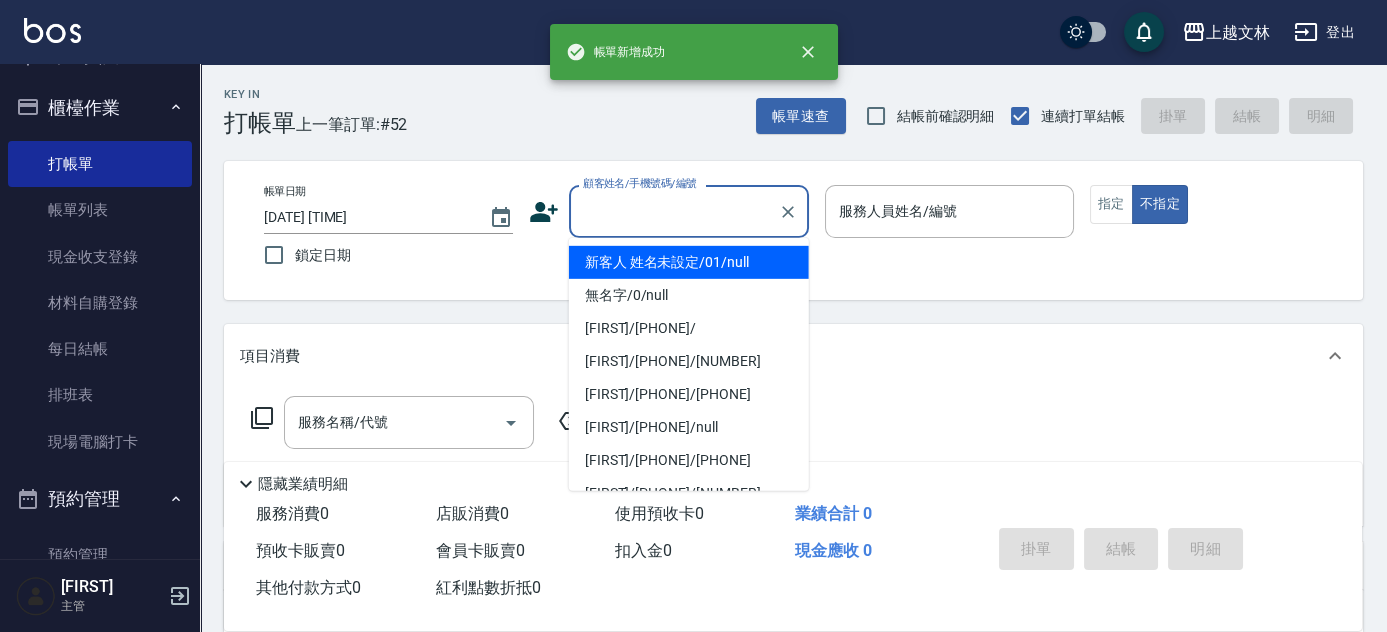 click on "顧客姓名/手機號碼/編號" at bounding box center [674, 211] 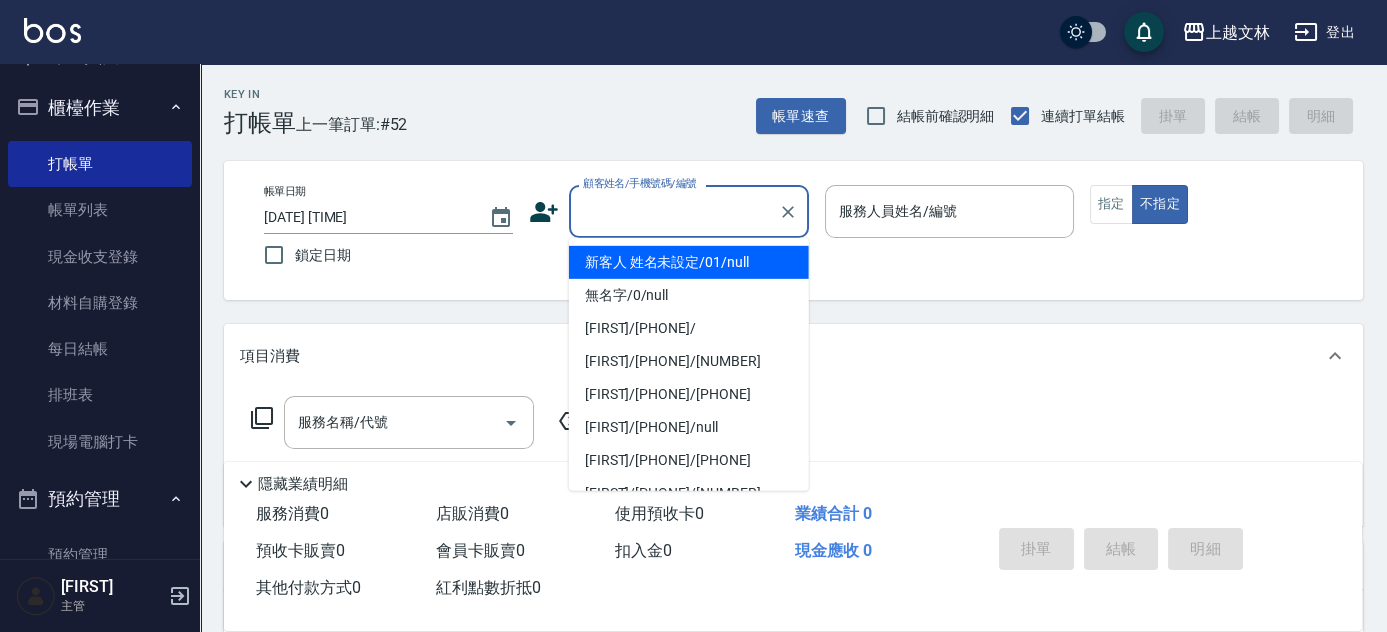 click on "新客人 姓名未設定/01/null" at bounding box center (689, 262) 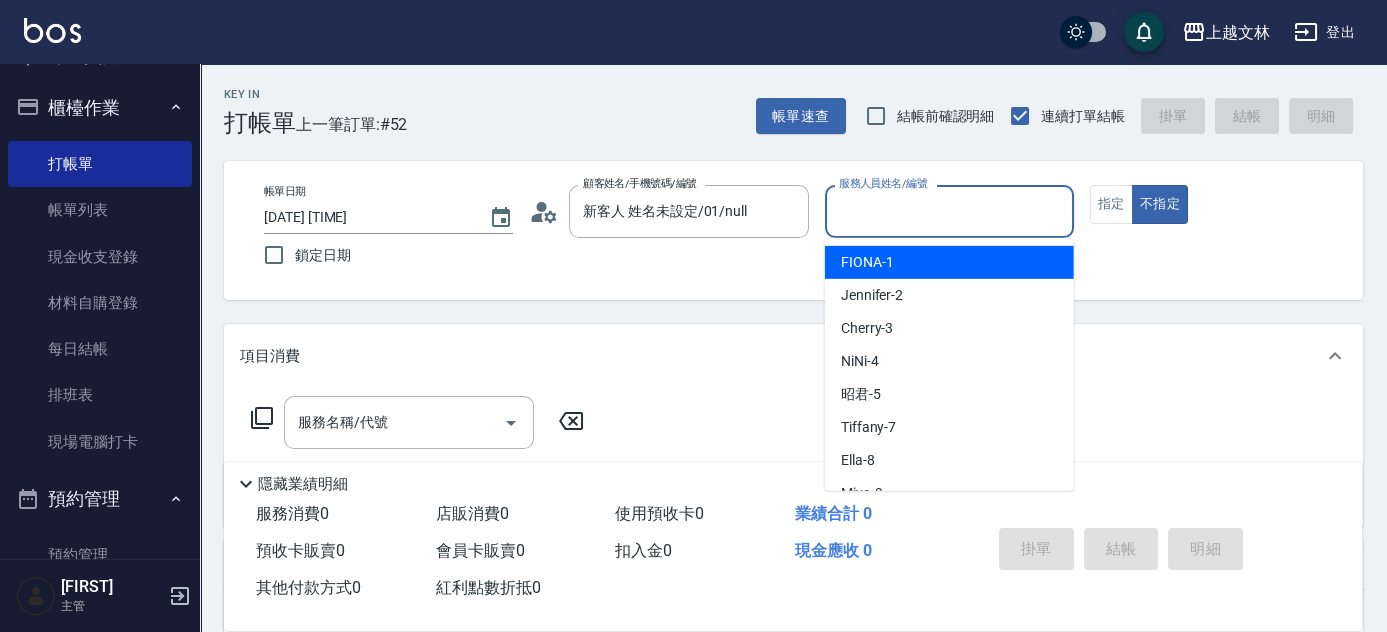 click on "服務人員姓名/編號" at bounding box center (949, 211) 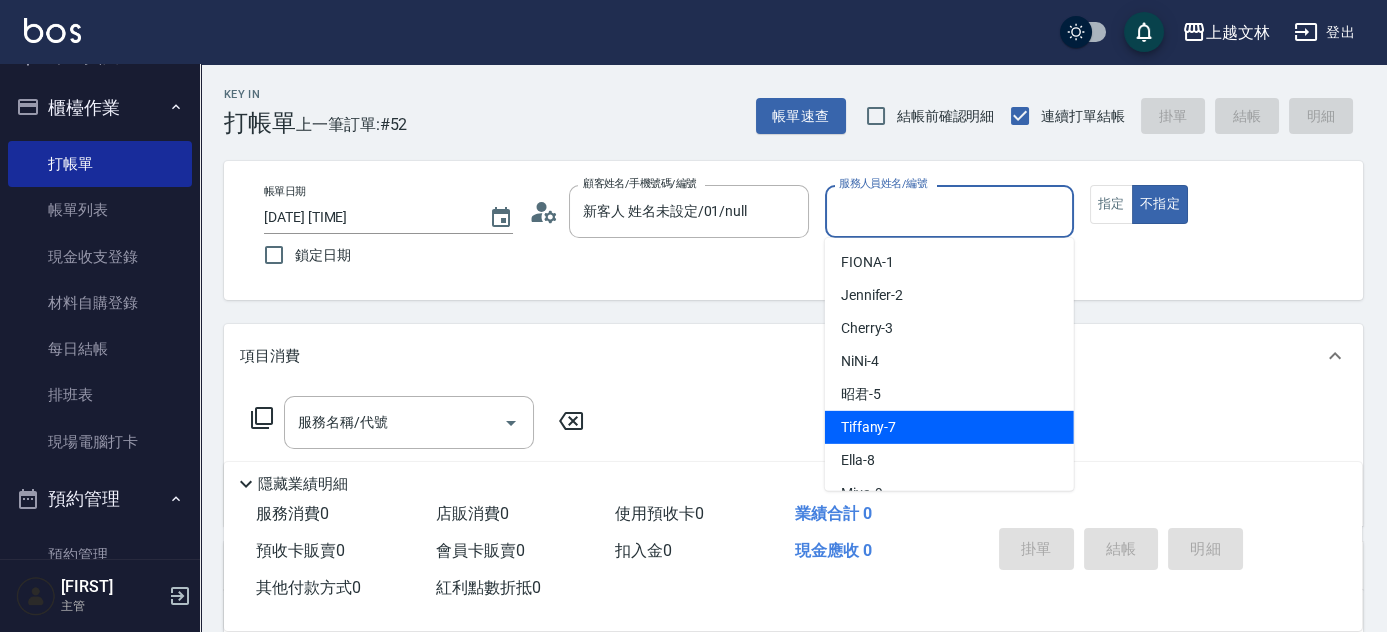 click on "Tiffany -7" at bounding box center [869, 427] 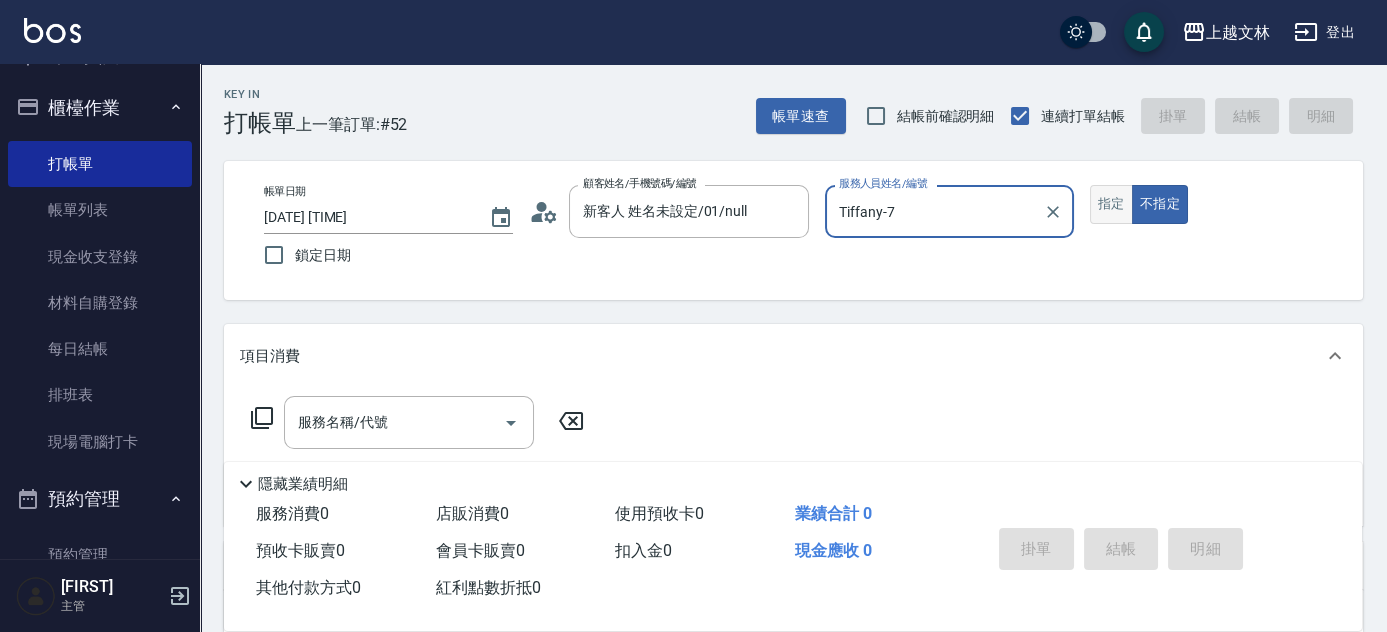 click on "指定" at bounding box center (1111, 204) 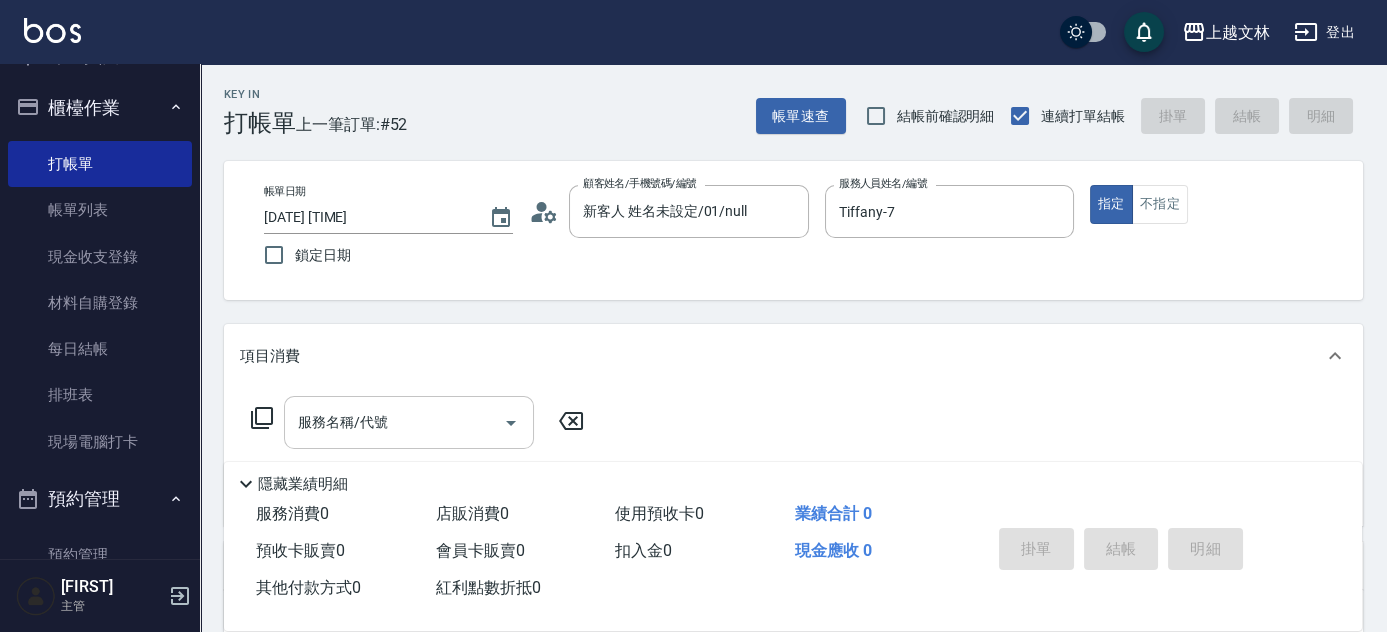 click on "服務名稱/代號" at bounding box center [409, 422] 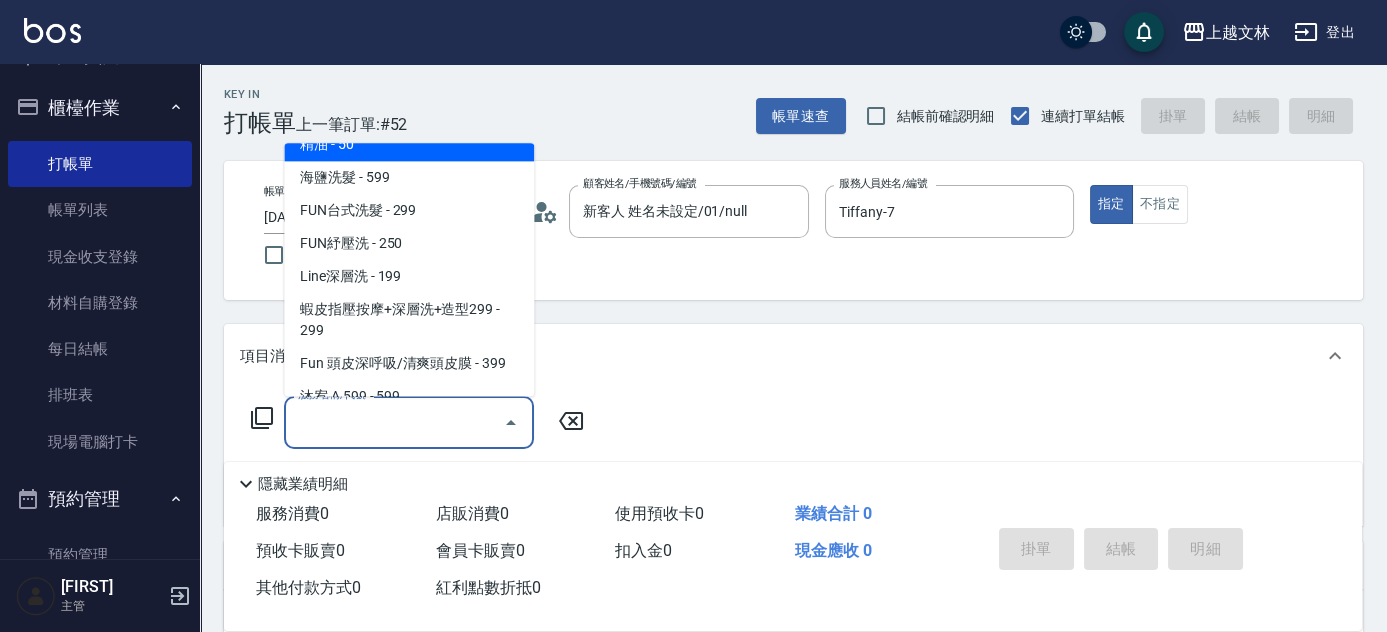 scroll, scrollTop: 442, scrollLeft: 0, axis: vertical 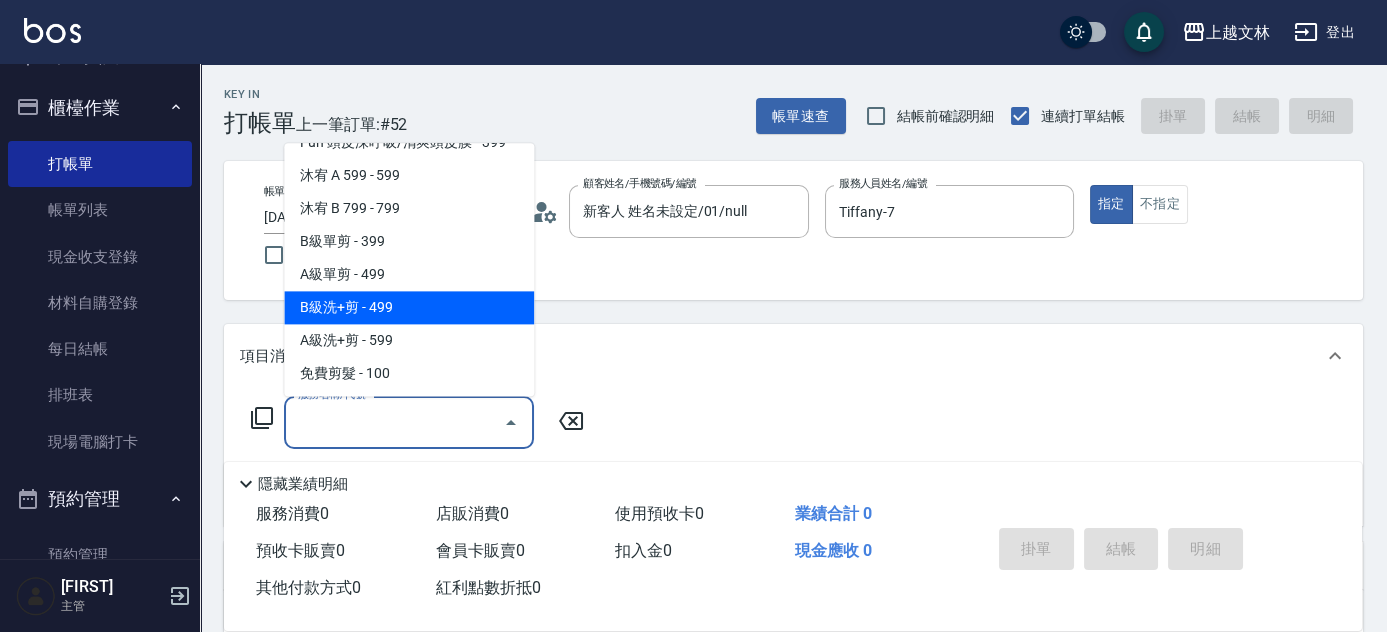 click on "B級洗+剪 - 499" at bounding box center (409, 308) 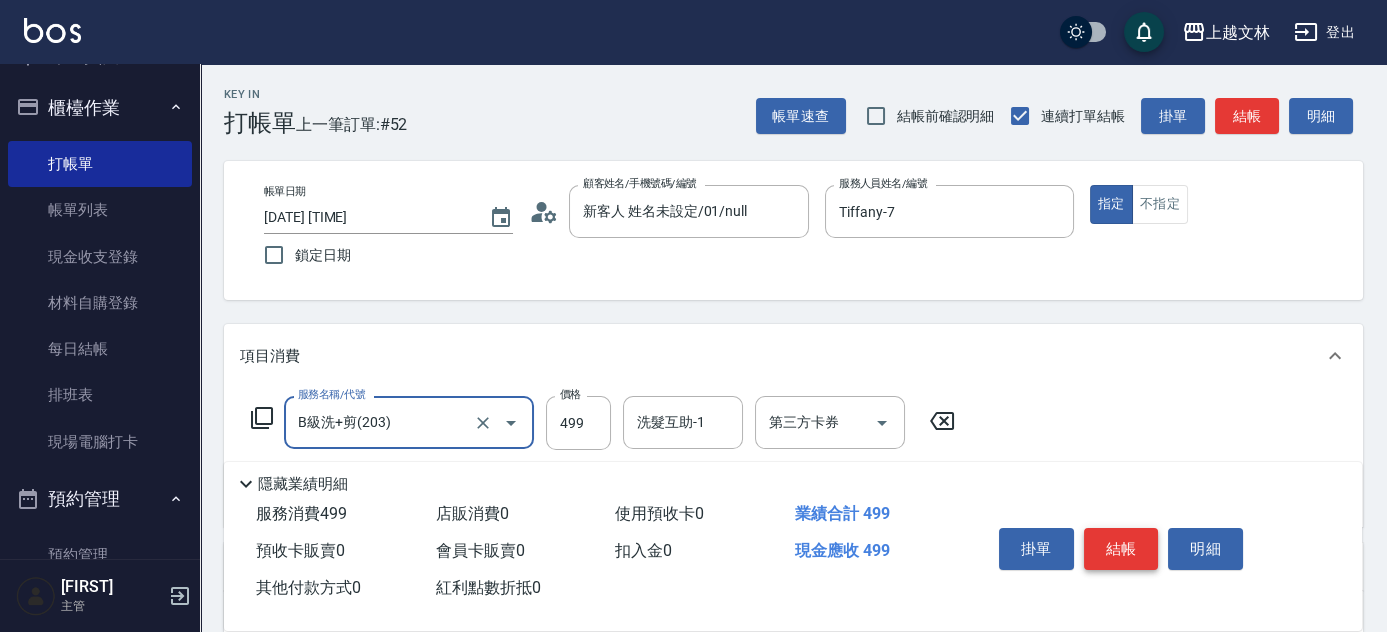 click on "結帳" at bounding box center (1121, 549) 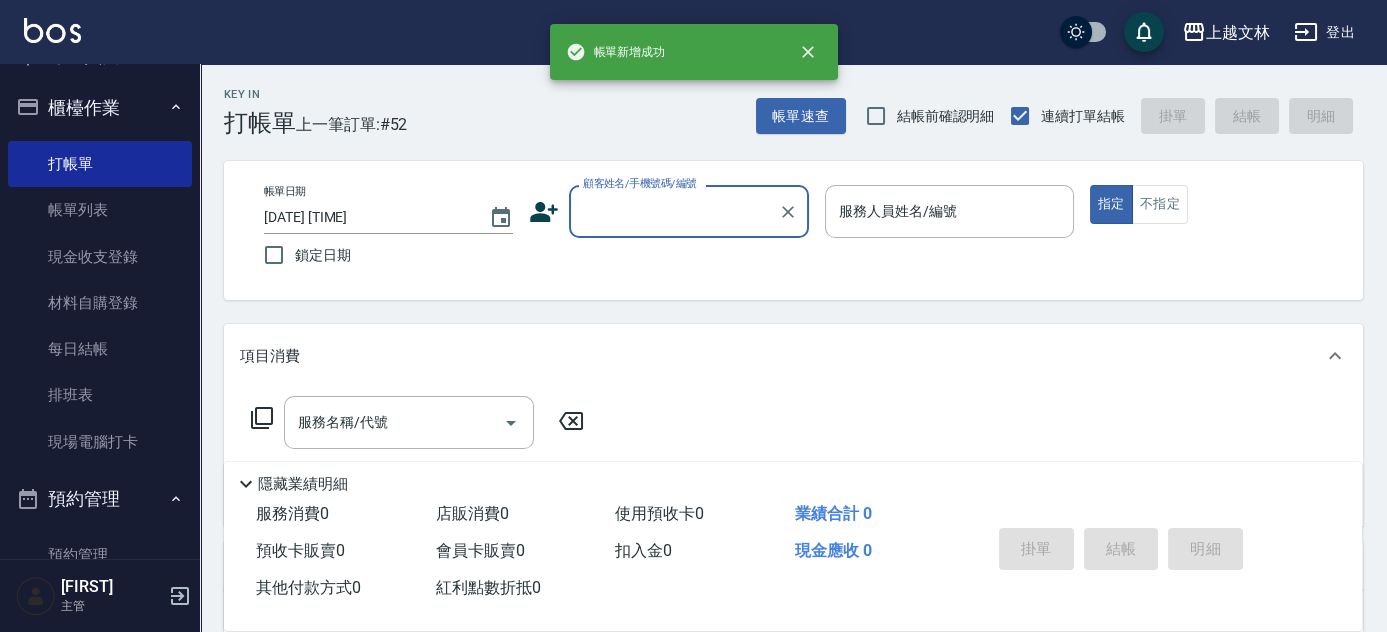click on "顧客姓名/手機號碼/編號" at bounding box center (674, 211) 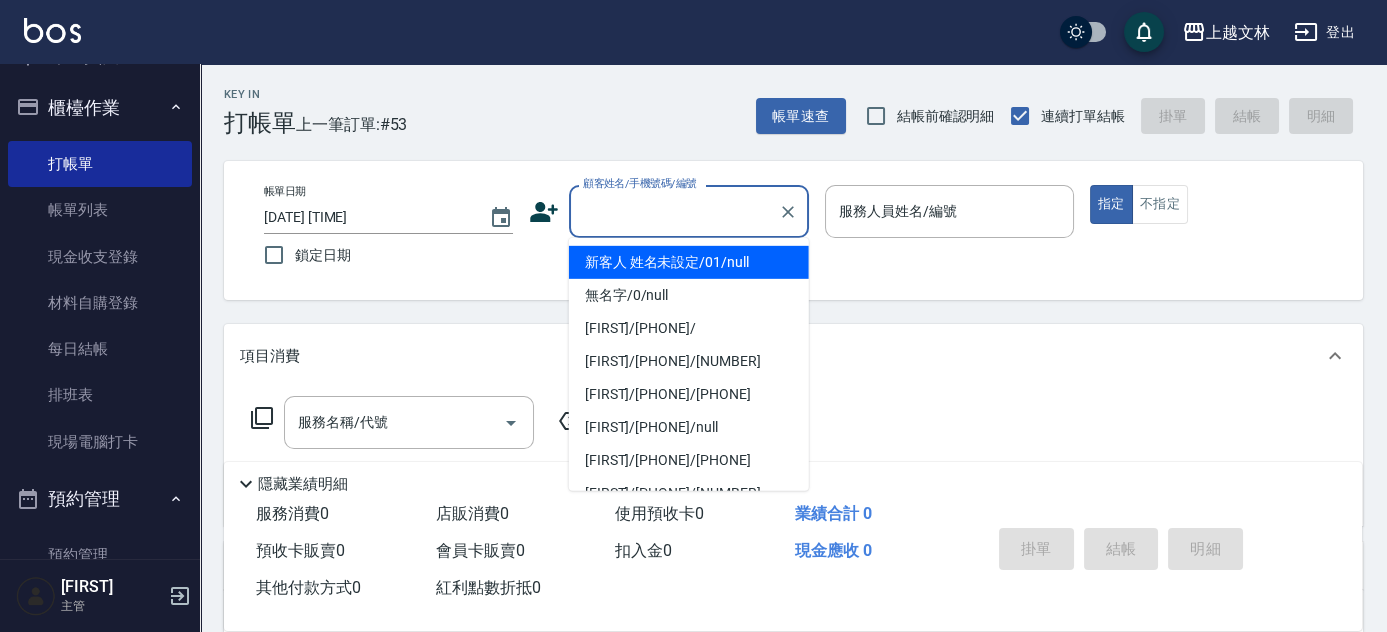 click on "新客人 姓名未設定/01/null" at bounding box center [689, 262] 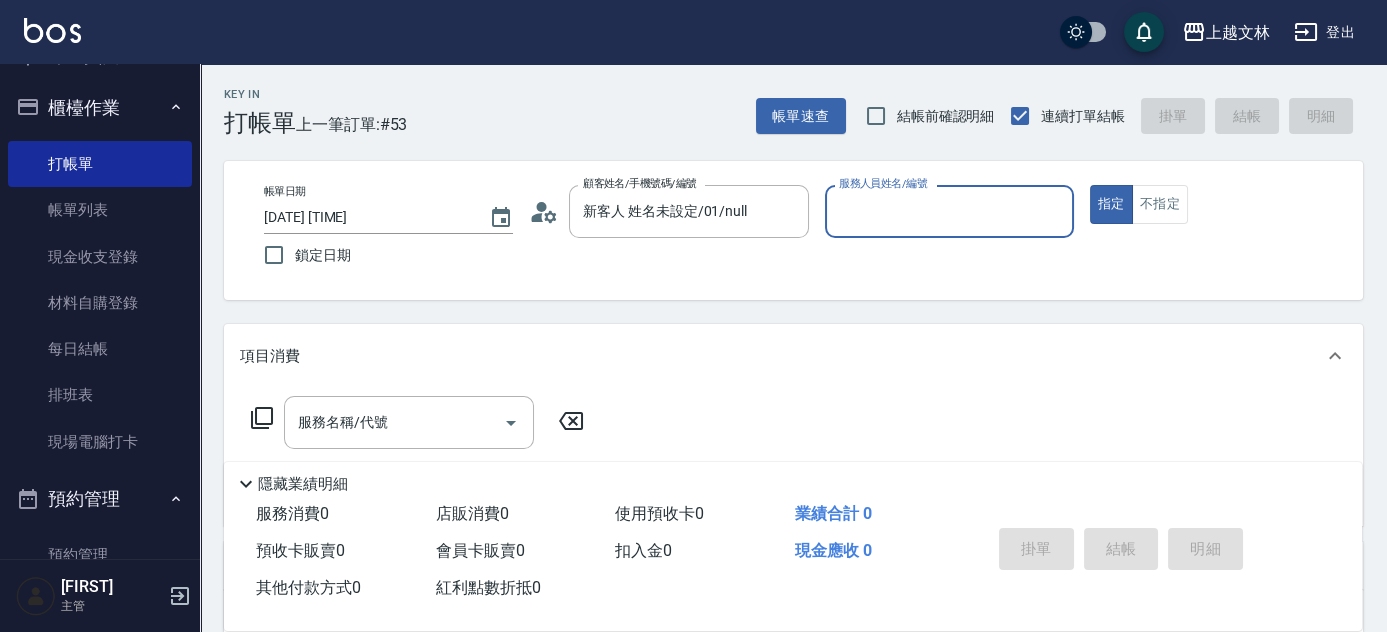 click on "服務人員姓名/編號" at bounding box center (949, 211) 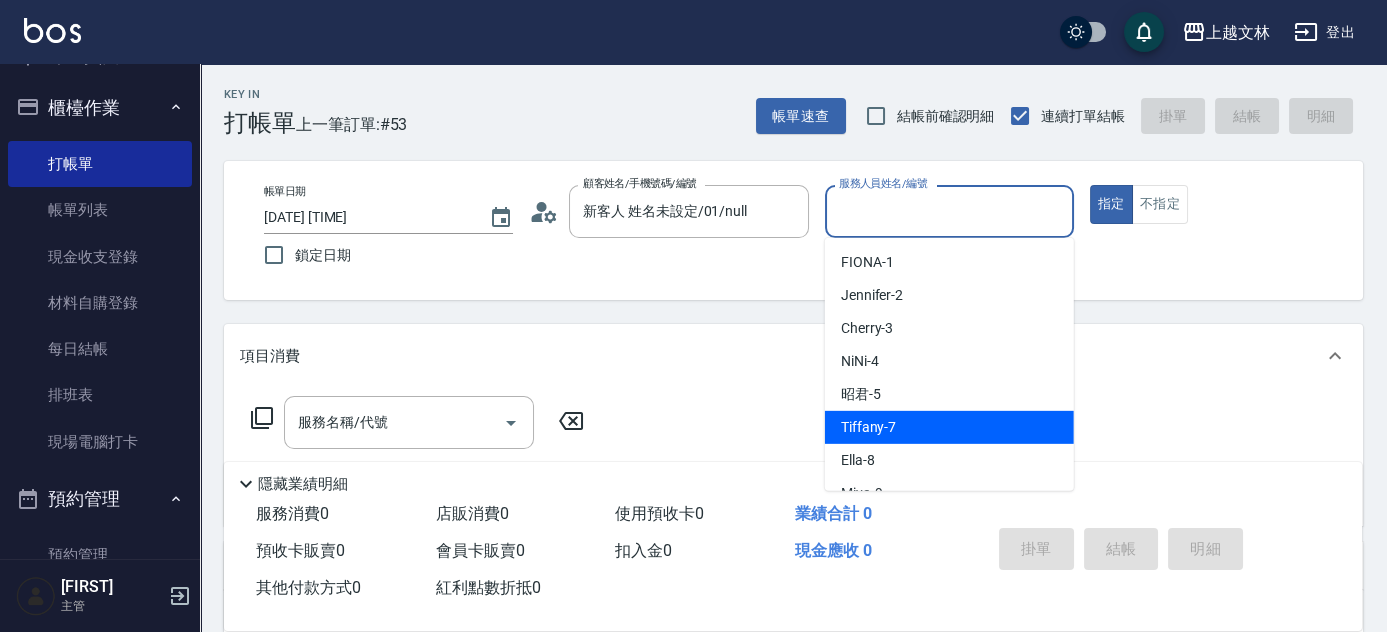 click on "Tiffany -7" at bounding box center (949, 427) 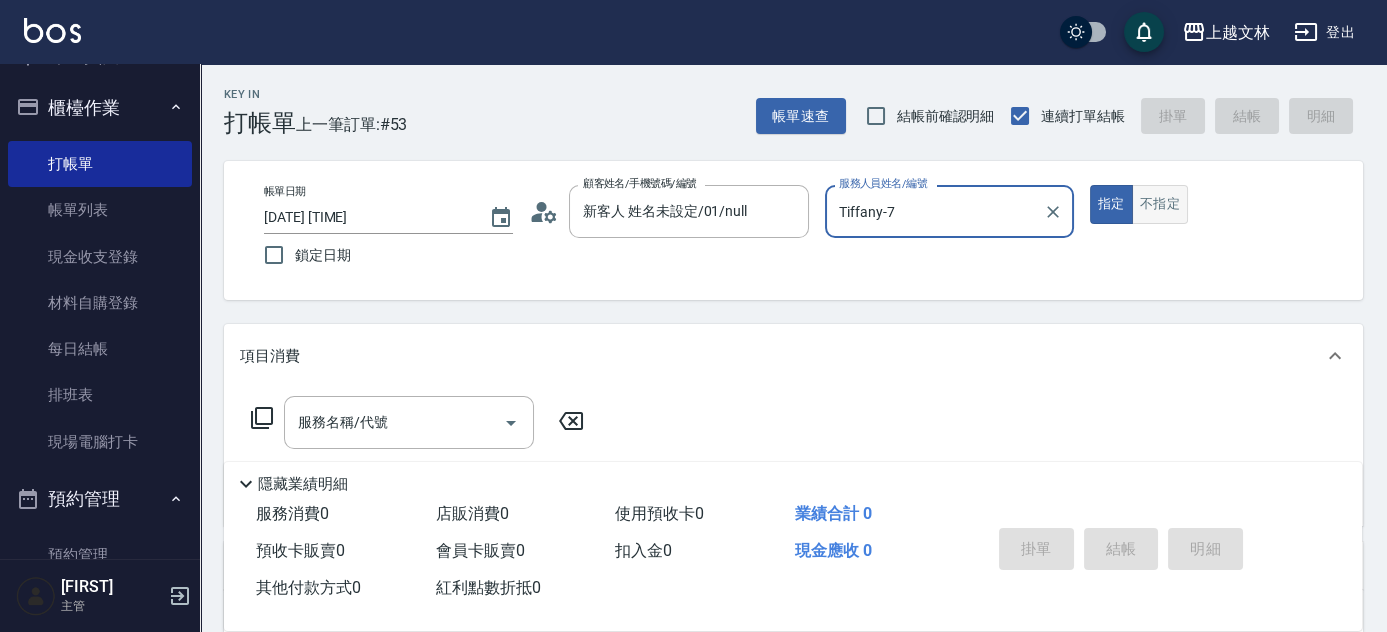click on "不指定" at bounding box center [1160, 204] 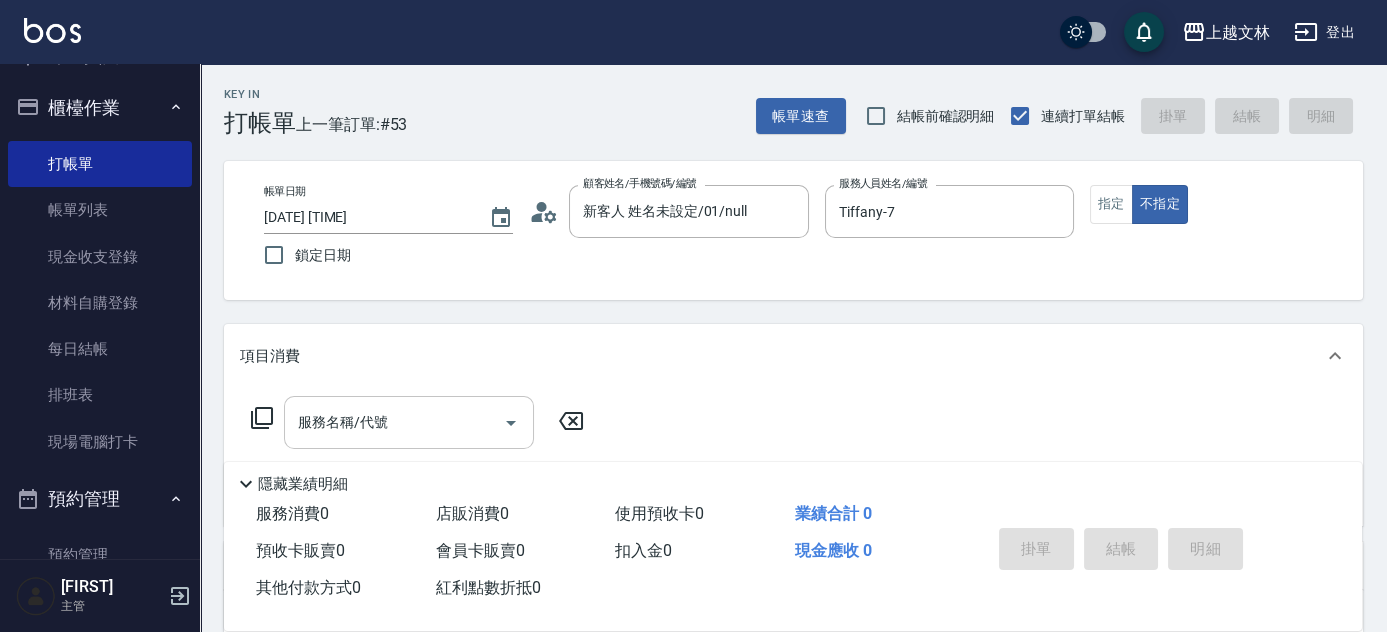 click on "服務名稱/代號" at bounding box center (394, 422) 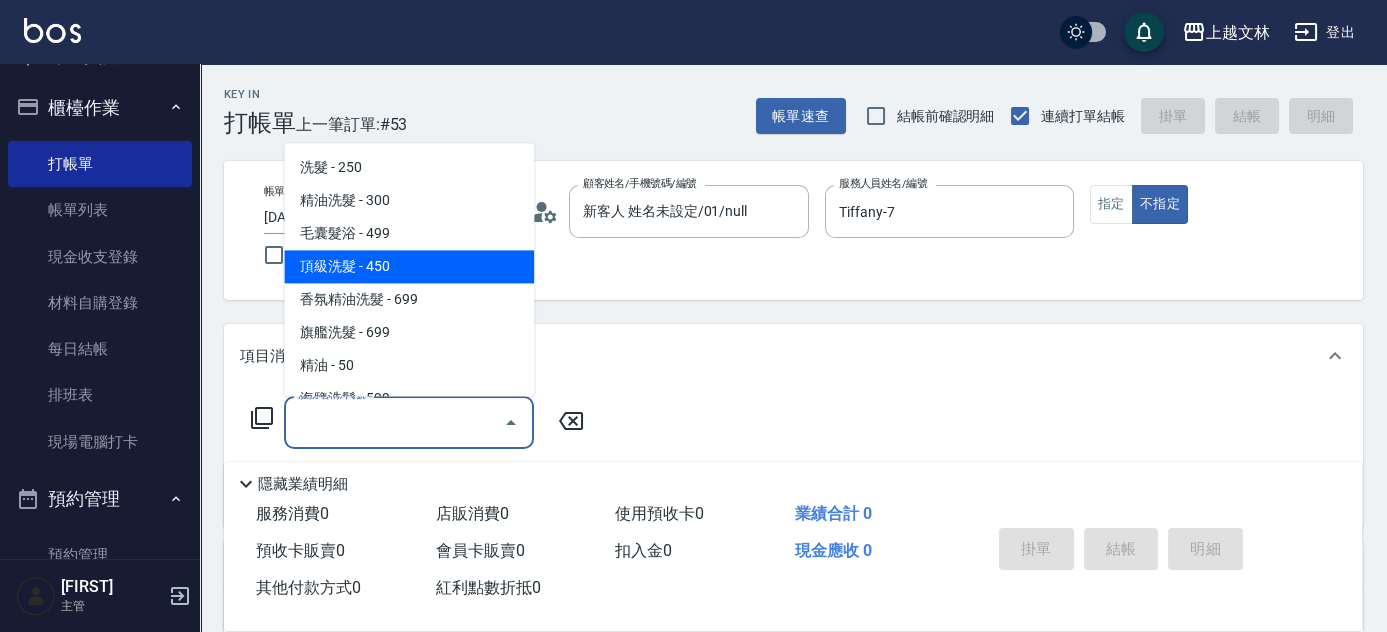 click on "頂級洗髮 - 450" at bounding box center [409, 267] 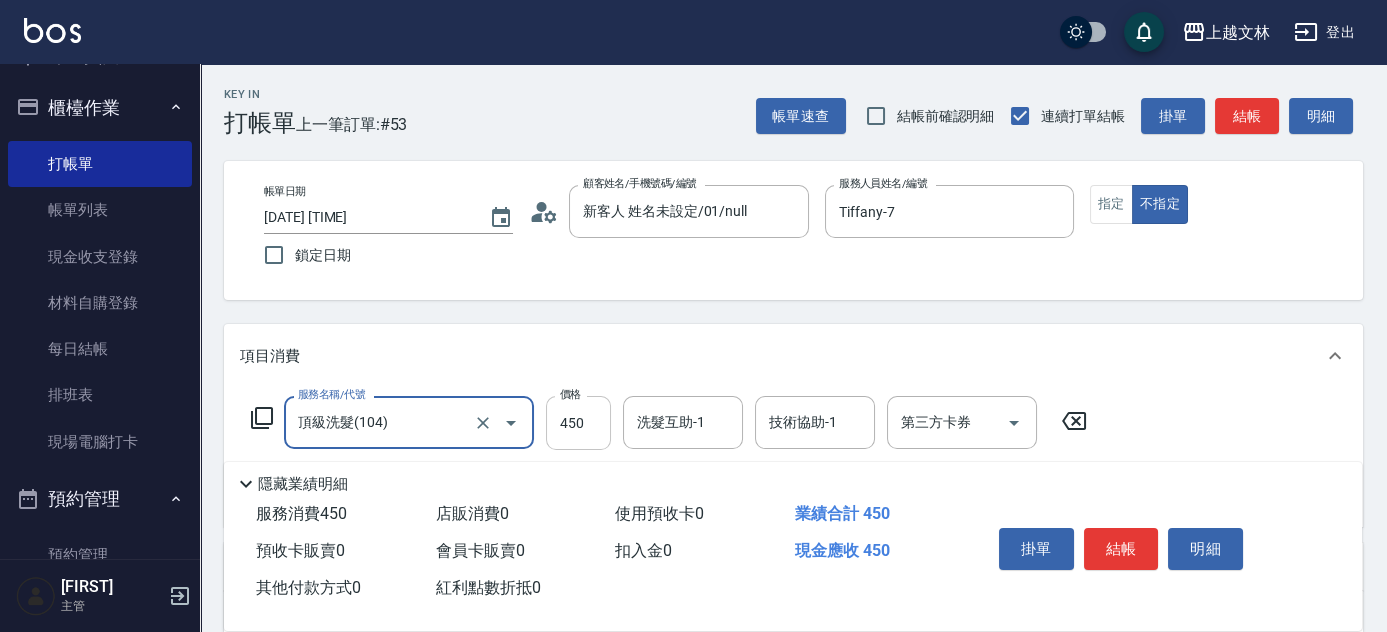 click on "450" at bounding box center (578, 423) 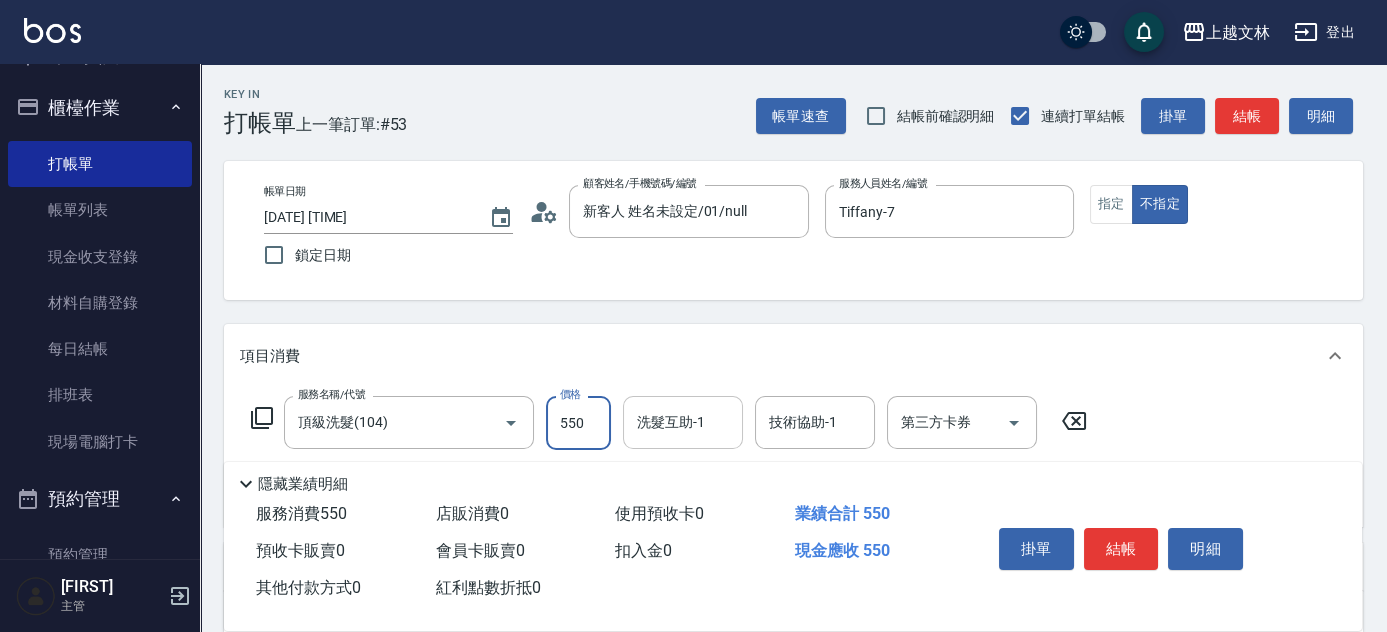 click on "洗髮互助-1" at bounding box center (683, 422) 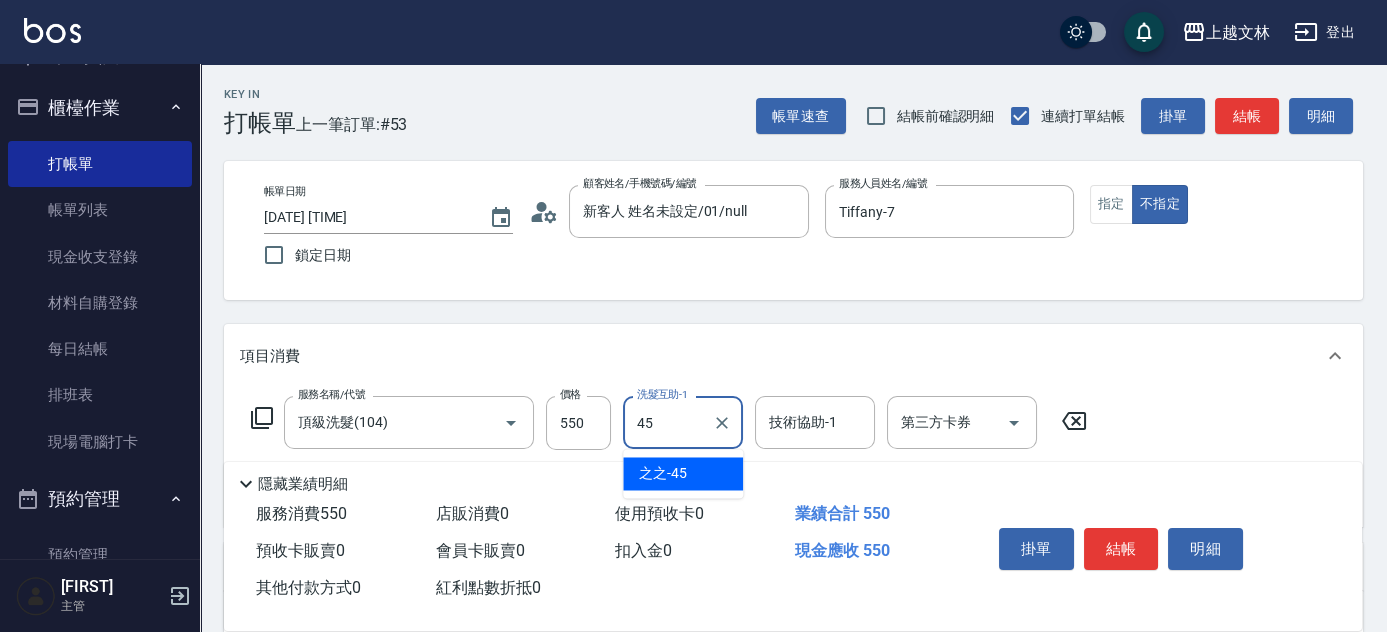 click on "[FIRST] -[NUMBER]" at bounding box center [663, 473] 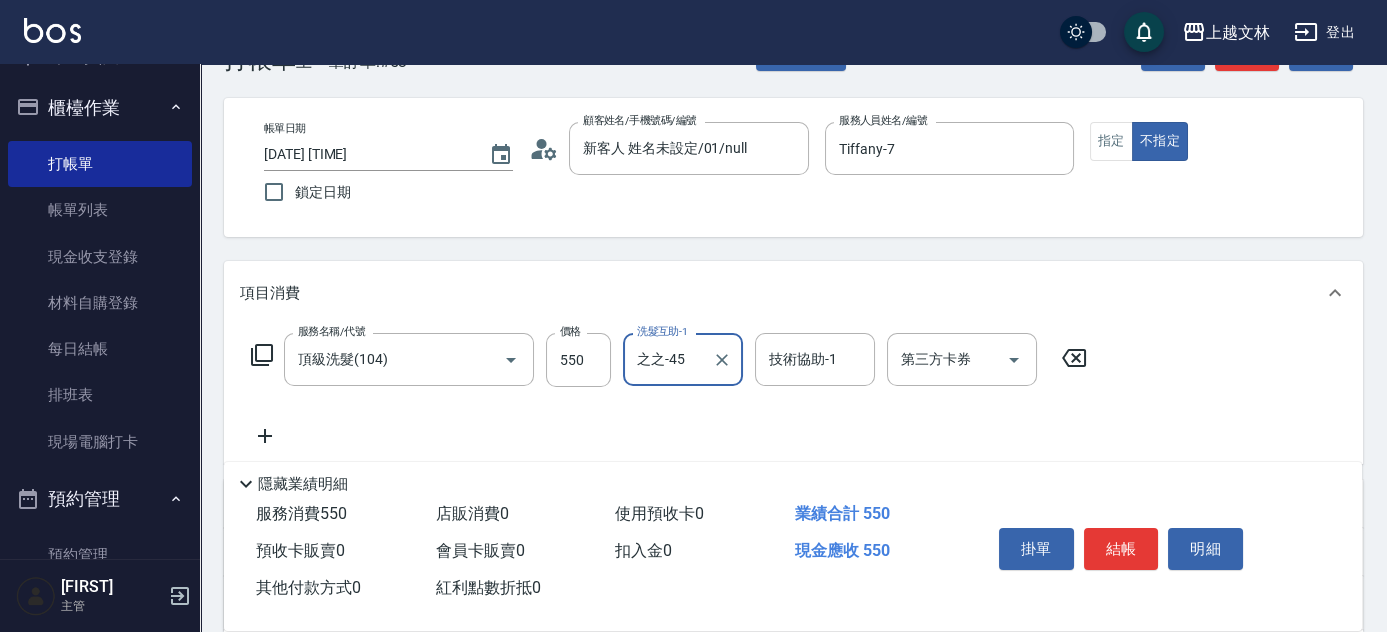 scroll, scrollTop: 90, scrollLeft: 0, axis: vertical 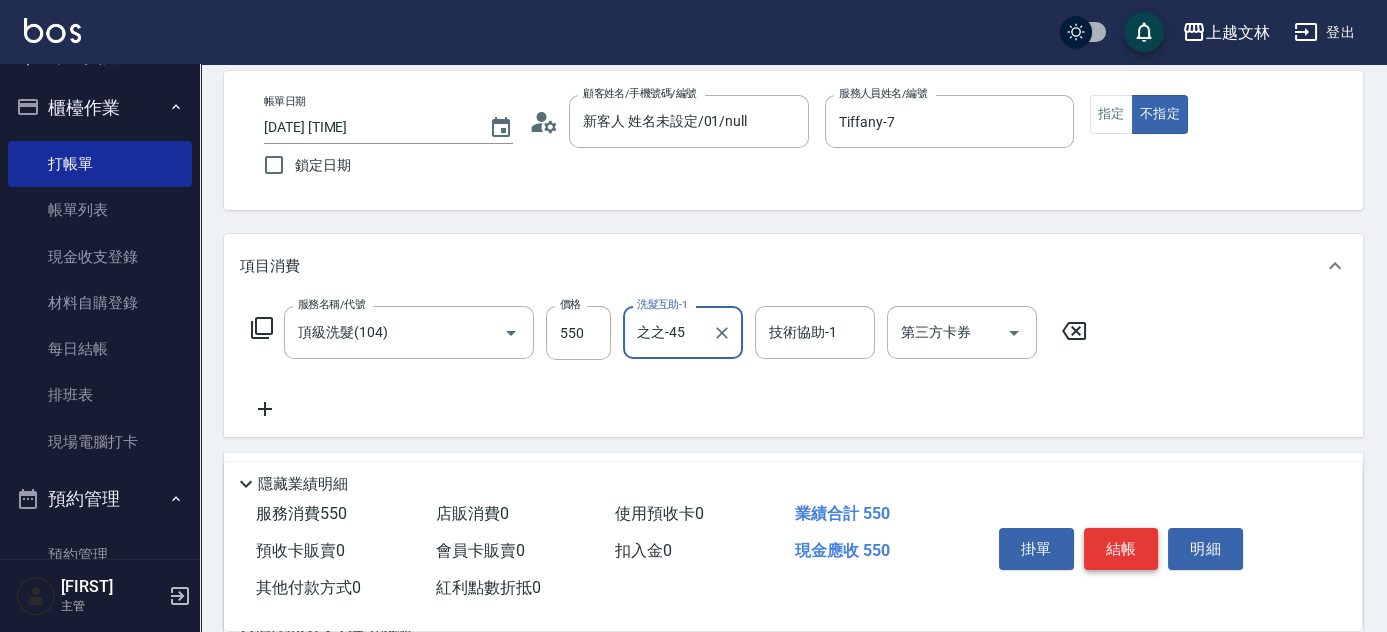 click on "結帳" at bounding box center (1121, 549) 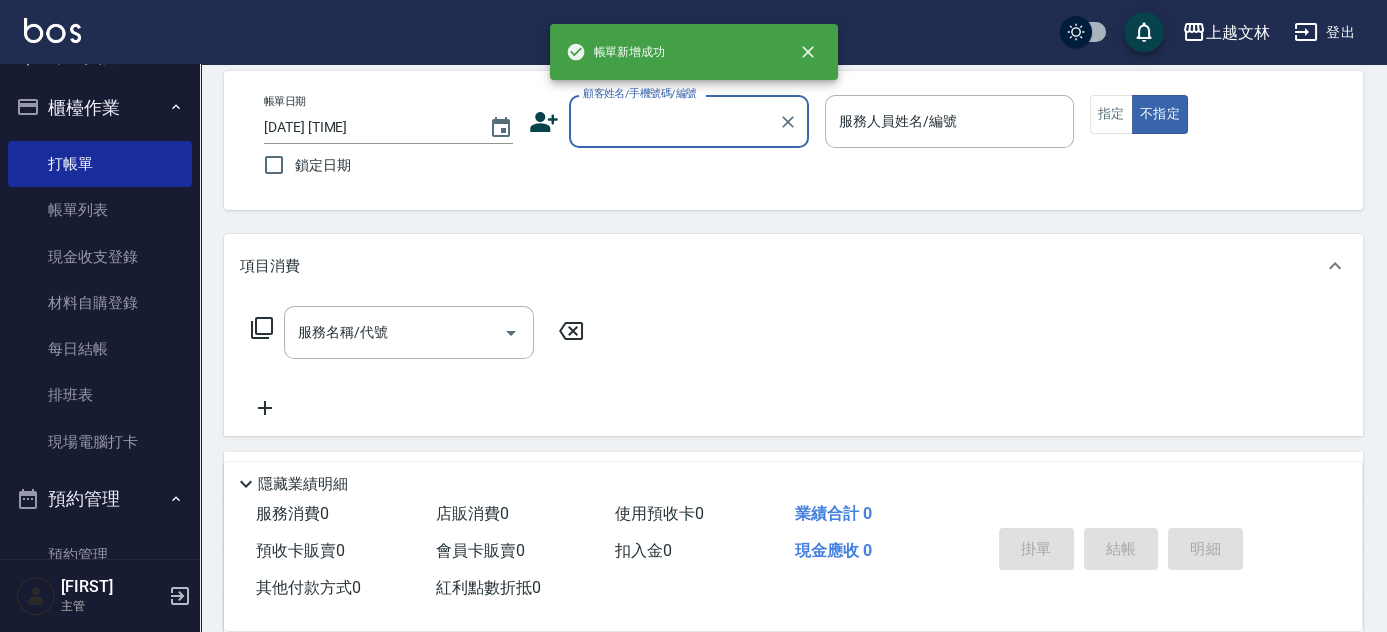 click on "顧客姓名/手機號碼/編號" at bounding box center [689, 121] 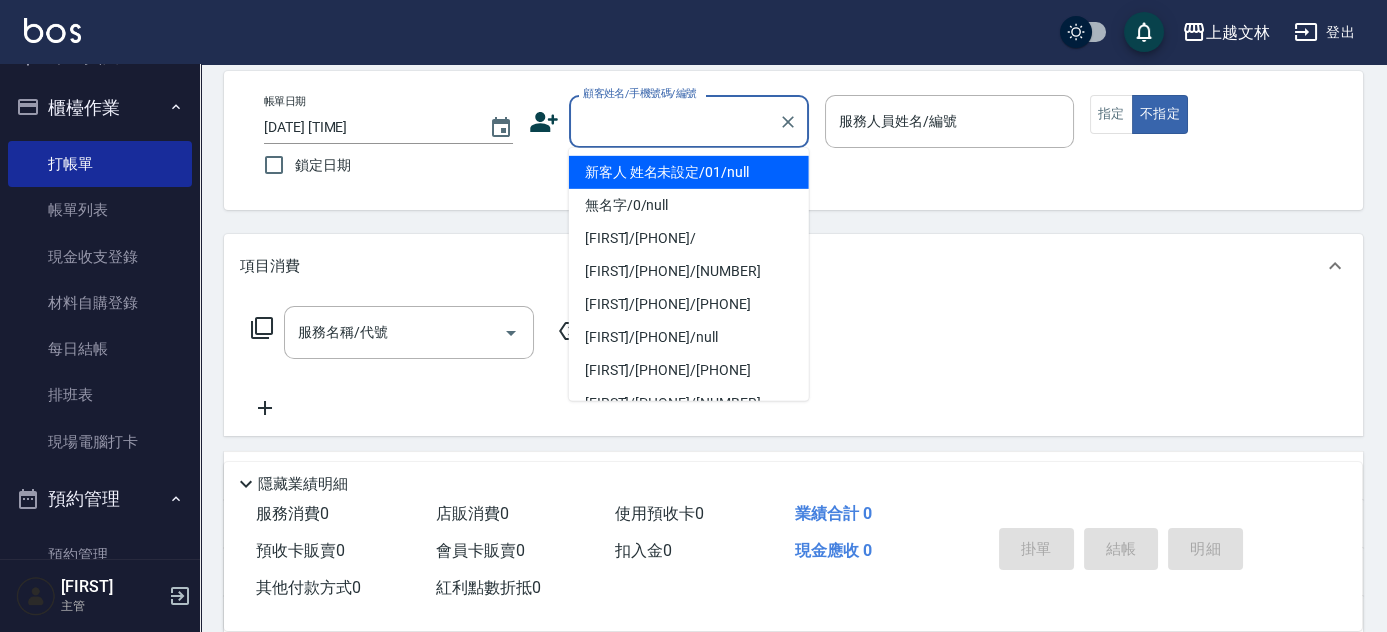 click on "新客人 姓名未設定/01/null" at bounding box center [689, 172] 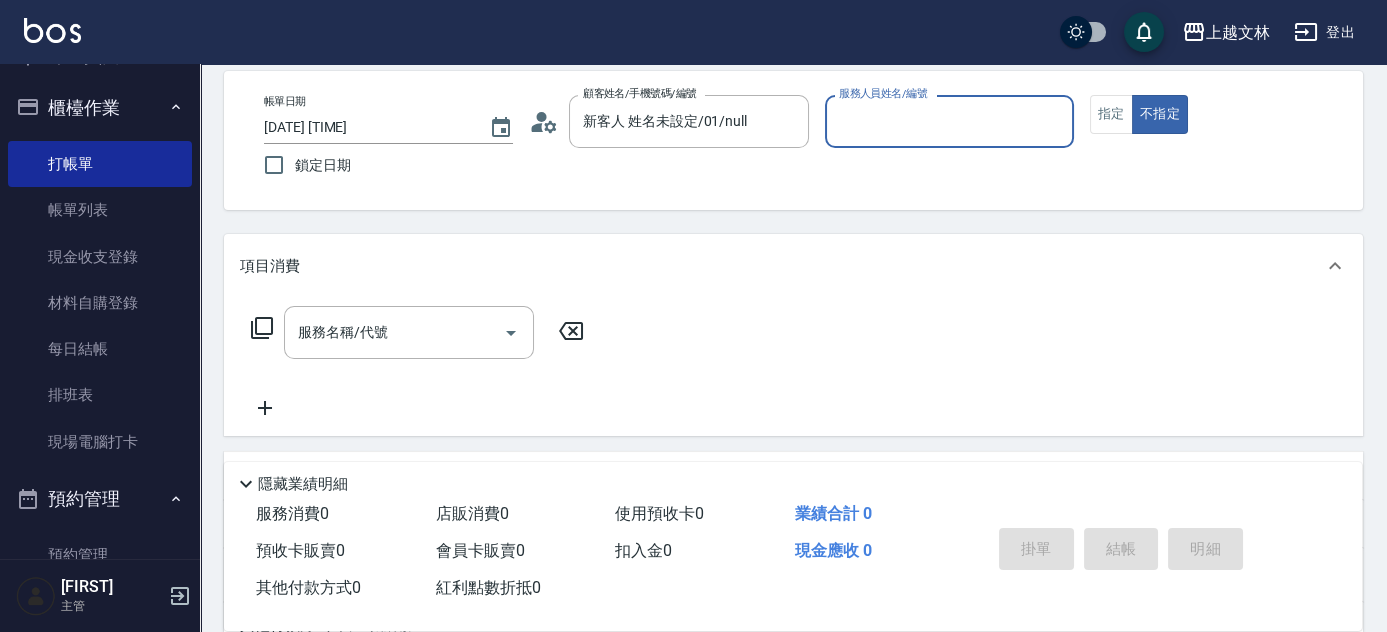 click on "服務人員姓名/編號" at bounding box center [949, 121] 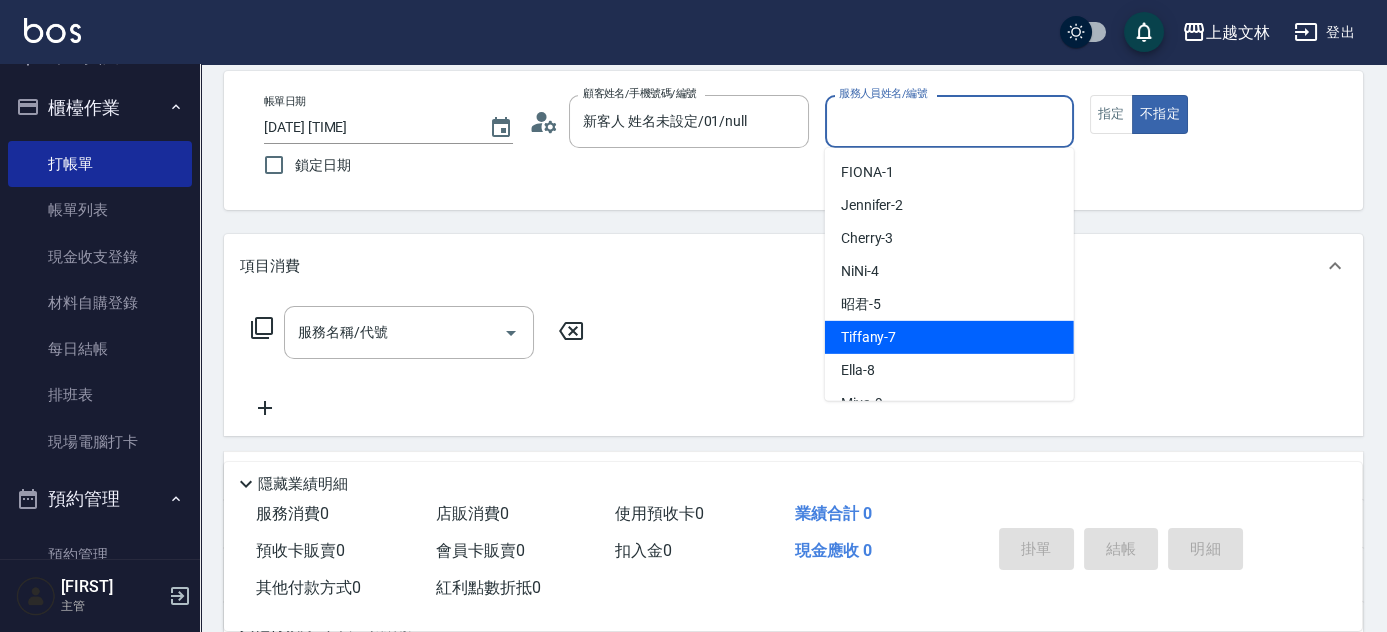 click on "Tiffany -7" at bounding box center (949, 337) 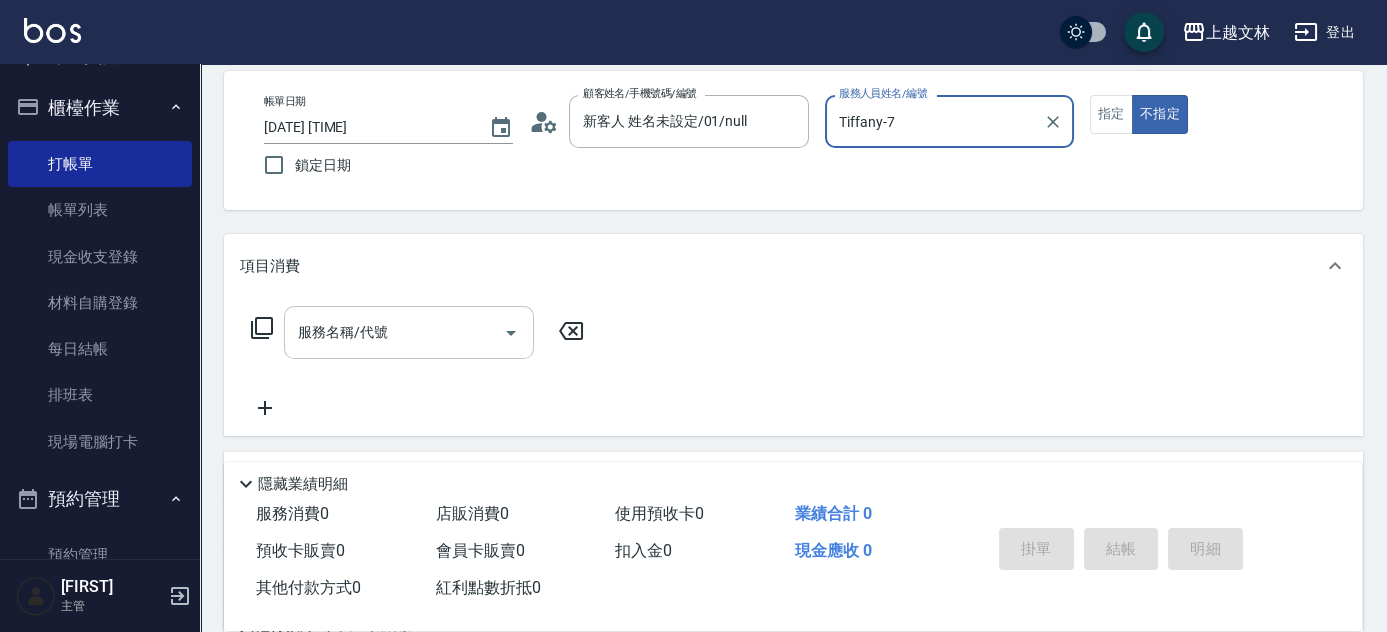 click on "服務名稱/代號" at bounding box center (394, 332) 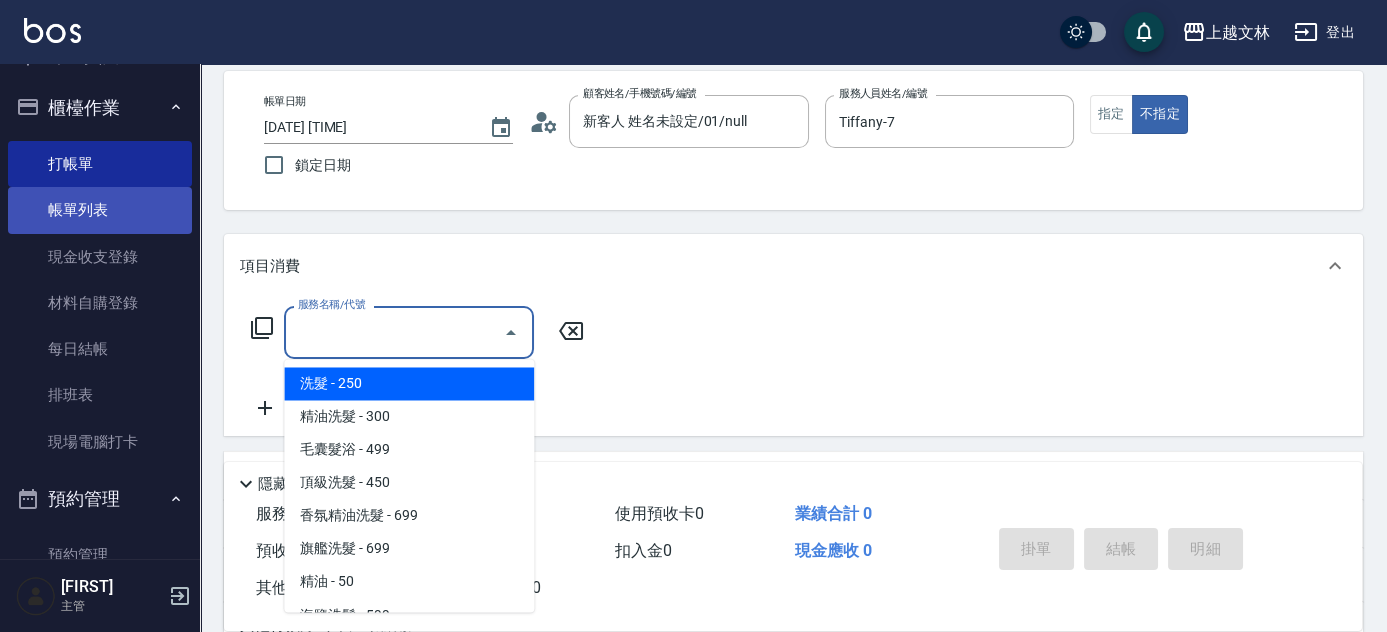 click on "帳單列表" at bounding box center (100, 210) 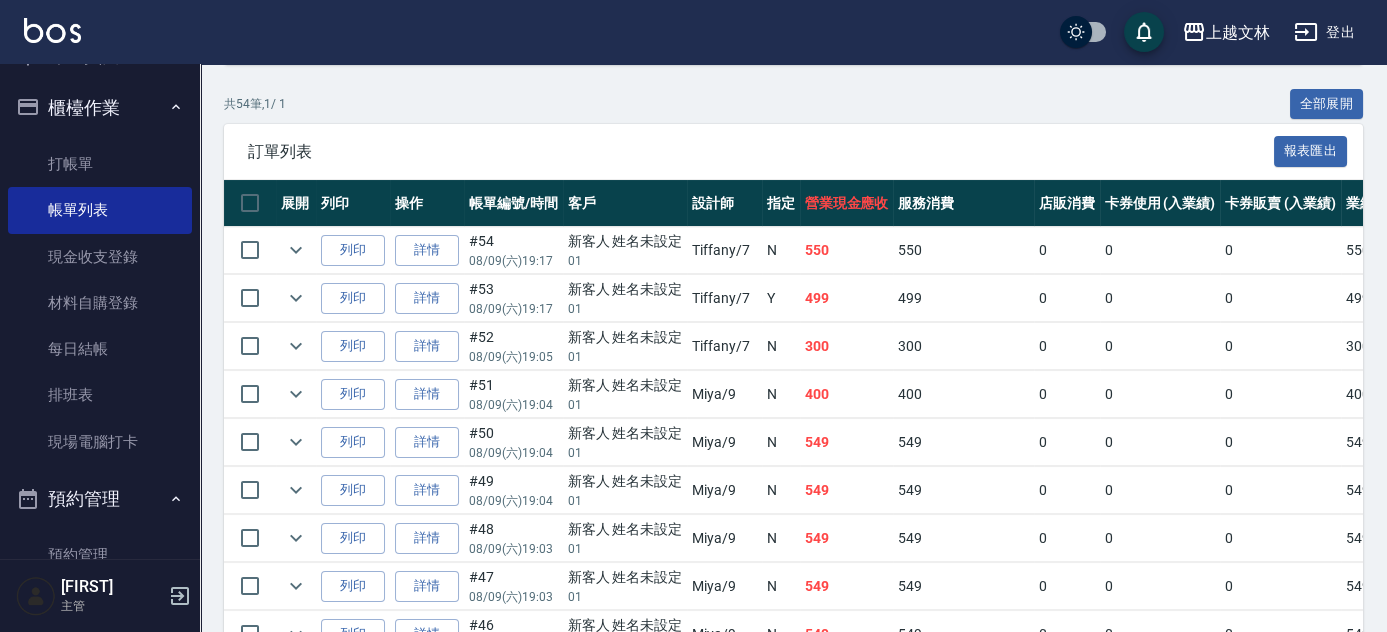 scroll, scrollTop: 414, scrollLeft: 0, axis: vertical 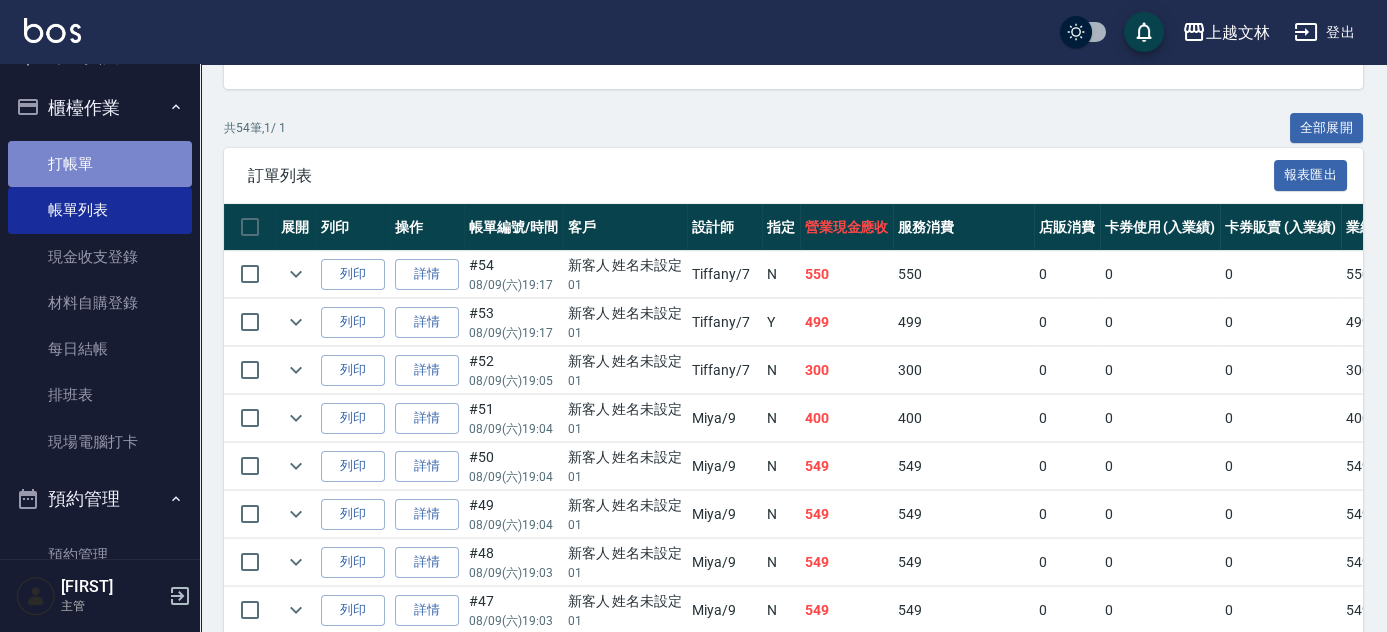 click on "打帳單" at bounding box center [100, 164] 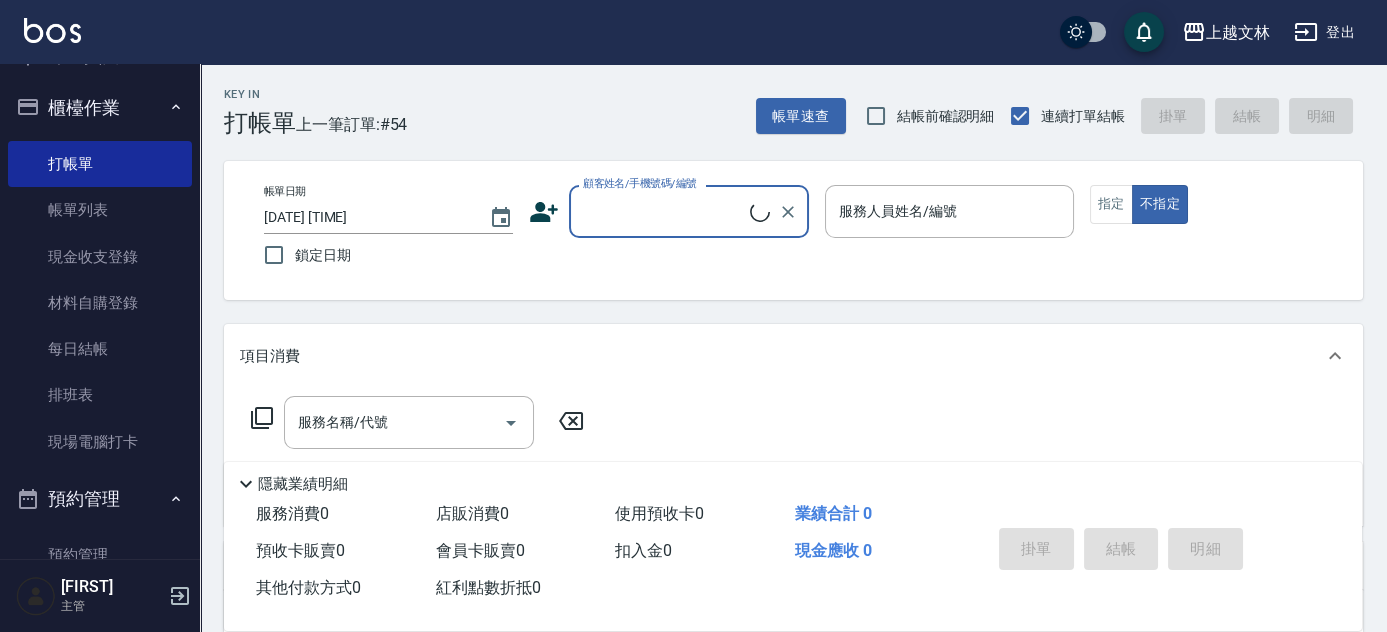 click on "顧客姓名/手機號碼/編號" at bounding box center [664, 211] 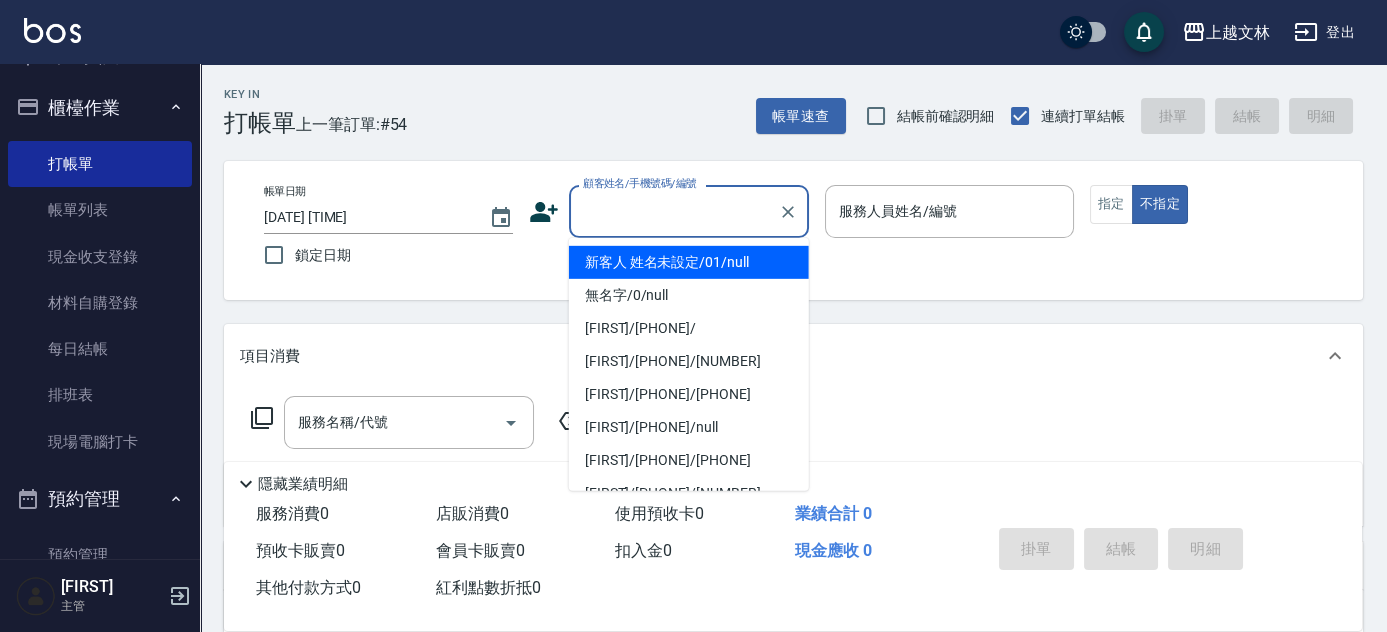 click on "新客人 姓名未設定/01/null" at bounding box center [689, 262] 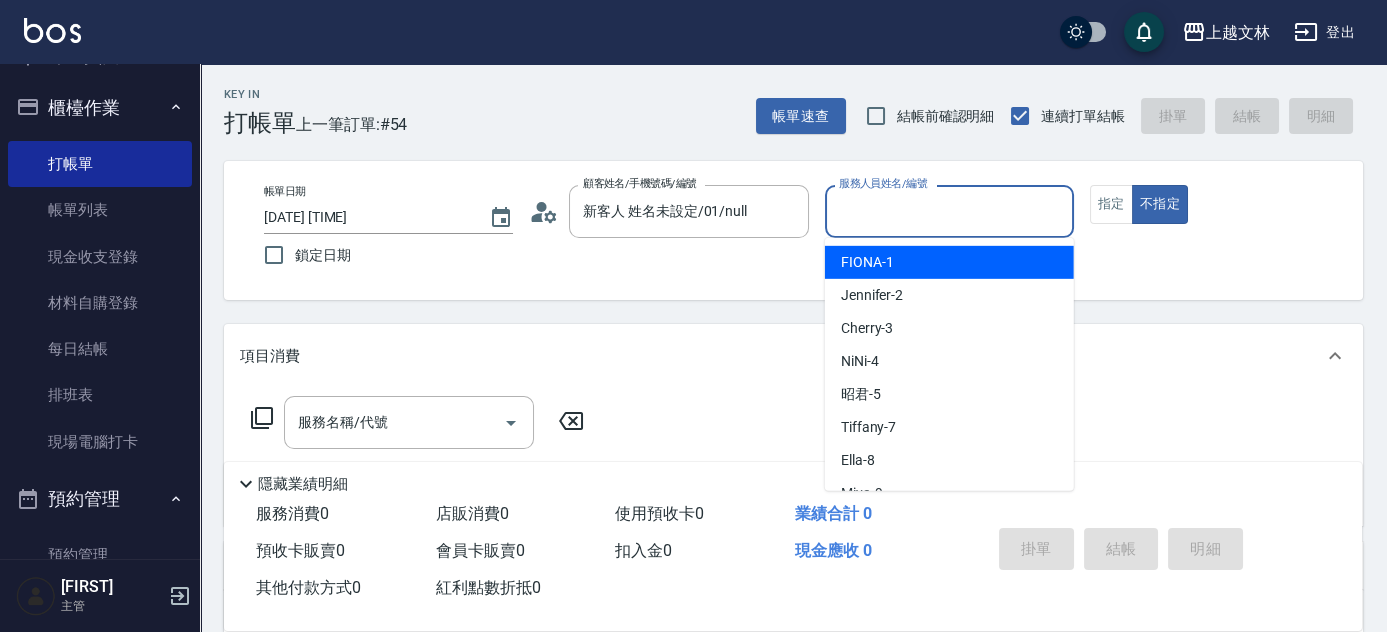 click on "服務人員姓名/編號" at bounding box center [949, 211] 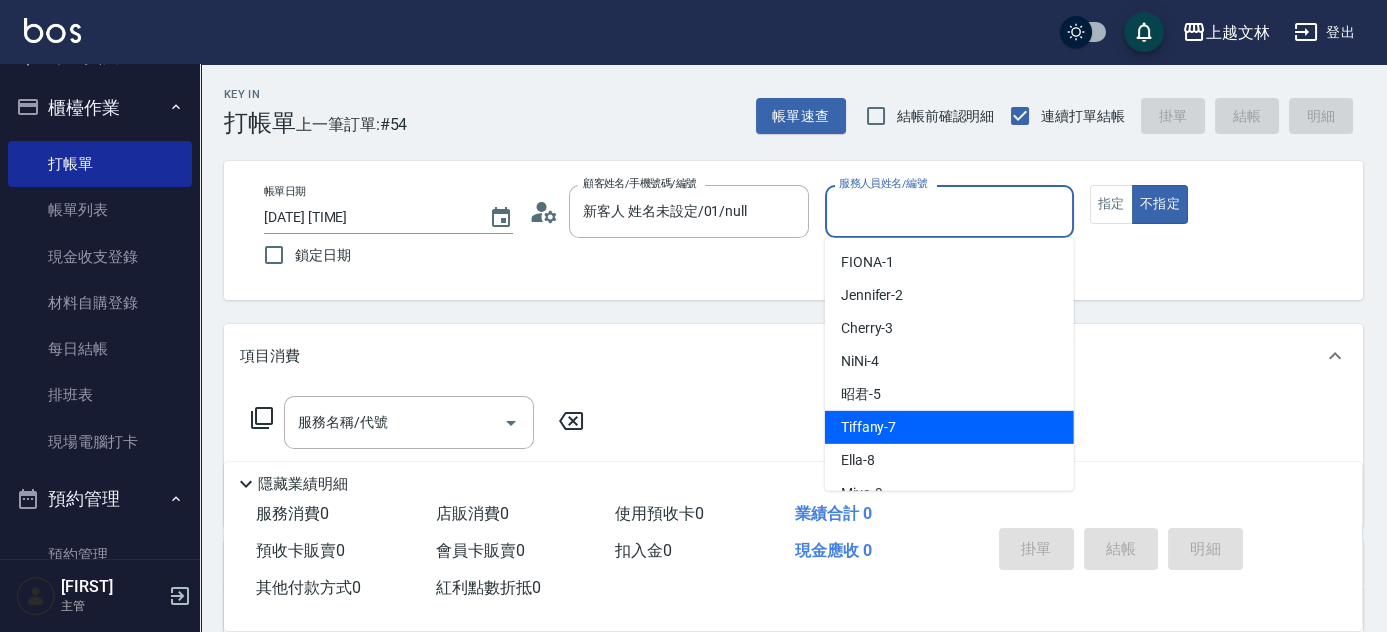 click on "Tiffany -7" at bounding box center [869, 427] 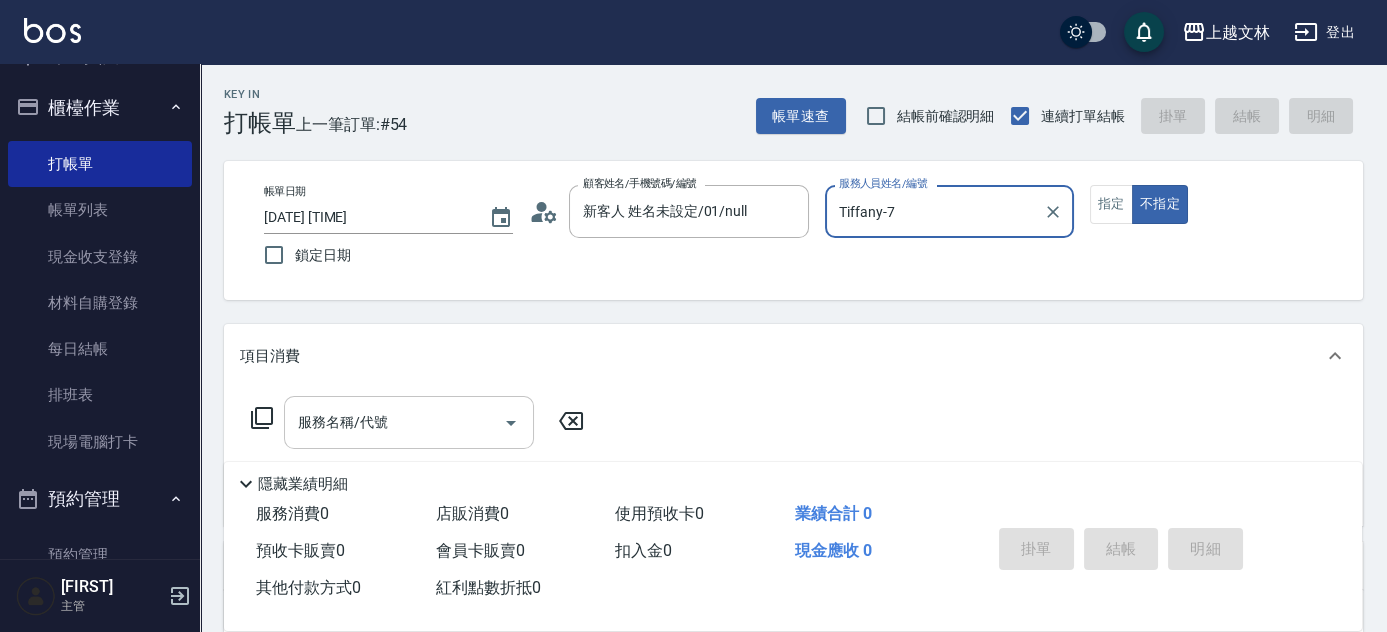 click on "服務名稱/代號" at bounding box center (394, 422) 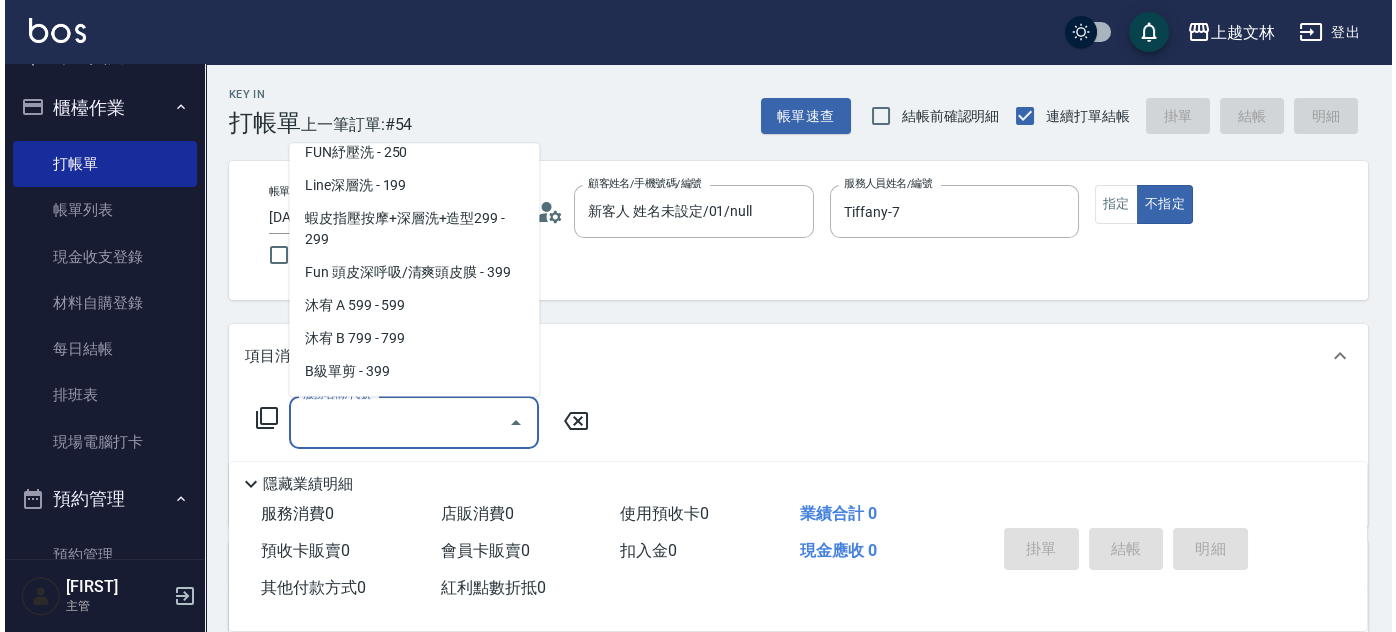 scroll, scrollTop: 442, scrollLeft: 0, axis: vertical 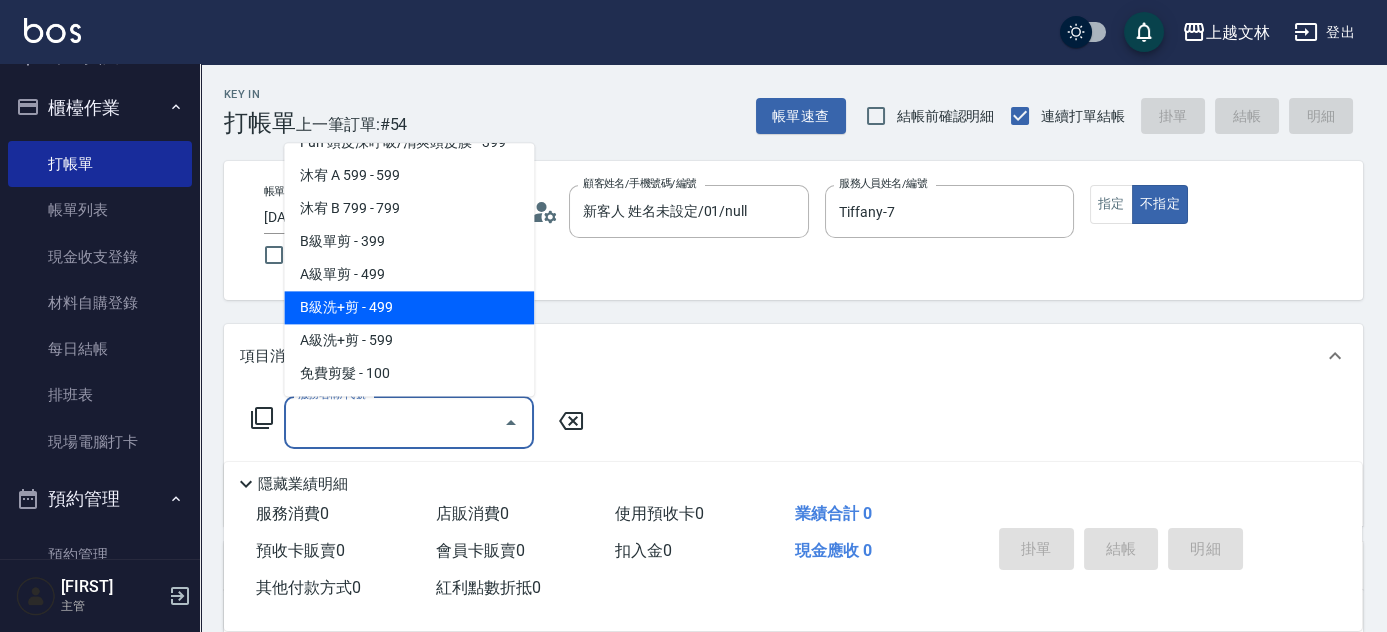 click on "B級洗+剪 - 499" at bounding box center [409, 308] 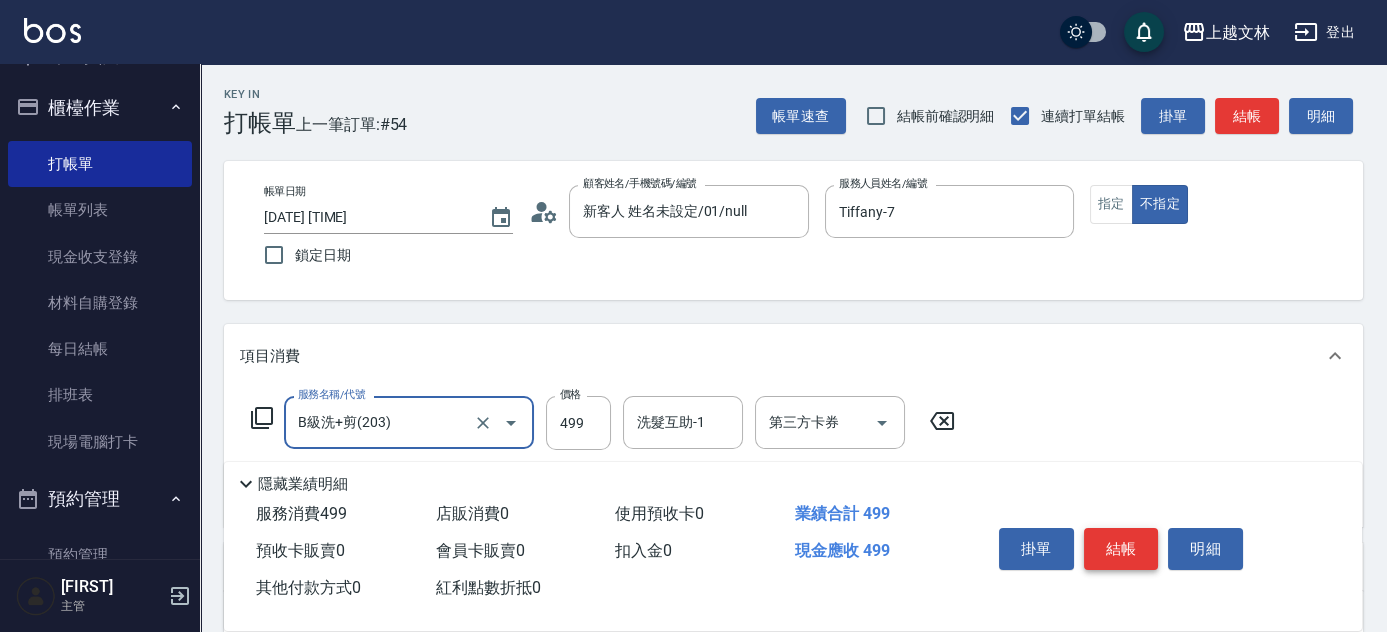 click on "結帳" at bounding box center (1121, 549) 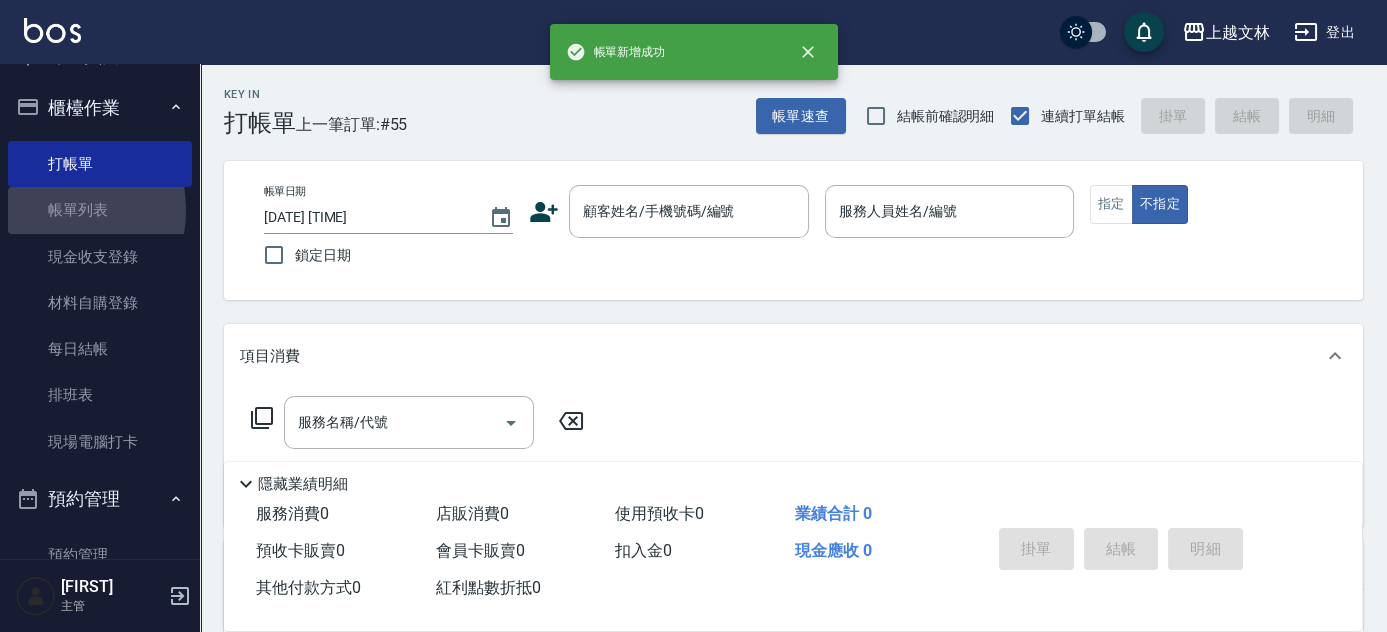 drag, startPoint x: 38, startPoint y: 209, endPoint x: 669, endPoint y: 324, distance: 641.3938 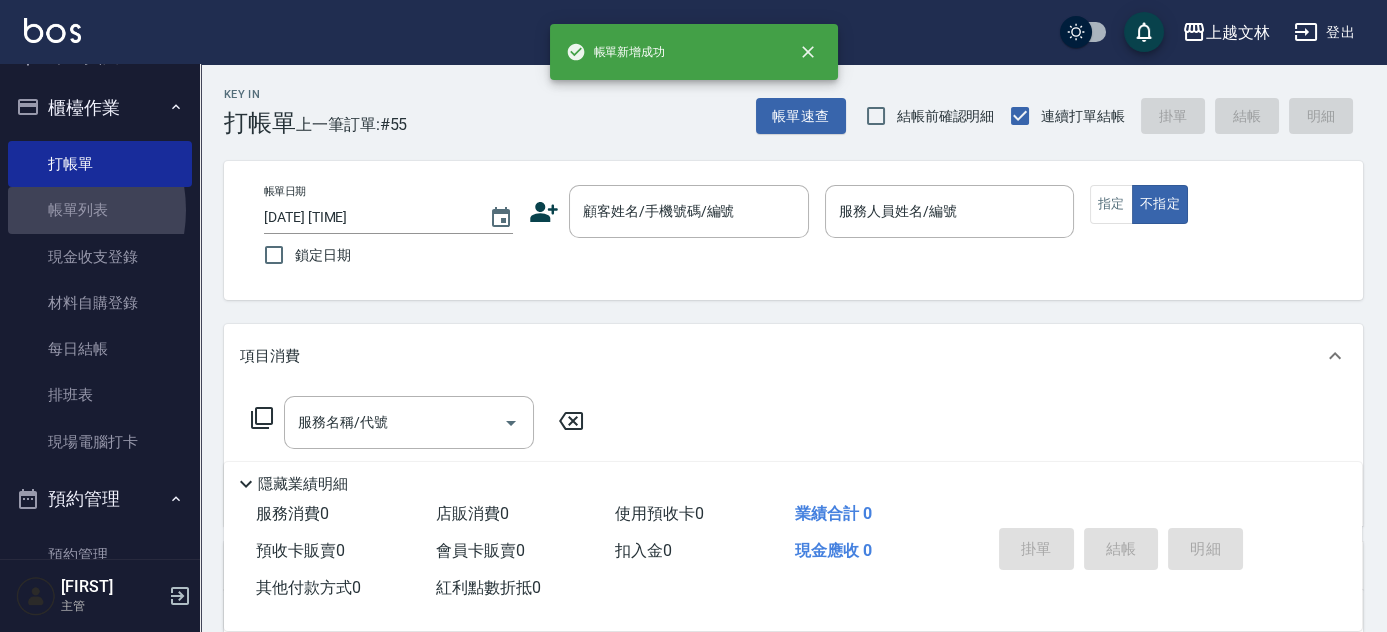 click on "帳單列表" at bounding box center [100, 210] 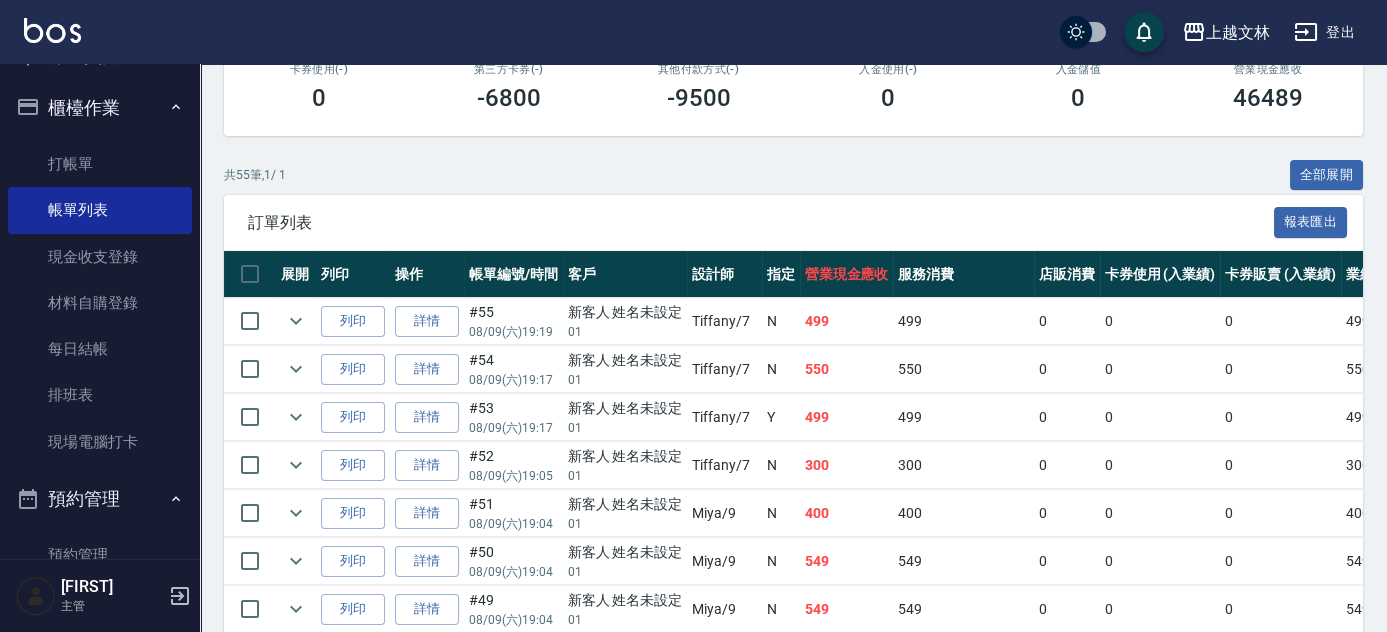 scroll, scrollTop: 549, scrollLeft: 0, axis: vertical 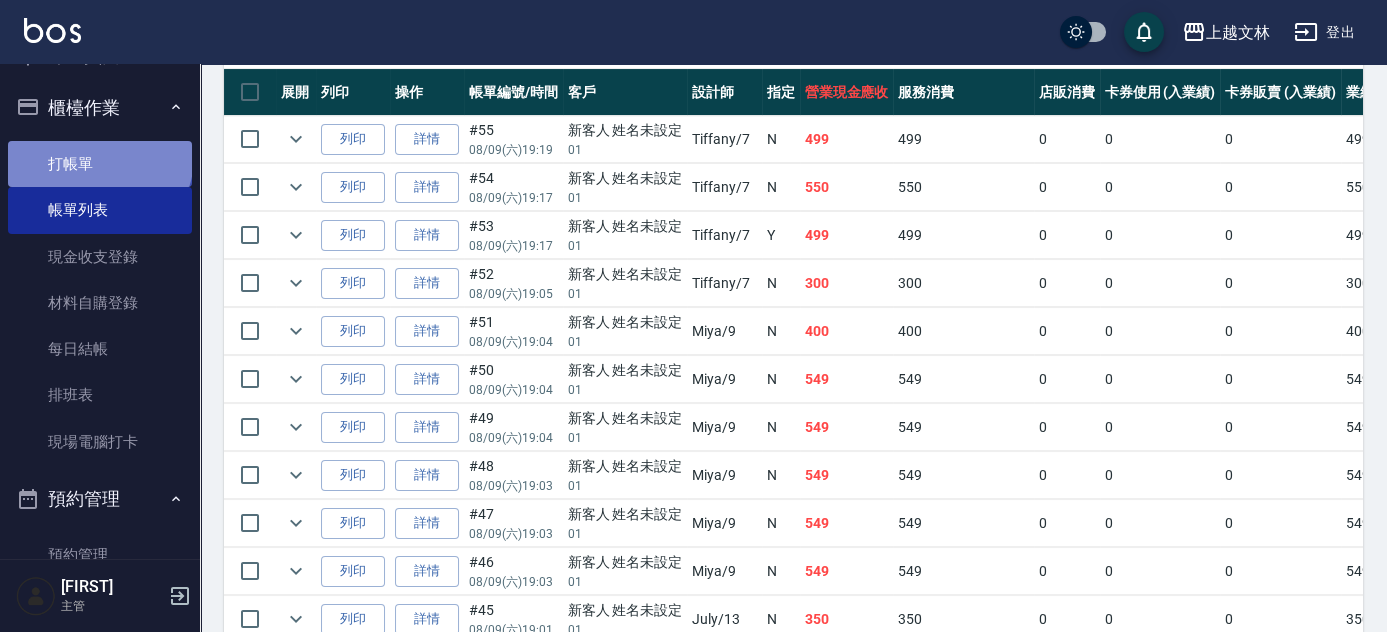 click on "打帳單" at bounding box center [100, 164] 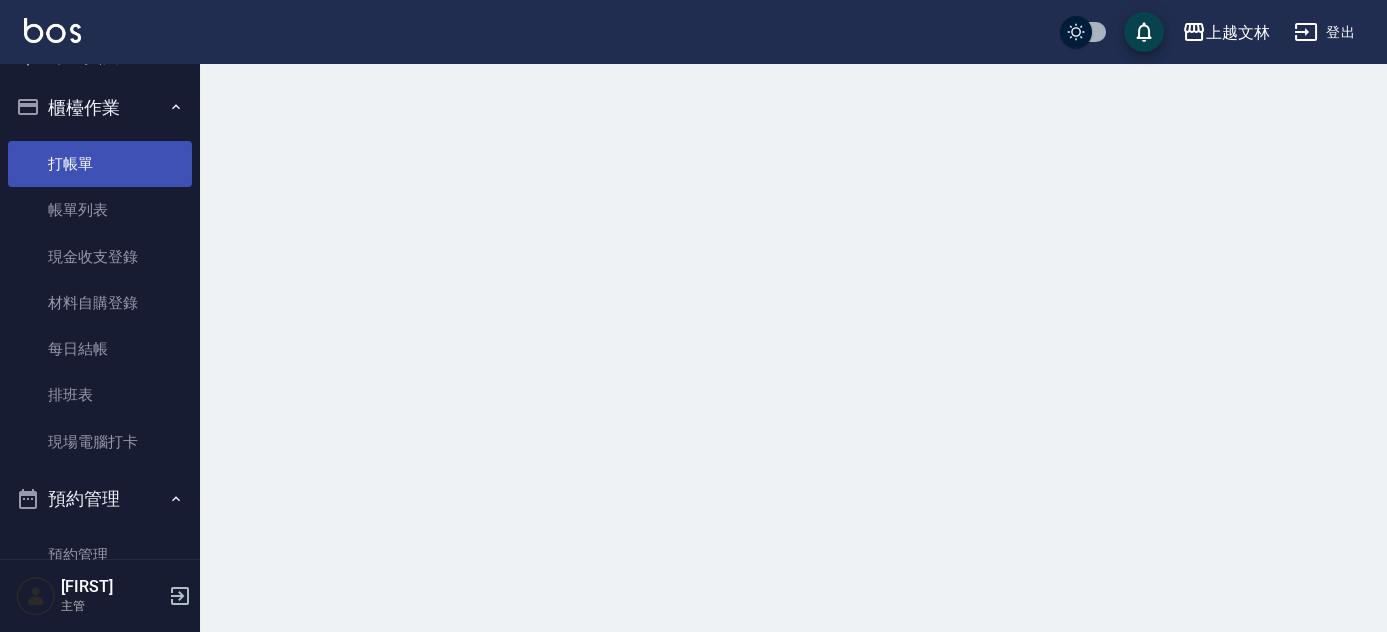 scroll, scrollTop: 0, scrollLeft: 0, axis: both 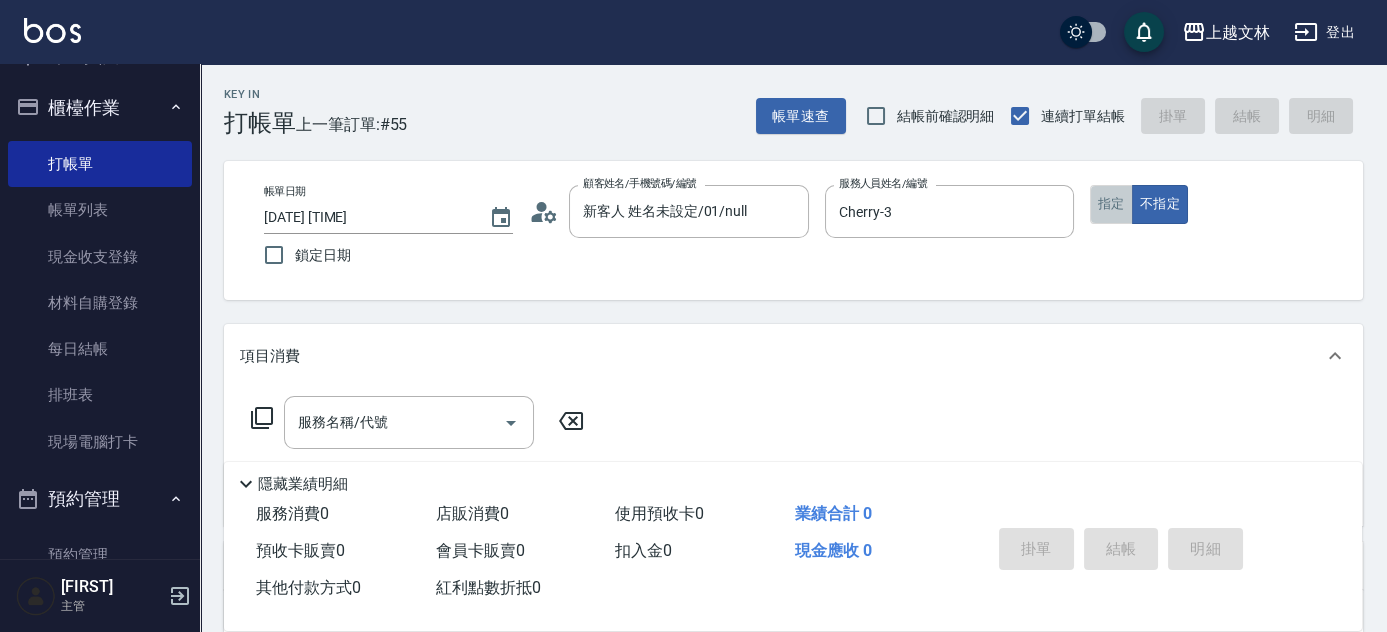 click on "指定" at bounding box center (1111, 204) 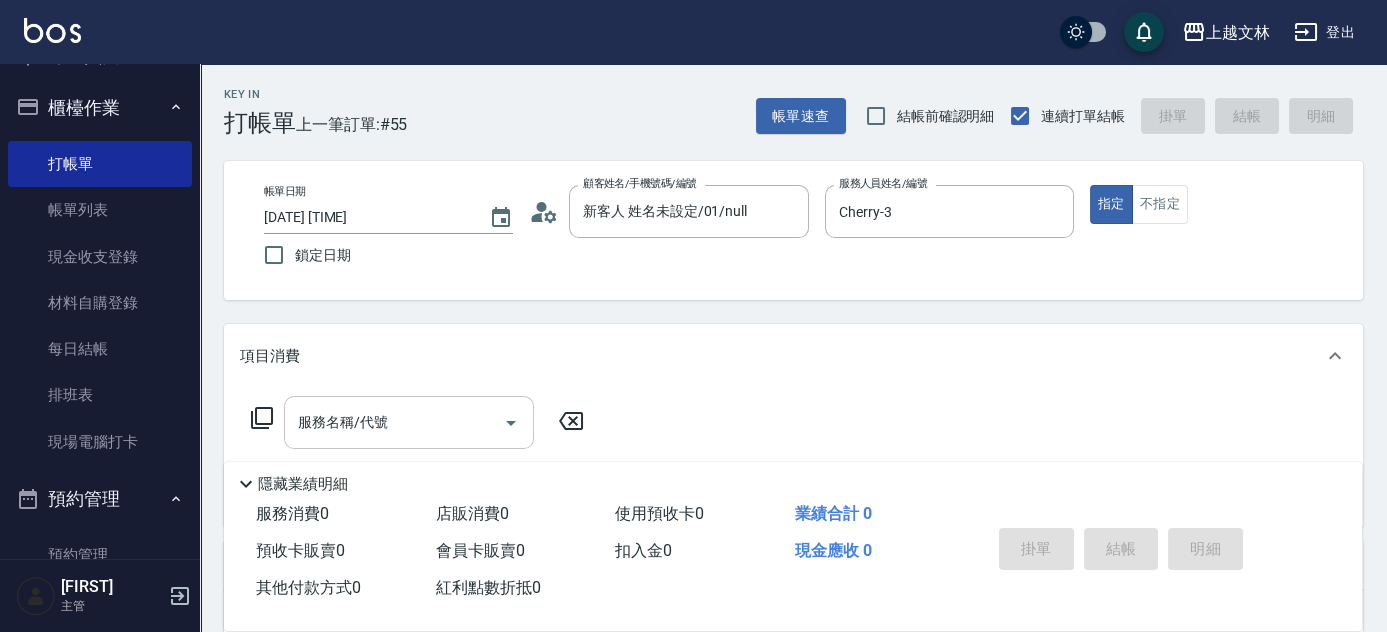click on "服務名稱/代號" at bounding box center [394, 422] 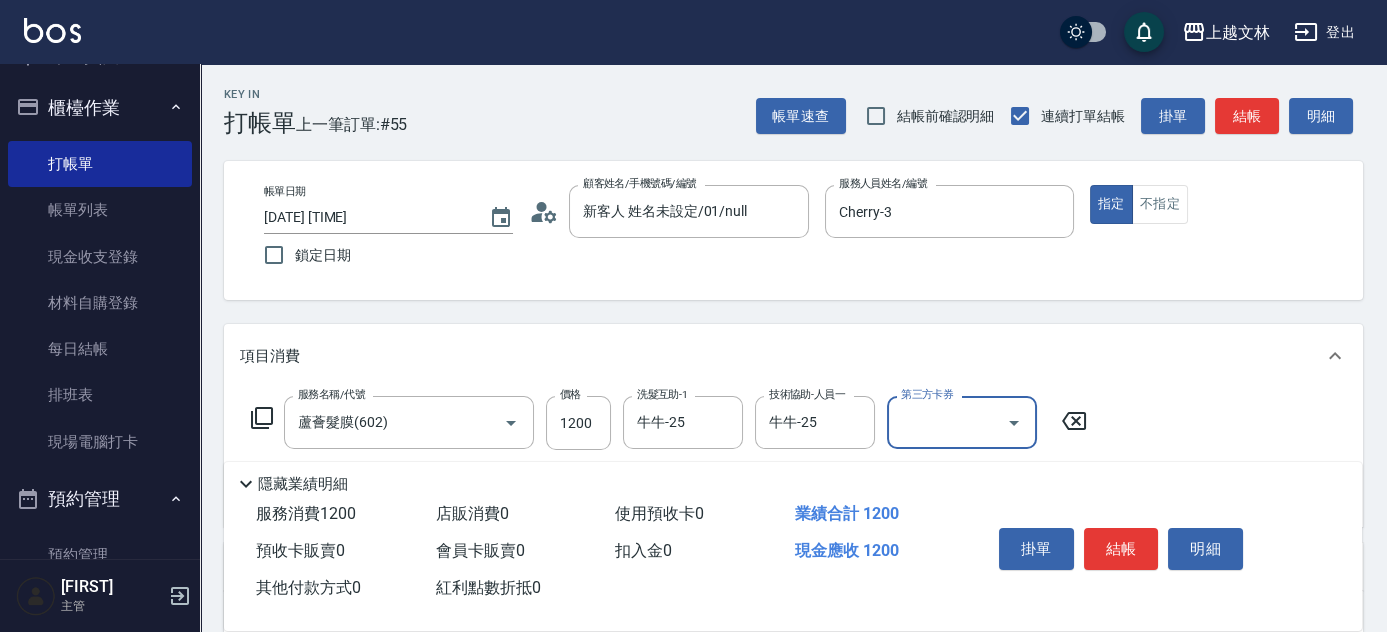 scroll, scrollTop: 124, scrollLeft: 0, axis: vertical 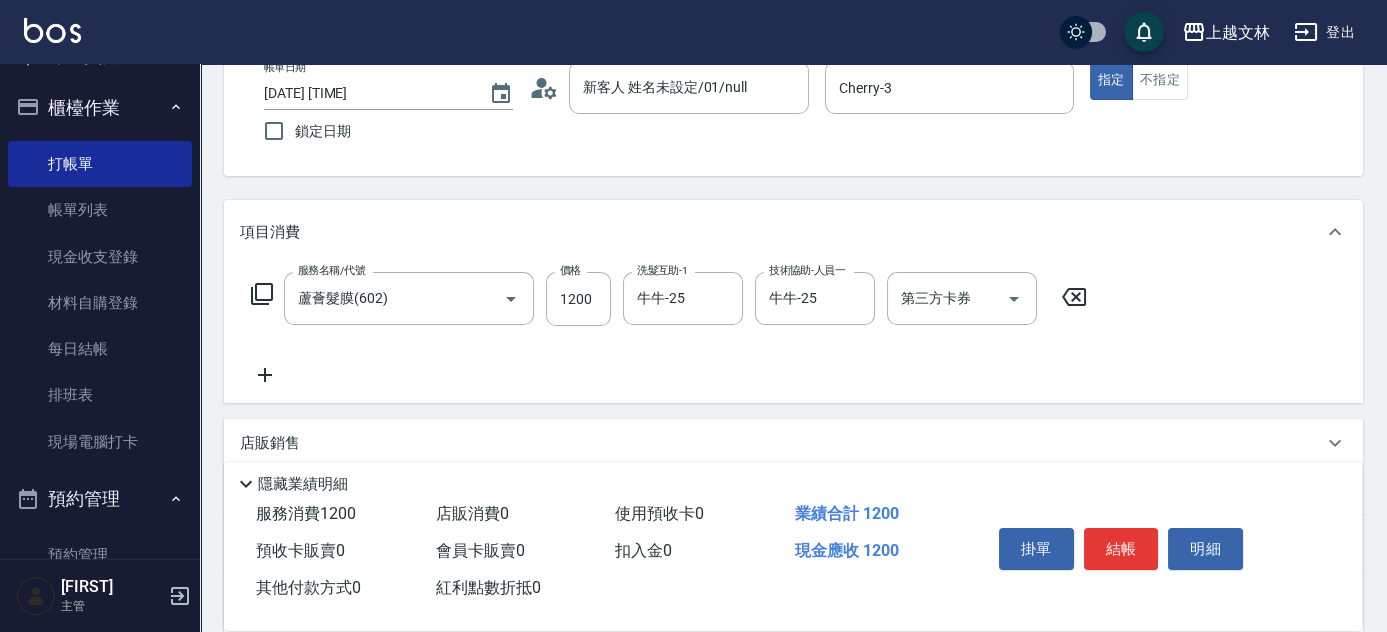 click 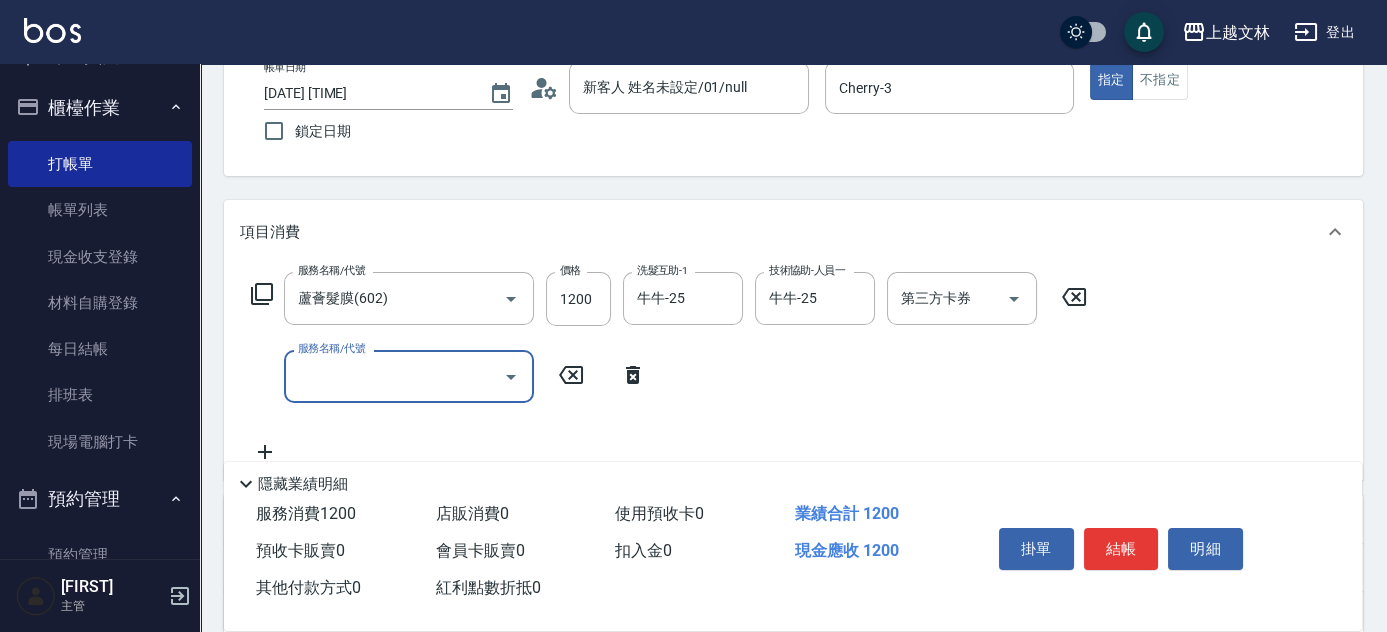 click on "服務名稱/代號" at bounding box center [409, 376] 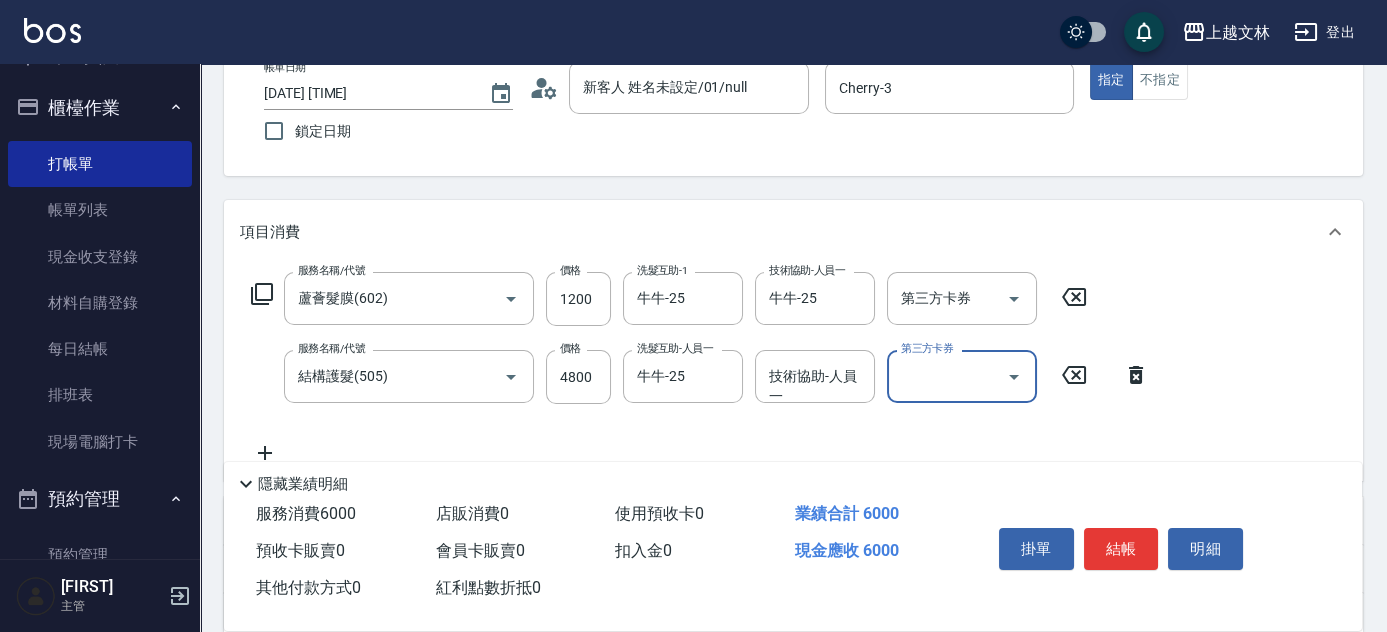 drag, startPoint x: 805, startPoint y: 330, endPoint x: 810, endPoint y: 343, distance: 13.928389 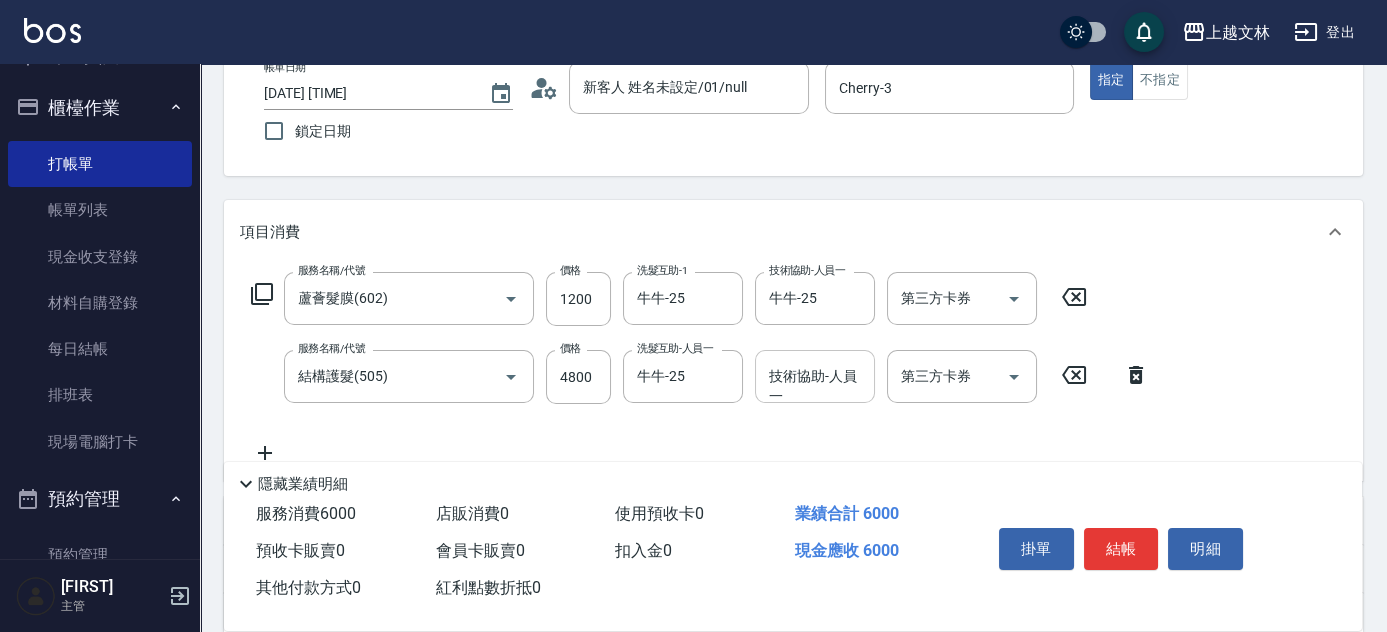 click on "技術協助-人員一" at bounding box center [815, 376] 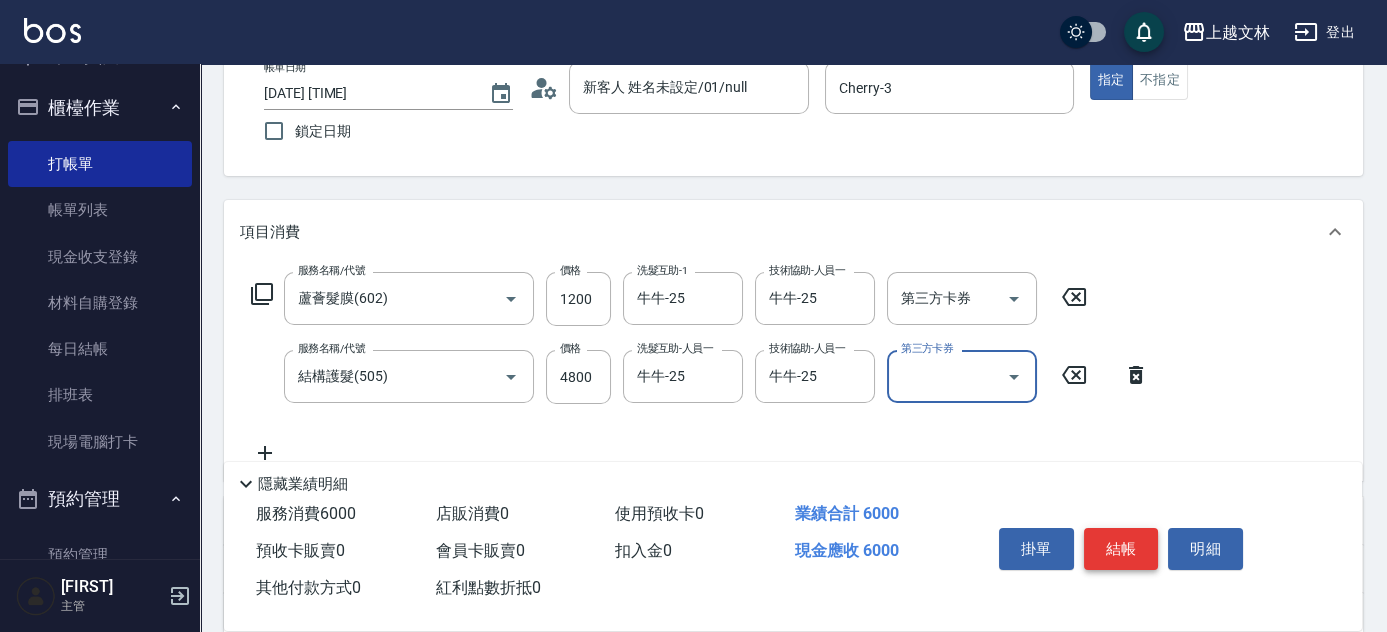 click on "結帳" at bounding box center [1121, 549] 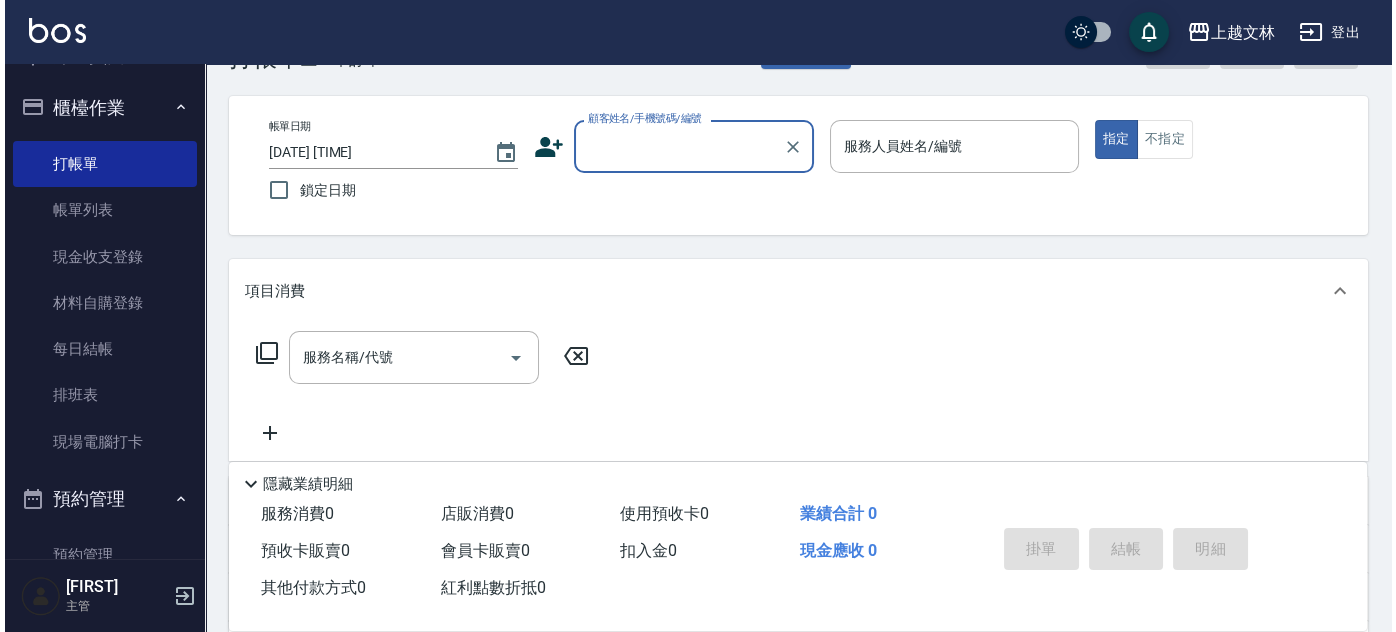 scroll, scrollTop: 0, scrollLeft: 0, axis: both 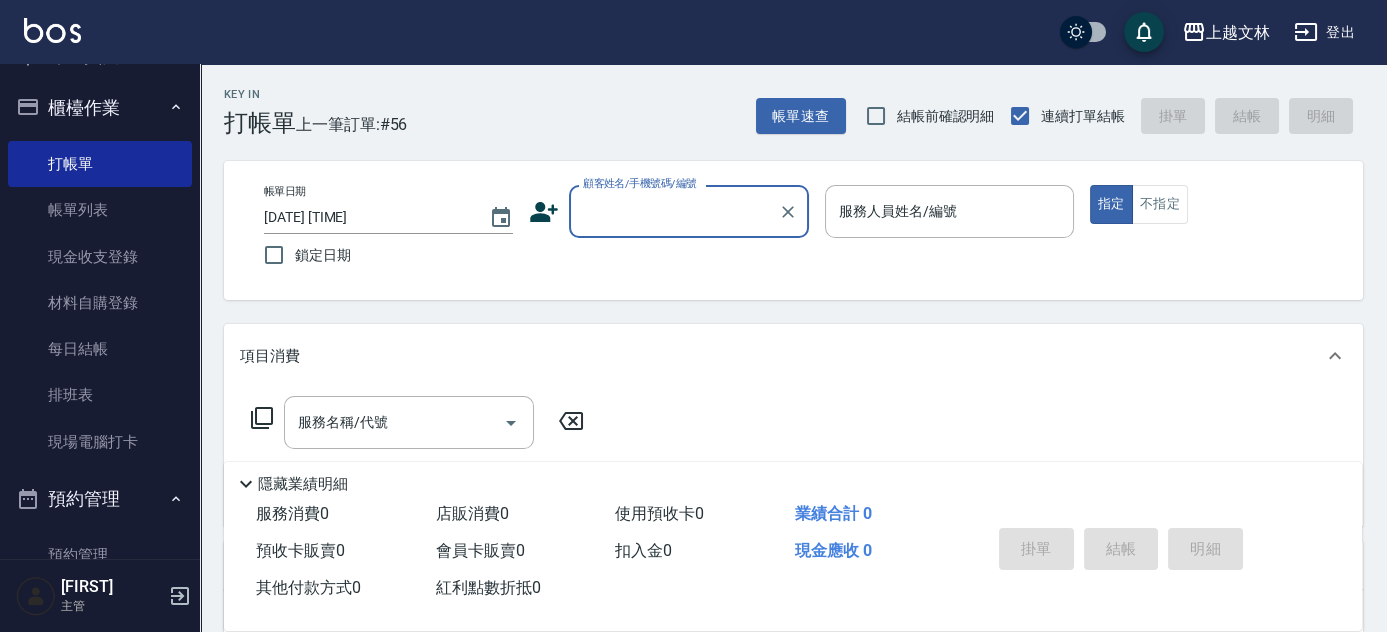 click on "顧客姓名/手機號碼/編號" at bounding box center [674, 211] 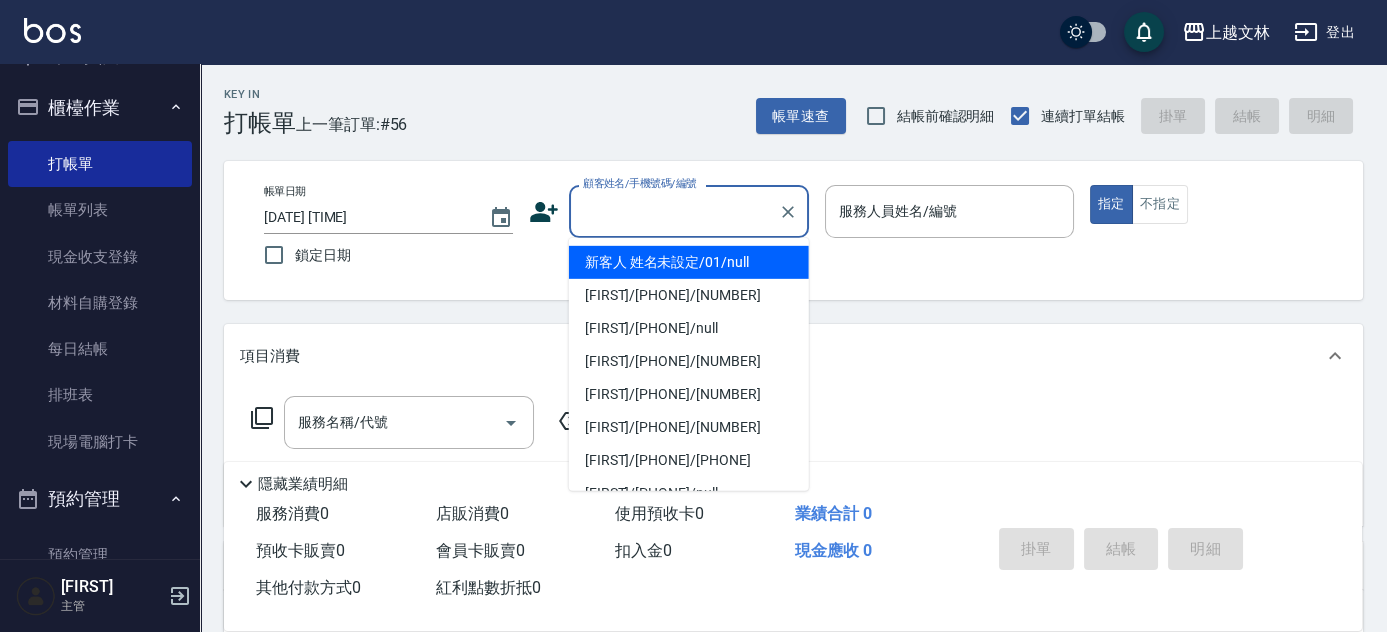 drag, startPoint x: 704, startPoint y: 274, endPoint x: 893, endPoint y: 243, distance: 191.52545 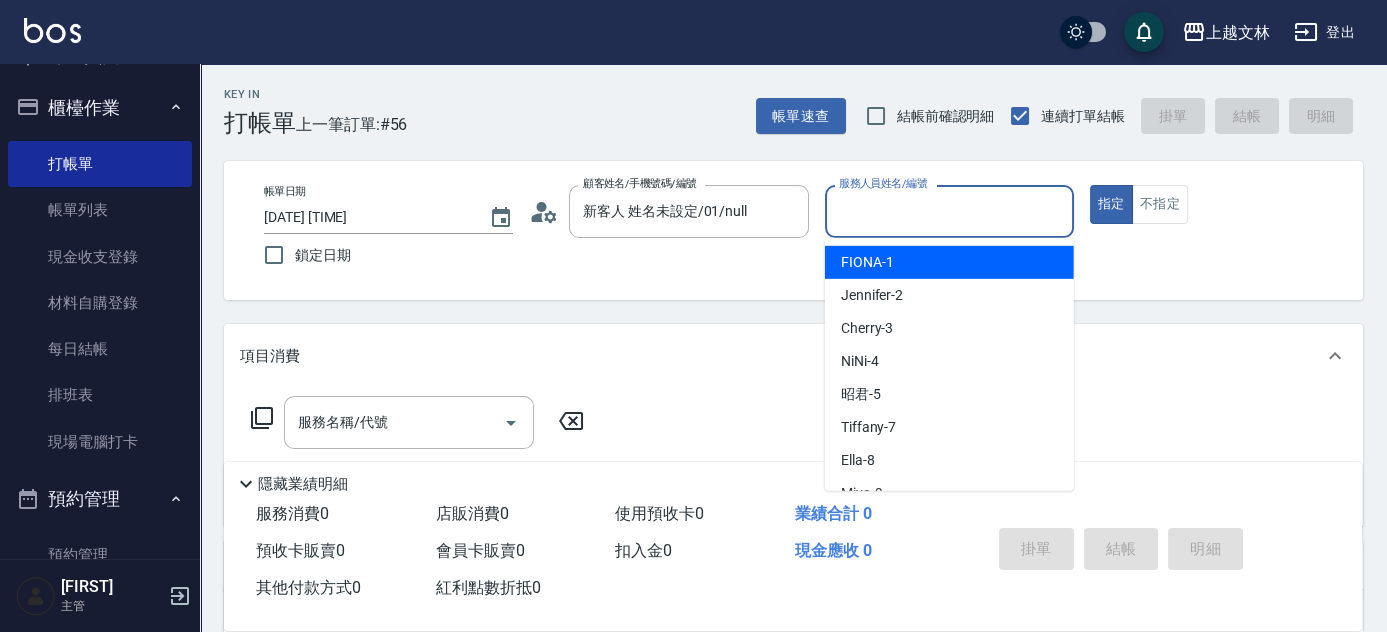 click on "服務人員姓名/編號" at bounding box center (949, 211) 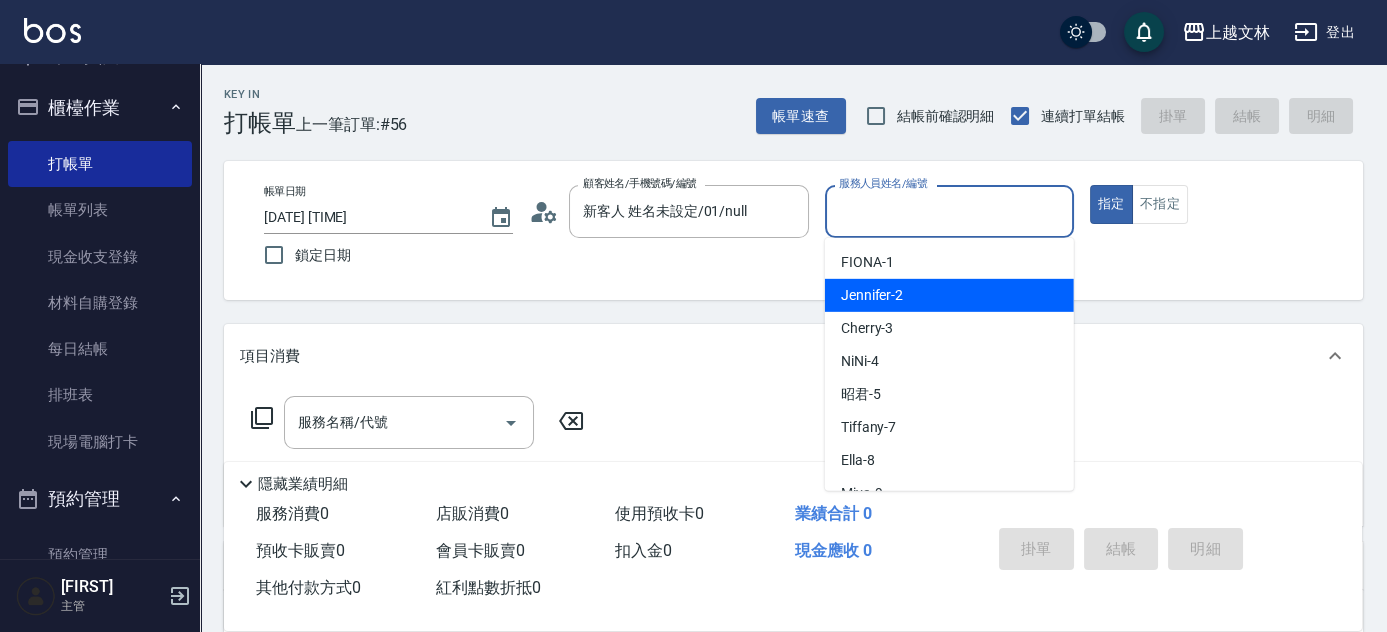click on "[NAME] -2" at bounding box center (949, 295) 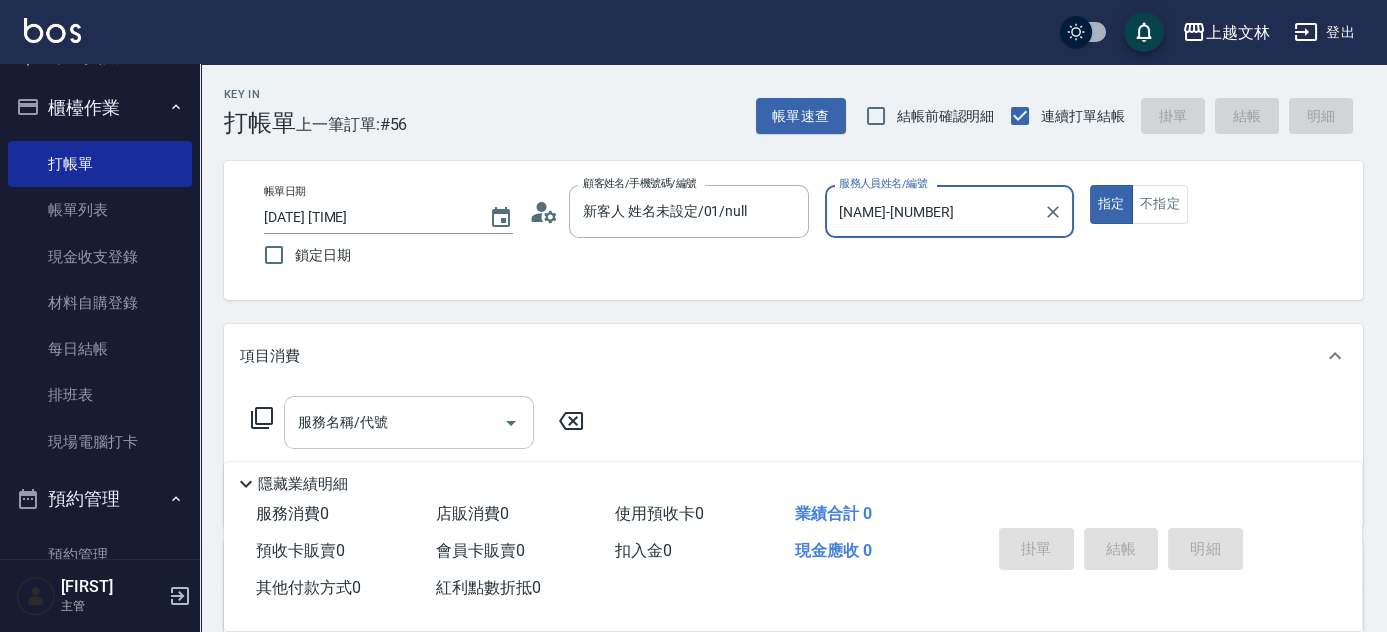 click on "服務名稱/代號 服務名稱/代號" at bounding box center [409, 422] 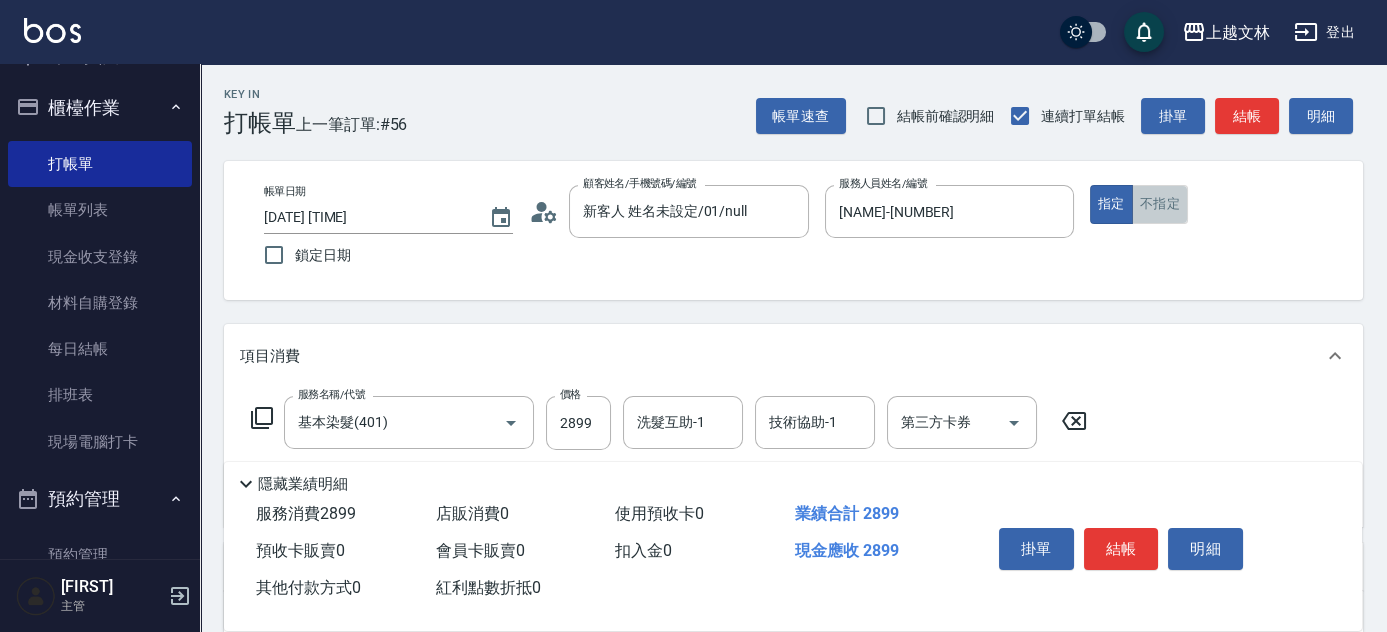 click on "不指定" at bounding box center [1160, 204] 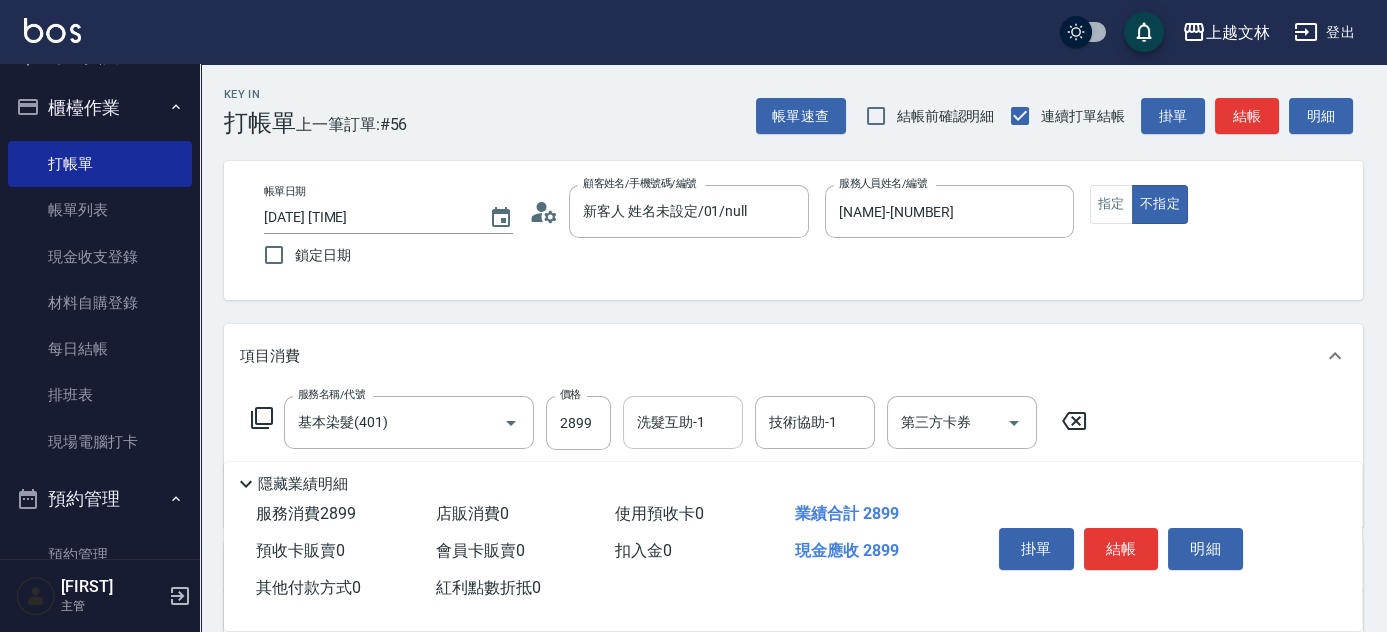 click on "洗髮互助-1" at bounding box center (683, 422) 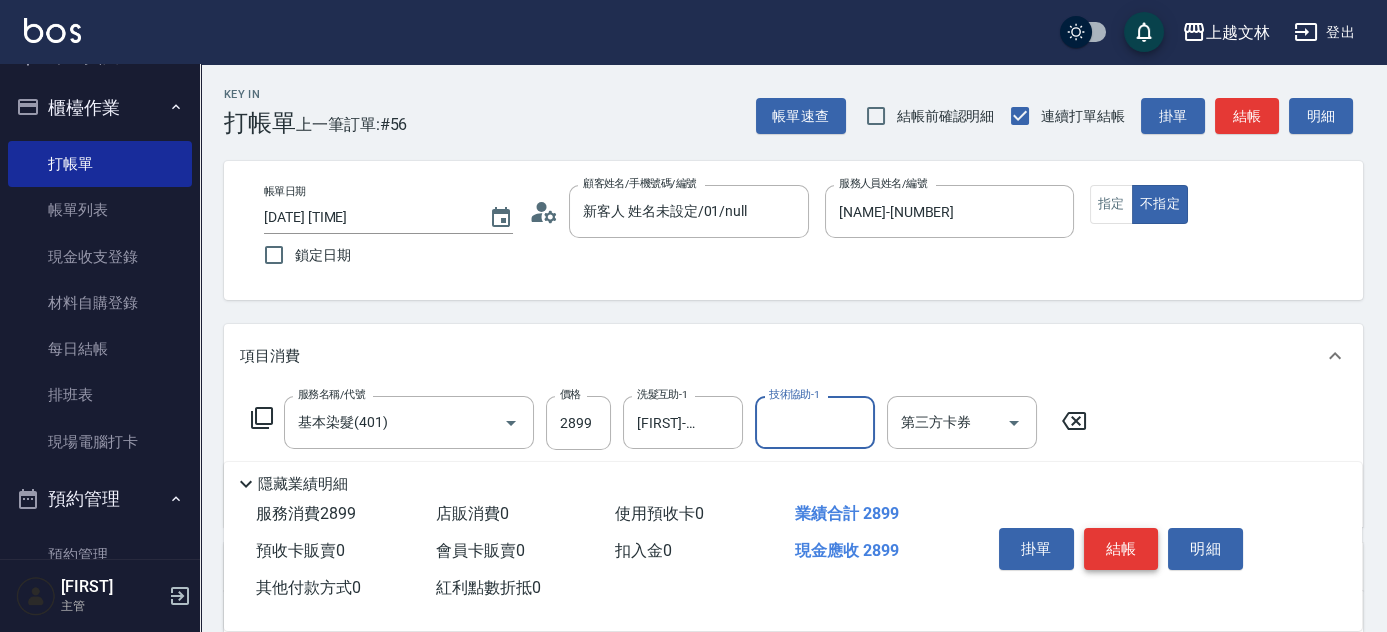 click on "結帳" at bounding box center [1121, 549] 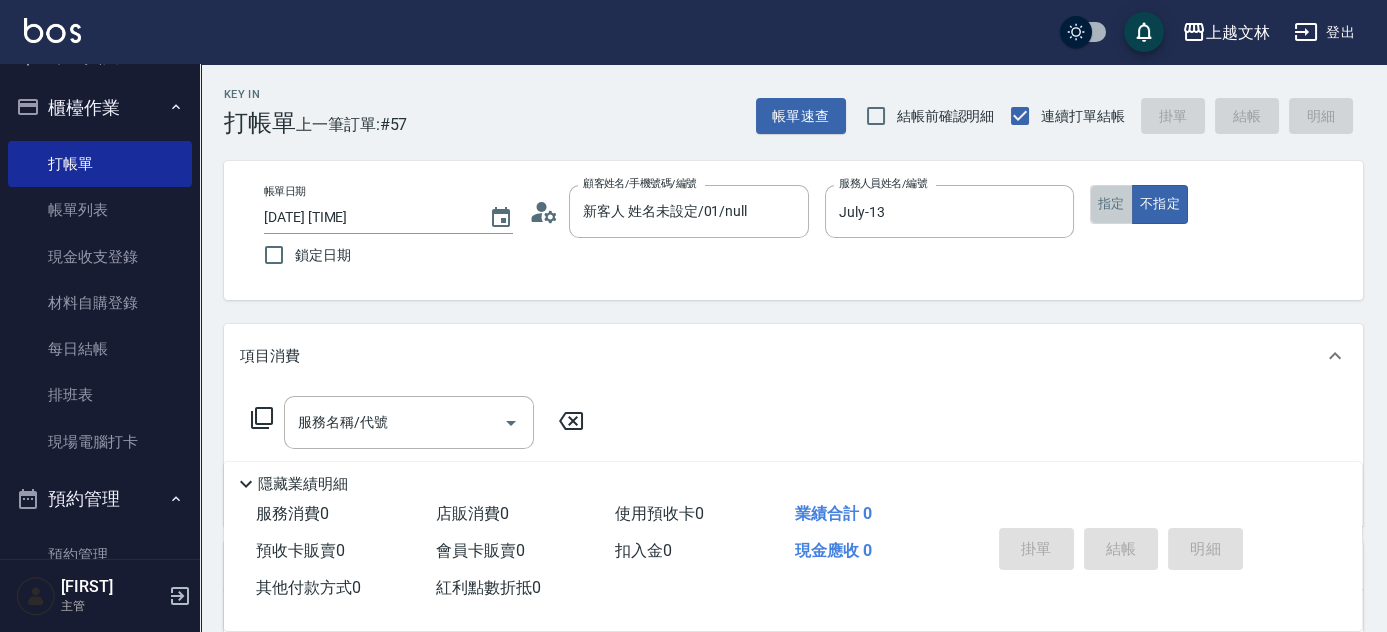 click on "指定" at bounding box center [1111, 204] 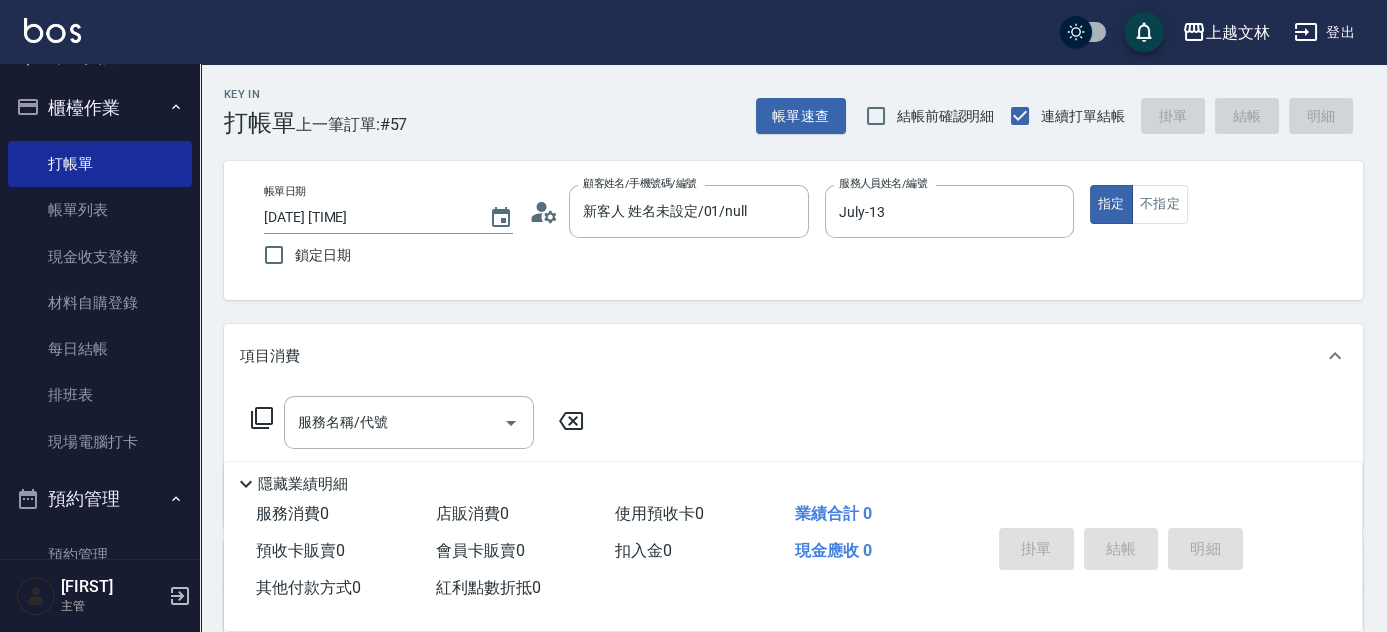 click on "服務名稱/代號 服務名稱/代號" at bounding box center [409, 422] 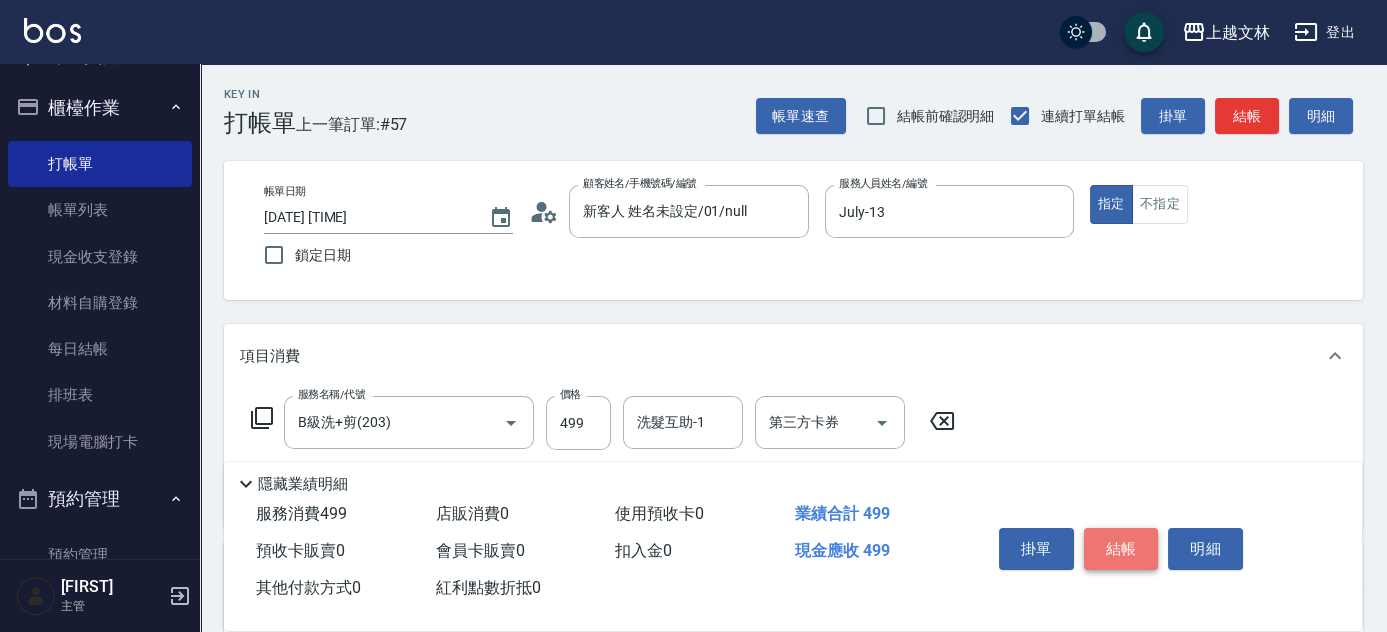 click on "結帳" at bounding box center (1121, 549) 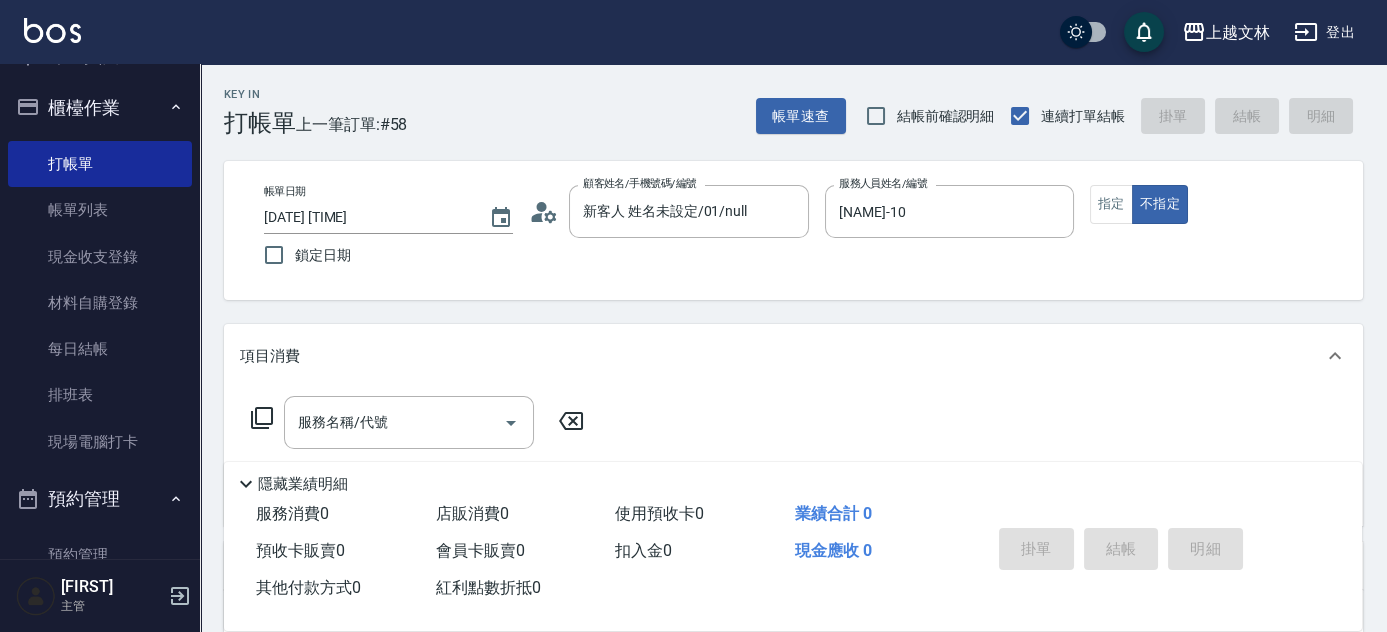 click 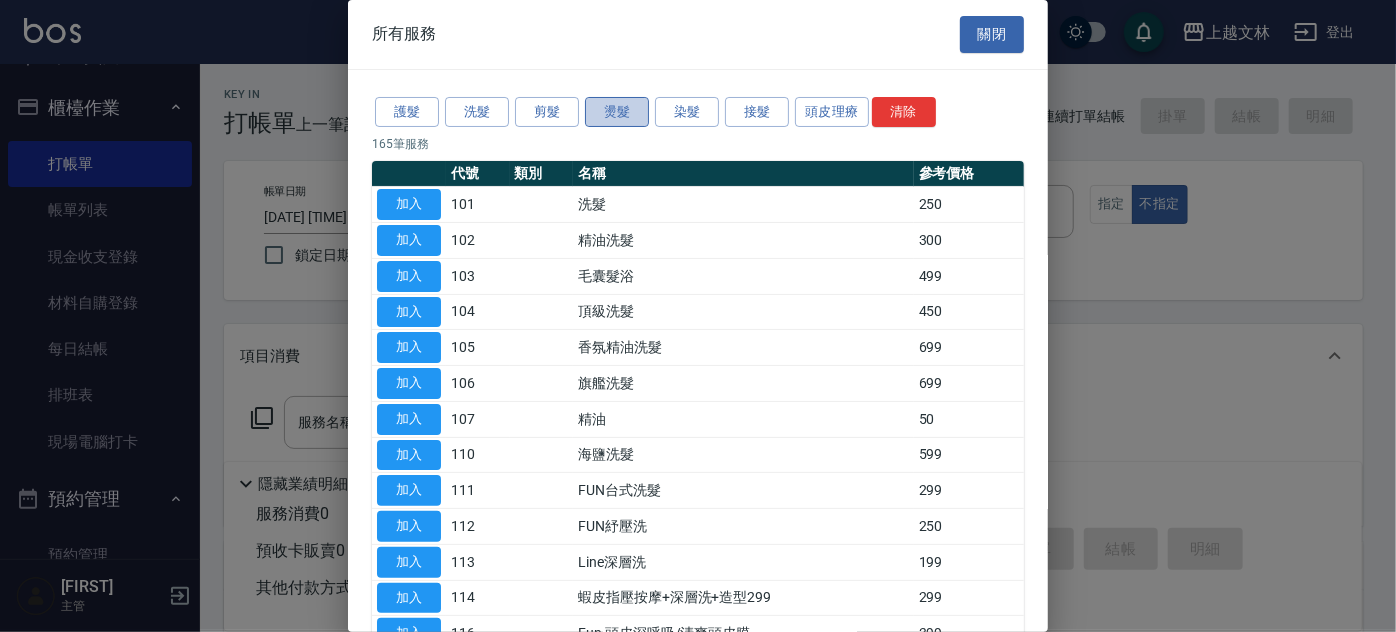 click on "燙髮" at bounding box center [617, 112] 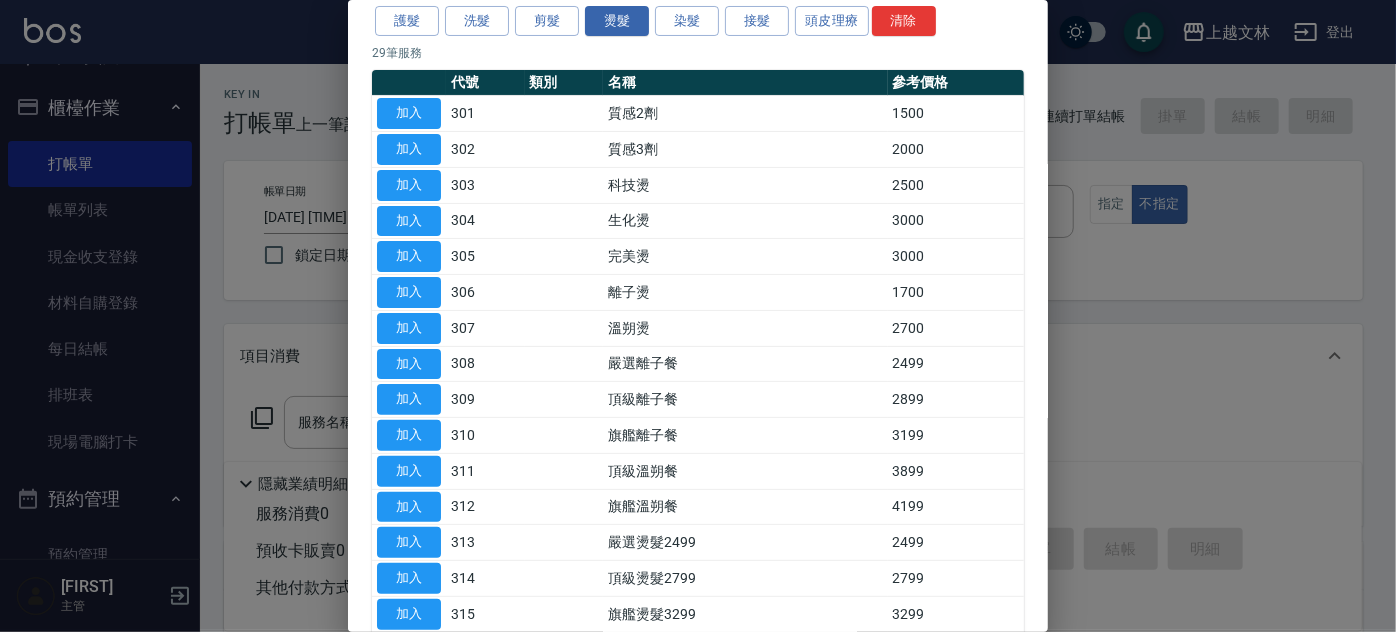 scroll, scrollTop: 97, scrollLeft: 0, axis: vertical 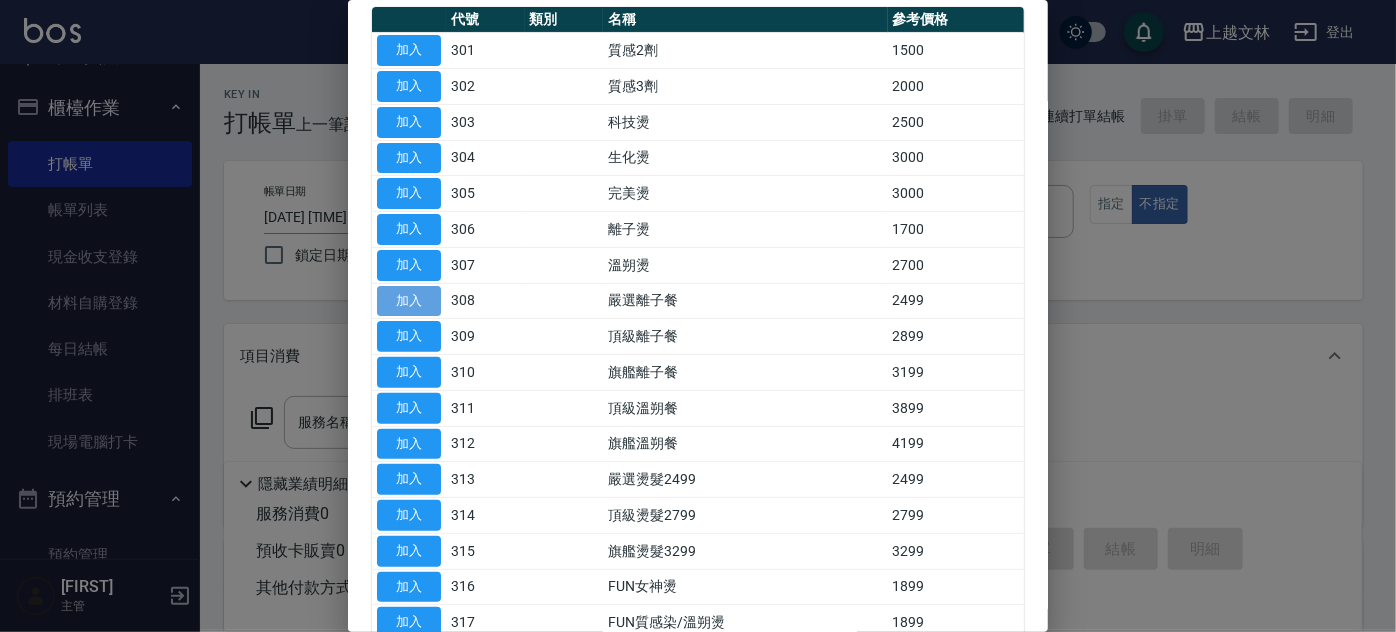 click on "加入" at bounding box center [409, 301] 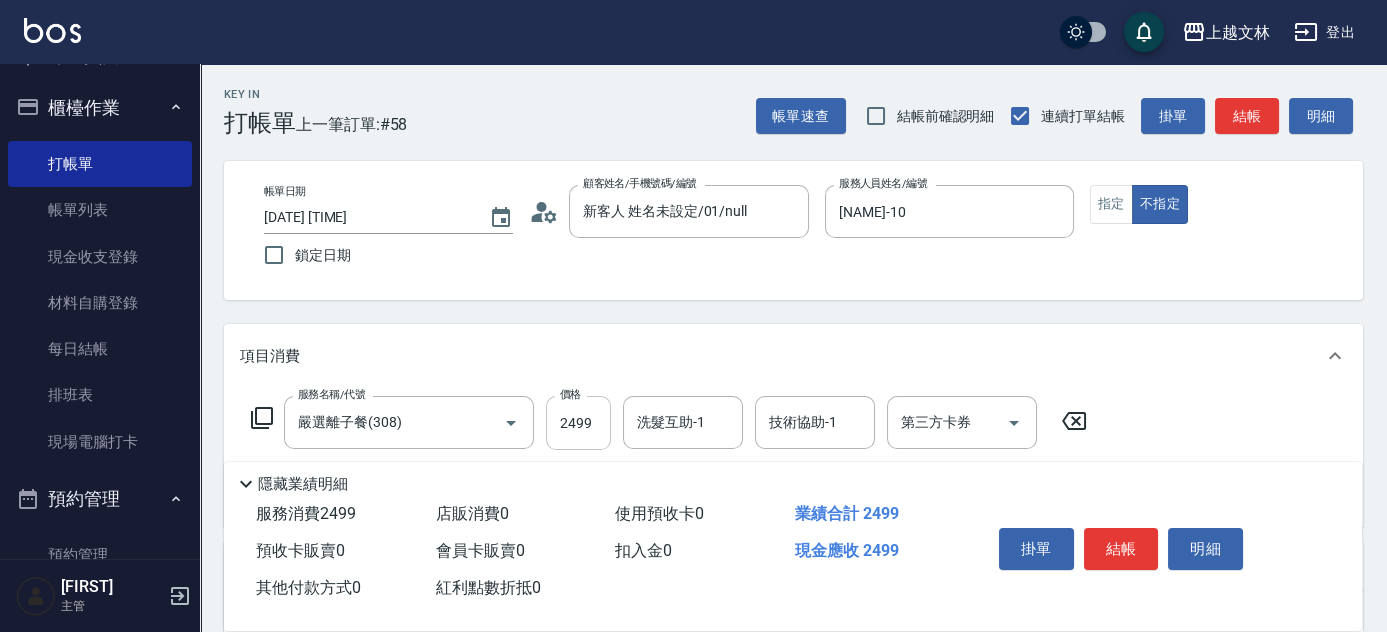 click on "2499" at bounding box center [578, 423] 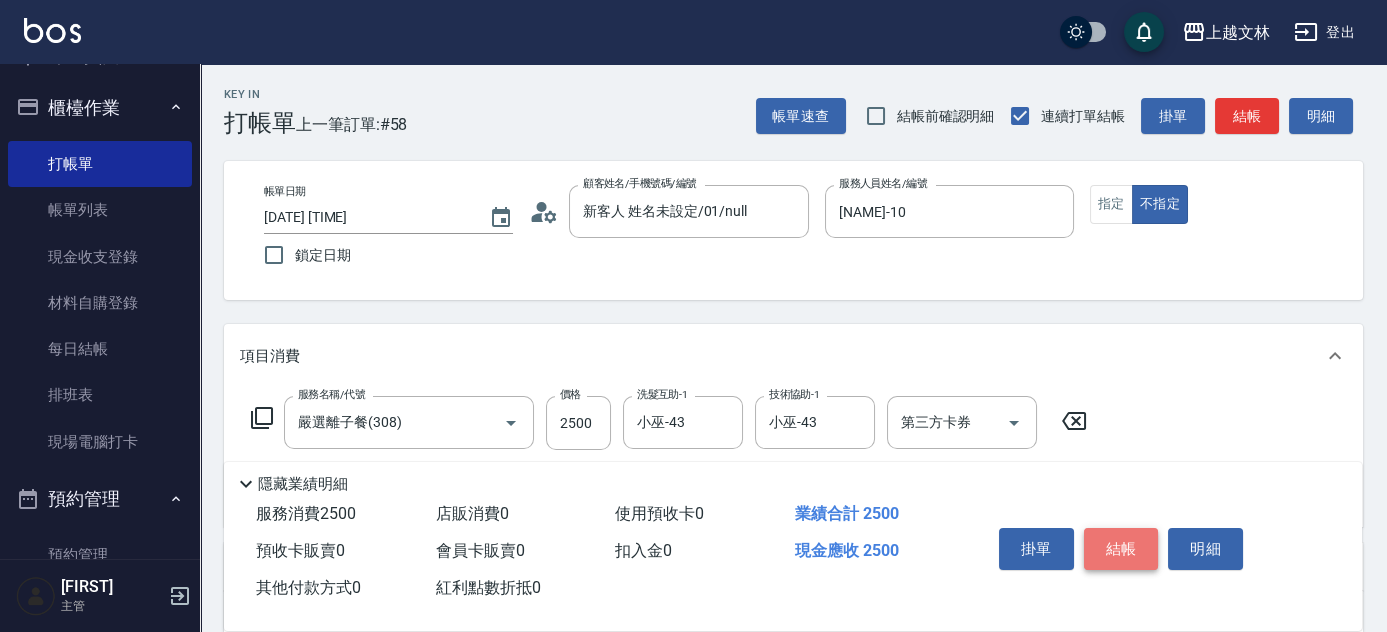 click on "結帳" at bounding box center (1121, 549) 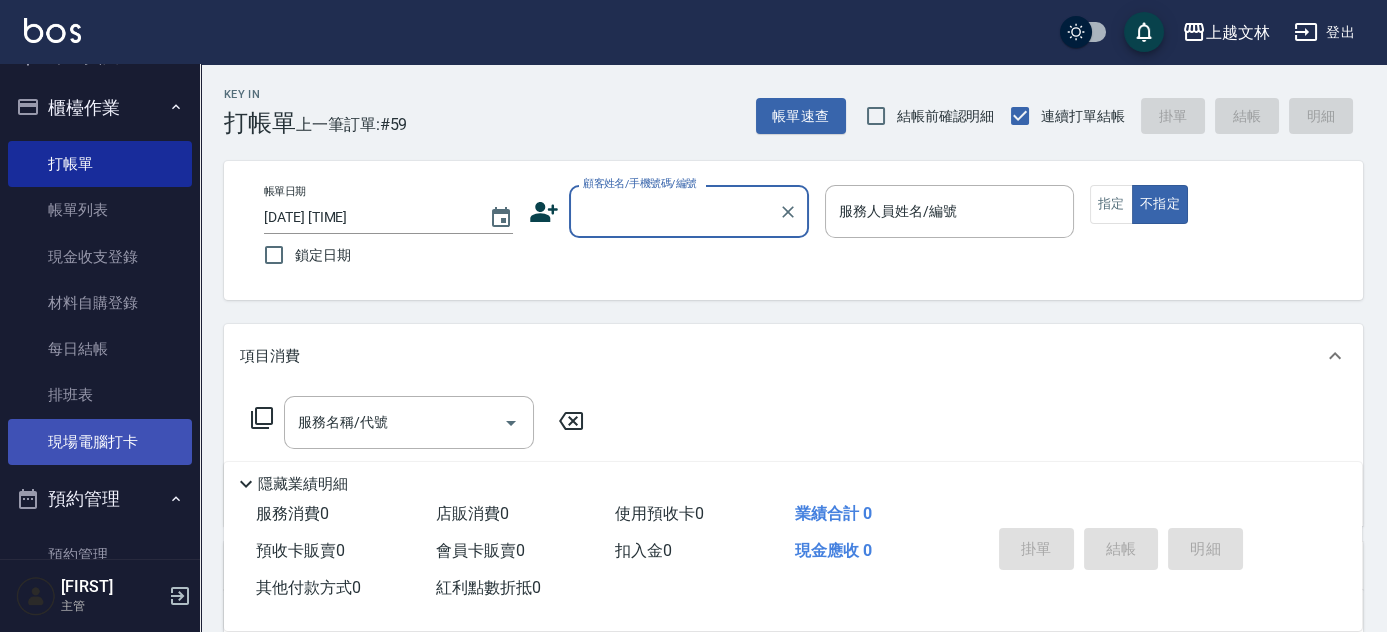 drag, startPoint x: 116, startPoint y: 439, endPoint x: 133, endPoint y: 439, distance: 17 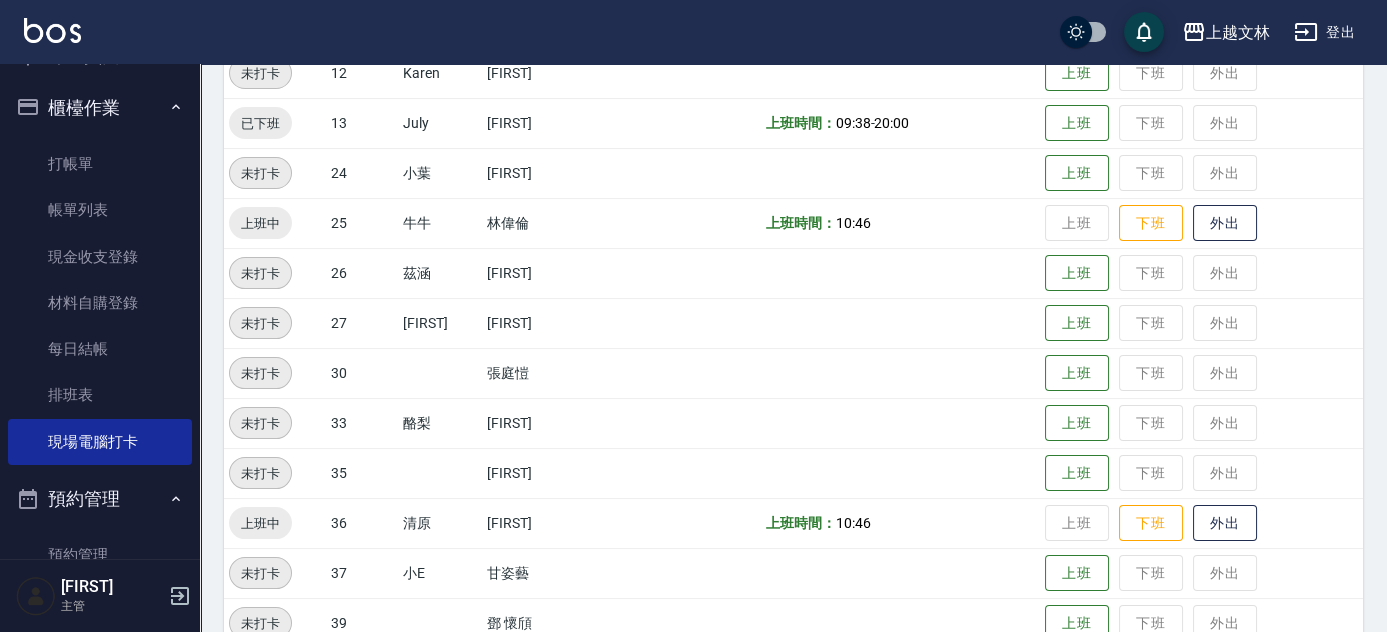 scroll, scrollTop: 909, scrollLeft: 0, axis: vertical 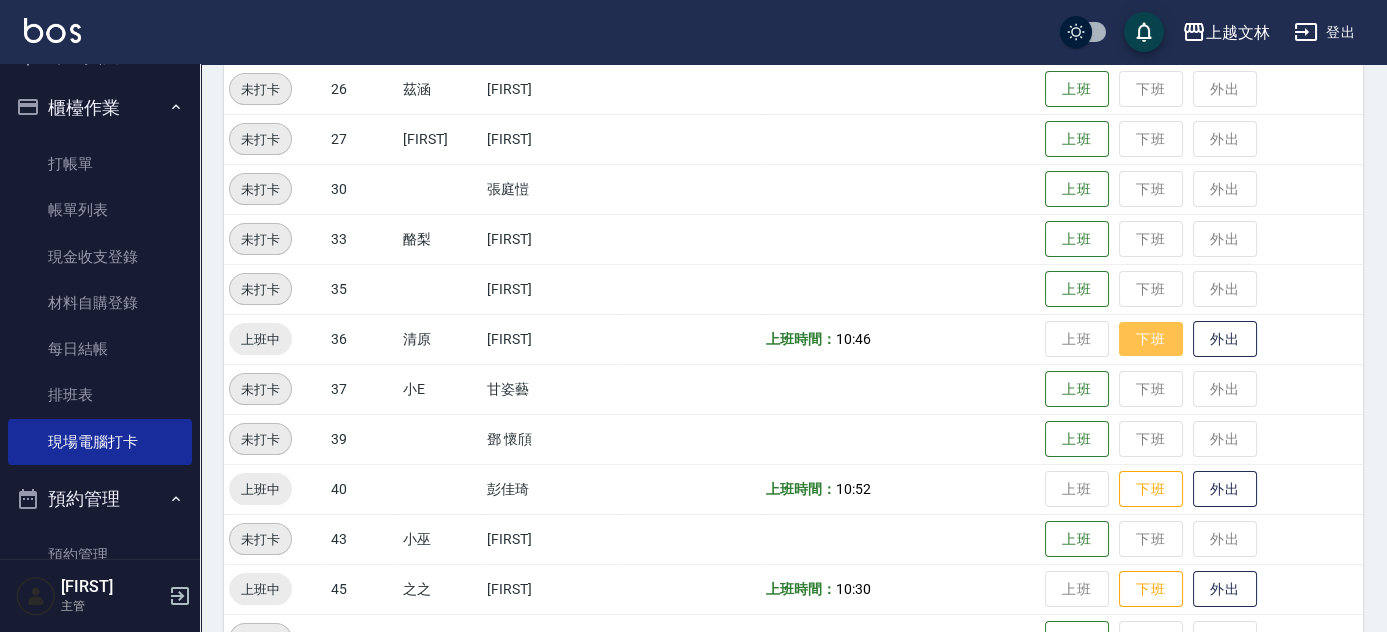 click on "下班" at bounding box center [1151, 339] 